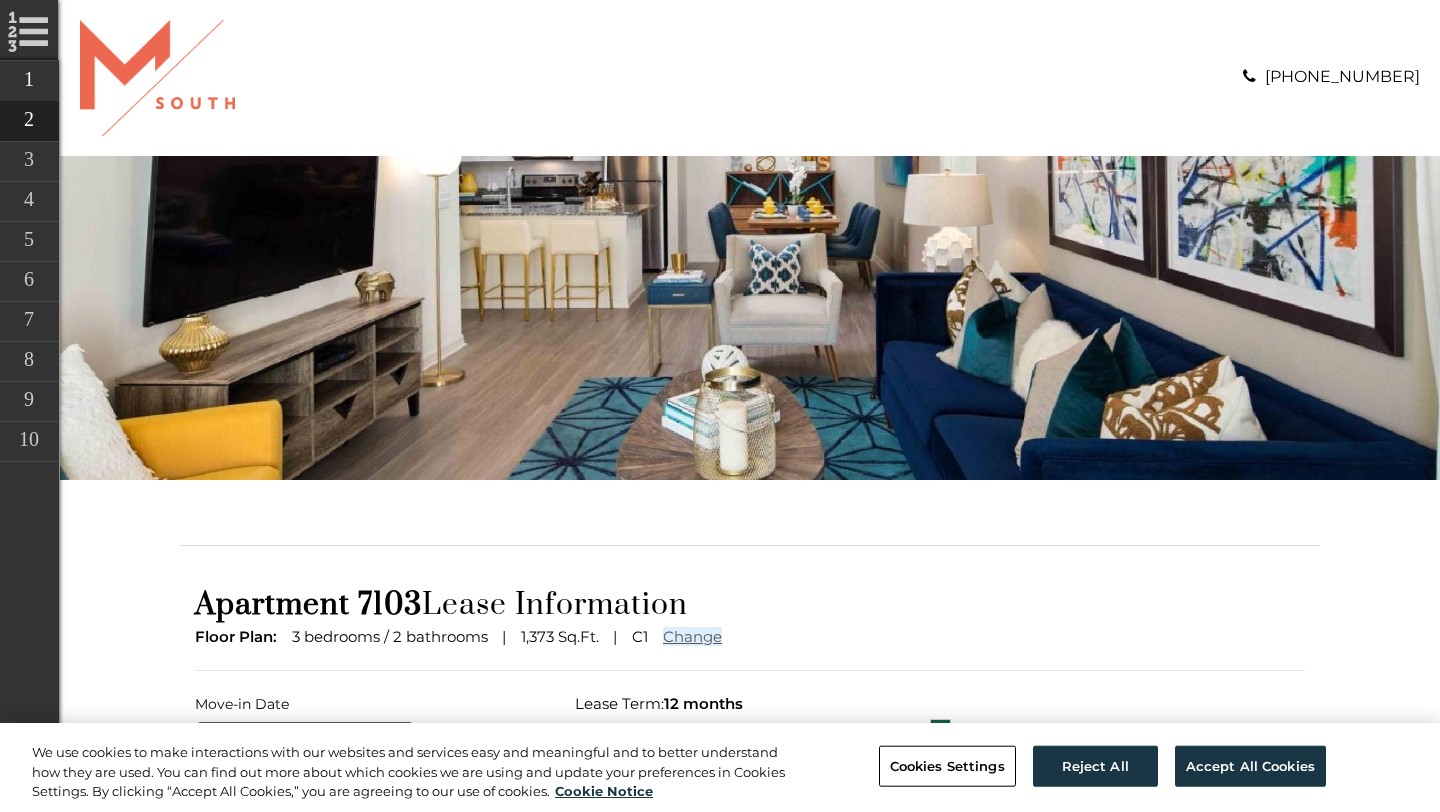 scroll, scrollTop: 0, scrollLeft: 0, axis: both 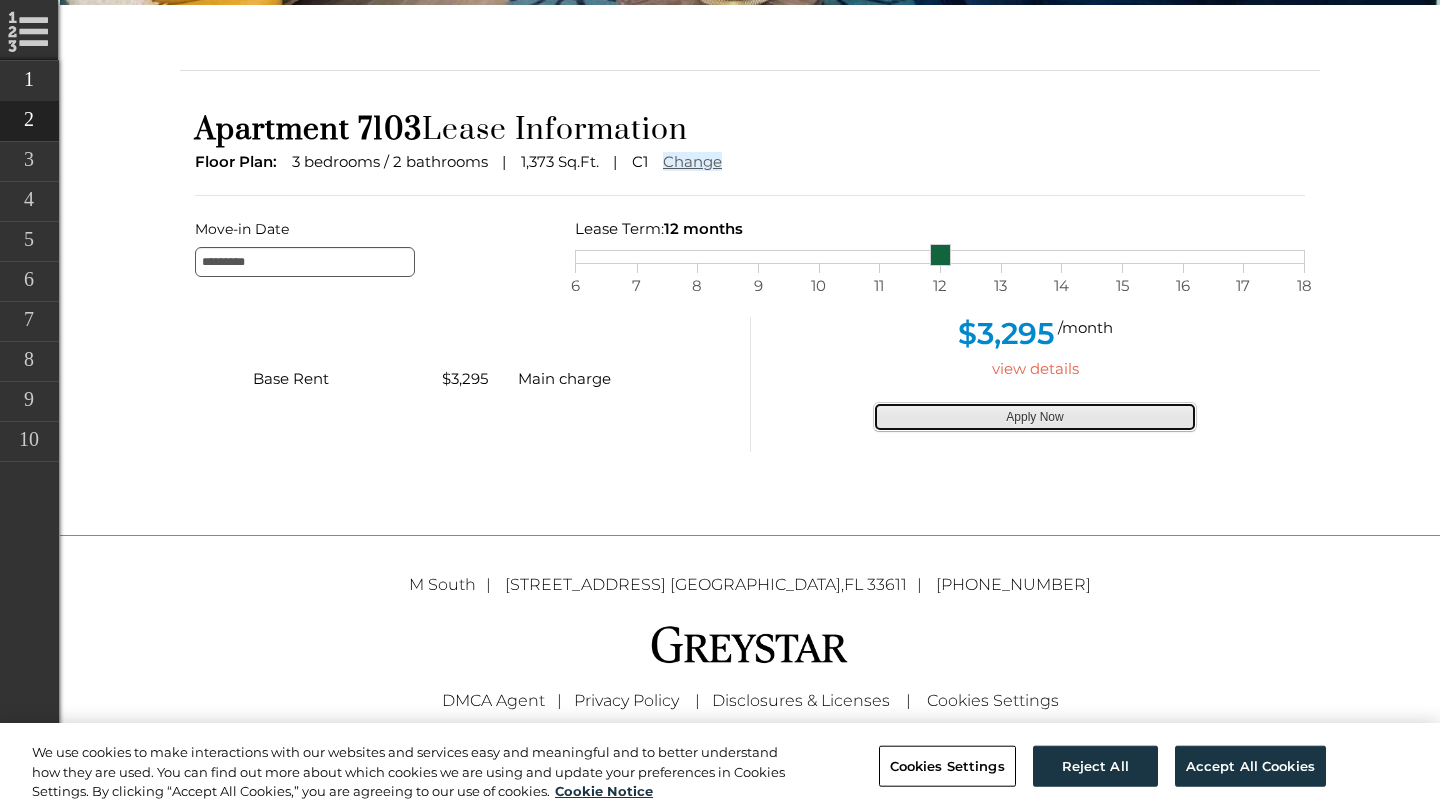 click on "Apply Now" at bounding box center (1035, 417) 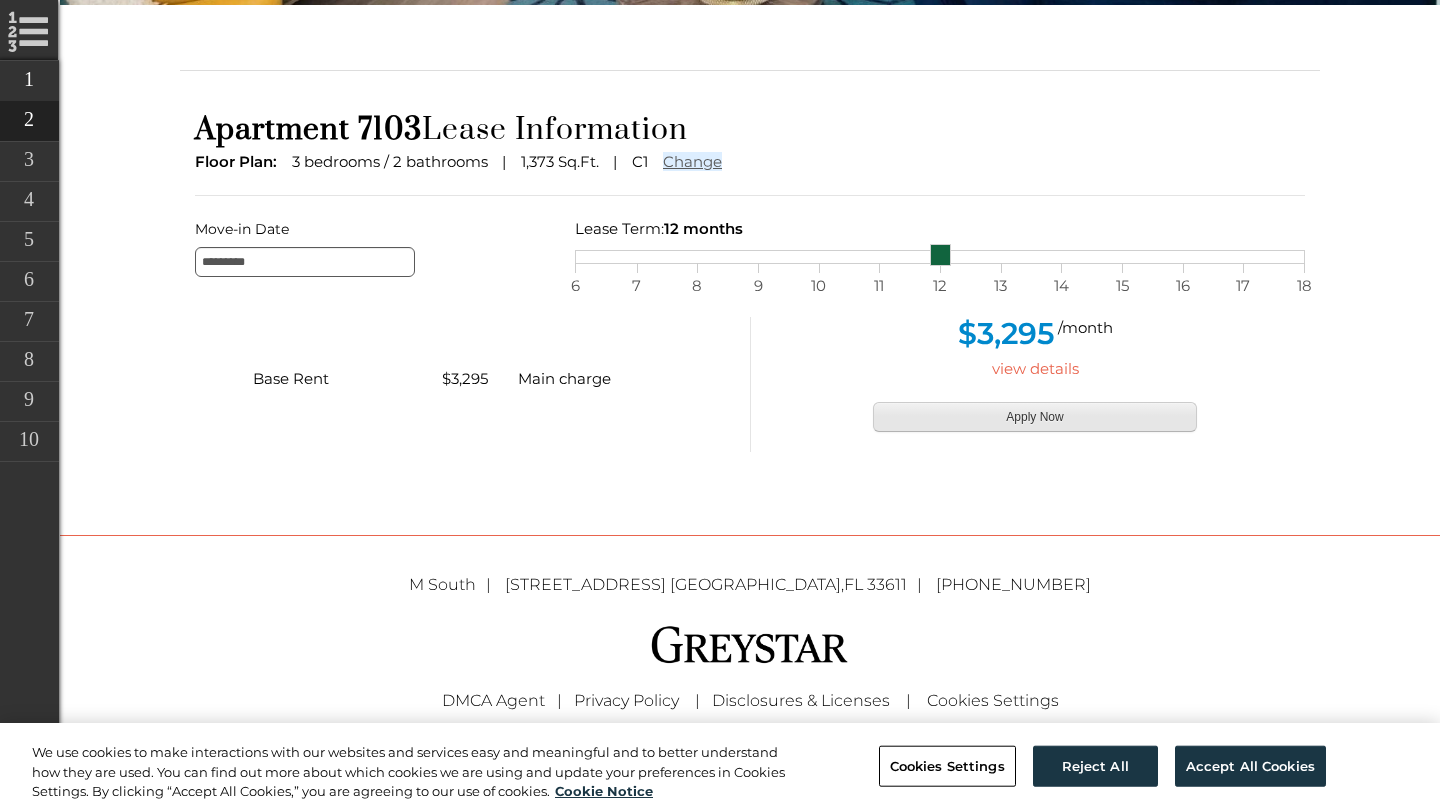 type on "**********" 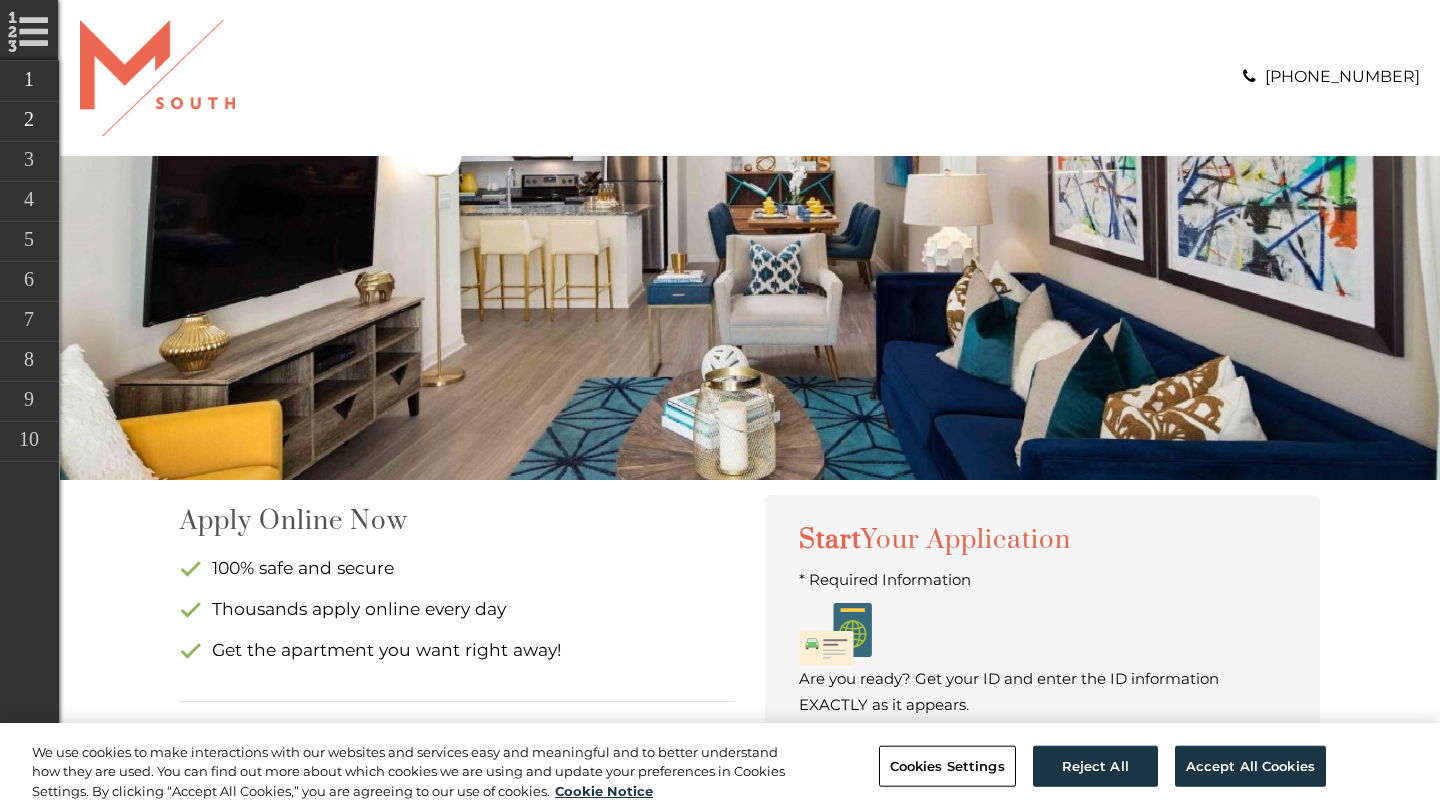 scroll, scrollTop: 0, scrollLeft: 0, axis: both 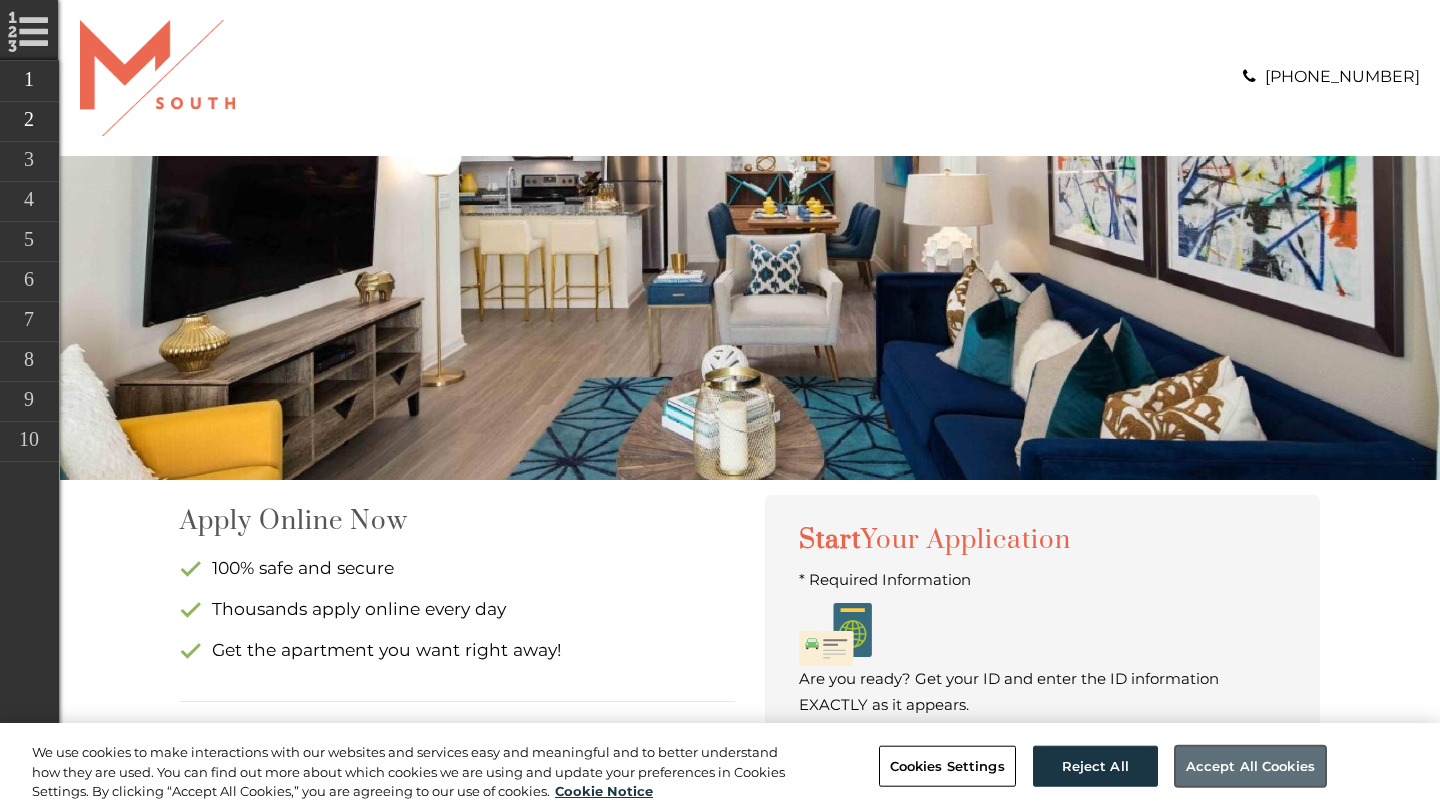 click on "Accept All Cookies" at bounding box center [1250, 766] 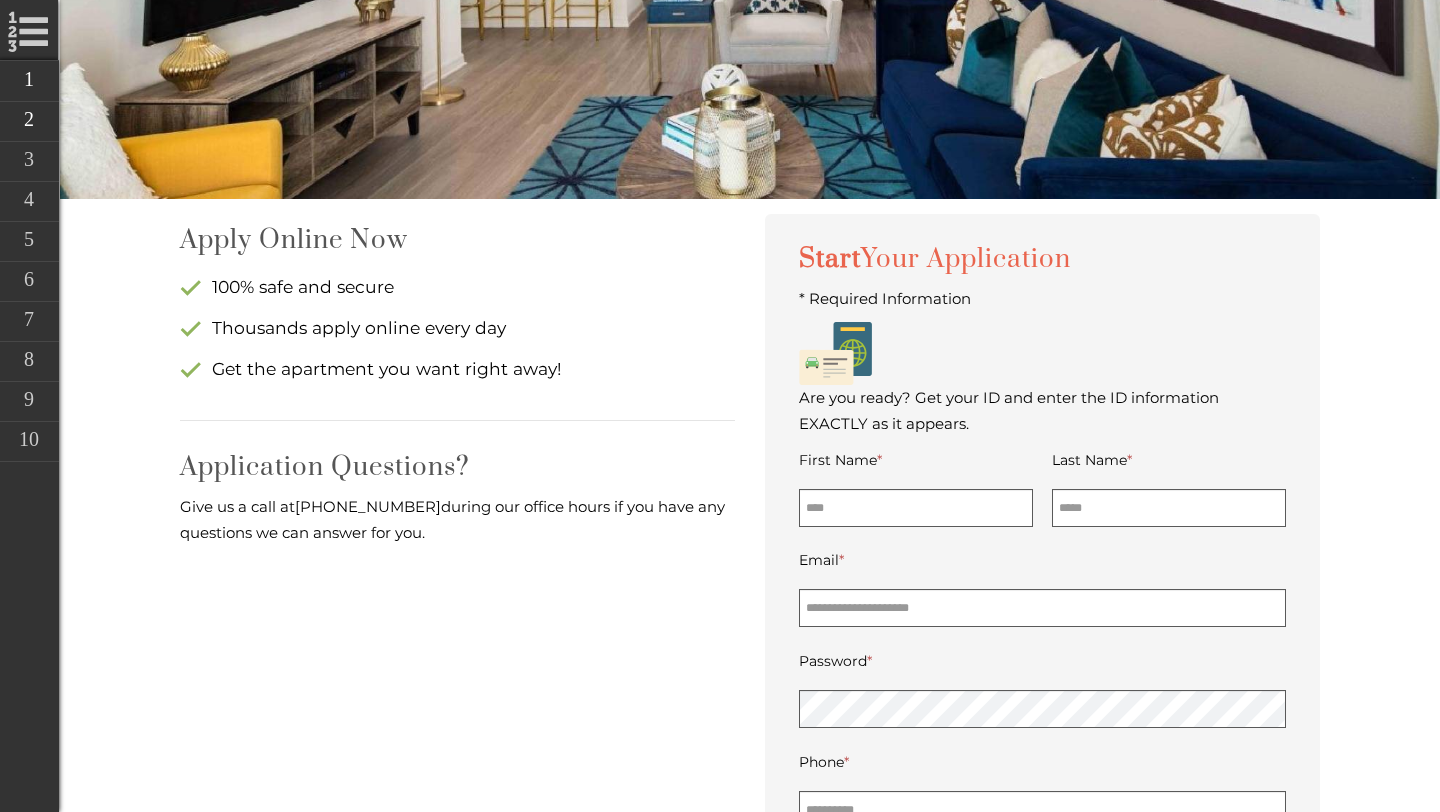 scroll, scrollTop: 280, scrollLeft: 0, axis: vertical 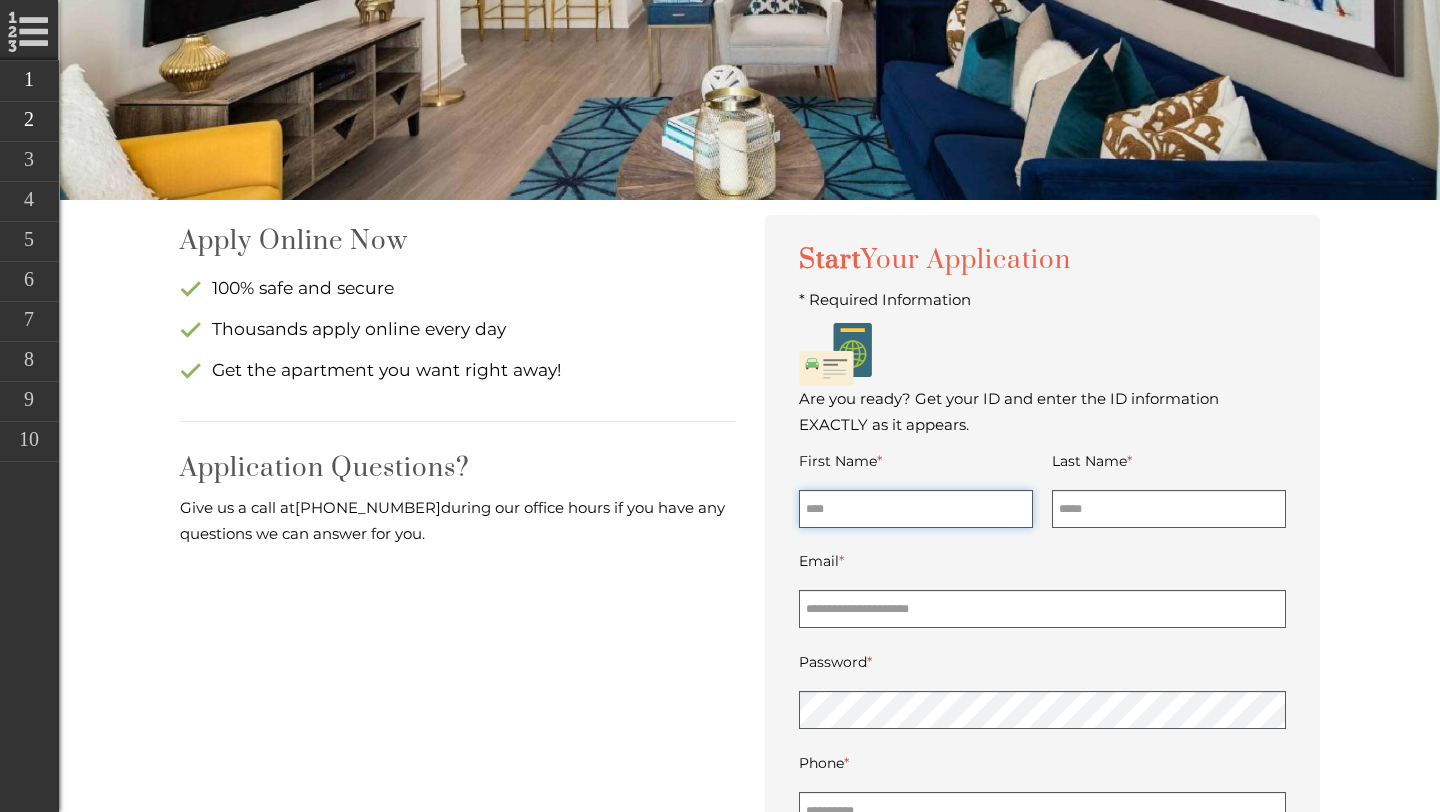 click on "First Name *" at bounding box center (916, 509) 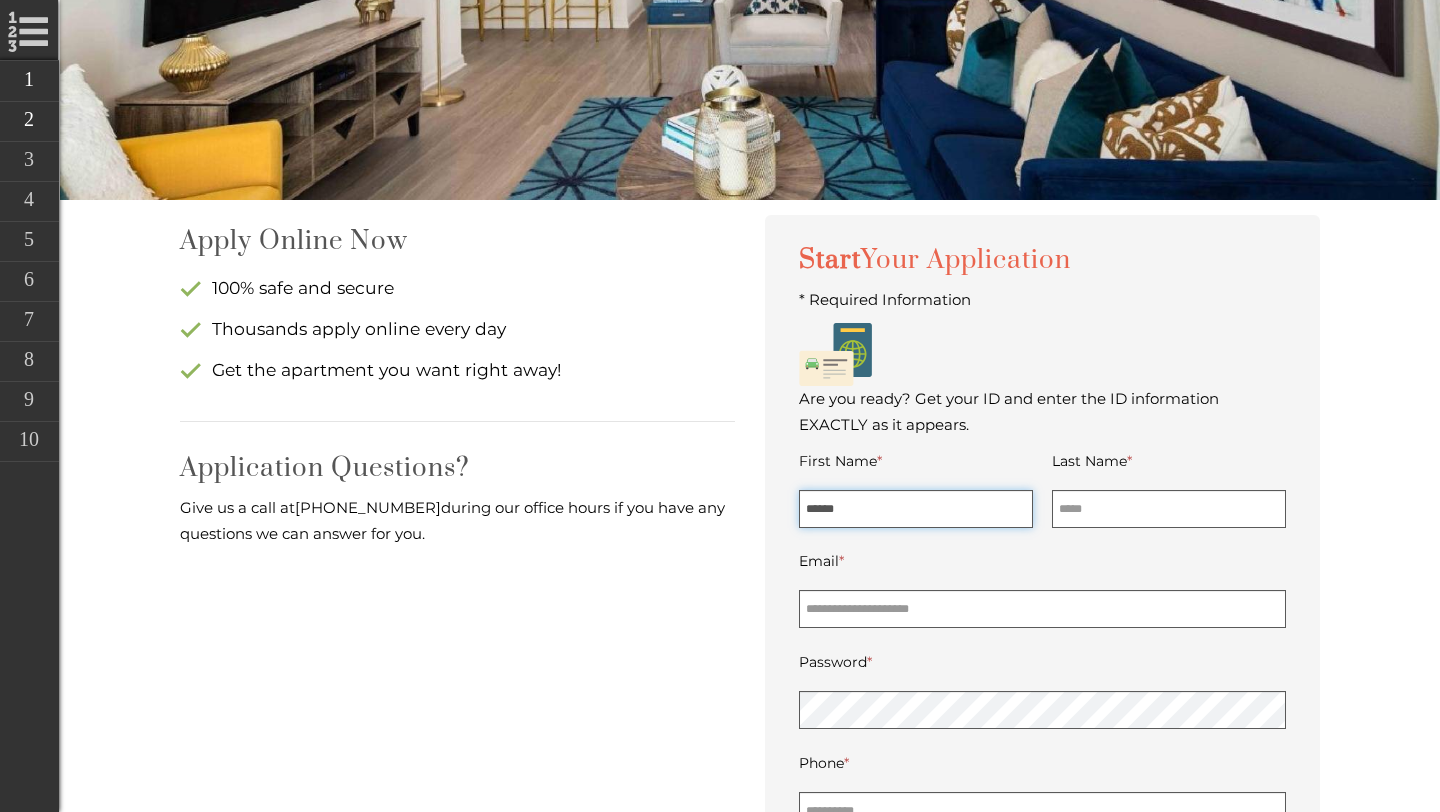 type on "******" 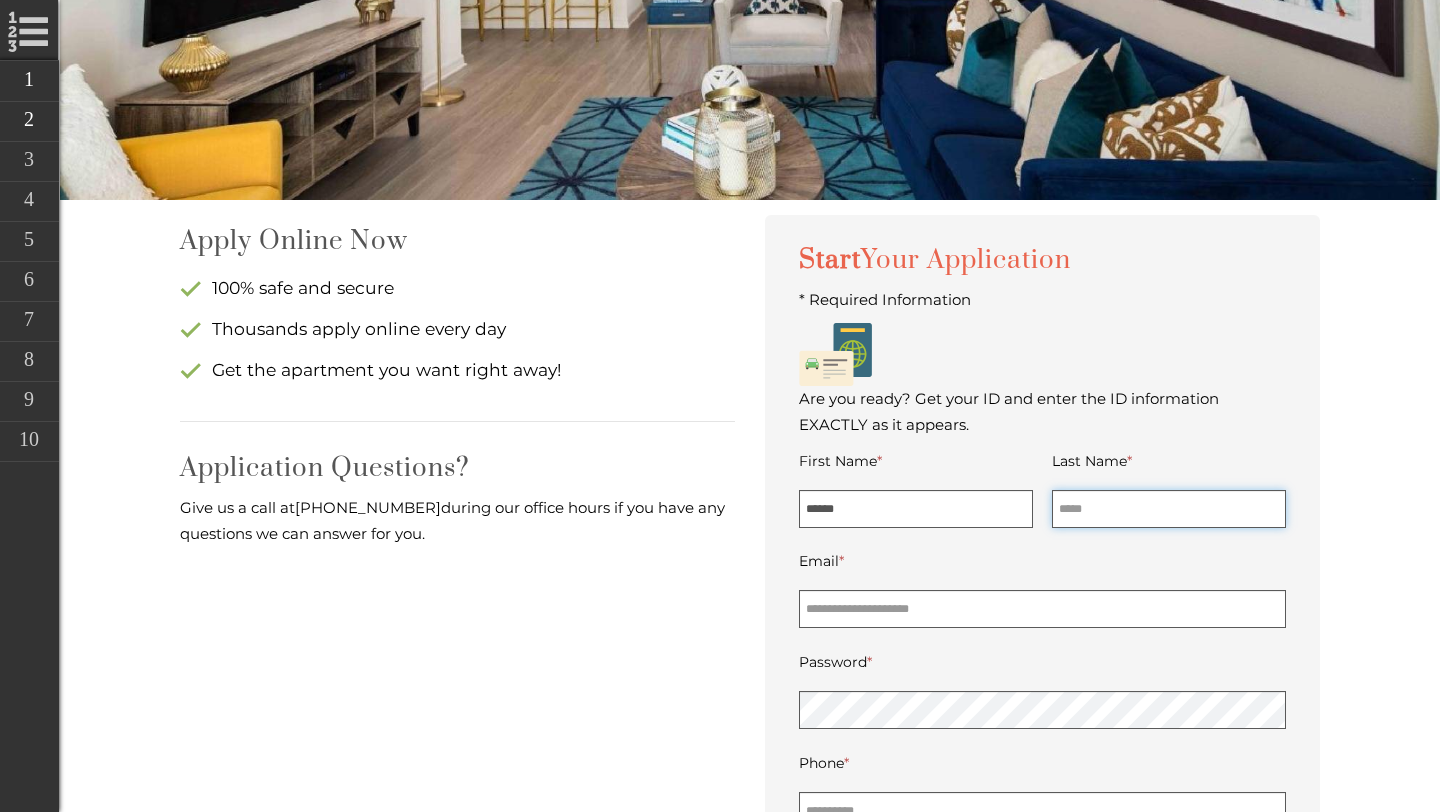 click on "Last Name *" at bounding box center (1169, 509) 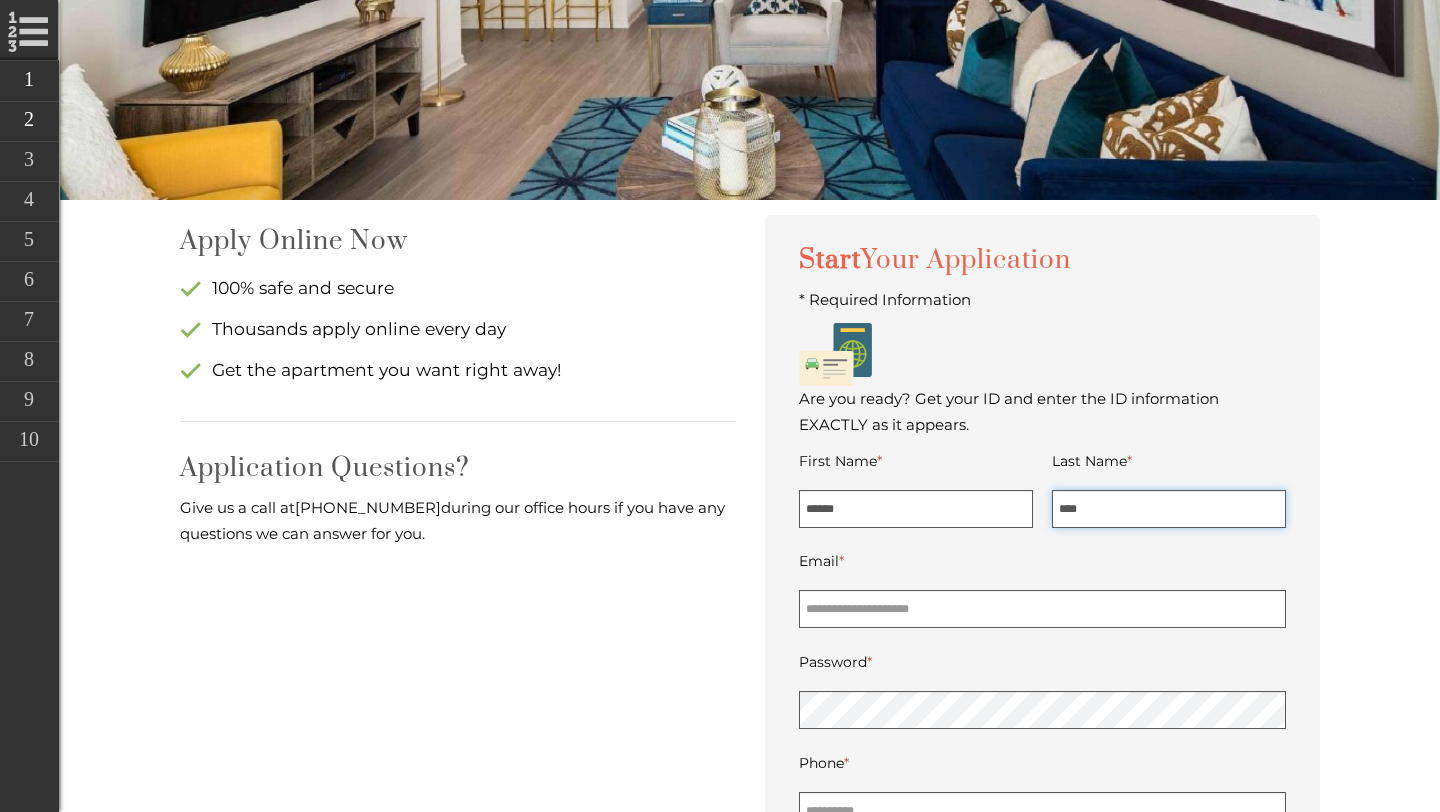 type on "****" 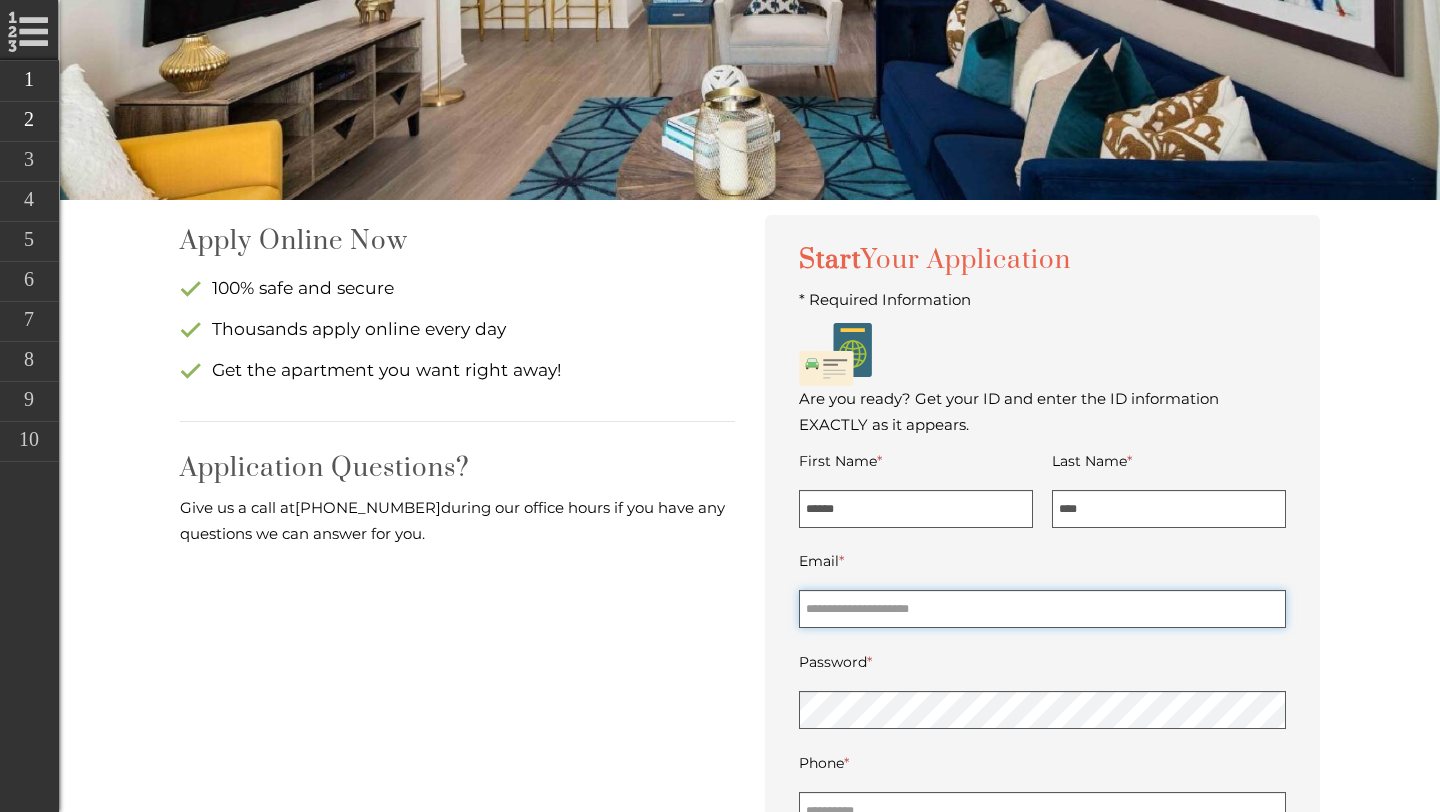 click on "Email *" at bounding box center [1042, 609] 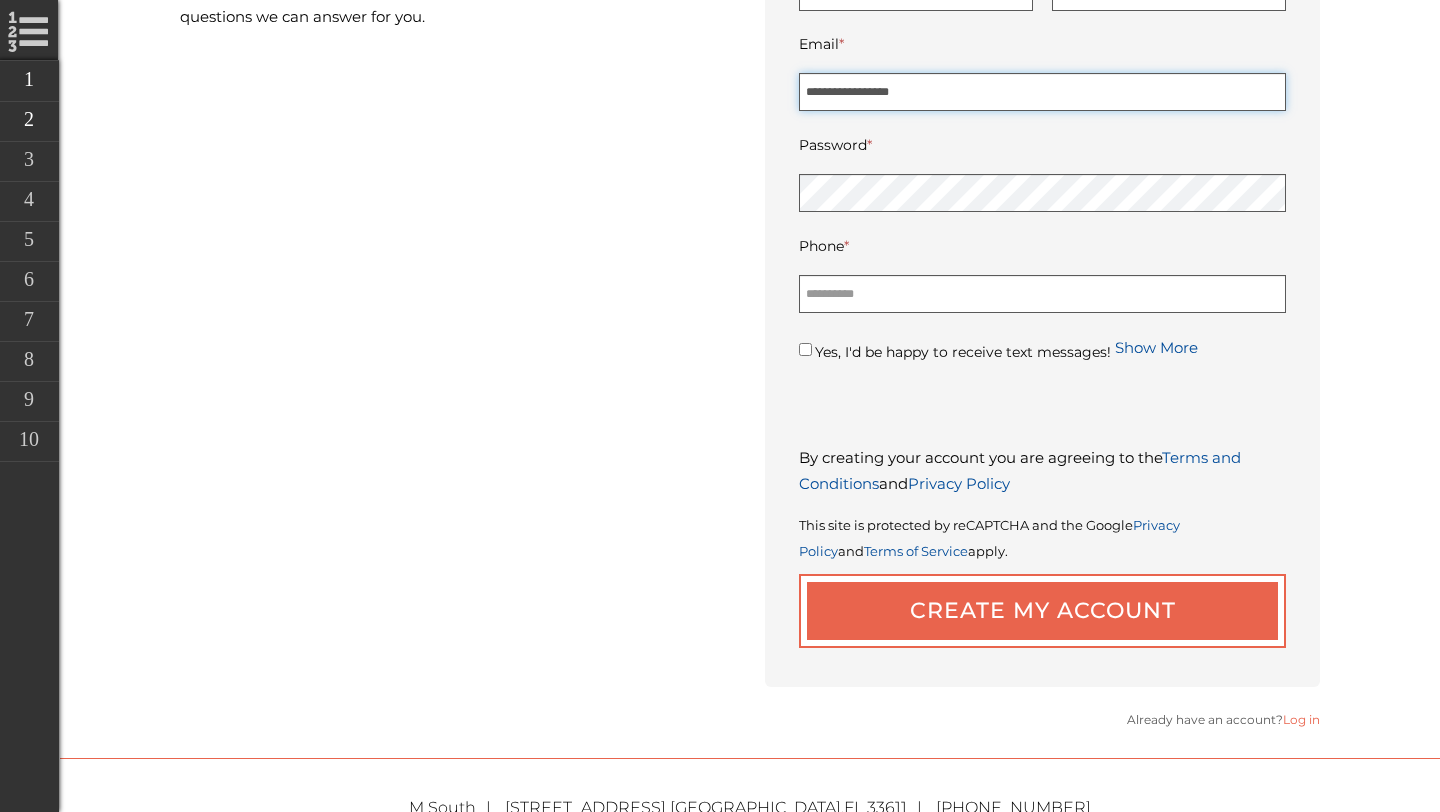 scroll, scrollTop: 647, scrollLeft: 0, axis: vertical 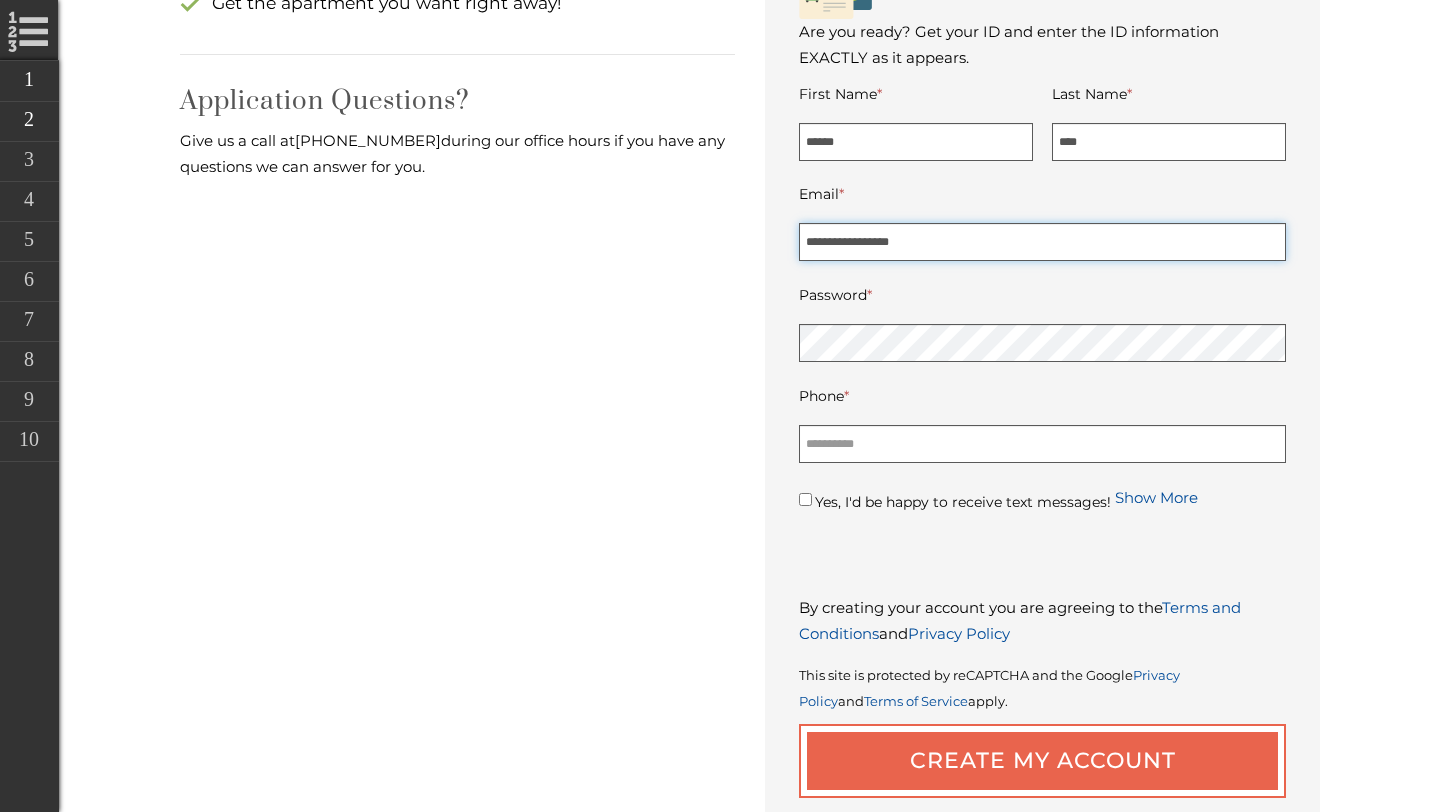 type on "**********" 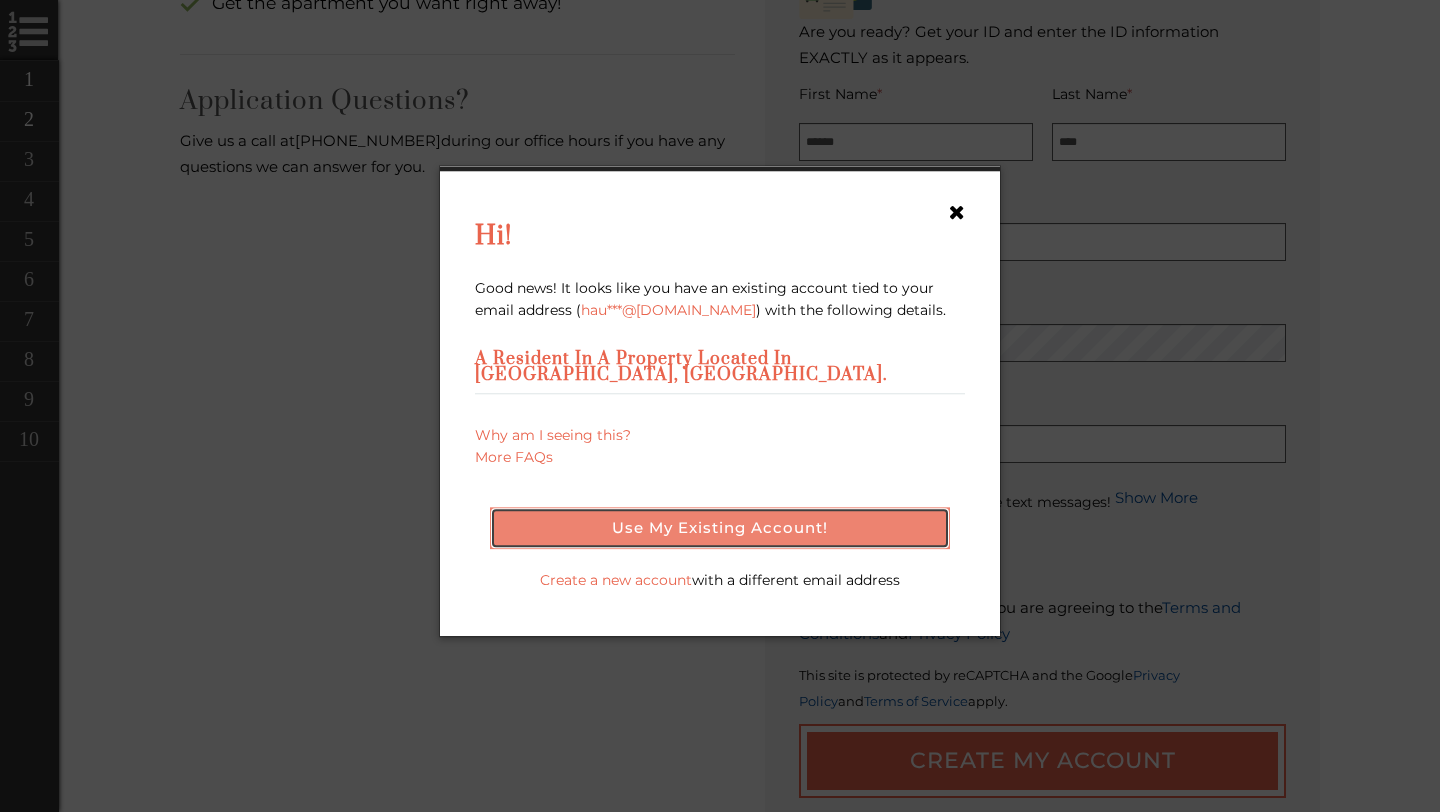 click on "Use my existing account!" at bounding box center (720, 528) 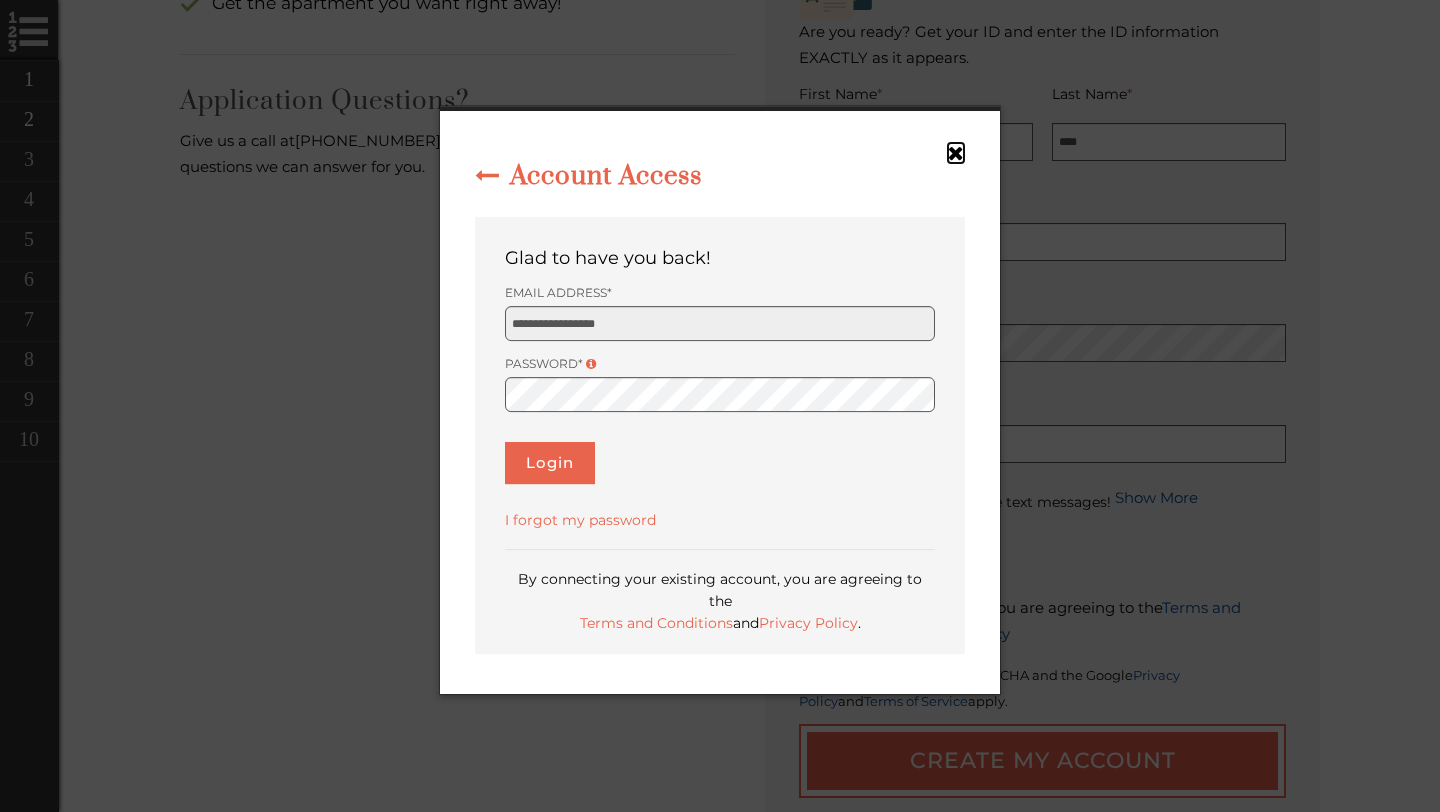 click at bounding box center [956, 153] 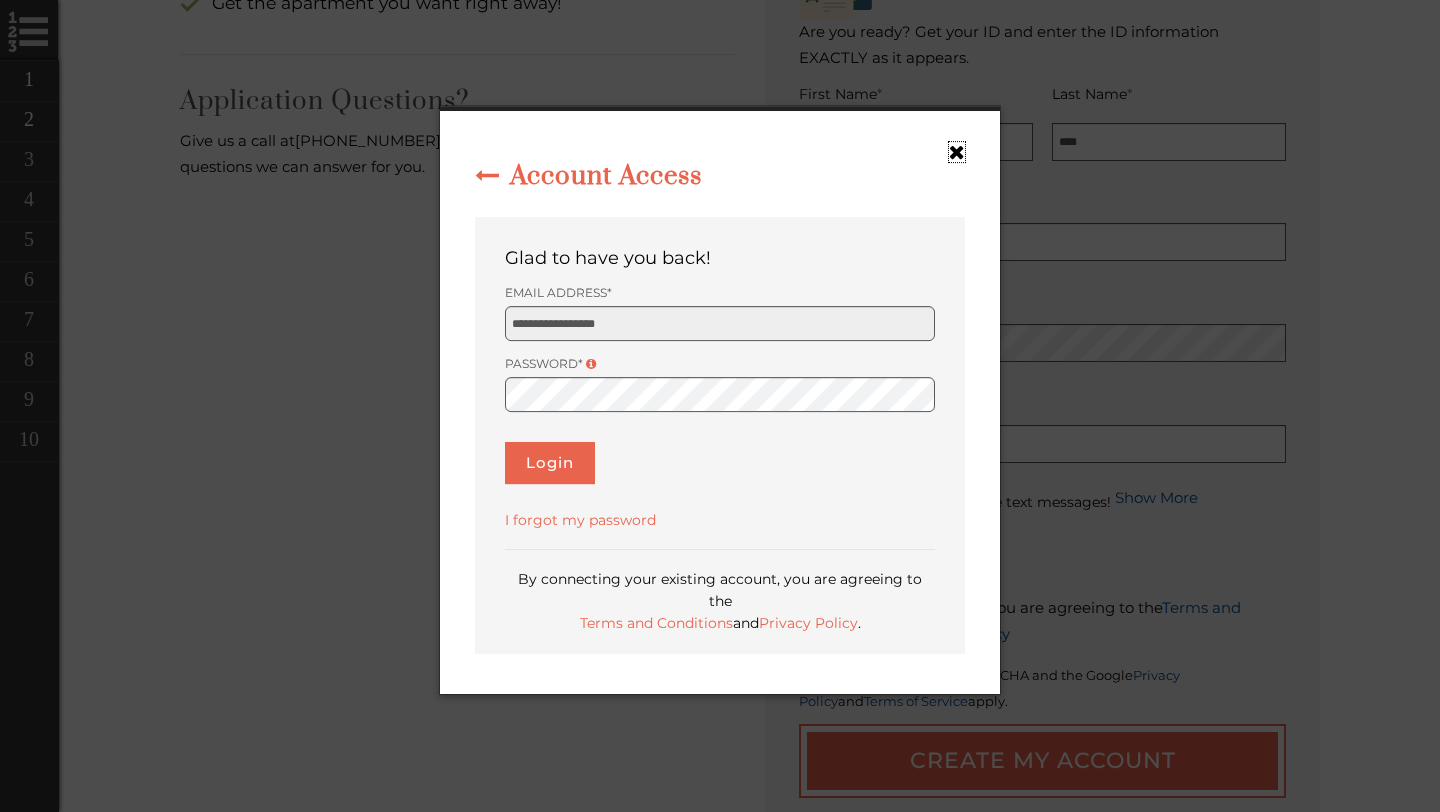 type 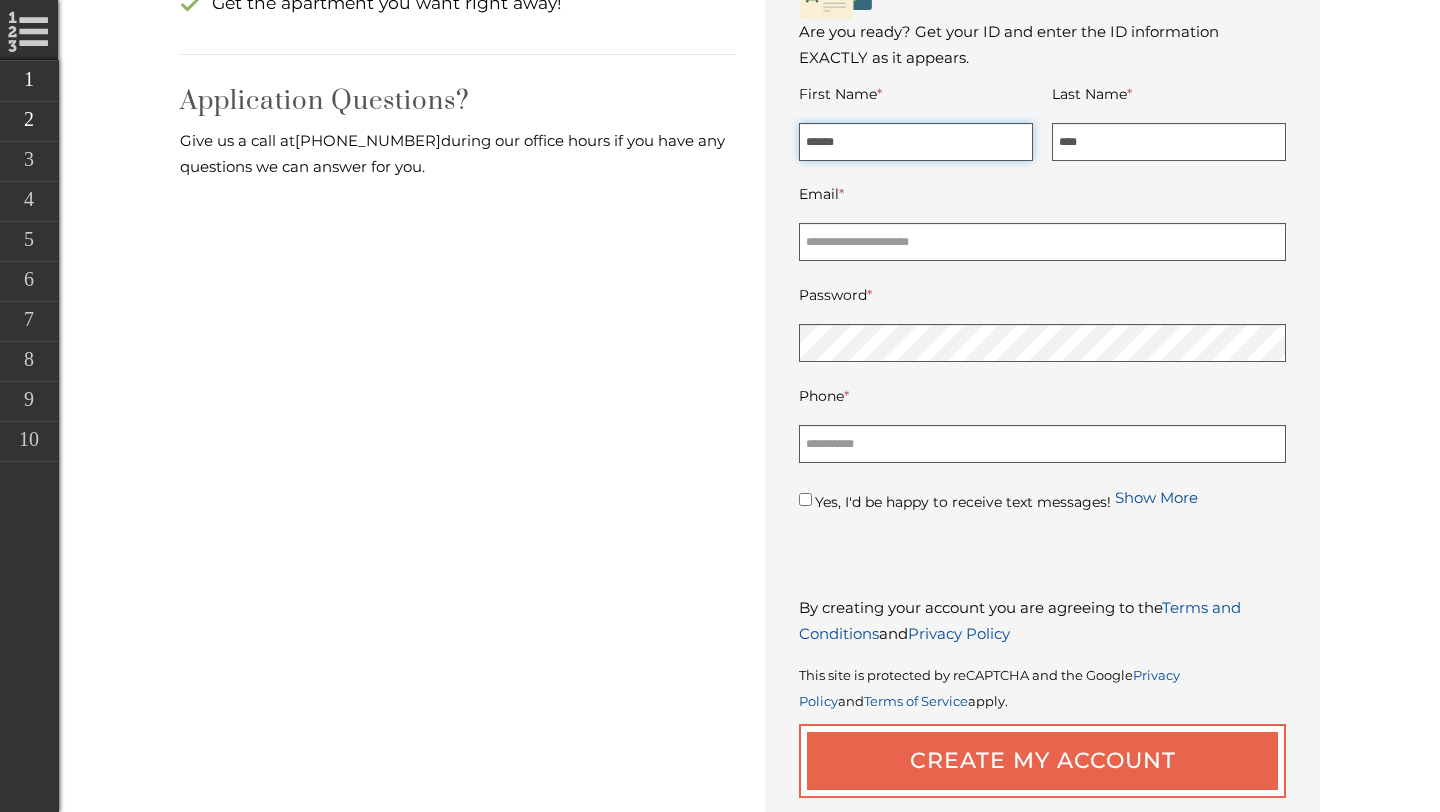 click on "******" at bounding box center [916, 142] 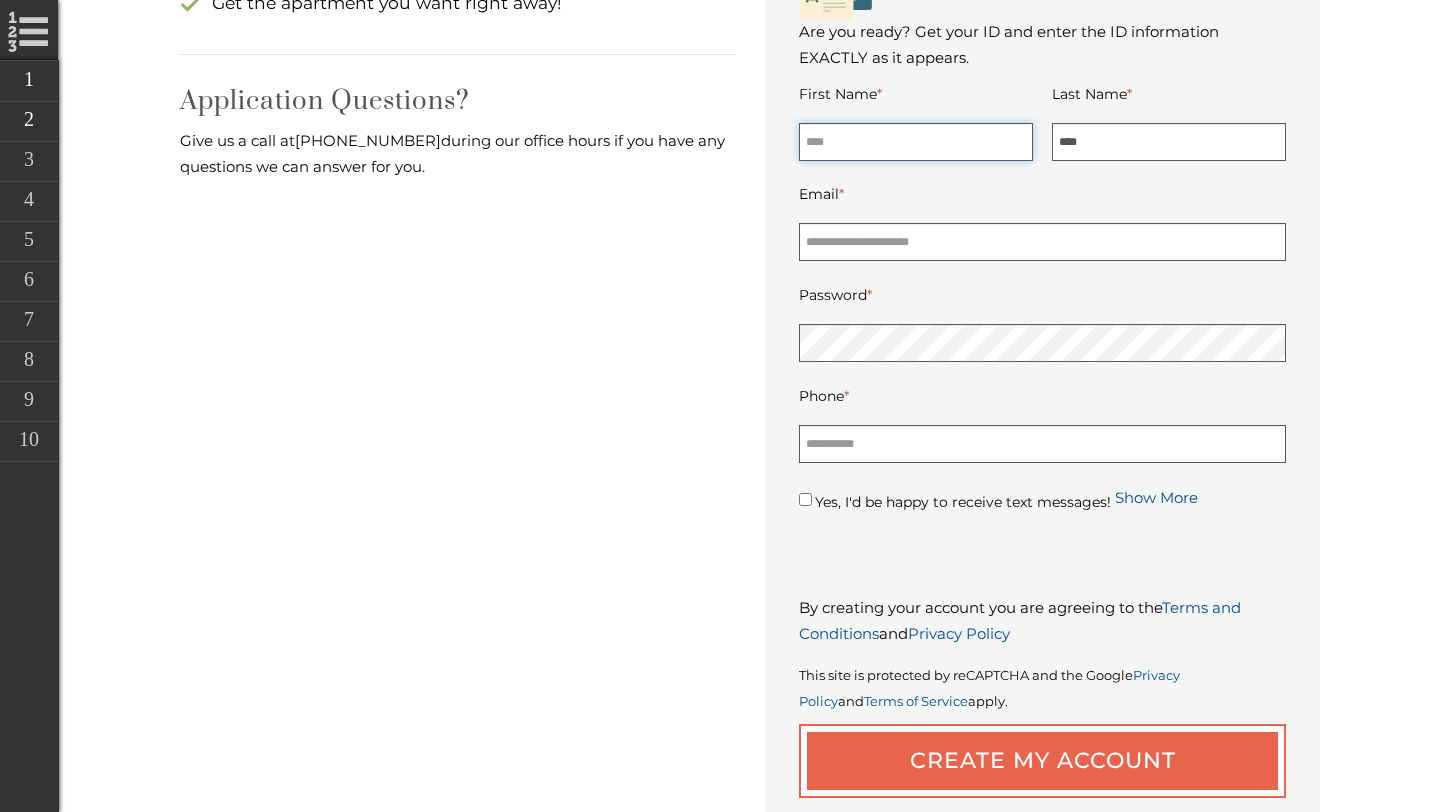 type 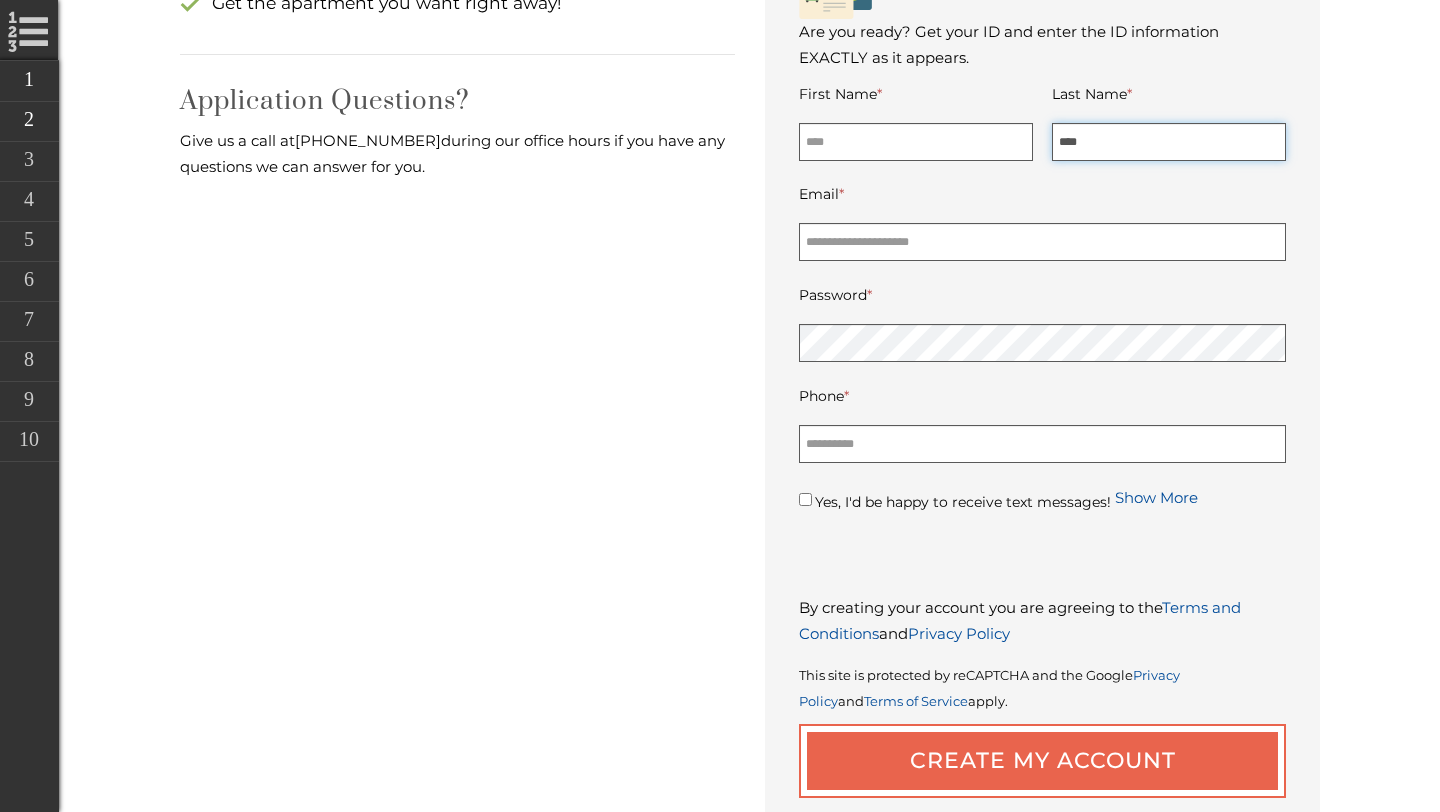 drag, startPoint x: 1136, startPoint y: 142, endPoint x: 998, endPoint y: 123, distance: 139.30183 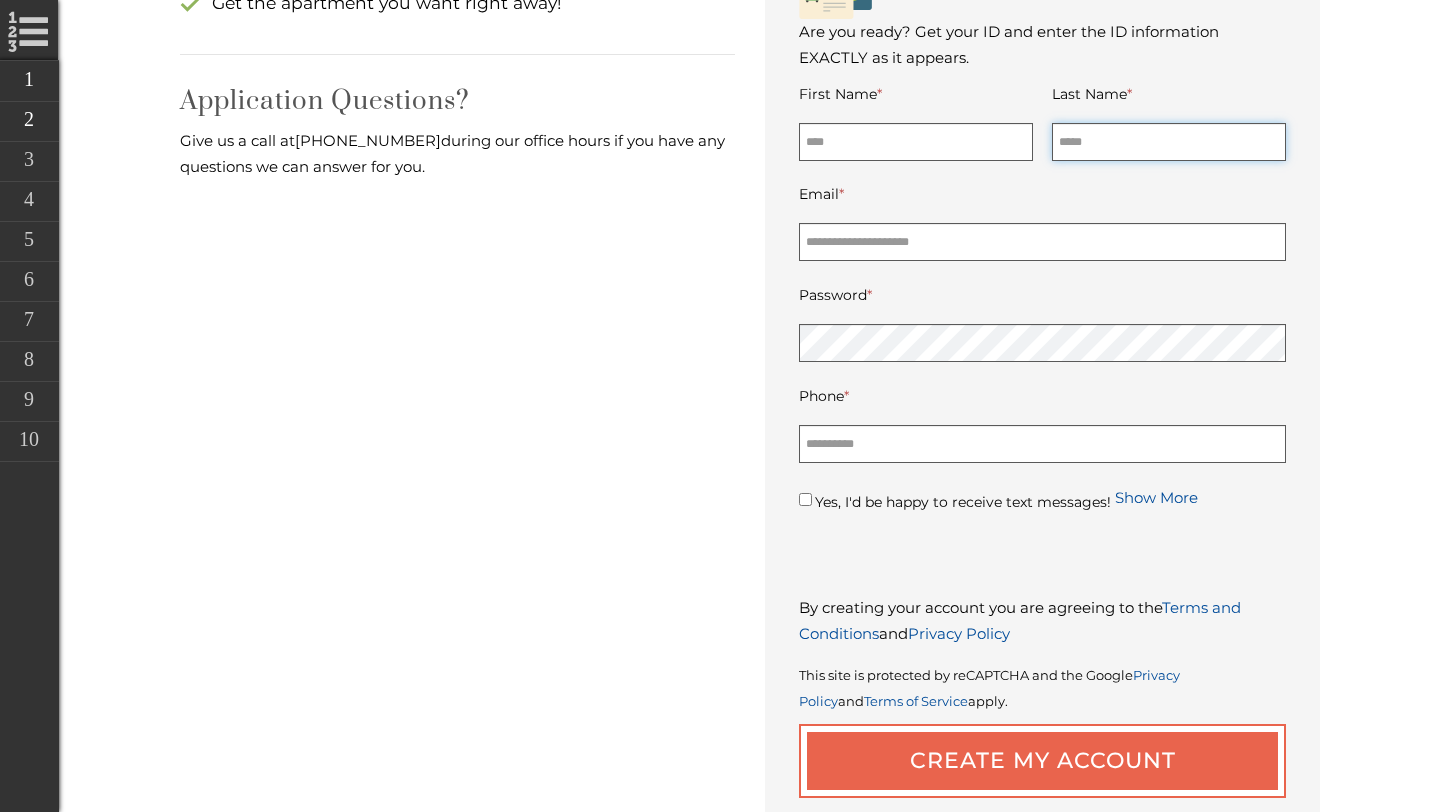type 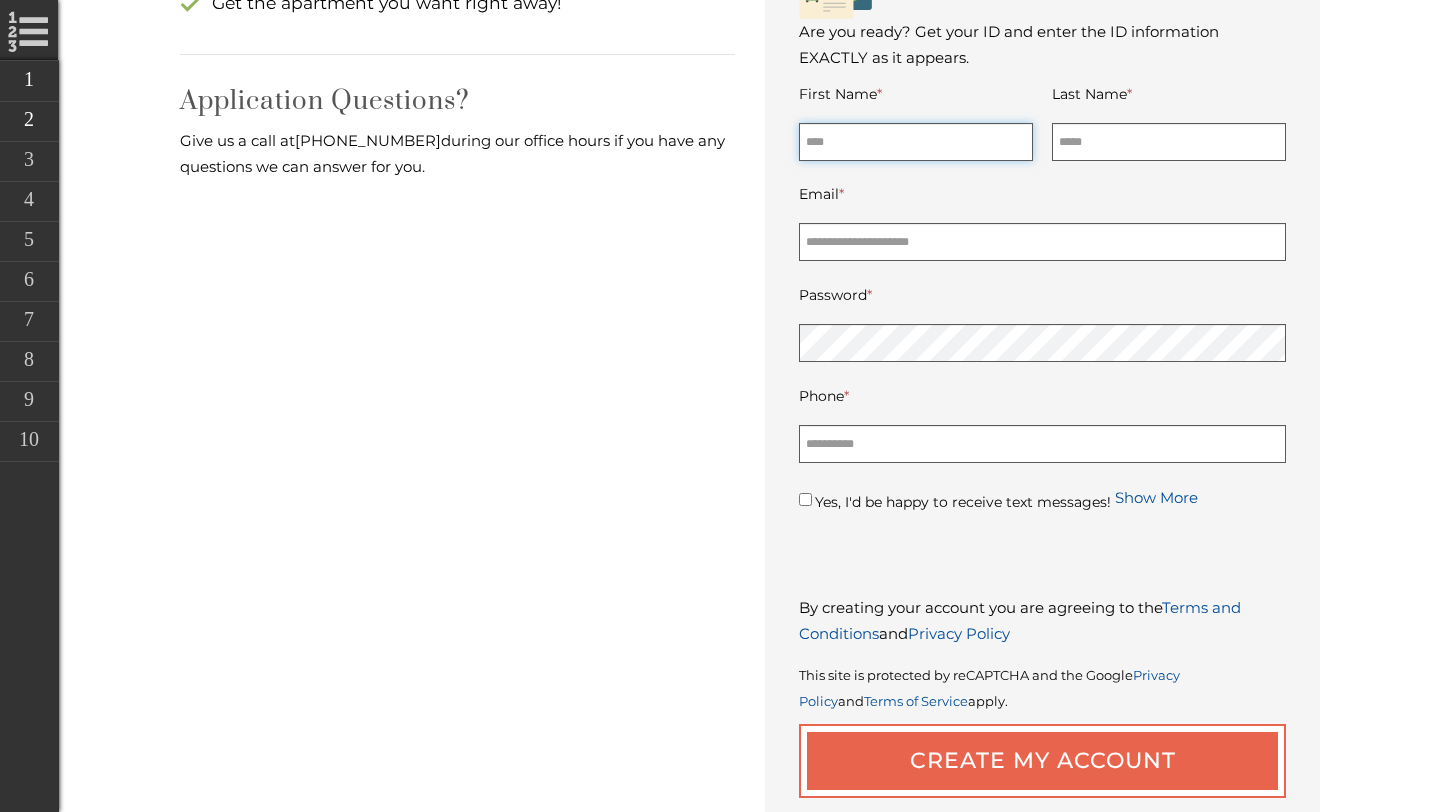 click on "First Name *" at bounding box center (916, 142) 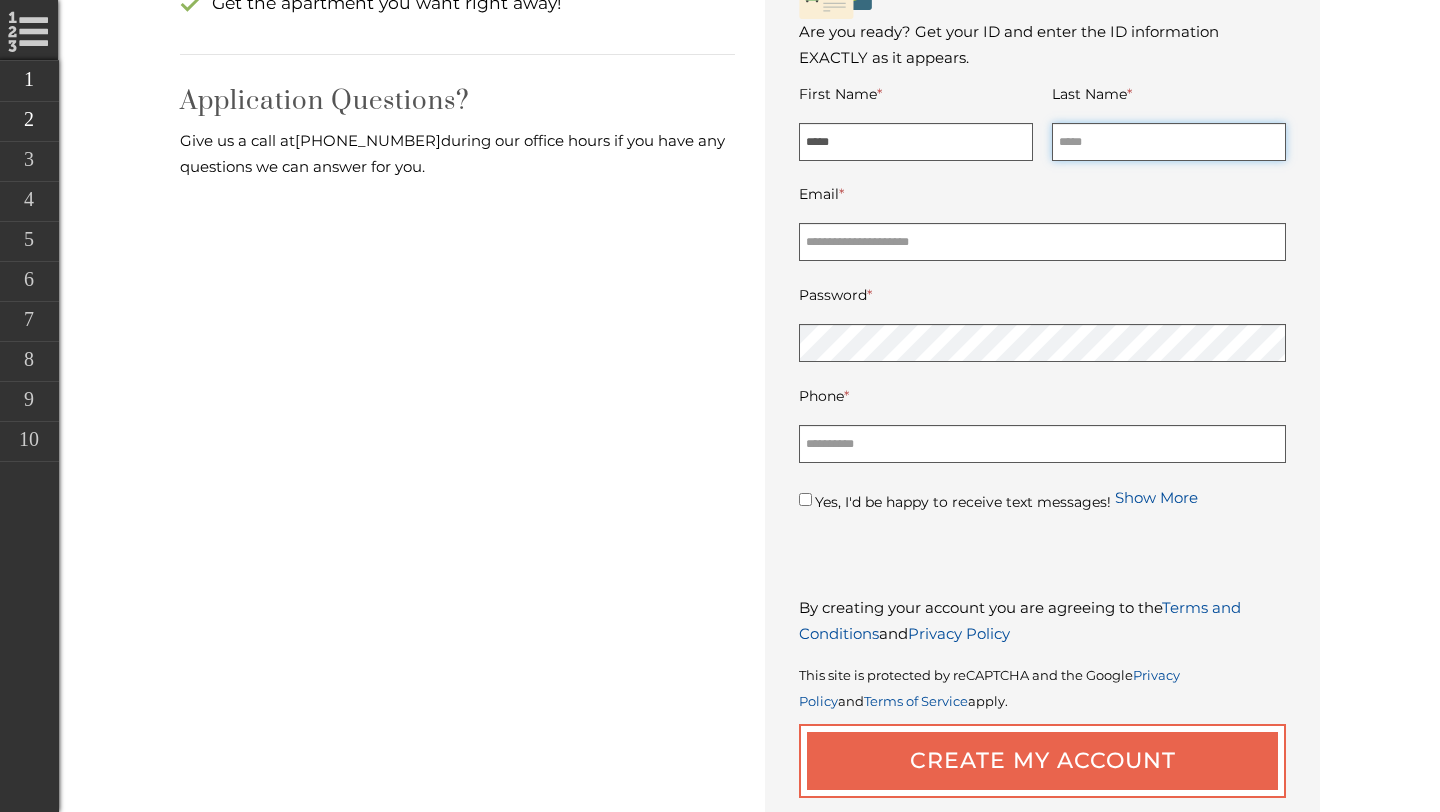 type on "**********" 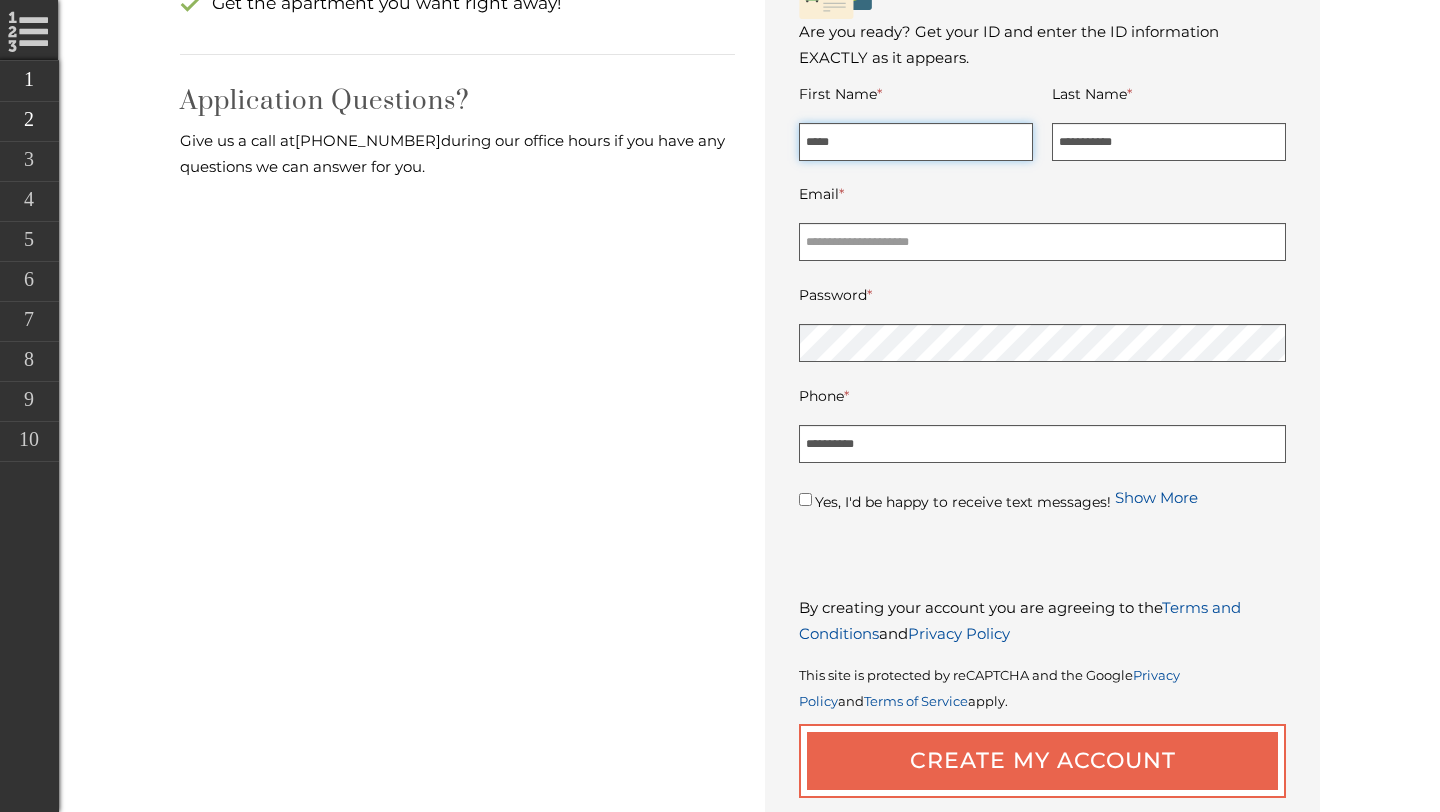 type on "**********" 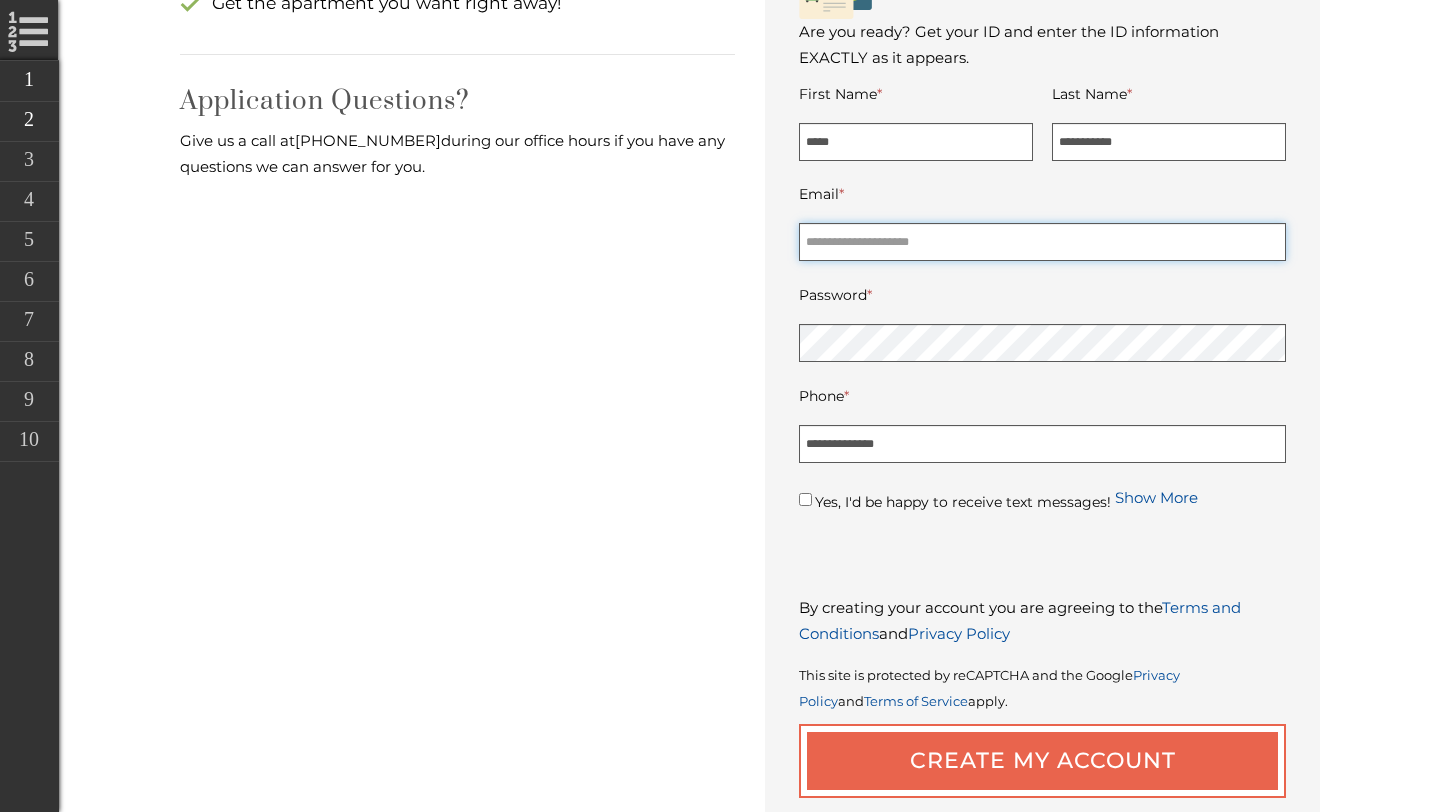 click on "Email *" at bounding box center [1042, 242] 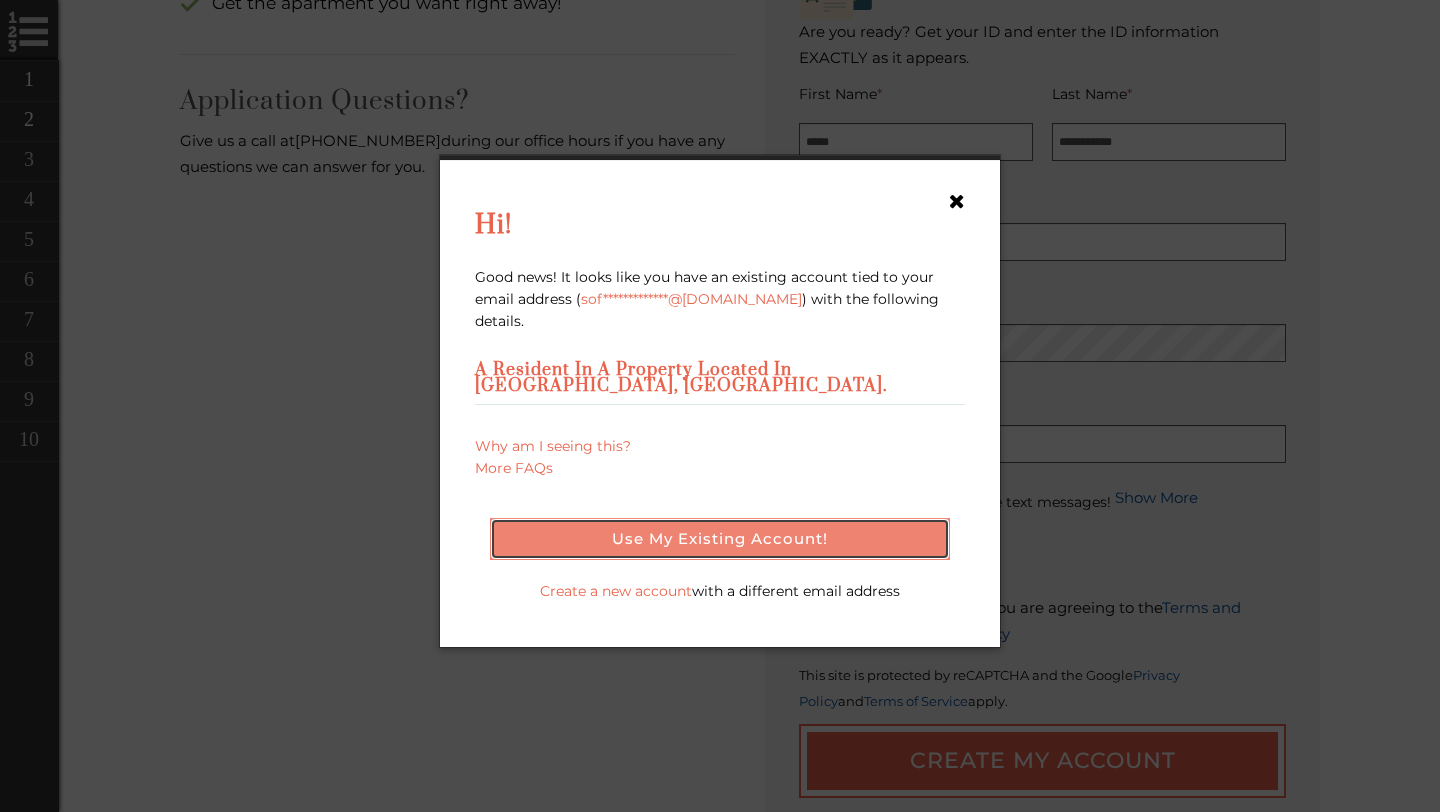 click on "Use my existing account!" at bounding box center [720, 539] 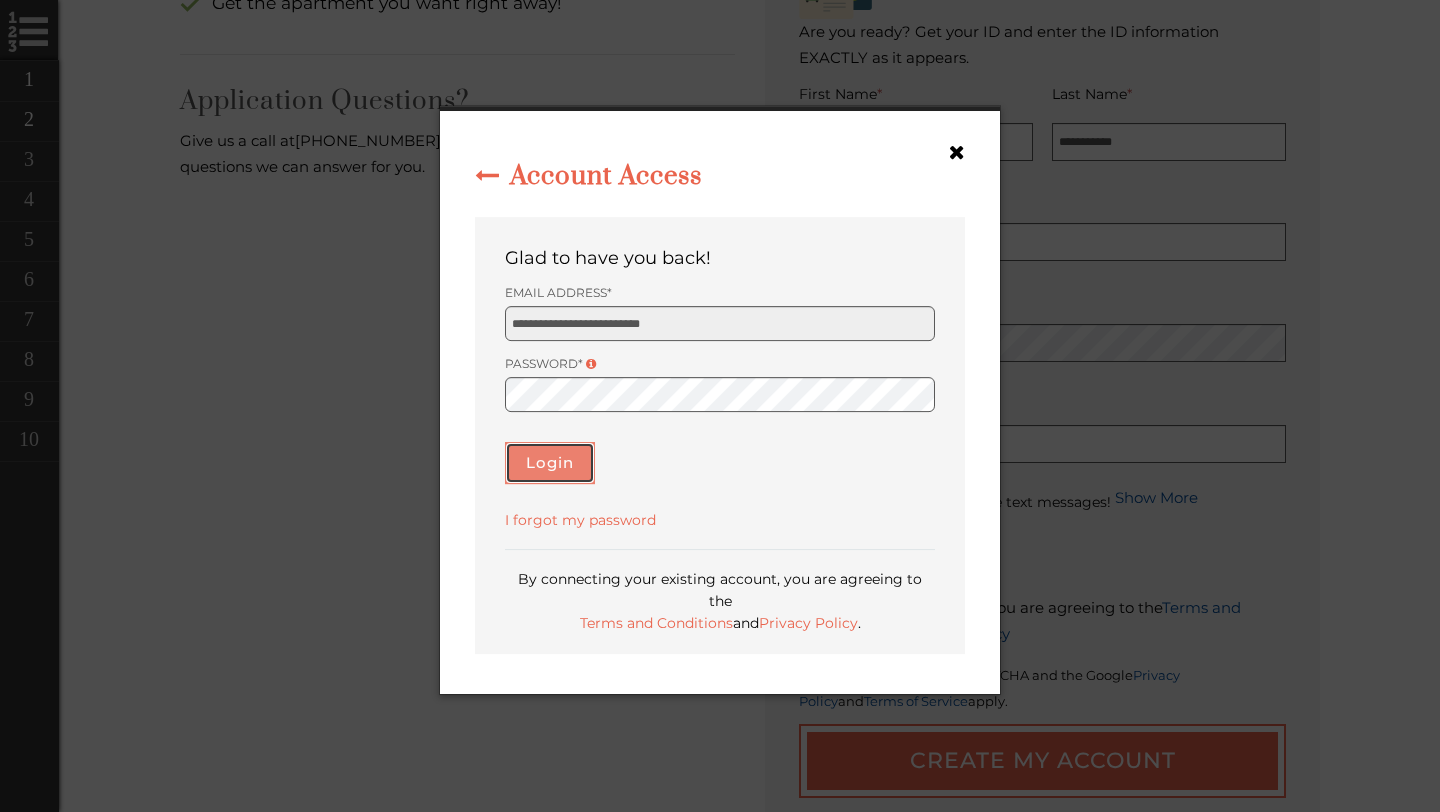 click on "Login" at bounding box center (550, 463) 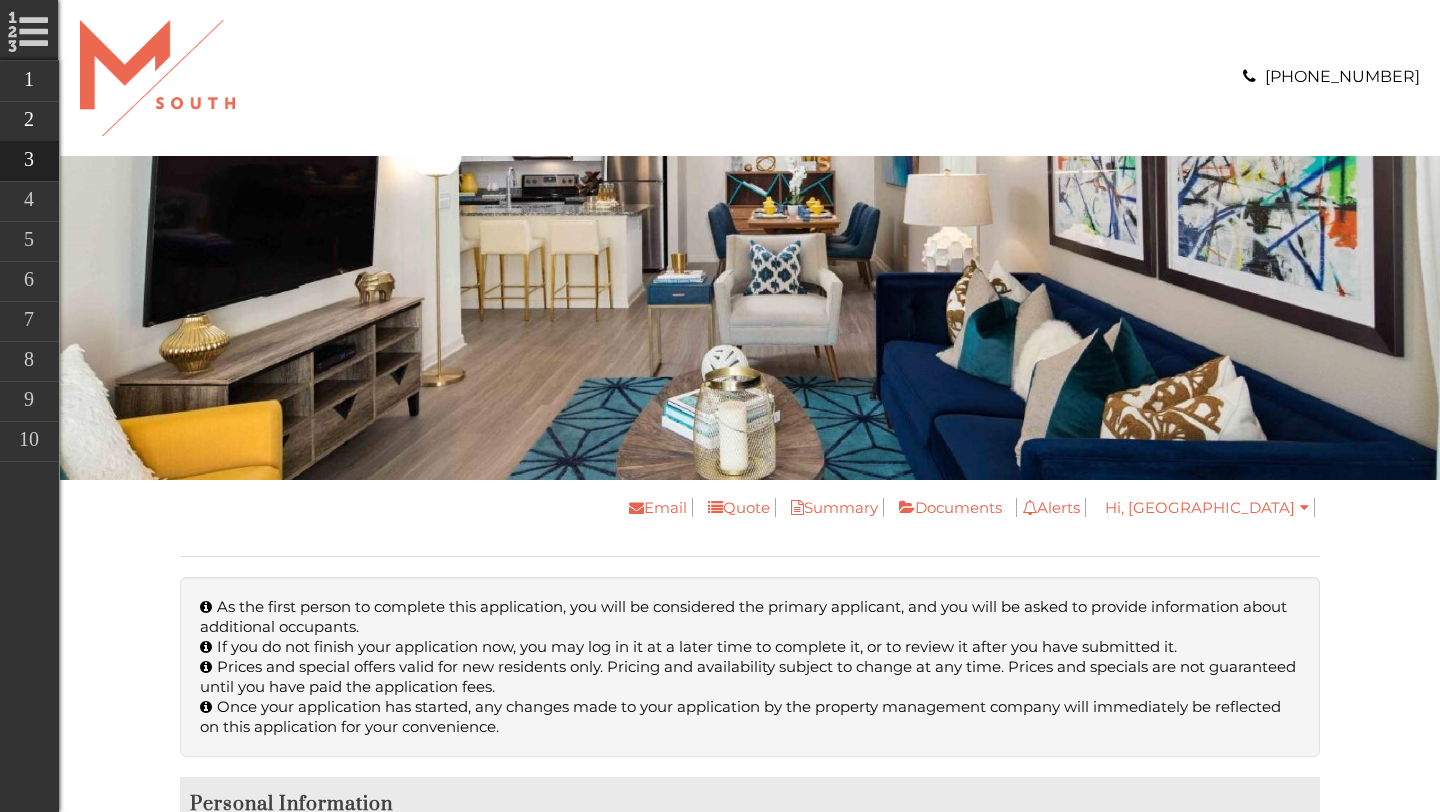 scroll, scrollTop: 0, scrollLeft: 0, axis: both 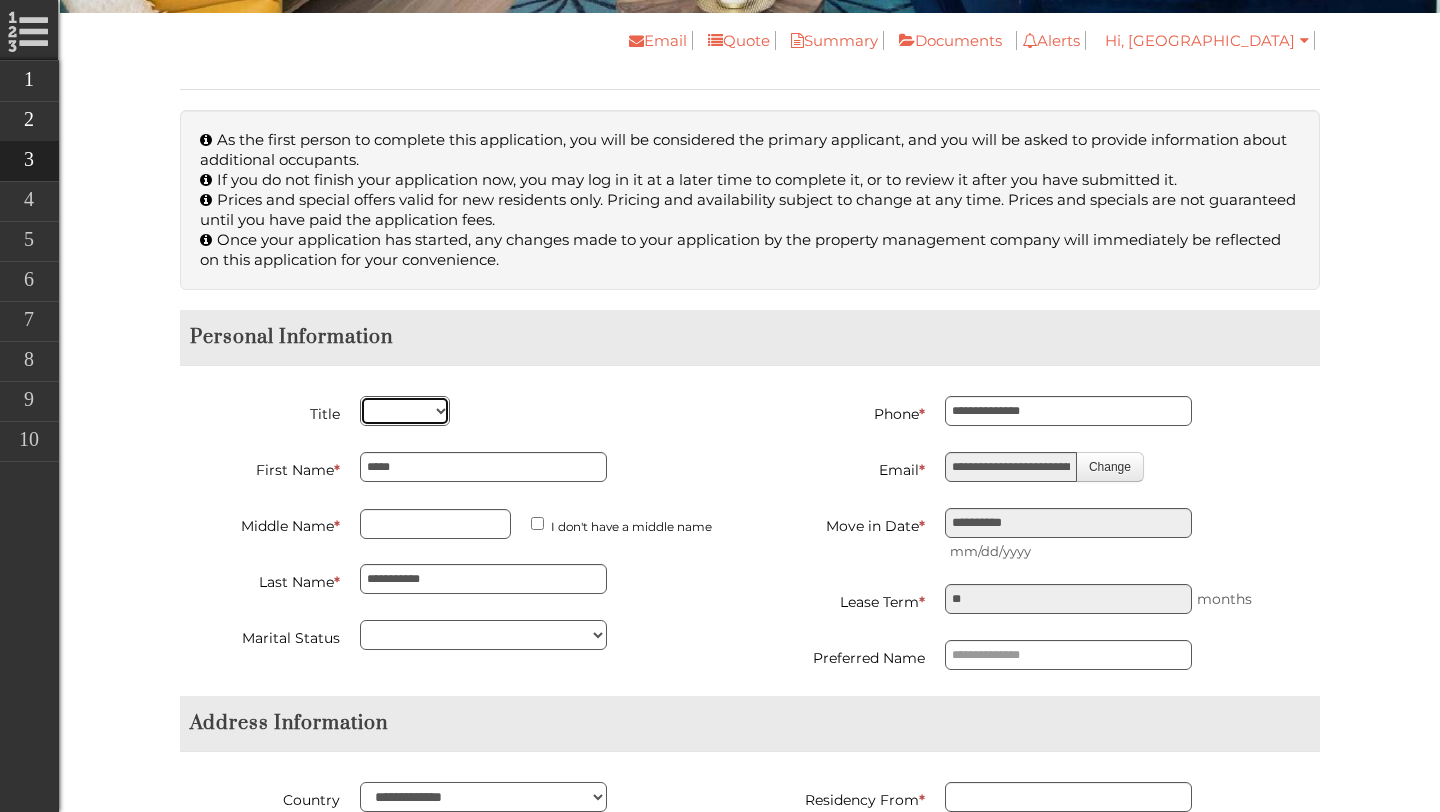 click on "***
***
****
***" at bounding box center [405, 411] 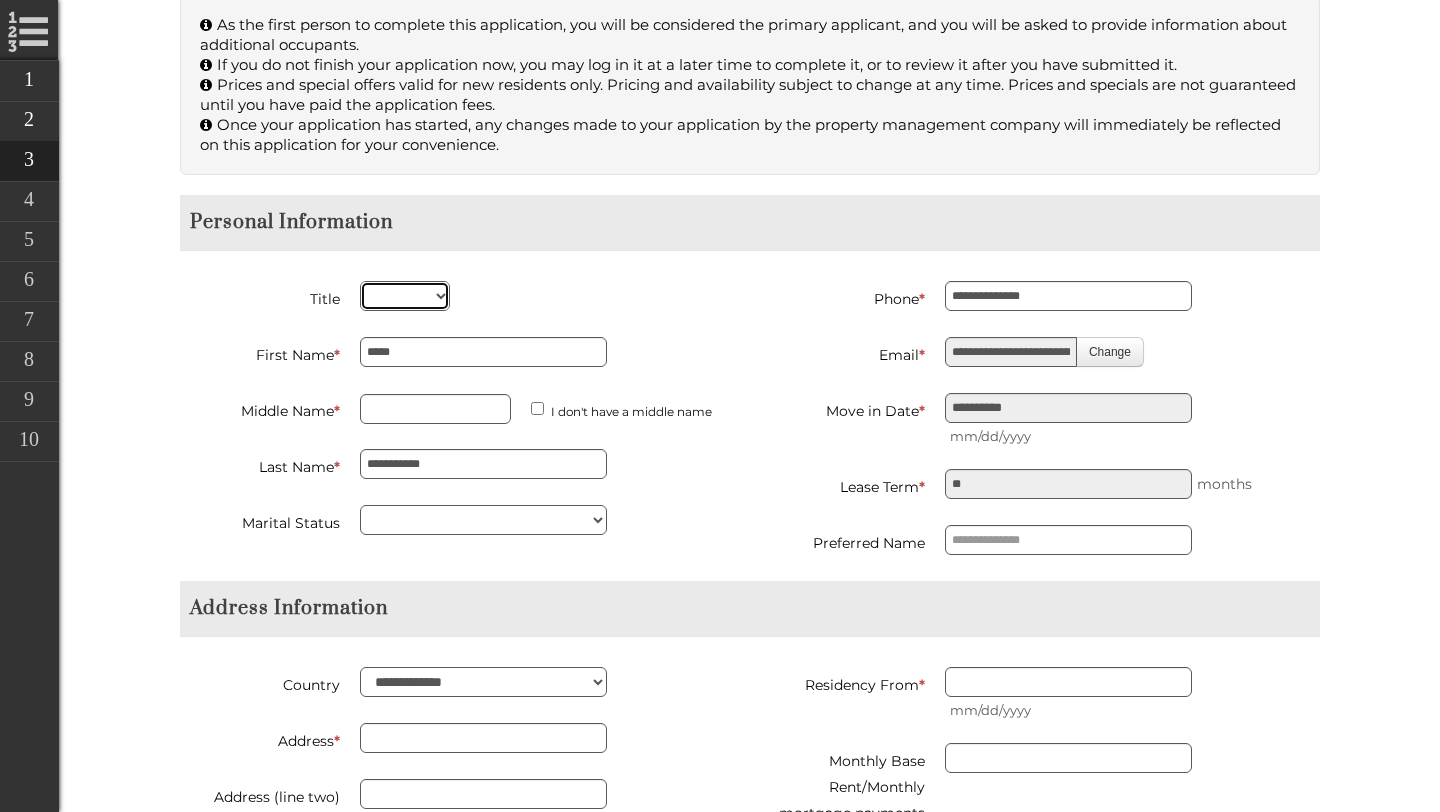 scroll, scrollTop: 583, scrollLeft: 0, axis: vertical 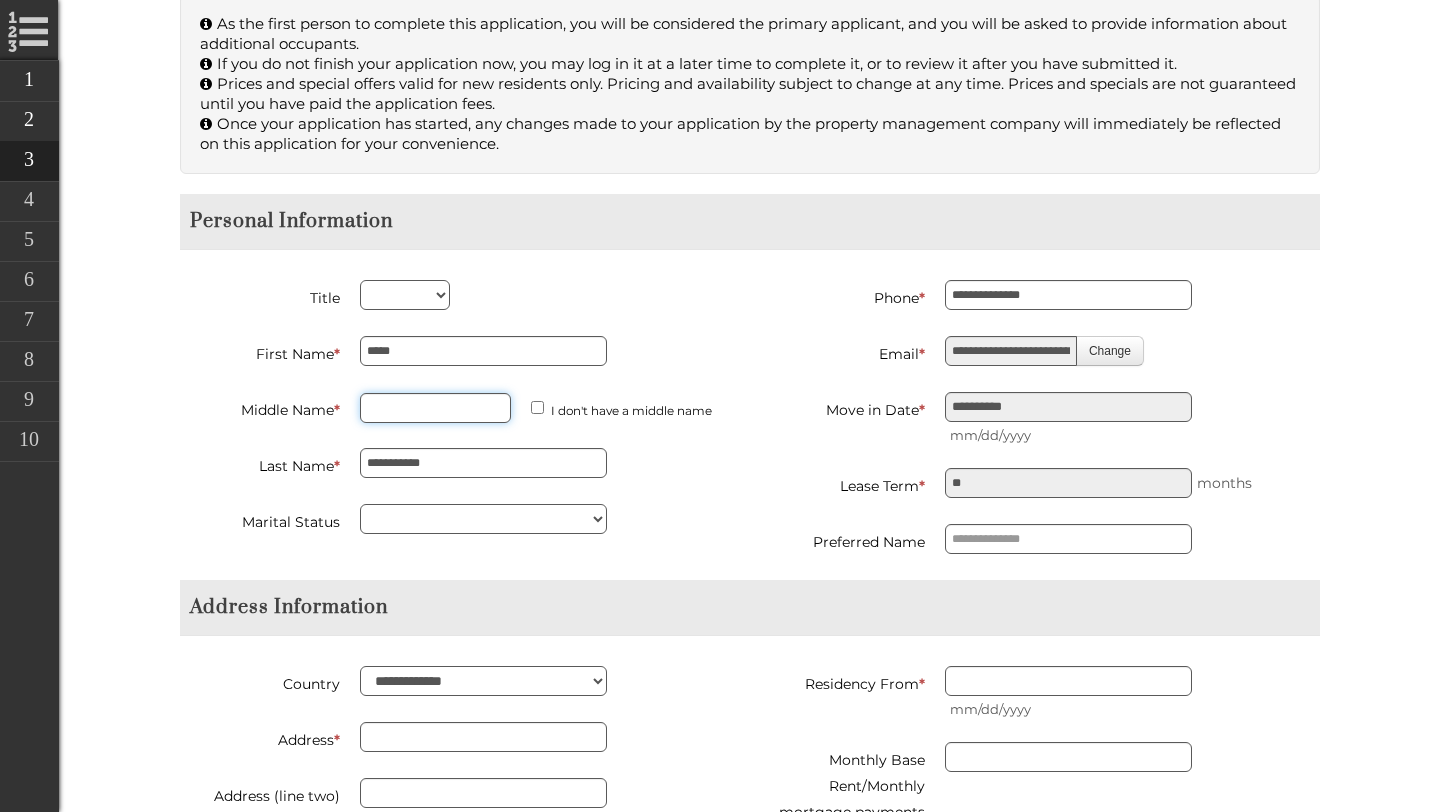 click on "Middle Name  *" at bounding box center [435, 408] 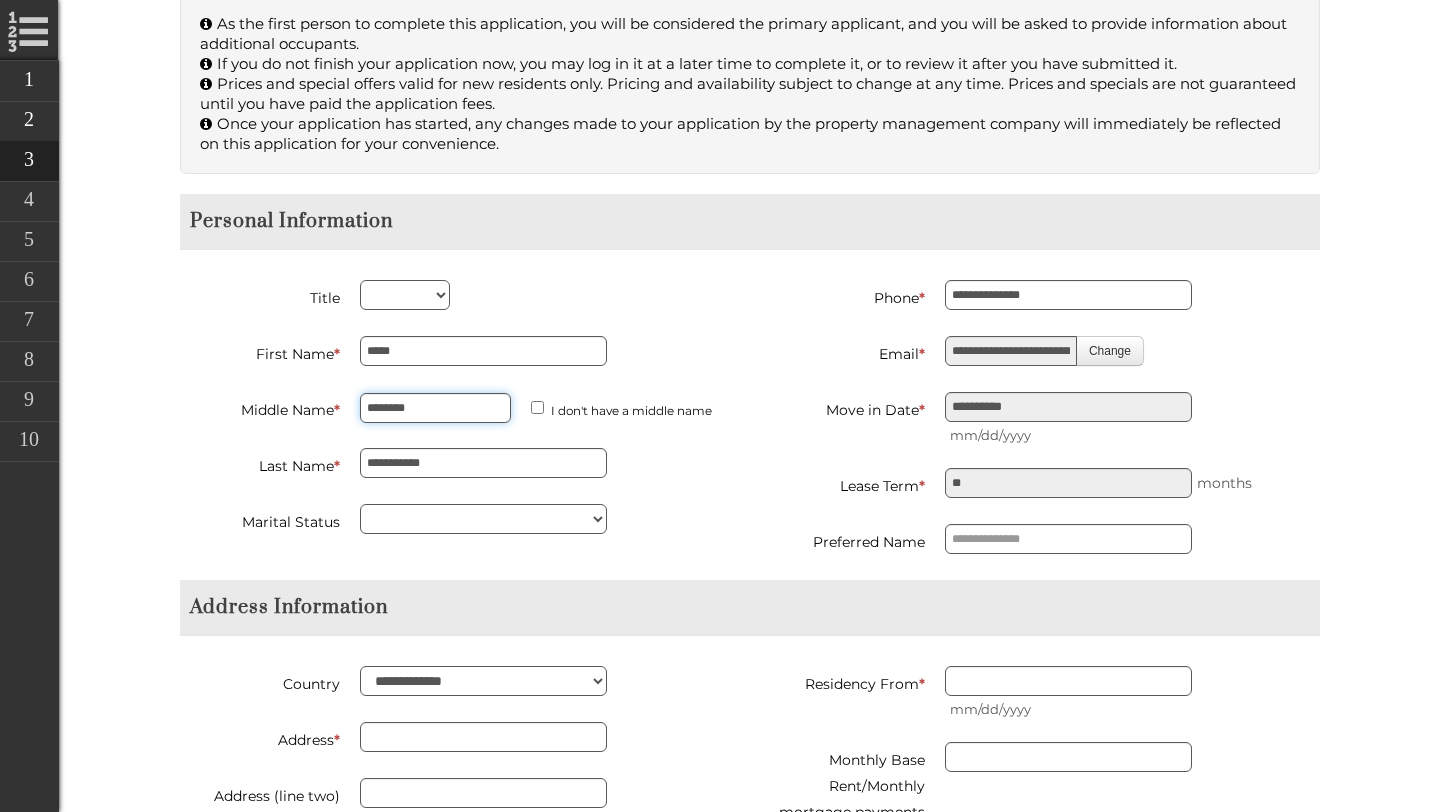 type on "********" 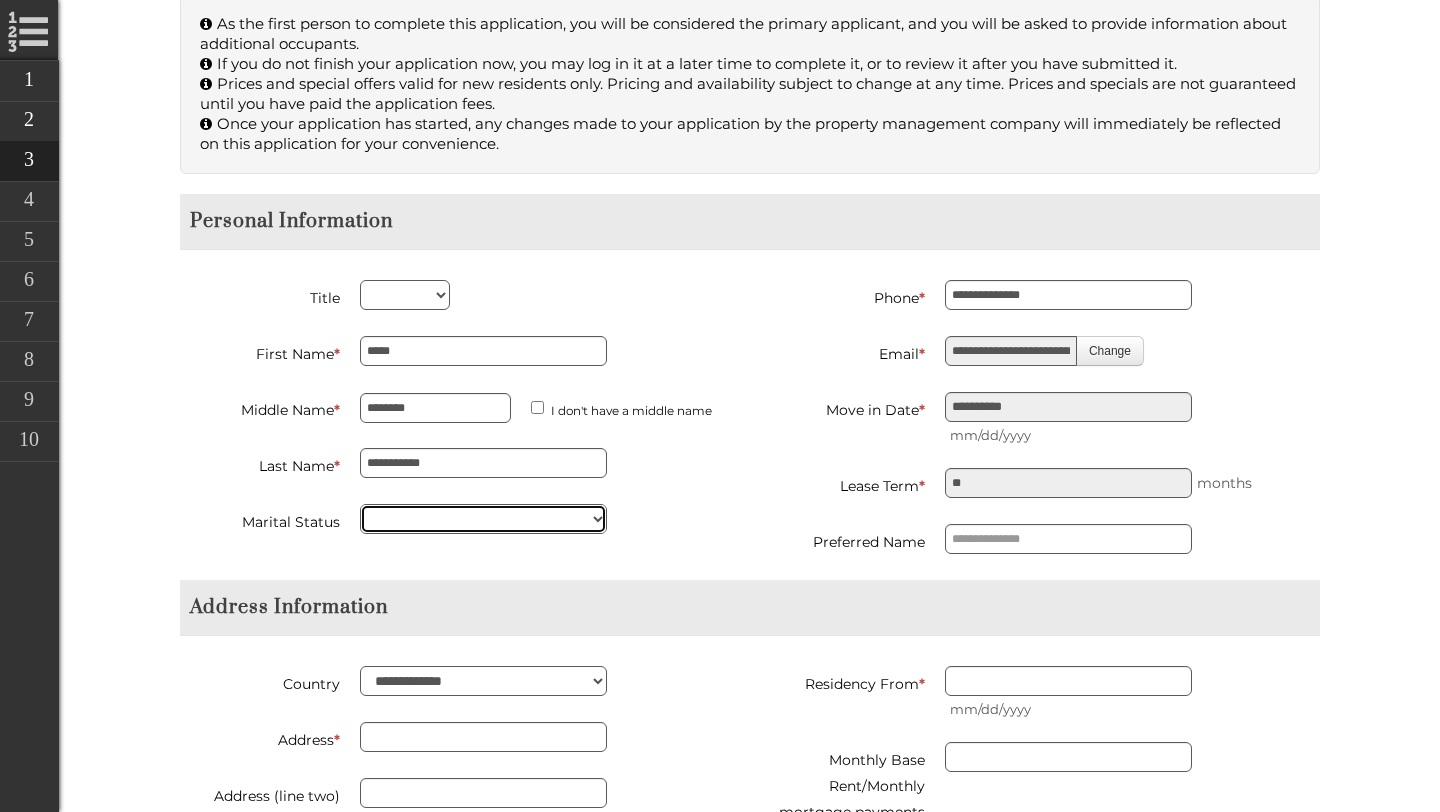 click on "******
*******" at bounding box center (483, 519) 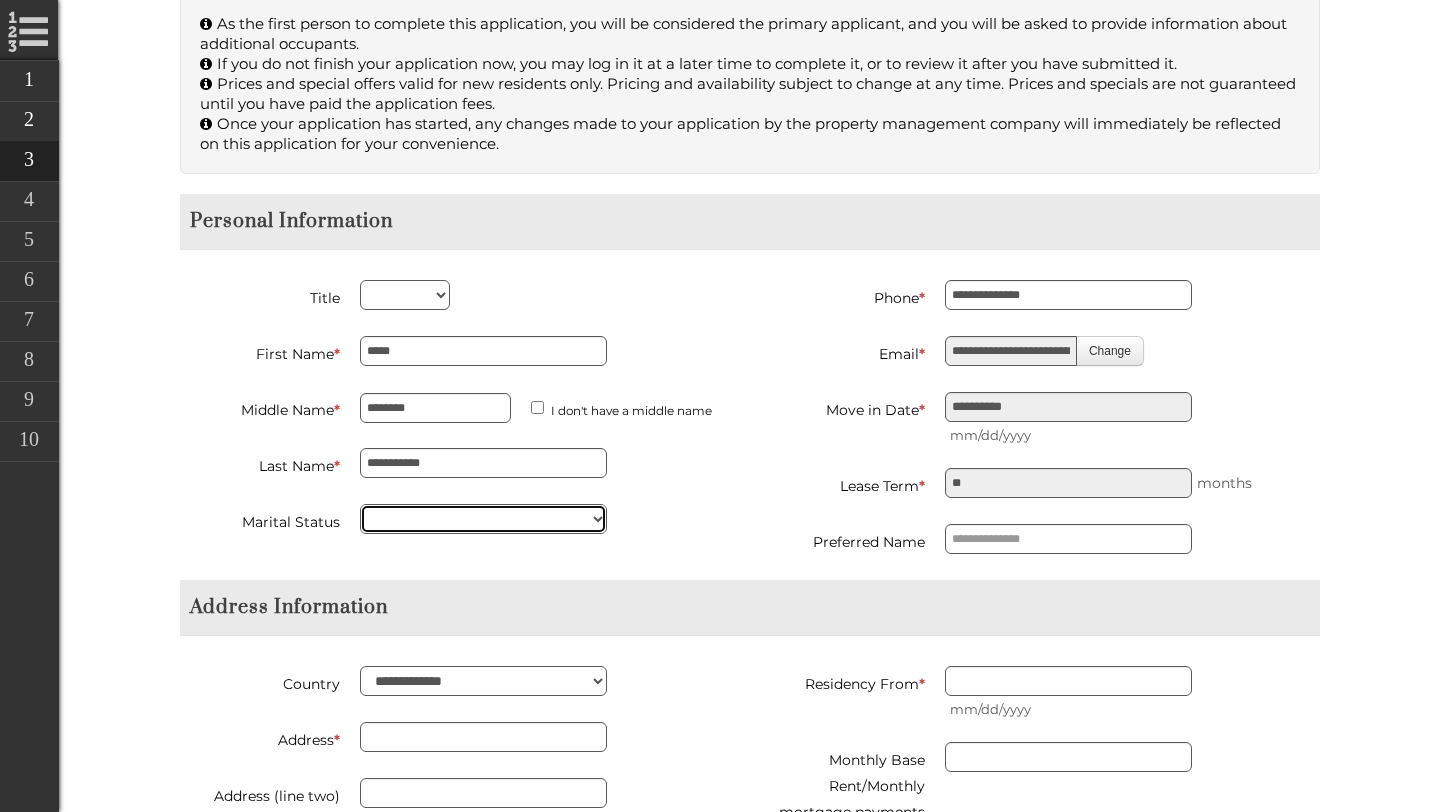 select on "******" 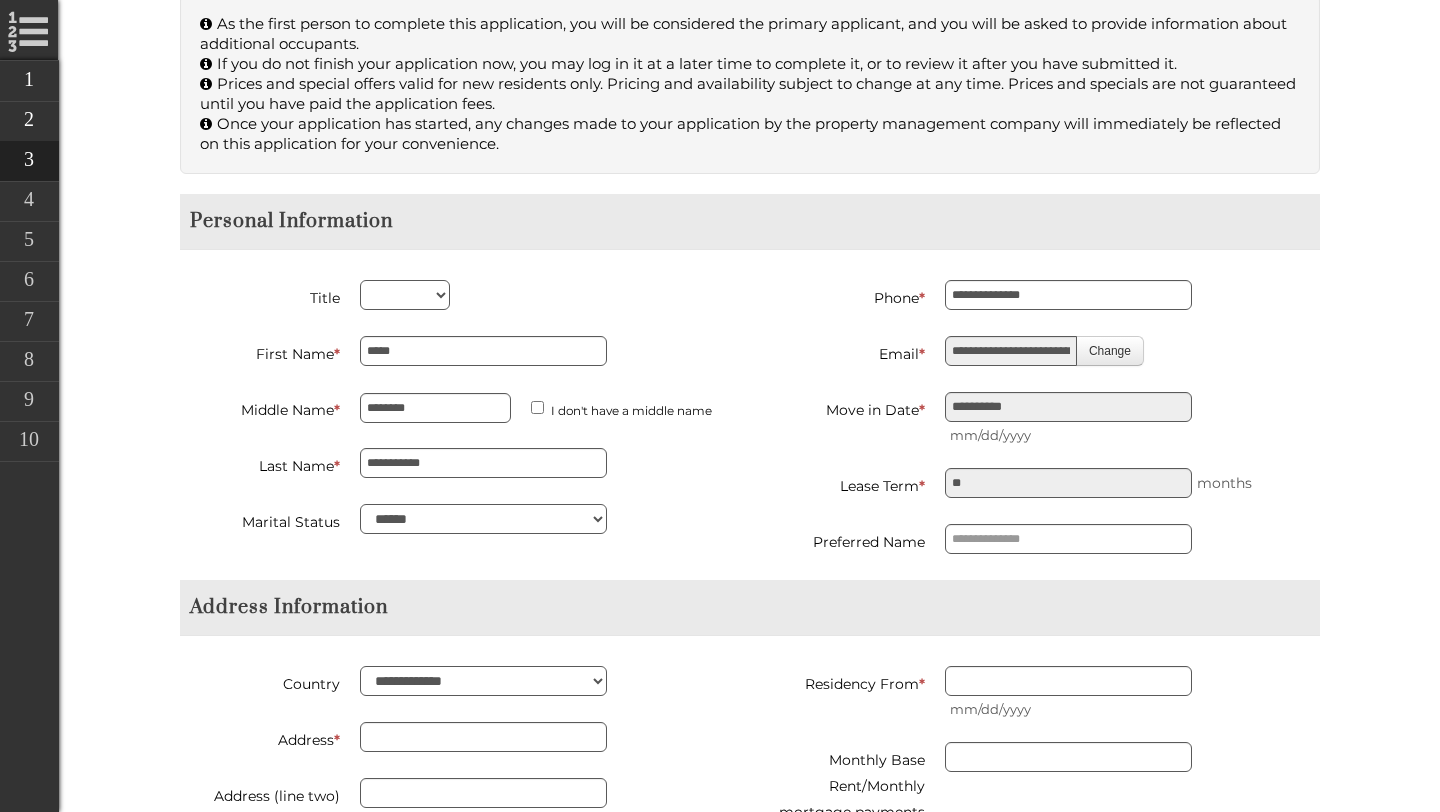 click on "**********" at bounding box center [457, 420] 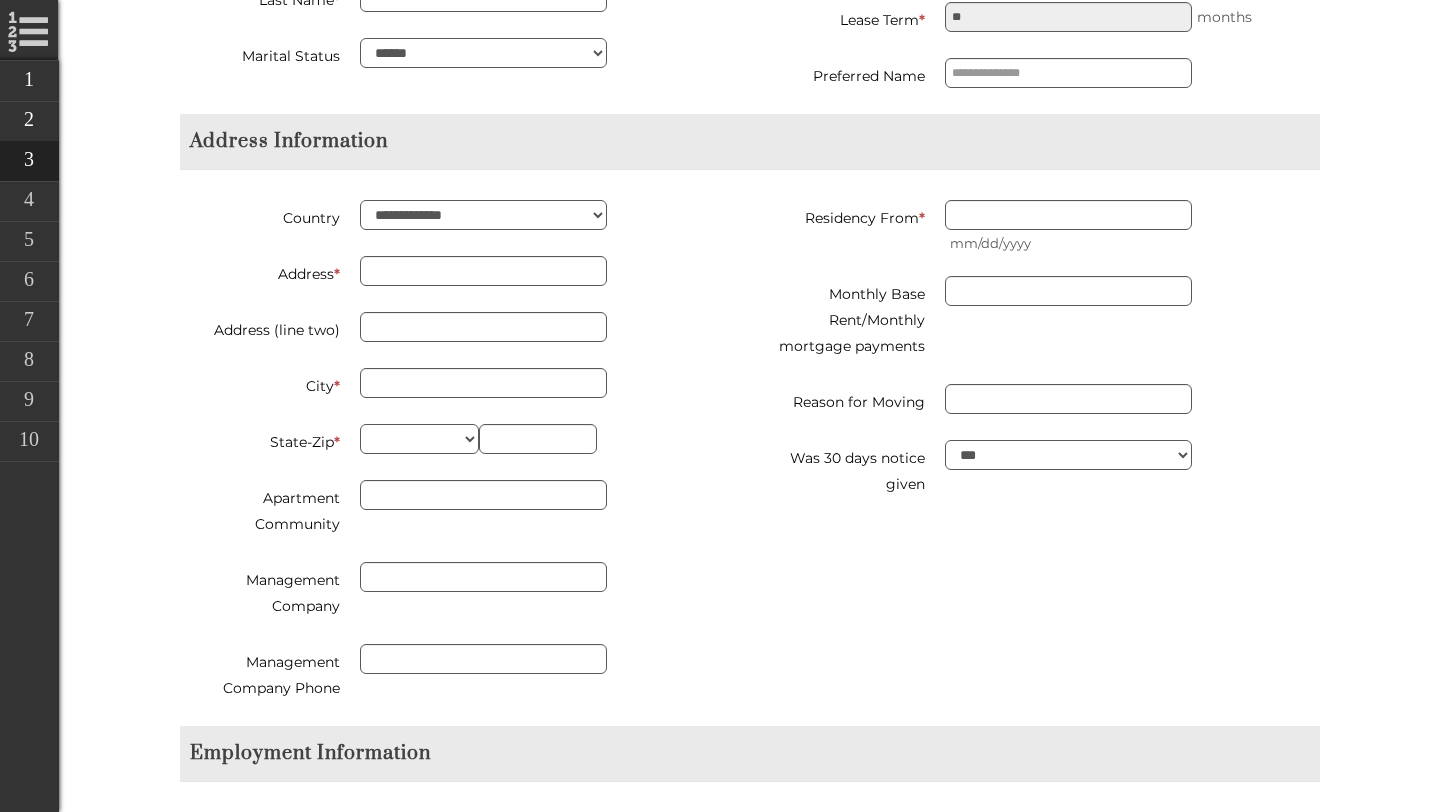 scroll, scrollTop: 1077, scrollLeft: 0, axis: vertical 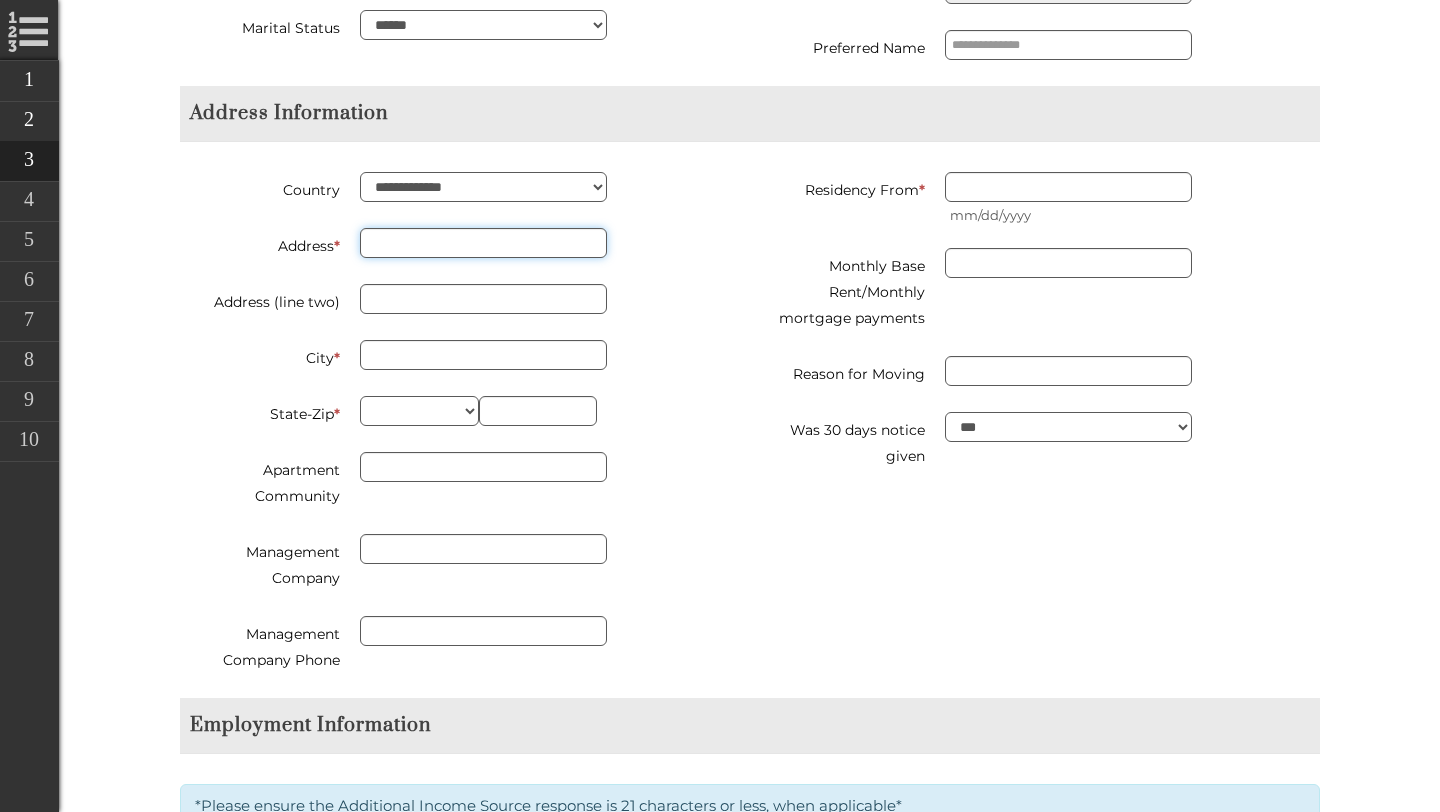 click on "Address  *" at bounding box center [483, 243] 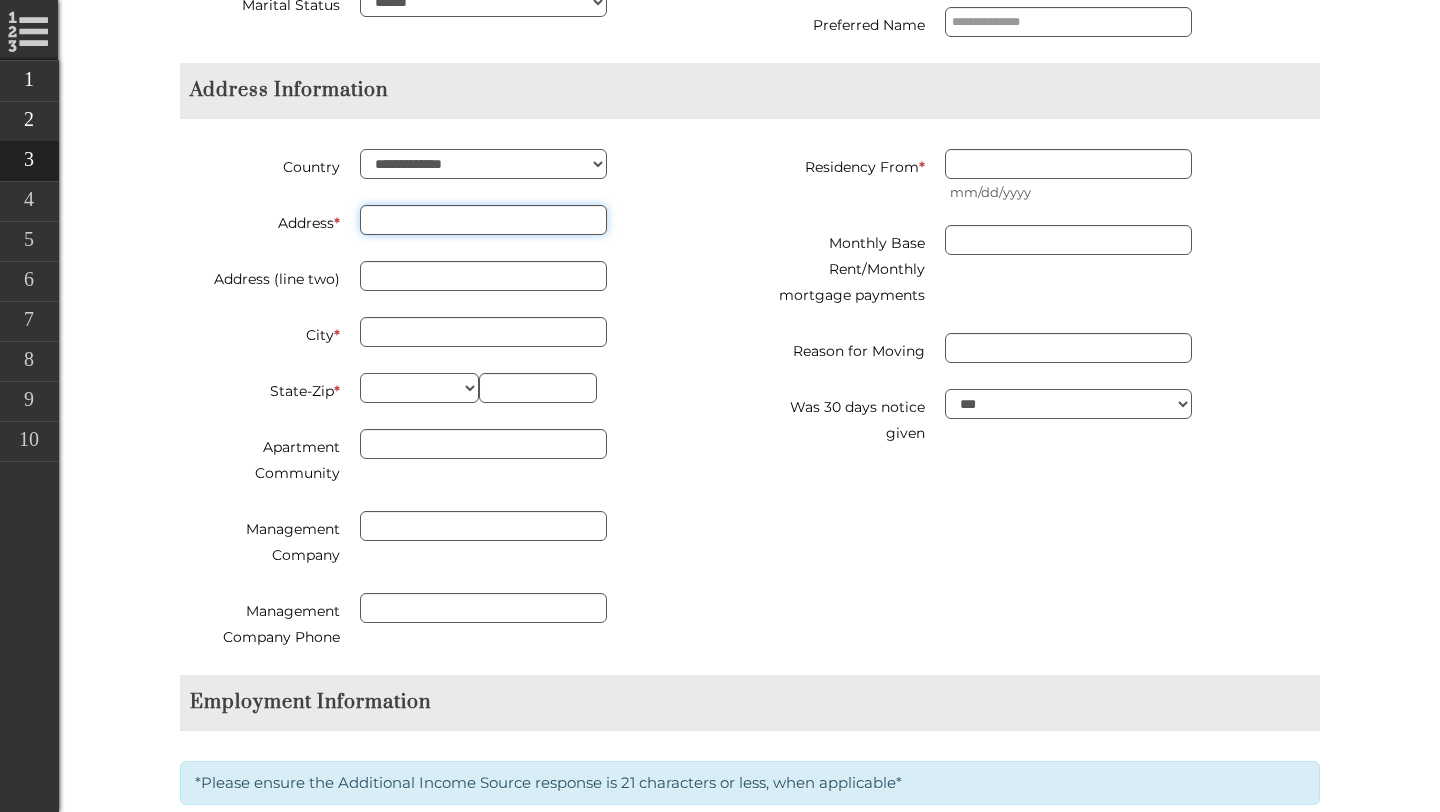 scroll, scrollTop: 1090, scrollLeft: 0, axis: vertical 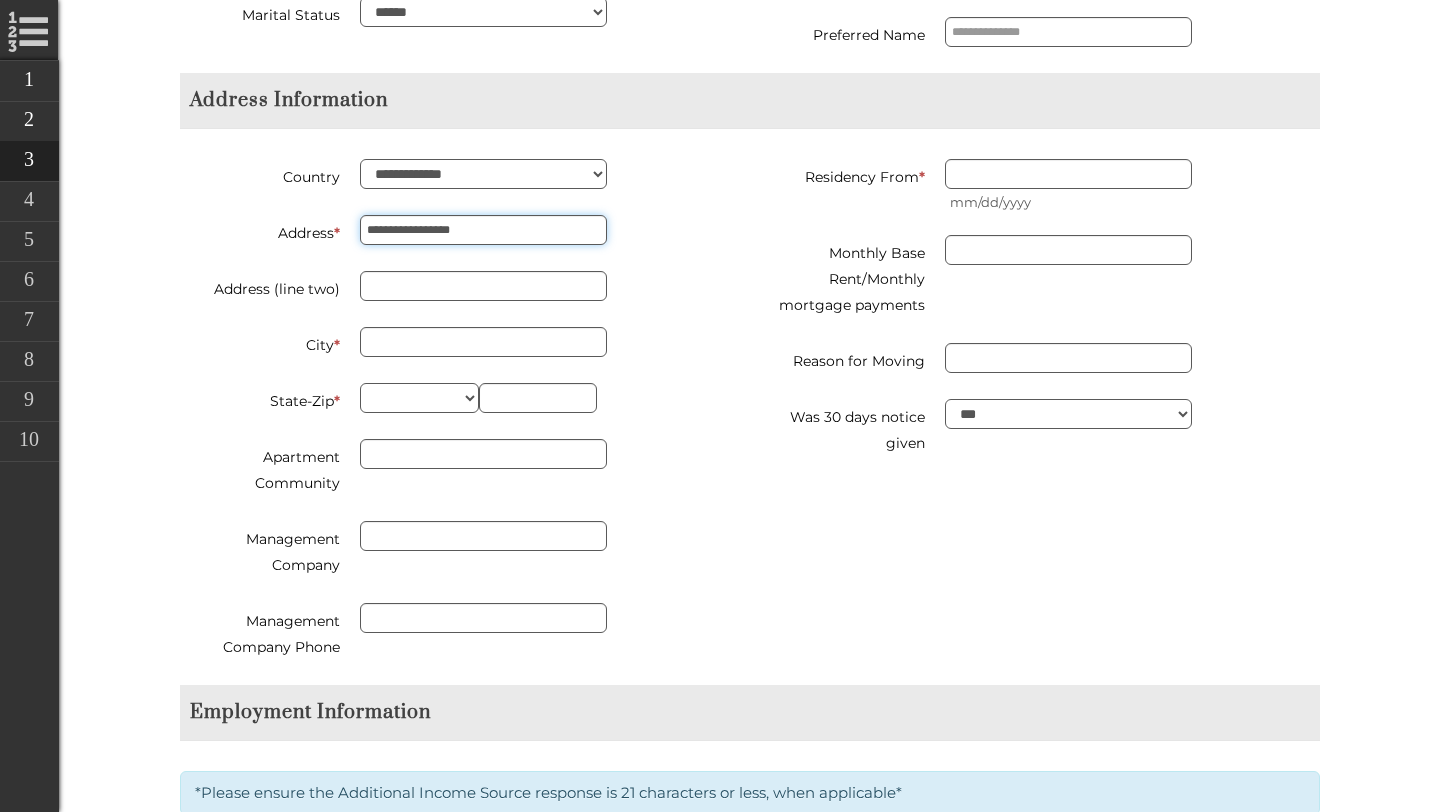 type on "**********" 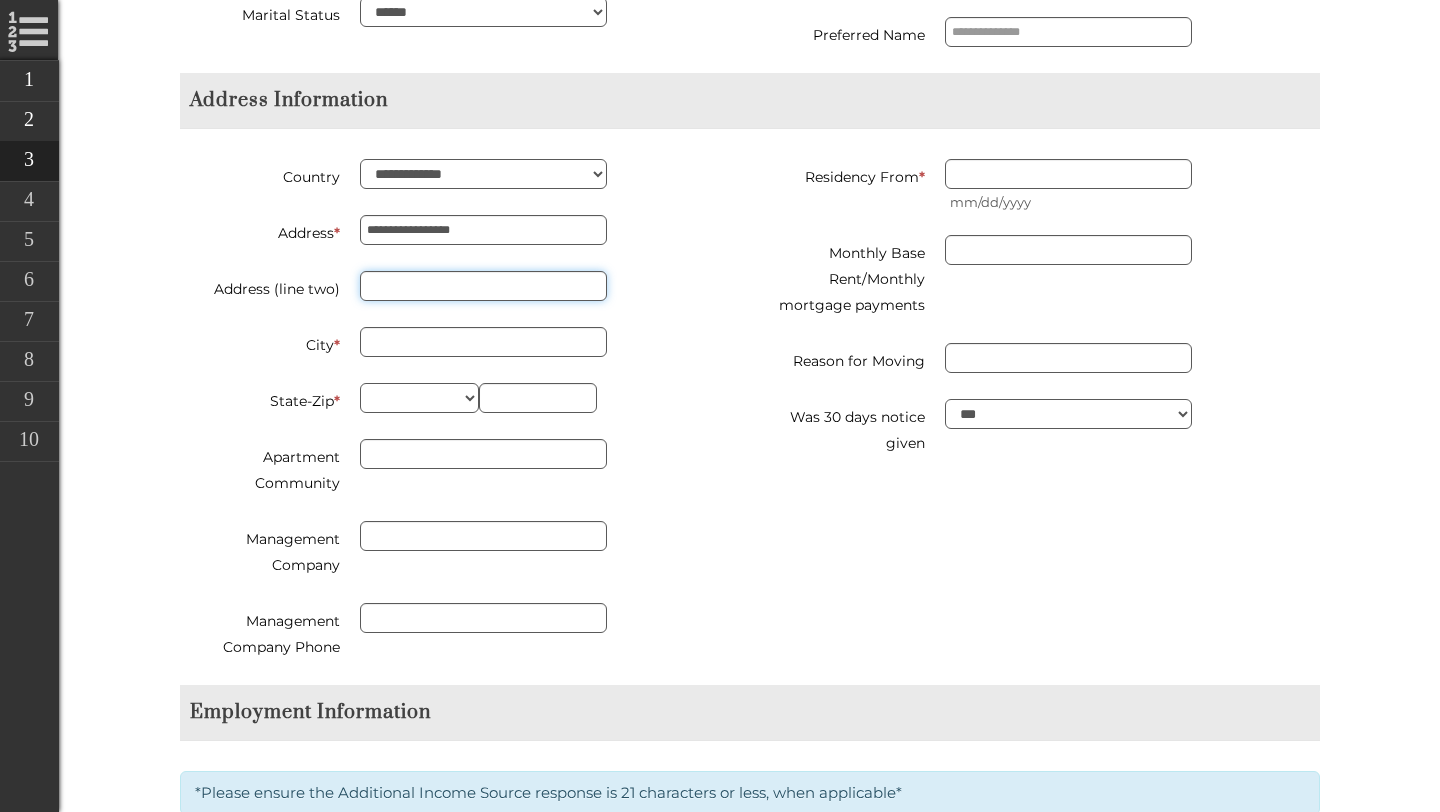 click on "Address (line two)" at bounding box center (483, 286) 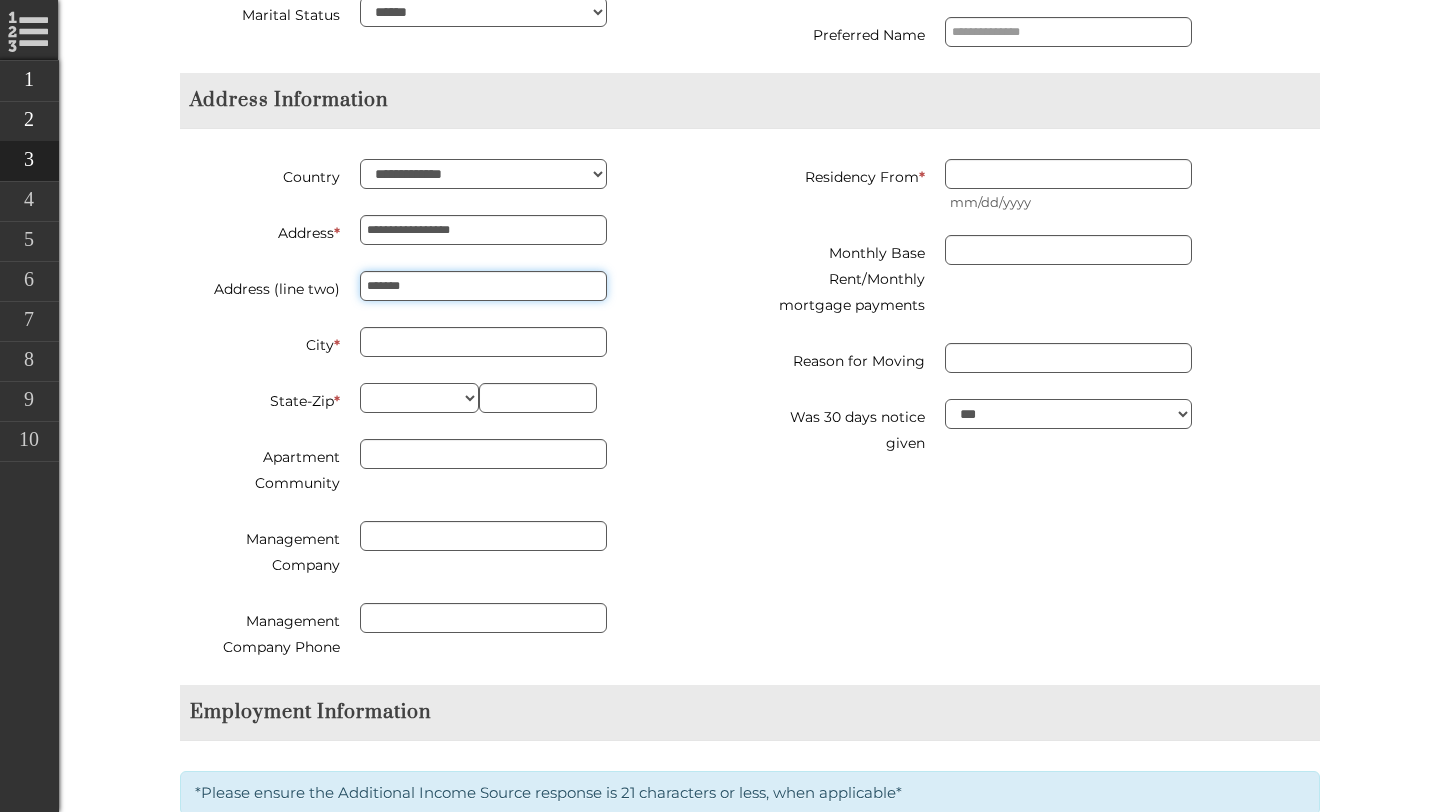type on "*******" 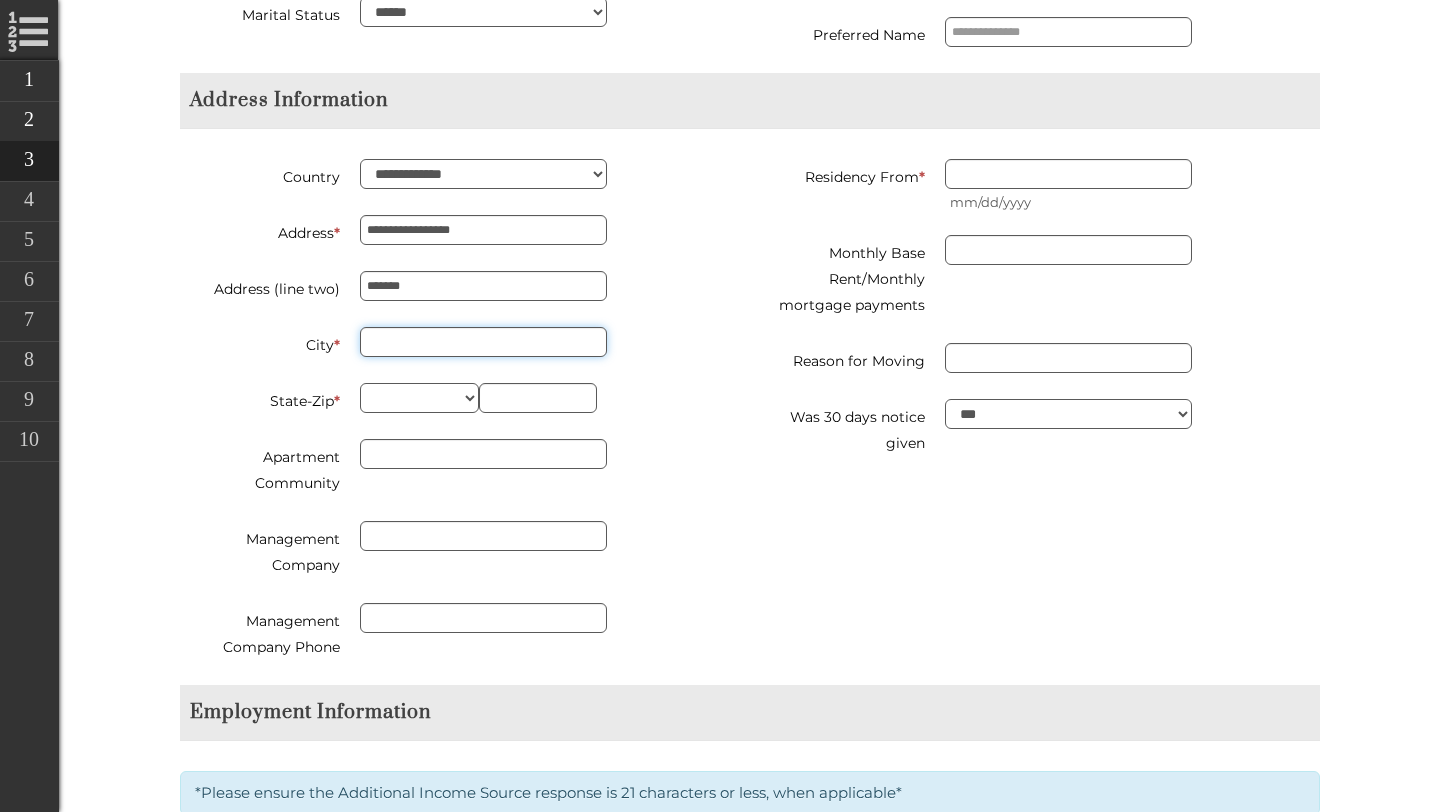 click on "City  *" at bounding box center [483, 342] 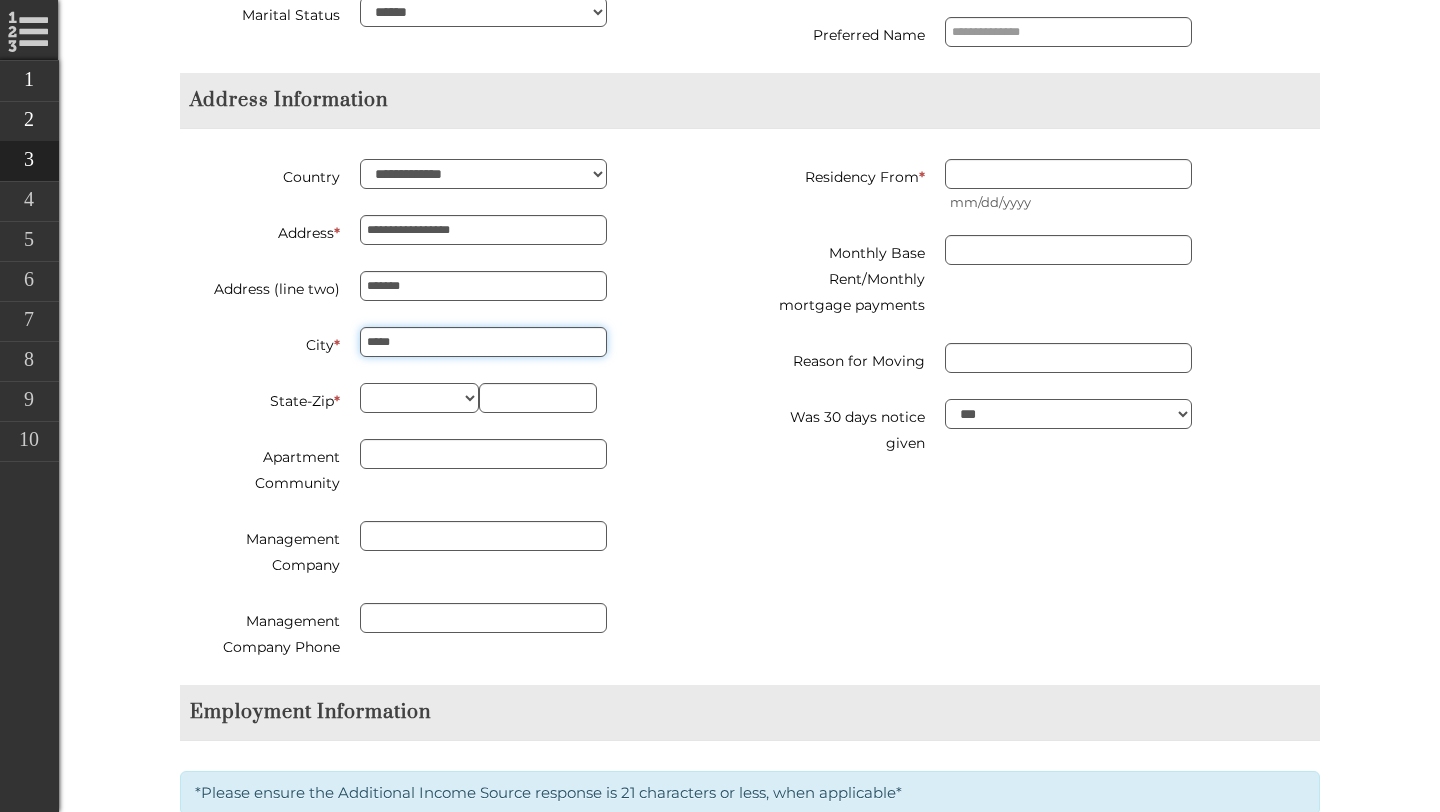 type on "*****" 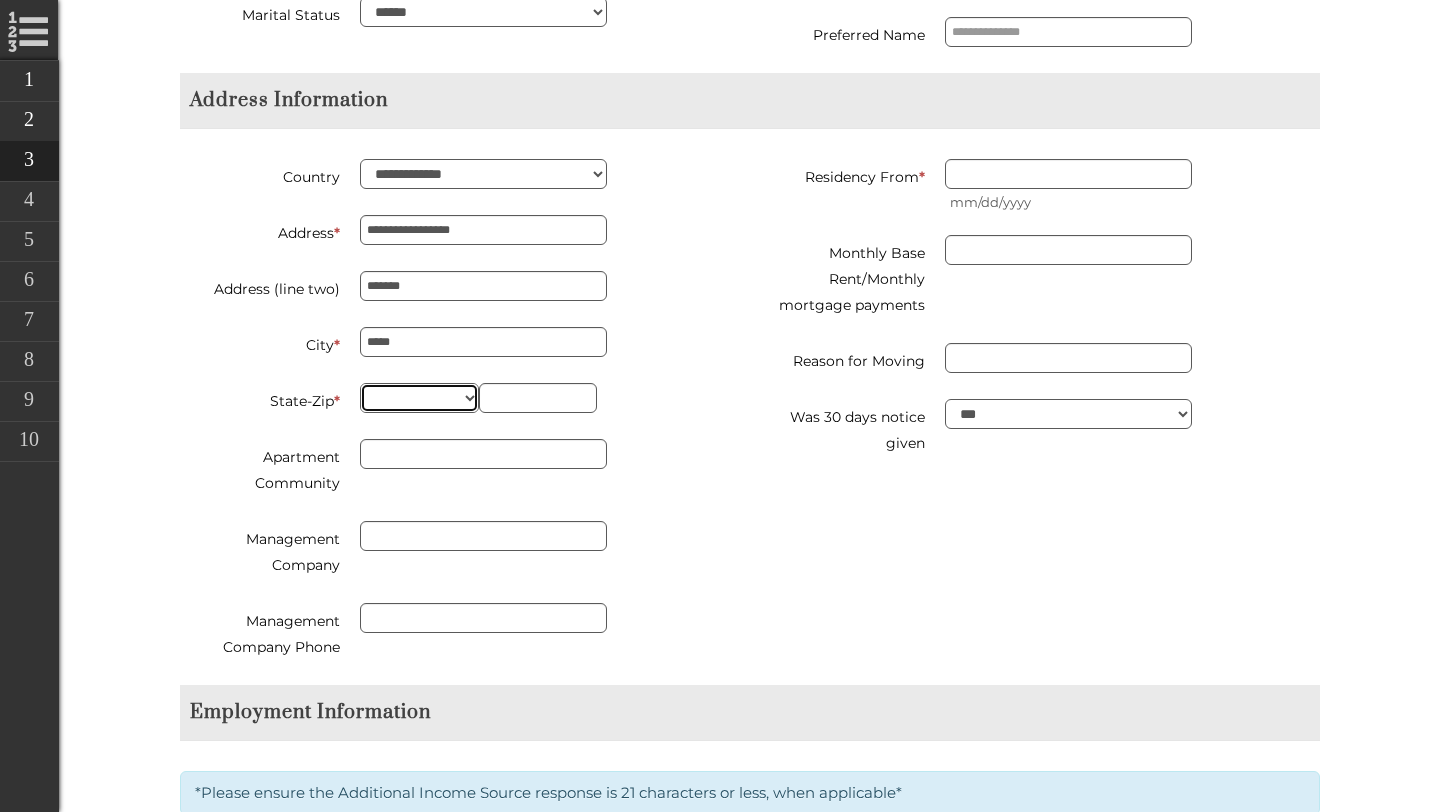 click on "**
**
**
**
**
**
**
**
**
**
**
**
**
**
**
**
**
**
**
**
**
**
**
**
**
**
**
**
**
**
**
**
**
**
**
**
**
**
**
**
**
**
**
**
**
**
**
**
**
**
**
**
**
**
**
**
**
**
**
**
**" at bounding box center (419, 398) 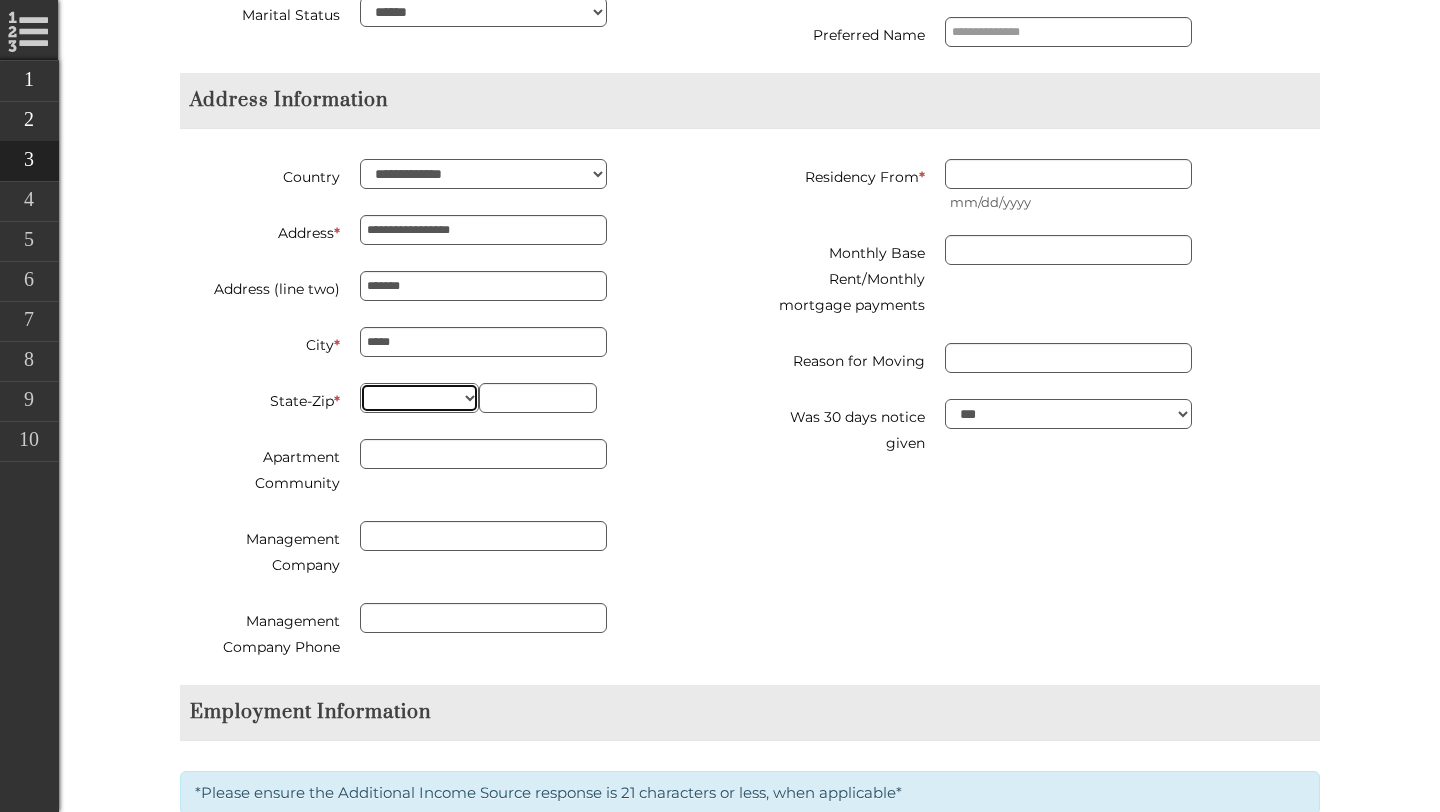 select on "**" 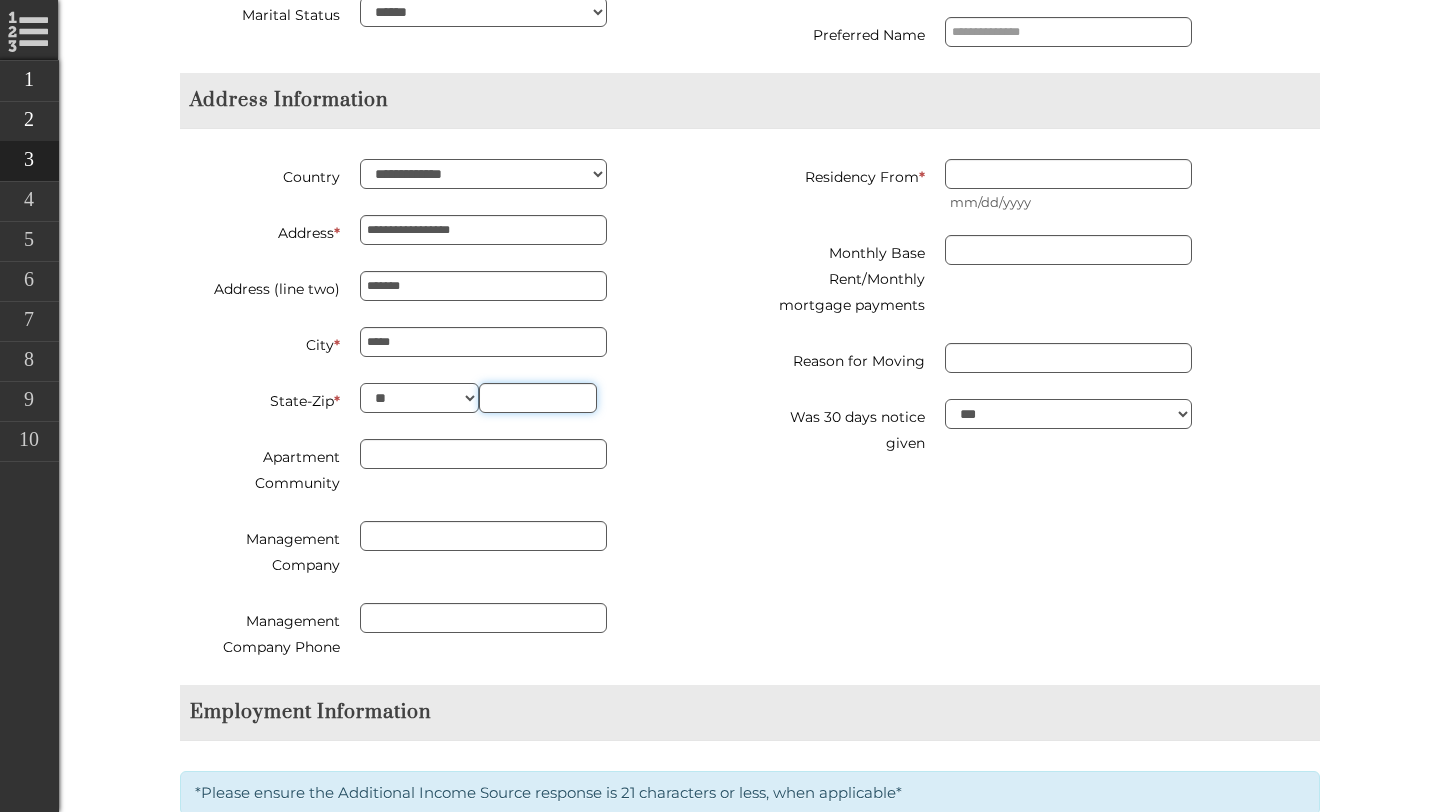 click at bounding box center (538, 398) 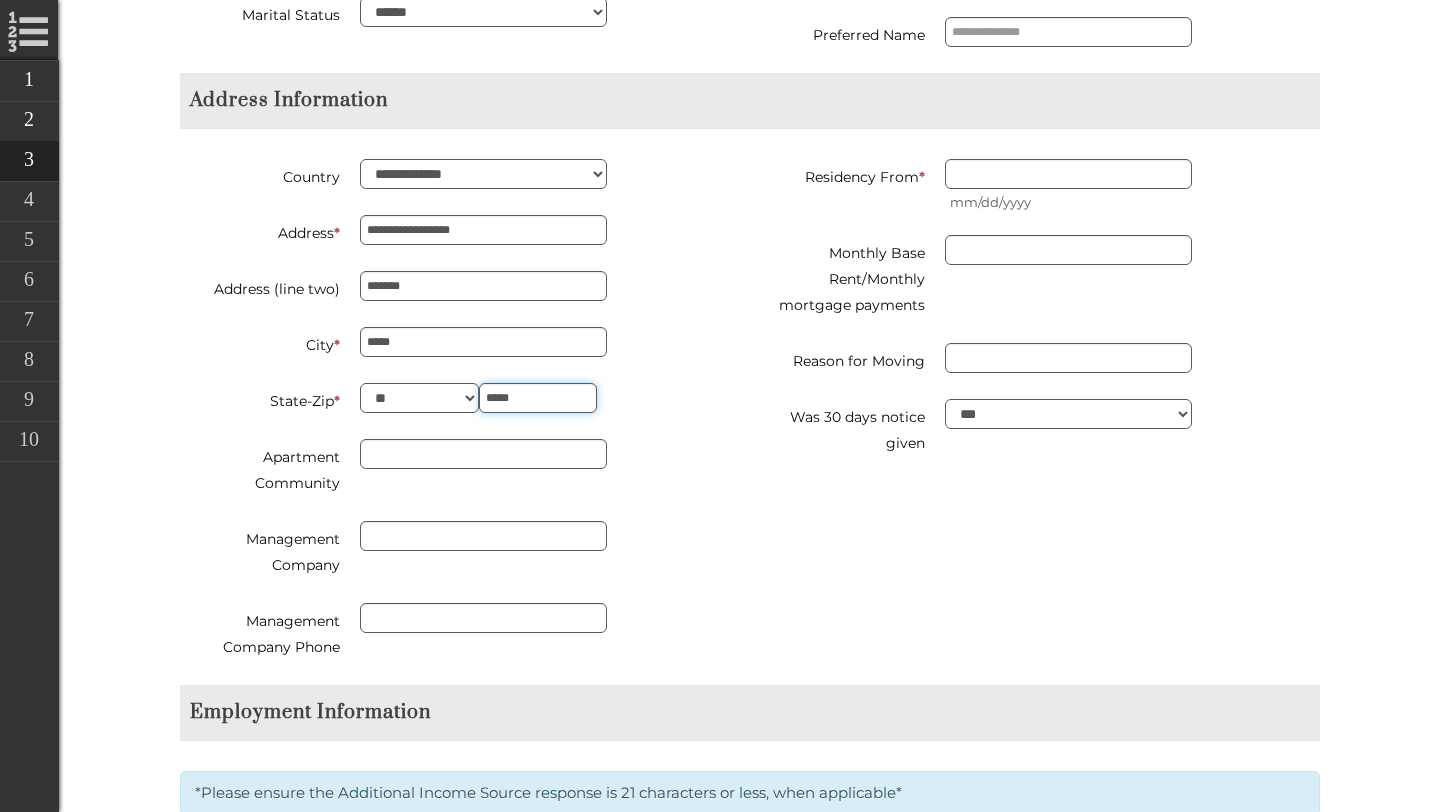 type on "*****" 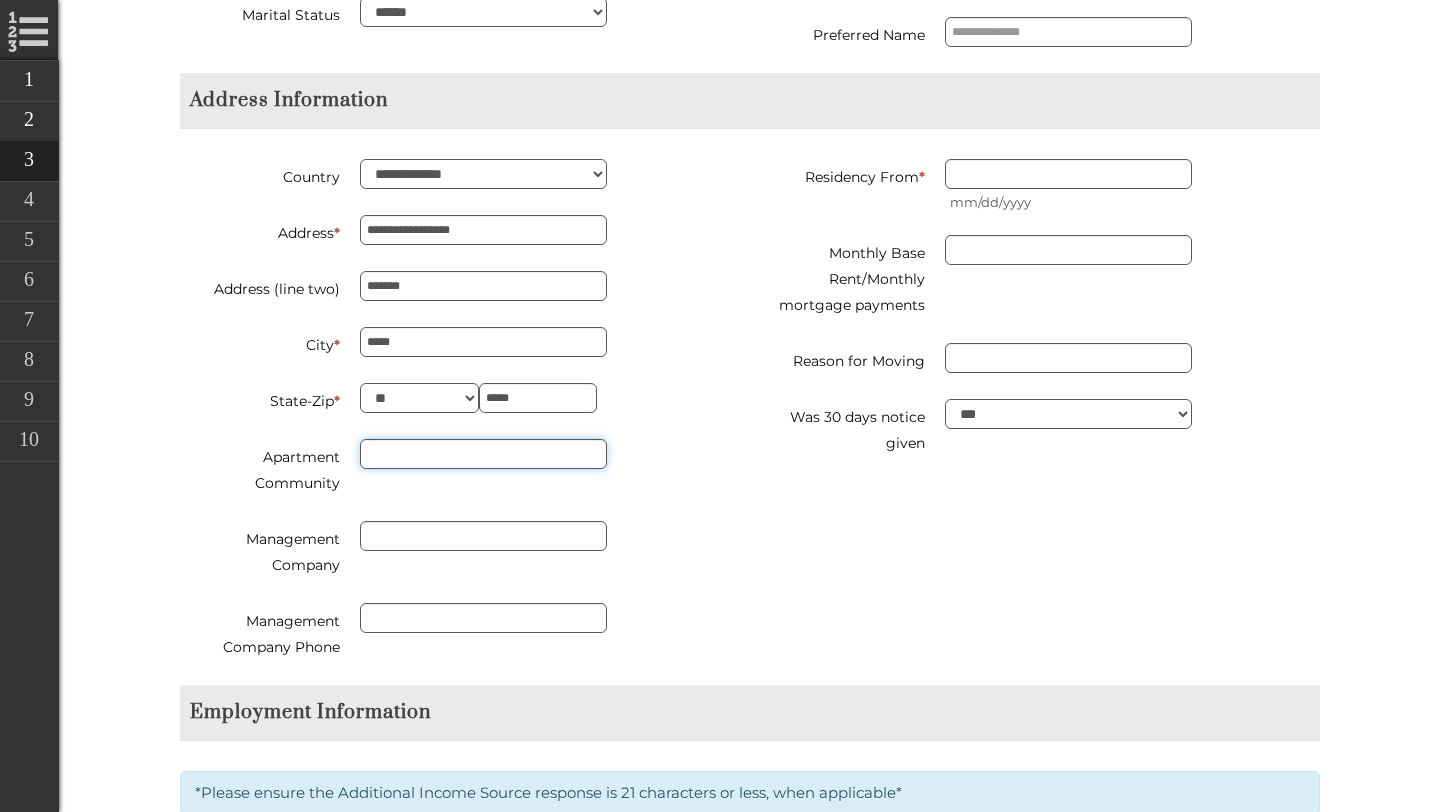 click on "Apartment Community" at bounding box center (483, 454) 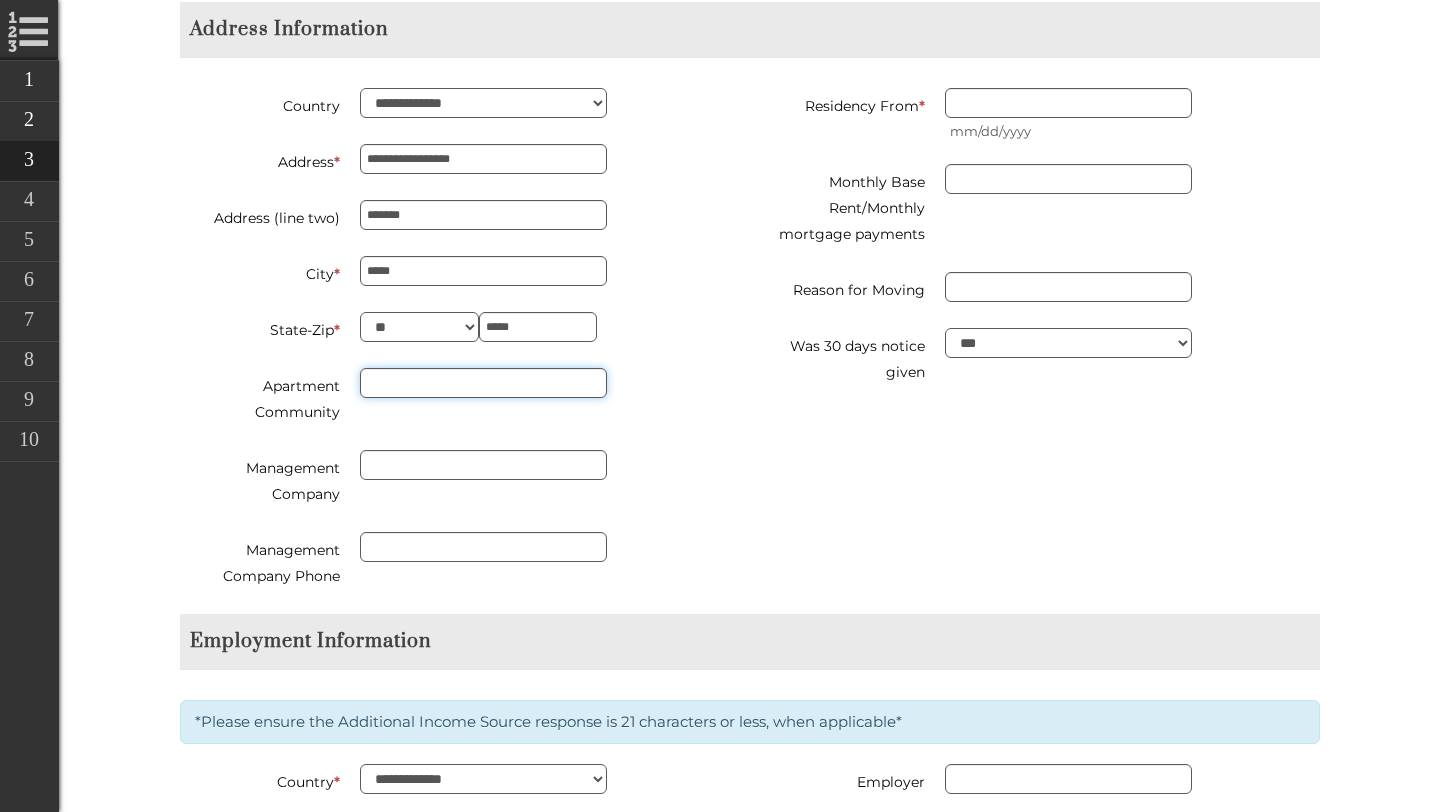 scroll, scrollTop: 1162, scrollLeft: 0, axis: vertical 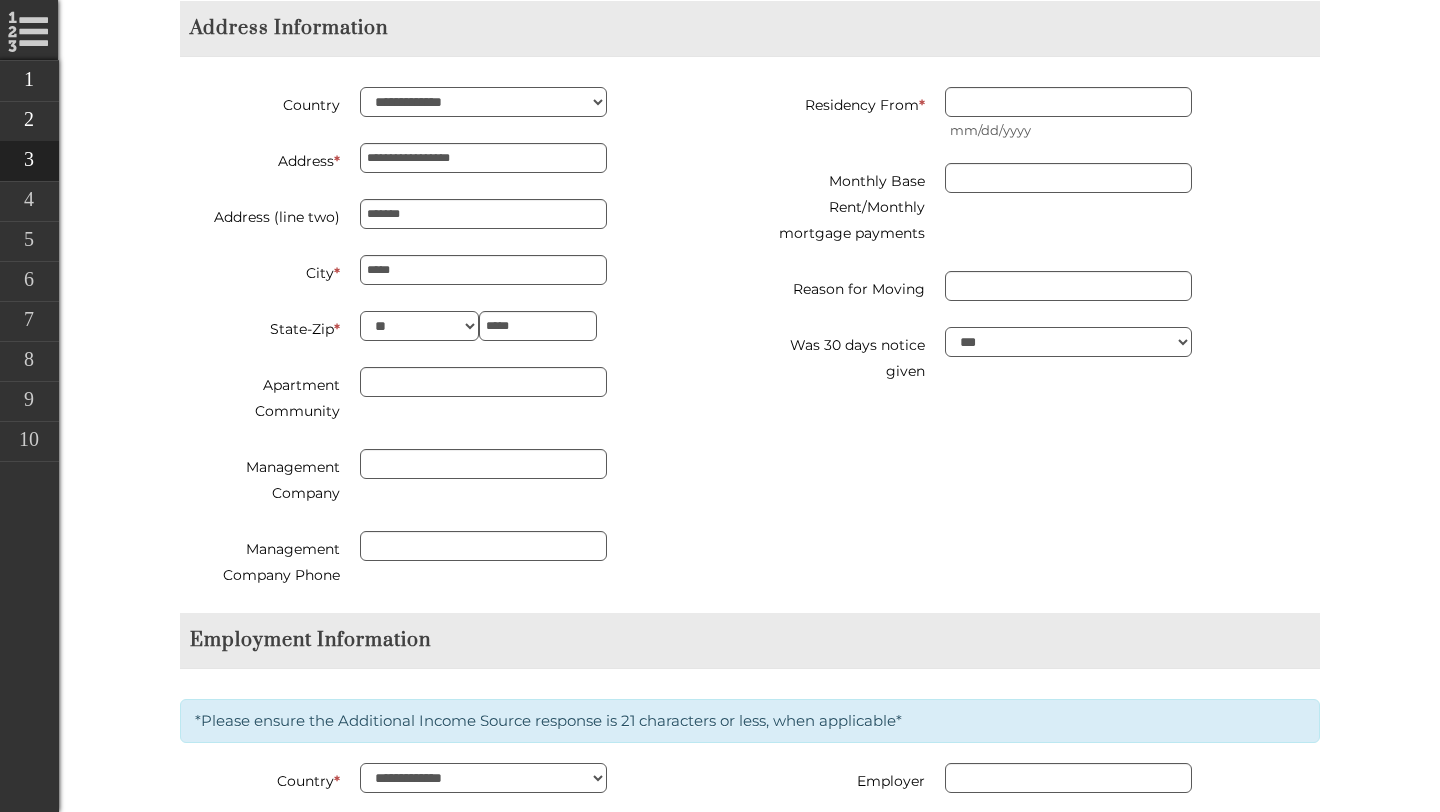 click at bounding box center [547, 464] 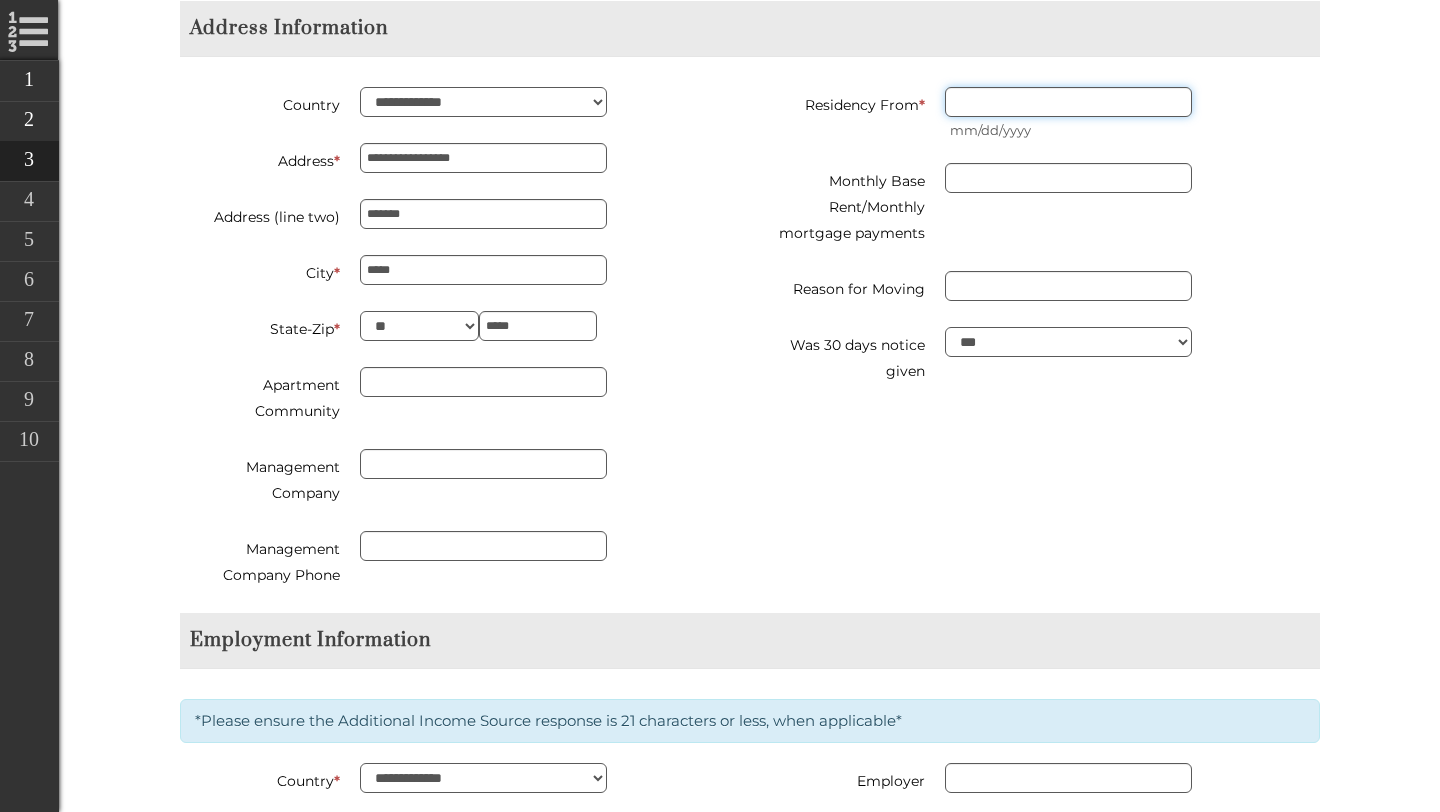 click on "Residency From  *" at bounding box center (1068, 102) 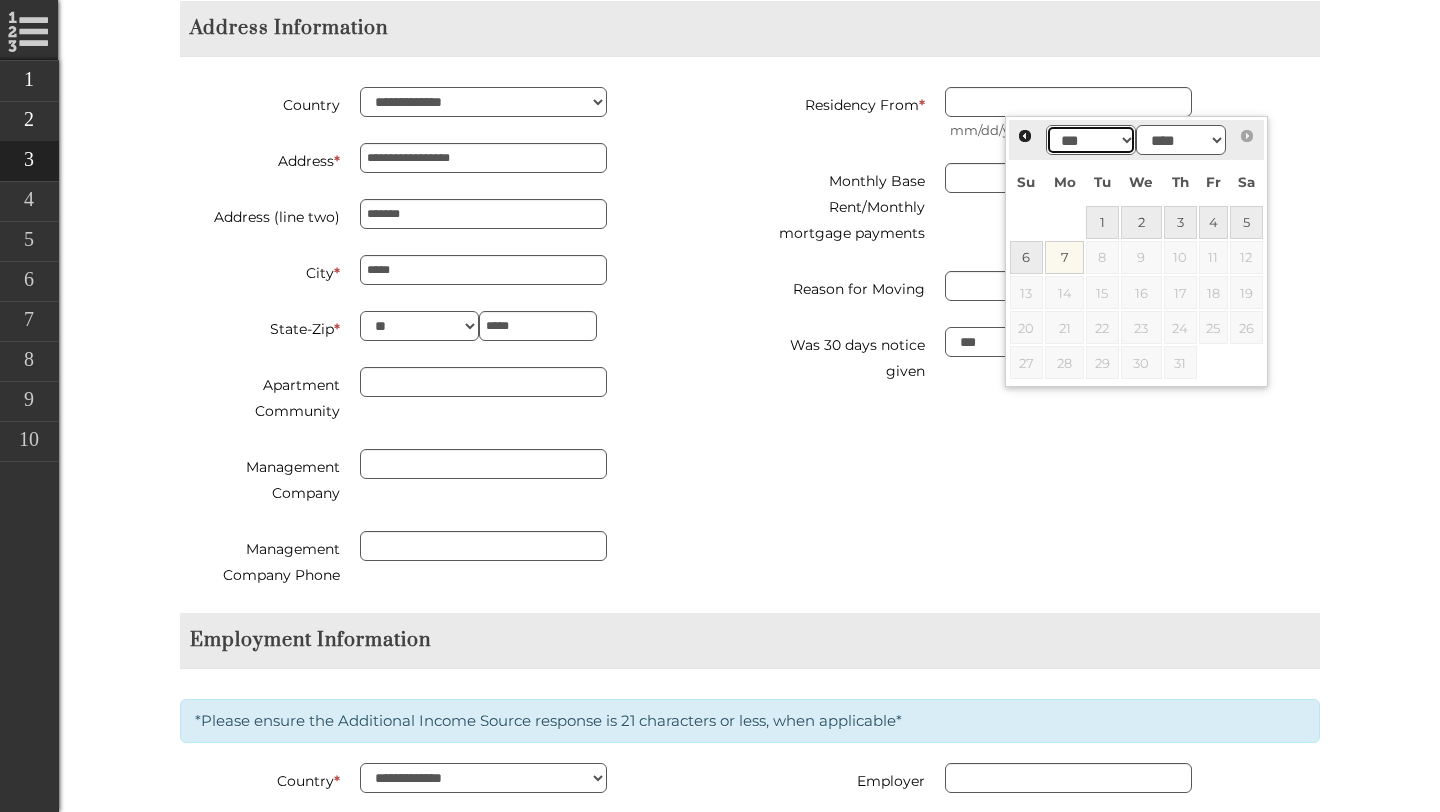 click on "*** *** *** *** *** *** ***" at bounding box center [1091, 140] 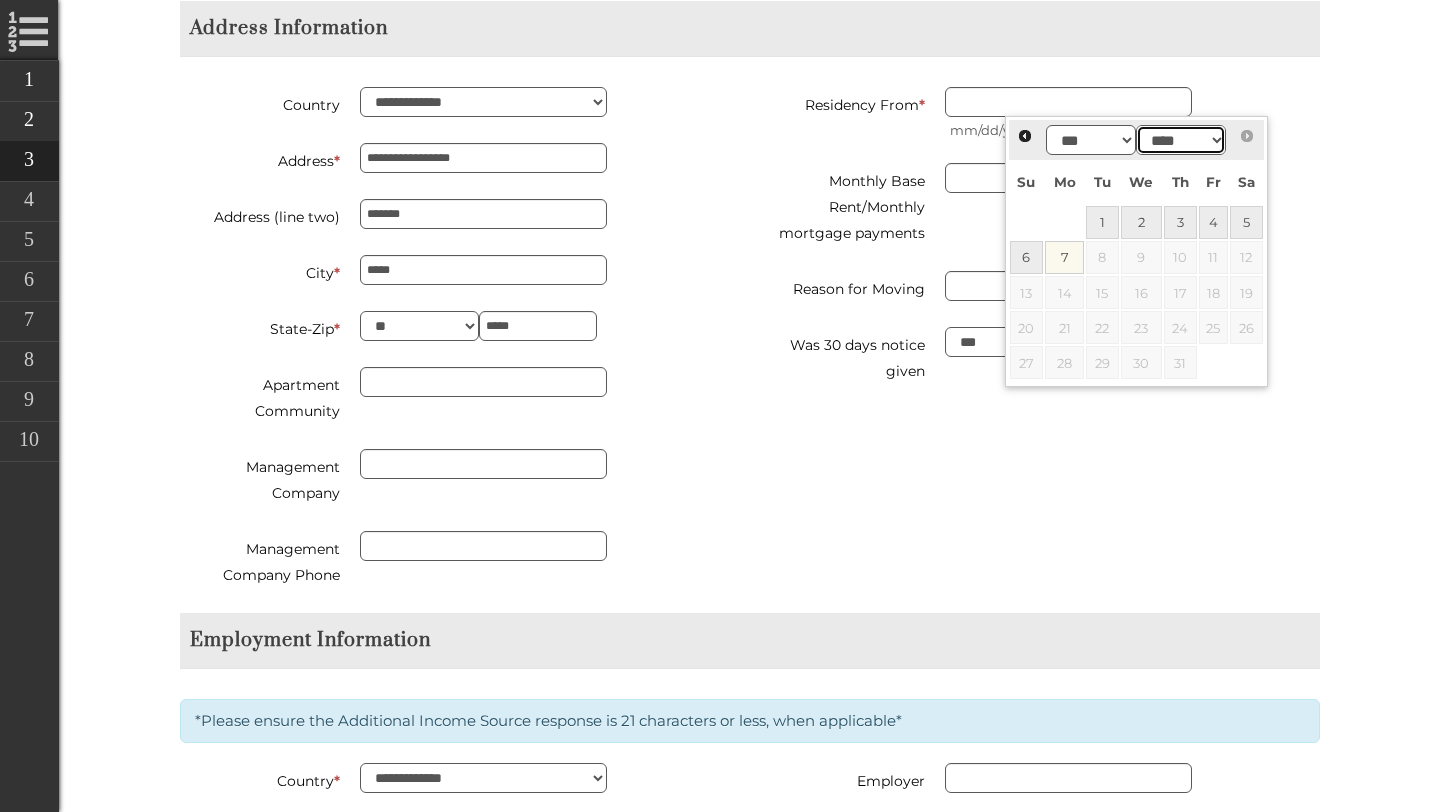 click on "**** **** **** **** **** **** **** **** **** **** **** **** **** **** **** **** **** **** **** **** **** **** **** **** **** **** **** **** **** **** **** **** **** **** **** **** **** **** **** **** **** **** **** **** **** **** **** **** **** **** **** **** **** **** **** **** **** **** **** **** **** **** **** **** **** **** **** **** **** **** **** **** **** **** **** **** **** **** **** **** **** **** **** **** **** **** **** **** **** **** **** **** **** **** **** **** **** **** **** **** **** **** **** **** **** ****" at bounding box center (1181, 140) 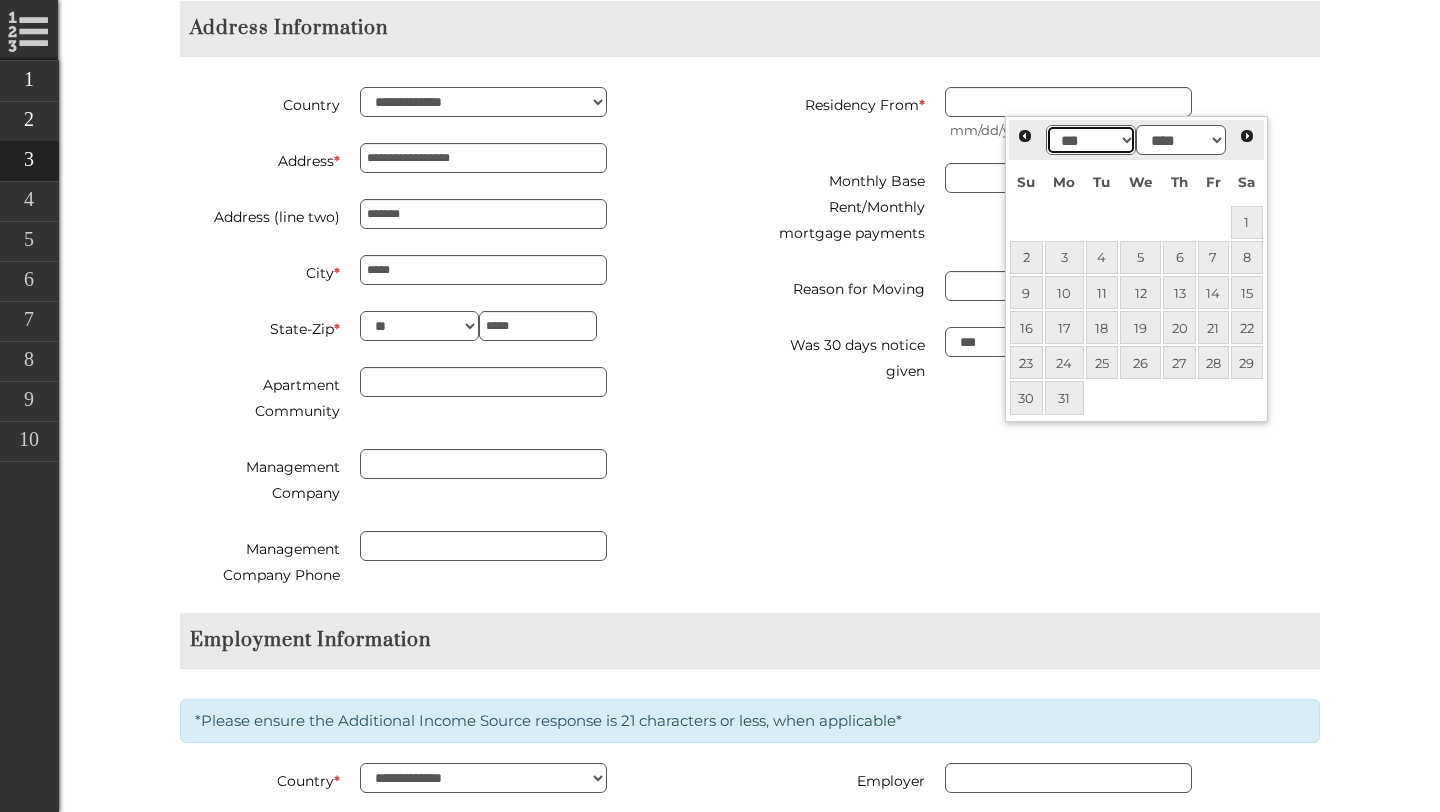 click on "*** *** *** *** *** *** *** *** *** *** *** ***" at bounding box center (1091, 140) 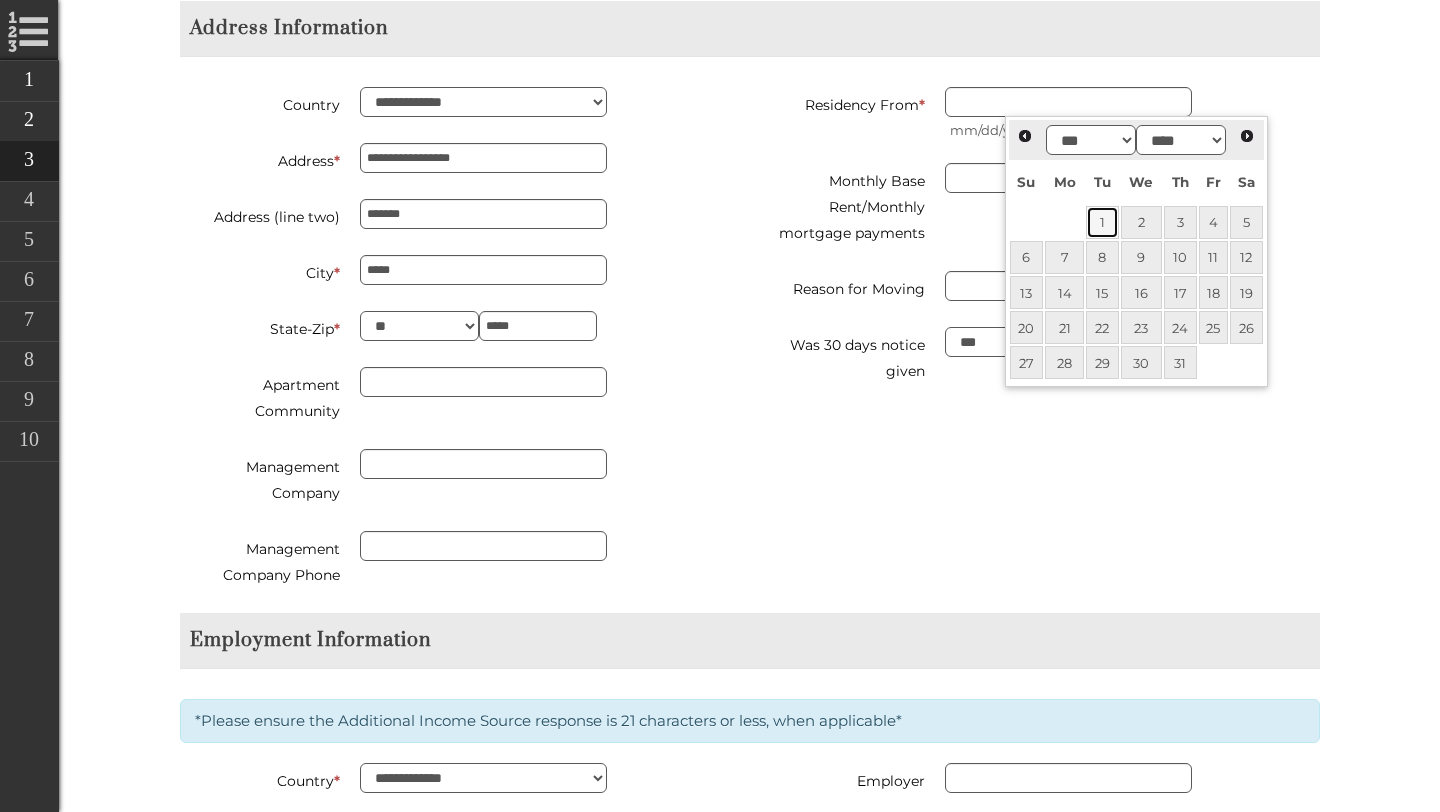 click on "1" at bounding box center (1102, 222) 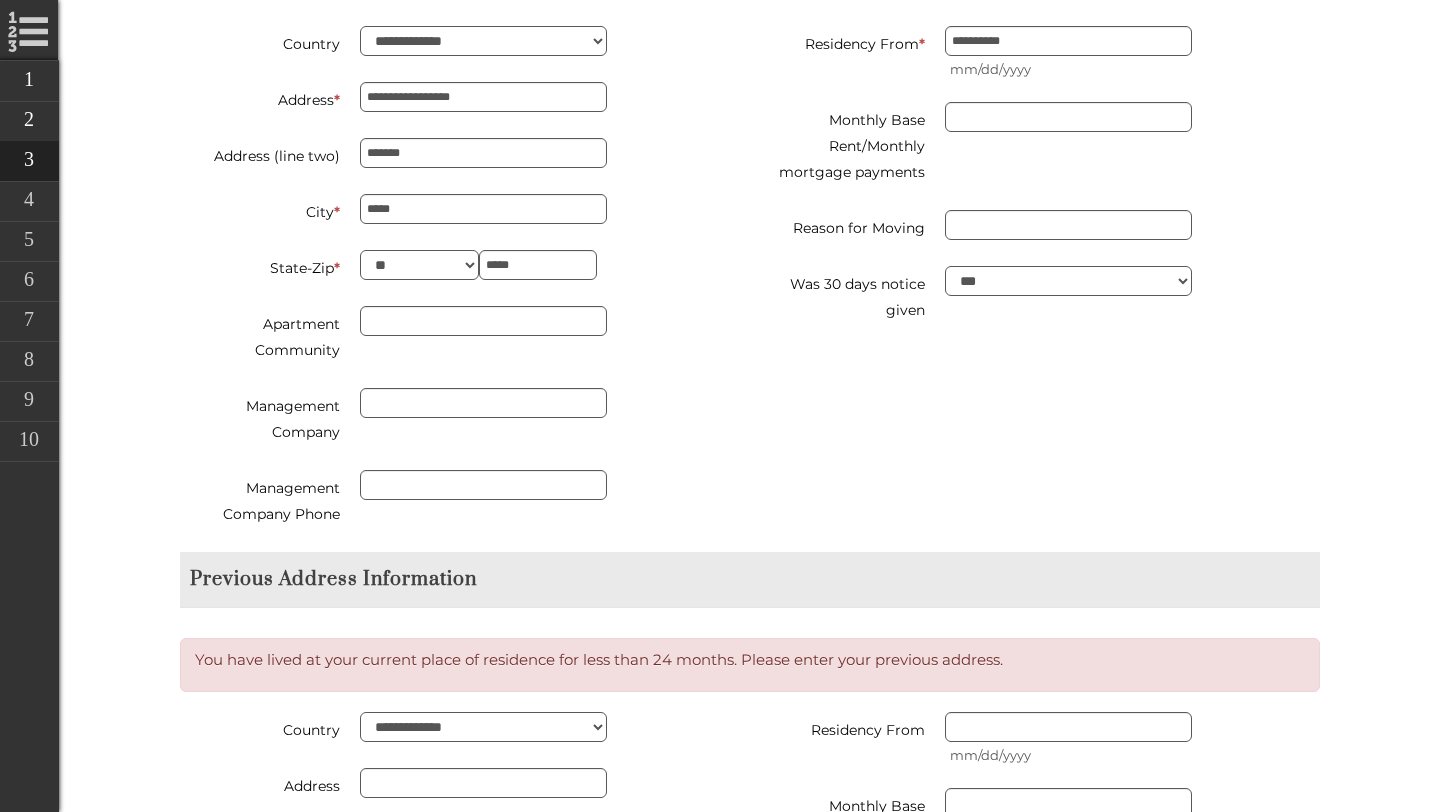 scroll, scrollTop: 1197, scrollLeft: 0, axis: vertical 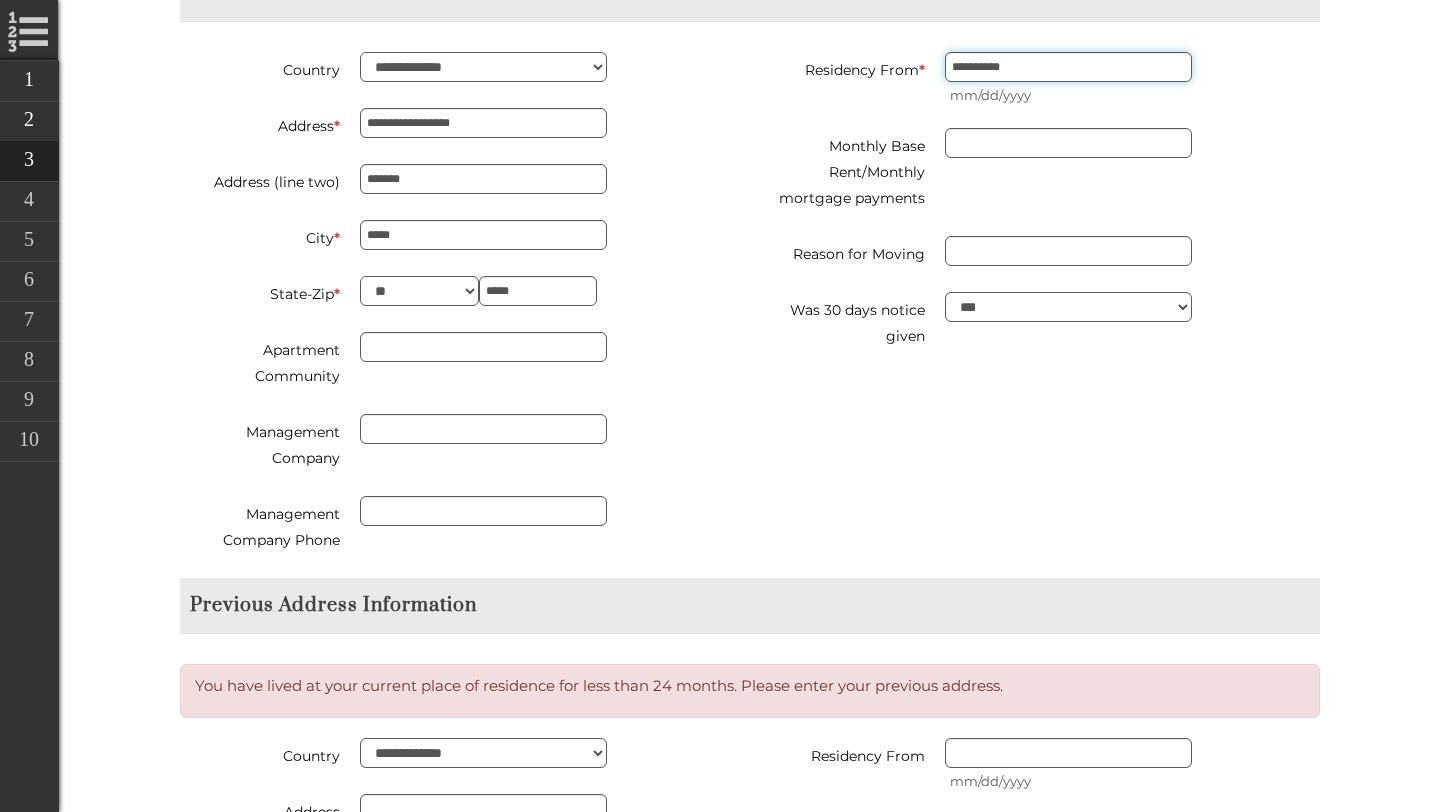 click on "**********" at bounding box center [1068, 67] 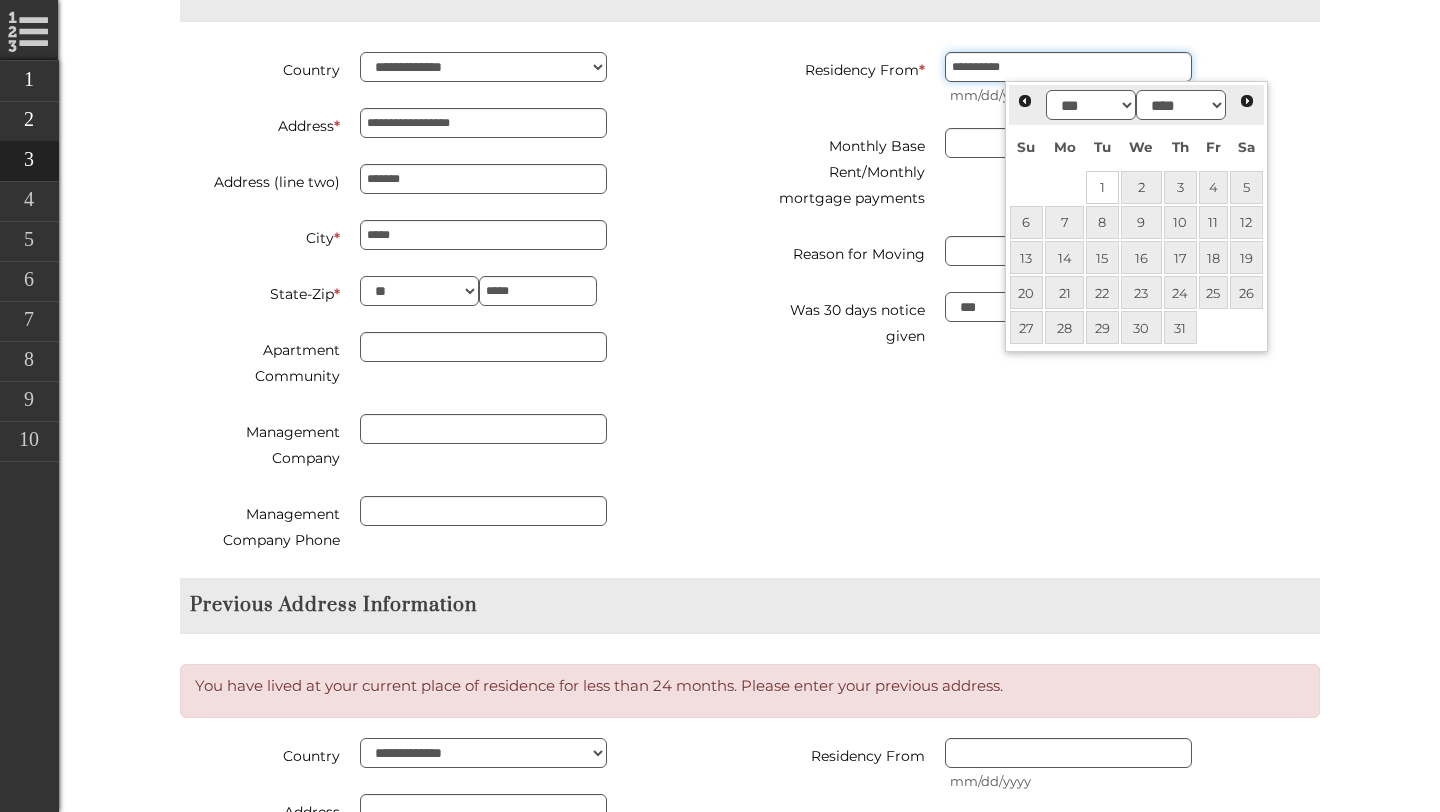 click on "**********" at bounding box center [1068, 67] 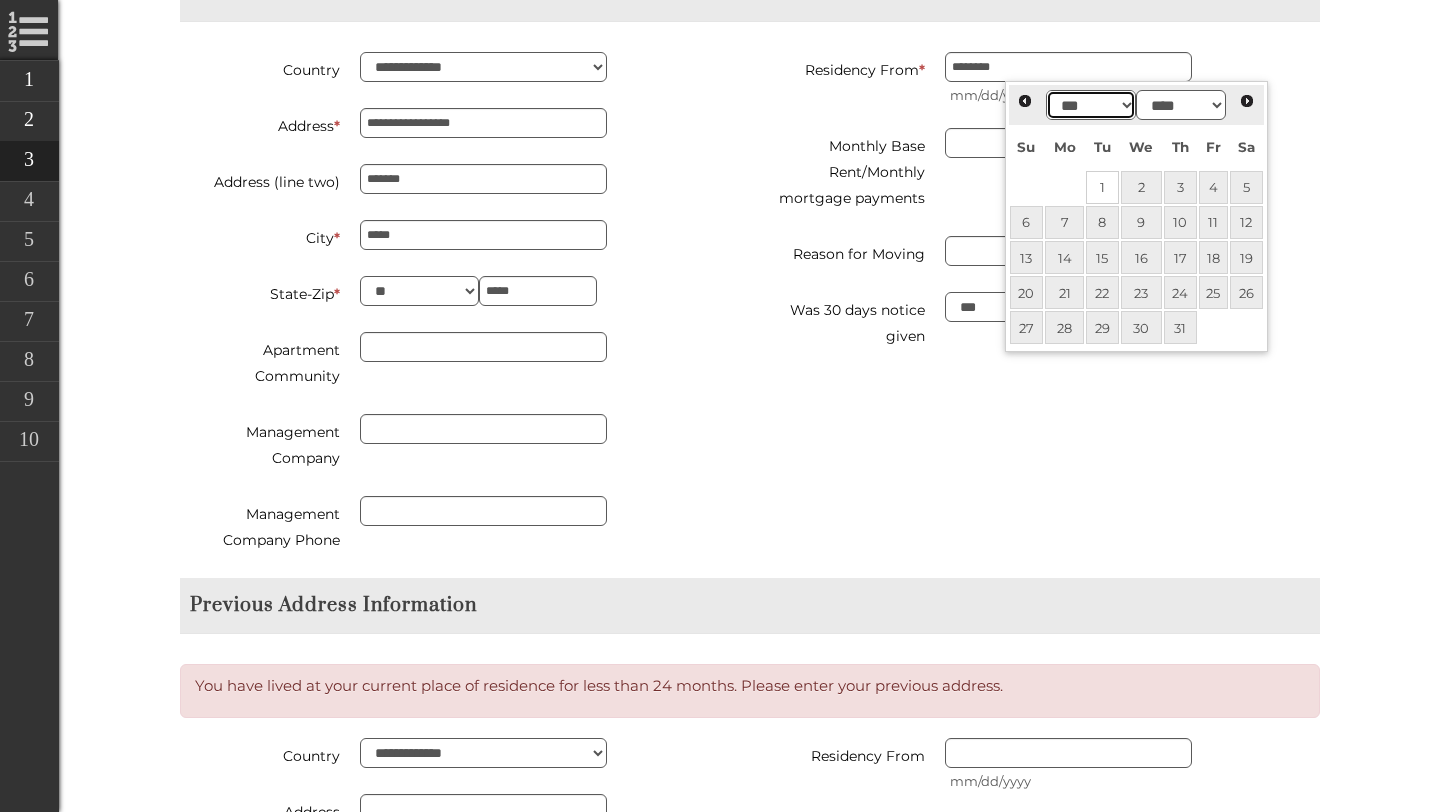 click on "*** *** *** *** *** *** *** *** *** *** *** ***" at bounding box center [1091, 105] 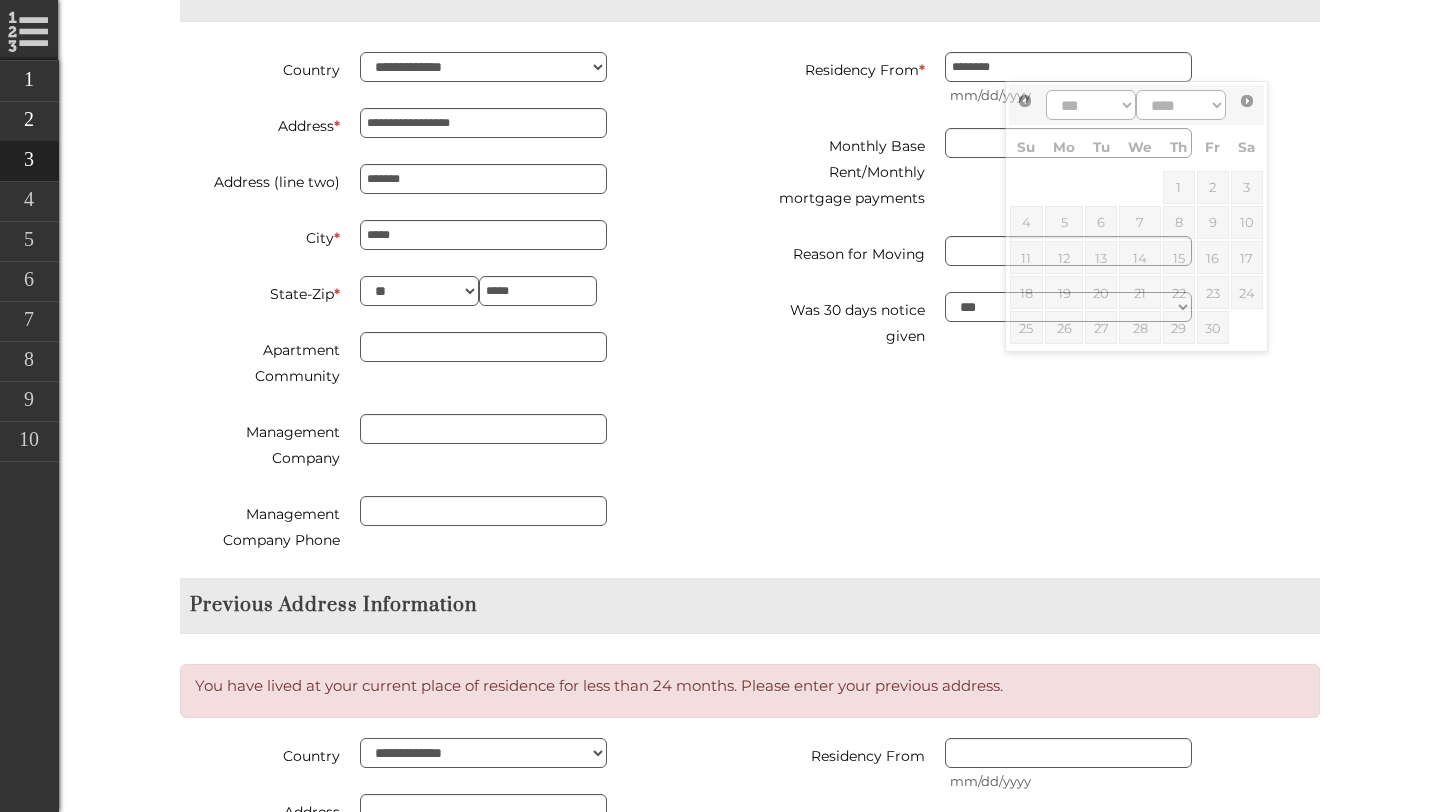 click on "Residency From  *
******** mm/dd/yyyy
Monthly Base Rent/Monthly mortgage payments
Reason for Moving
Was 30 days notice given
***
**" at bounding box center (1042, 213) 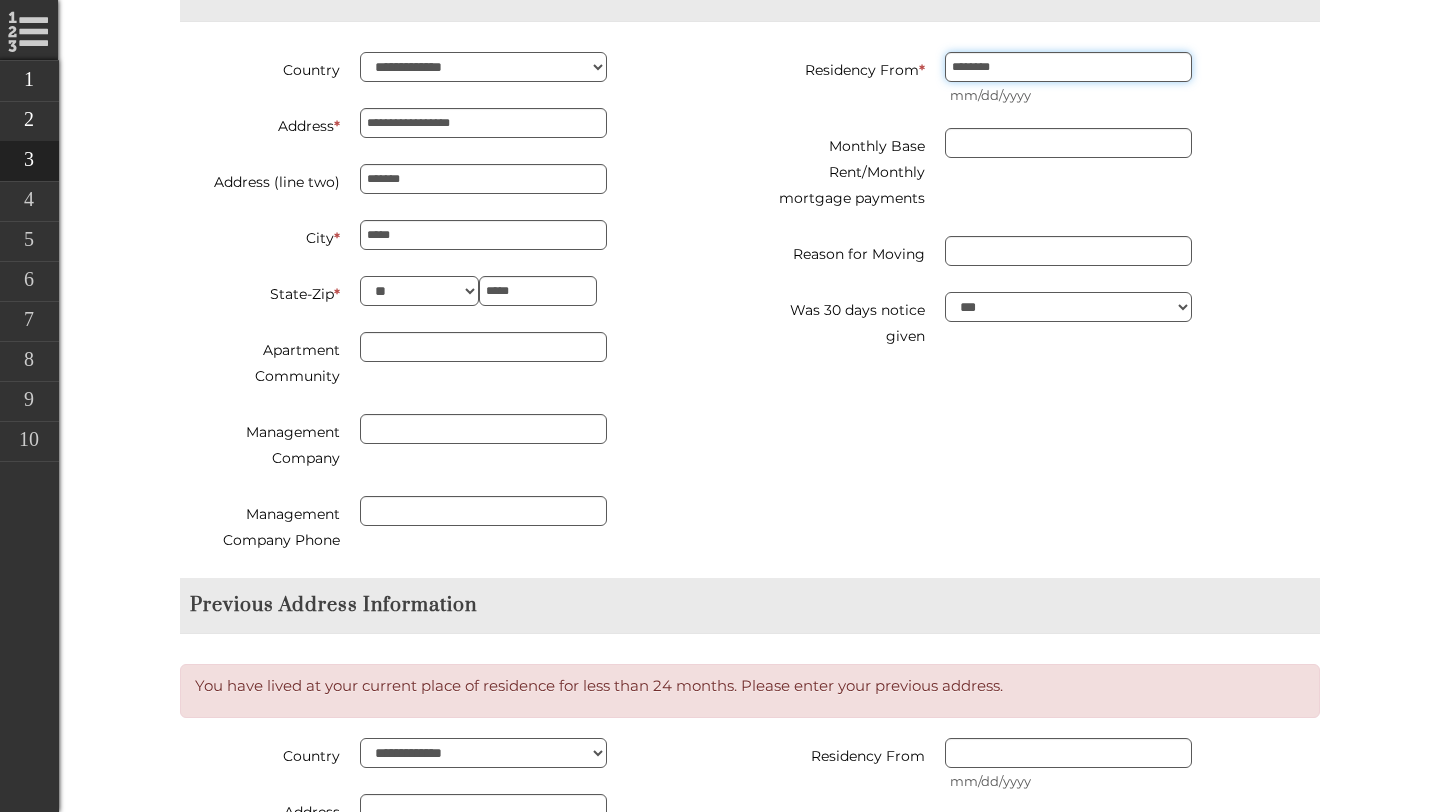 click on "********" at bounding box center [1068, 67] 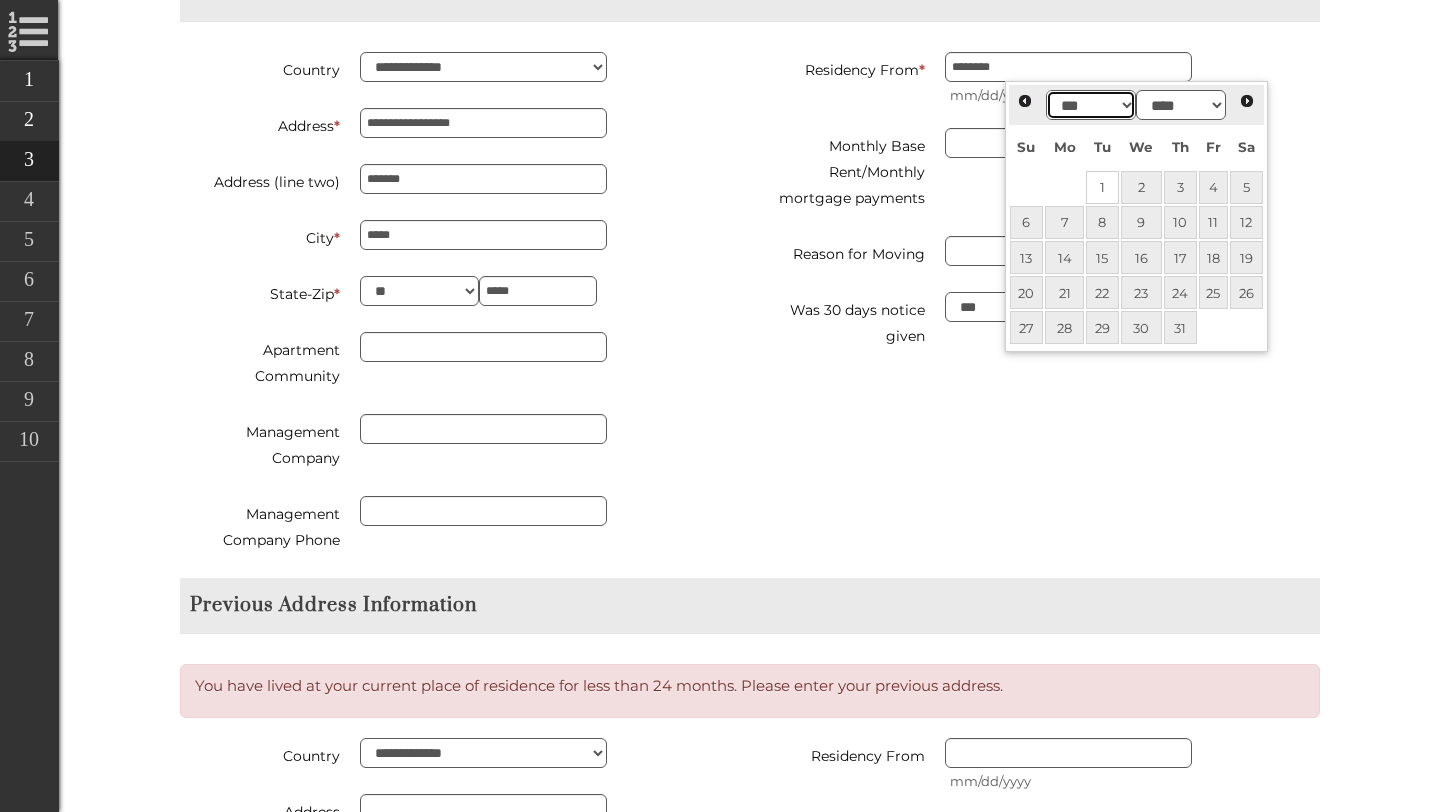 click on "*** *** *** *** *** *** *** *** *** *** *** ***" at bounding box center (1091, 105) 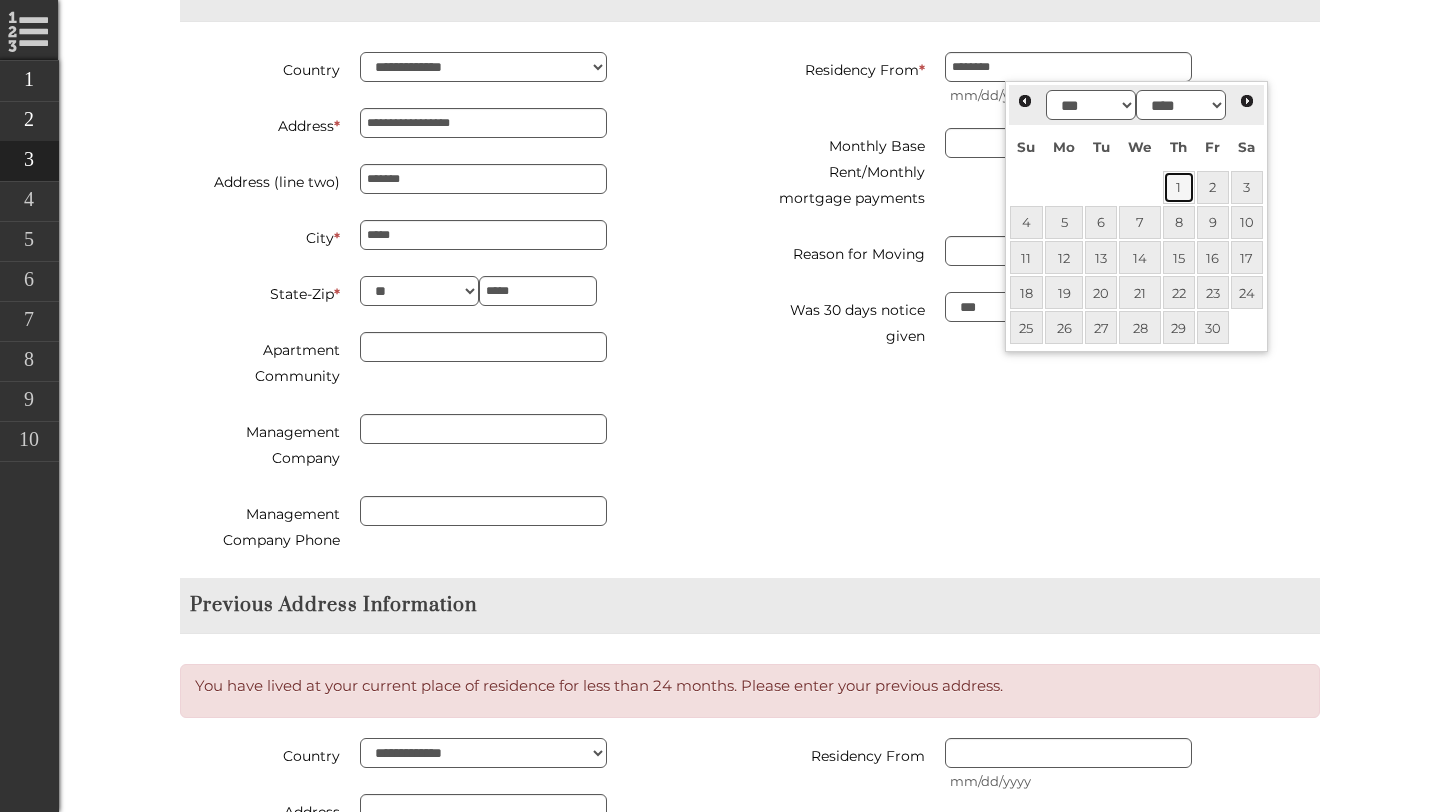 click on "1" at bounding box center (1179, 187) 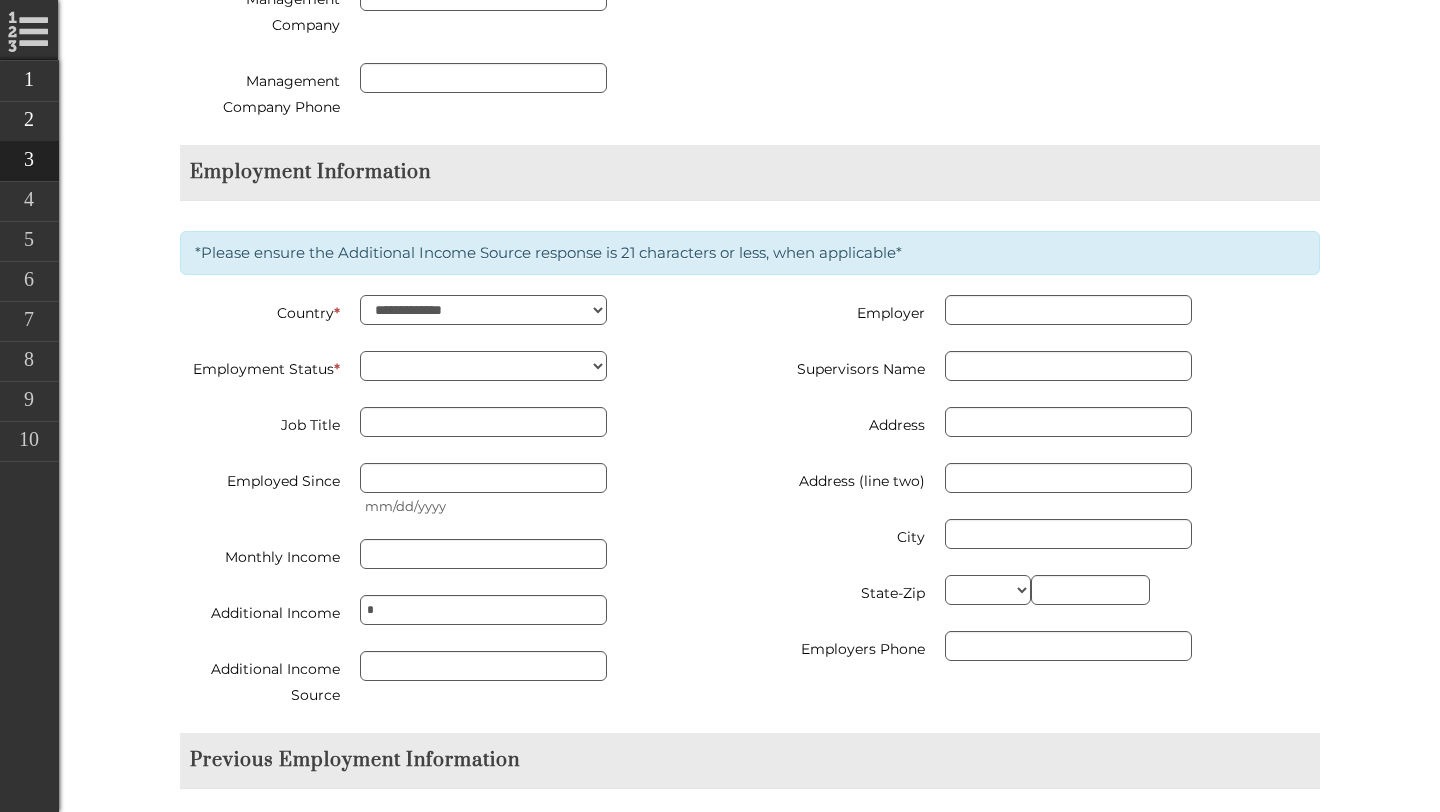 scroll, scrollTop: 1639, scrollLeft: 0, axis: vertical 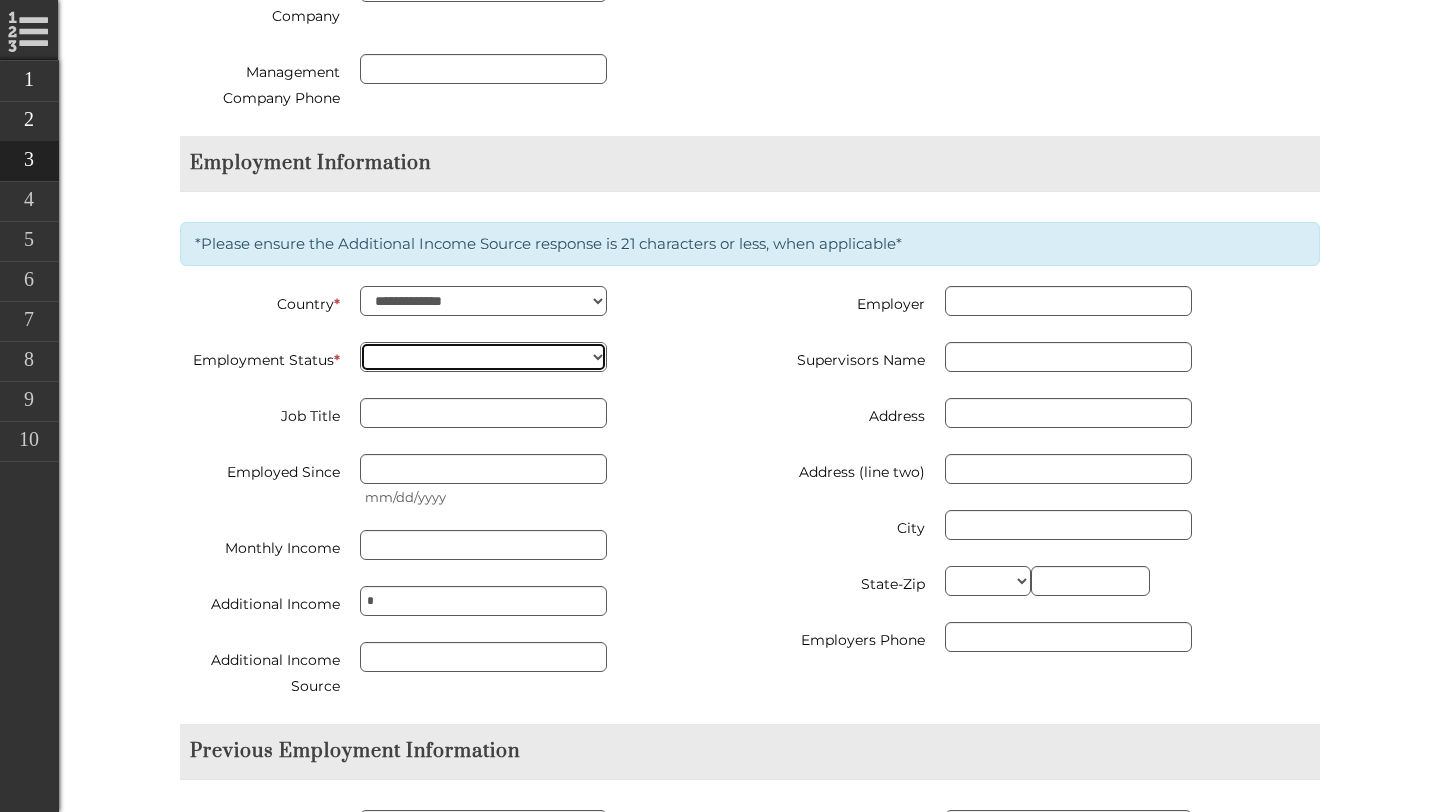click on "**********" at bounding box center [483, 357] 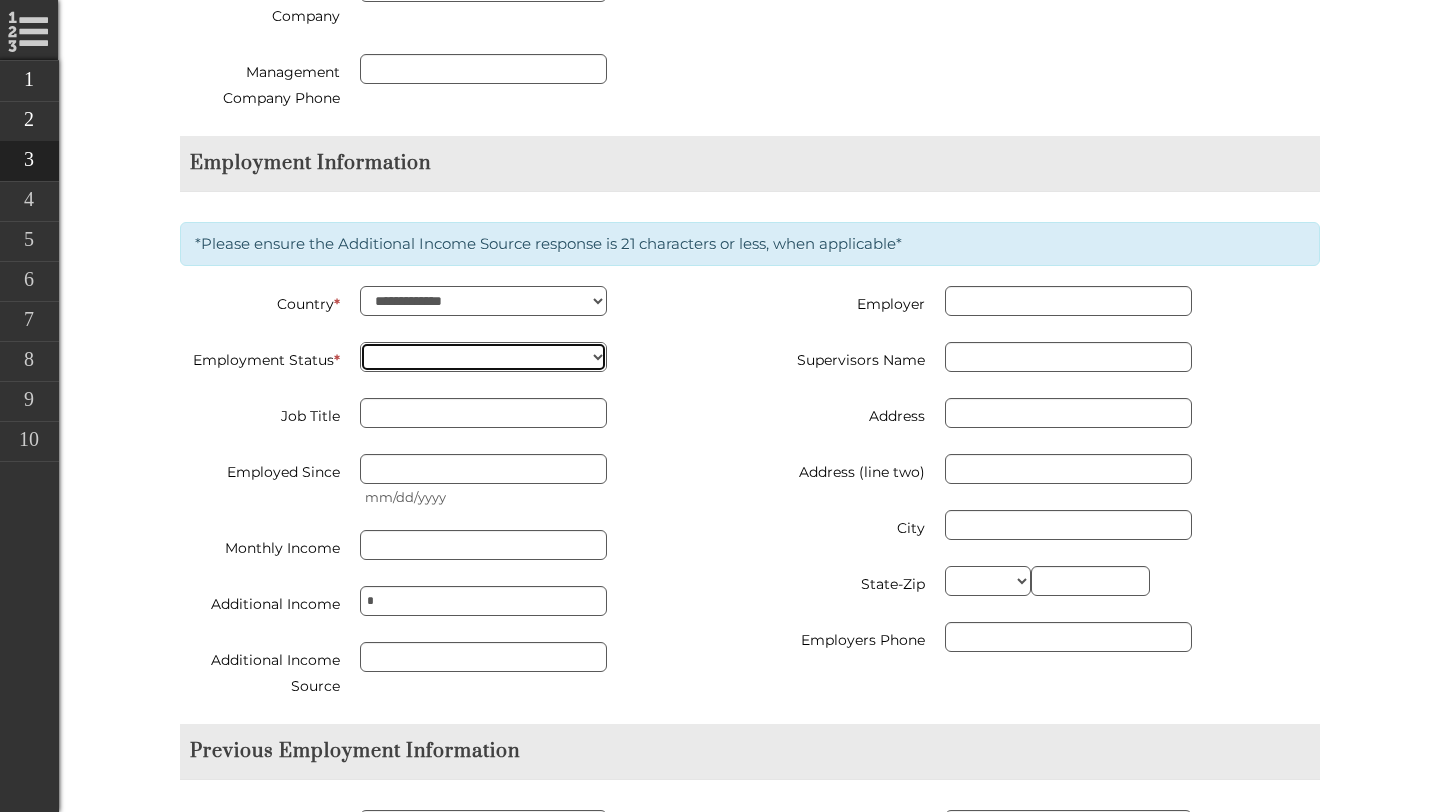 select on "********" 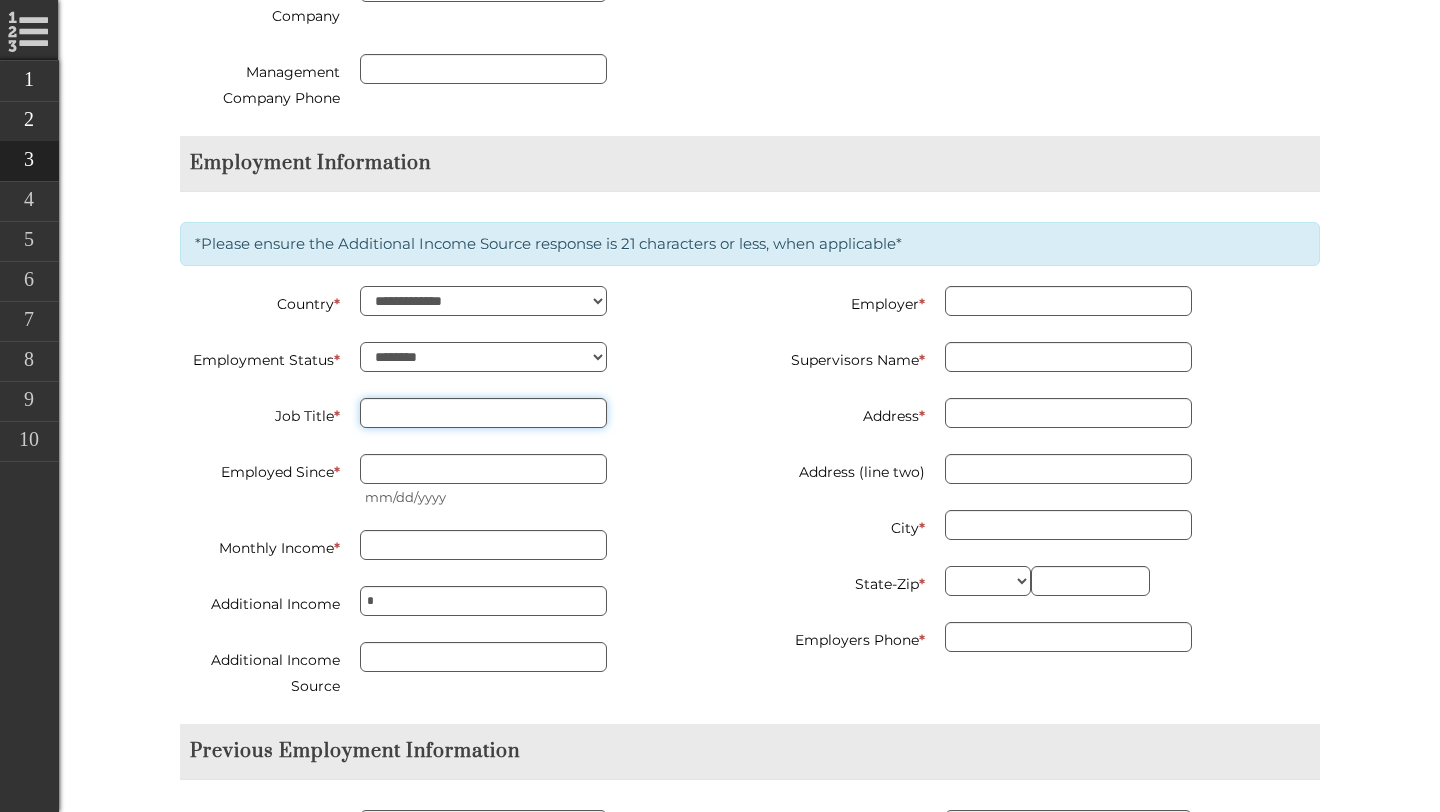 click on "Job Title  *" at bounding box center (483, 413) 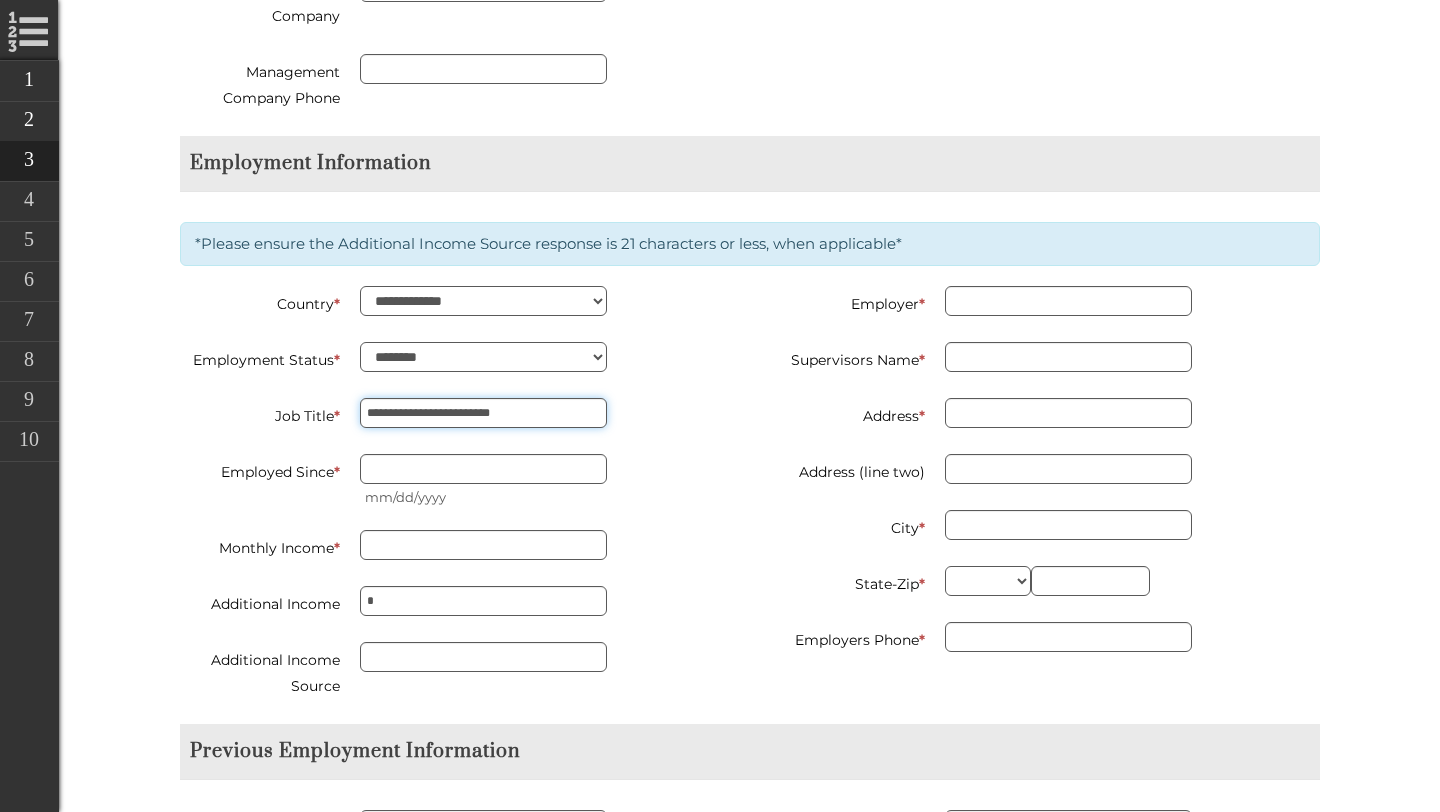 type on "**********" 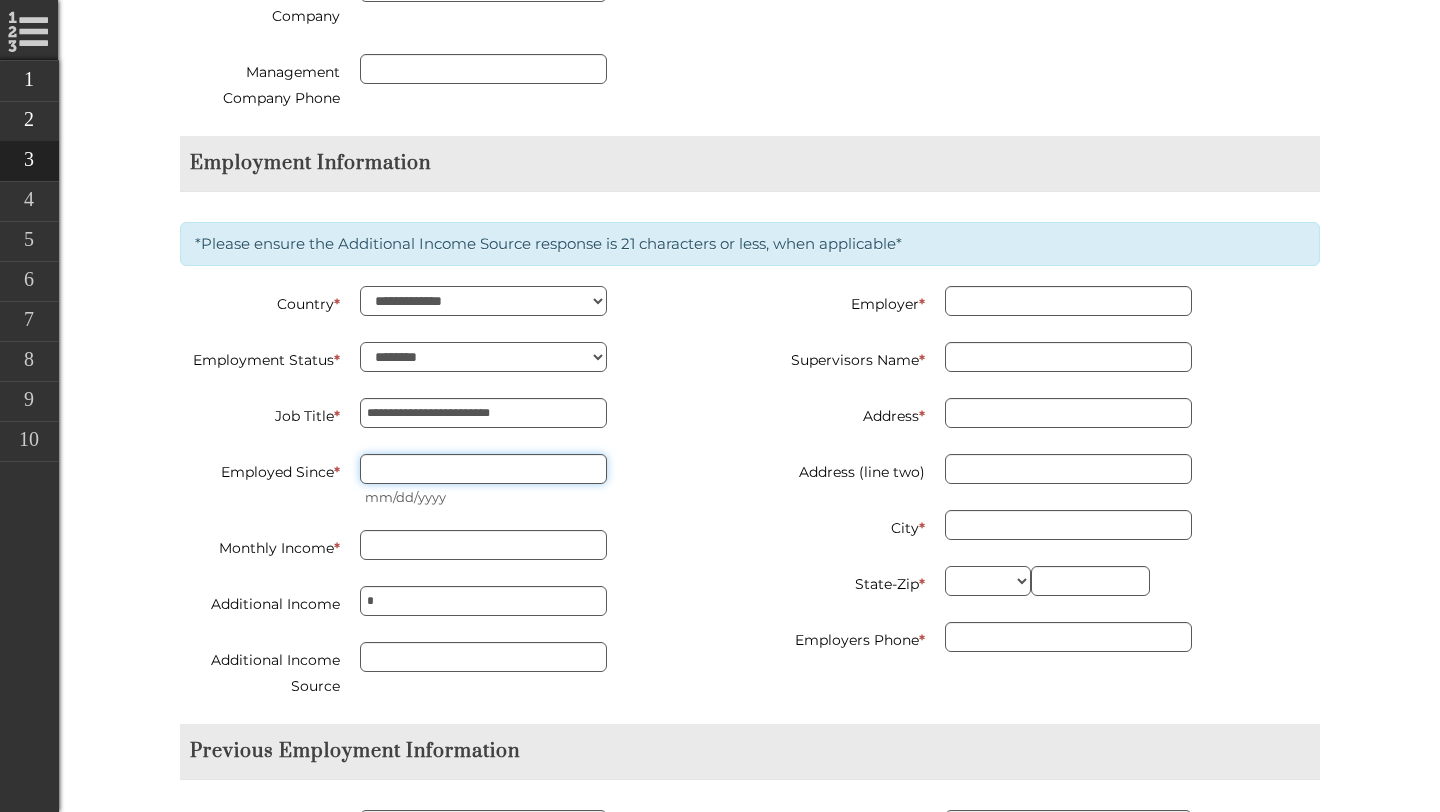 click on "Employed Since  *" at bounding box center (483, 469) 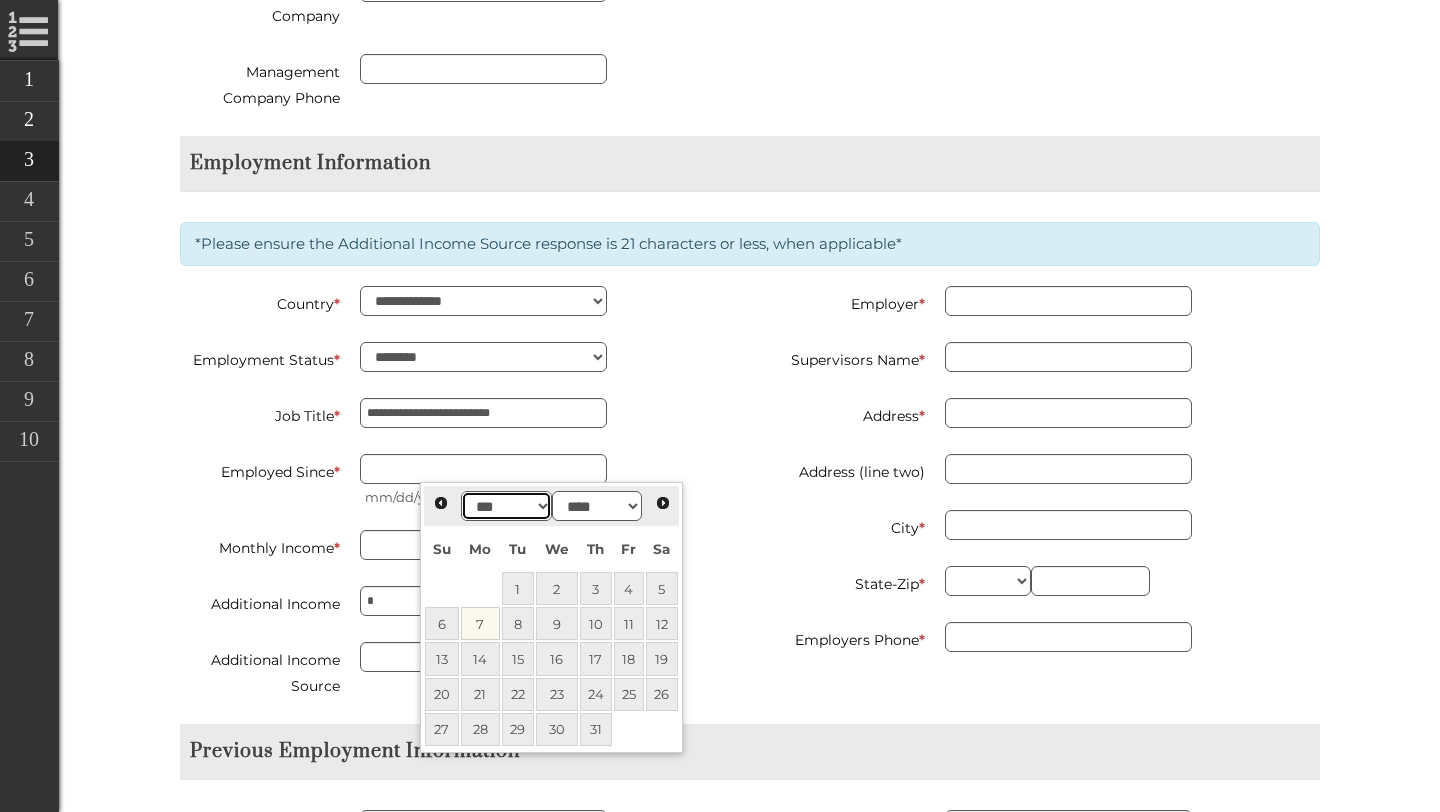 click on "*** *** *** *** *** *** *** *** *** *** *** ***" at bounding box center [506, 506] 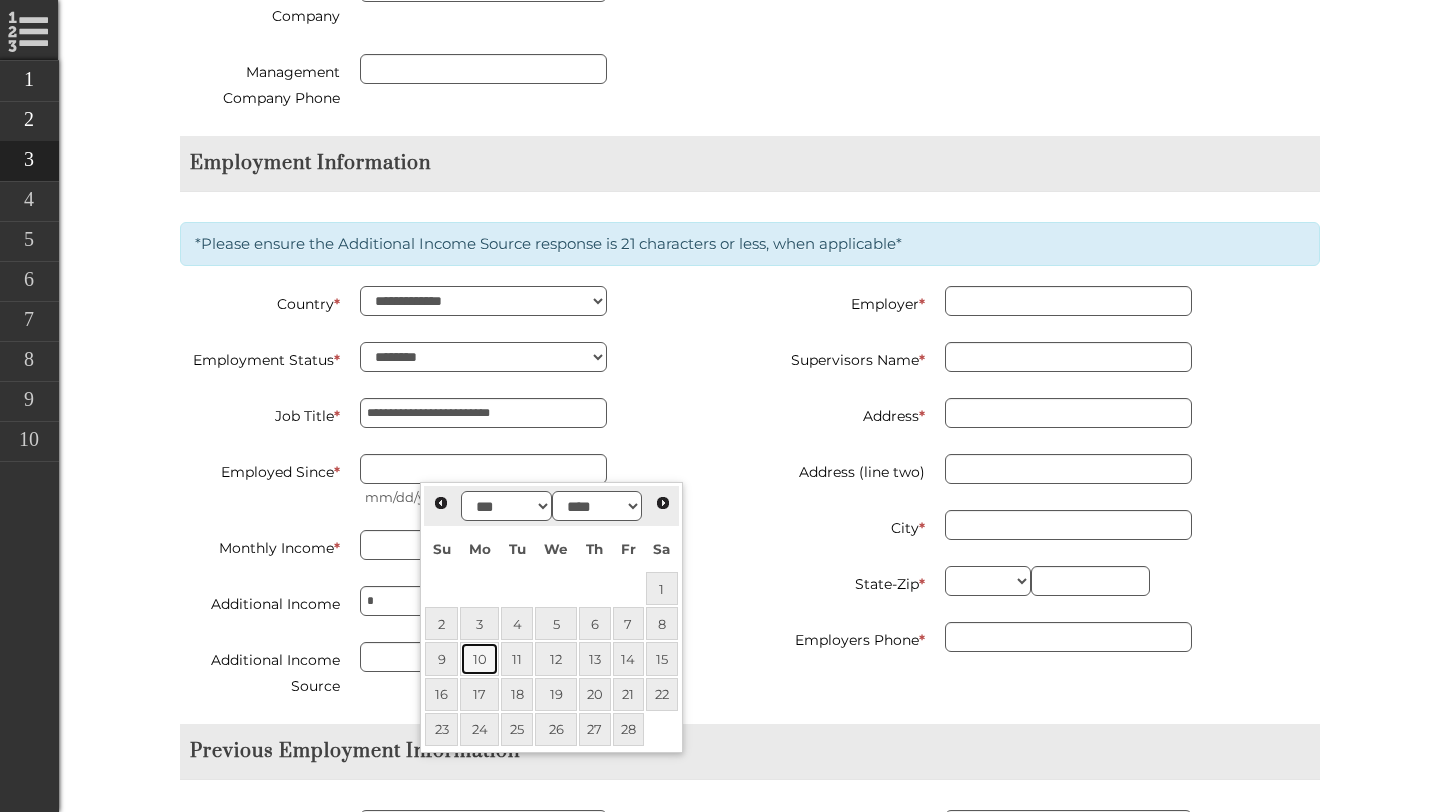 click on "10" at bounding box center (479, 658) 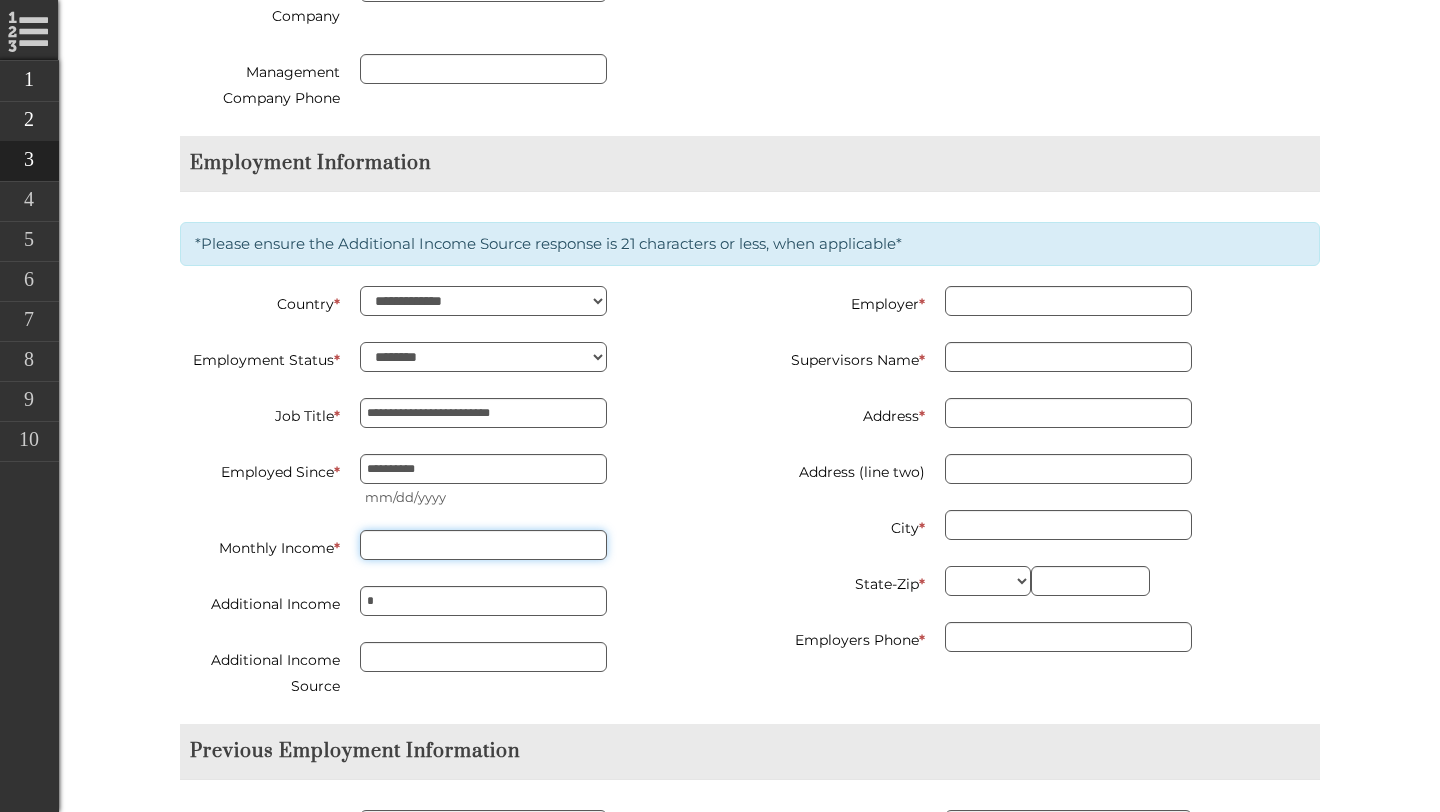 click on "Monthly Income  *" at bounding box center [483, 545] 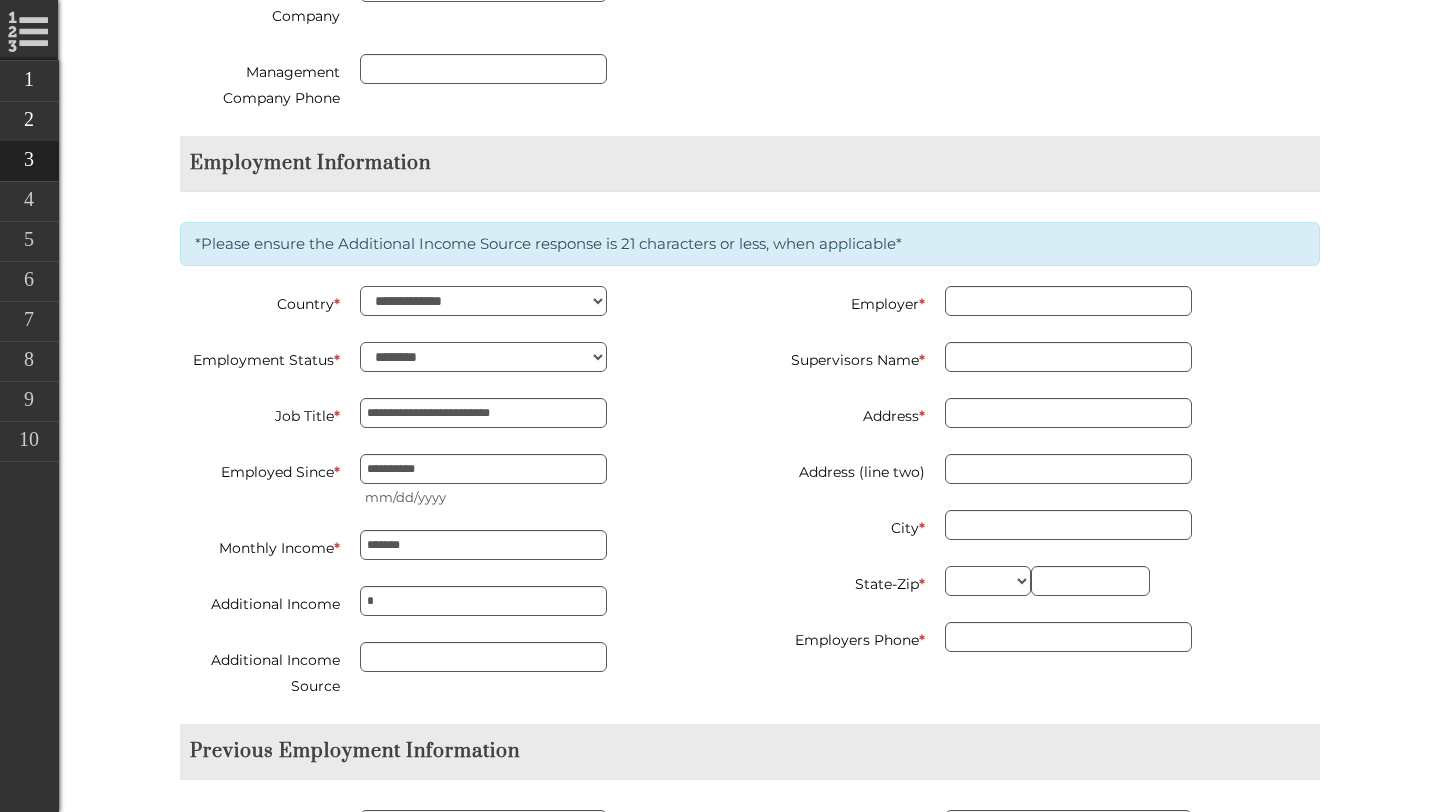type on "*********" 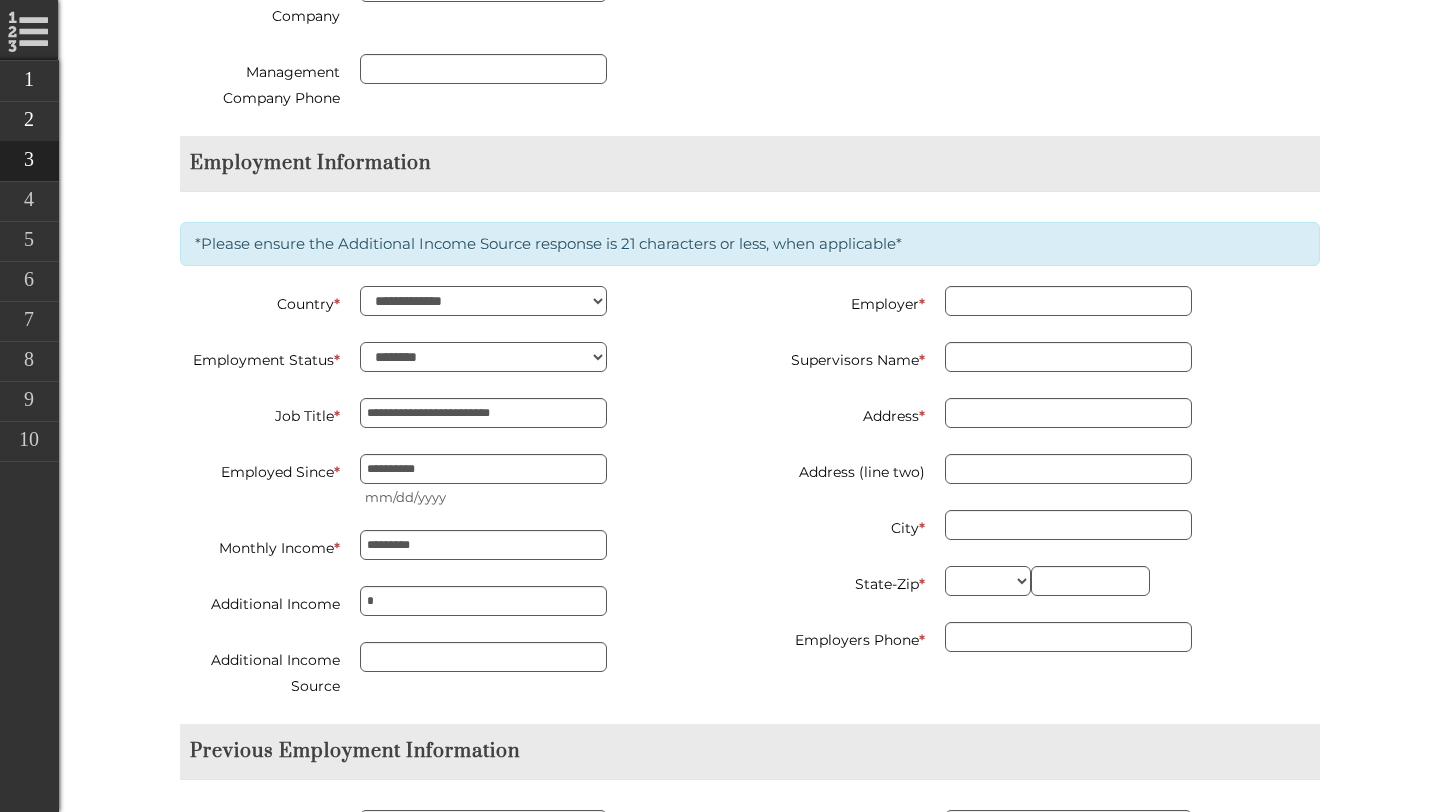 click on "**********" at bounding box center (457, 505) 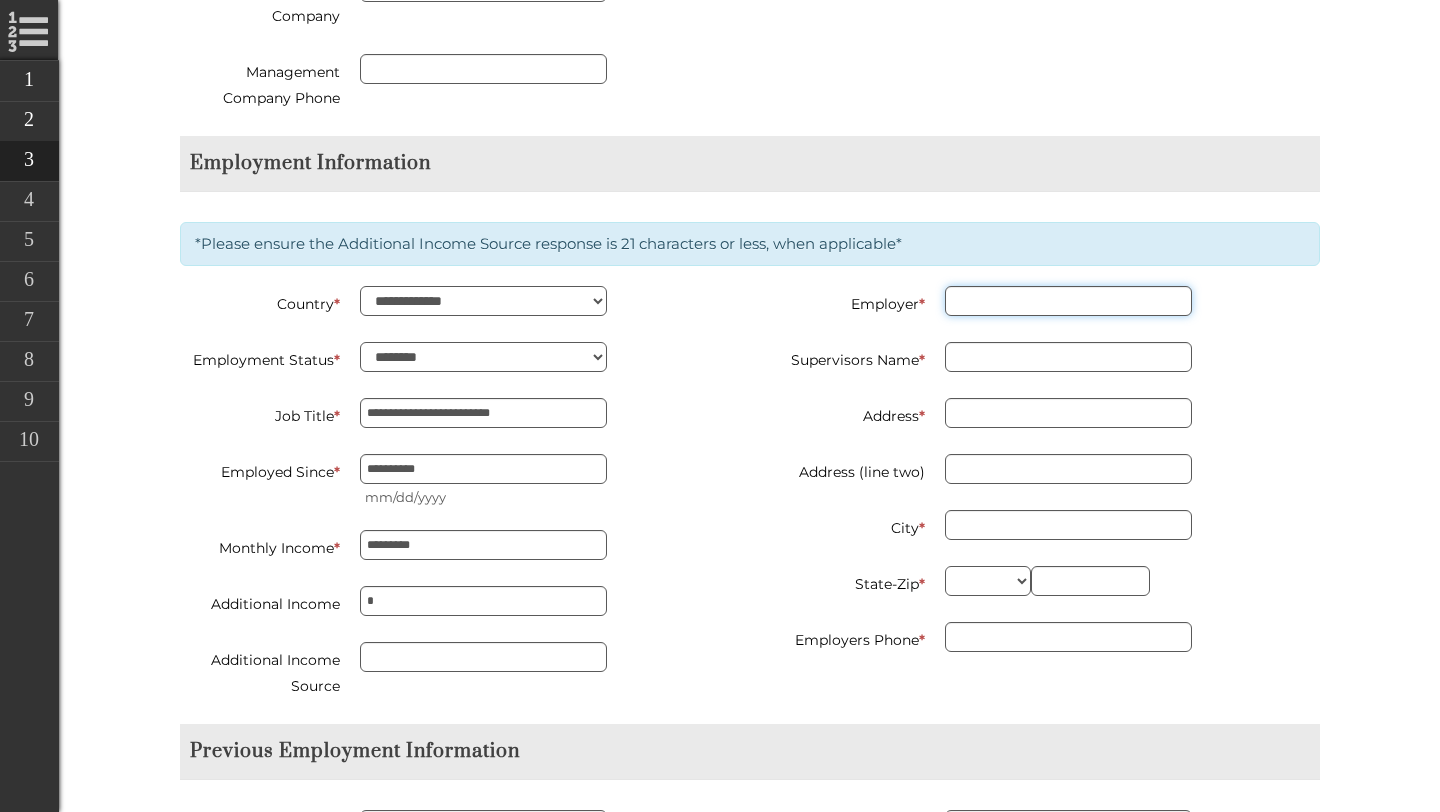 click on "Employer  *" at bounding box center [1068, 301] 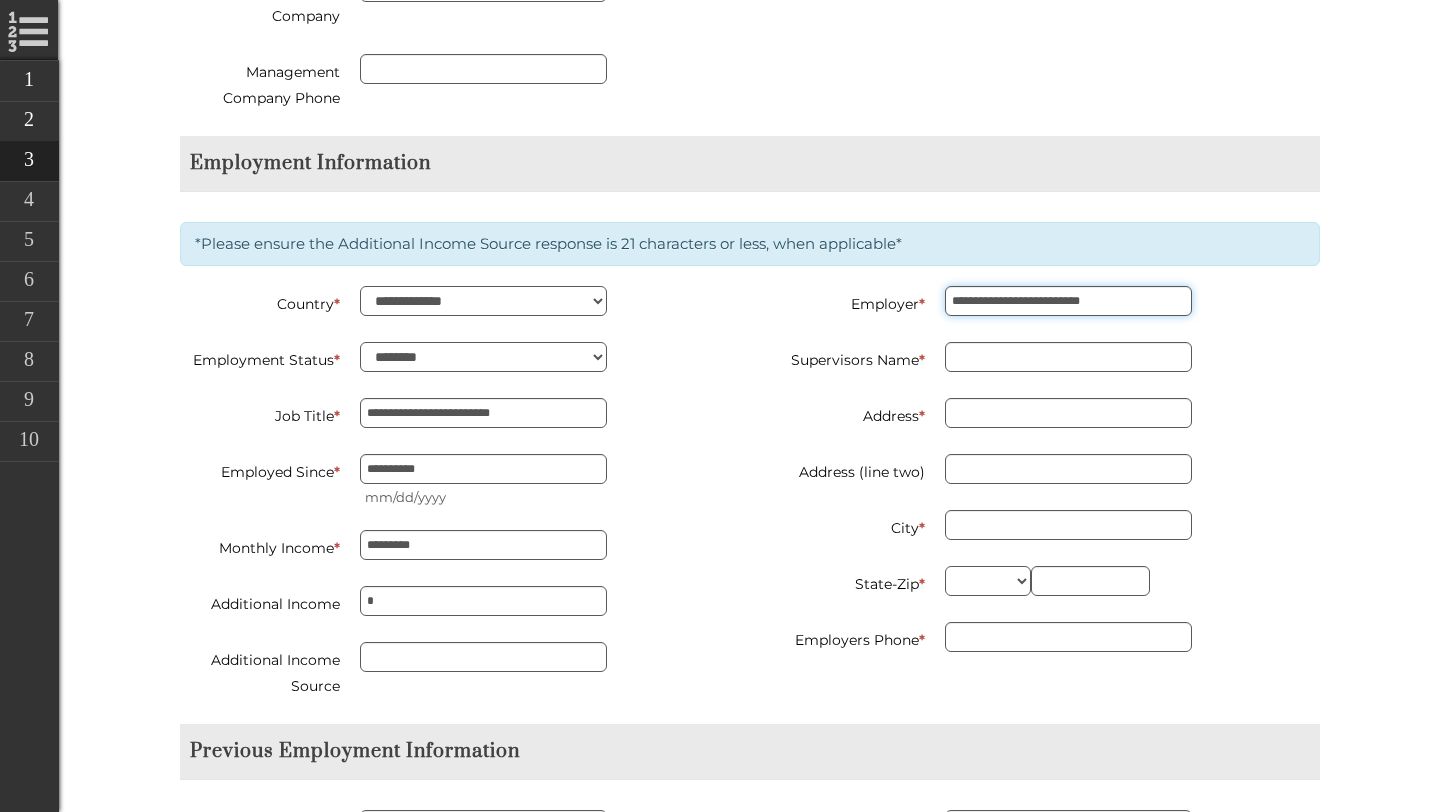 type on "**********" 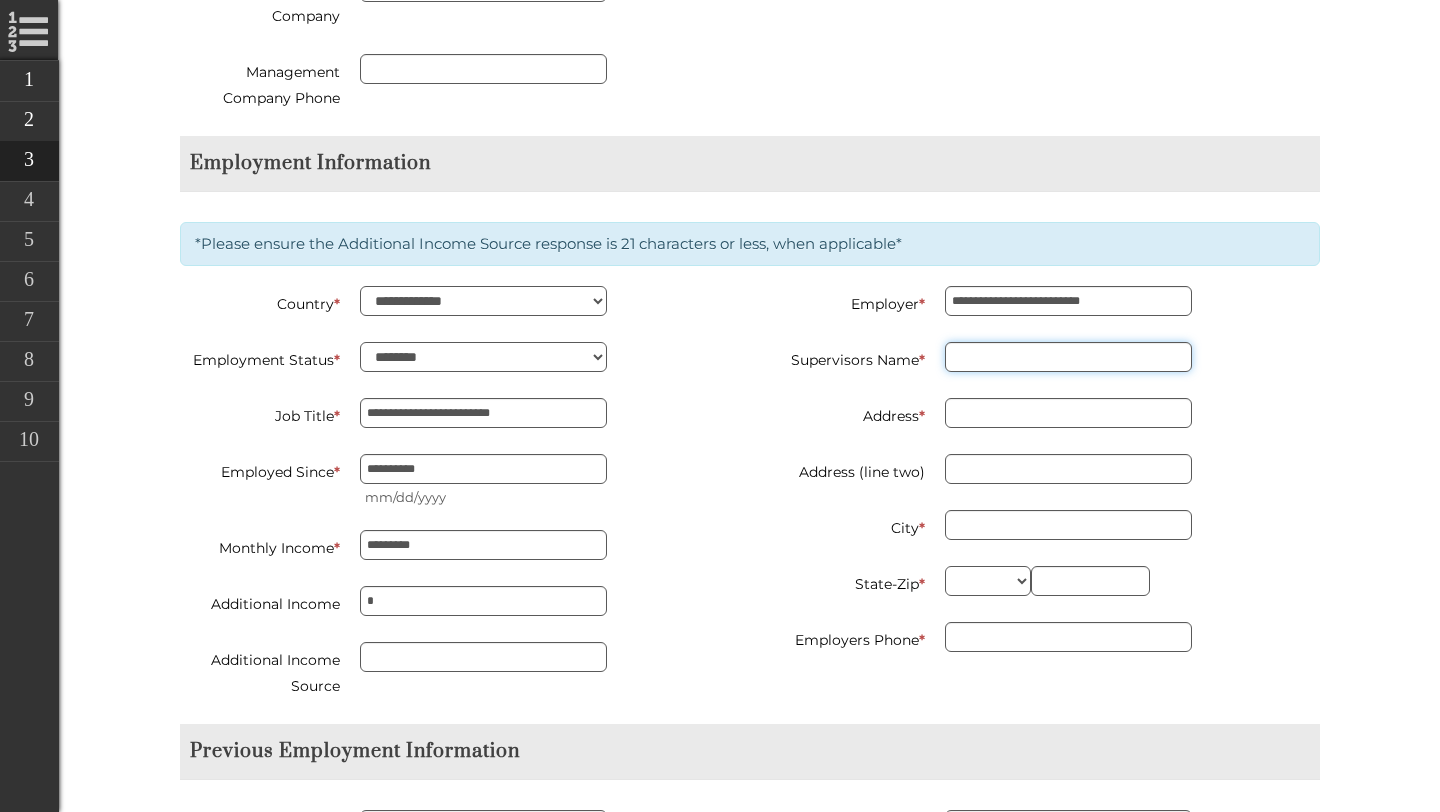 click on "Supervisors Name  *" at bounding box center (1068, 357) 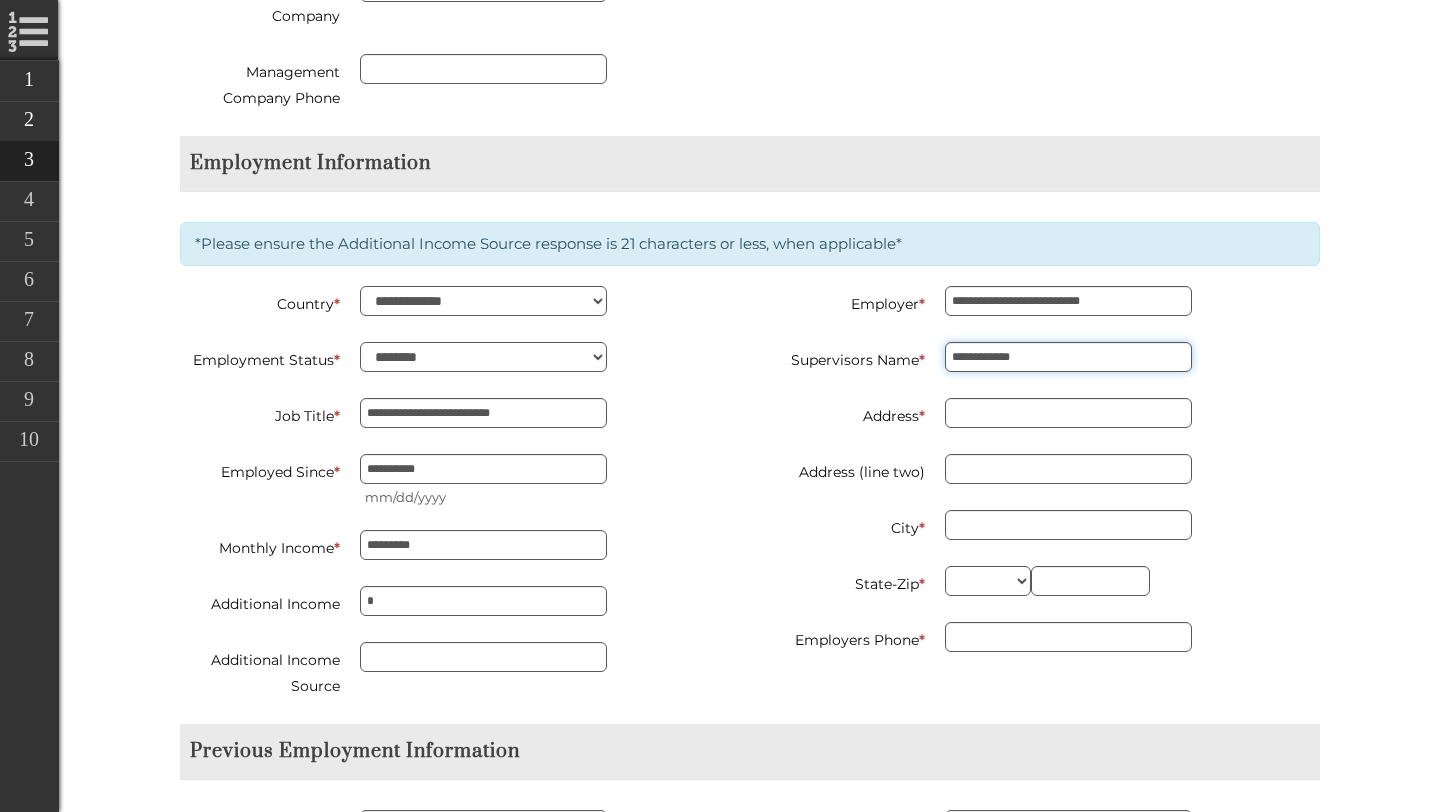 type on "**********" 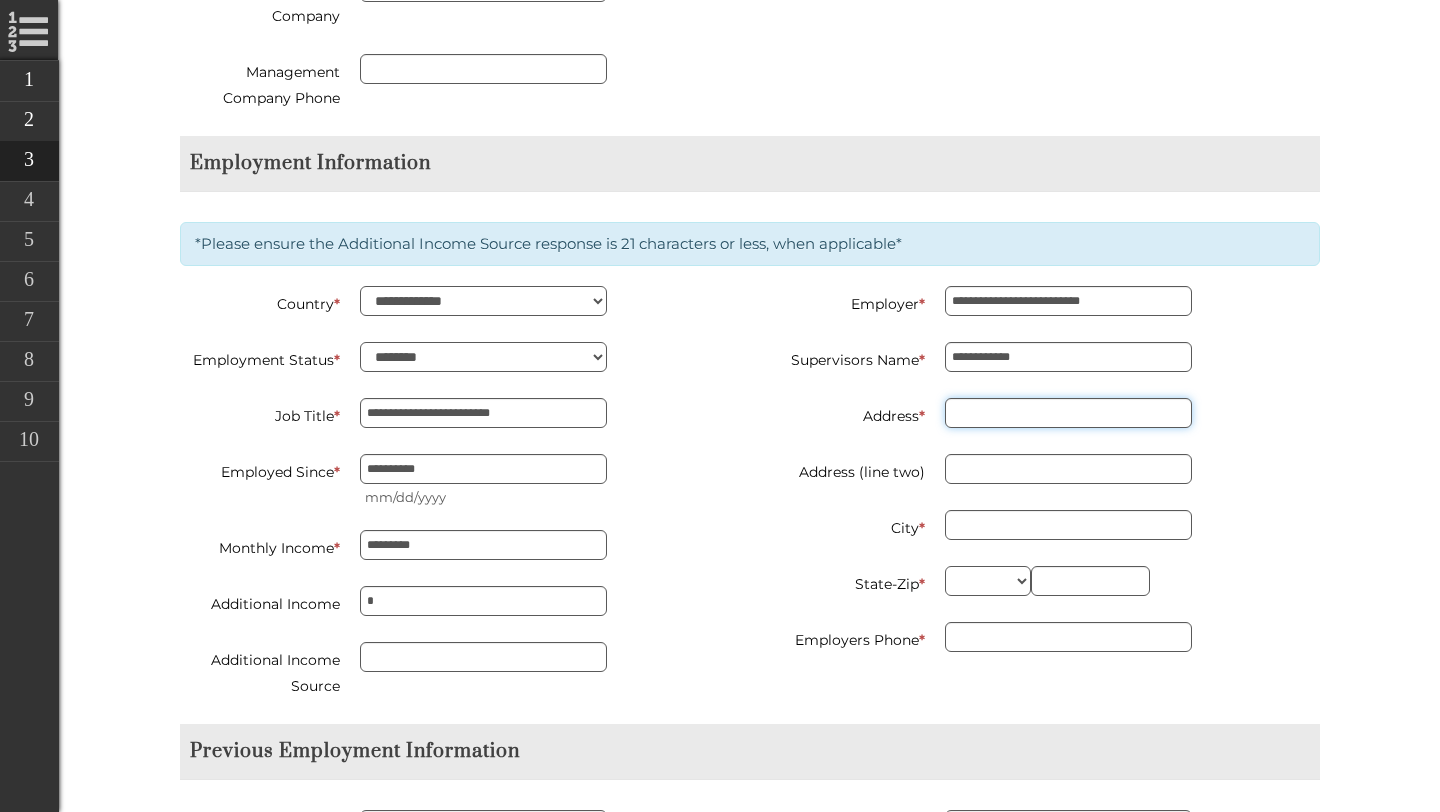 click on "Address  *" at bounding box center (1068, 413) 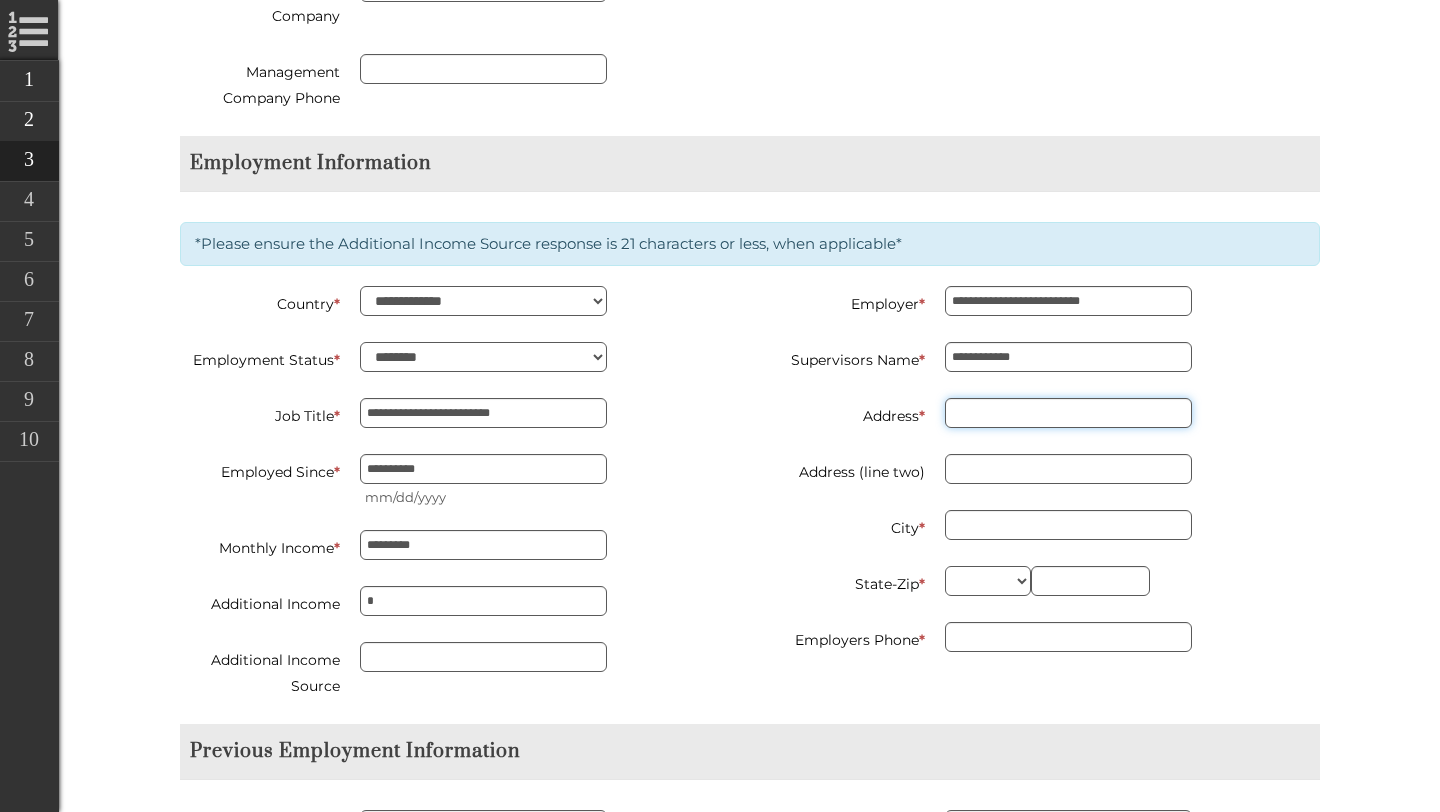 paste on "**********" 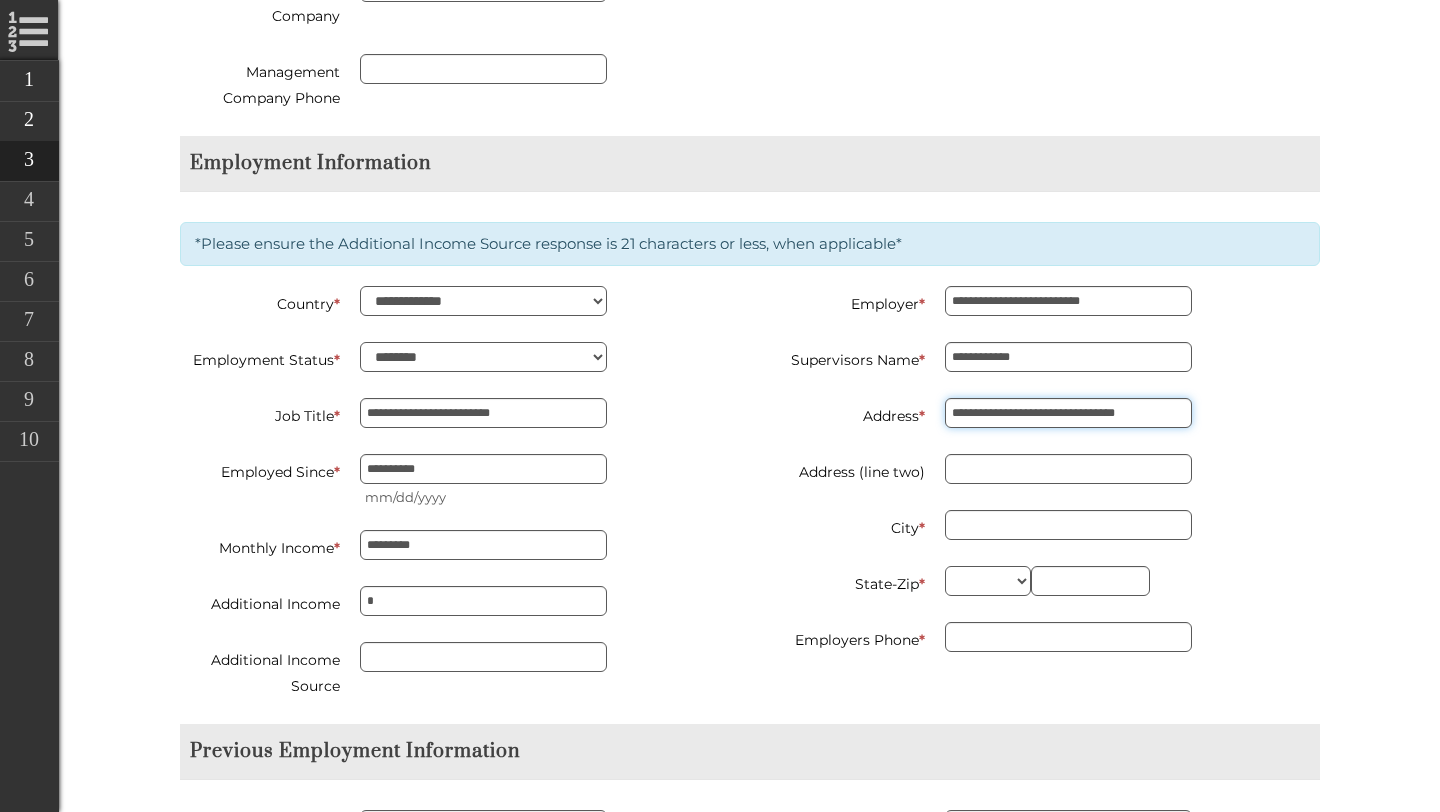 drag, startPoint x: 1159, startPoint y: 405, endPoint x: 1101, endPoint y: 410, distance: 58.21512 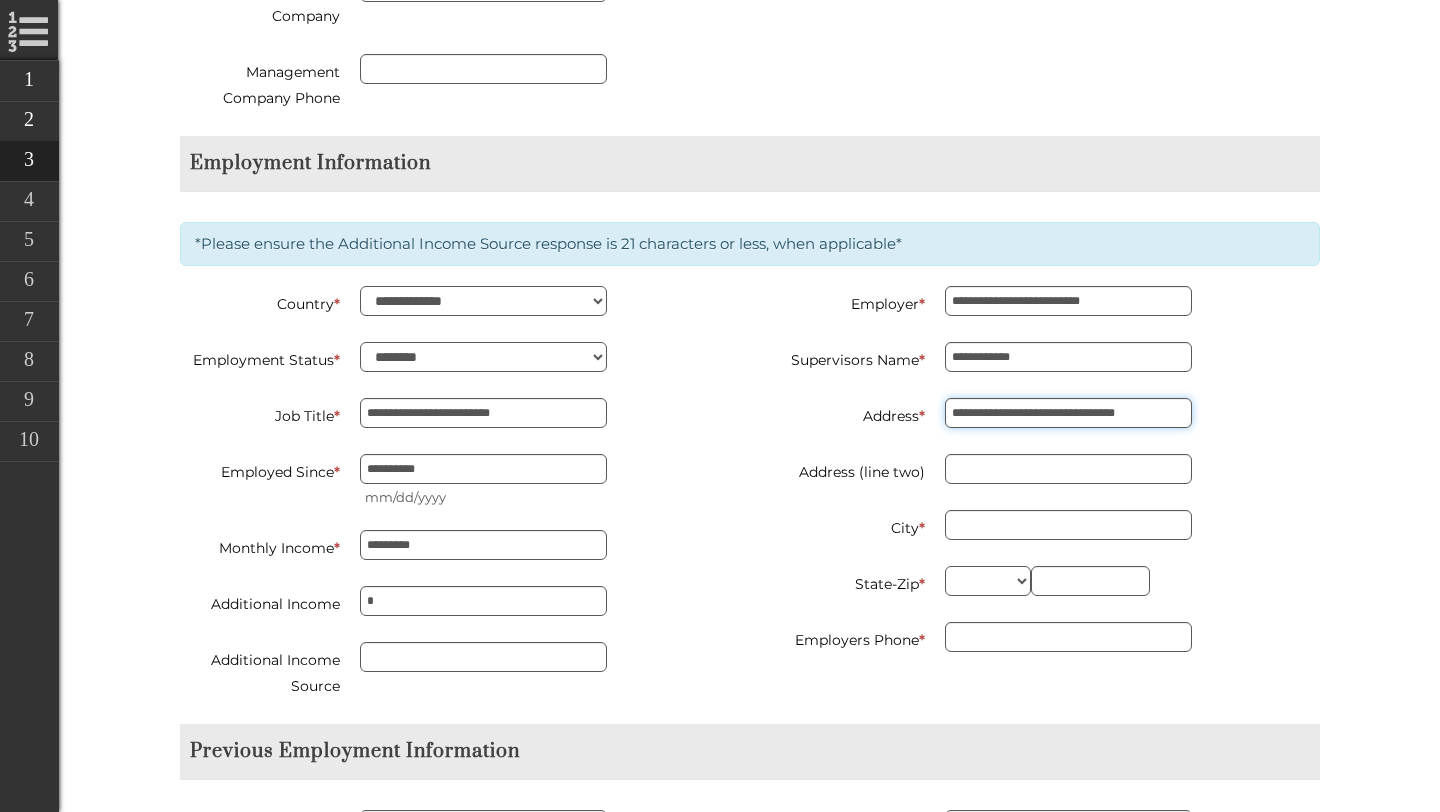click on "**********" at bounding box center (1068, 413) 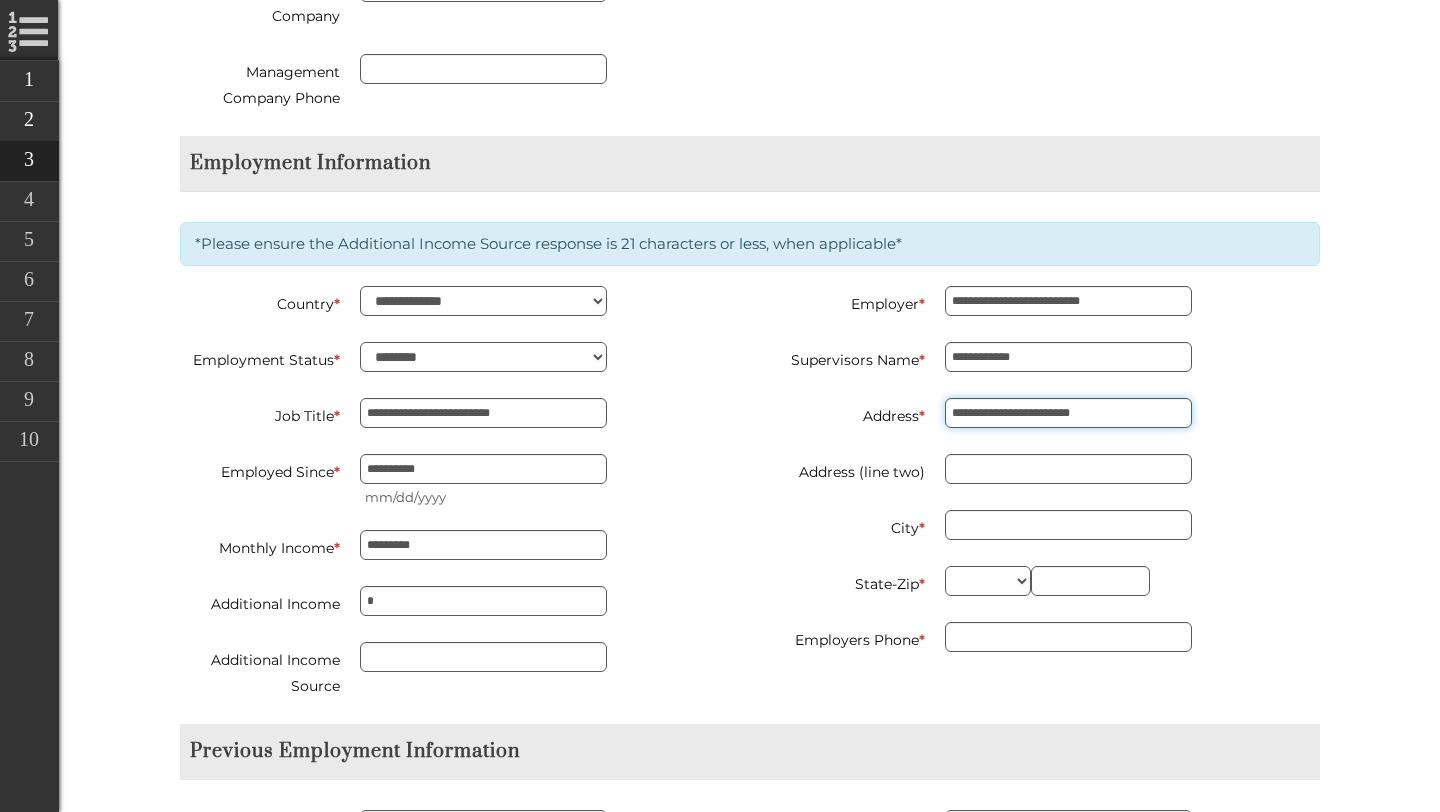 type on "**********" 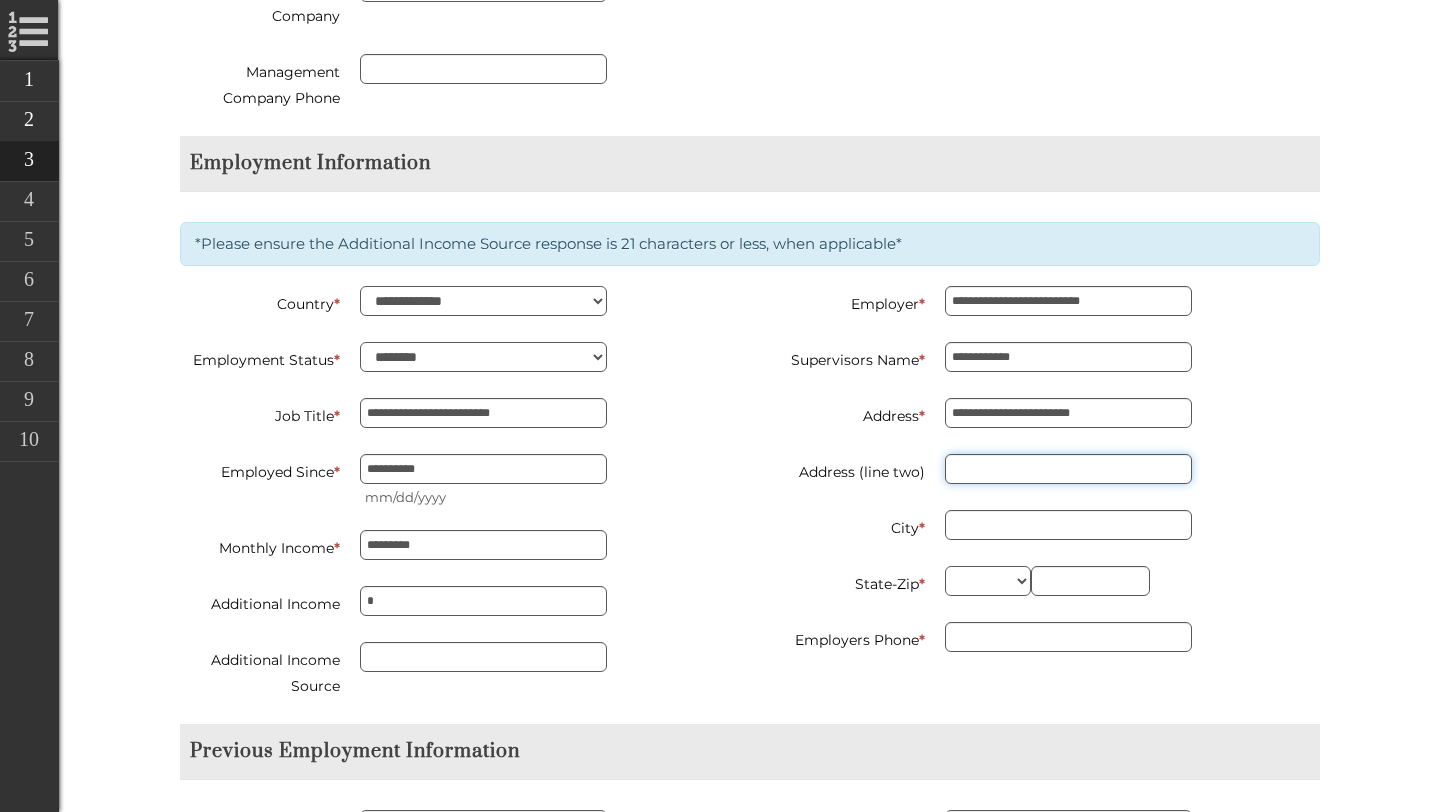 click on "Address (line two)" at bounding box center [1068, 469] 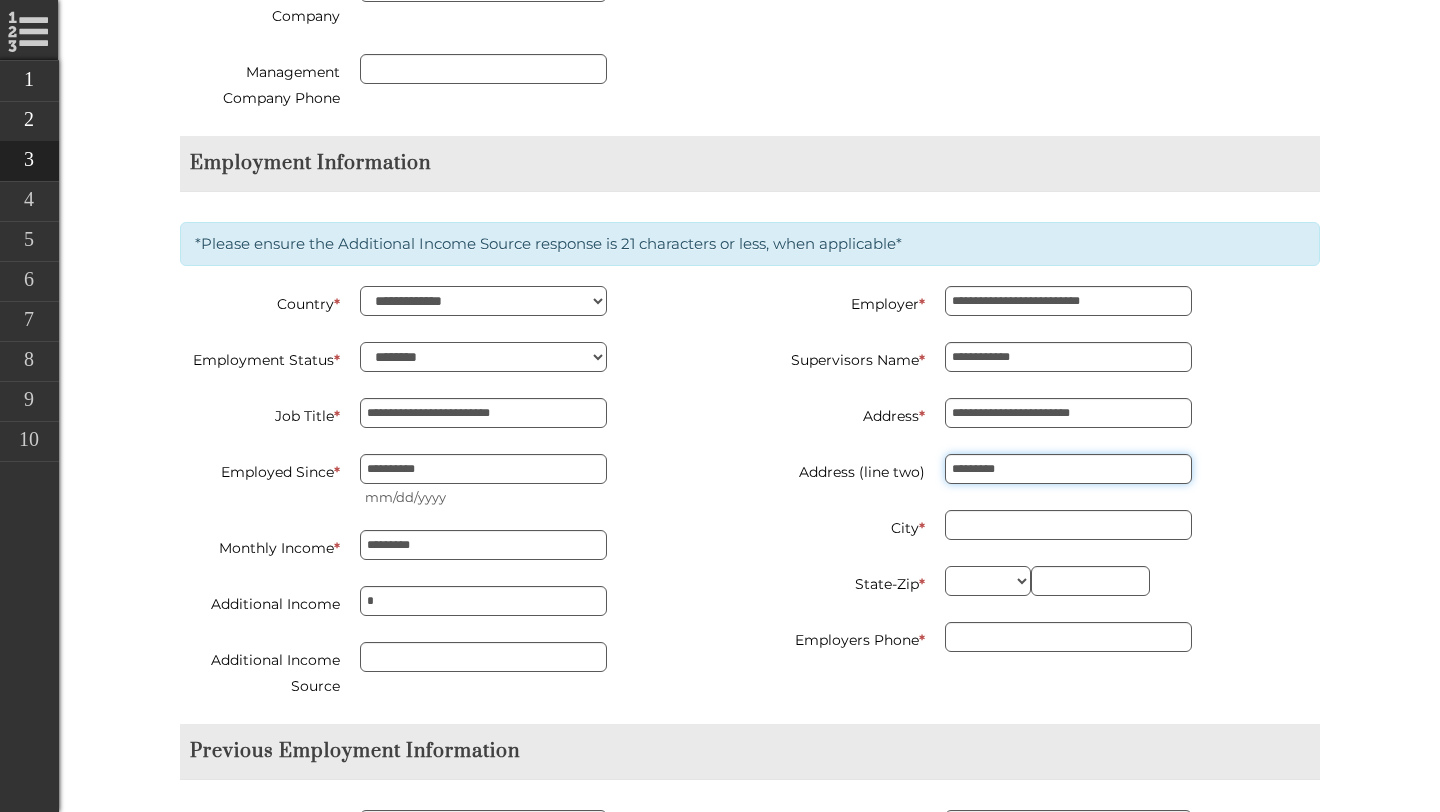 type on "*********" 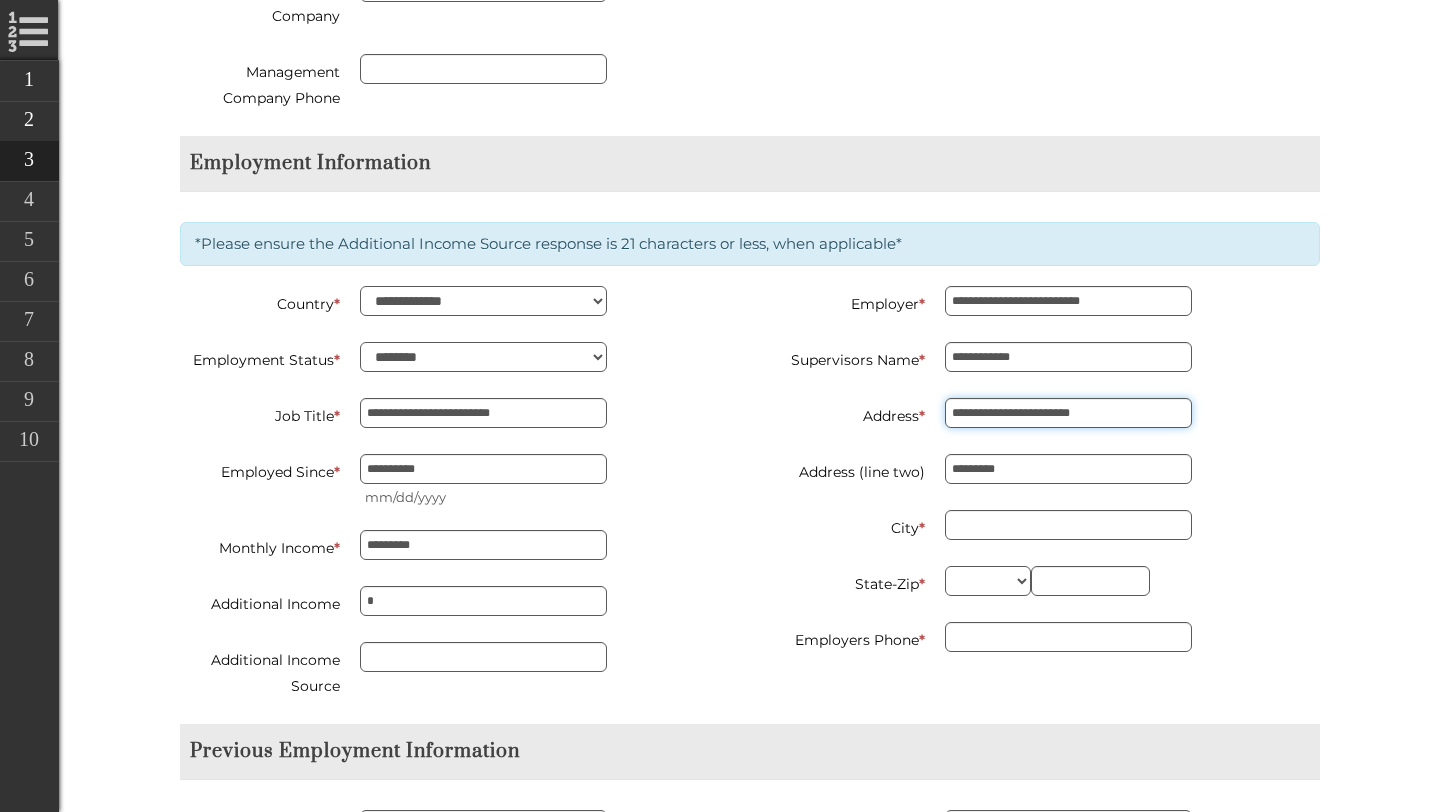 click on "**********" at bounding box center (1068, 413) 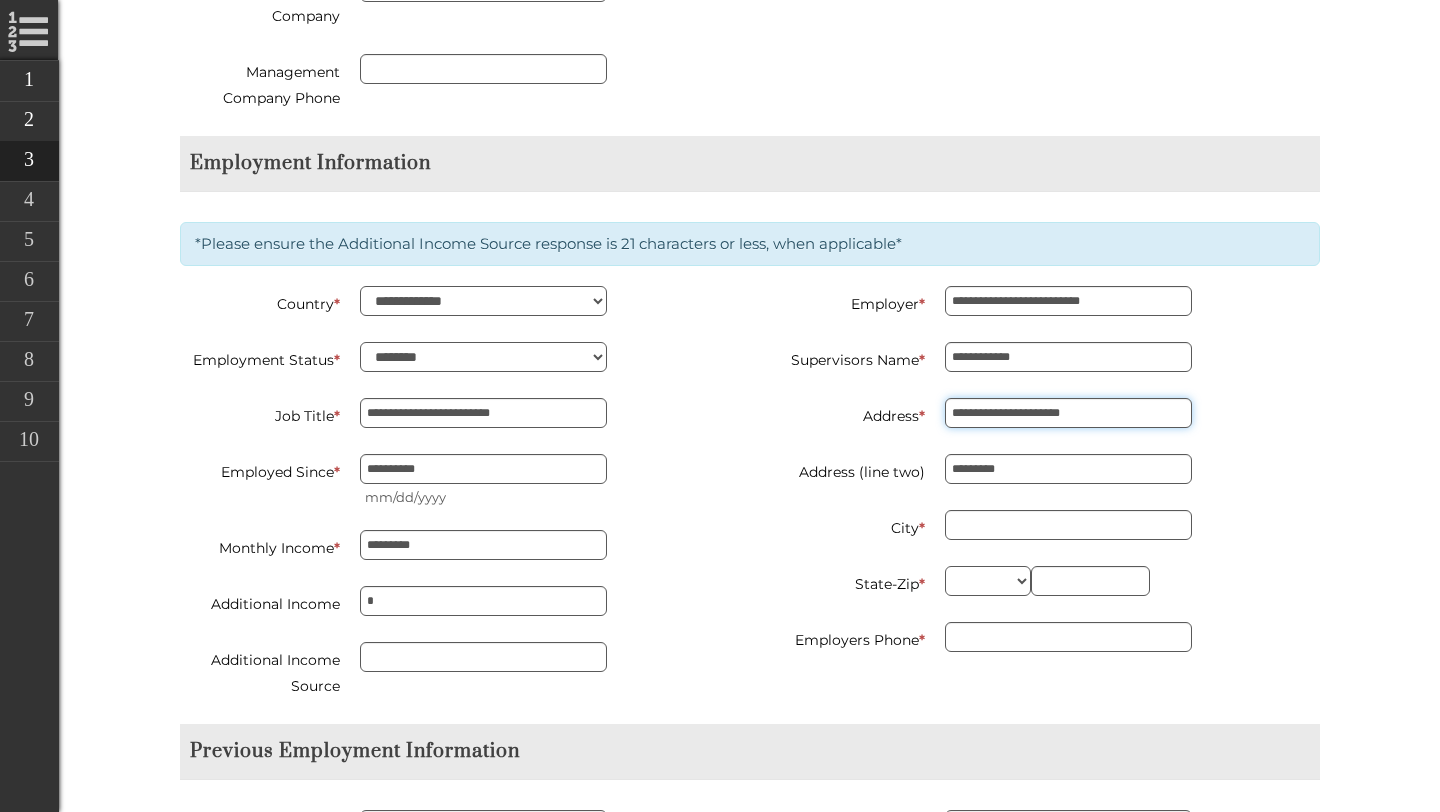 type on "**********" 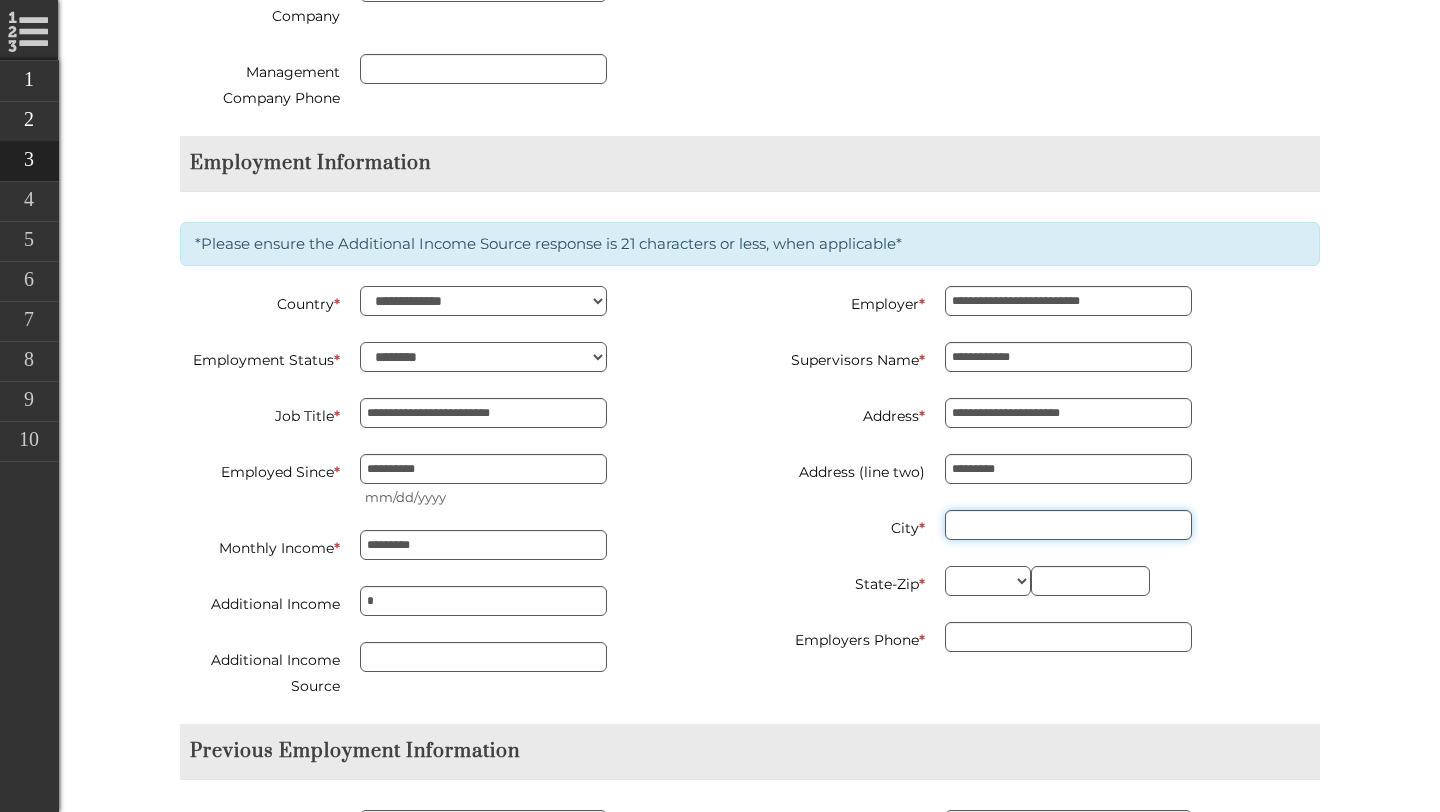 click on "City  *" at bounding box center (1068, 525) 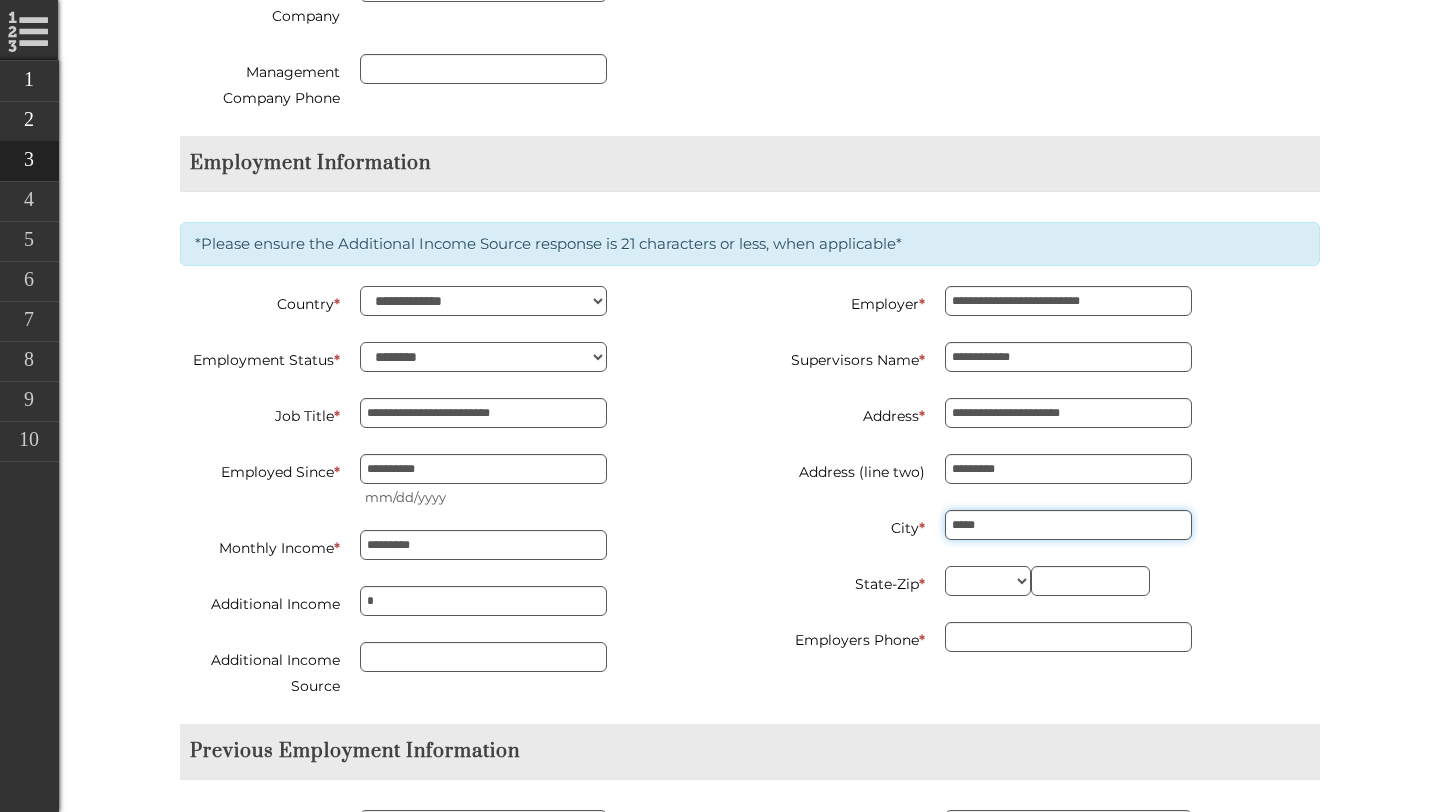 type on "*****" 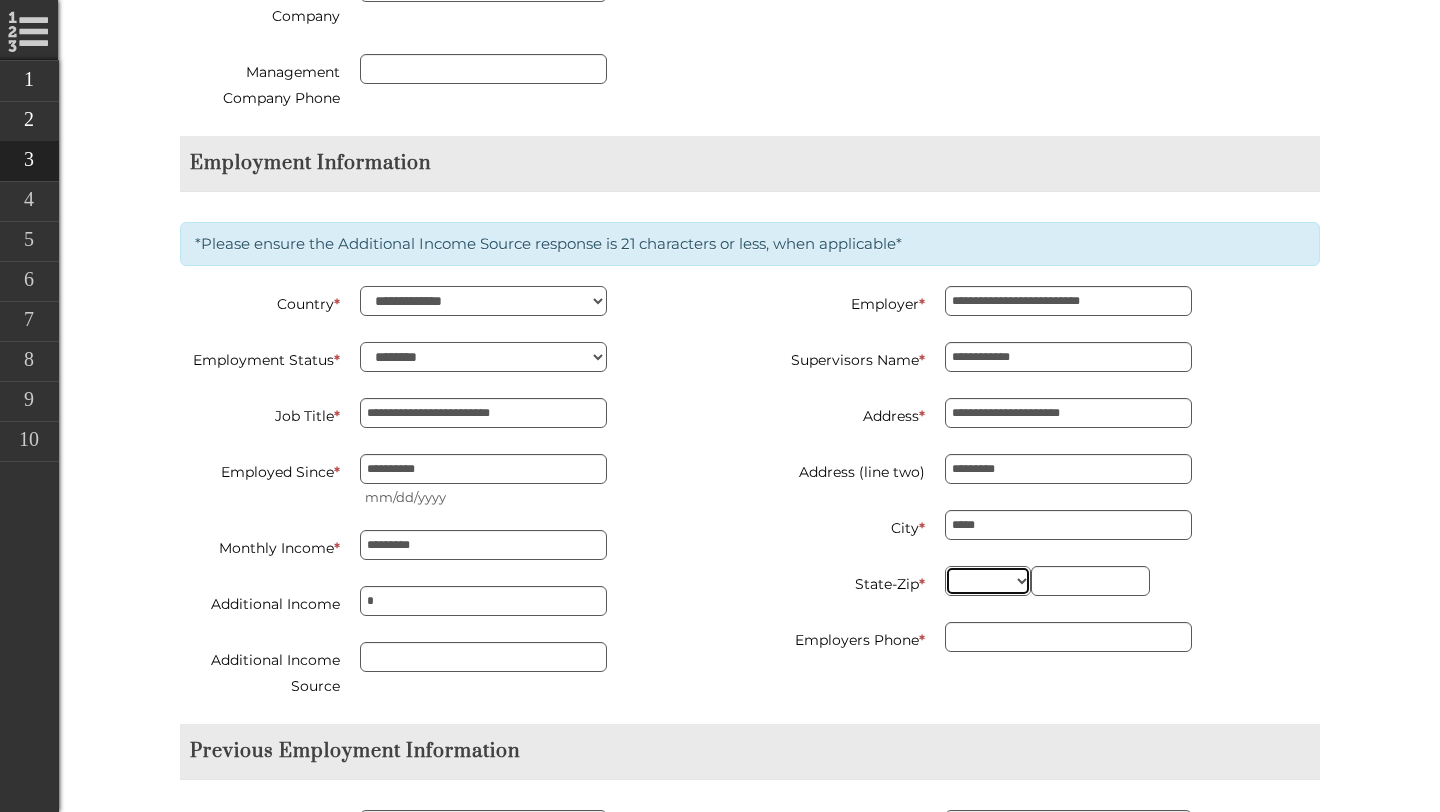 click on "**
**
**
**
**
**
**
**
**
**
**
**
**
**
**
**
**
**
**
**
**
**
**
**
**
**
**
**
**
**
**
**
**
**
**
**
**
**
**
**
**
**
**
**
**
**
**
**
**
**
**
**
**
**
**
**
**
**
**
**
**" at bounding box center [988, 581] 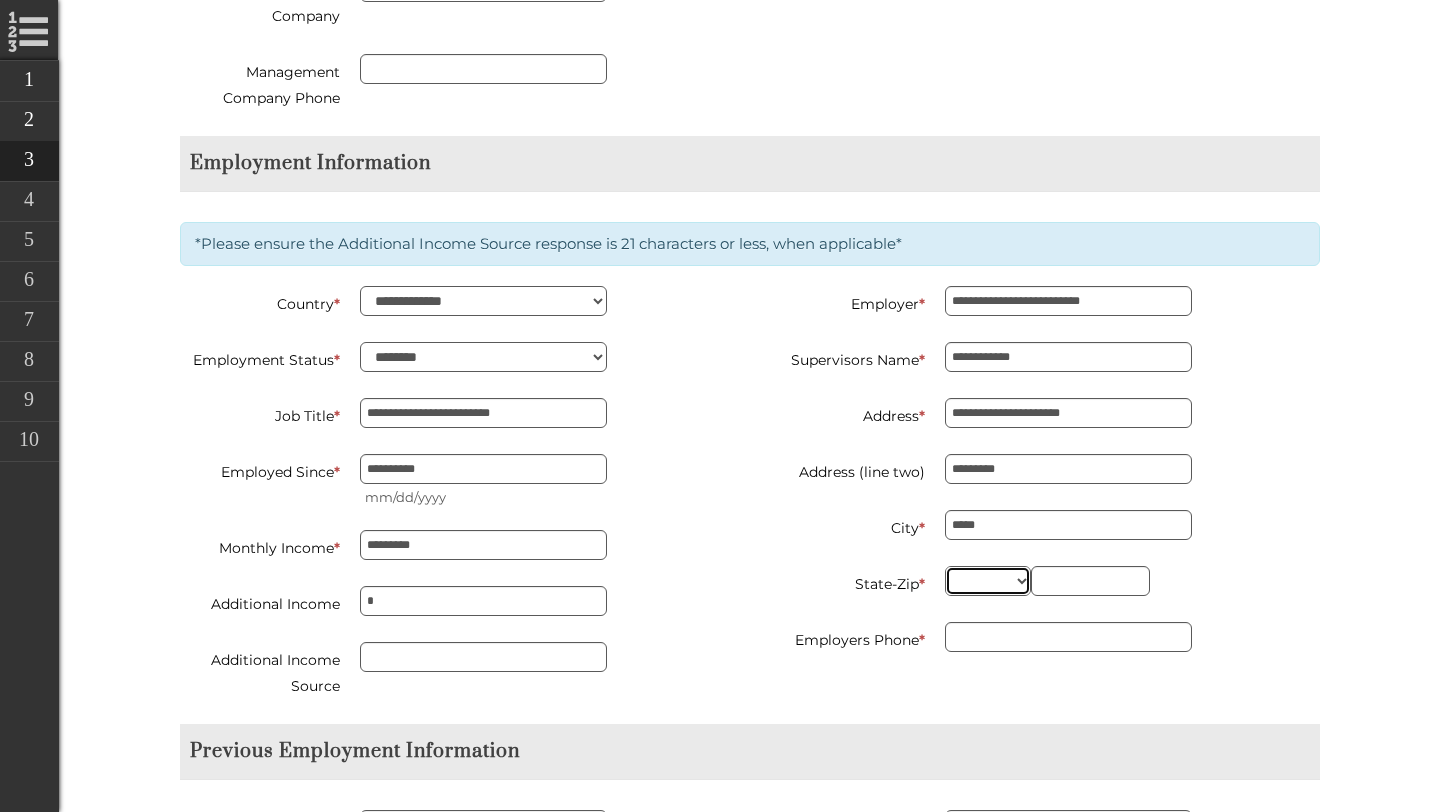 click on "**
**
**
**
**
**
**
**
**
**
**
**
**
**
**
**
**
**
**
**
**
**
**
**
**
**
**
**
**
**
**
**
**
**
**
**
**
**
**
**
**
**
**
**
**
**
**
**
**
**
**
**
**
**
**
**
**
**
**
**
**" at bounding box center (988, 581) 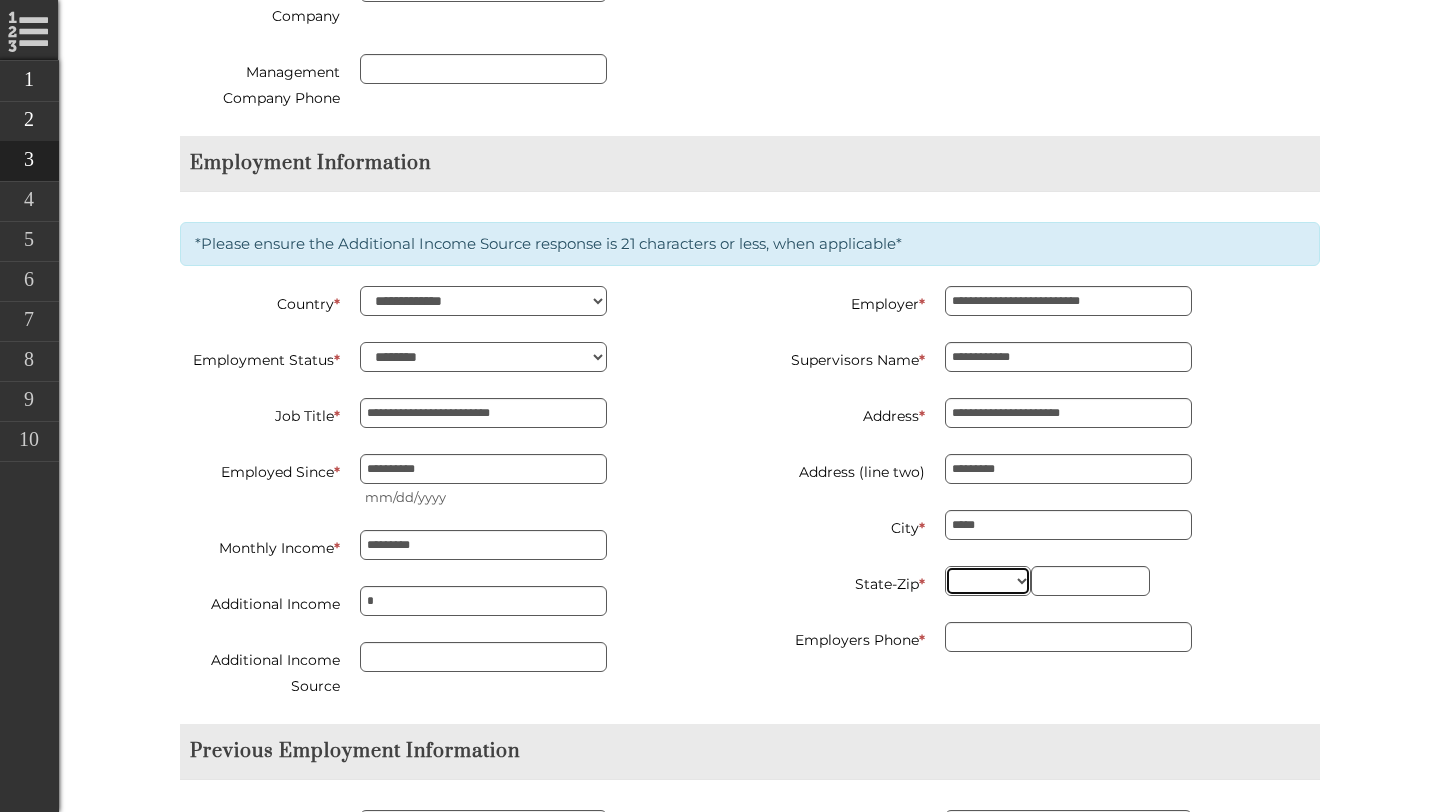 select on "**" 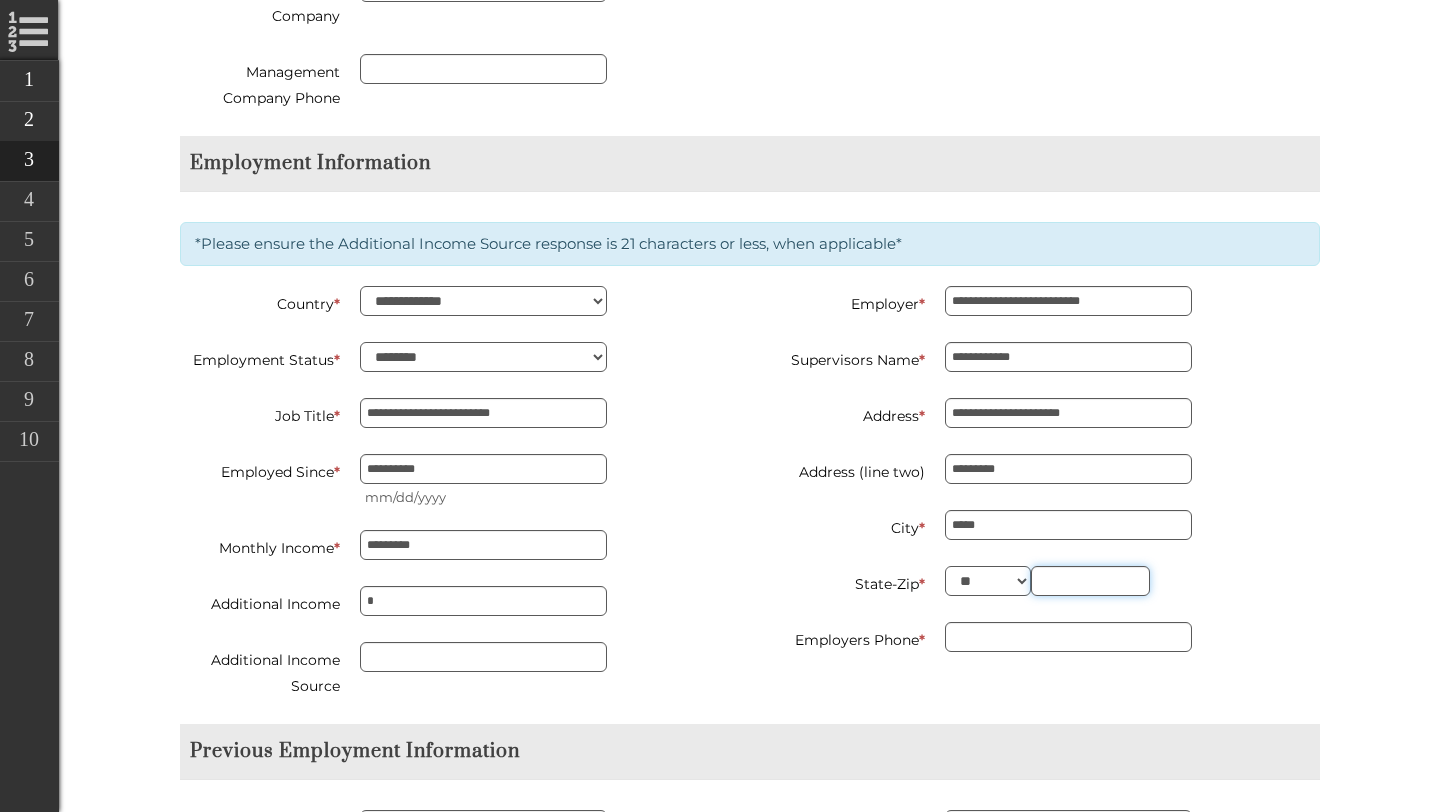 click at bounding box center (1090, 581) 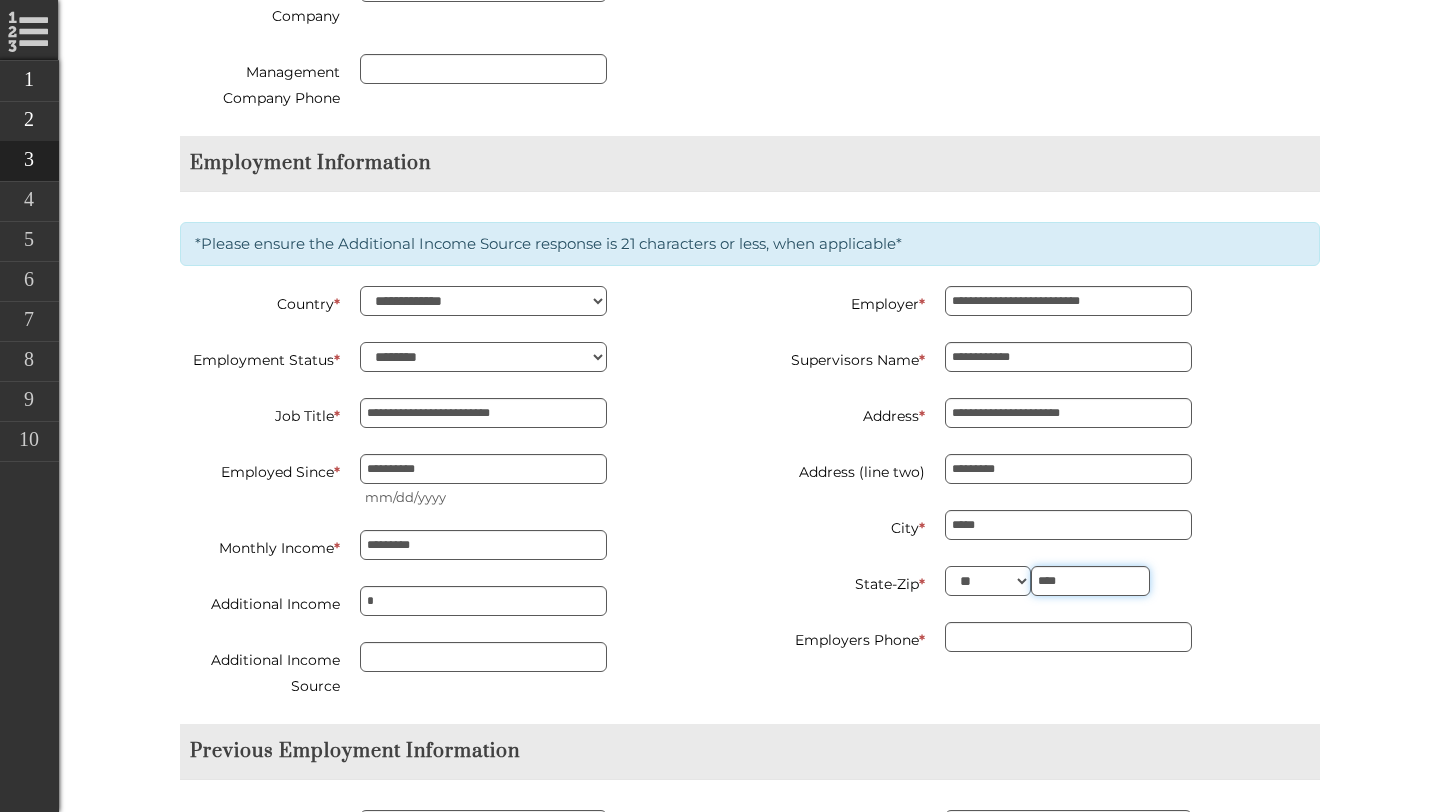 type on "*****" 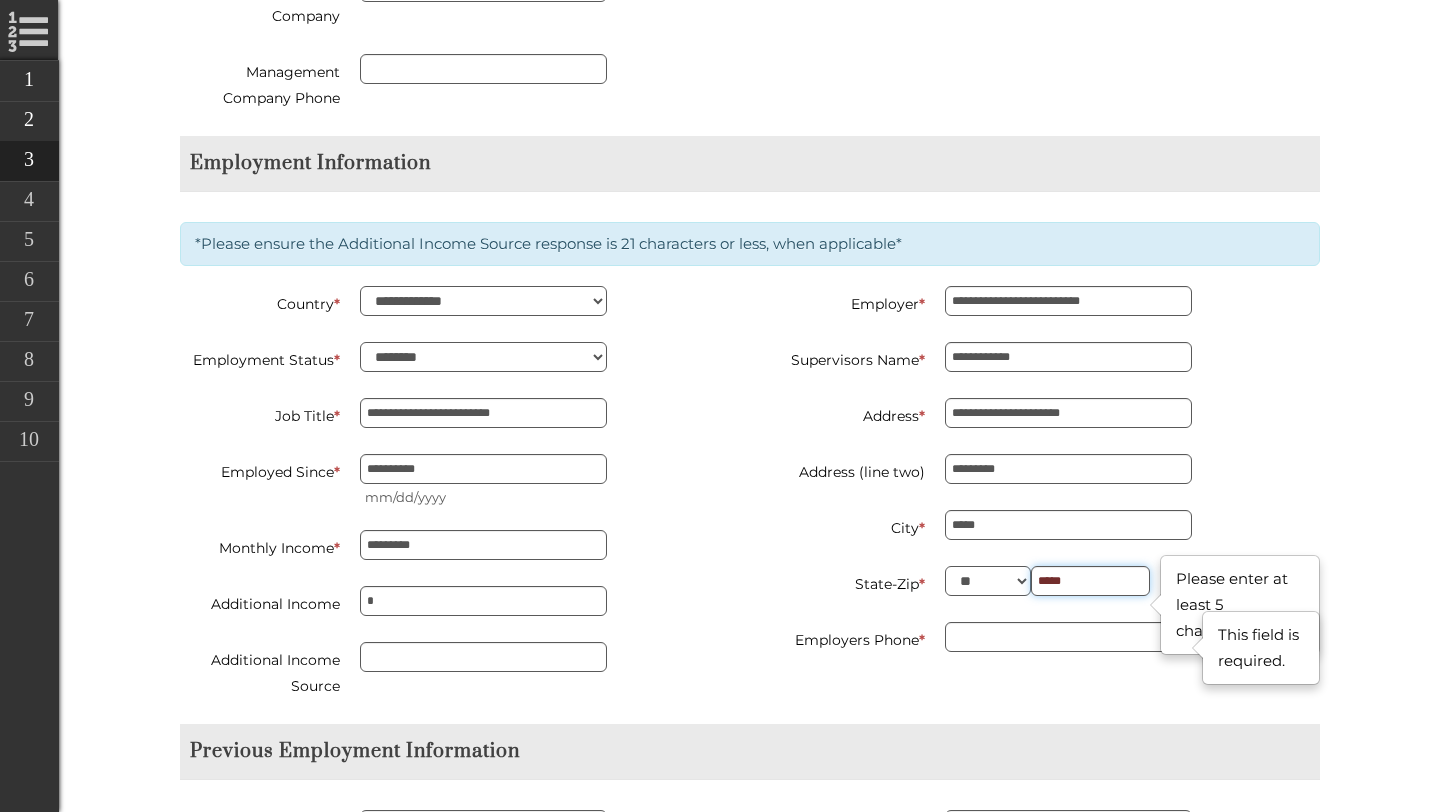 type on "**********" 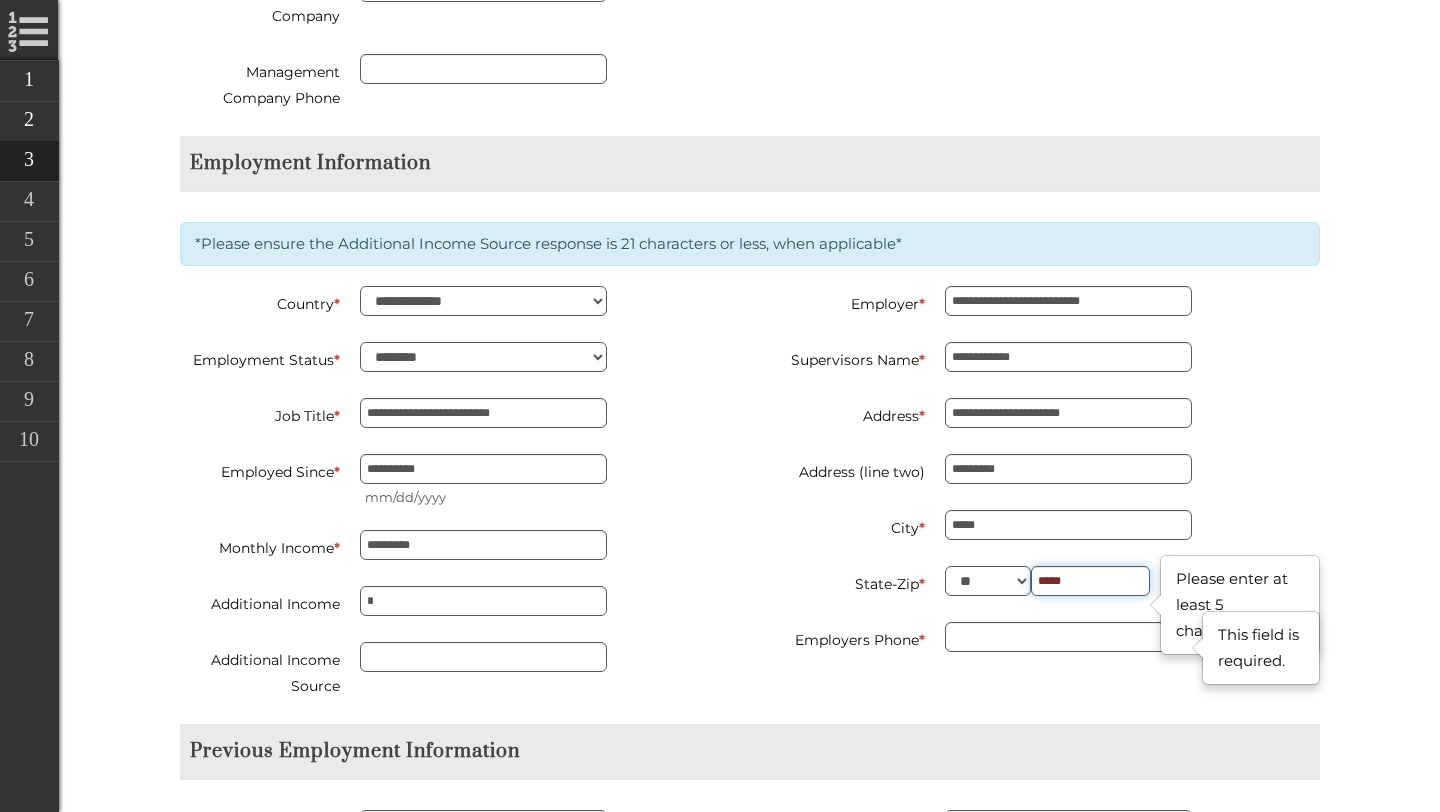 type on "********" 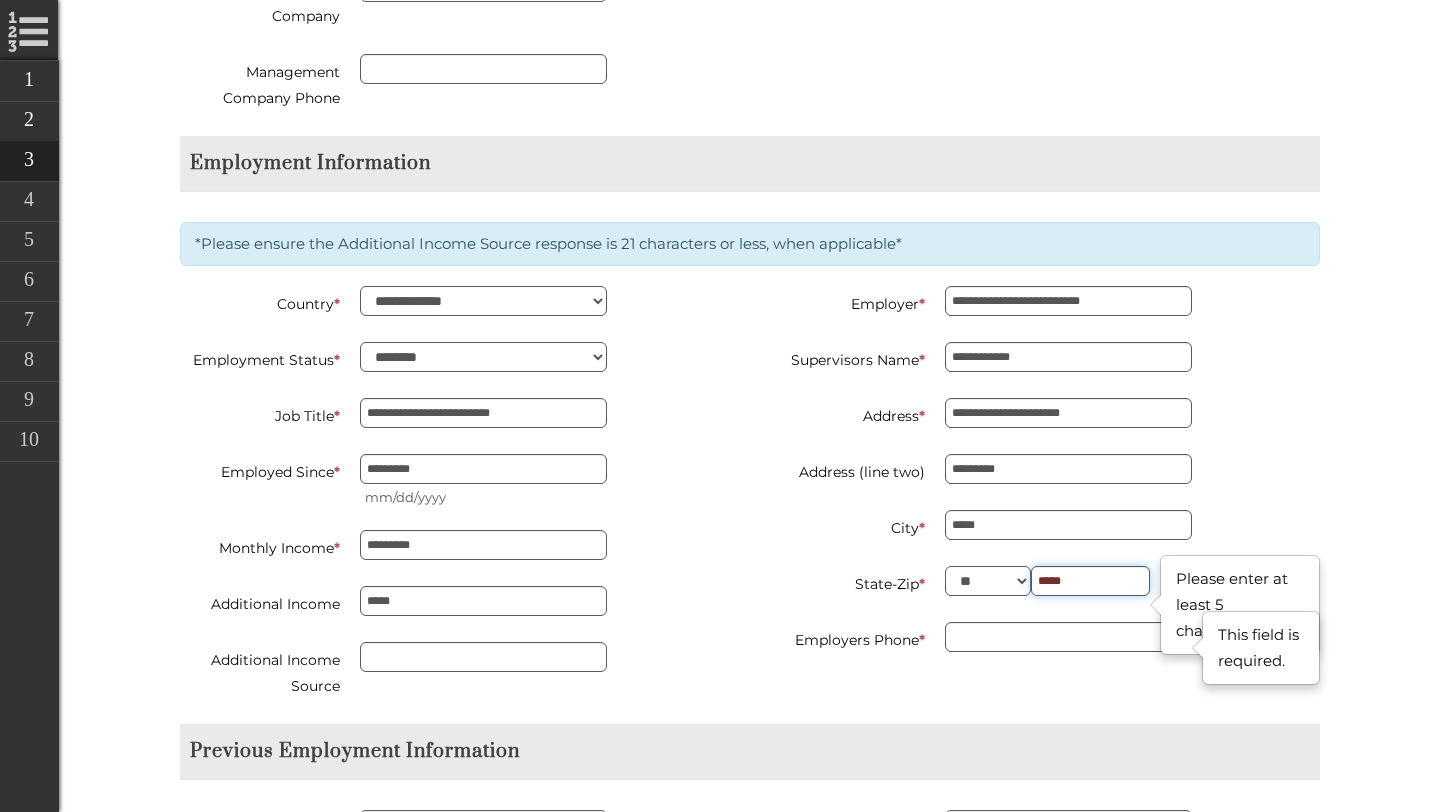 type on "*****" 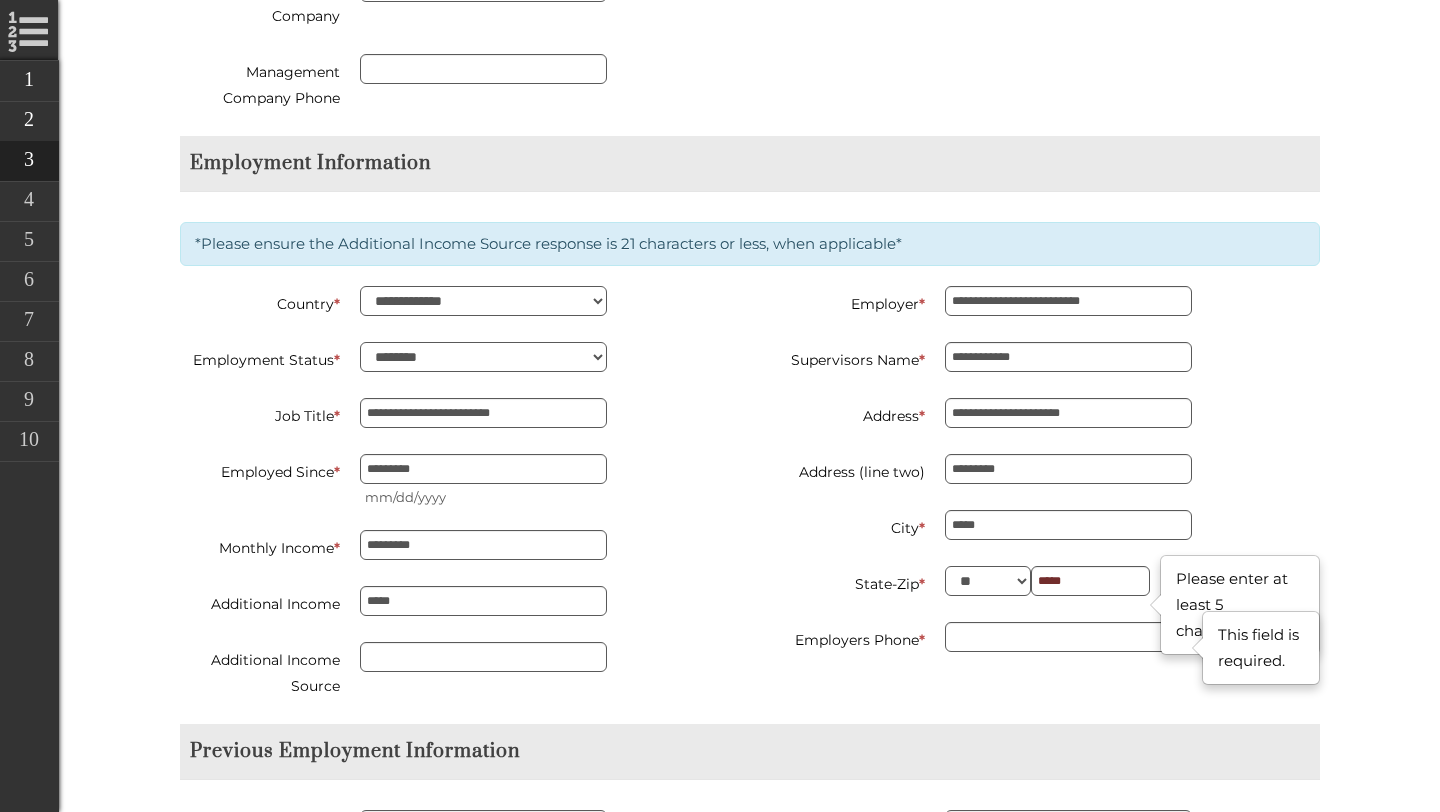 click on "Employers Phone  *
This field is required." at bounding box center (1042, 640) 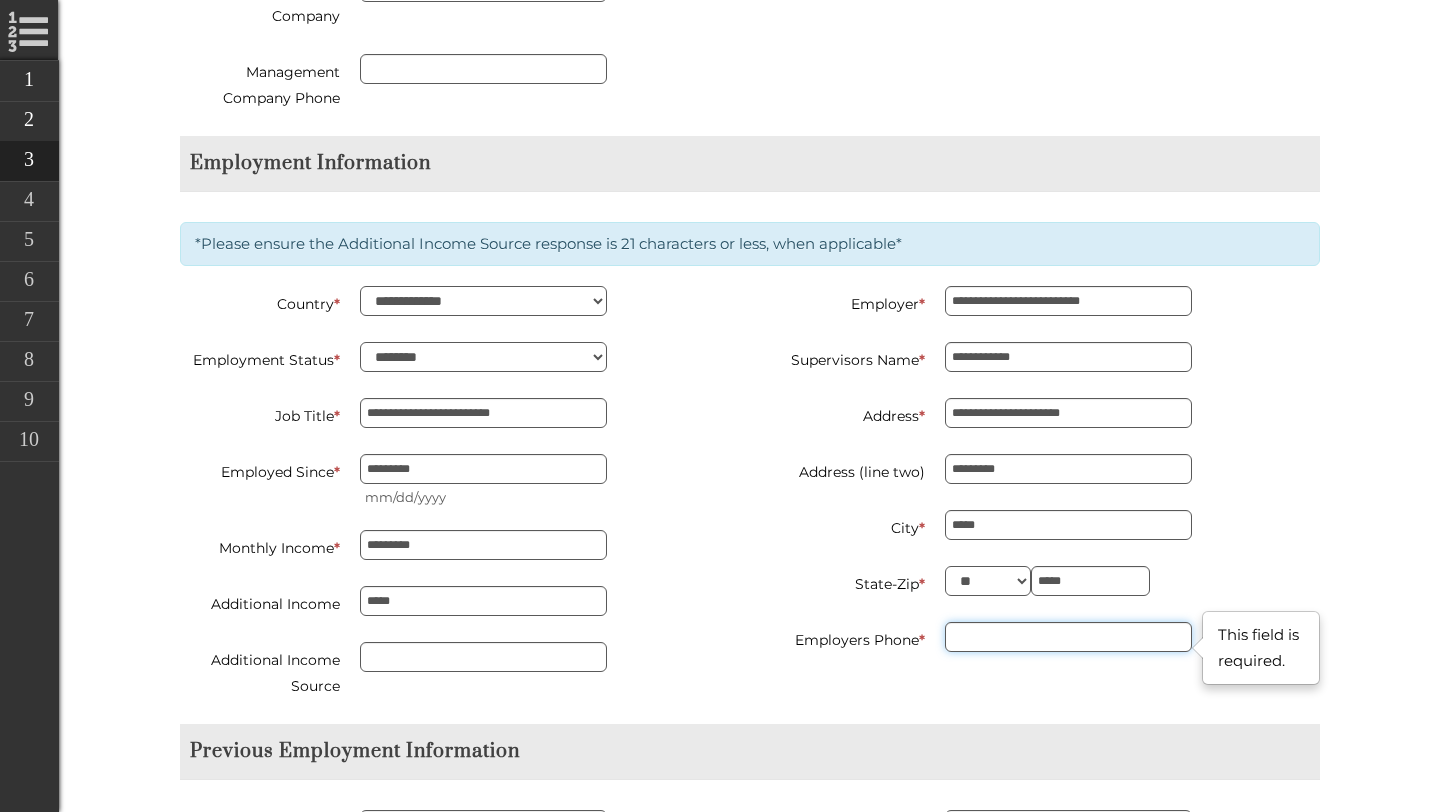 click on "Employers Phone  *" at bounding box center (1068, 637) 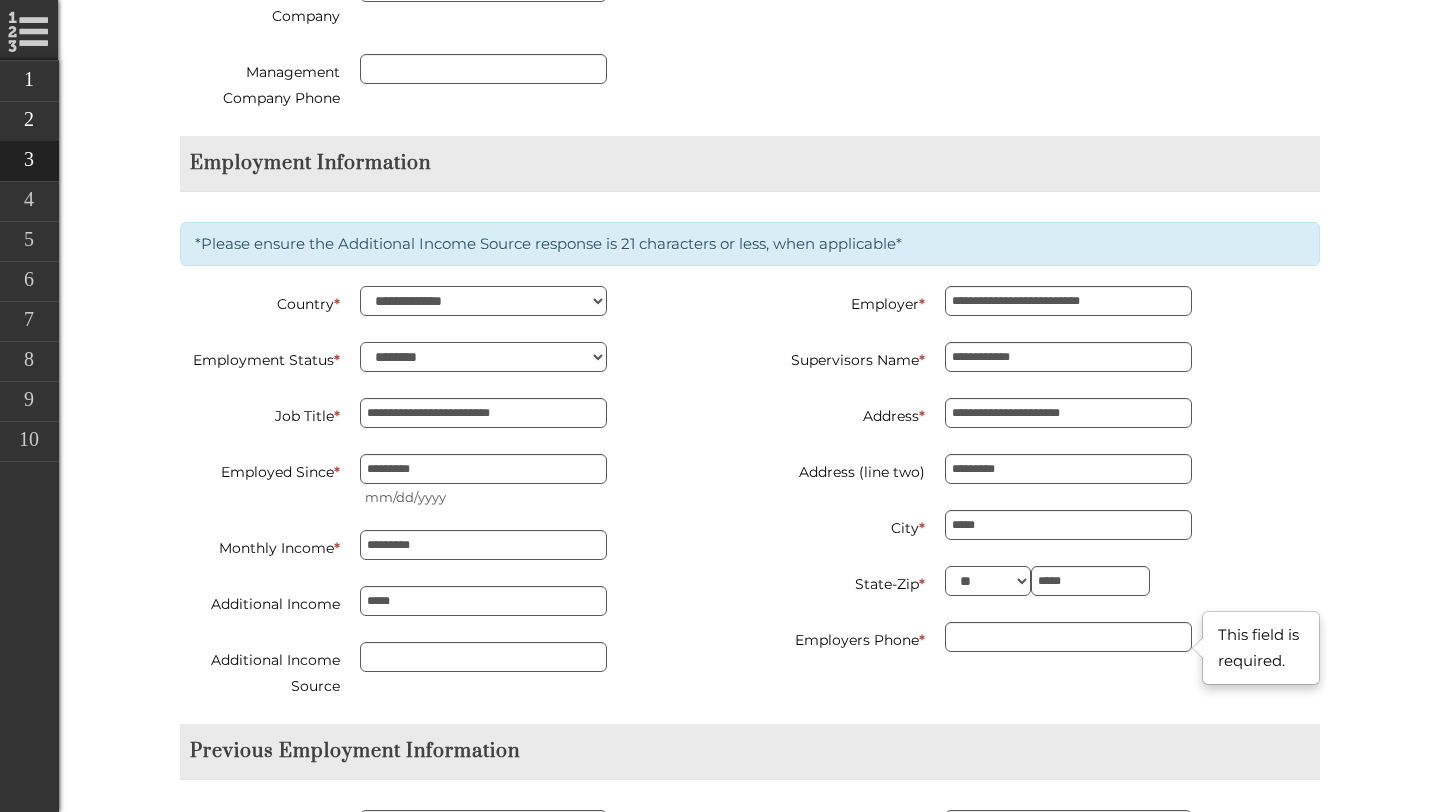 type on "**********" 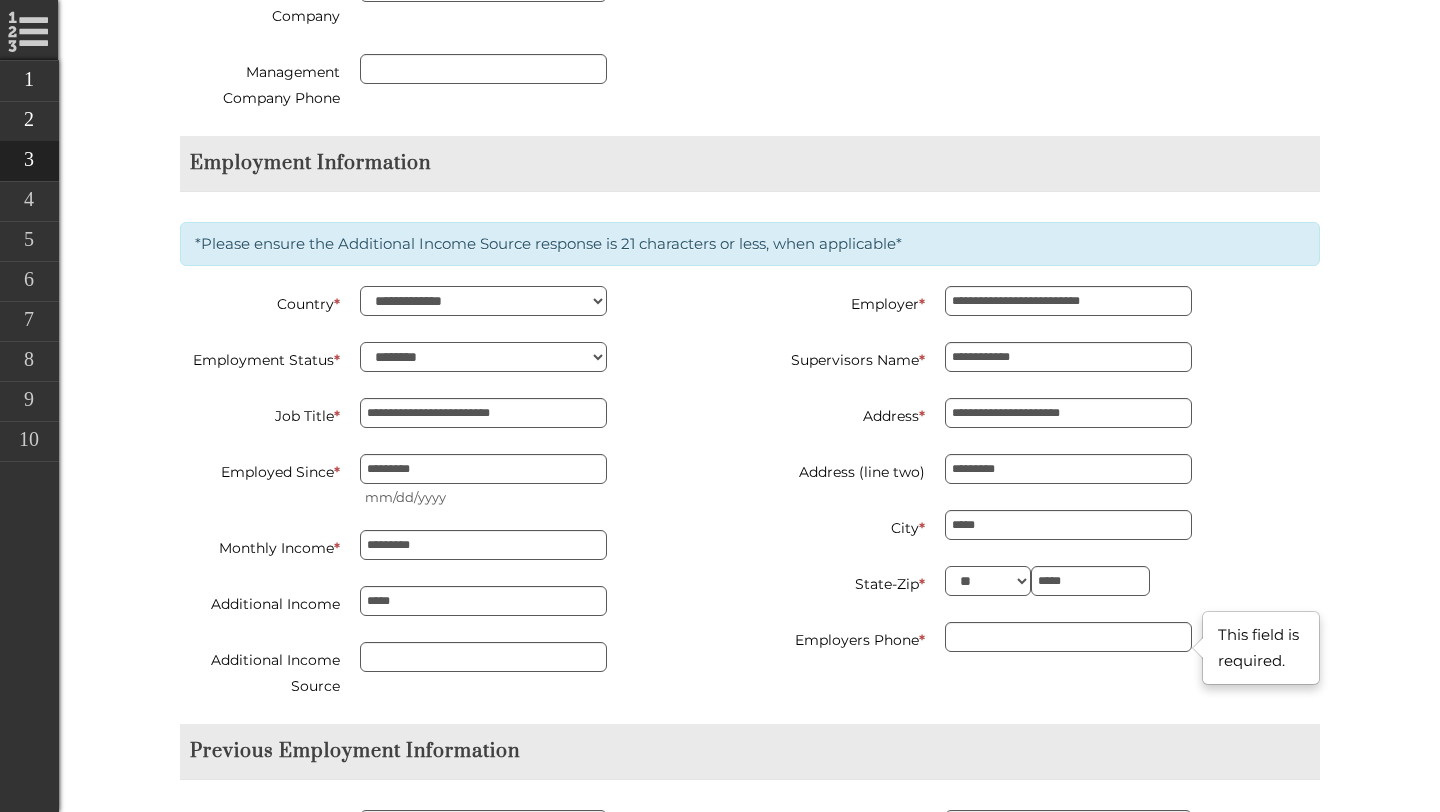 type on "********" 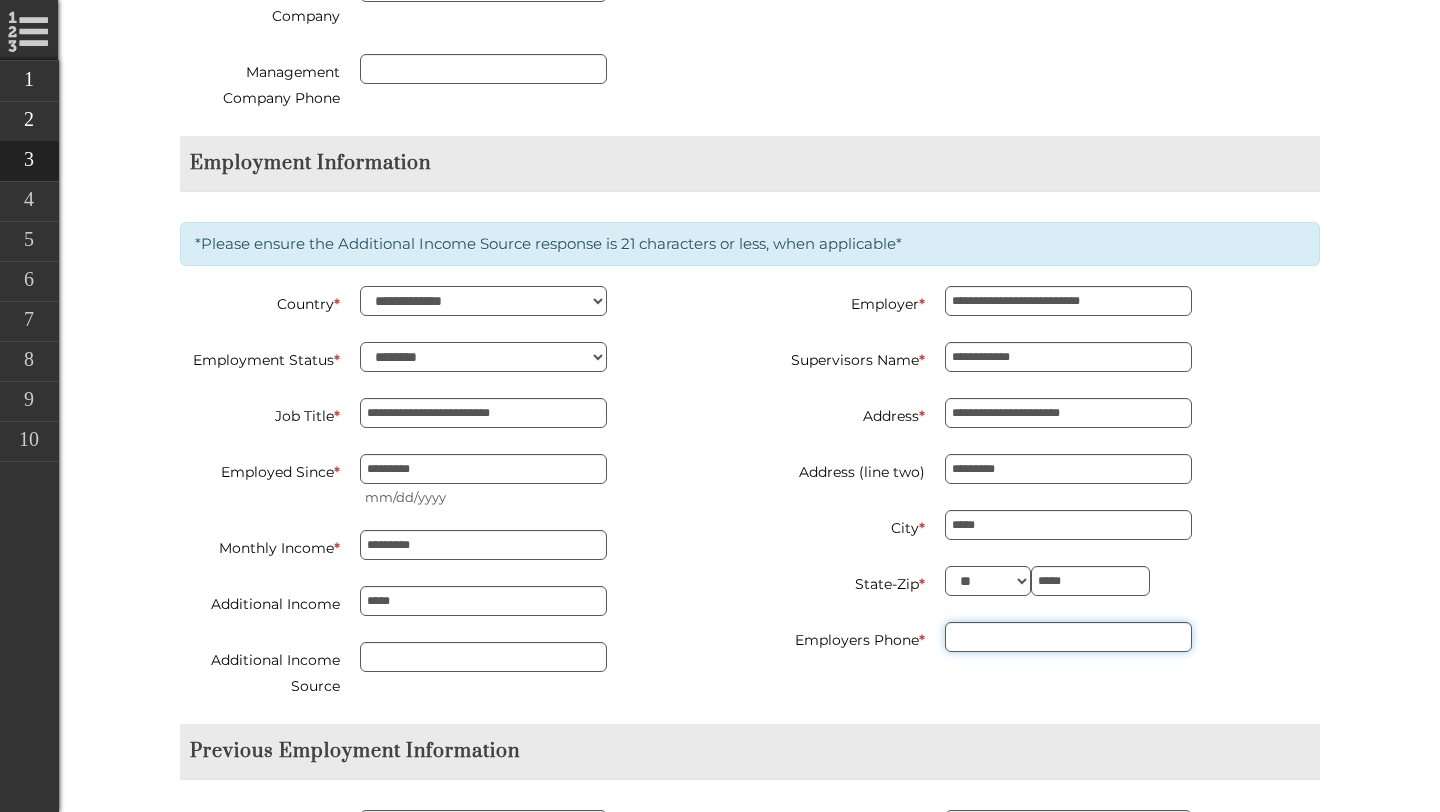 paste on "**********" 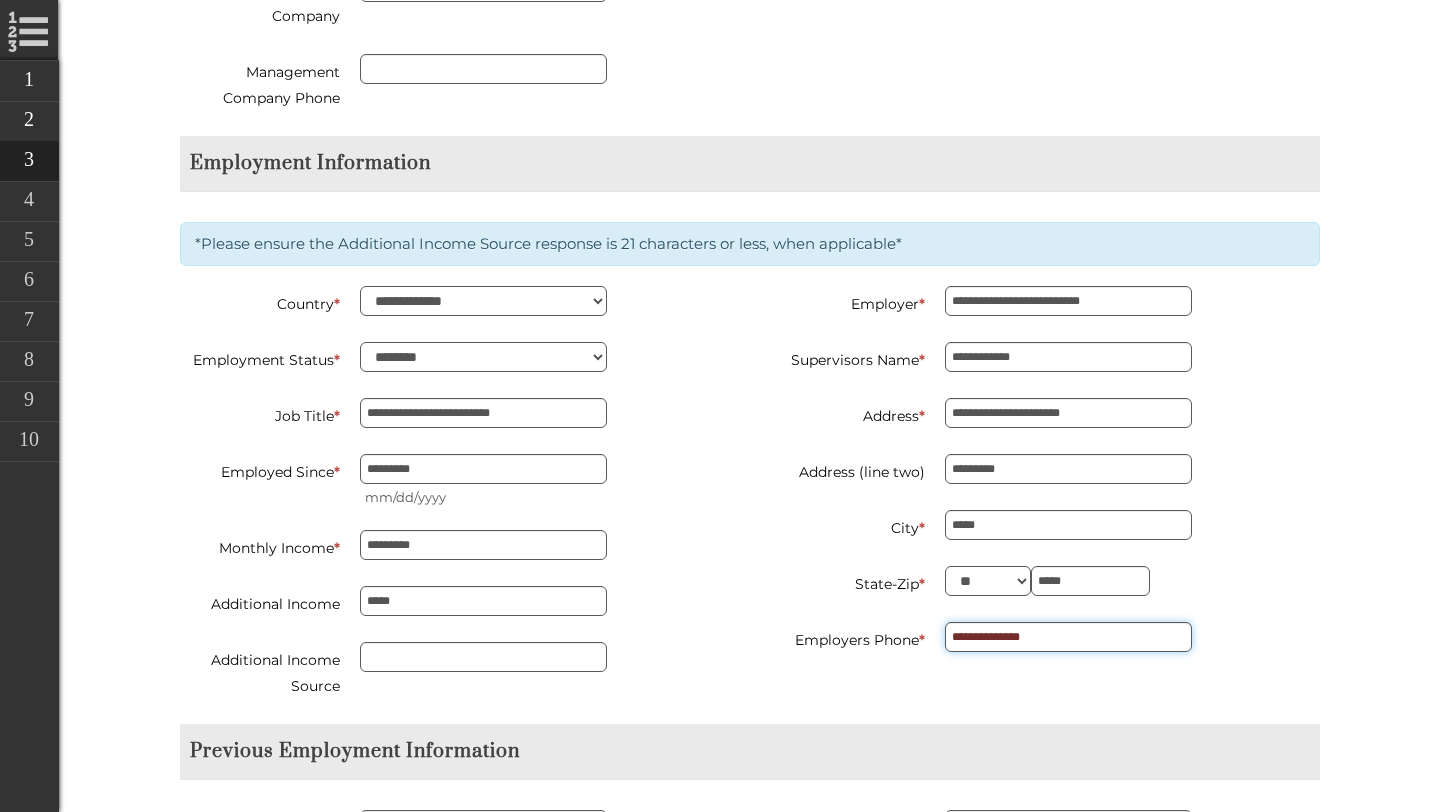 type on "**********" 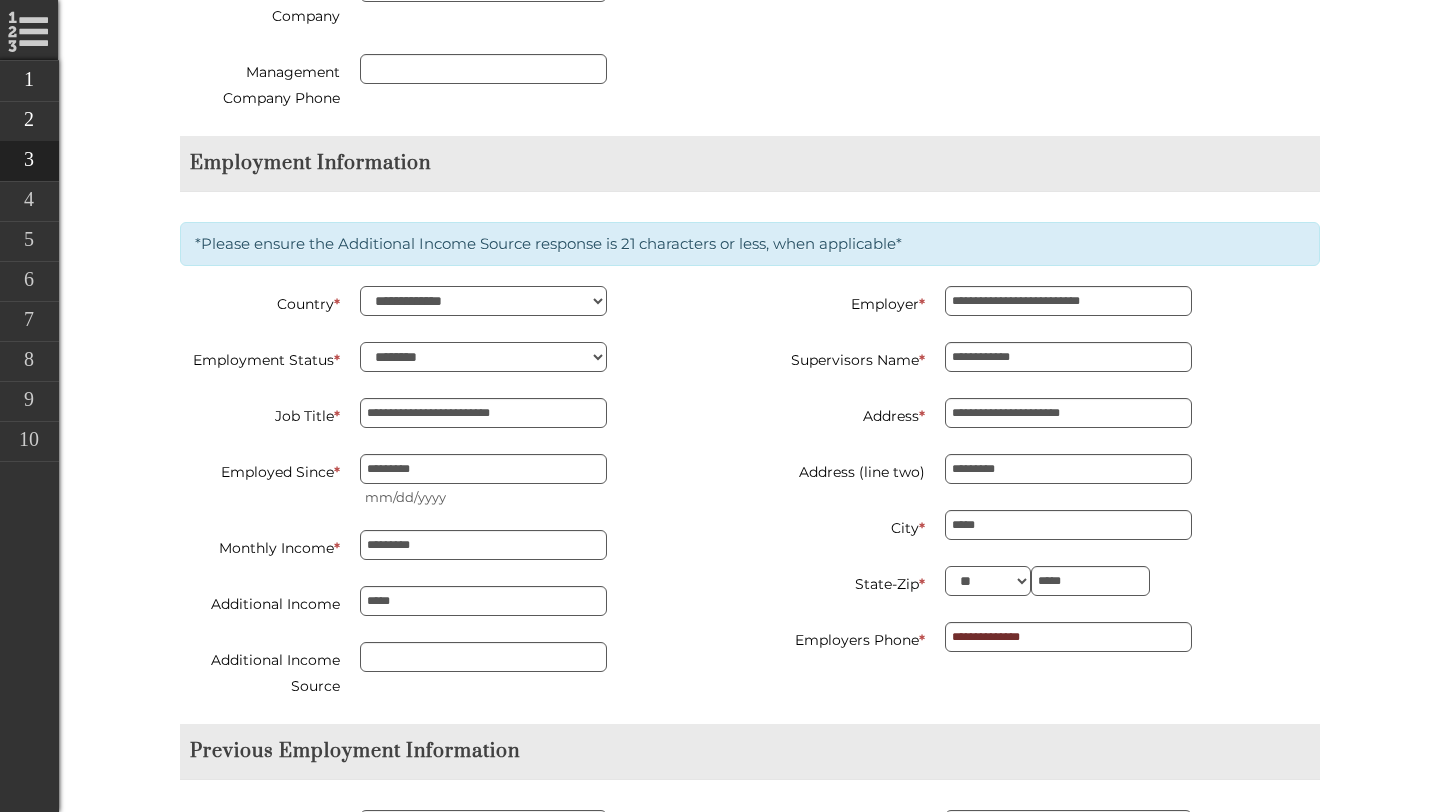 click on "**********" at bounding box center (750, 505) 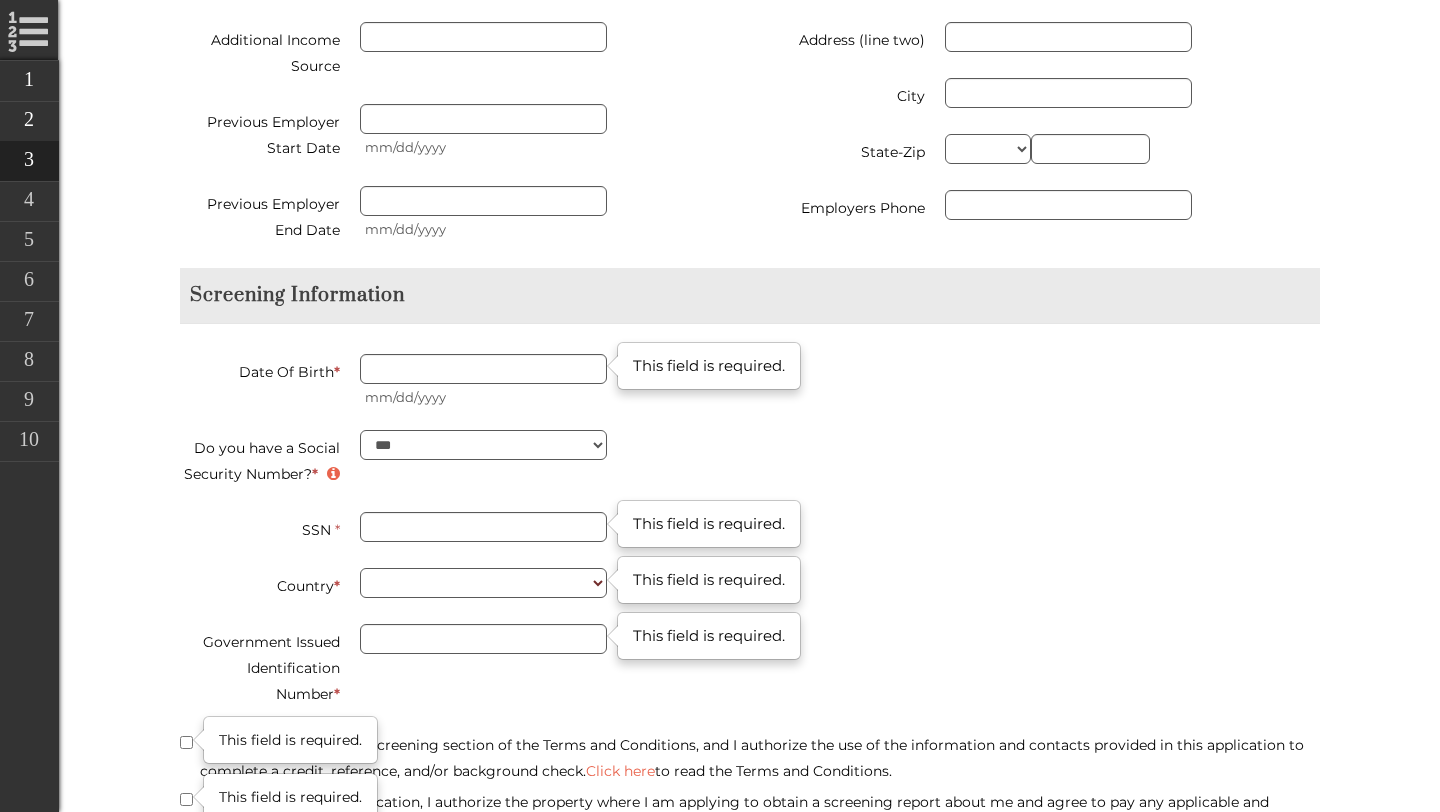 scroll, scrollTop: 2666, scrollLeft: 0, axis: vertical 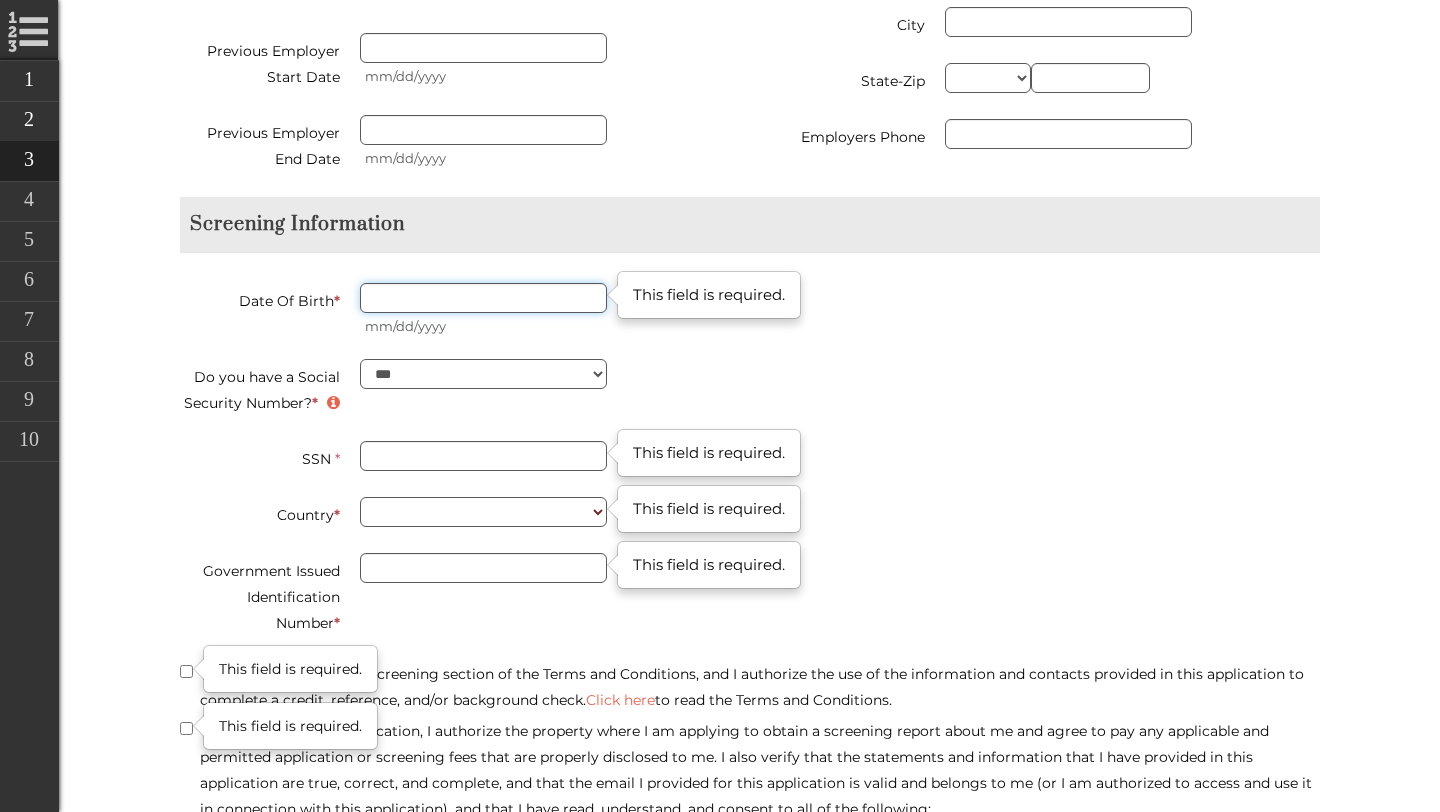 click on "Date Of Birth  *" at bounding box center [483, 298] 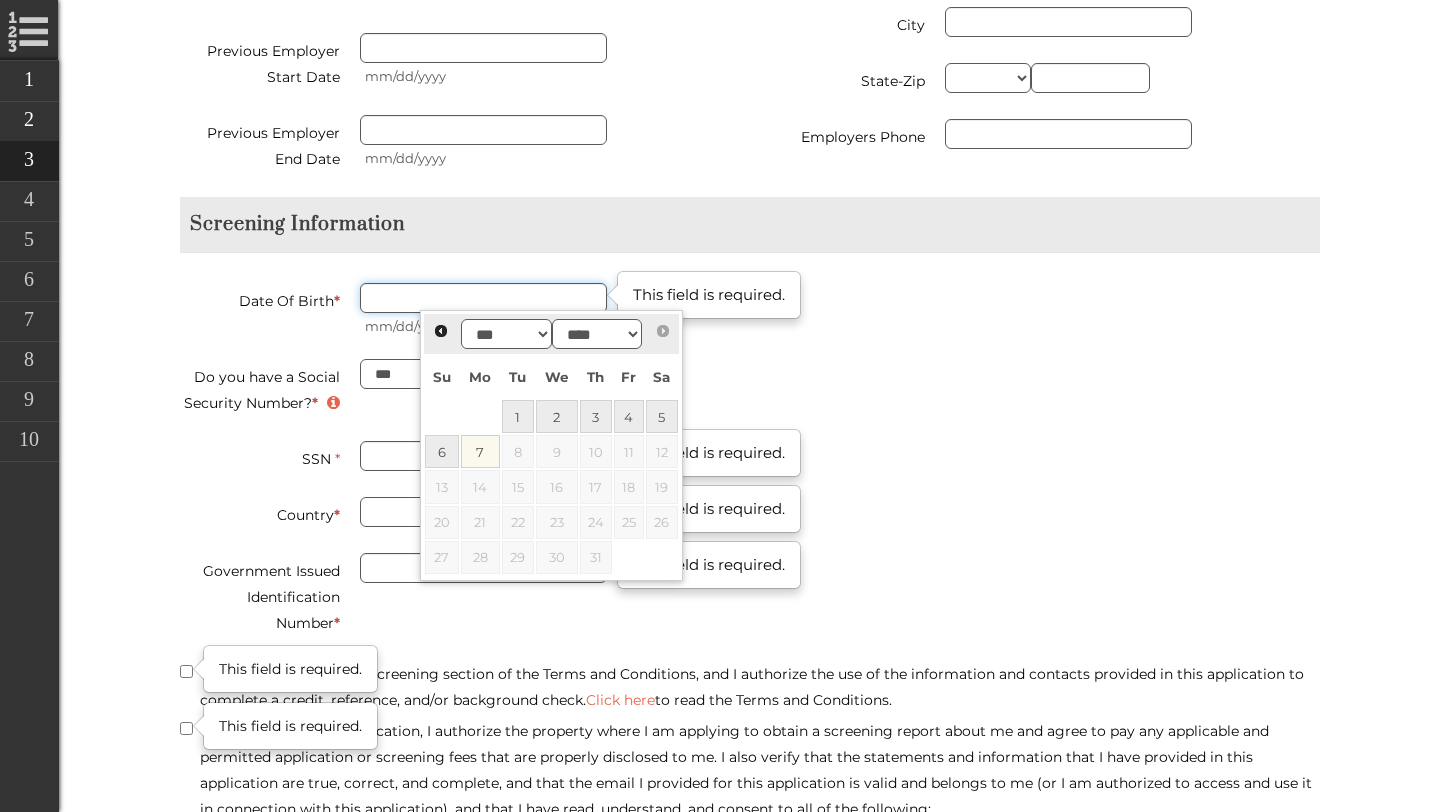 click on "Date Of Birth  *" at bounding box center (483, 298) 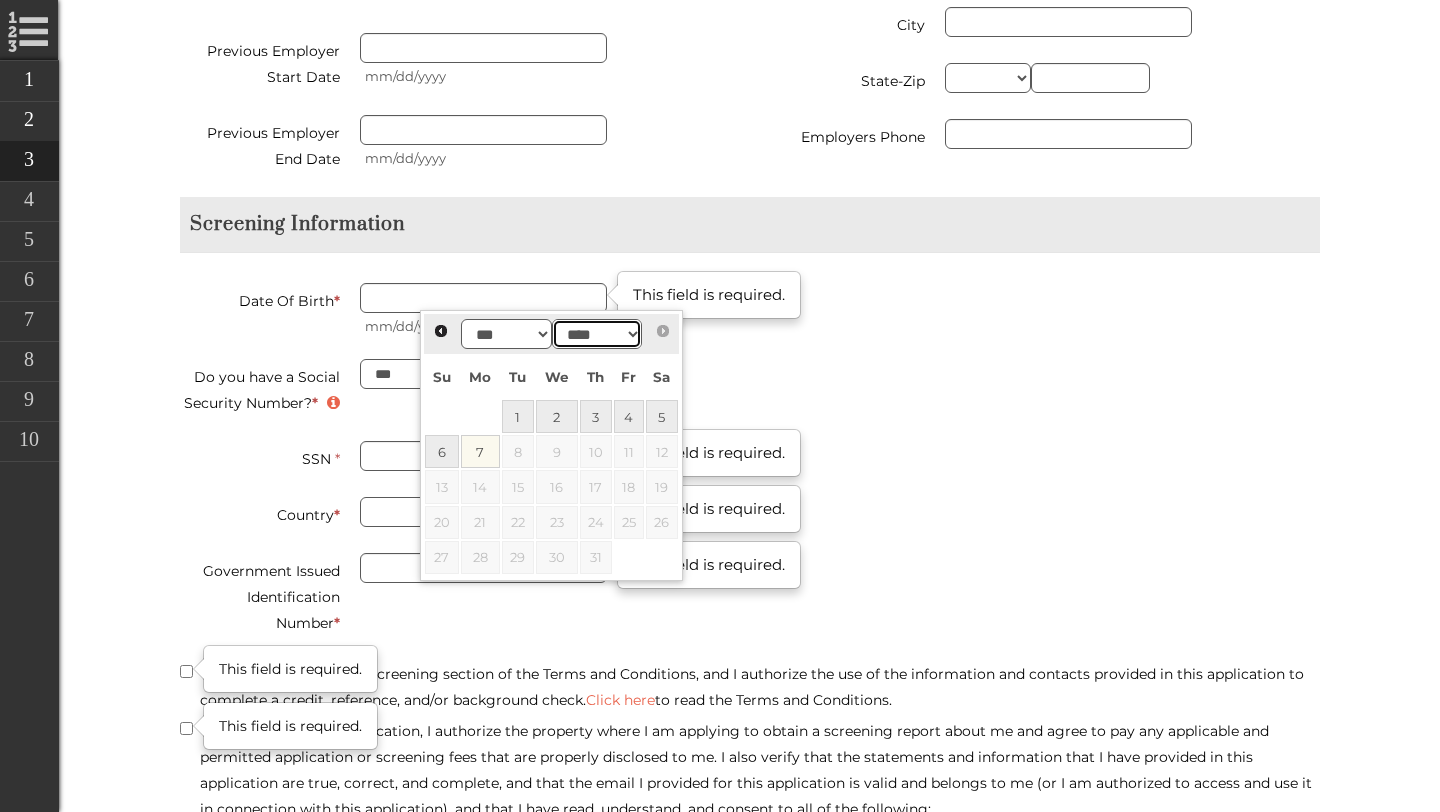 click on "**** **** **** **** **** **** **** **** **** **** **** **** **** **** **** **** **** **** **** **** **** **** **** **** **** **** **** **** **** **** **** **** **** **** **** **** **** **** **** **** **** **** **** **** **** **** **** **** **** **** **** **** **** **** **** **** **** **** **** **** **** **** **** **** **** **** **** **** **** **** **** **** **** **** **** **** **** **** **** **** **** **** **** **** **** **** **** **** **** **** **** **** **** **** **** **** **** **** **** **** **** **** **** **** **** ****" at bounding box center [597, 334] 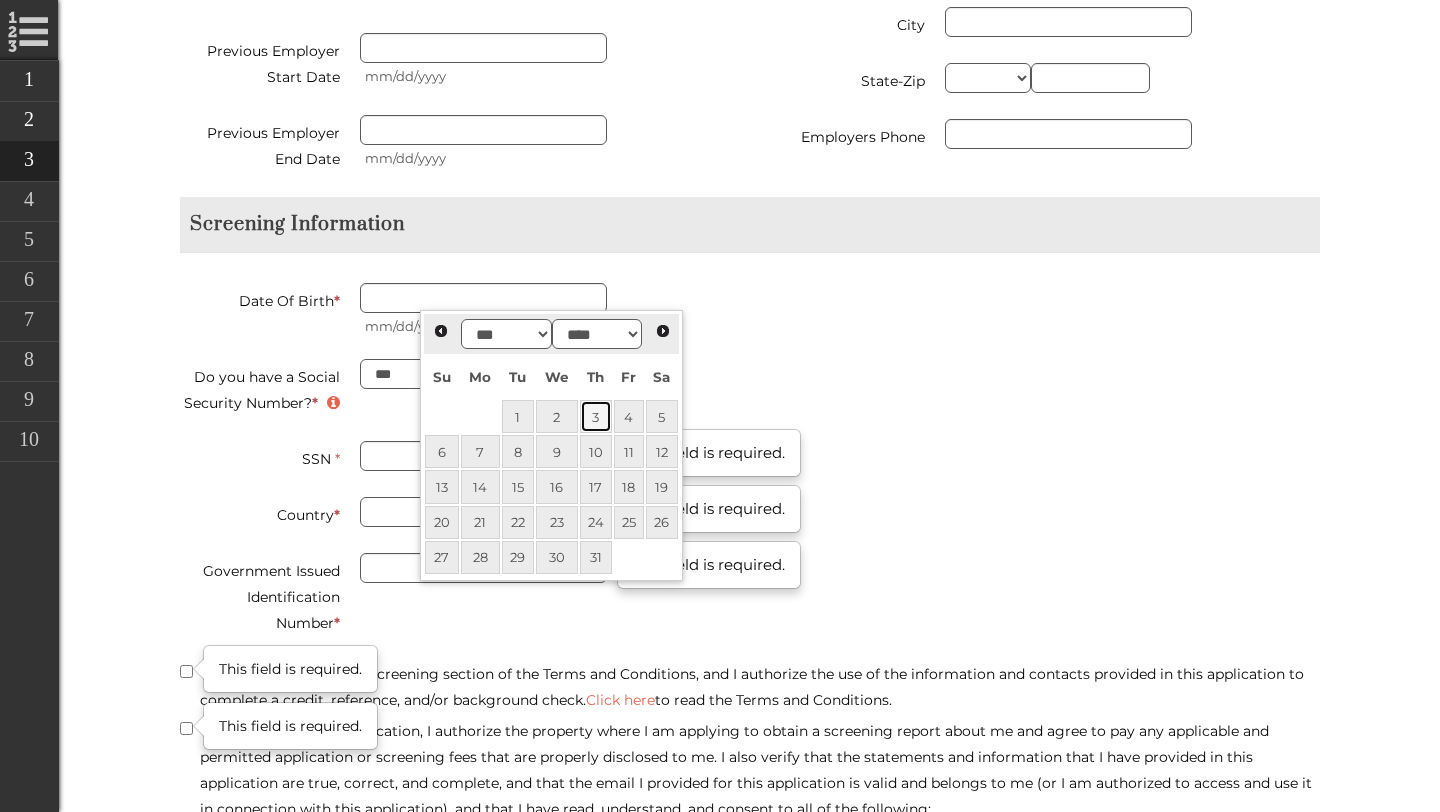 click on "3" at bounding box center (596, 416) 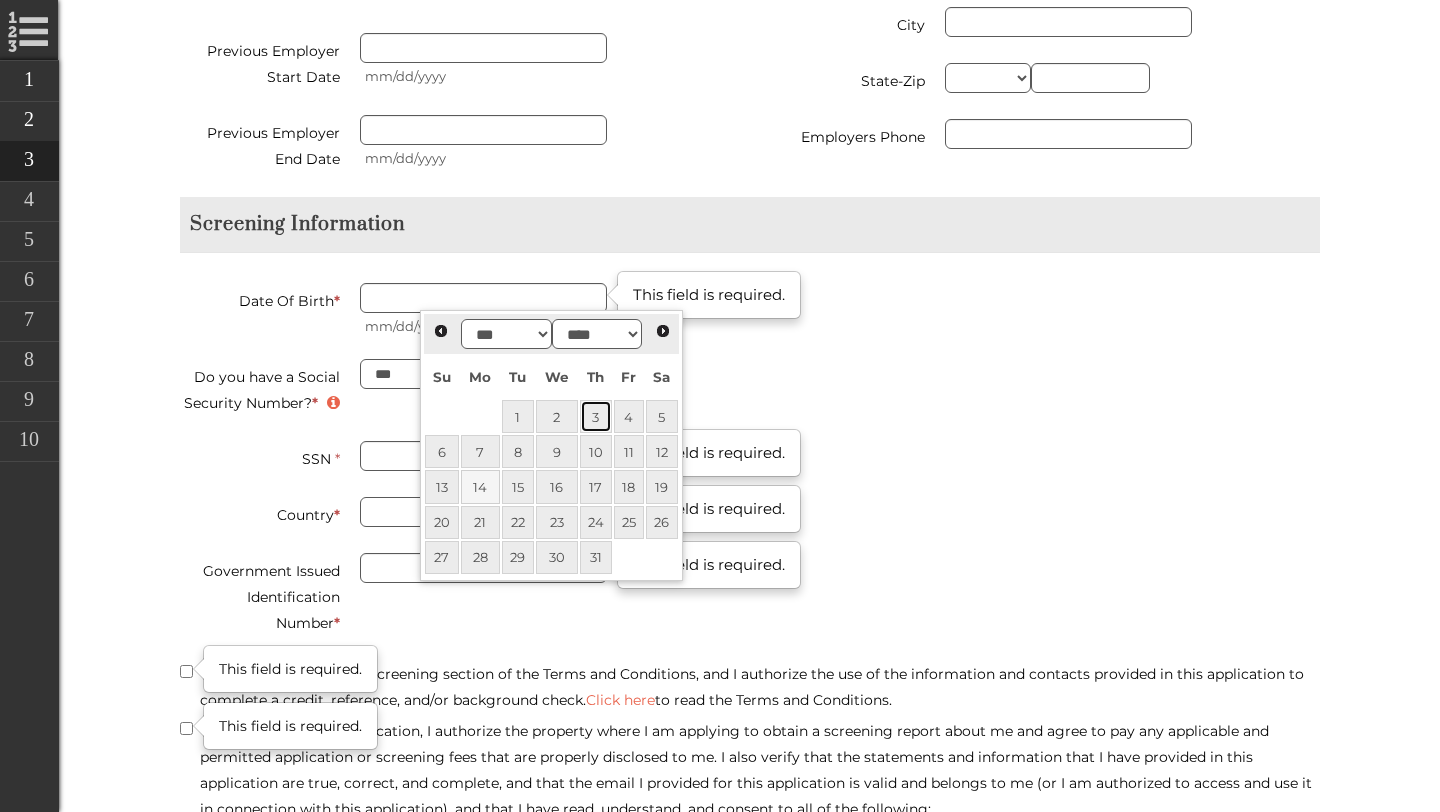 type on "**********" 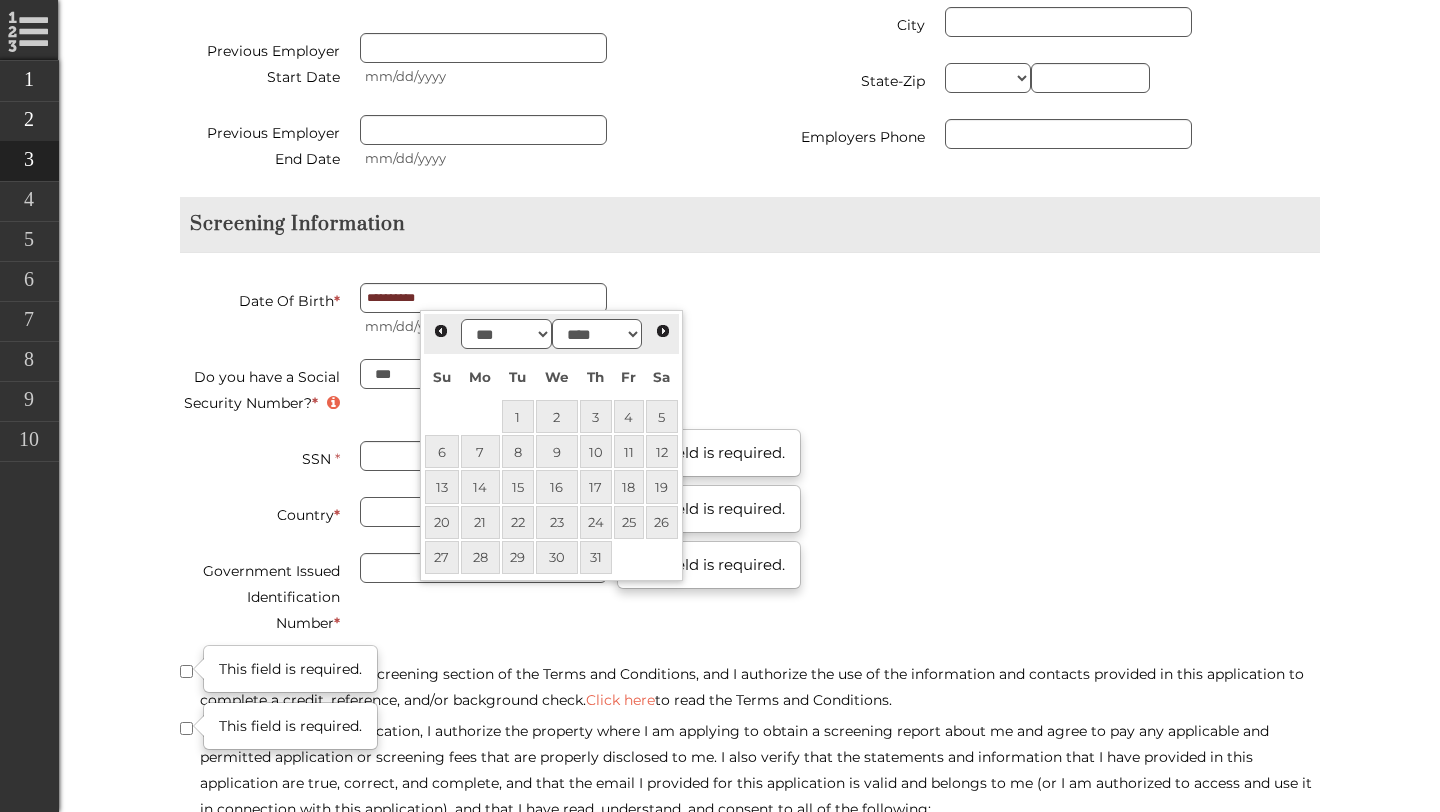 click on "**********" at bounding box center [750, 555] 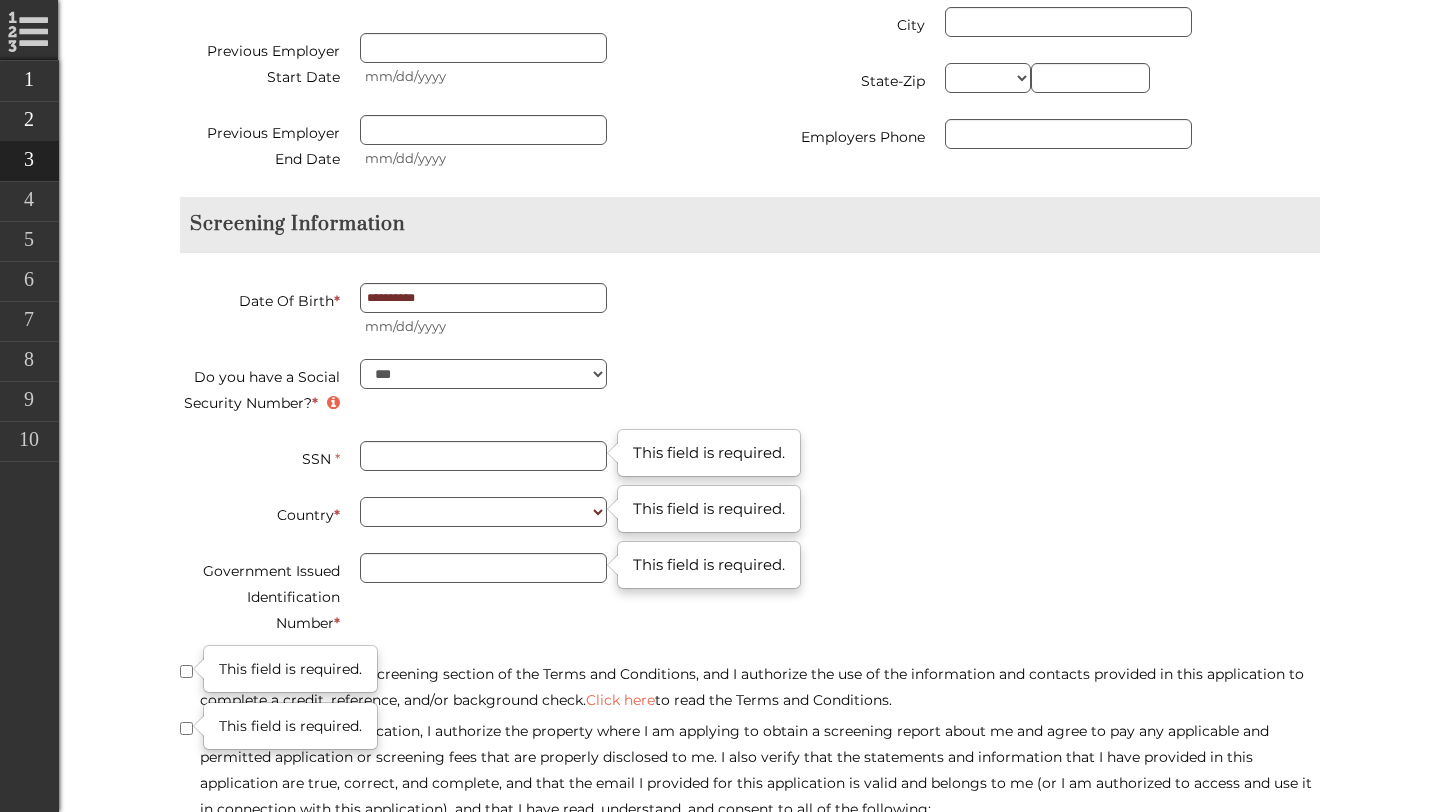 click on "**********" at bounding box center [750, 512] 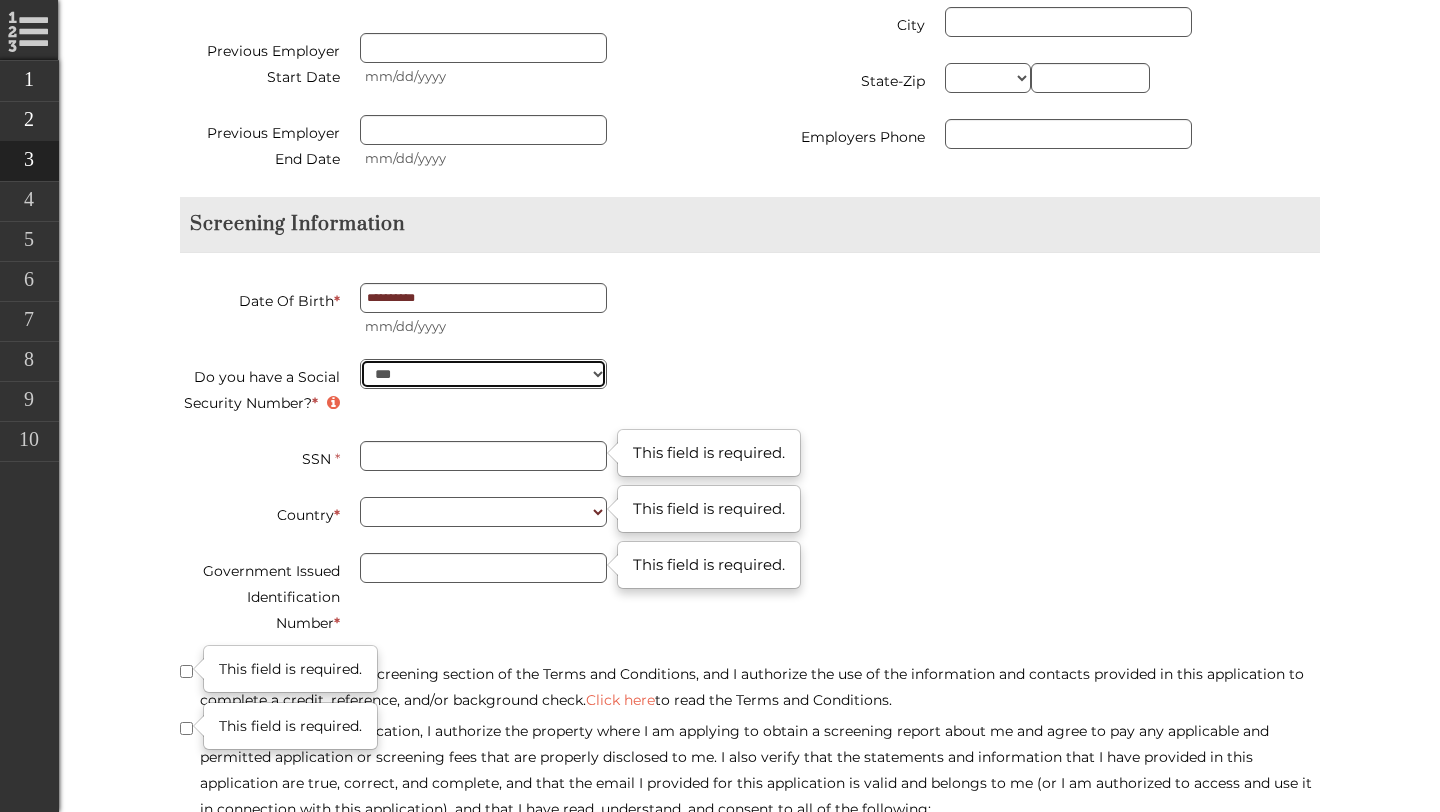 click on "***
**" at bounding box center (483, 374) 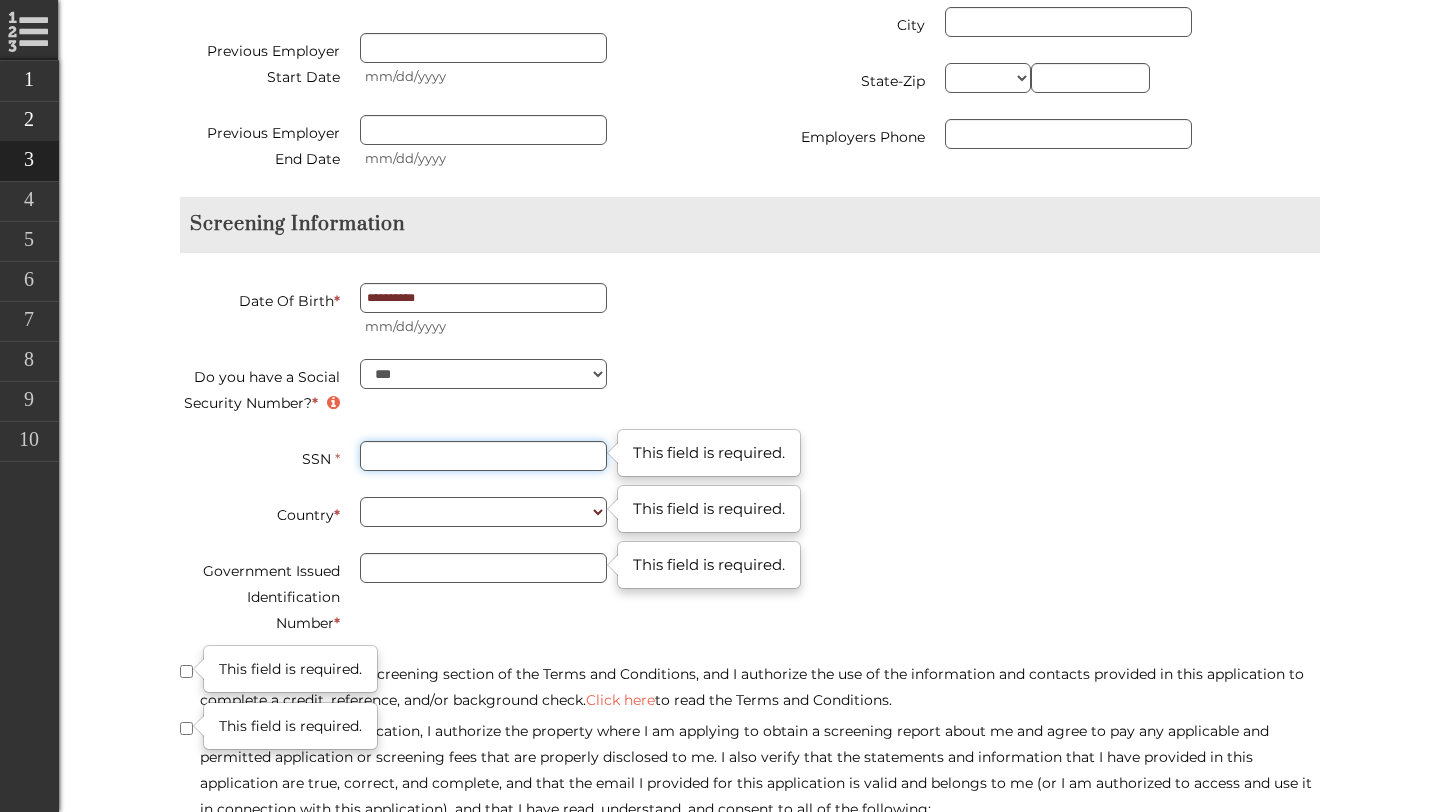 click on "SSN    *" at bounding box center [483, 456] 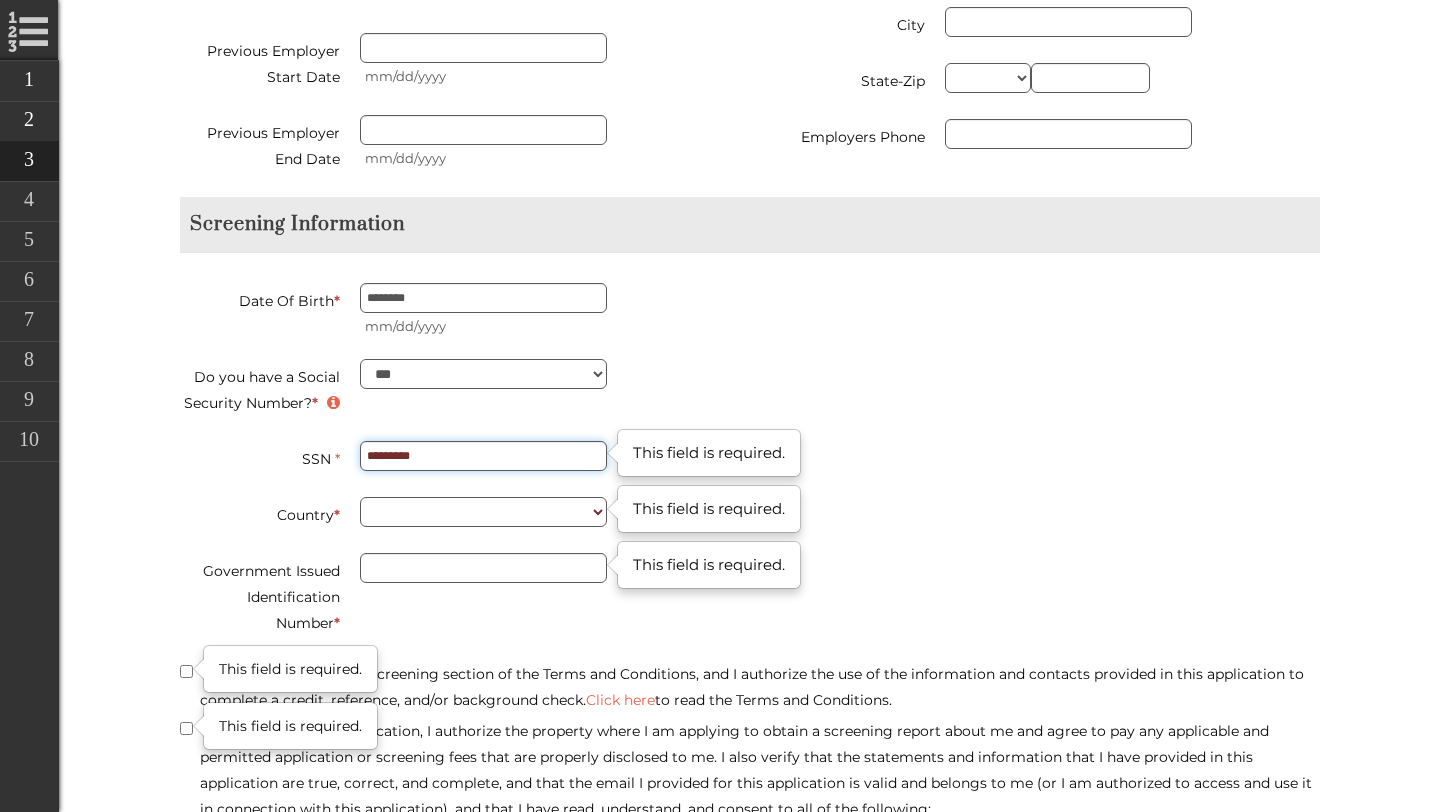 type on "*********" 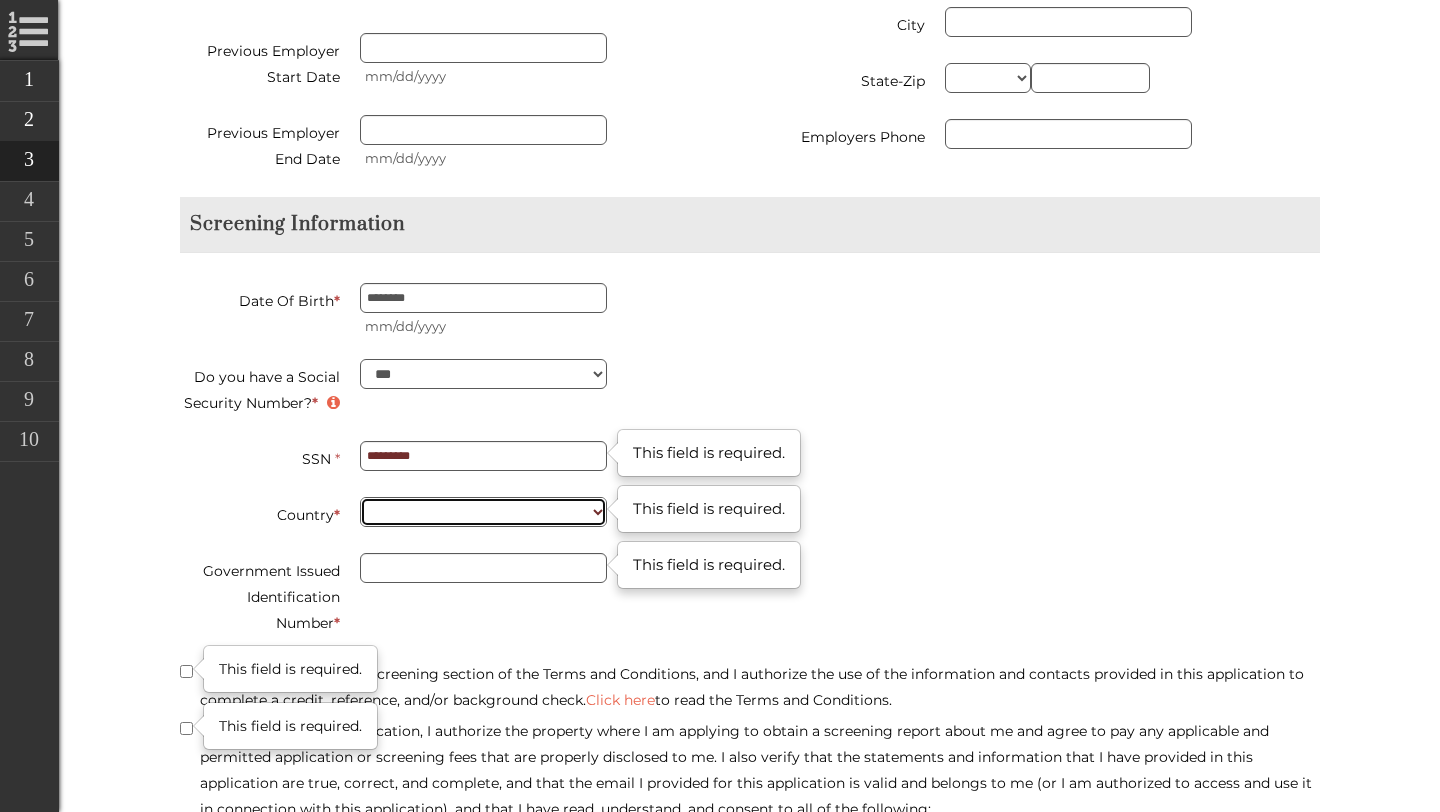 click on "**********" at bounding box center [483, 512] 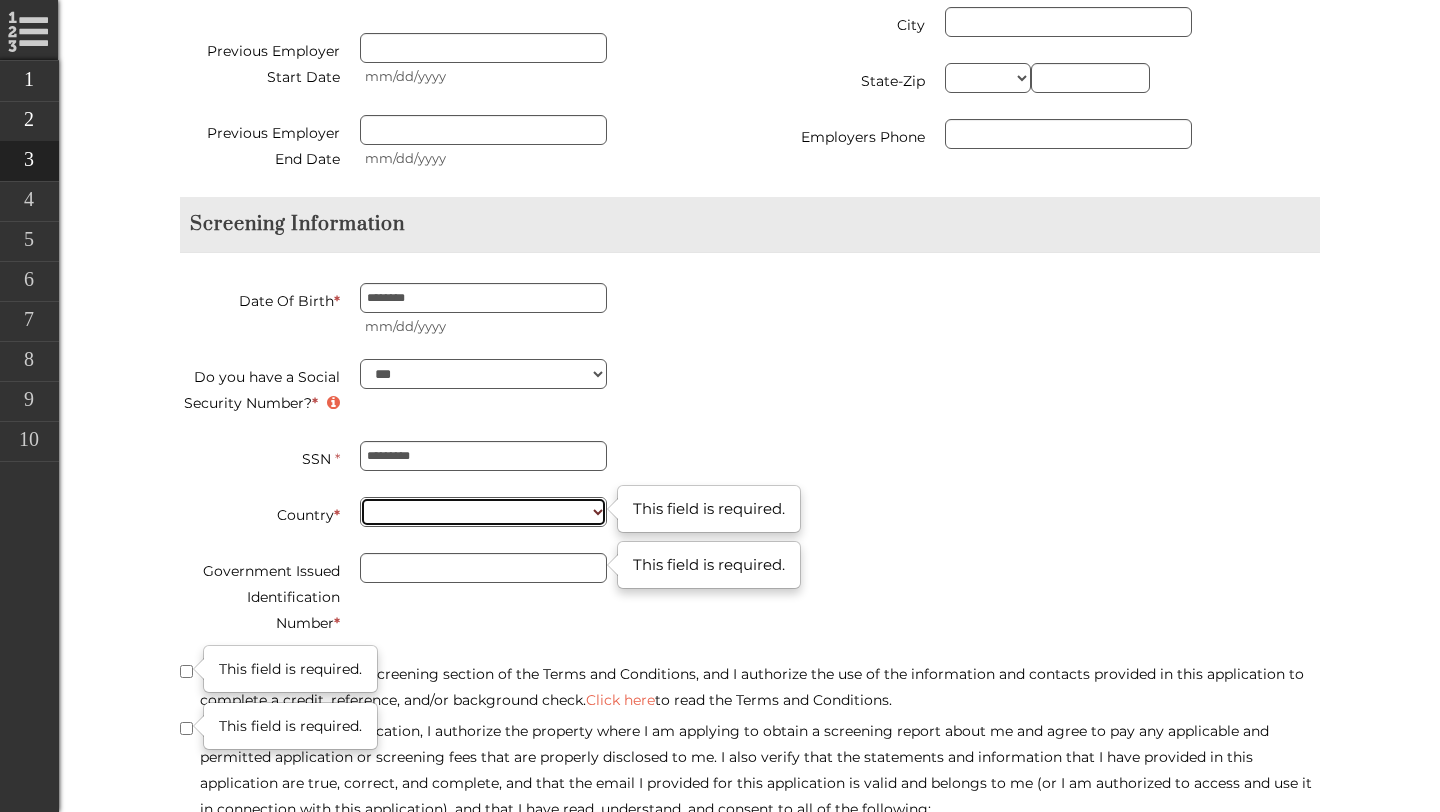 type on "**********" 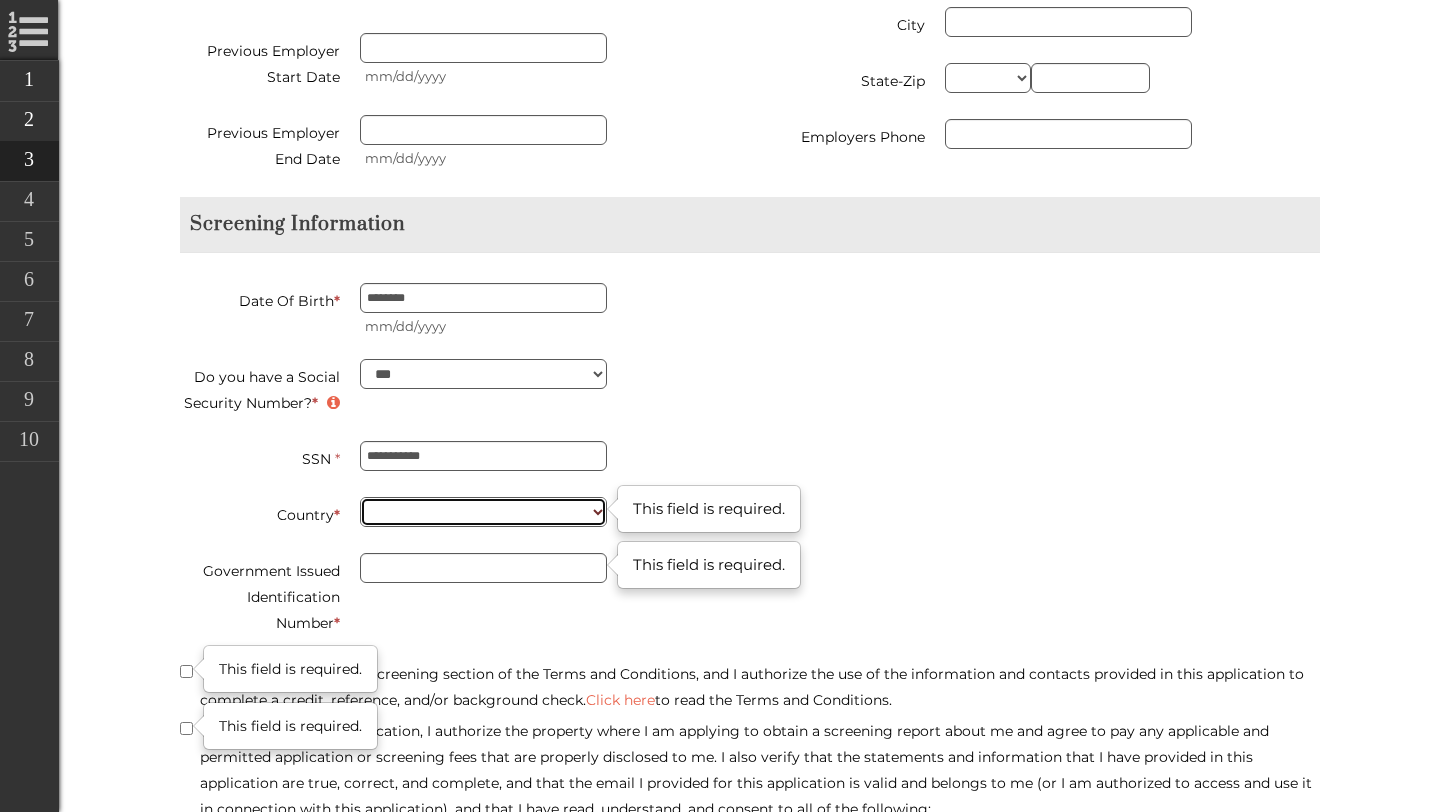 click on "**********" at bounding box center (483, 512) 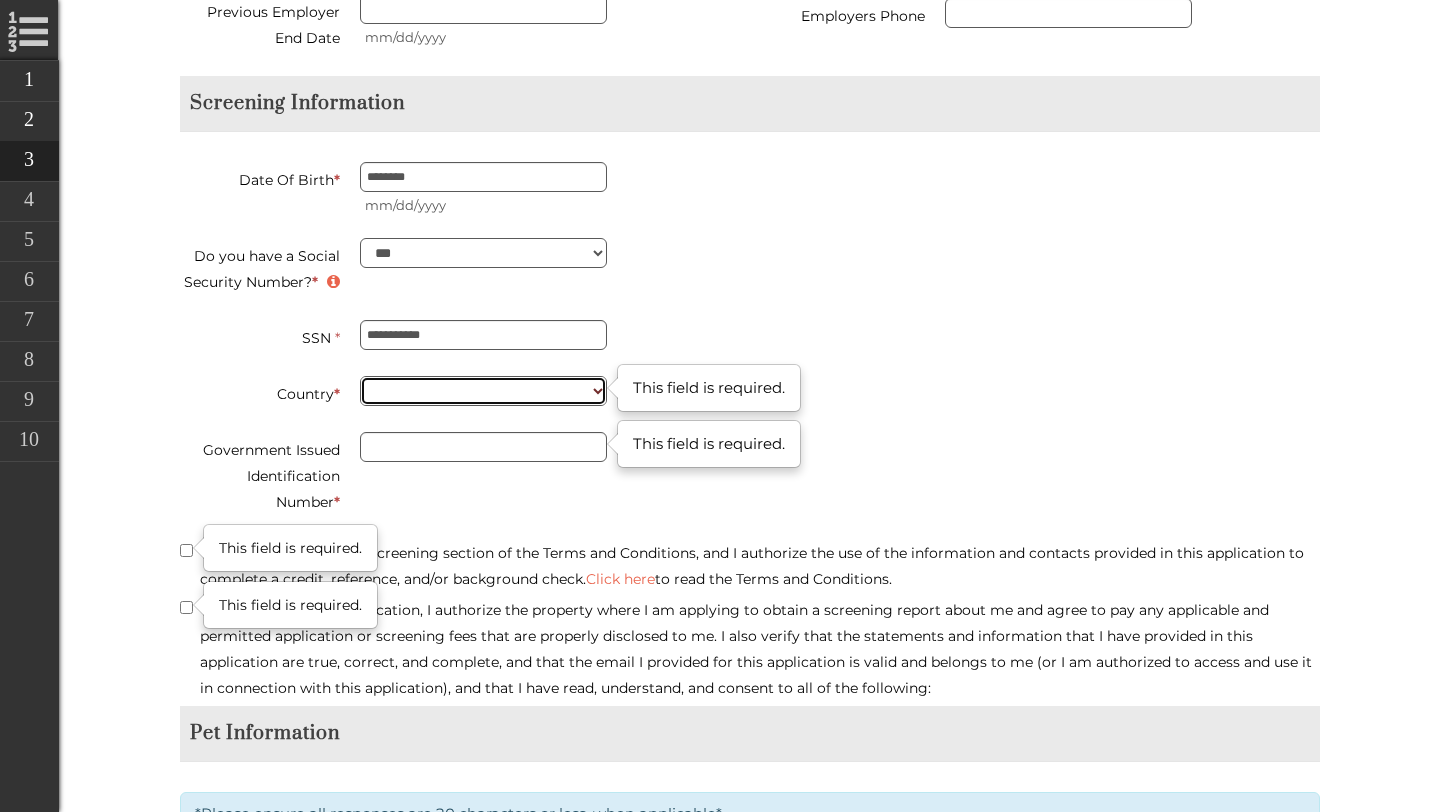 scroll, scrollTop: 2785, scrollLeft: 0, axis: vertical 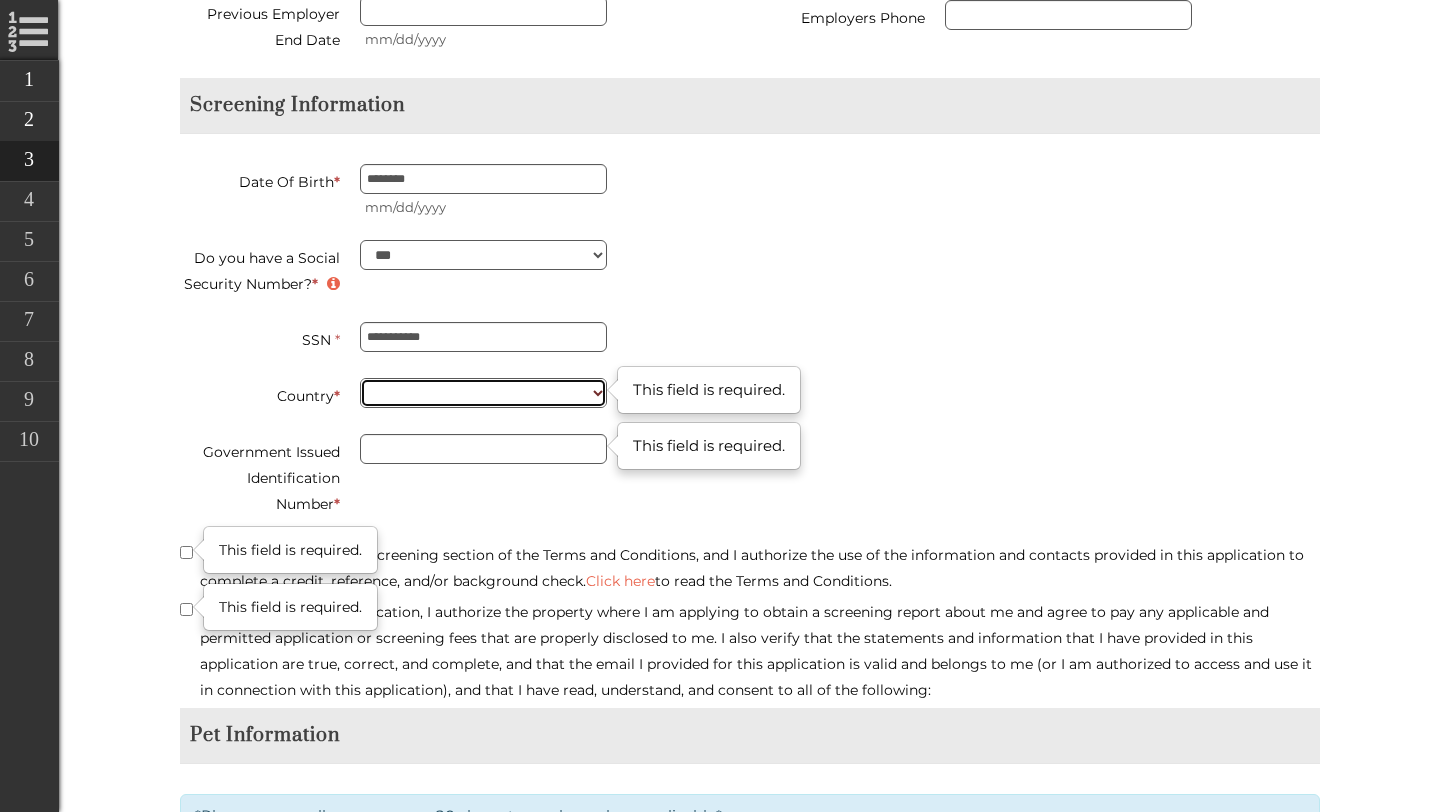 click on "**********" at bounding box center (483, 393) 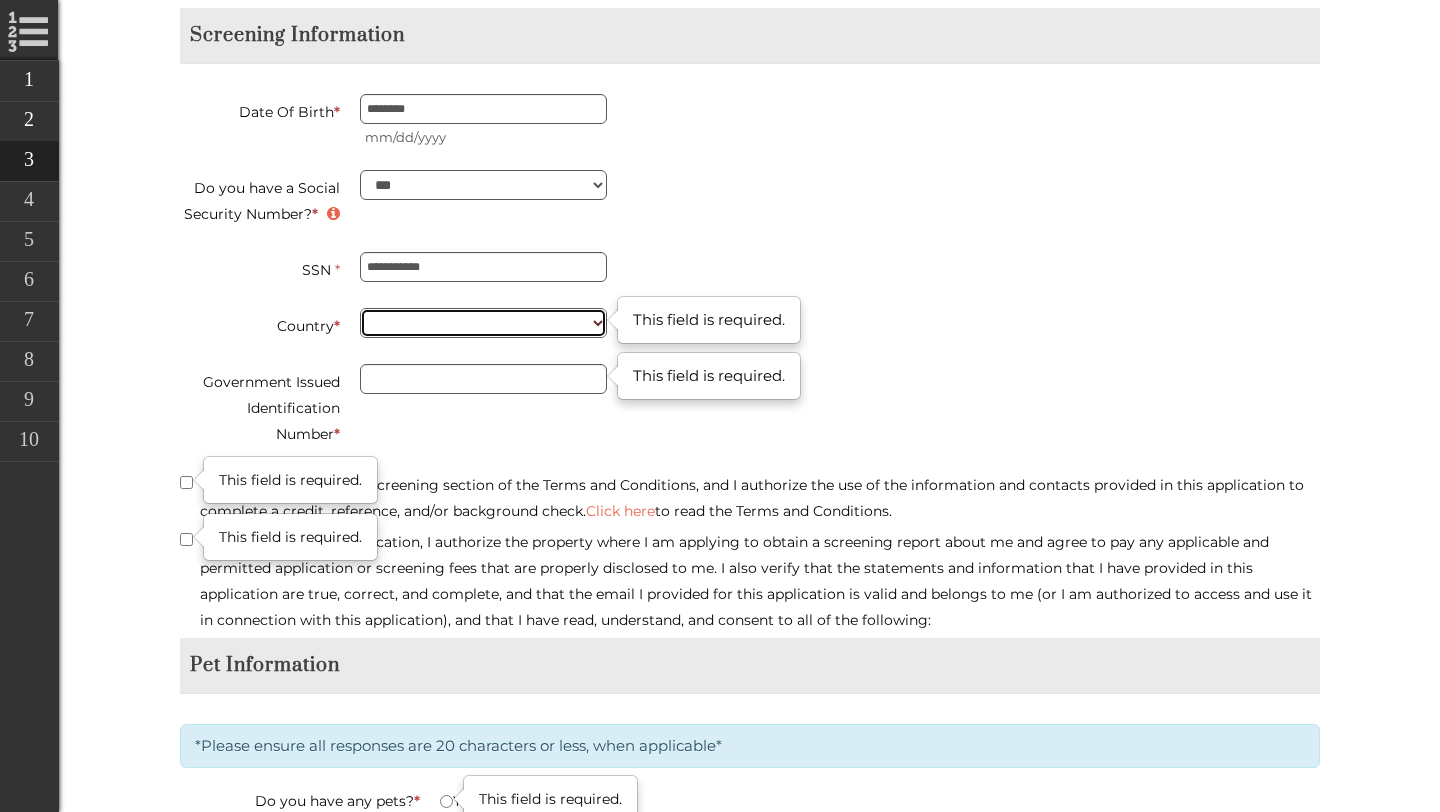click on "**********" at bounding box center [483, 323] 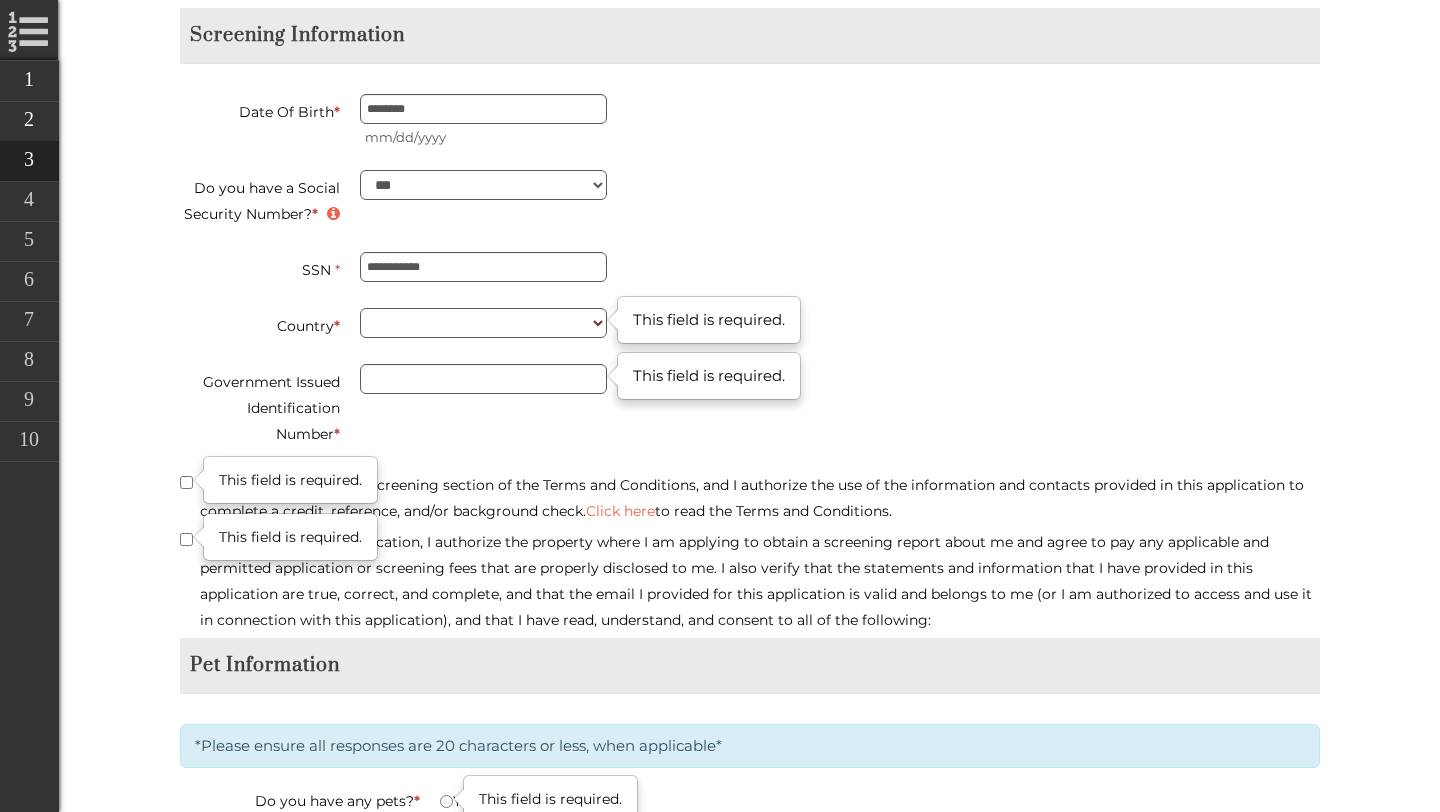 drag, startPoint x: 599, startPoint y: 303, endPoint x: 592, endPoint y: 322, distance: 20.248457 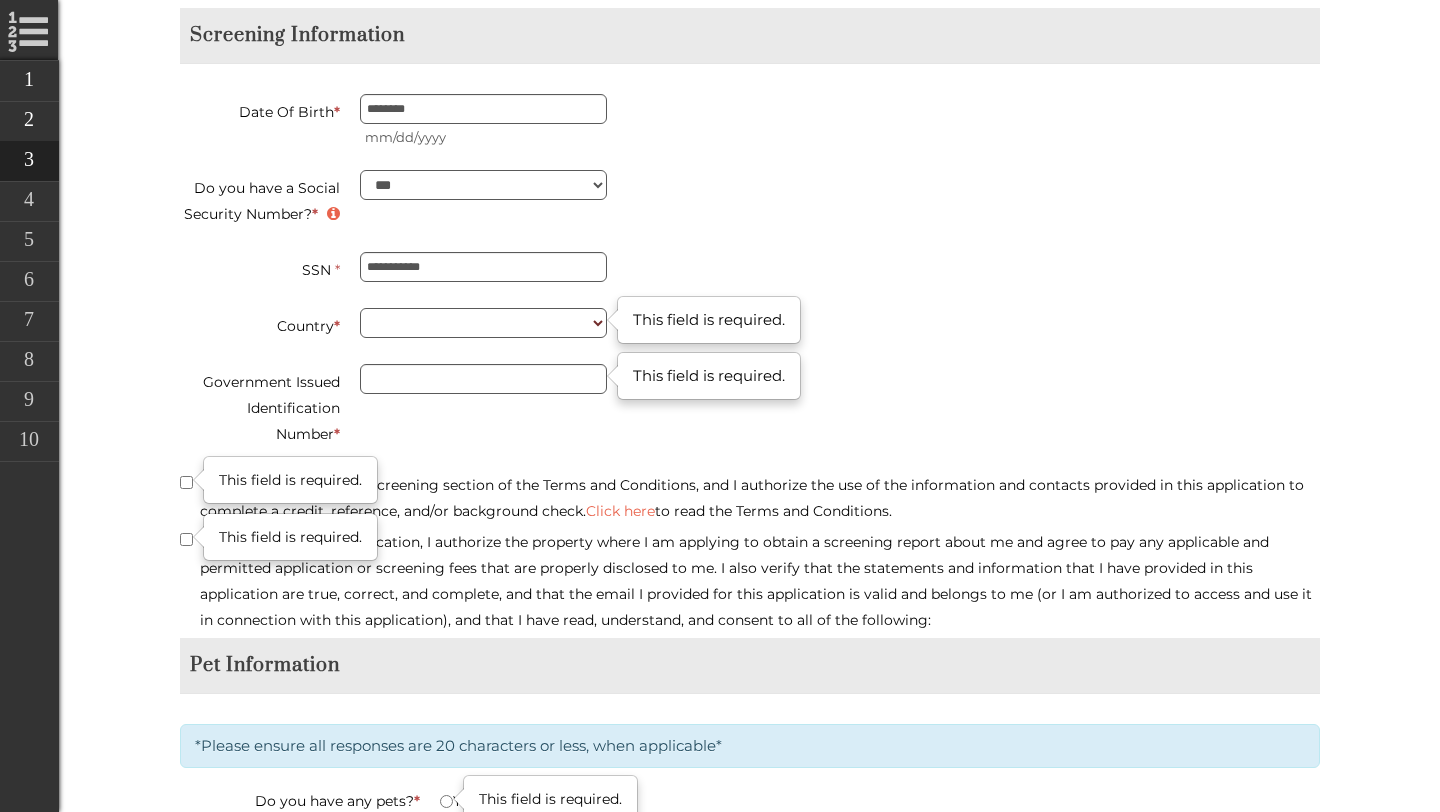 type on "**********" 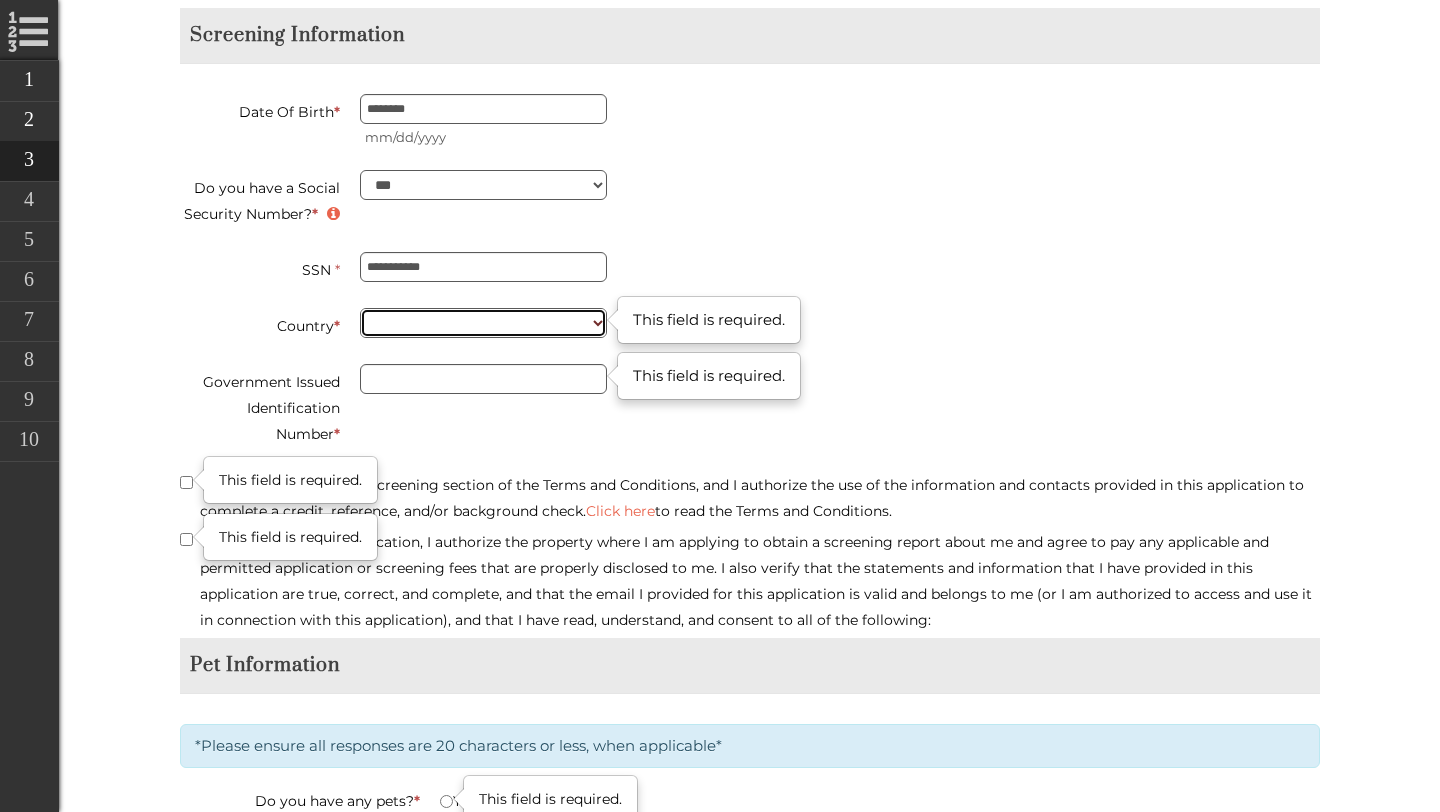 click on "**********" at bounding box center (483, 323) 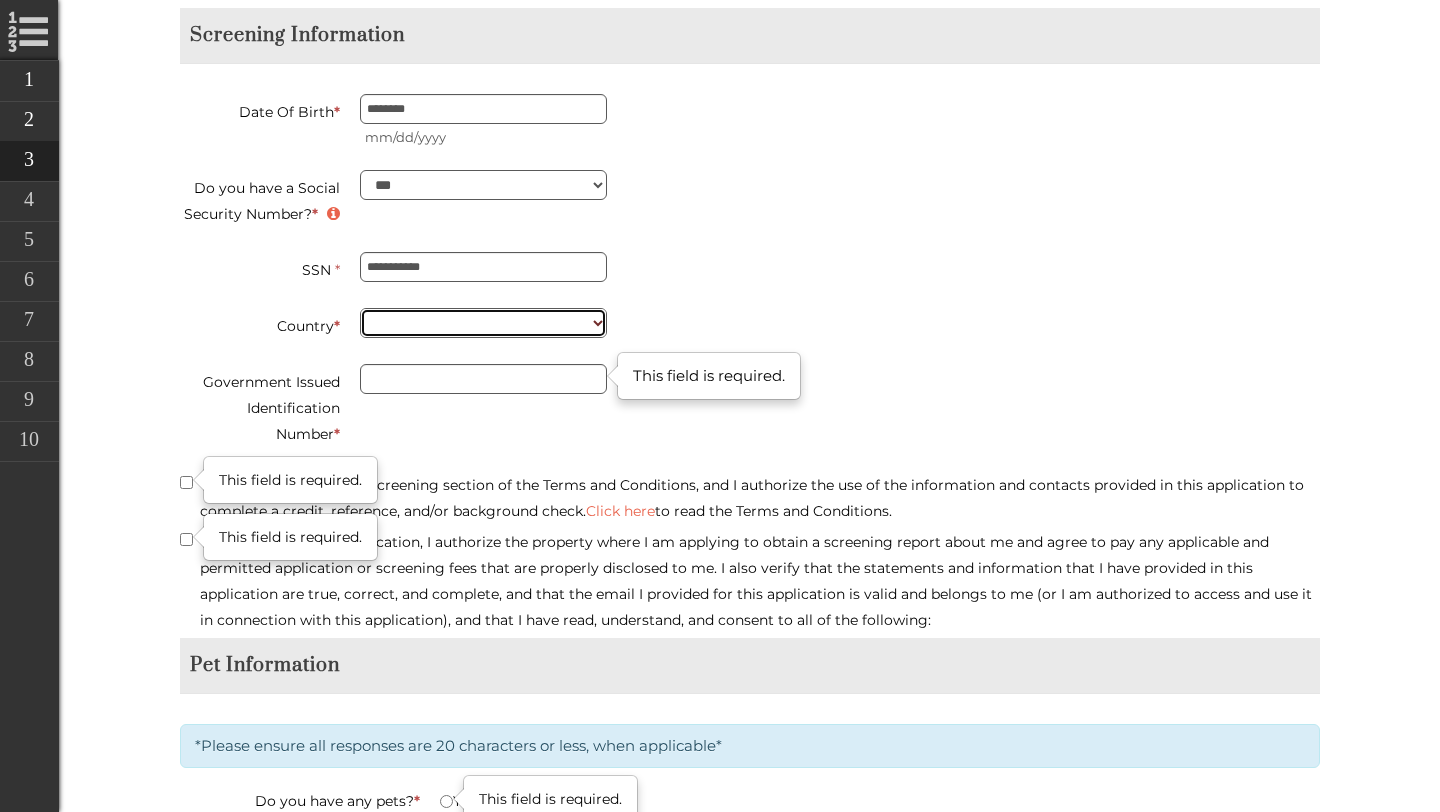 click on "**********" at bounding box center (483, 323) 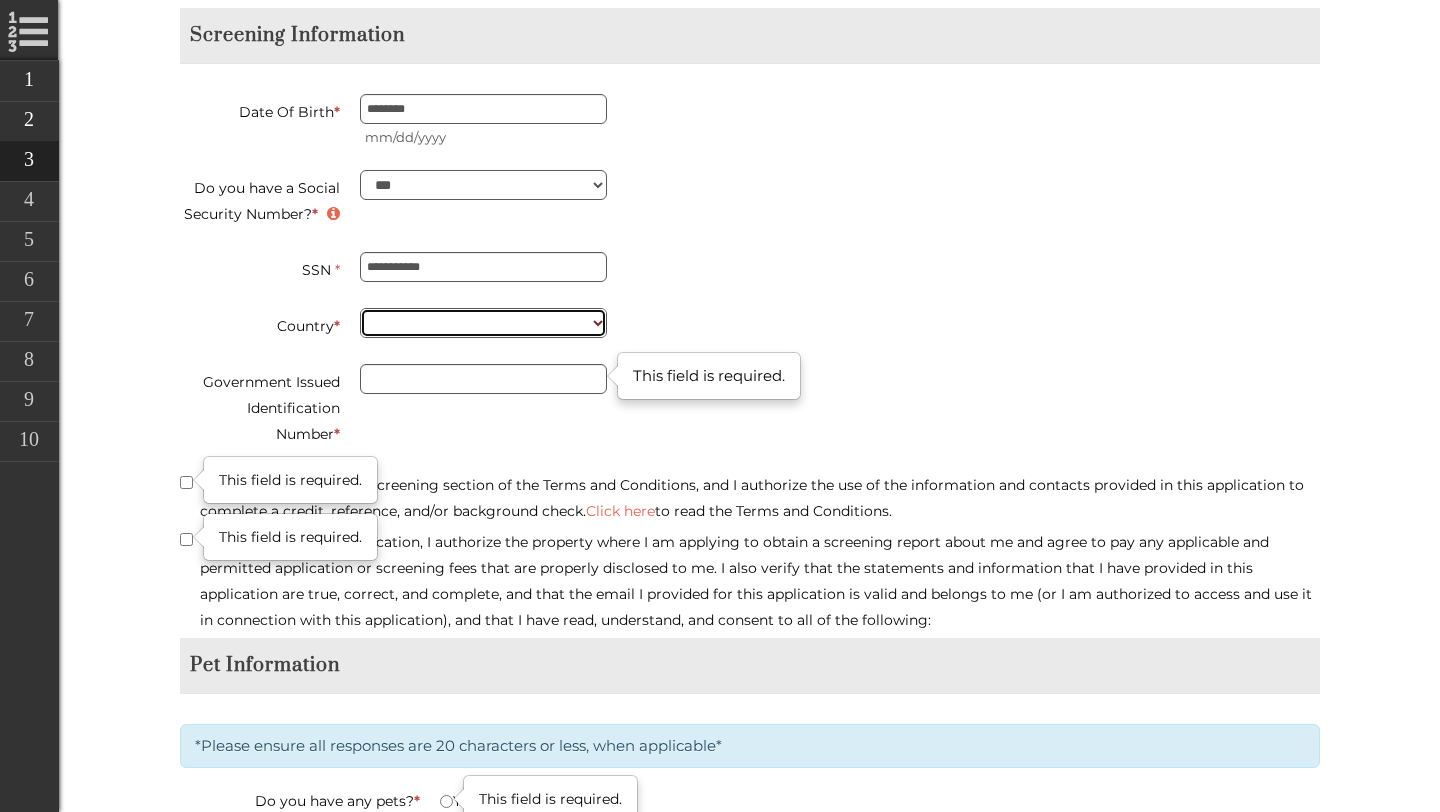 type on "**********" 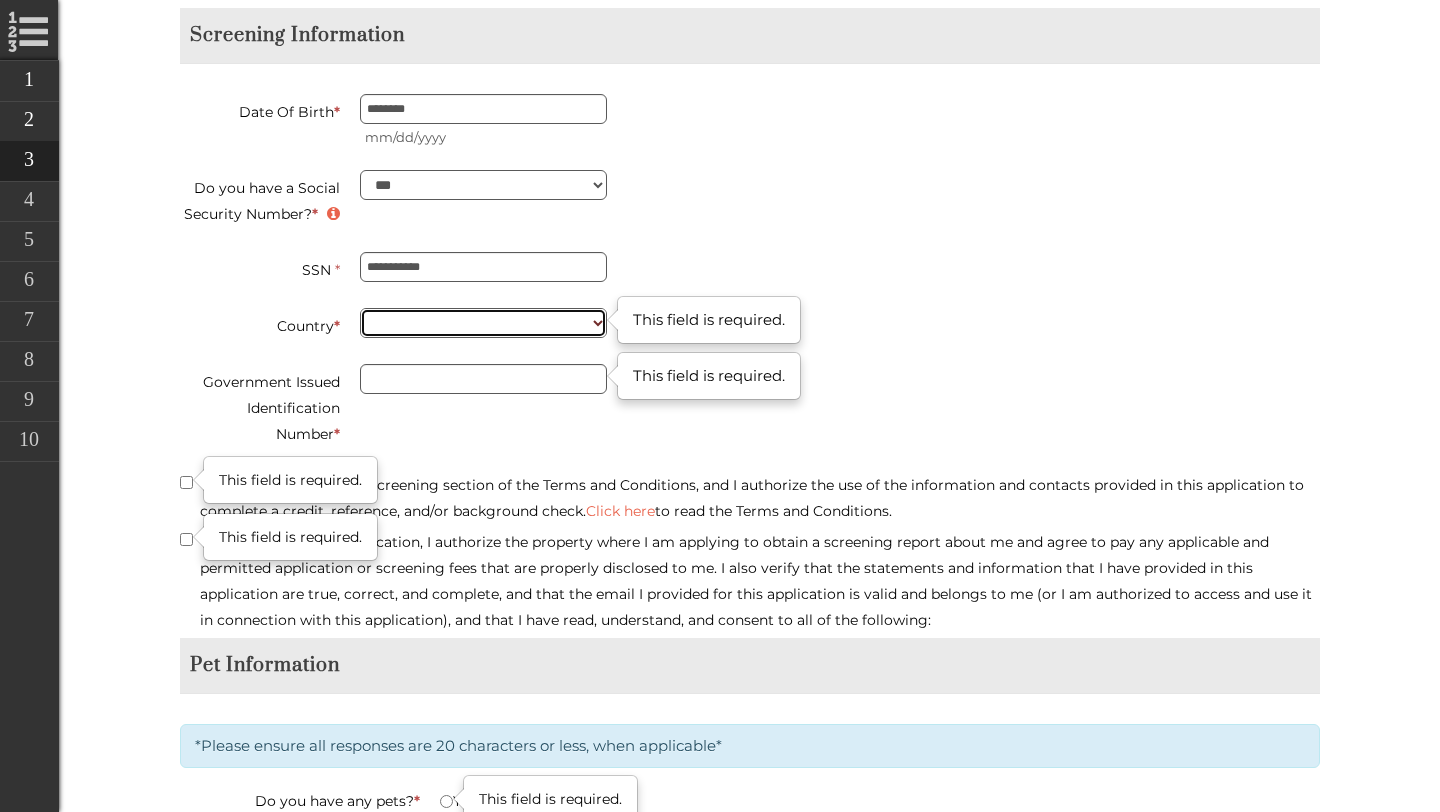 scroll, scrollTop: 2862, scrollLeft: 0, axis: vertical 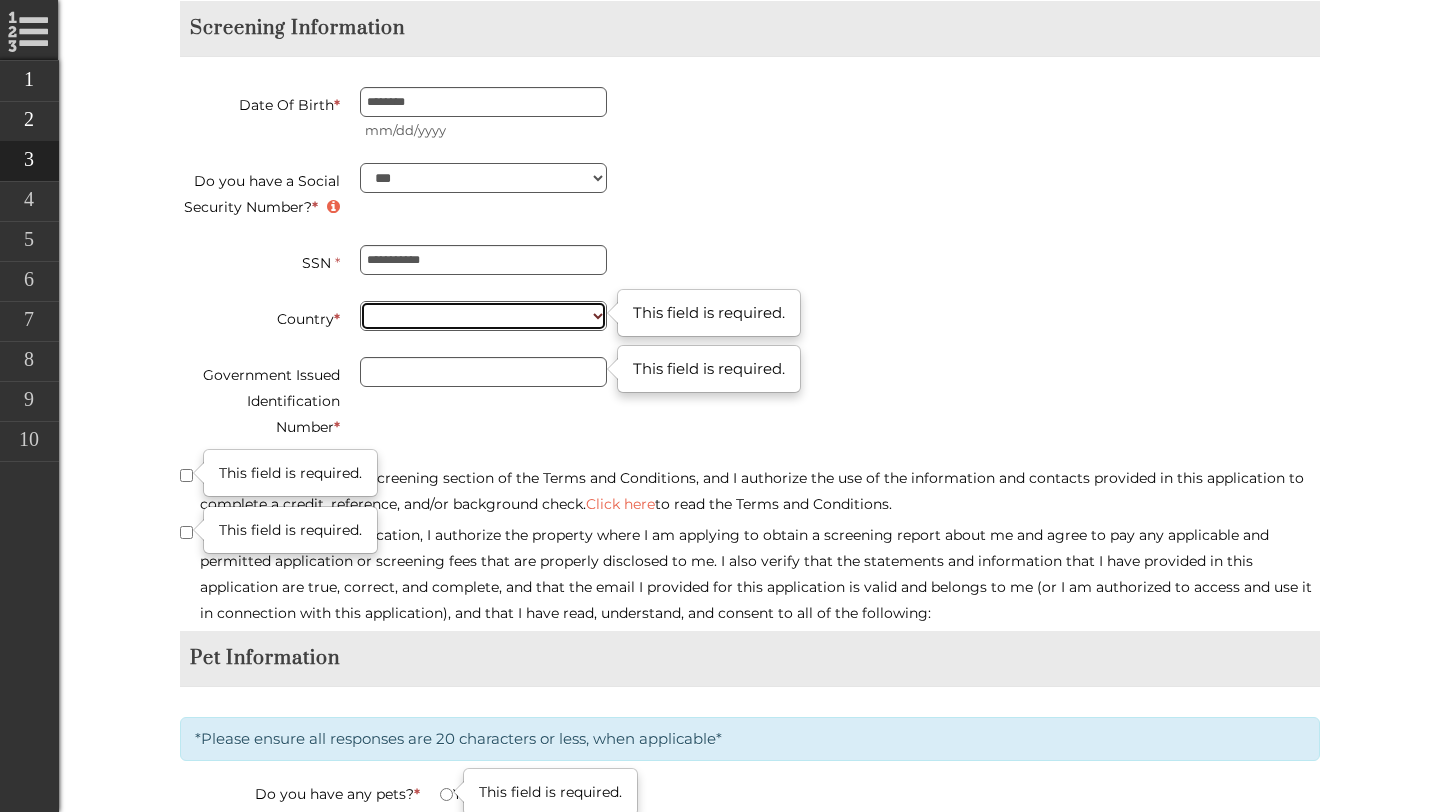 drag, startPoint x: 580, startPoint y: 308, endPoint x: 550, endPoint y: 418, distance: 114.01754 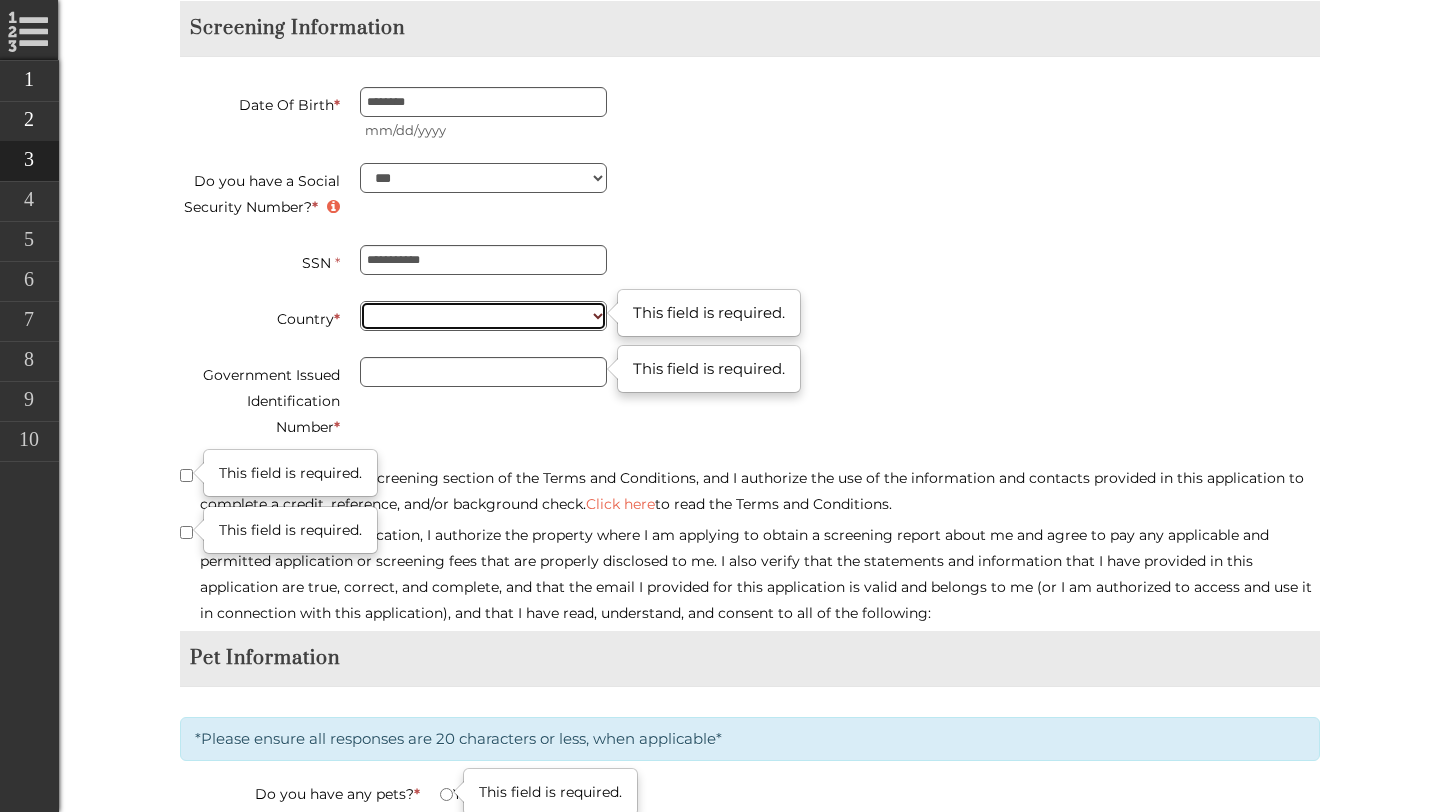 type on "**********" 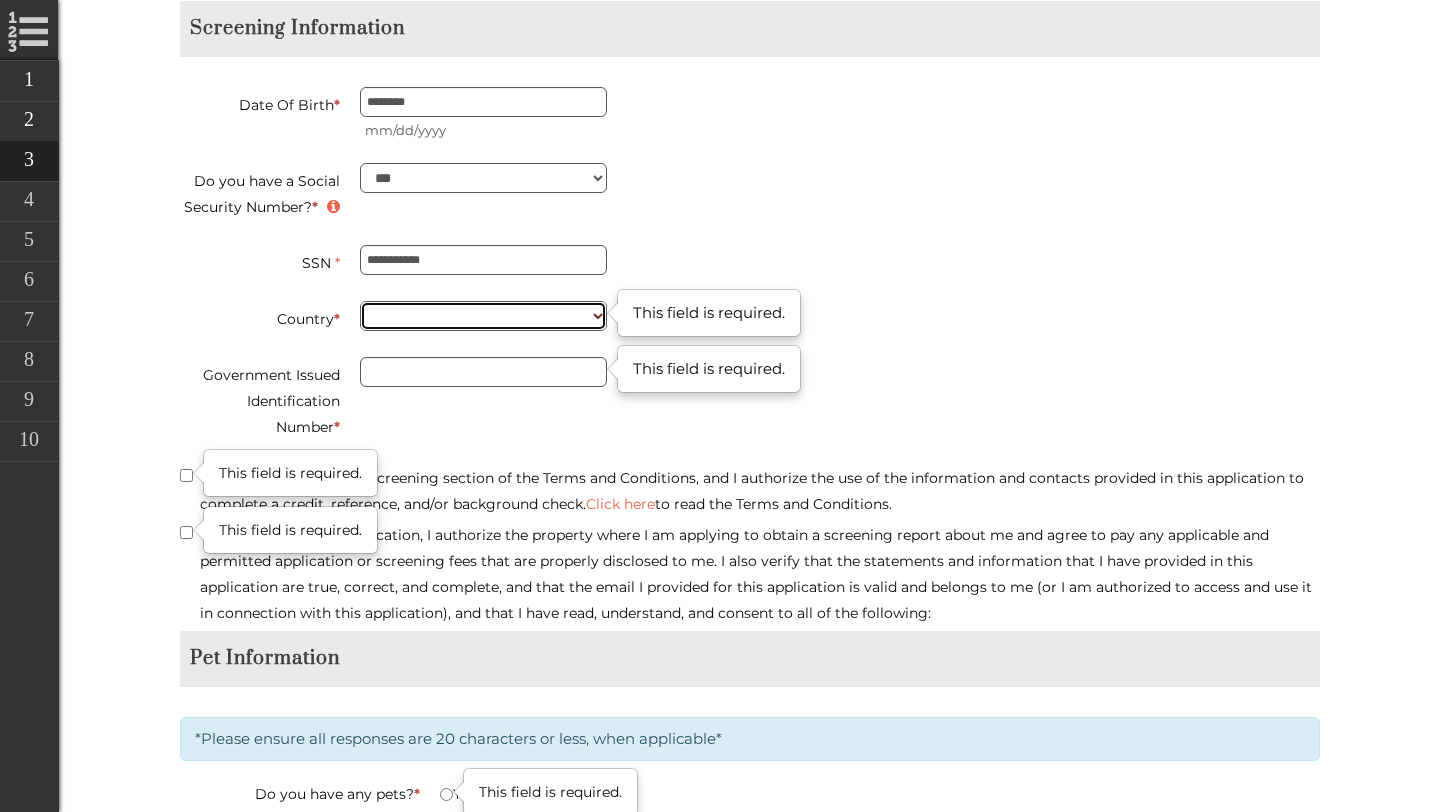 click on "**********" at bounding box center (483, 316) 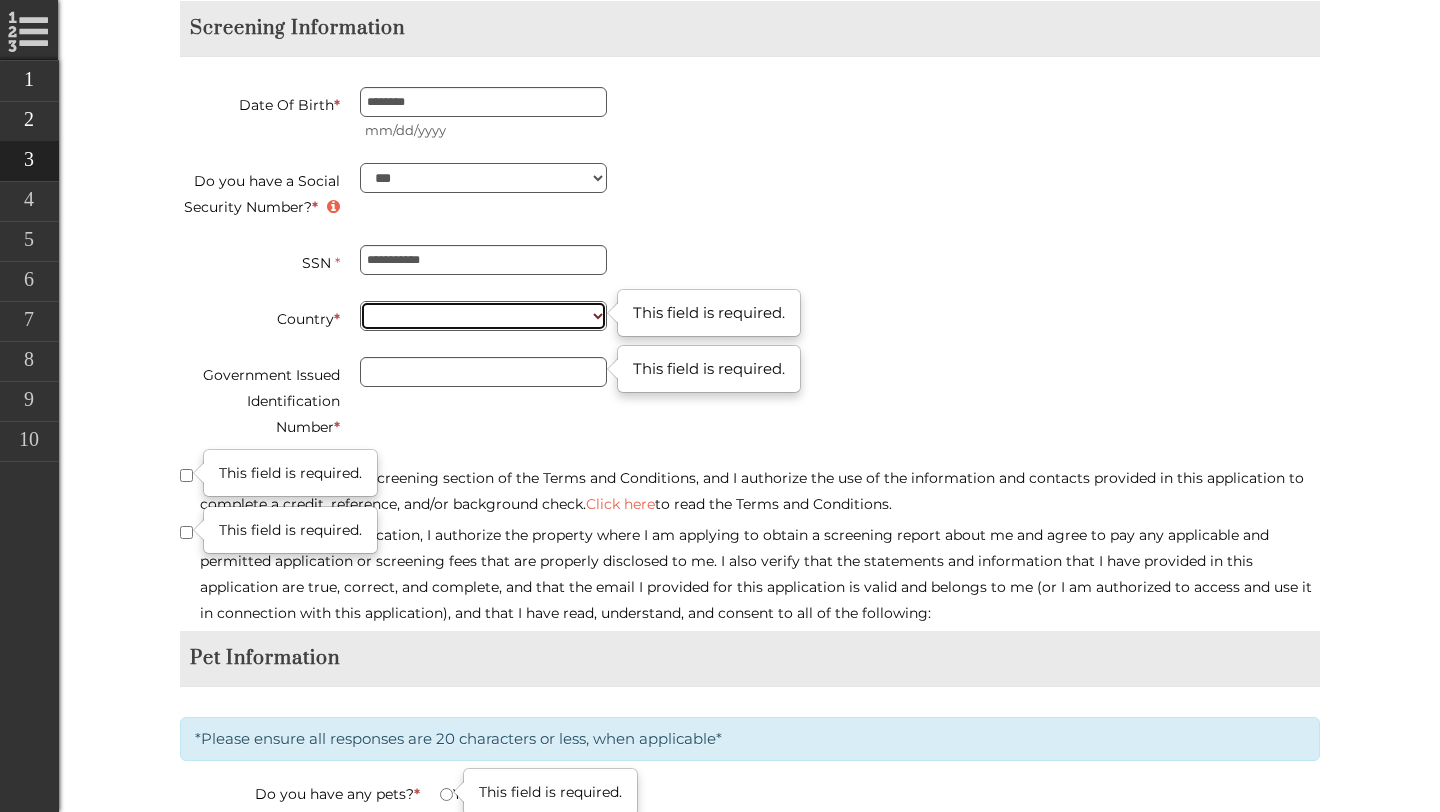 type on "**********" 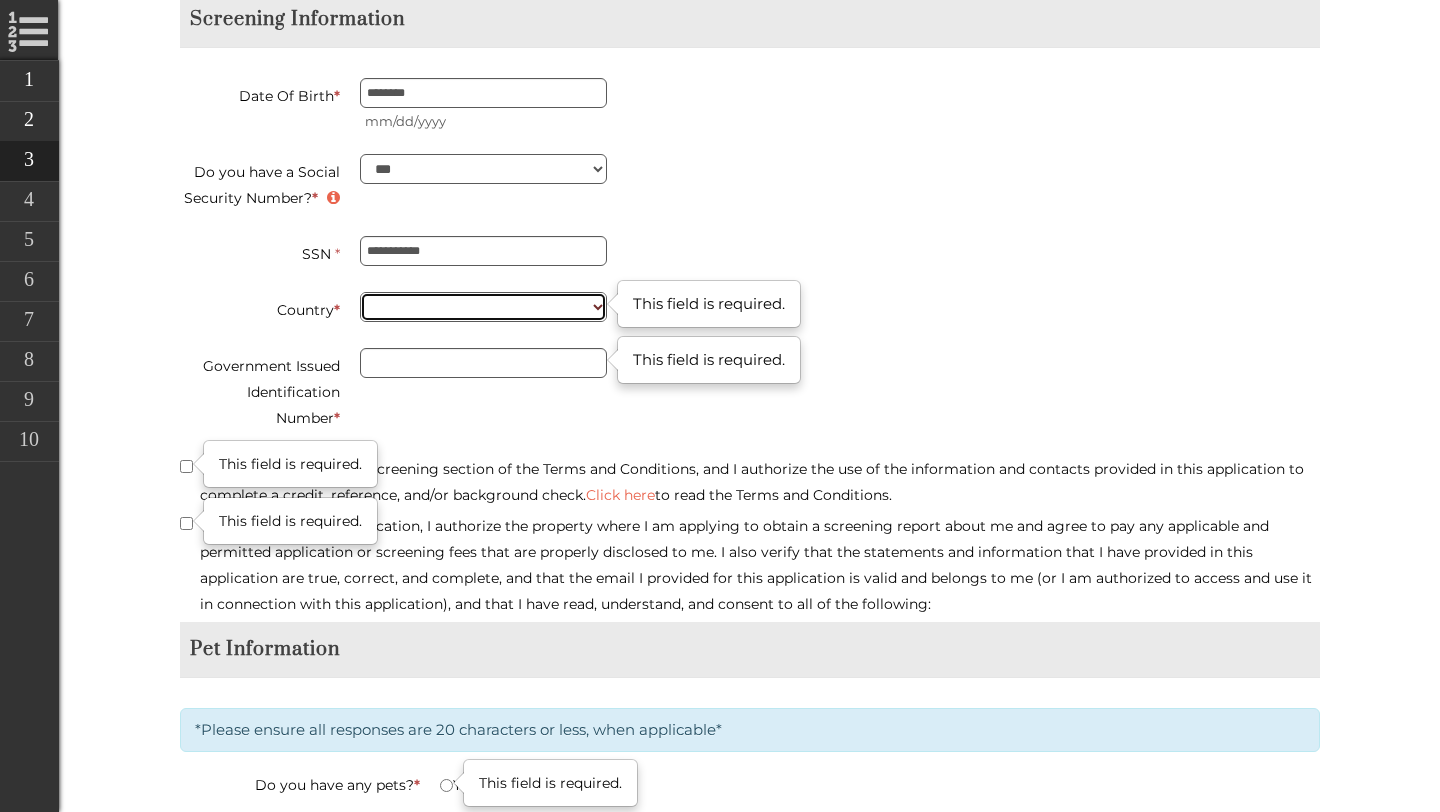 scroll, scrollTop: 2850, scrollLeft: 0, axis: vertical 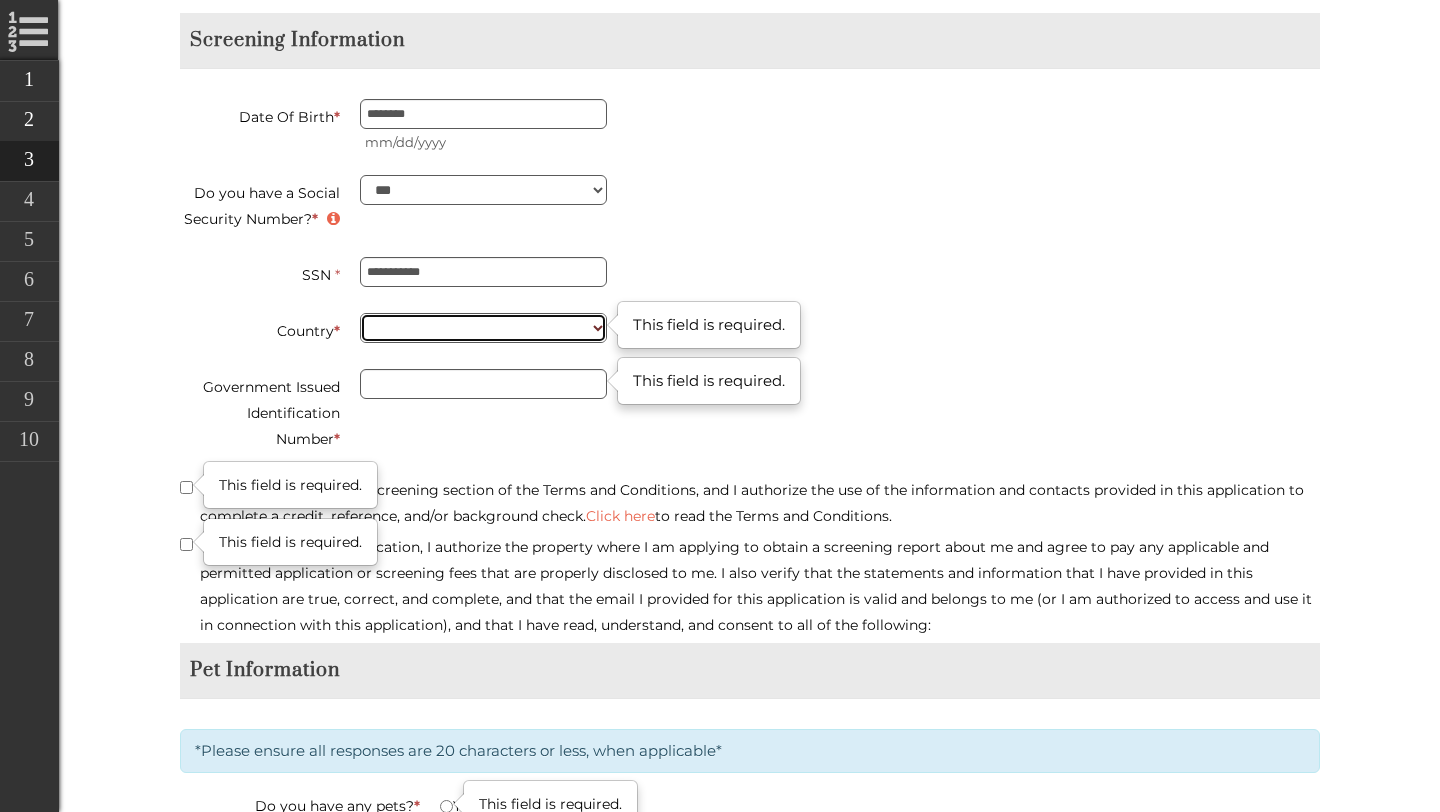 click on "**********" at bounding box center [483, 328] 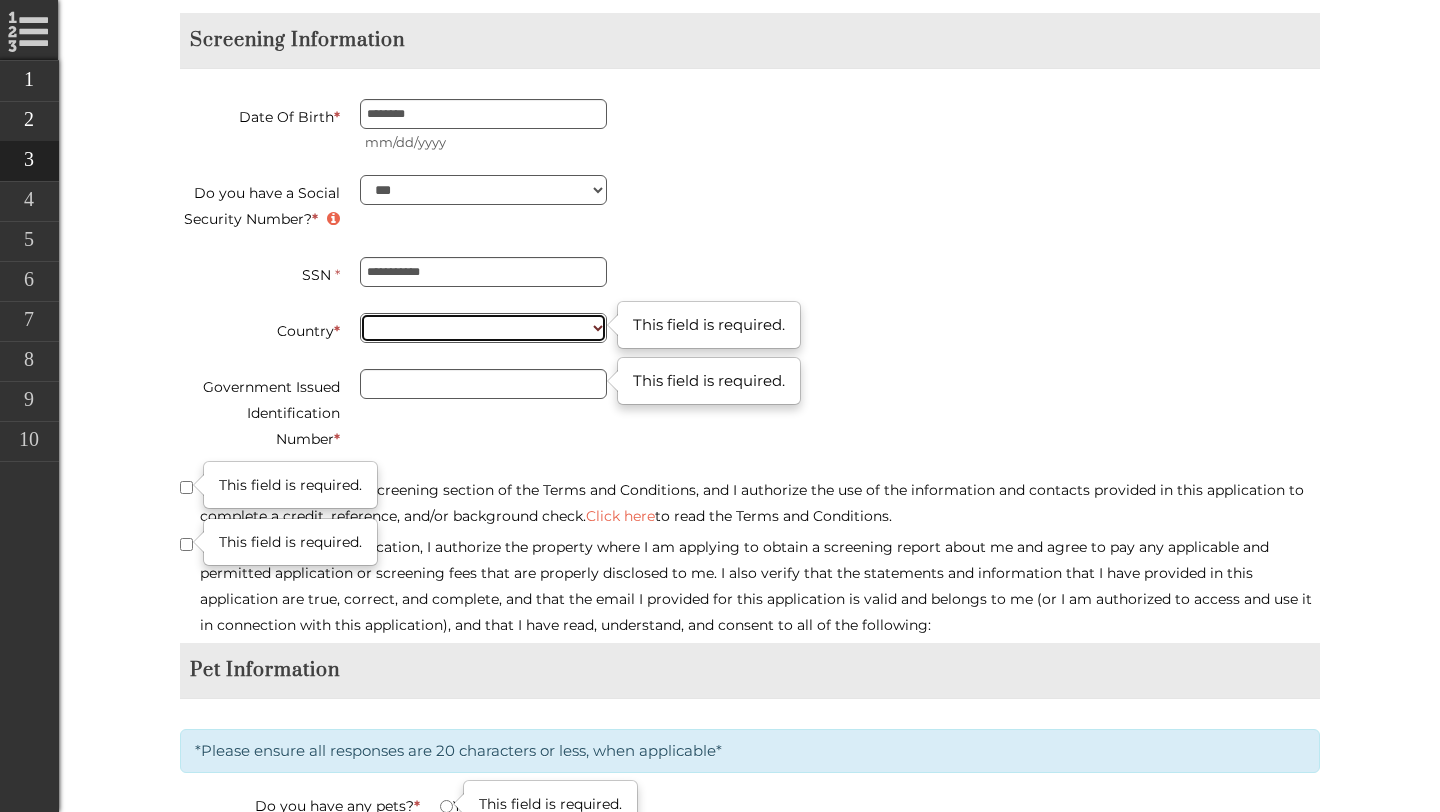 type on "**********" 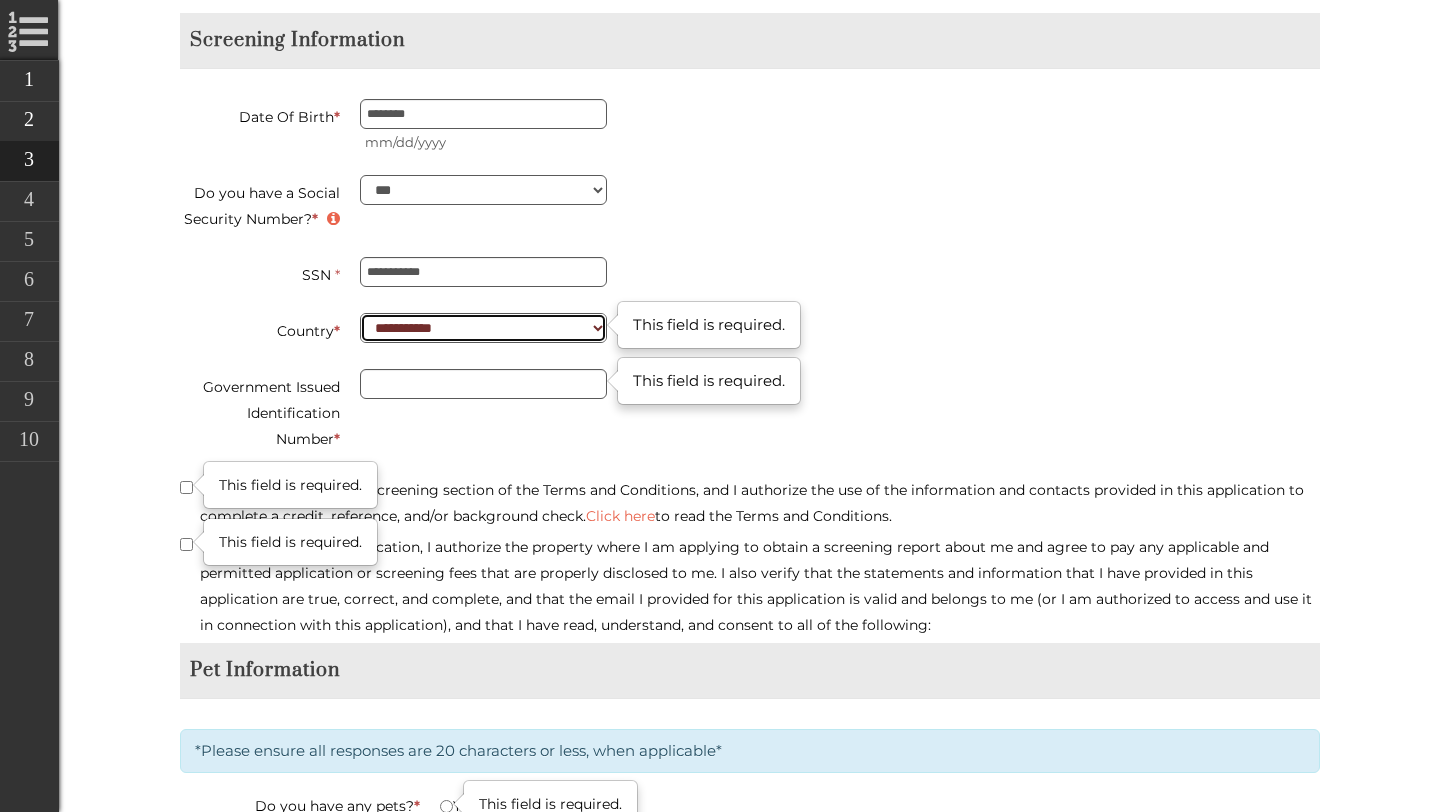 select on "*" 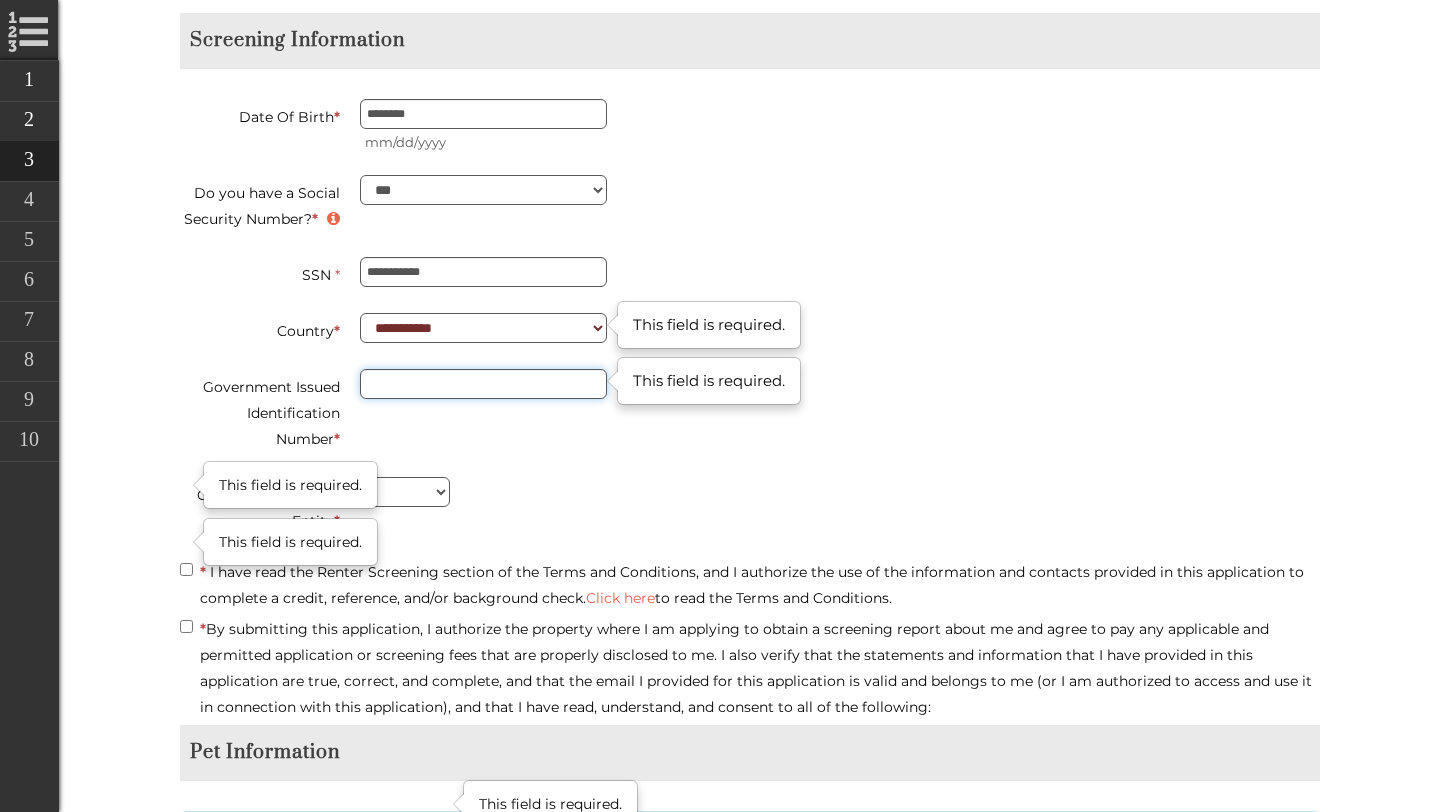 click on "Government Issued Identification Number  *" at bounding box center (483, 384) 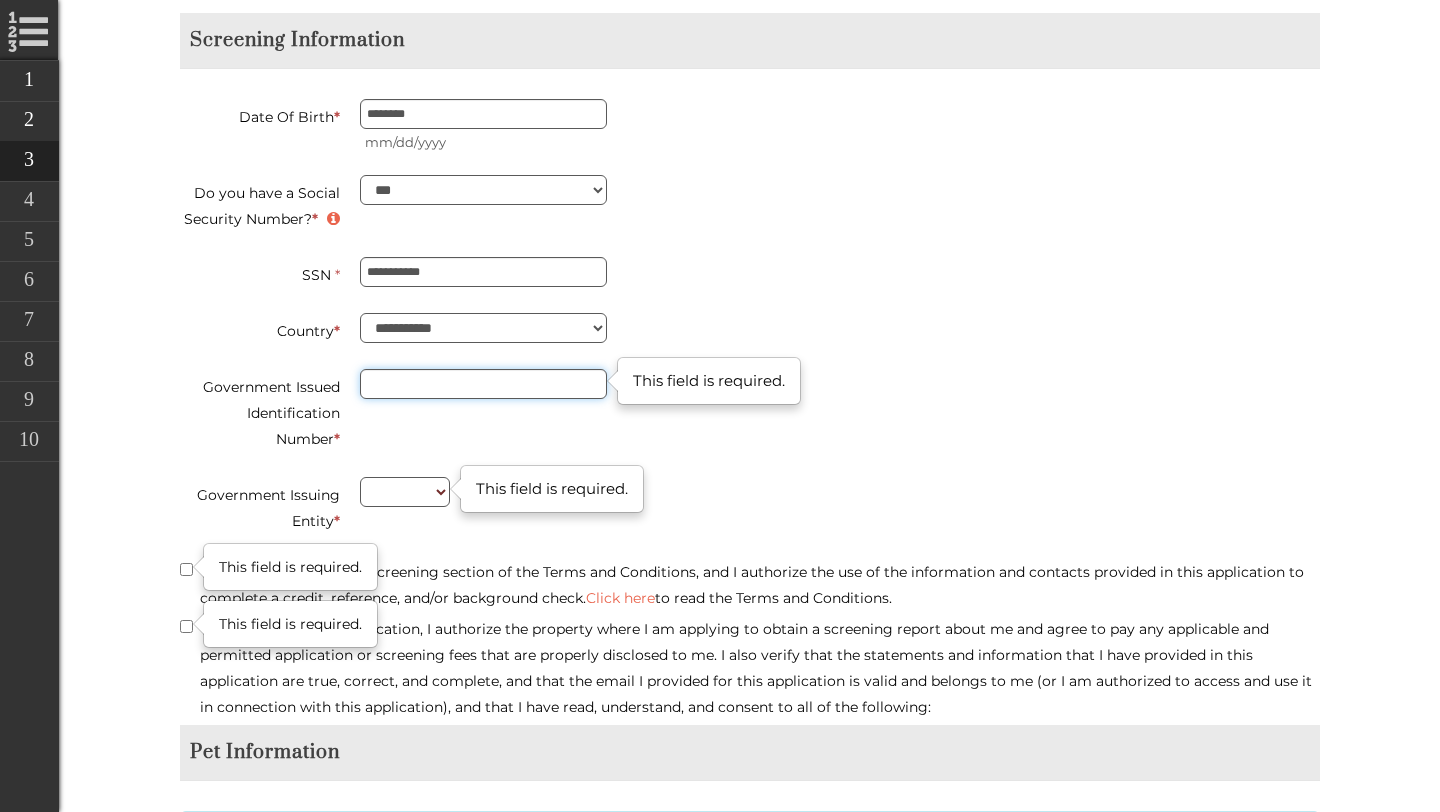 click on "Government Issued Identification Number  *" at bounding box center (483, 384) 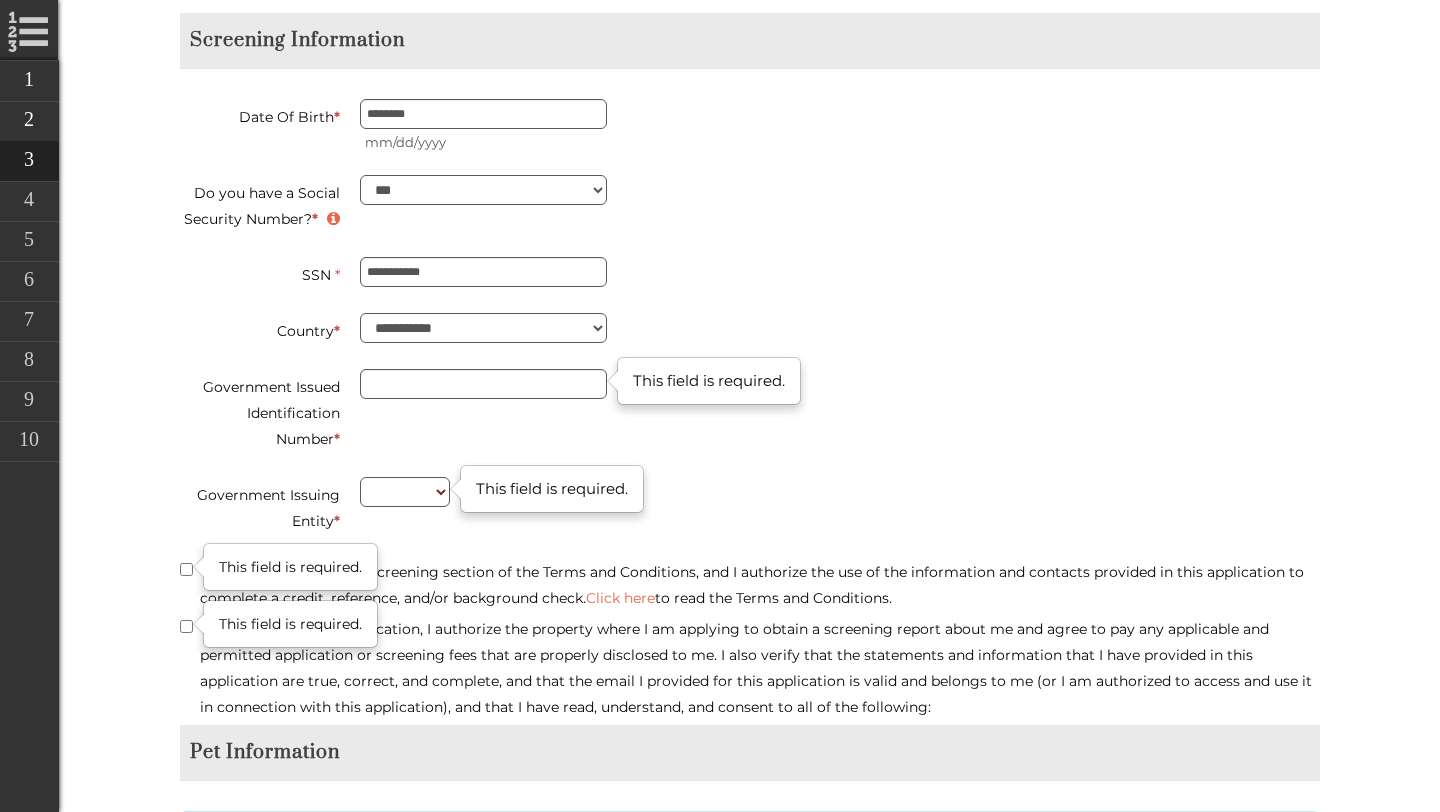 click on "*" at bounding box center (337, 439) 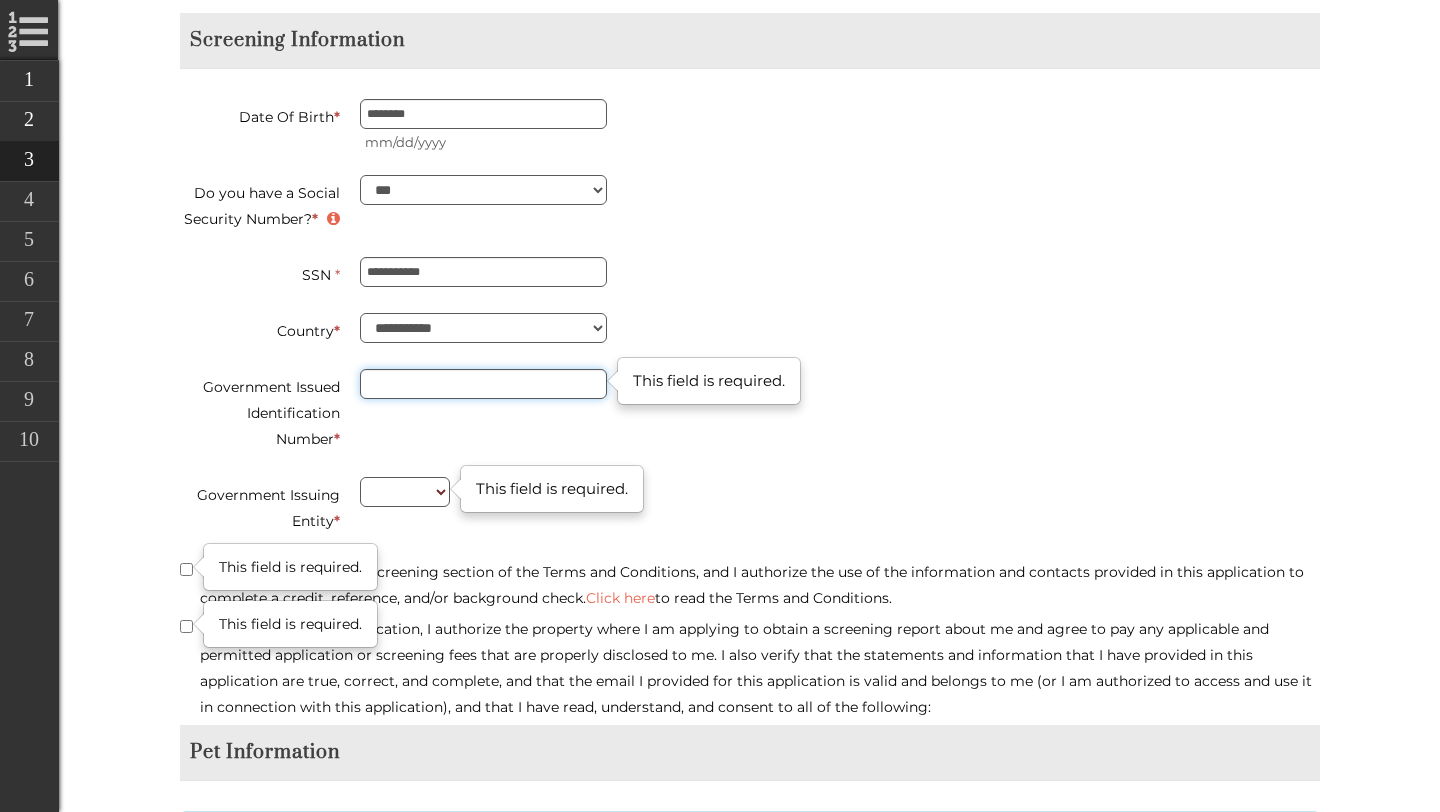 click on "Government Issued Identification Number  *" at bounding box center [483, 384] 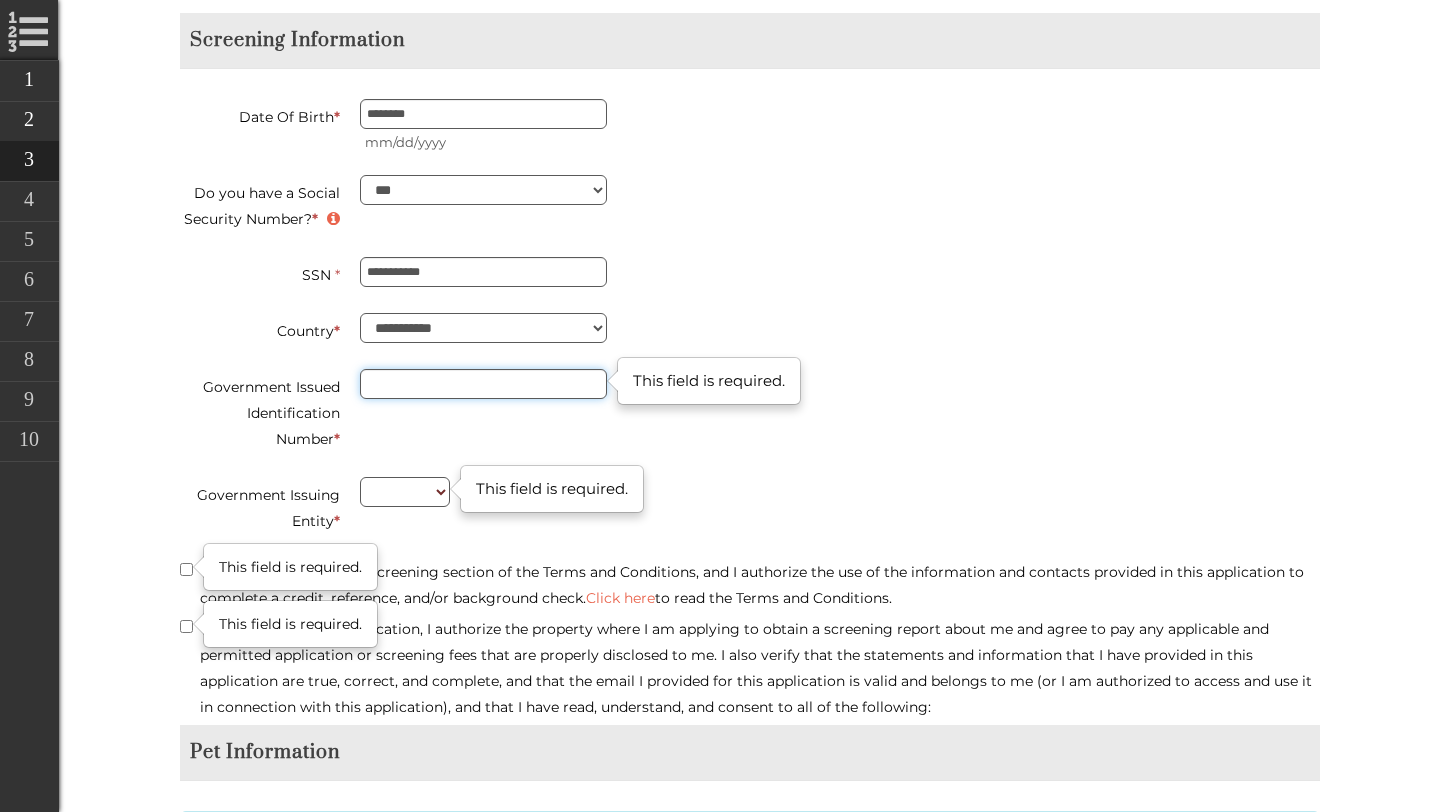 type on "**********" 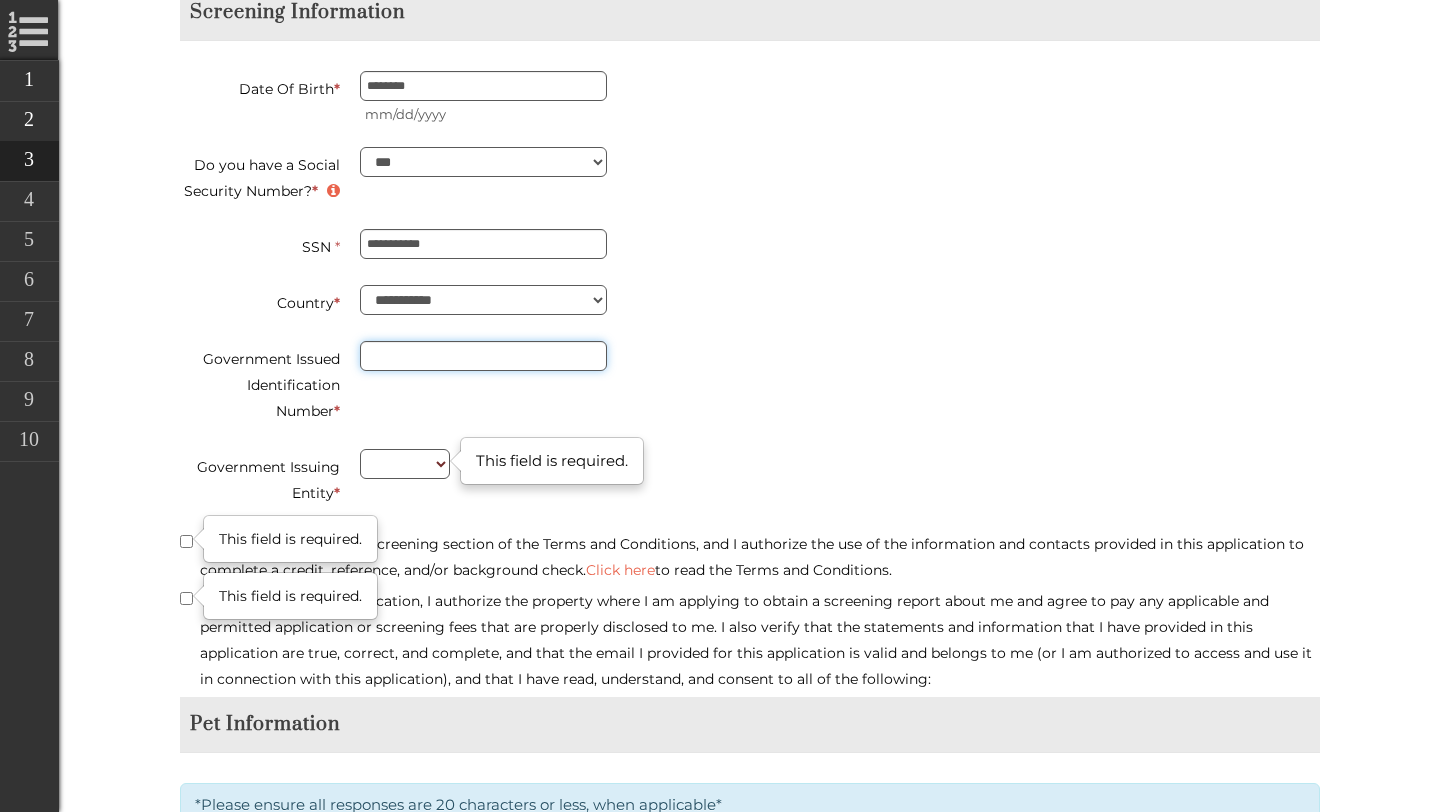 scroll, scrollTop: 2883, scrollLeft: 0, axis: vertical 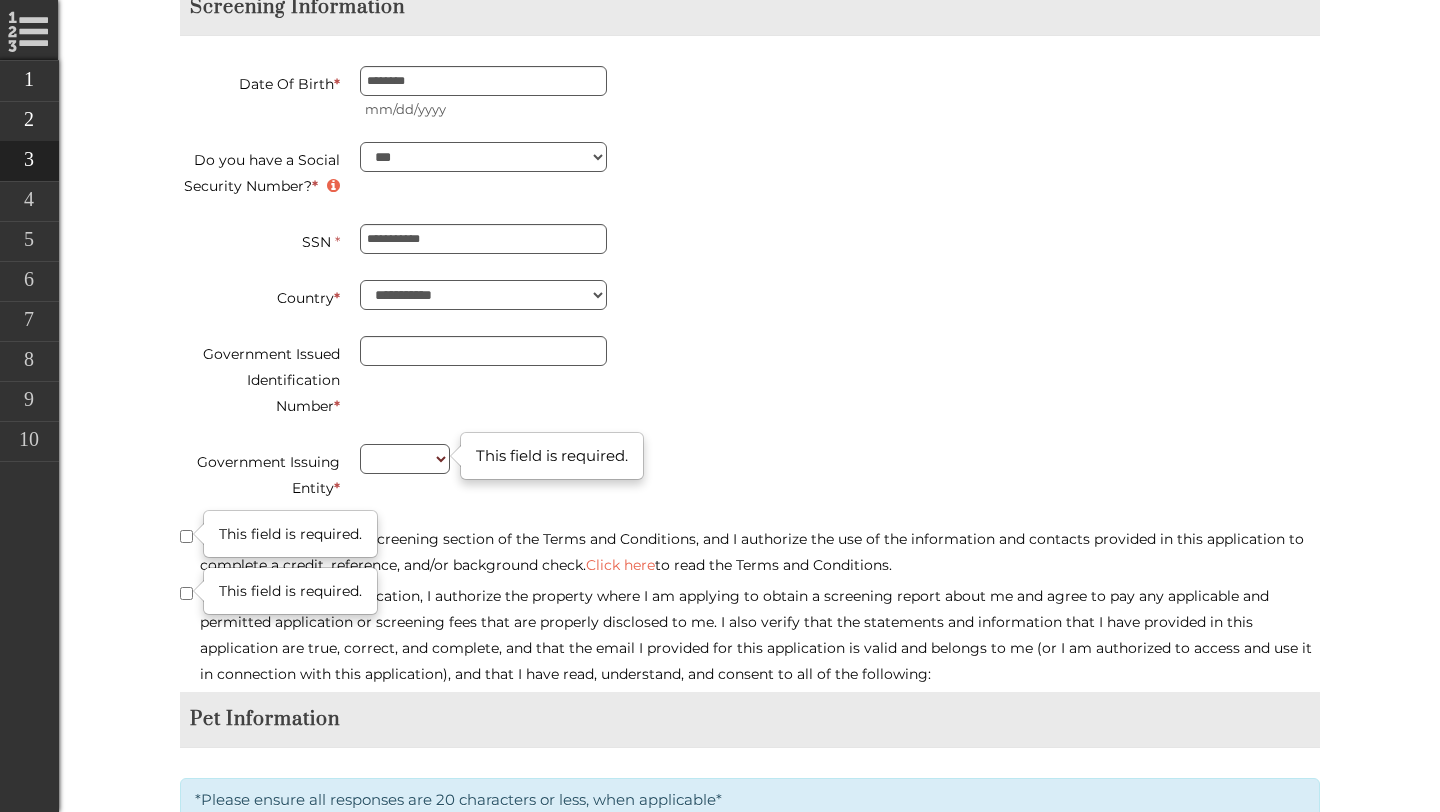 click on "**********" at bounding box center (750, 379) 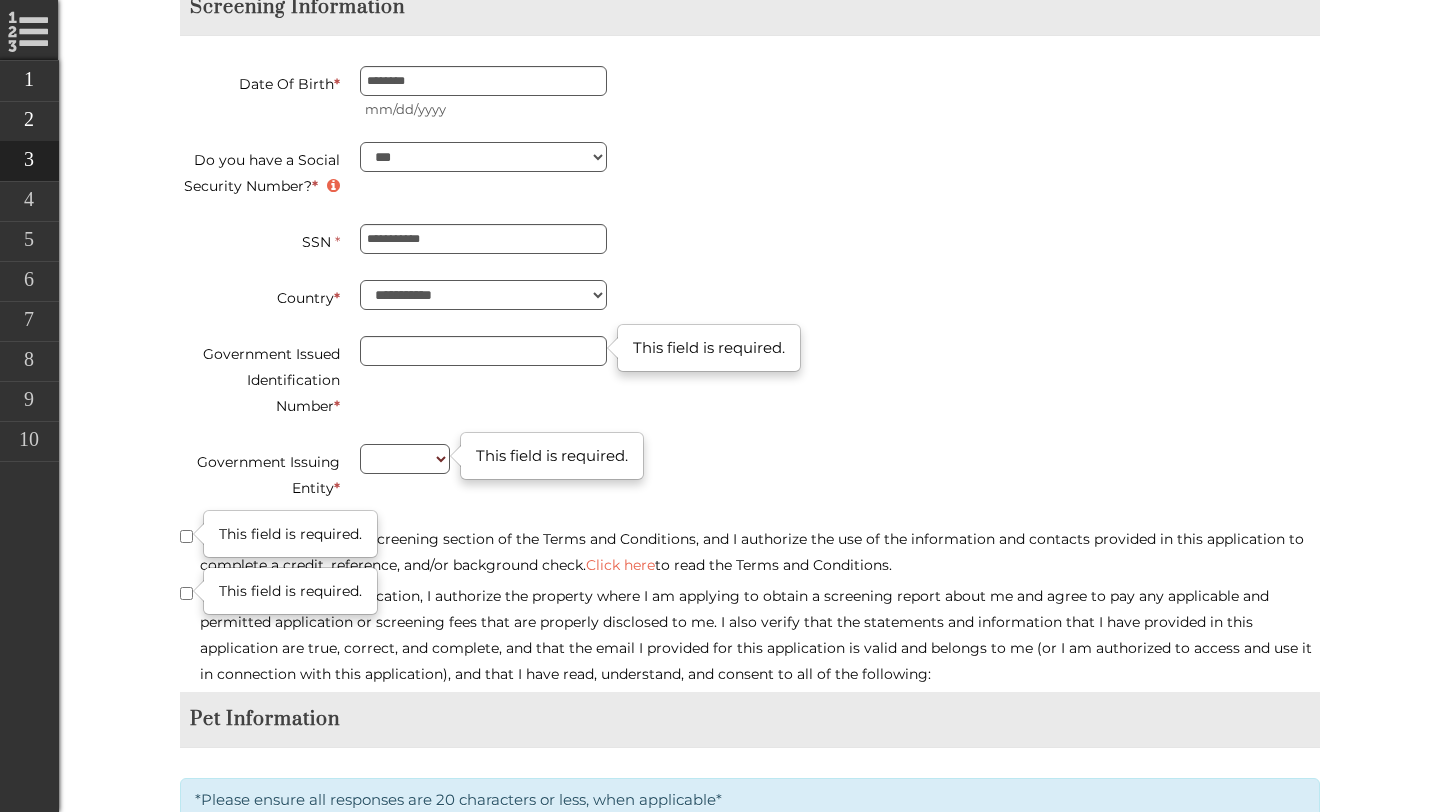 type on "**********" 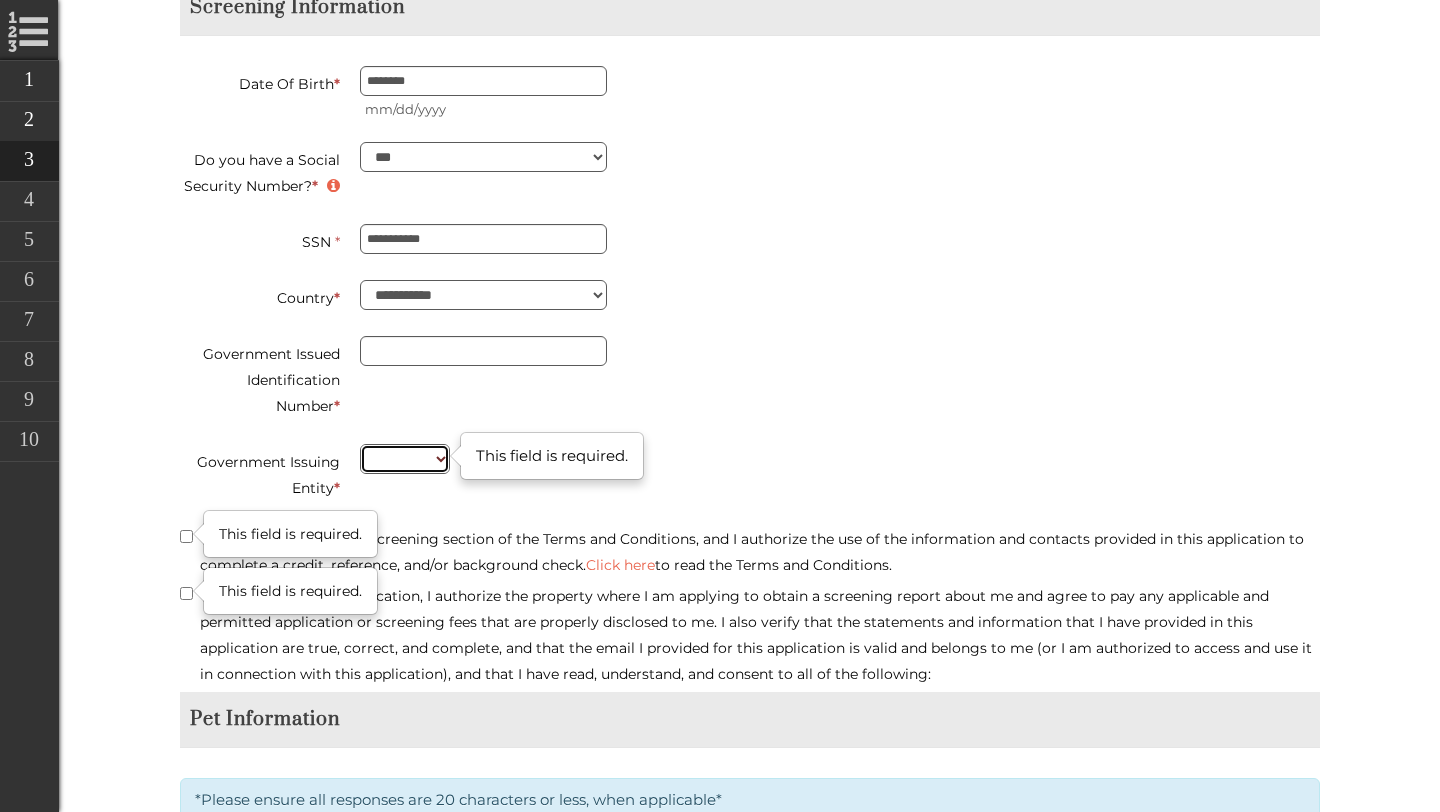 click on "**
**
**
**
**
**
**
**
**
**
**
**
**
**
**
**
**
**
**
**
**
**
**
**
**
**
**
**
**
**
**
**
**
**
**
**
**
**
**
**
**
**
**
**
**
**
**
**
**
**
**
**
**
**
**
**
**
**
**
**
**" at bounding box center (405, 459) 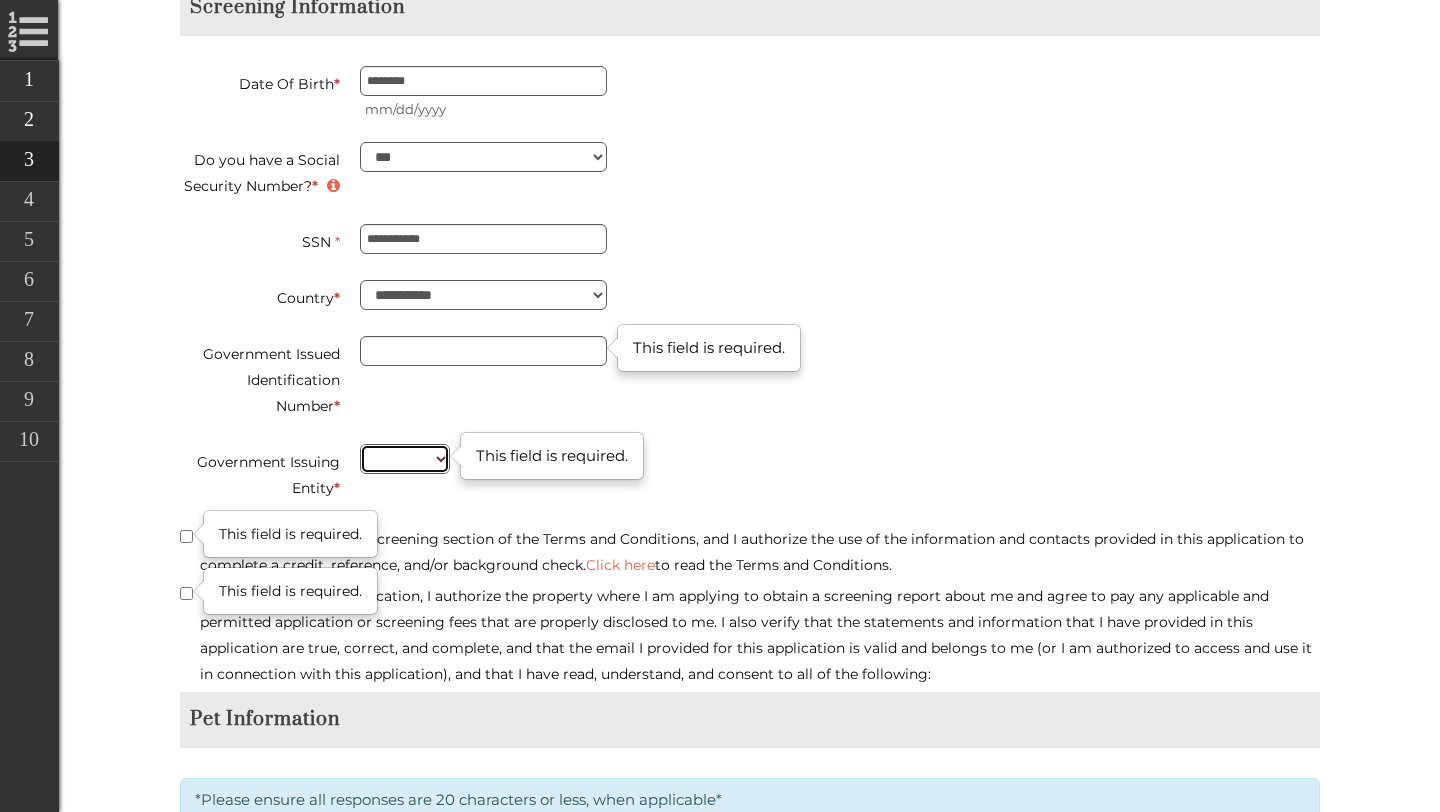 click on "**
**
**
**
**
**
**
**
**
**
**
**
**
**
**
**
**
**
**
**
**
**
**
**
**
**
**
**
**
**
**
**
**
**
**
**
**
**
**
**
**
**
**
**
**
**
**
**
**
**
**
**
**
**
**
**
**
**
**
**
**" at bounding box center (405, 459) 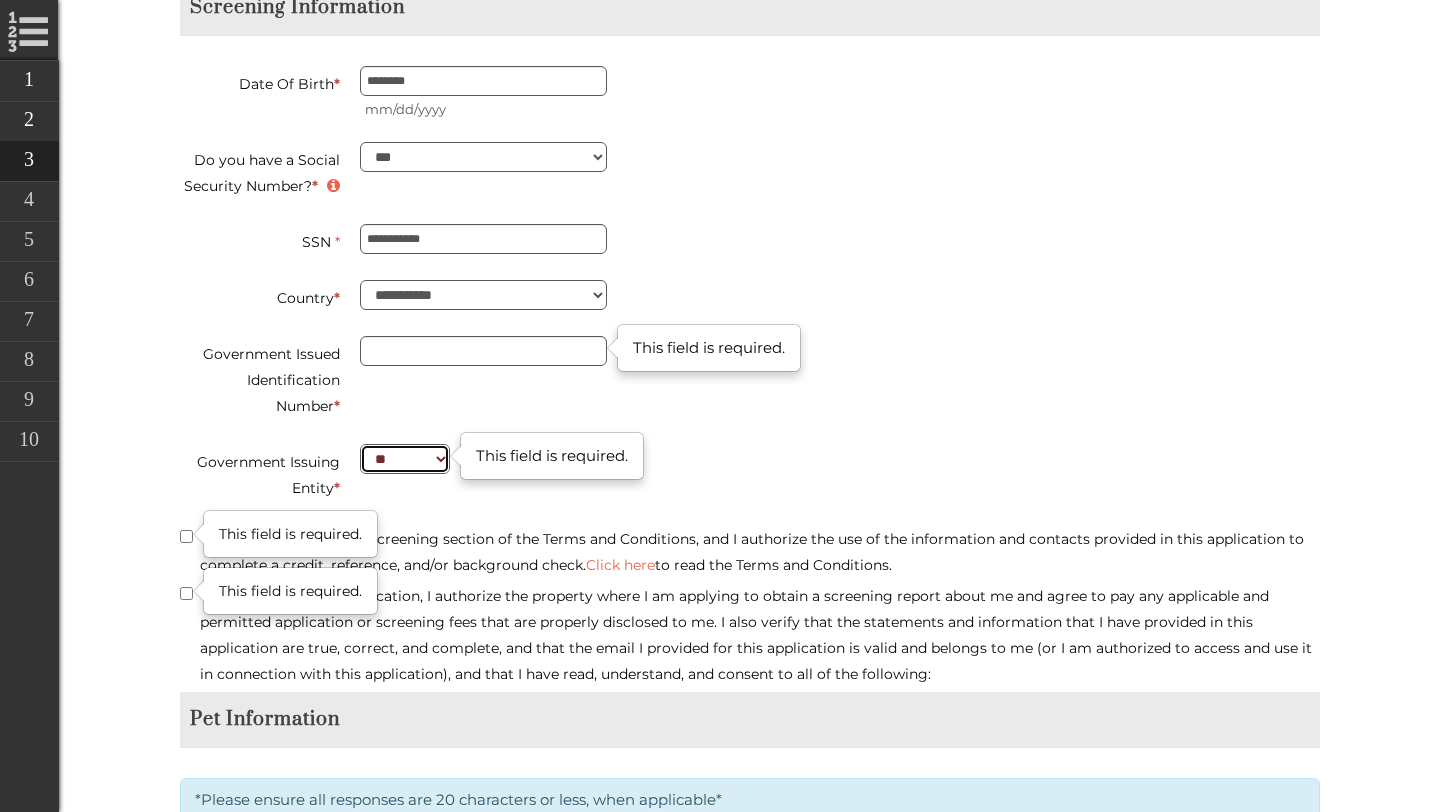 scroll, scrollTop: 2886, scrollLeft: 0, axis: vertical 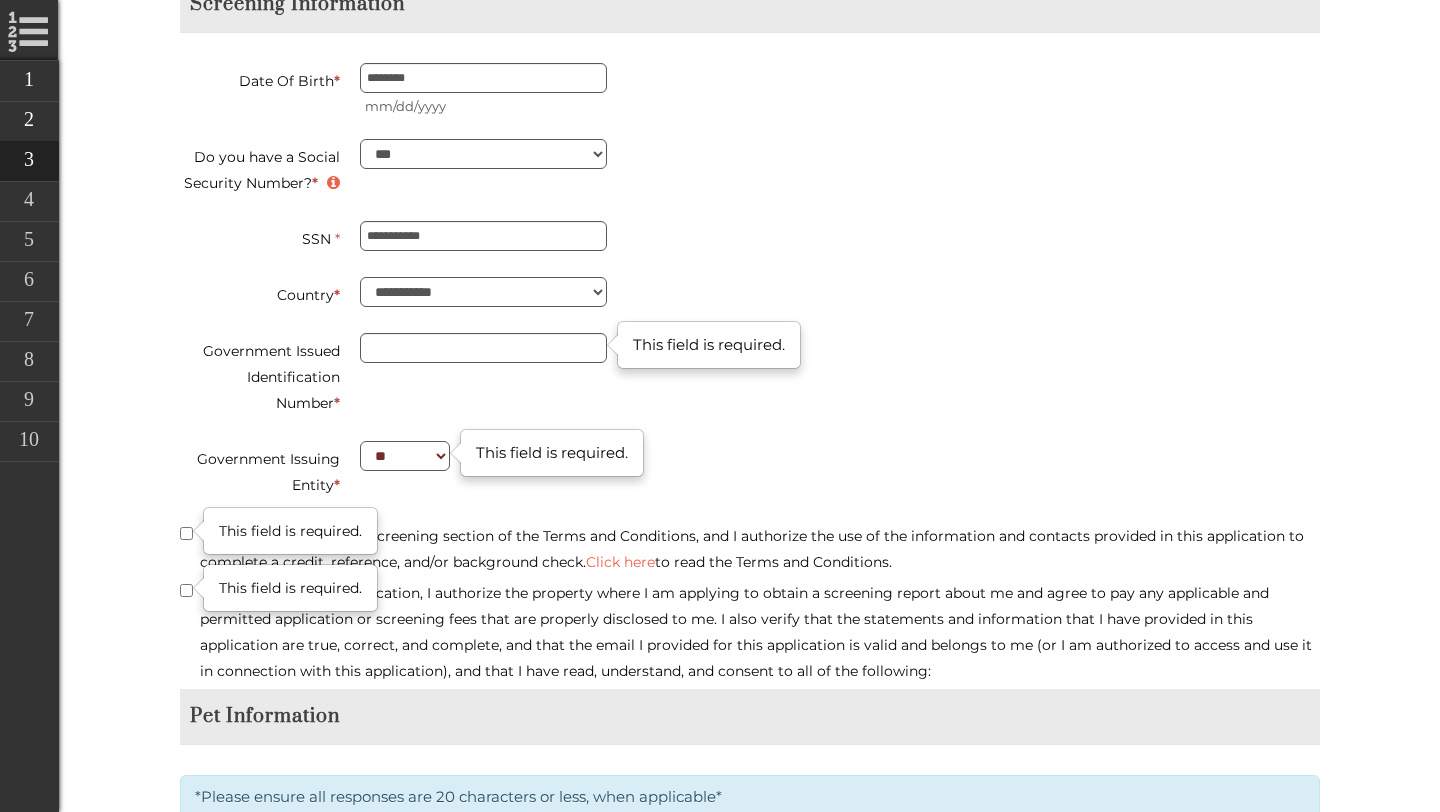 click on "This field is required.   *   I have read the Renter Screening section of the Terms and Conditions, and I authorize the use of the information and contacts provided in this application to complete a credit, reference, and/or background check.   Click here  to read the Terms and Conditions." at bounding box center [750, 549] 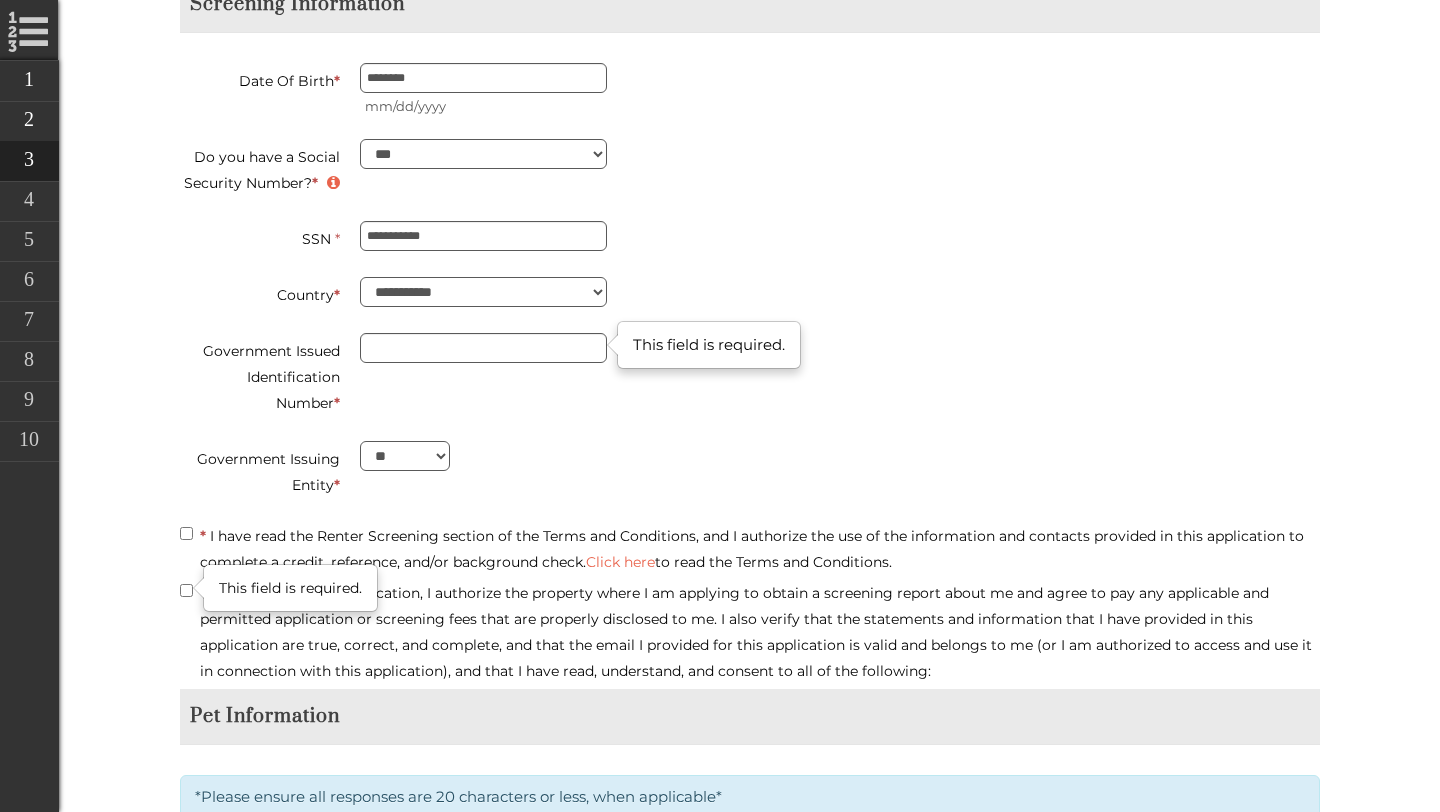 drag, startPoint x: 183, startPoint y: 456, endPoint x: 508, endPoint y: 615, distance: 361.80936 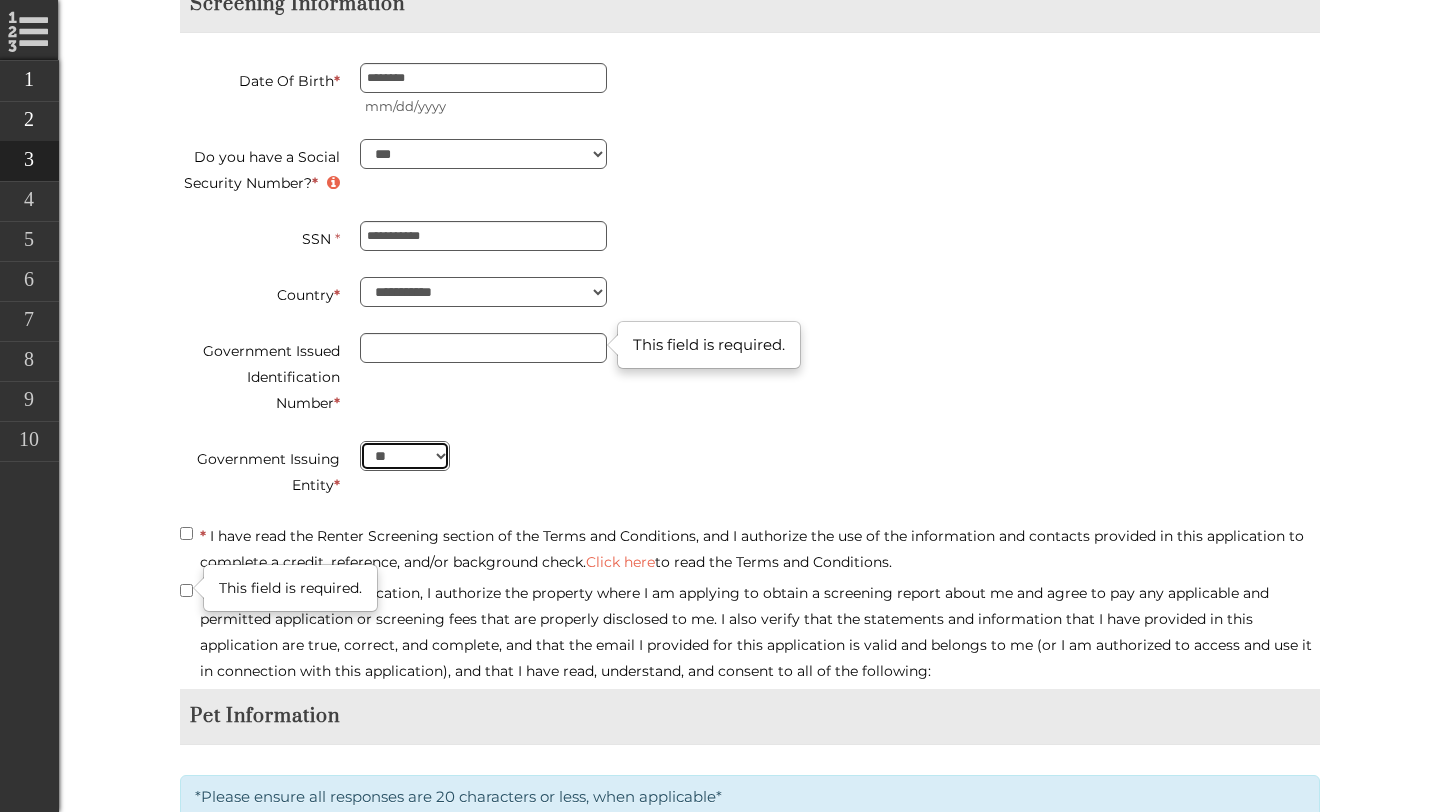 click on "**
**
**
**
**
**
**
**
**
**
**
**
**
**
**
**
**
**
**
**
**
**
**
**
**
**
**
**
**
**
**
**
**
**
**
**
**
**
**
**
**
**
**
**
**
**
**
**
**
**
**
**
**
**
**
**
**
**
**
**
**" at bounding box center [405, 456] 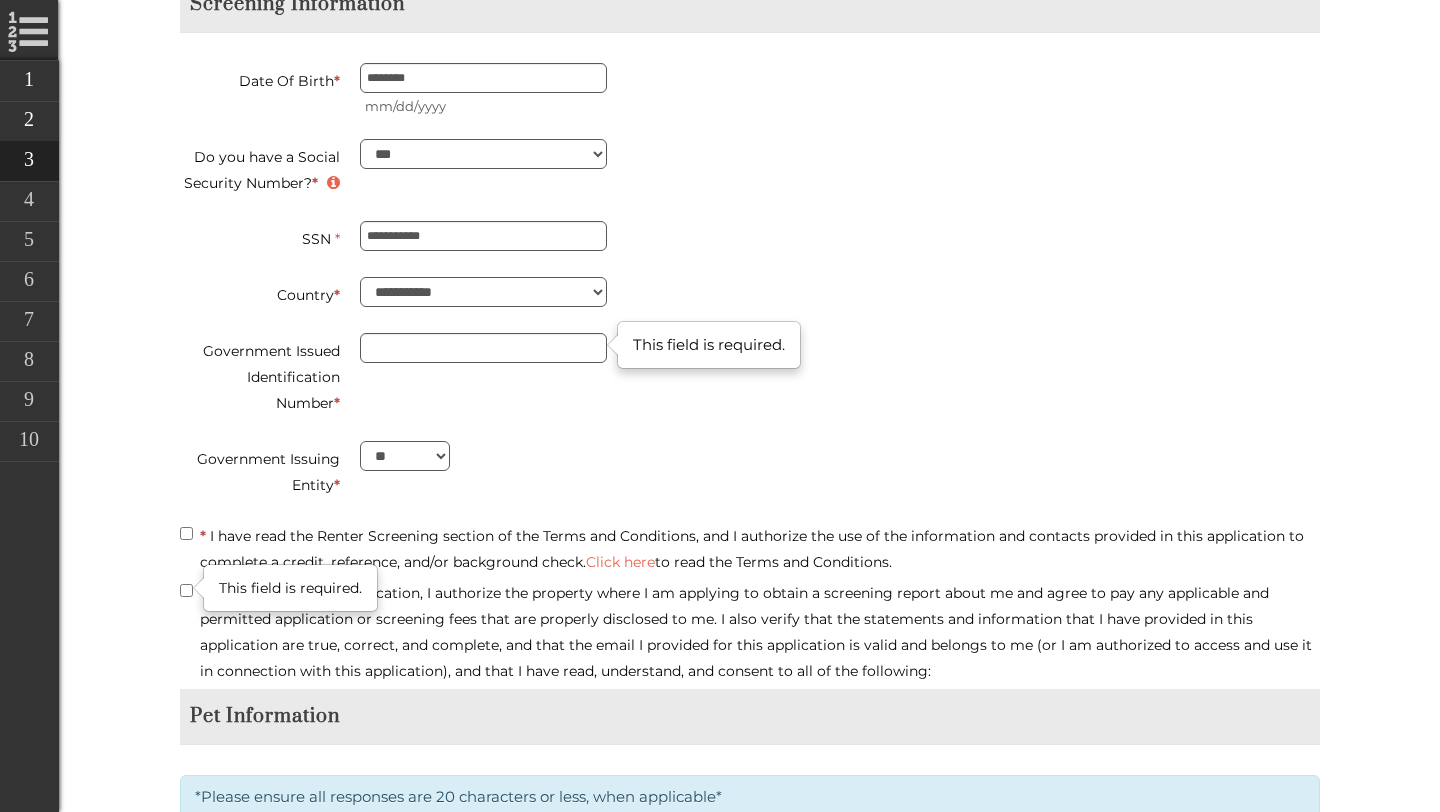 click on "Government Issuing Entity  *
**
**
**
**
**
**
**
**
**
**
**
**
**
**
**
**
**
**
**
**
**
**
**
**
**
**
**
**
**
**
**
**
**
**
**
**
**
**
**
**
**
**
**
**
**
**
**
**
**
**
**
**
**
**
**
**
**
**
**
**
**
This field is required." at bounding box center [457, 472] 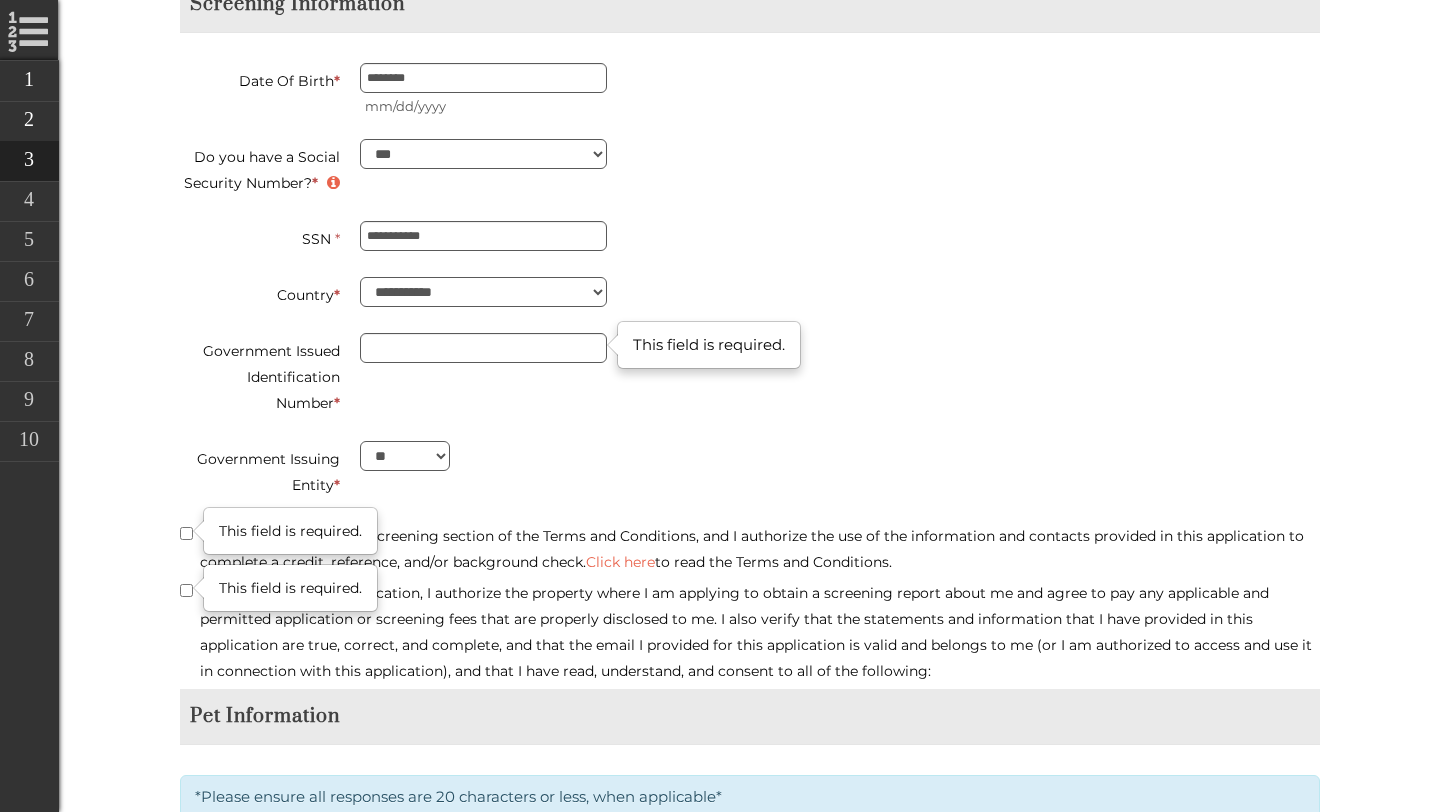 type on "**********" 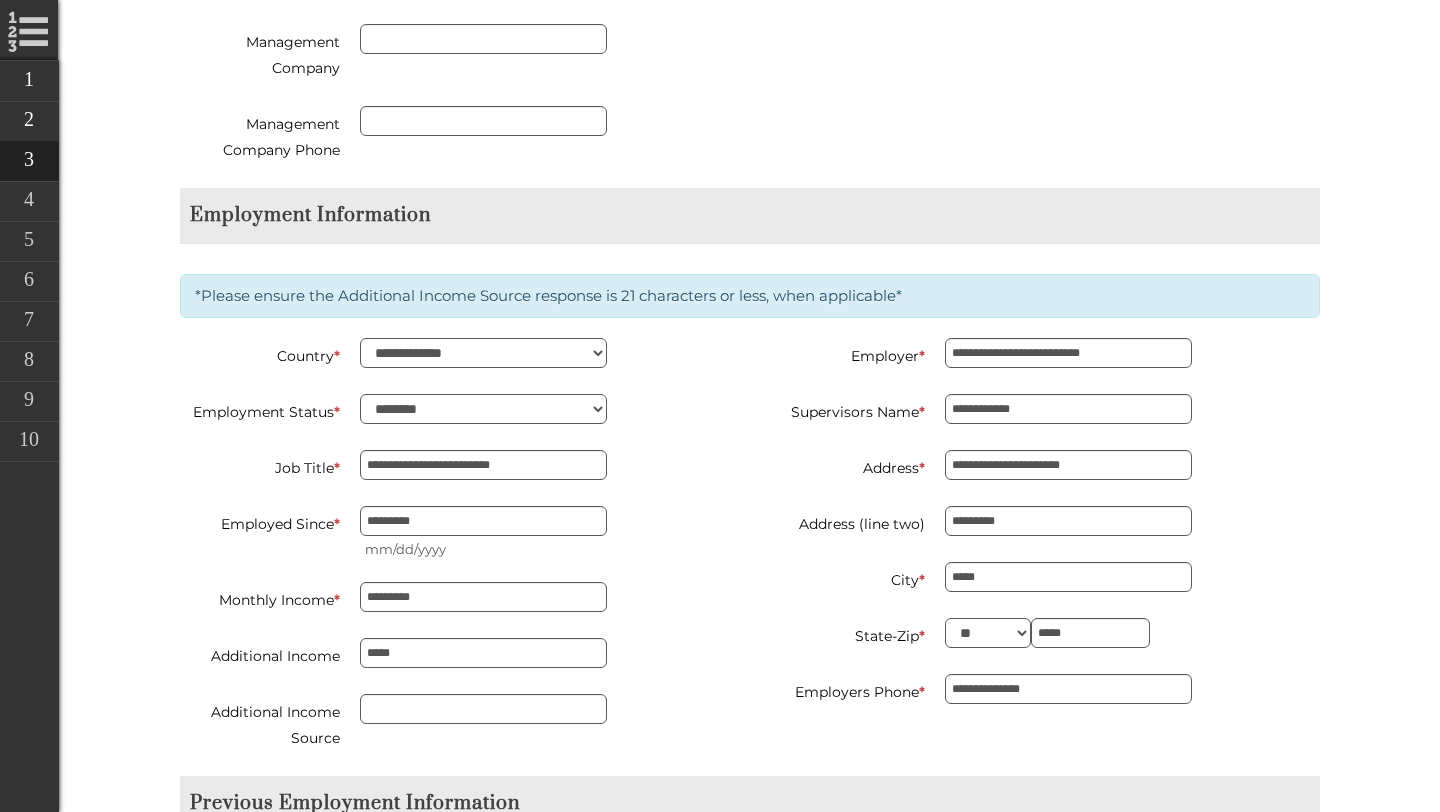 type on "**********" 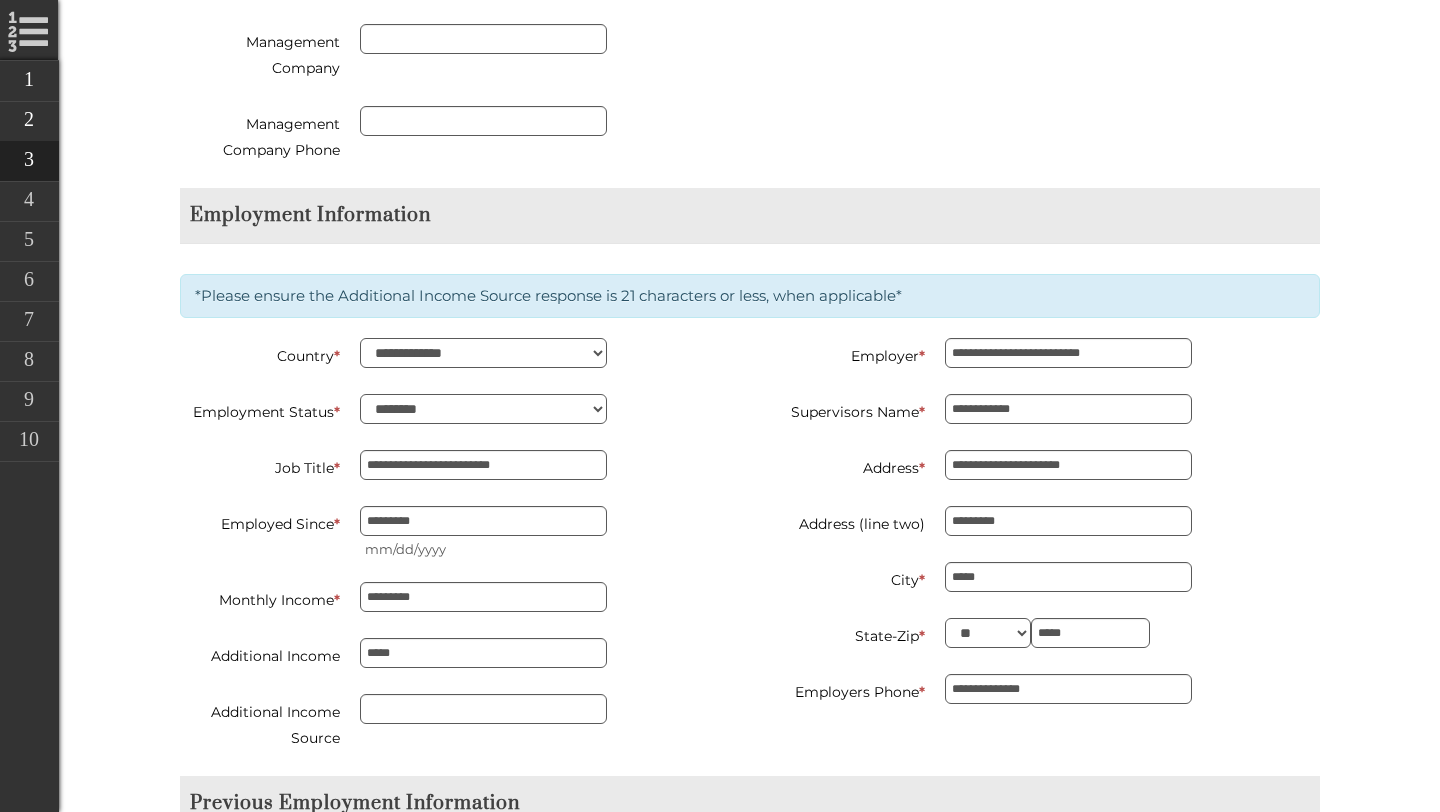 type on "********" 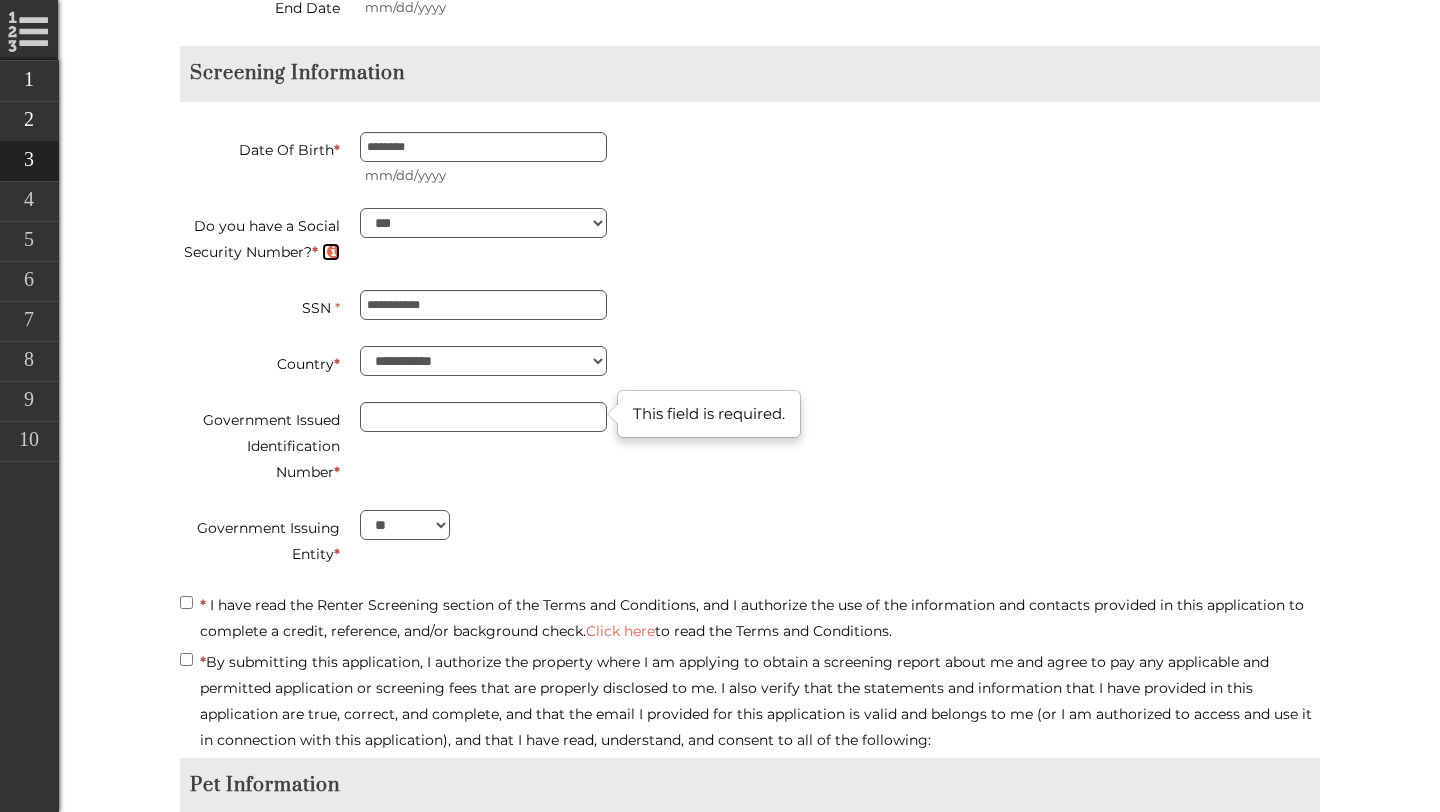 scroll, scrollTop: 2881, scrollLeft: 0, axis: vertical 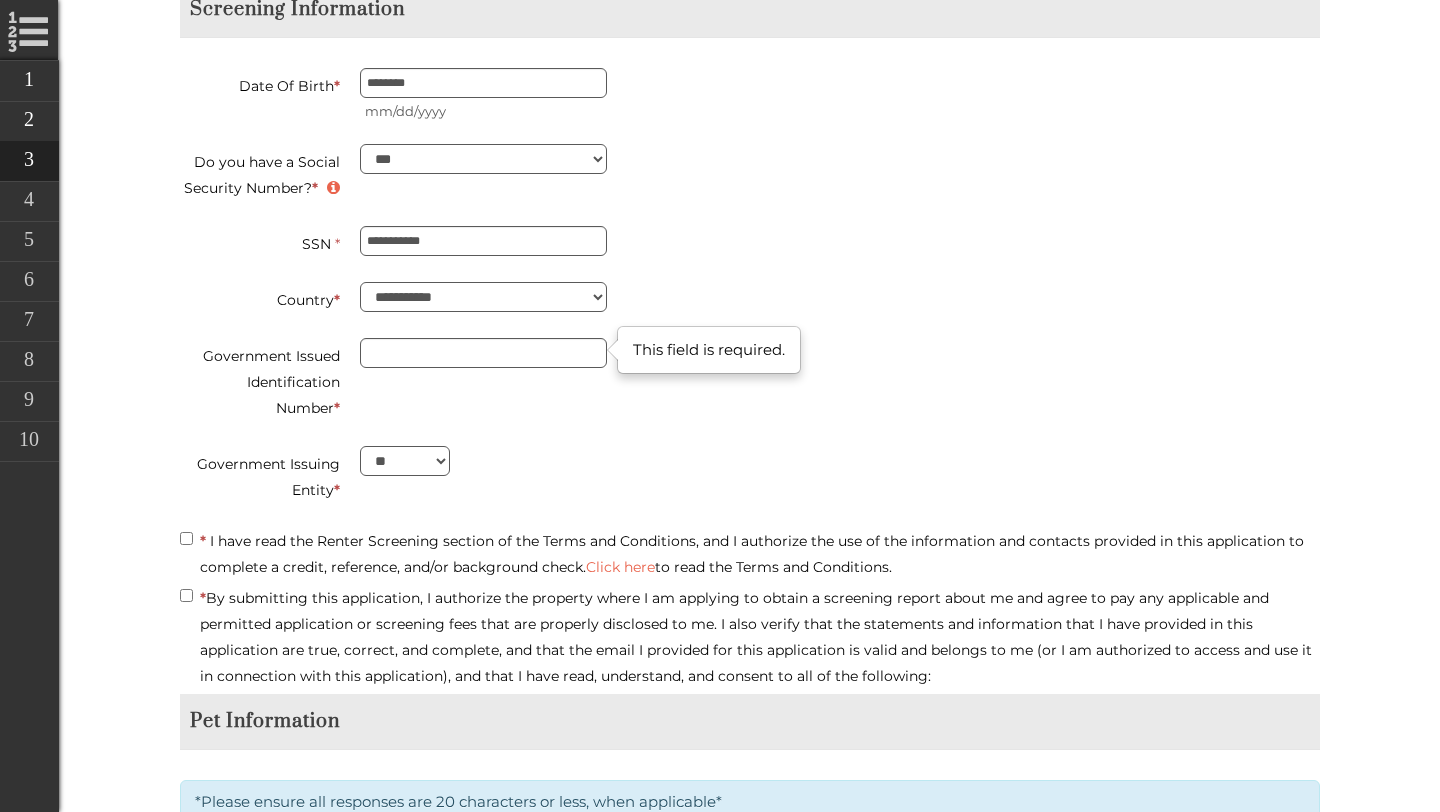 click on "*   I have read the Renter Screening section of the Terms and Conditions, and I authorize the use of the information and contacts provided in this application to complete a credit, reference, and/or background check.   Click here  to read the Terms and Conditions." at bounding box center [750, 554] 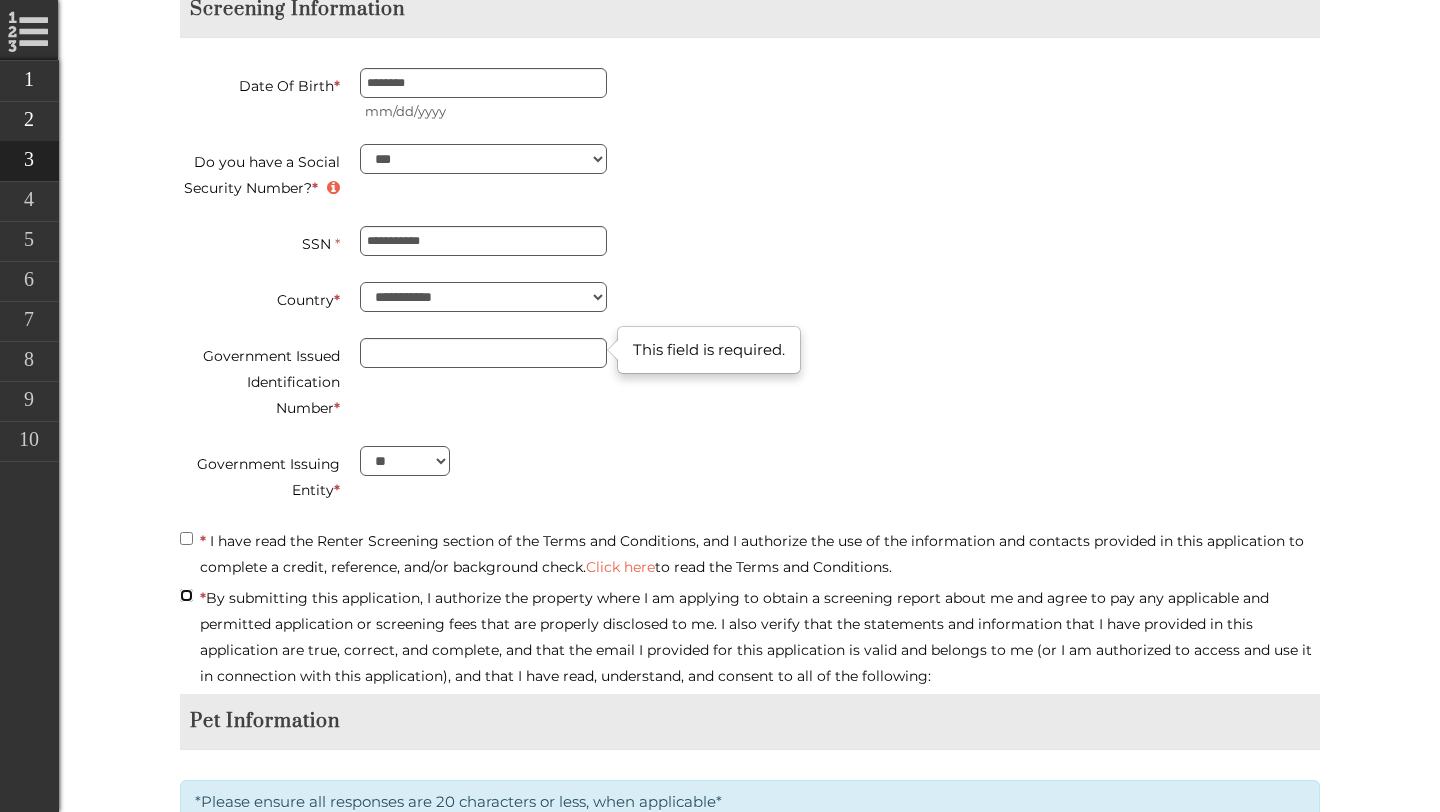 type on "**********" 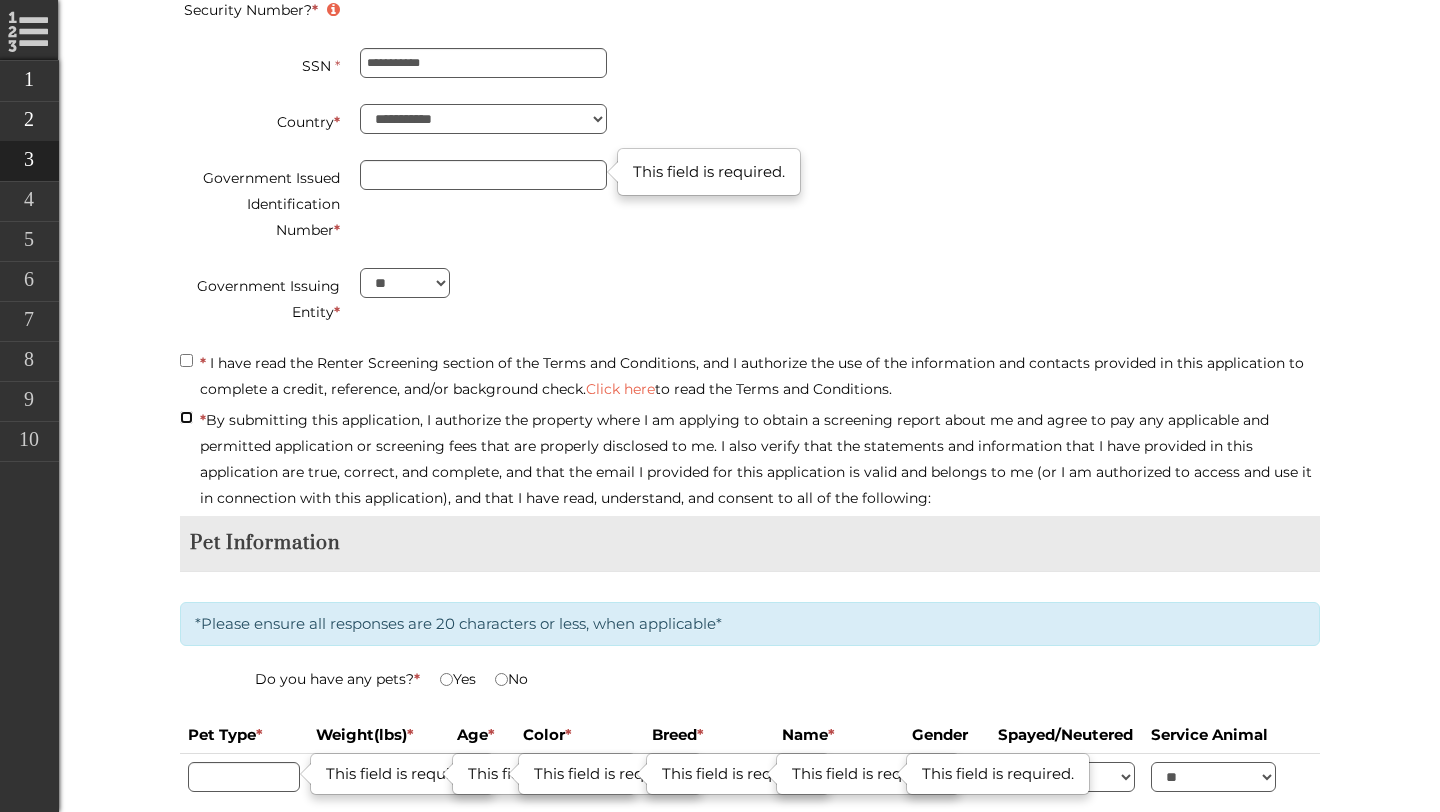 scroll, scrollTop: 3114, scrollLeft: 0, axis: vertical 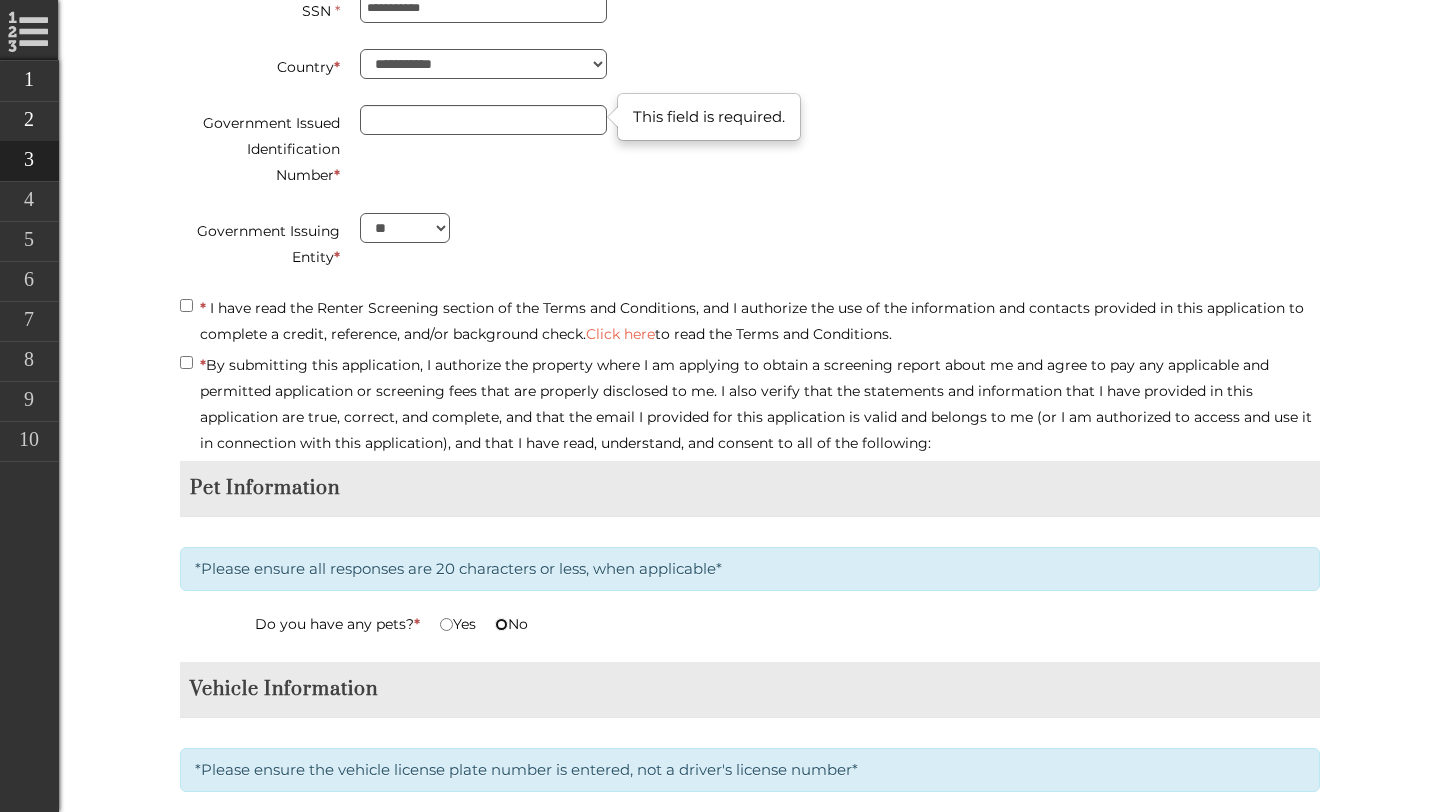 type on "**********" 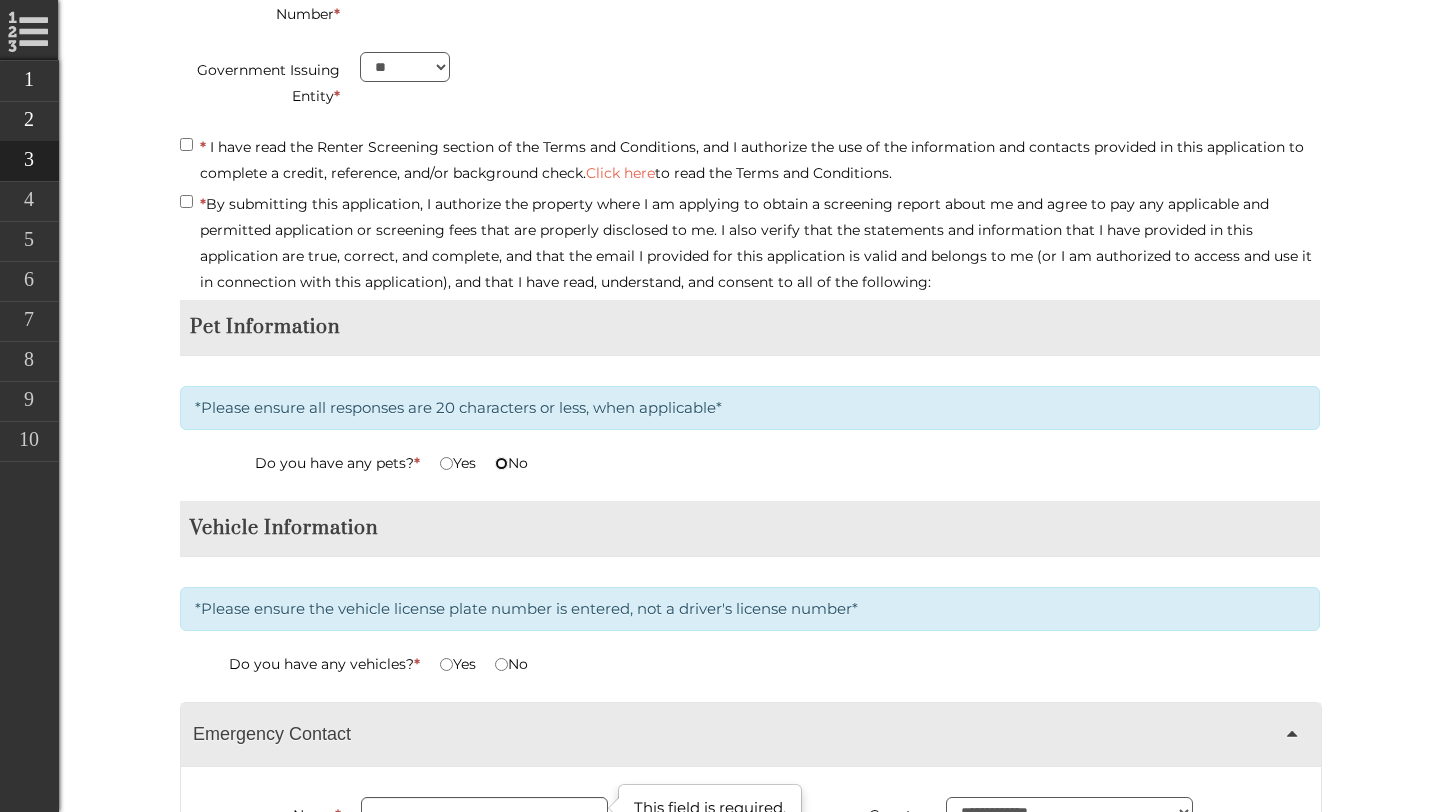 scroll, scrollTop: 3280, scrollLeft: 0, axis: vertical 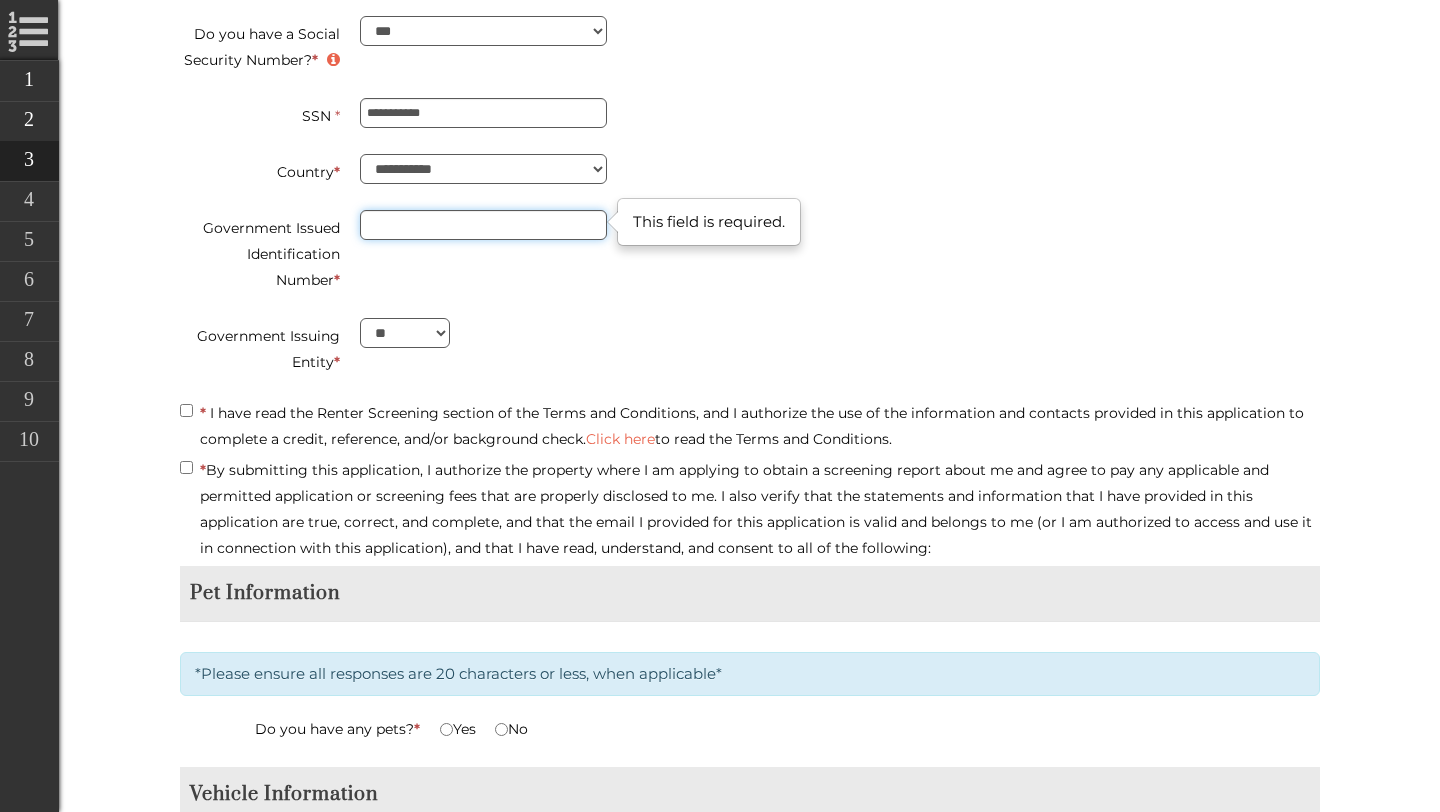 click on "Government Issued Identification Number  *" at bounding box center (483, 225) 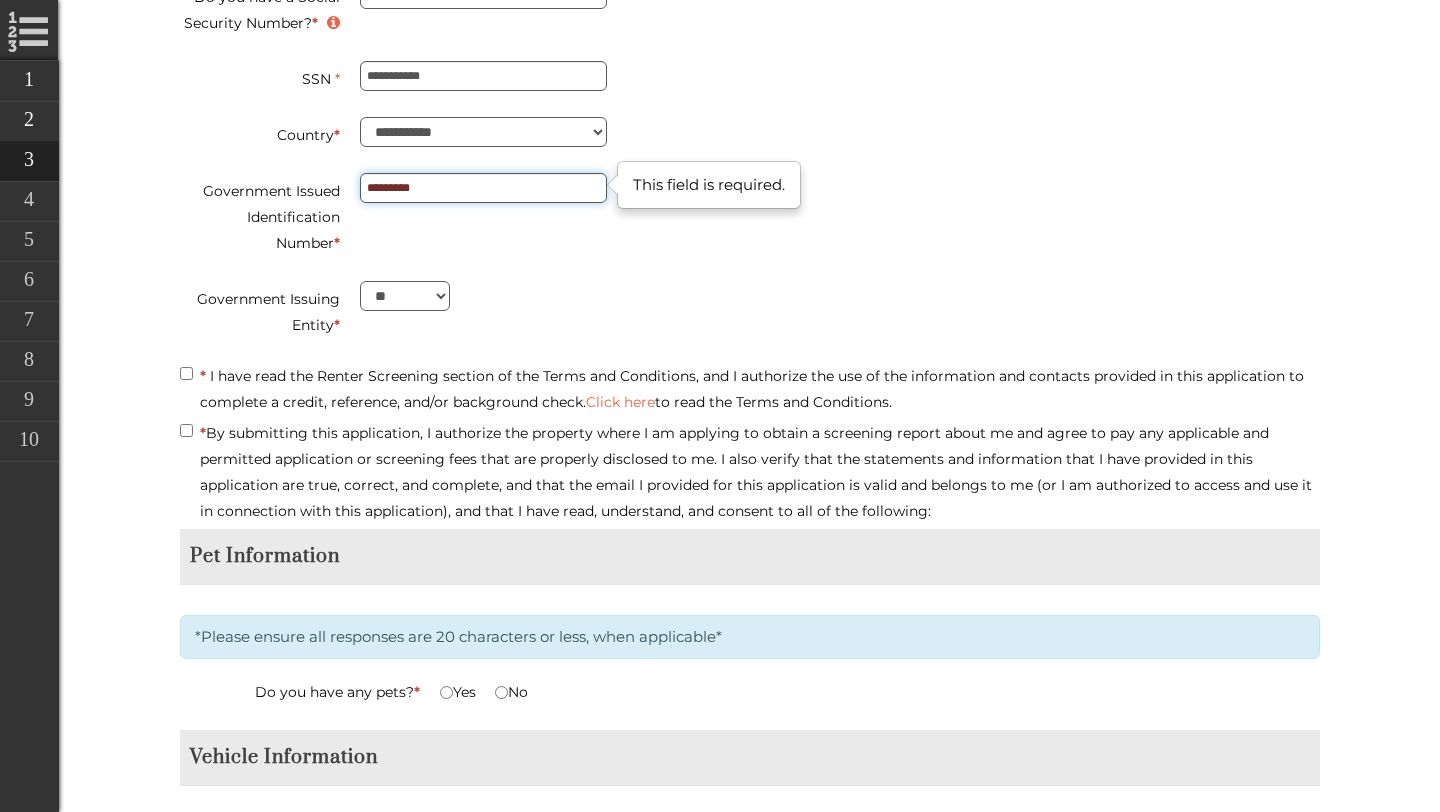 scroll, scrollTop: 3049, scrollLeft: 0, axis: vertical 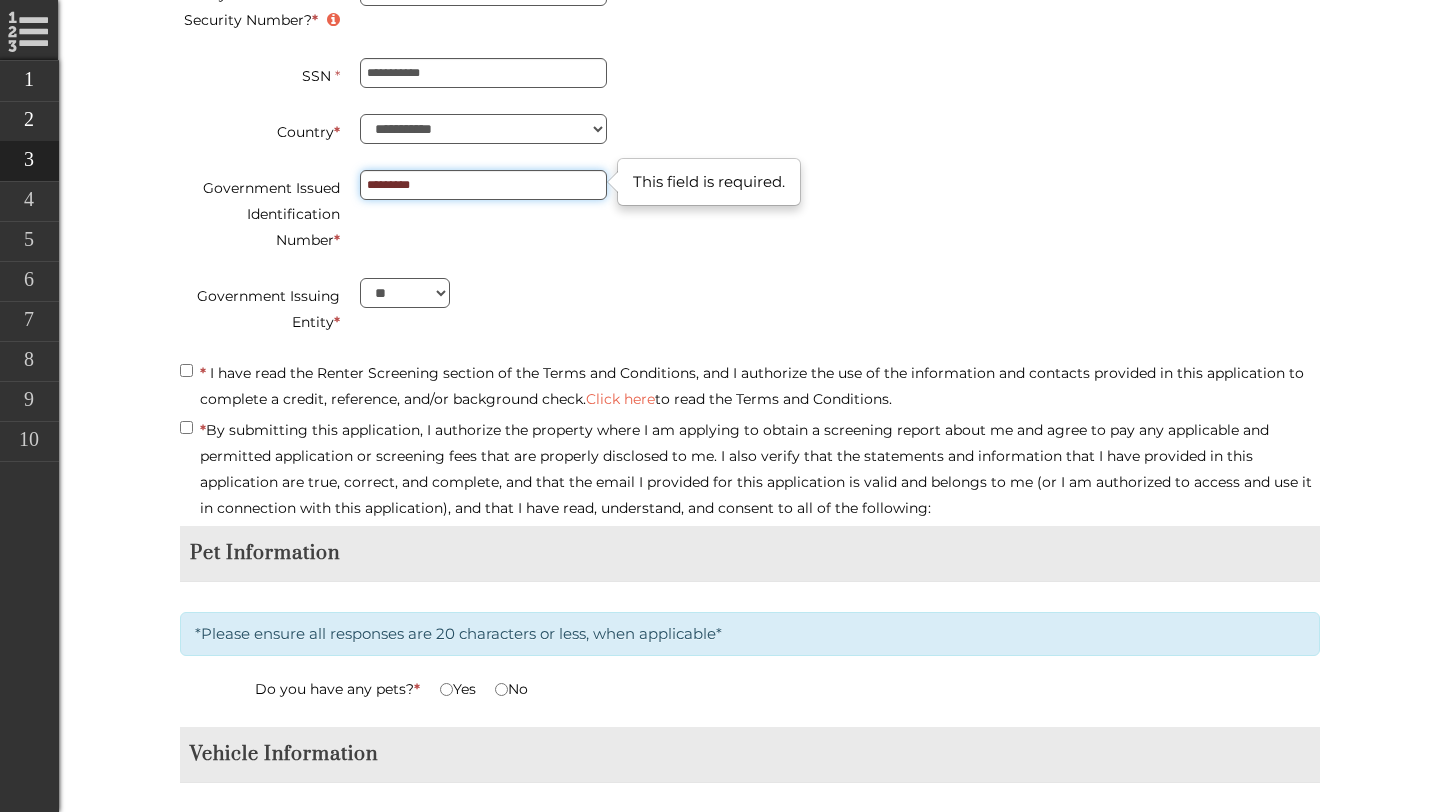 type on "*********" 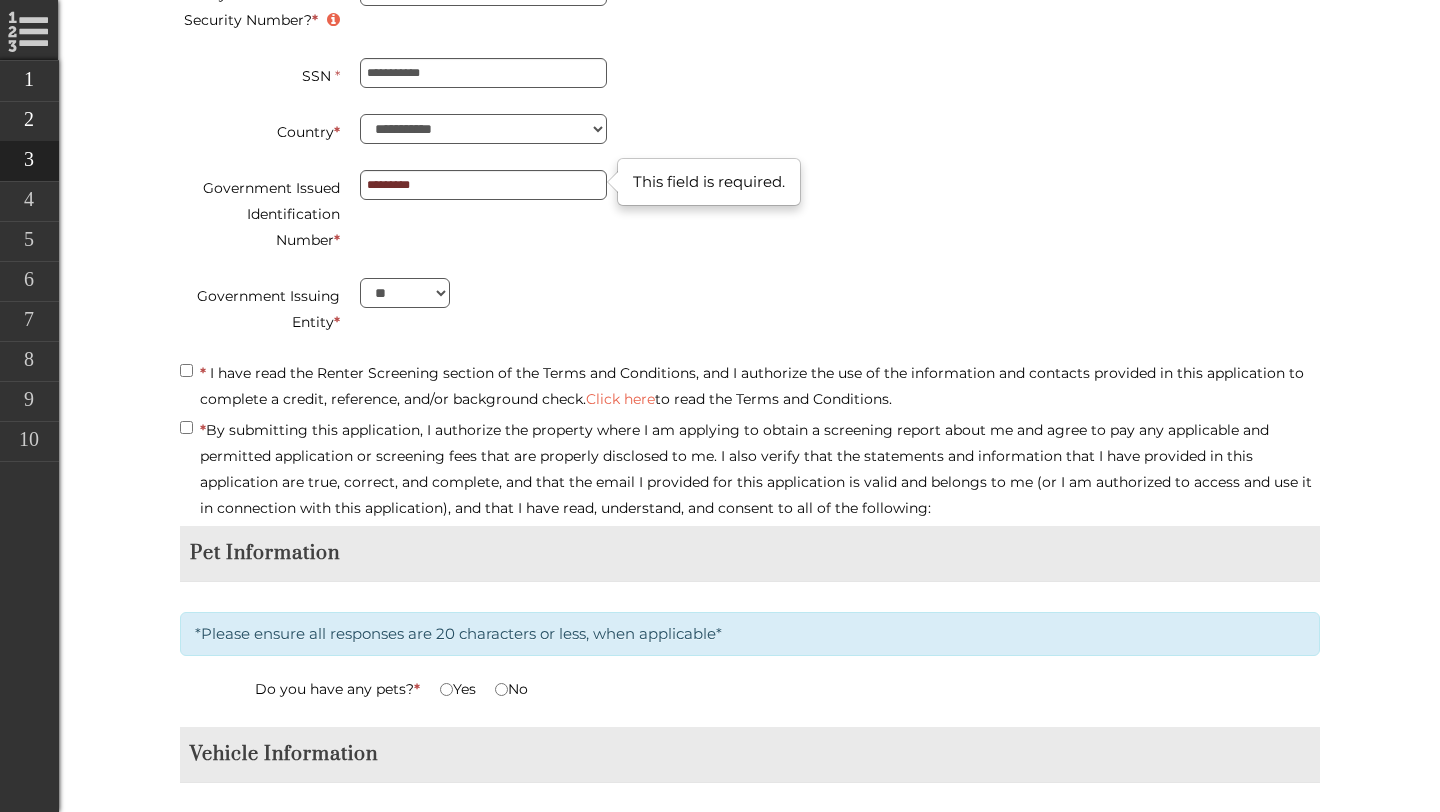 click on "*  By submitting this application, I authorize the property where I am applying to obtain a screening report about me and agree to pay any applicable and permitted application or screening fees that are properly disclosed to me. I also verify that the statements and information that I have provided in this application are true, correct, and complete, and that the email I provided for this application is valid and belongs to me (or I am authorized to access and use it in connection with this application), and that I have read, understand, and consent to all of the following:" at bounding box center [750, 469] 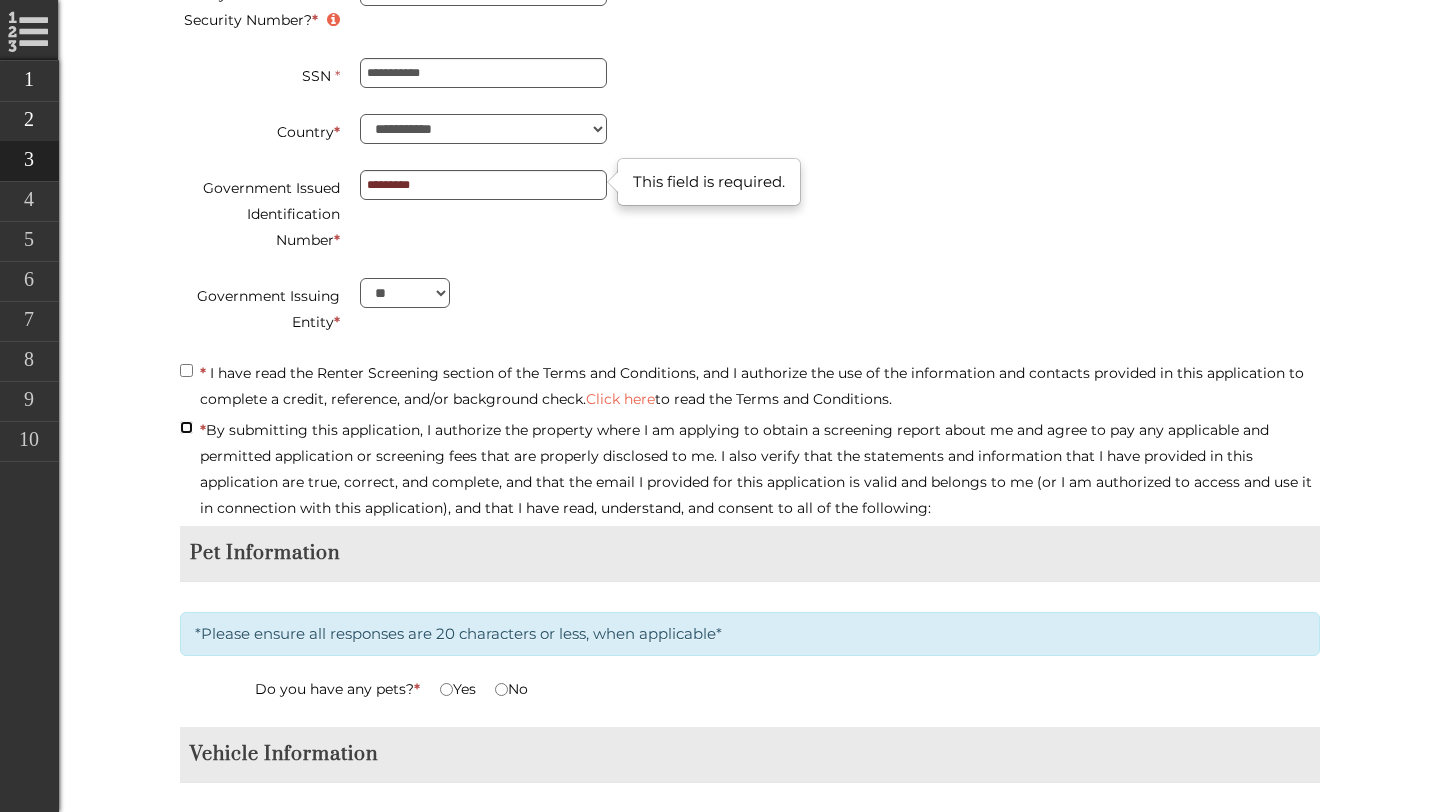 type on "**********" 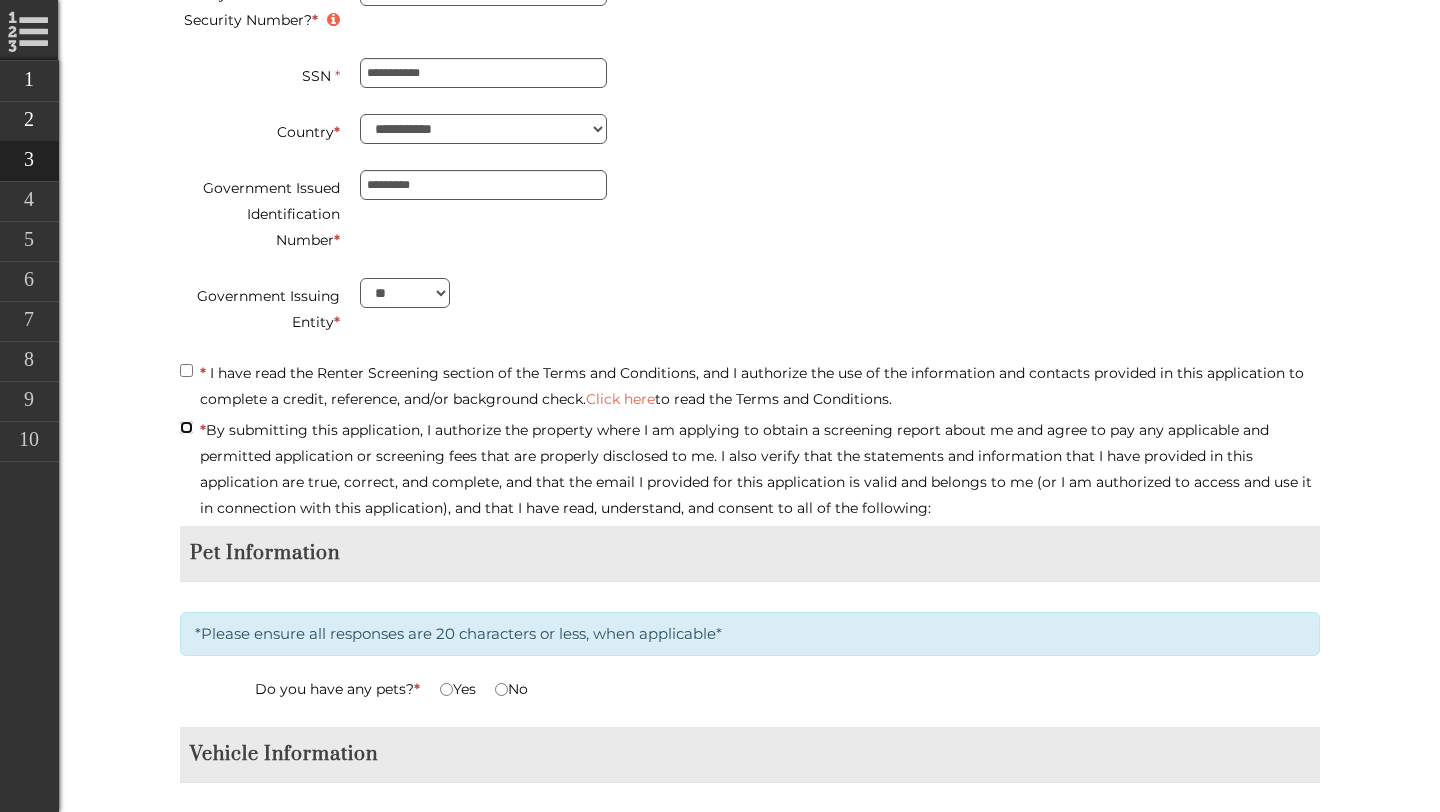 scroll, scrollTop: 3650, scrollLeft: 0, axis: vertical 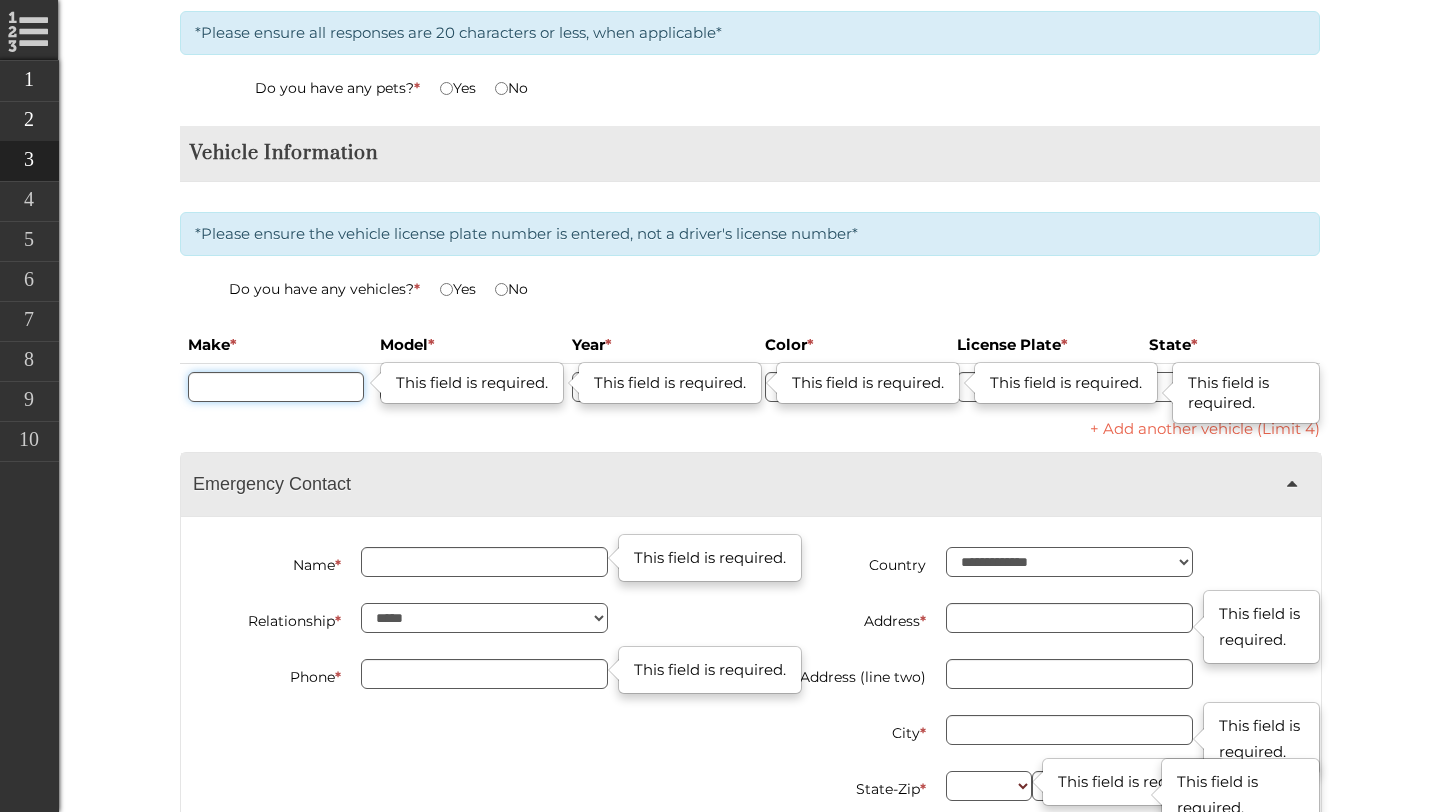 click at bounding box center [276, 387] 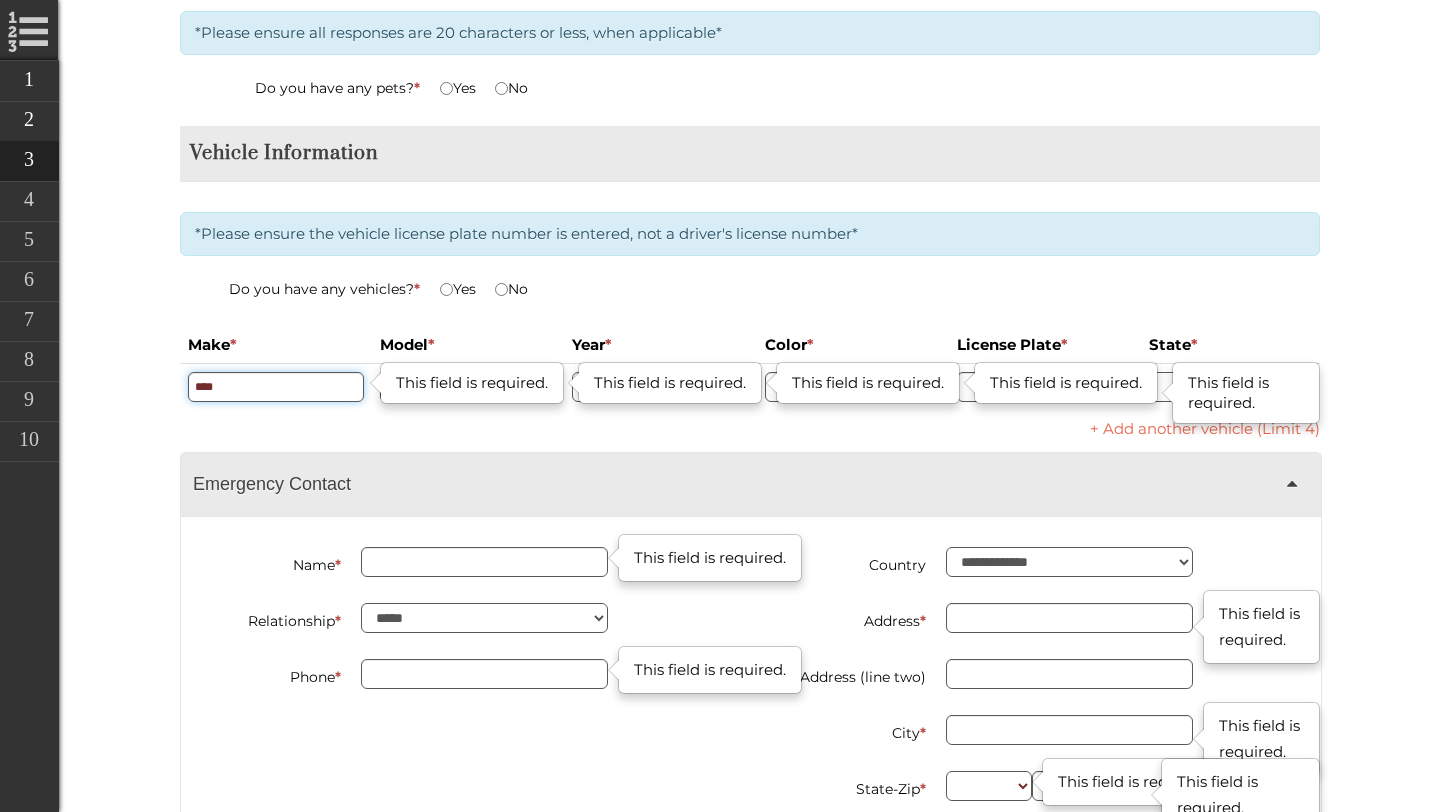 type on "****" 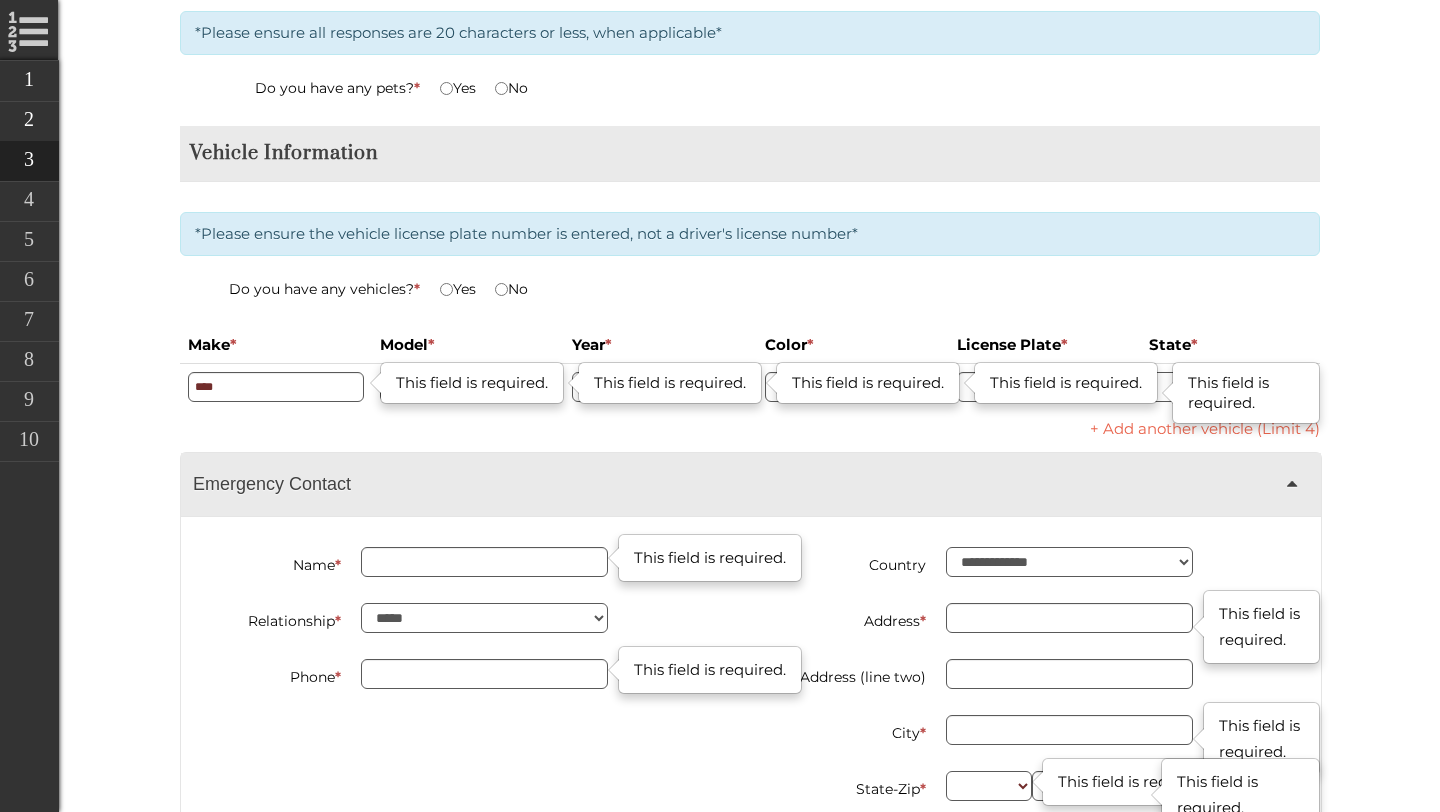 click on "This field is required." at bounding box center [472, 383] 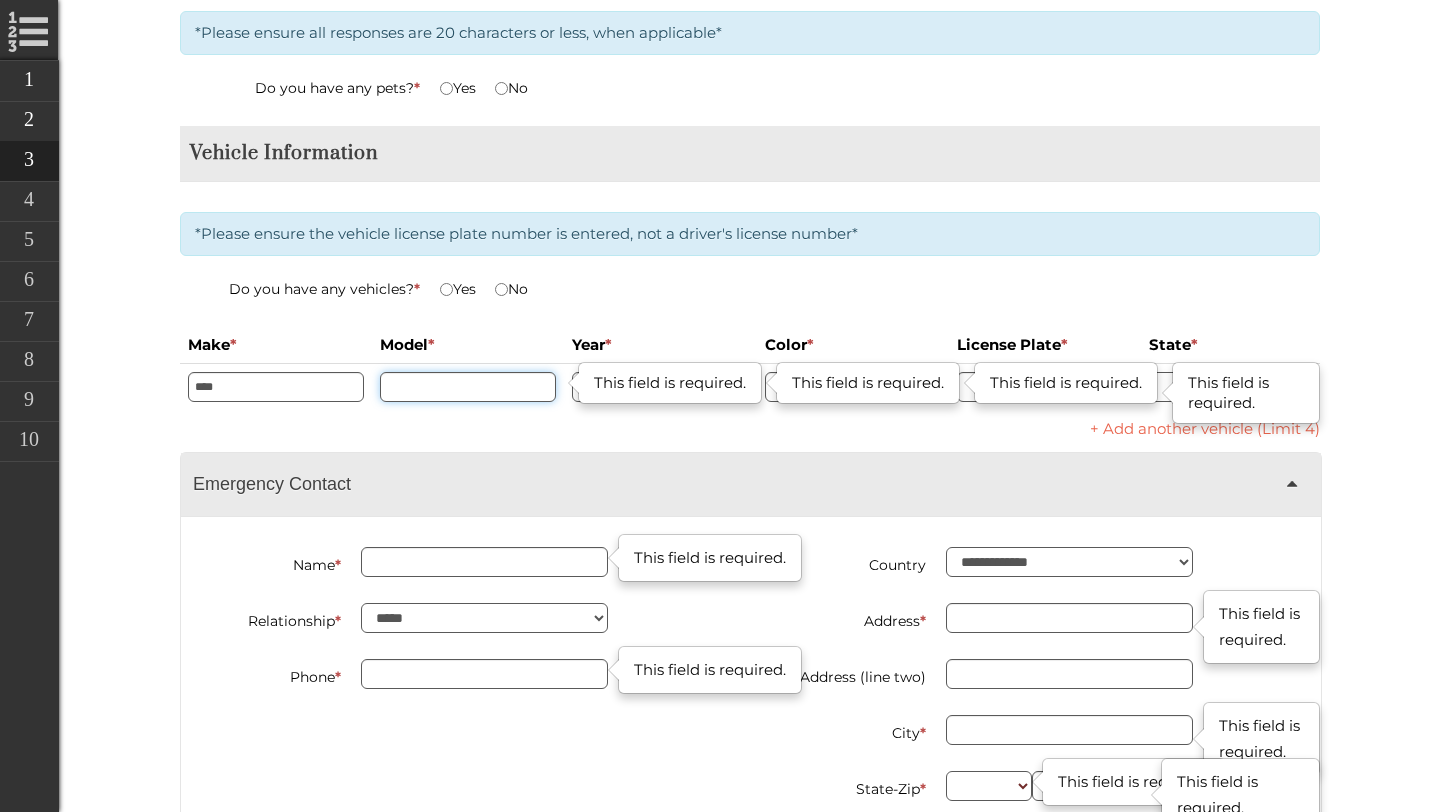 click at bounding box center [468, 387] 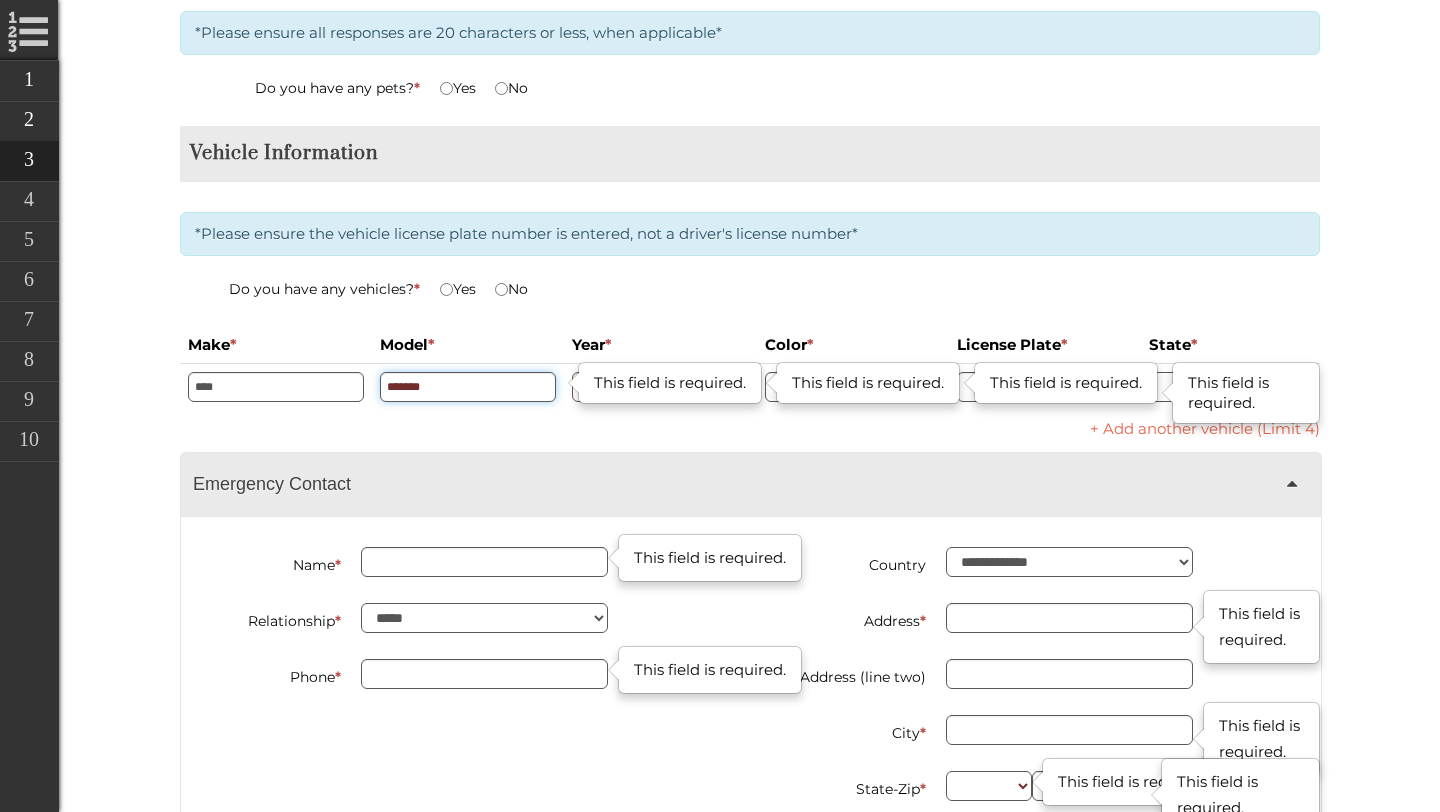 type on "*******" 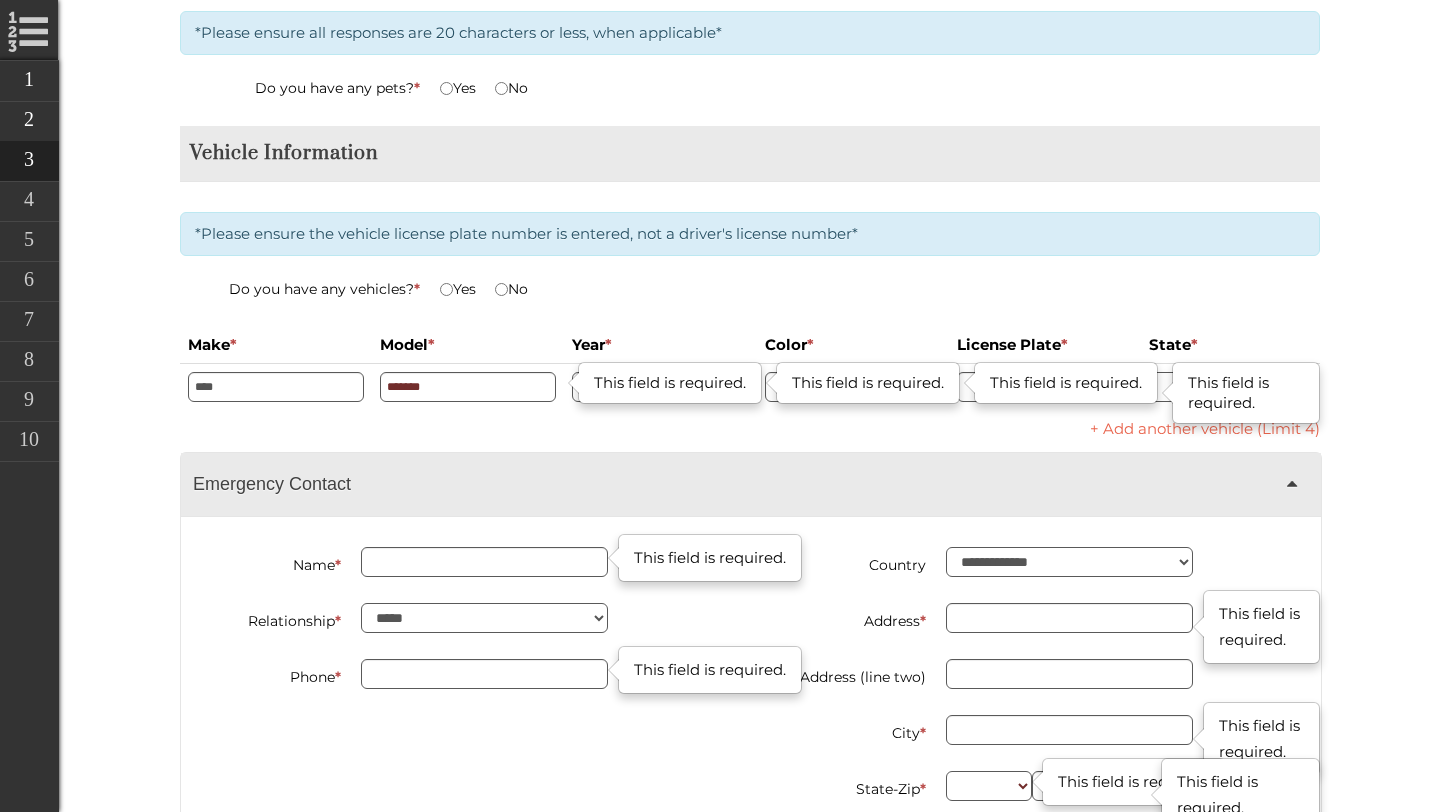 click on "This field is required." at bounding box center [670, 383] 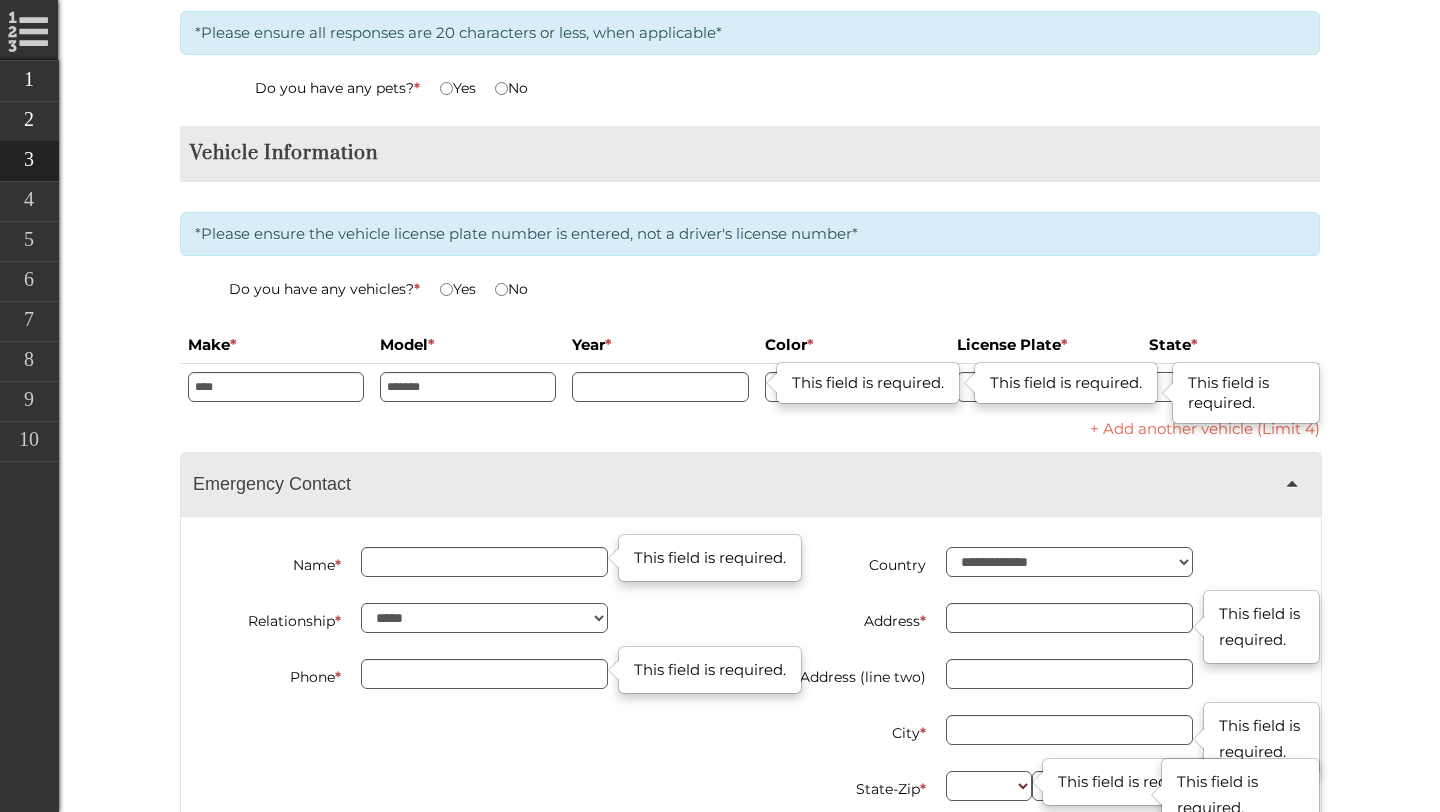 type on "**********" 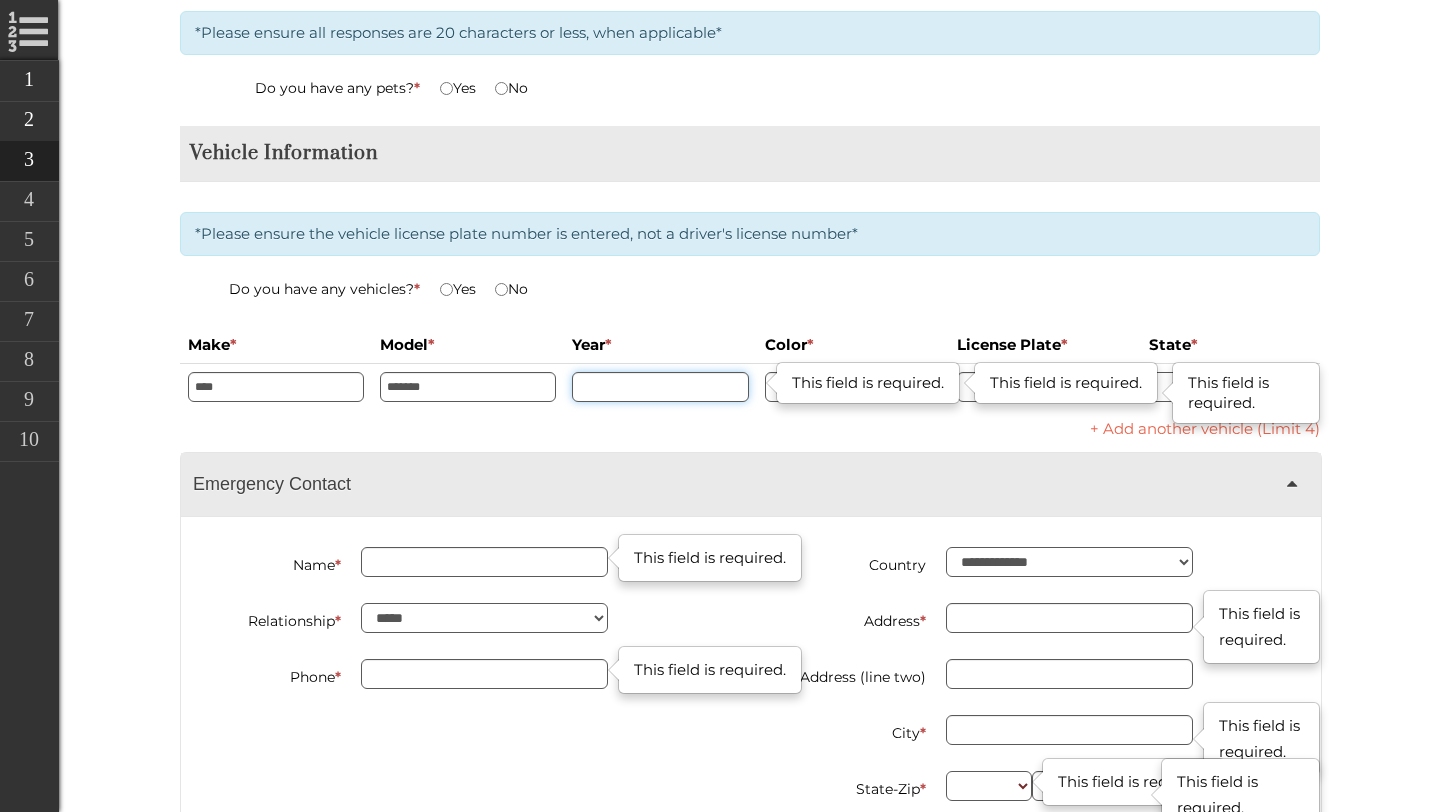 click at bounding box center (660, 387) 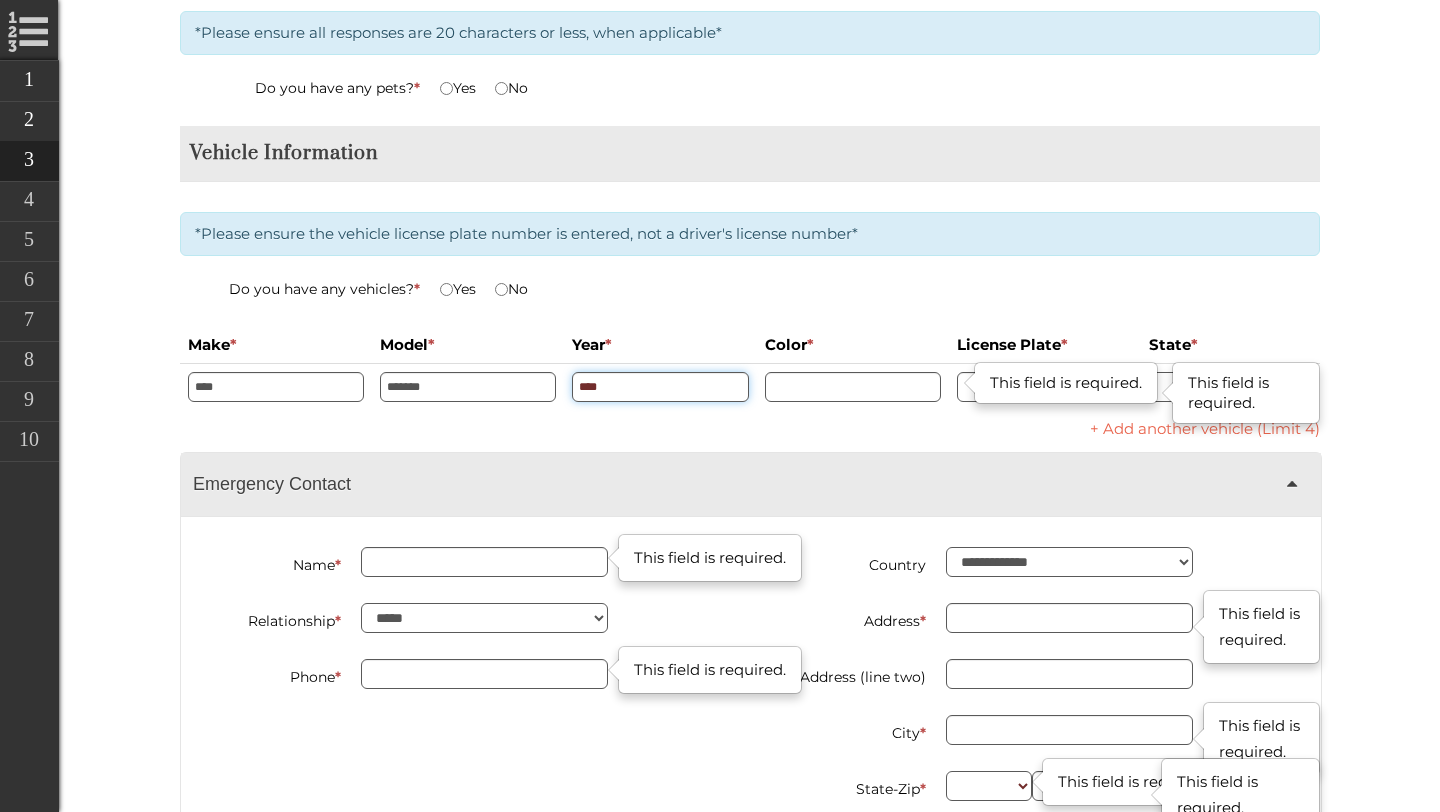 type on "****" 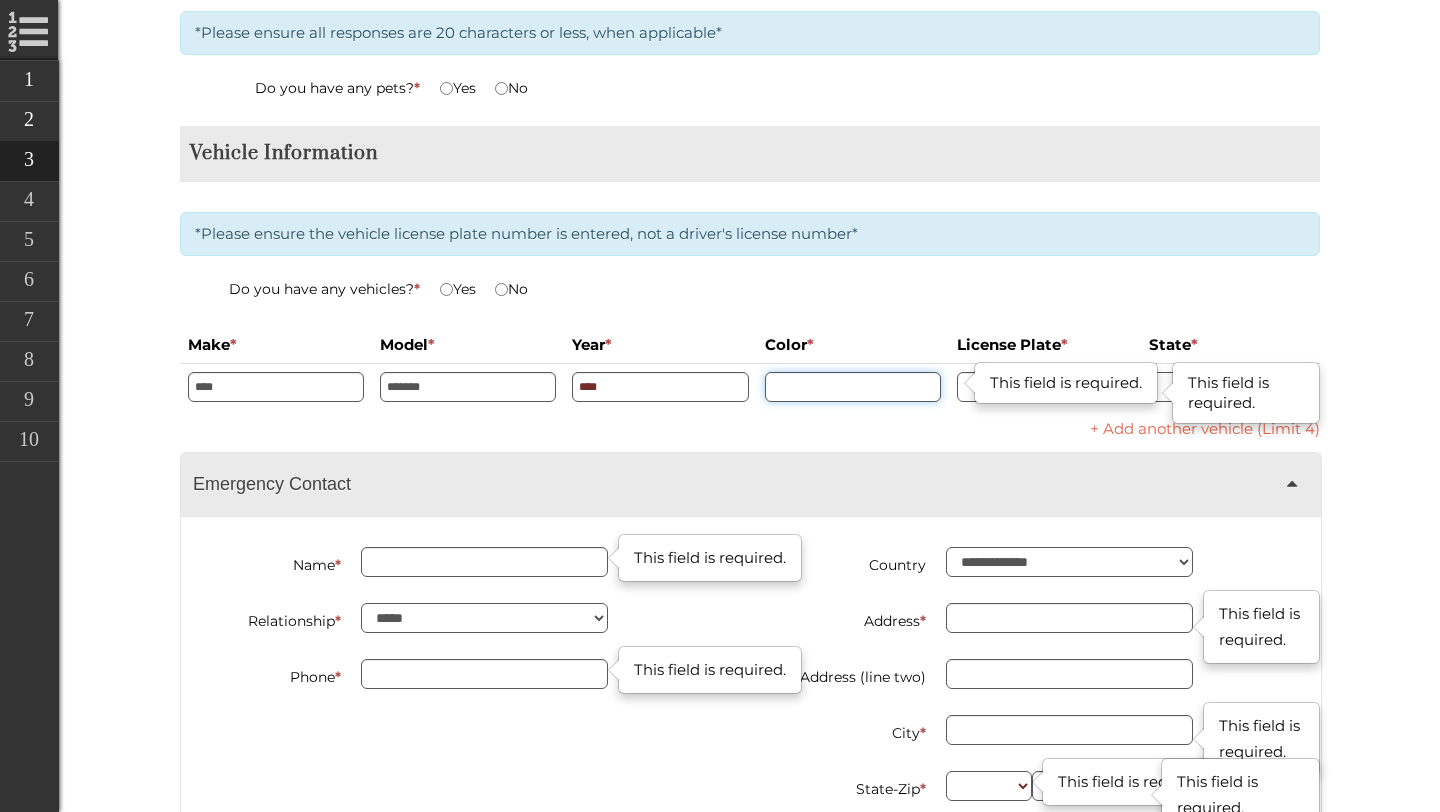 click at bounding box center (853, 387) 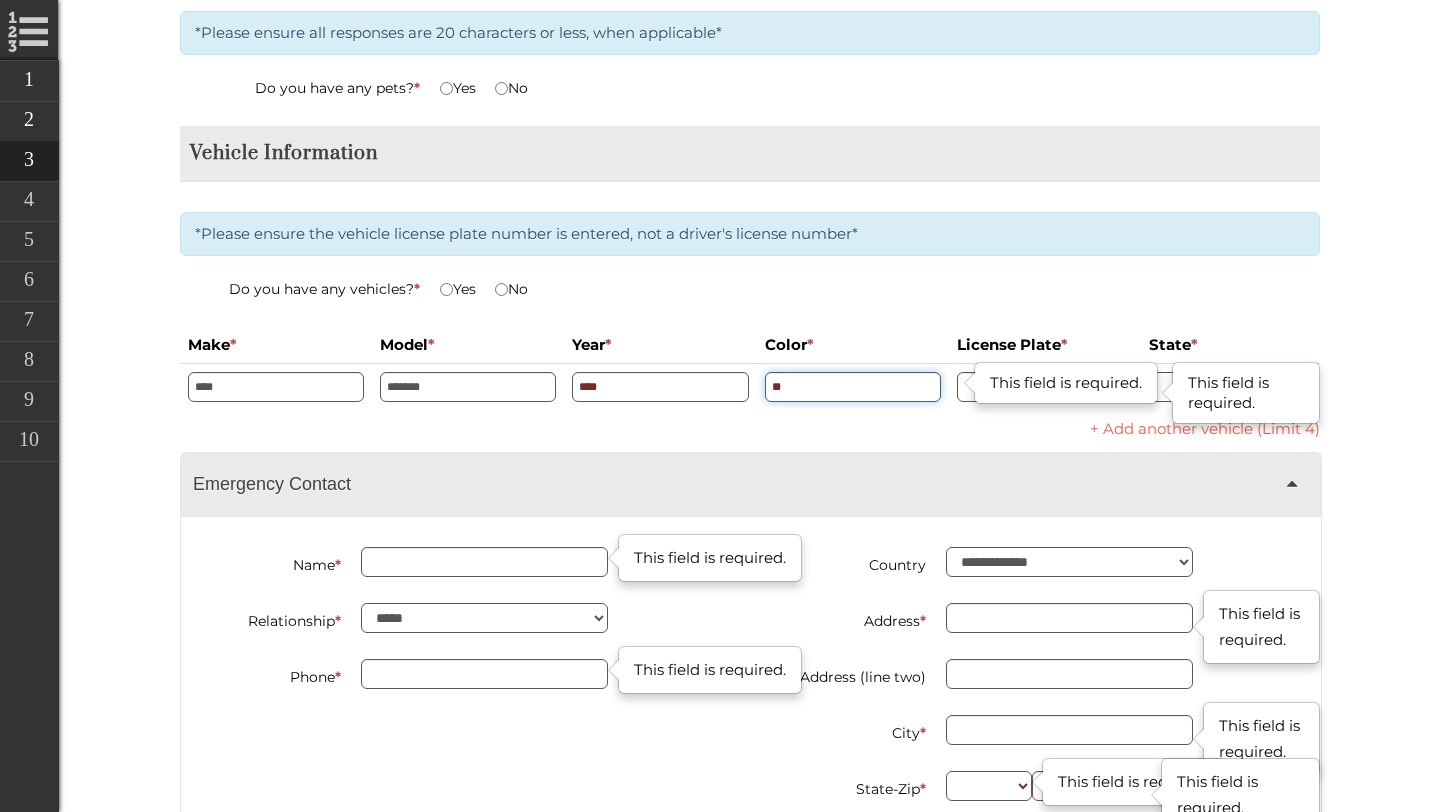 type on "***" 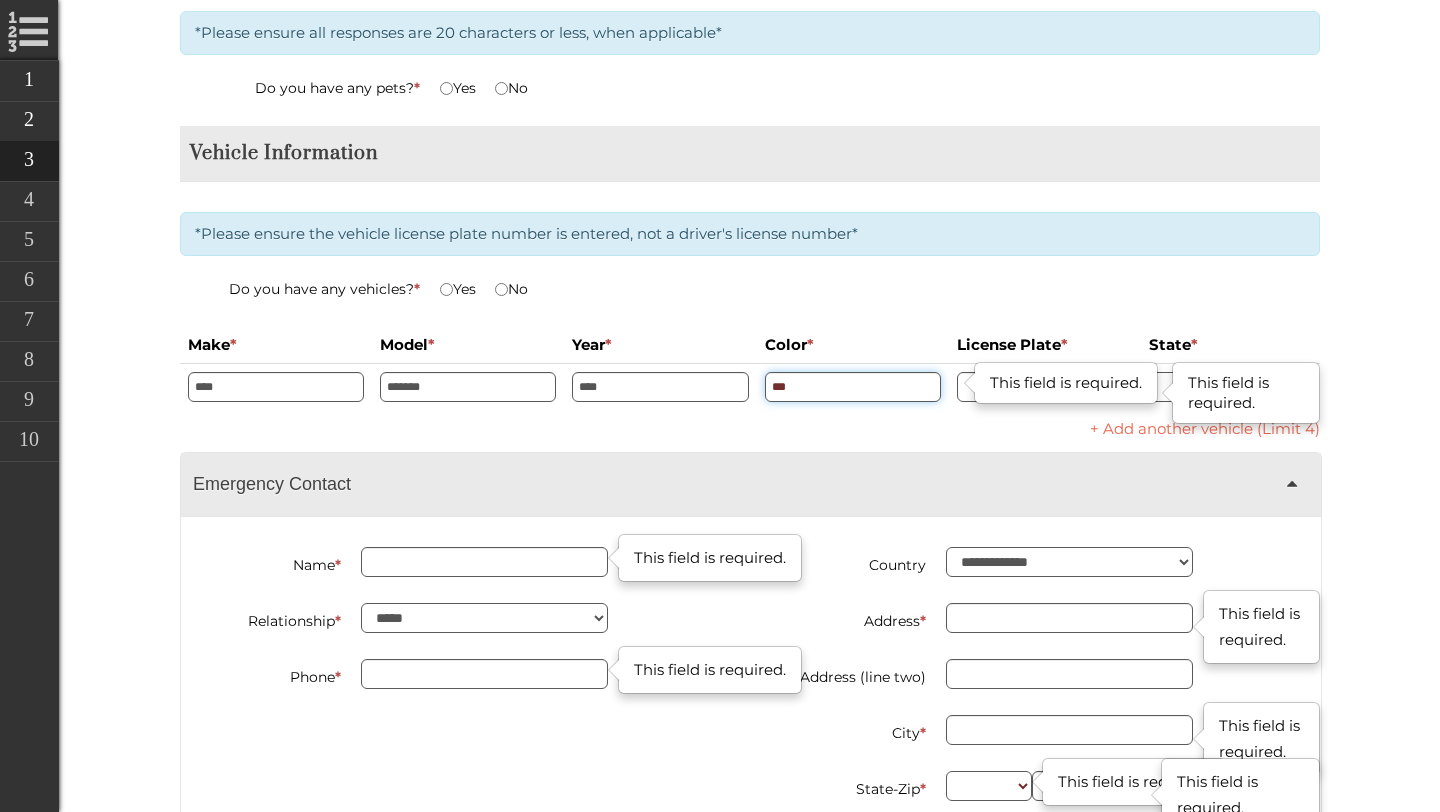 type on "**********" 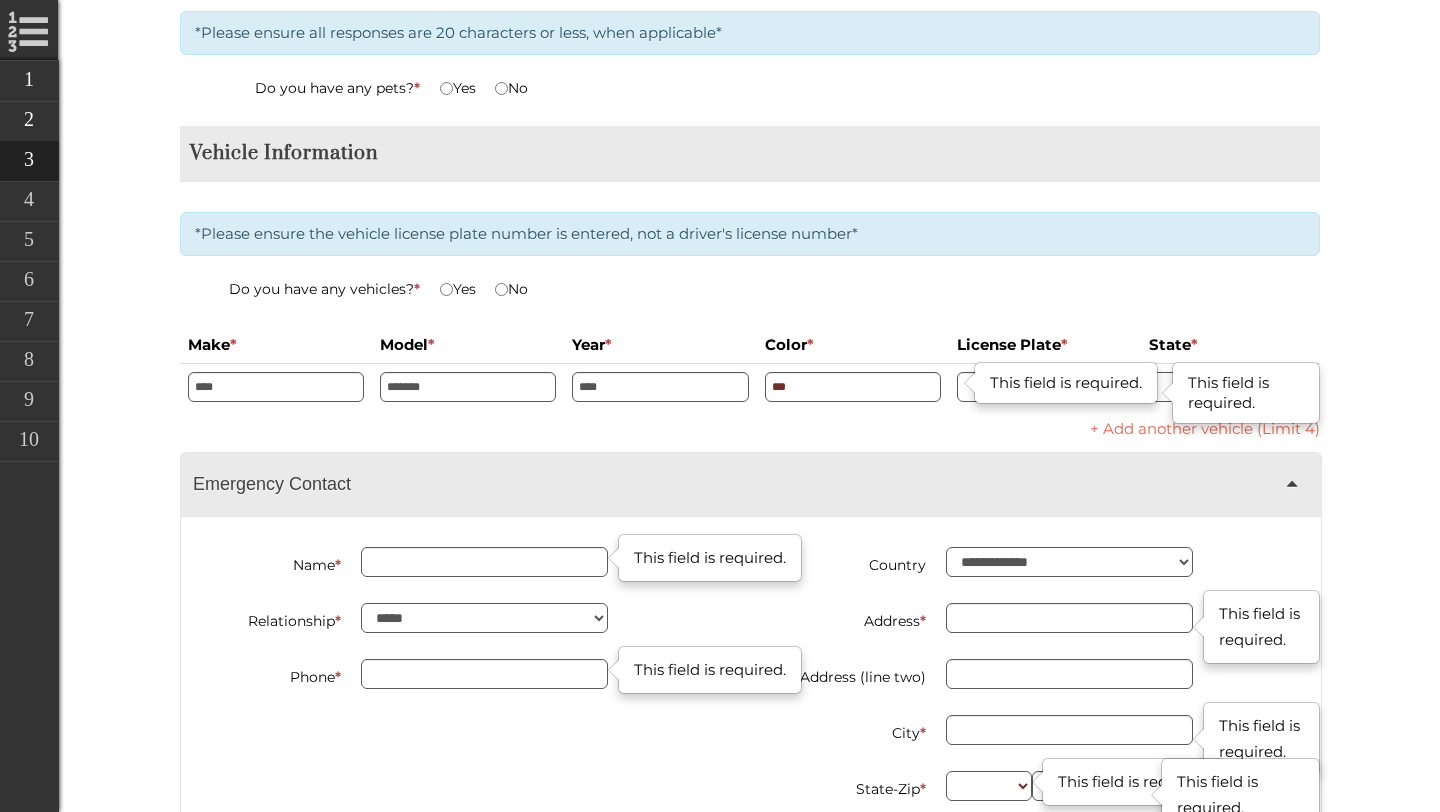 click on "This field is required." at bounding box center (1066, 383) 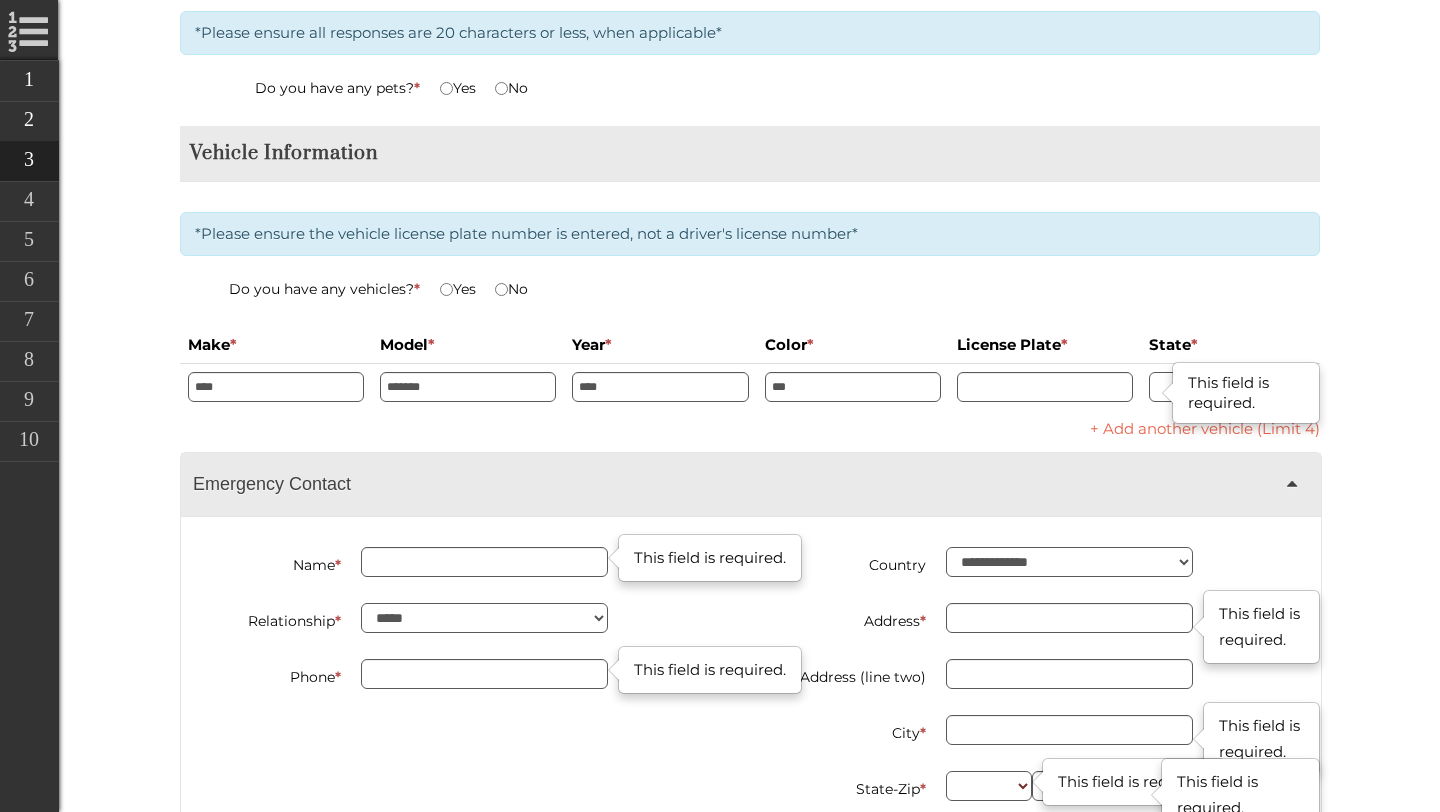 type on "**********" 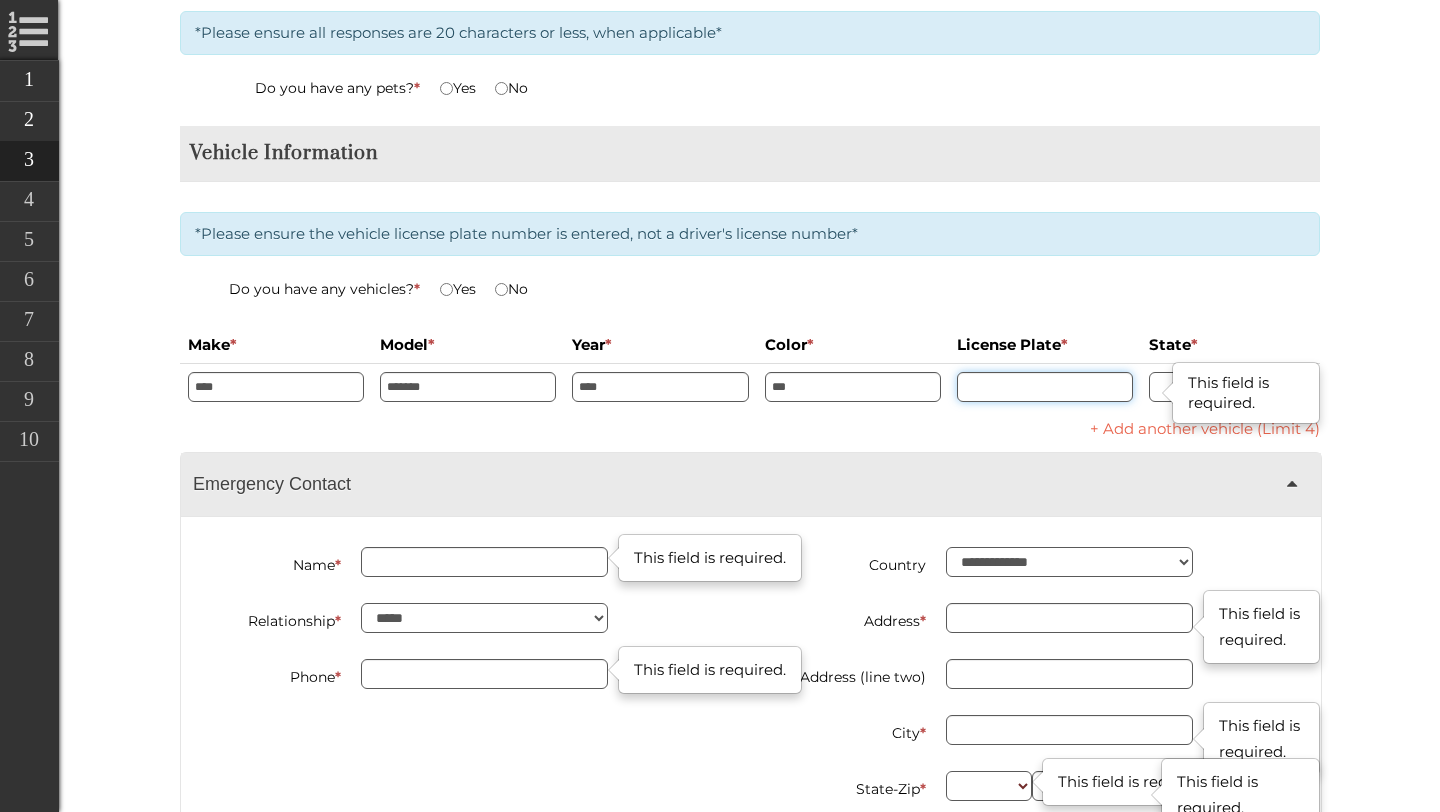click at bounding box center (1045, 387) 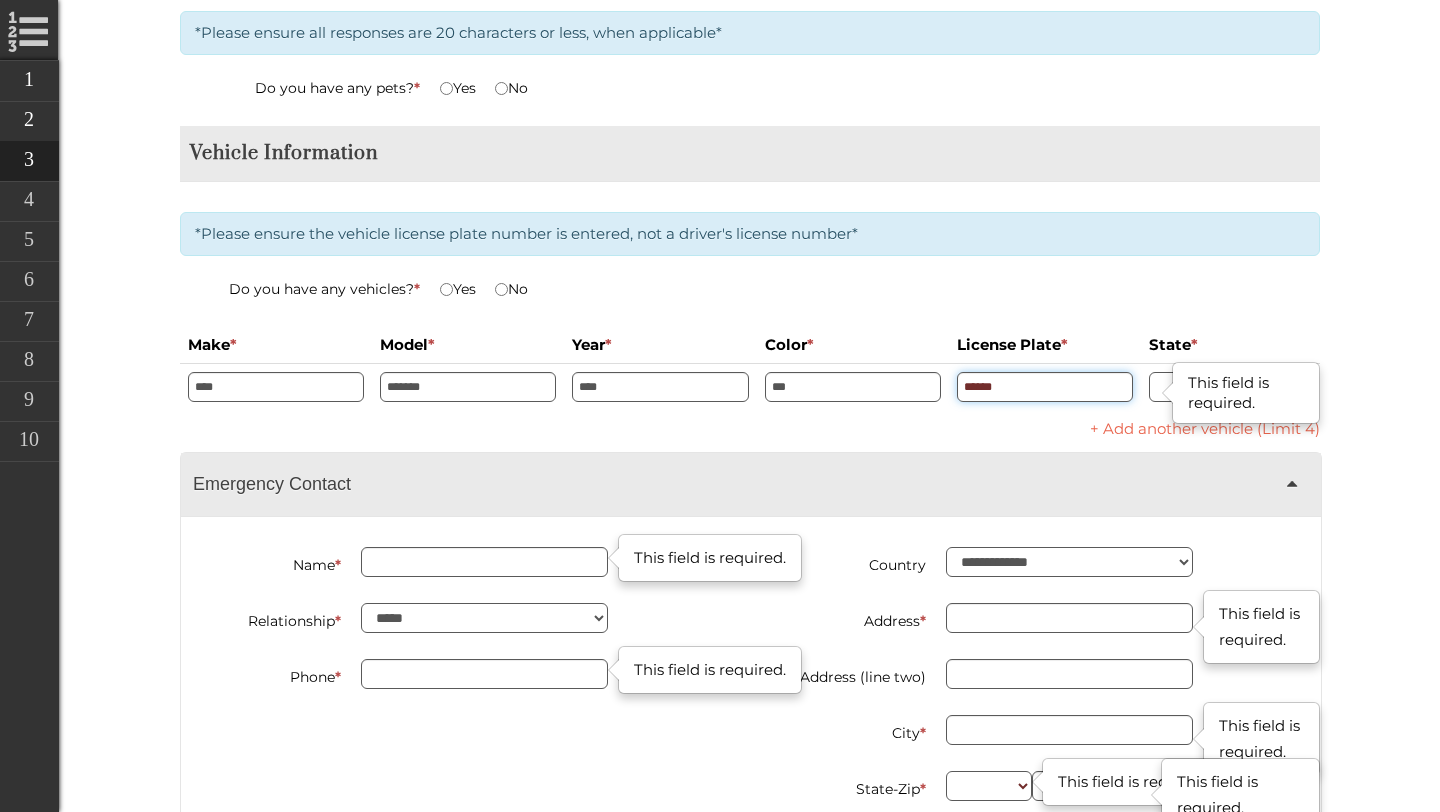 type on "******" 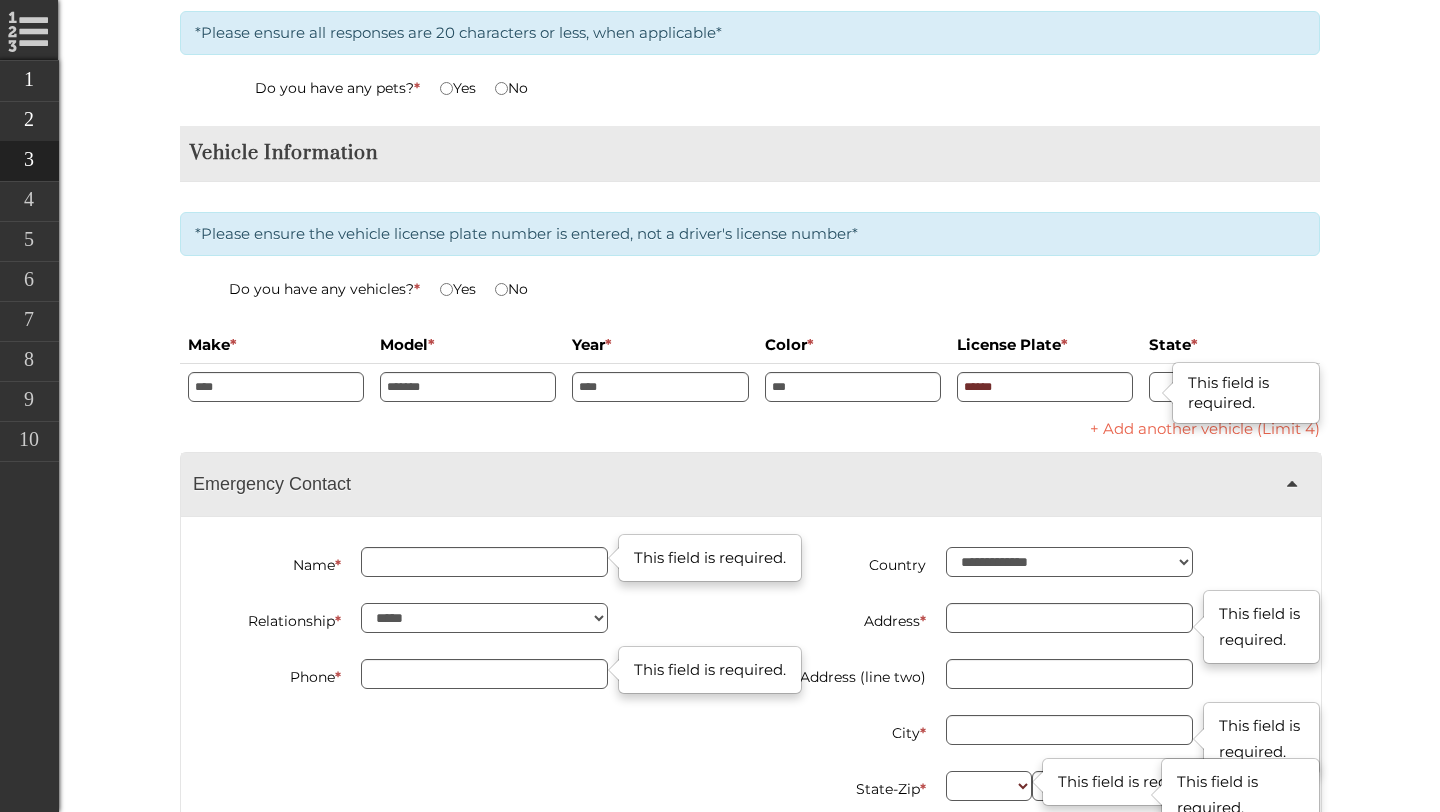 click on "This field is required." at bounding box center (1246, 393) 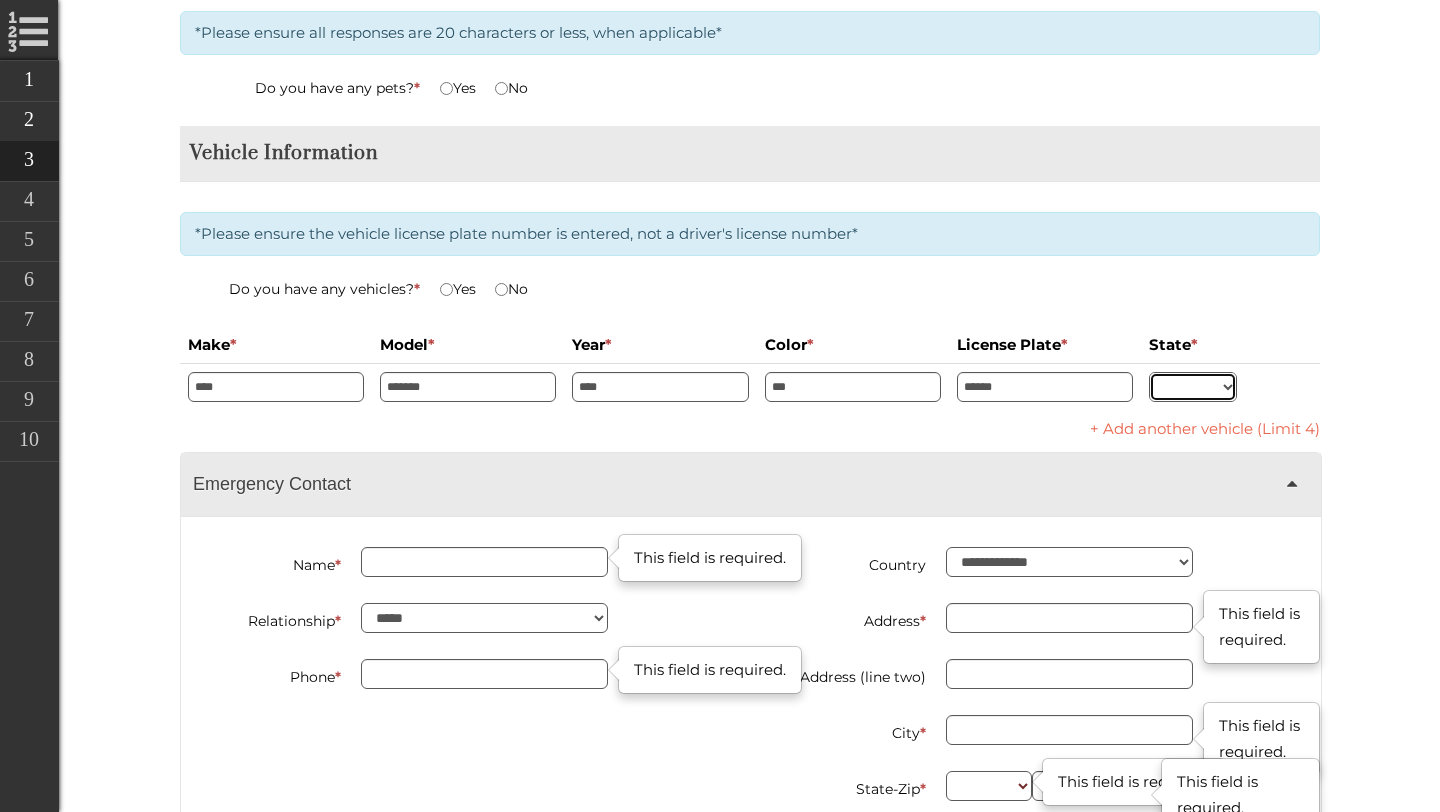 click on "**
**
**
**
**
**
**
**
**
**
**
**
**
**
**
**
**
**
**
**
**
**
**
**
**
**
**
**
**
**
**
**
**
**
**
**
**
**
**
**
**
**
**
**
**
**
**
**
**
**
**
**
**
**
**
**
**
**
**
**
**" at bounding box center (1193, 387) 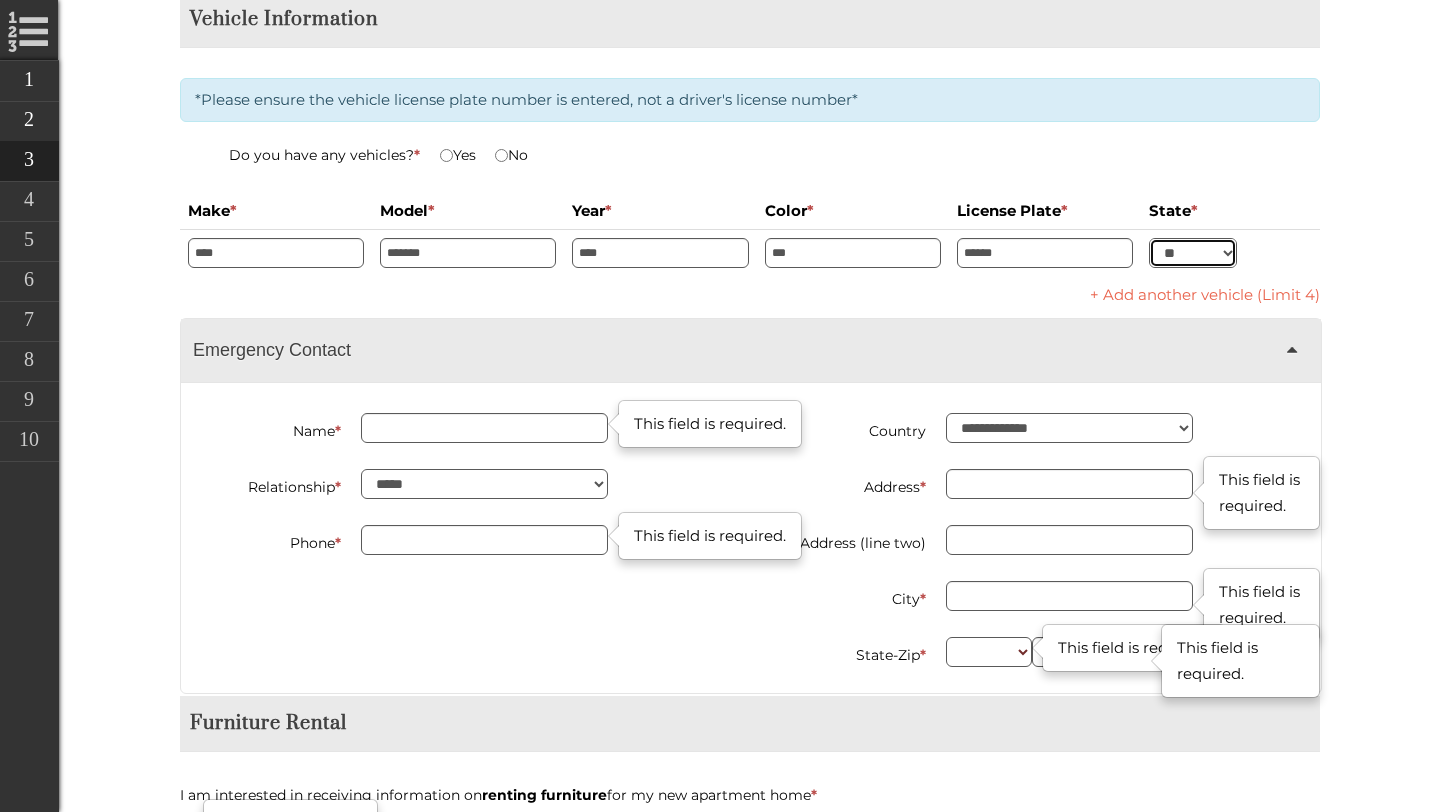 scroll, scrollTop: 3789, scrollLeft: 0, axis: vertical 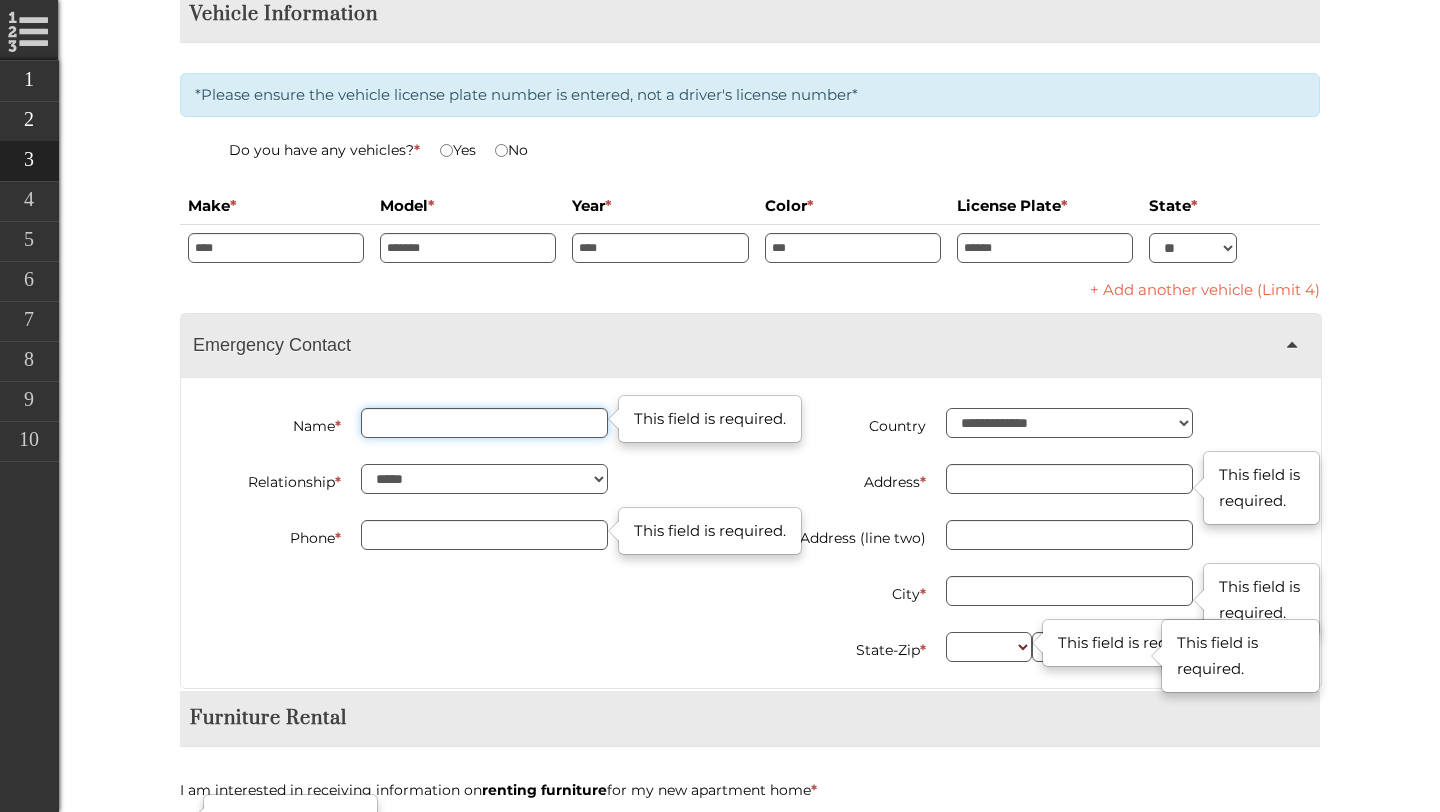click on "Name  *" at bounding box center [484, 423] 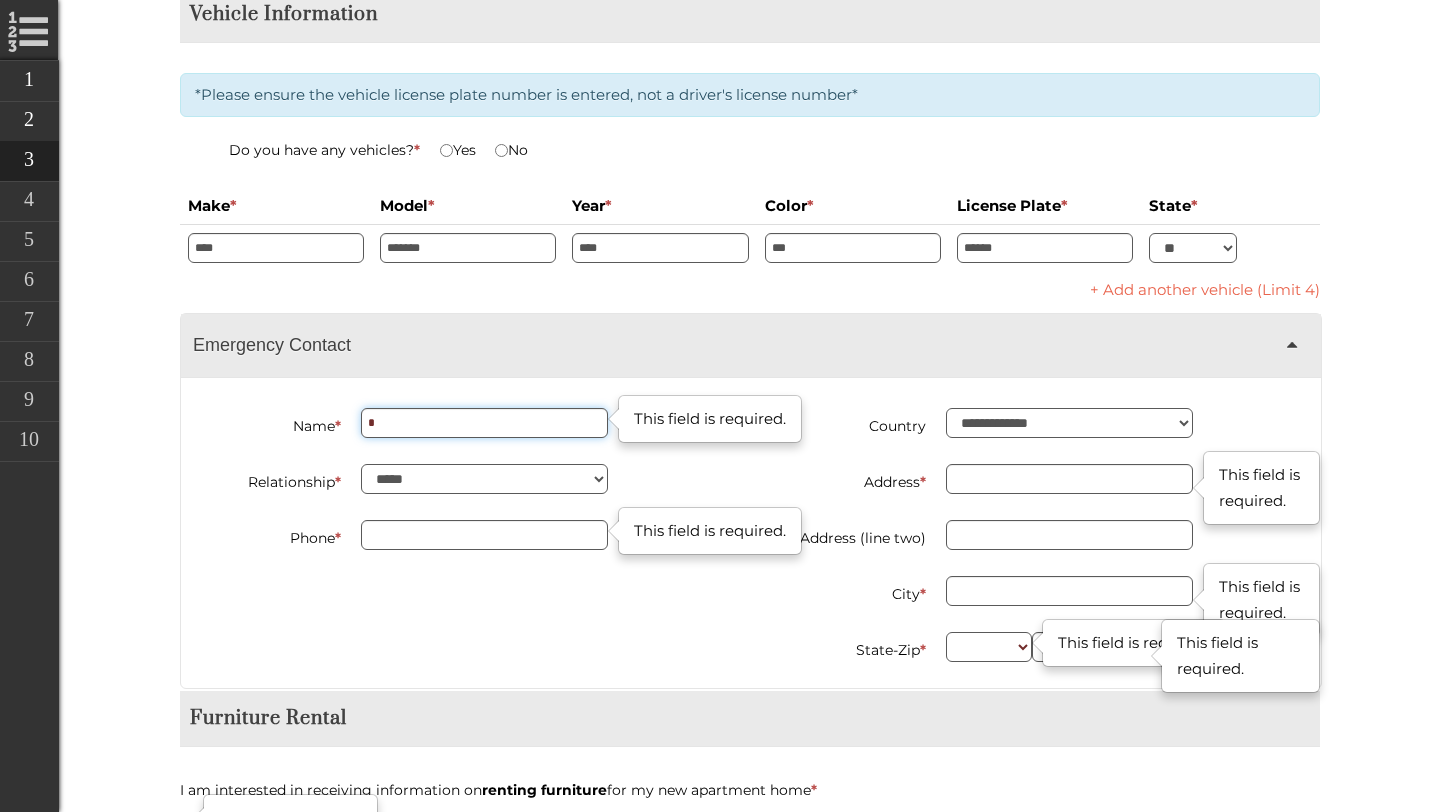 type on "**" 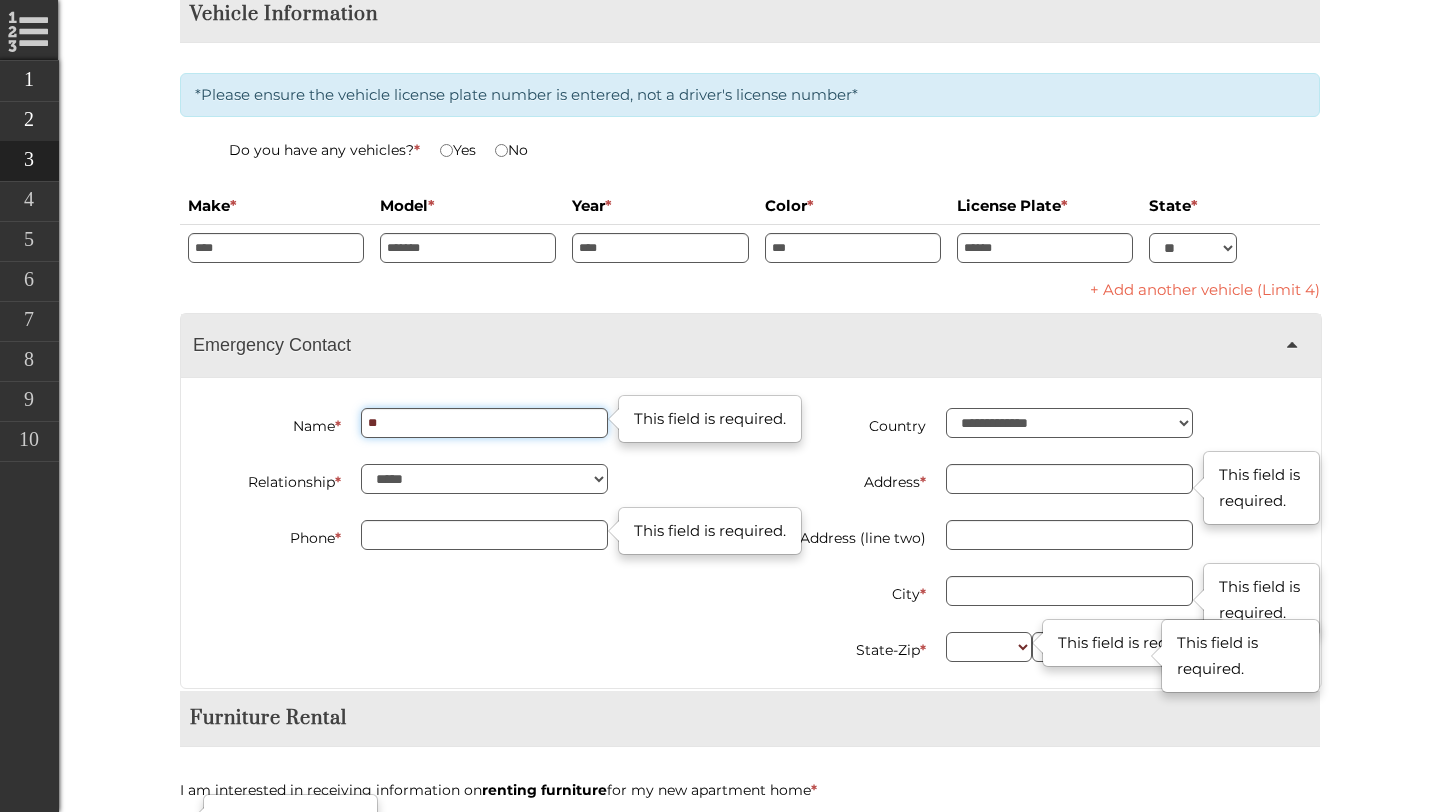 type on "**********" 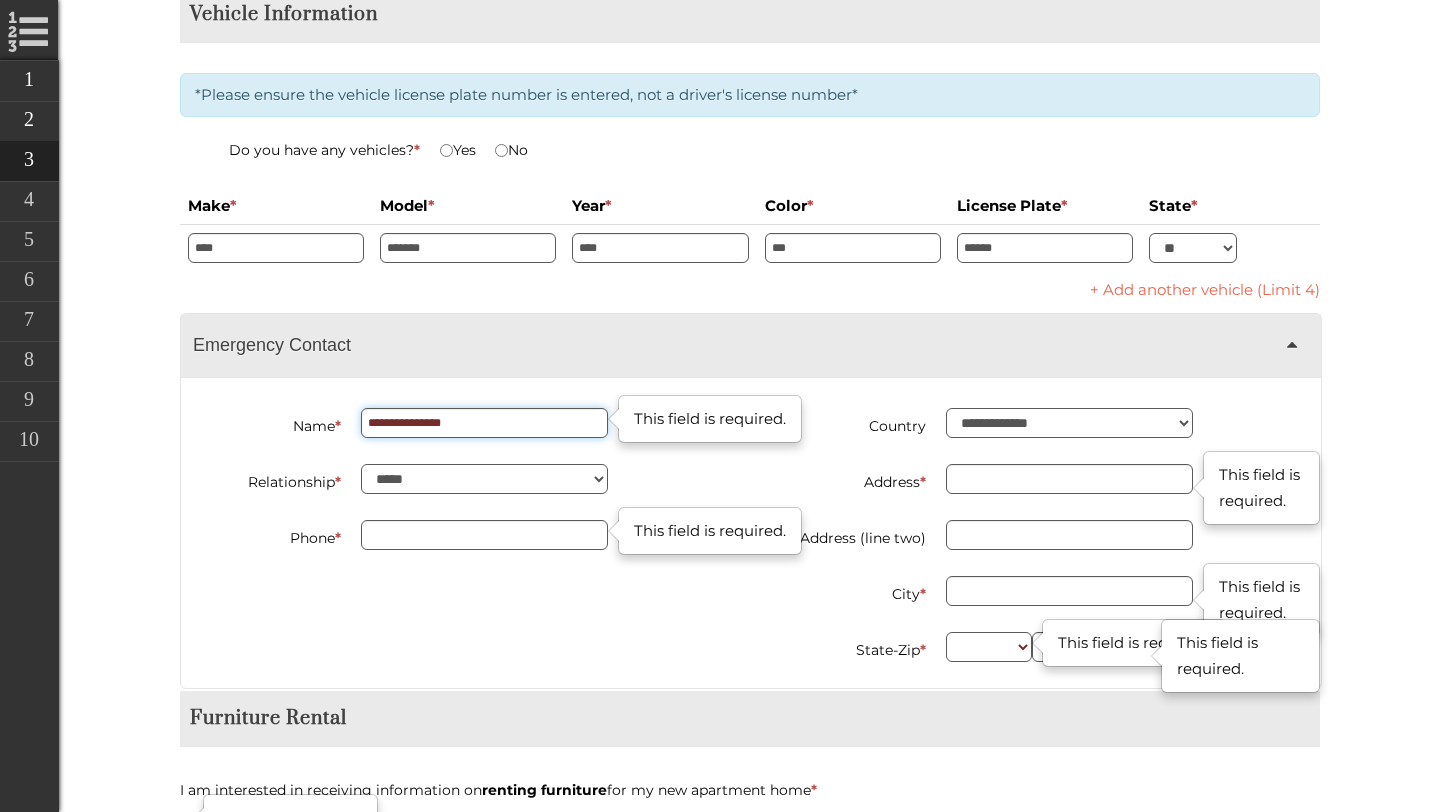 drag, startPoint x: 392, startPoint y: 417, endPoint x: 361, endPoint y: 414, distance: 31.144823 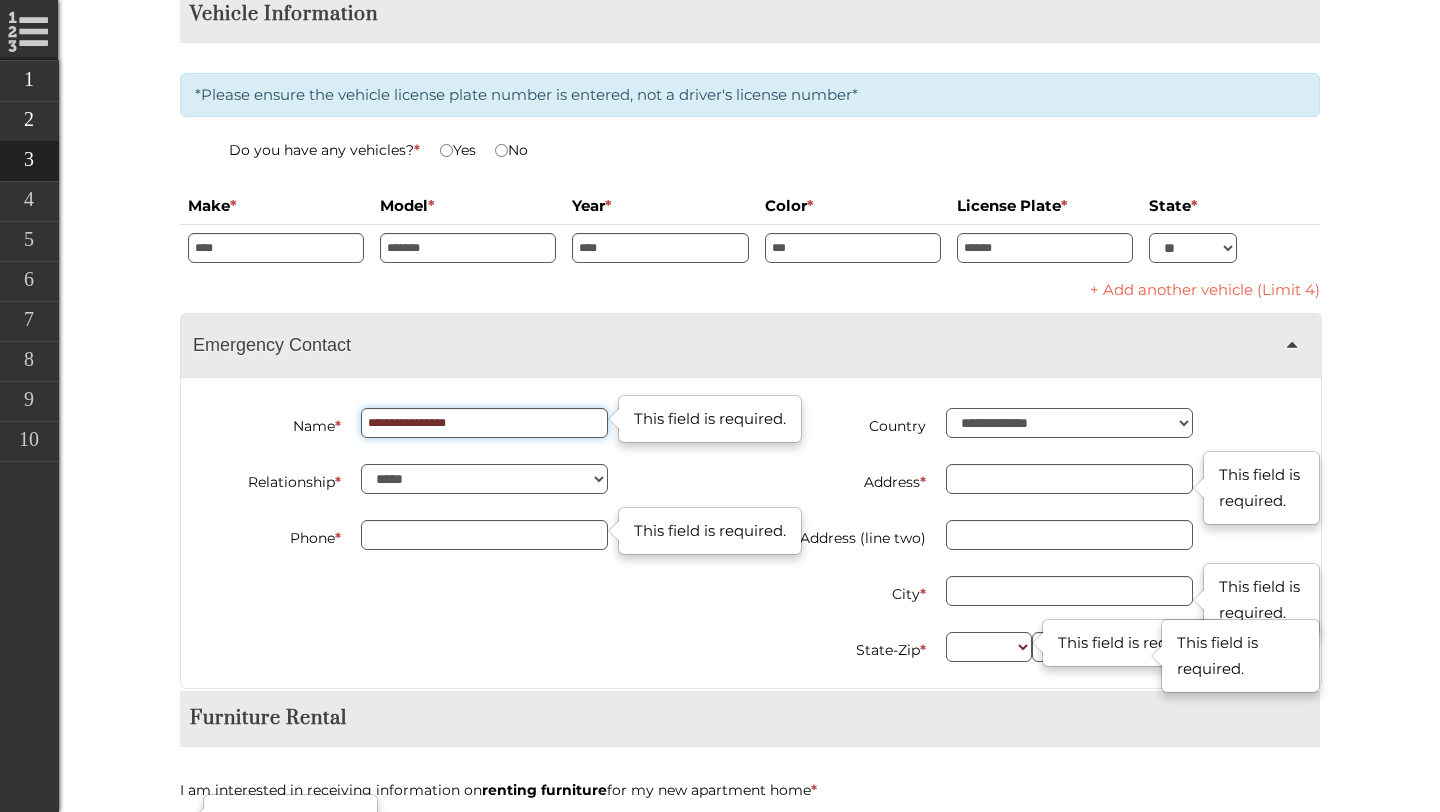type on "**********" 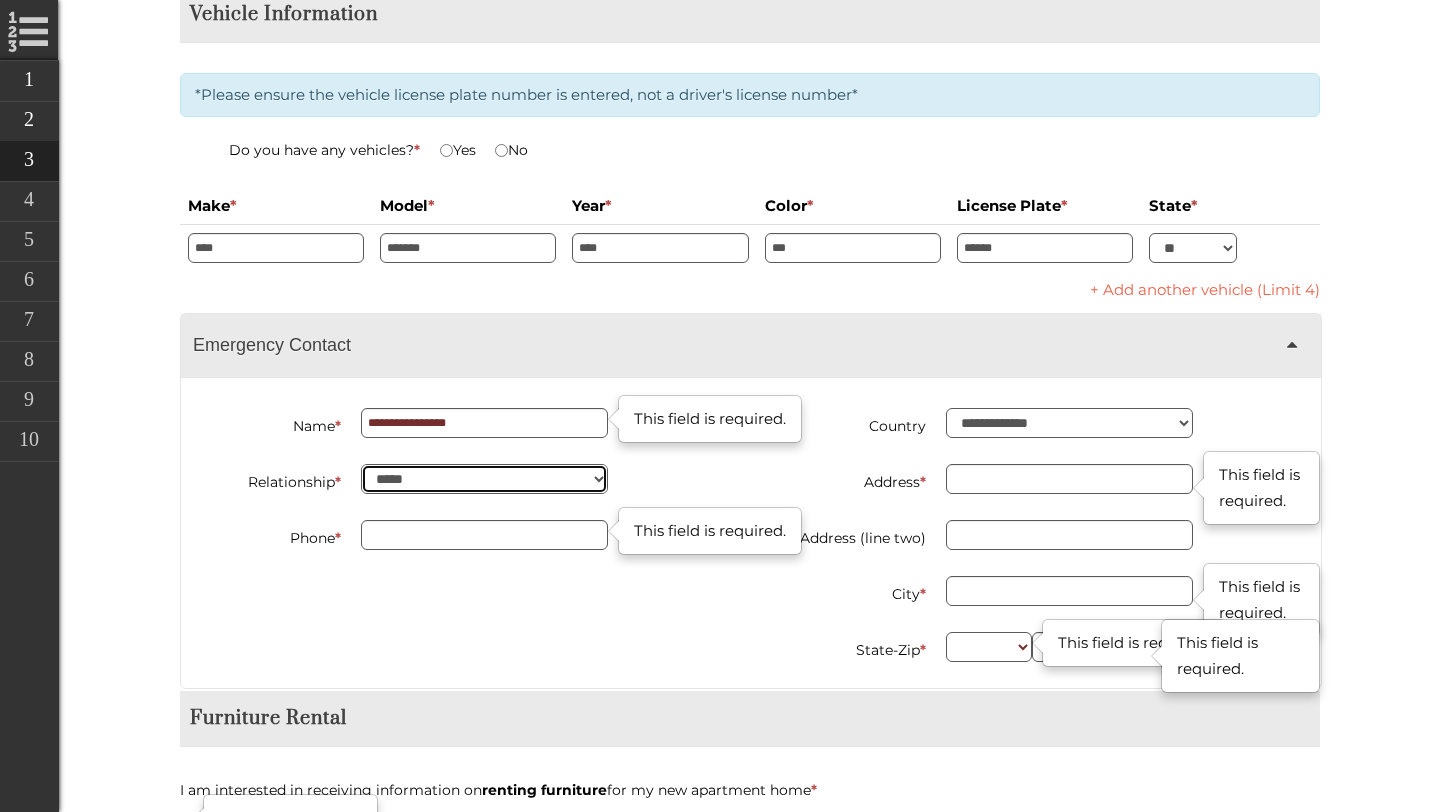 click on "*******
****
***
********
******
*****" at bounding box center (484, 479) 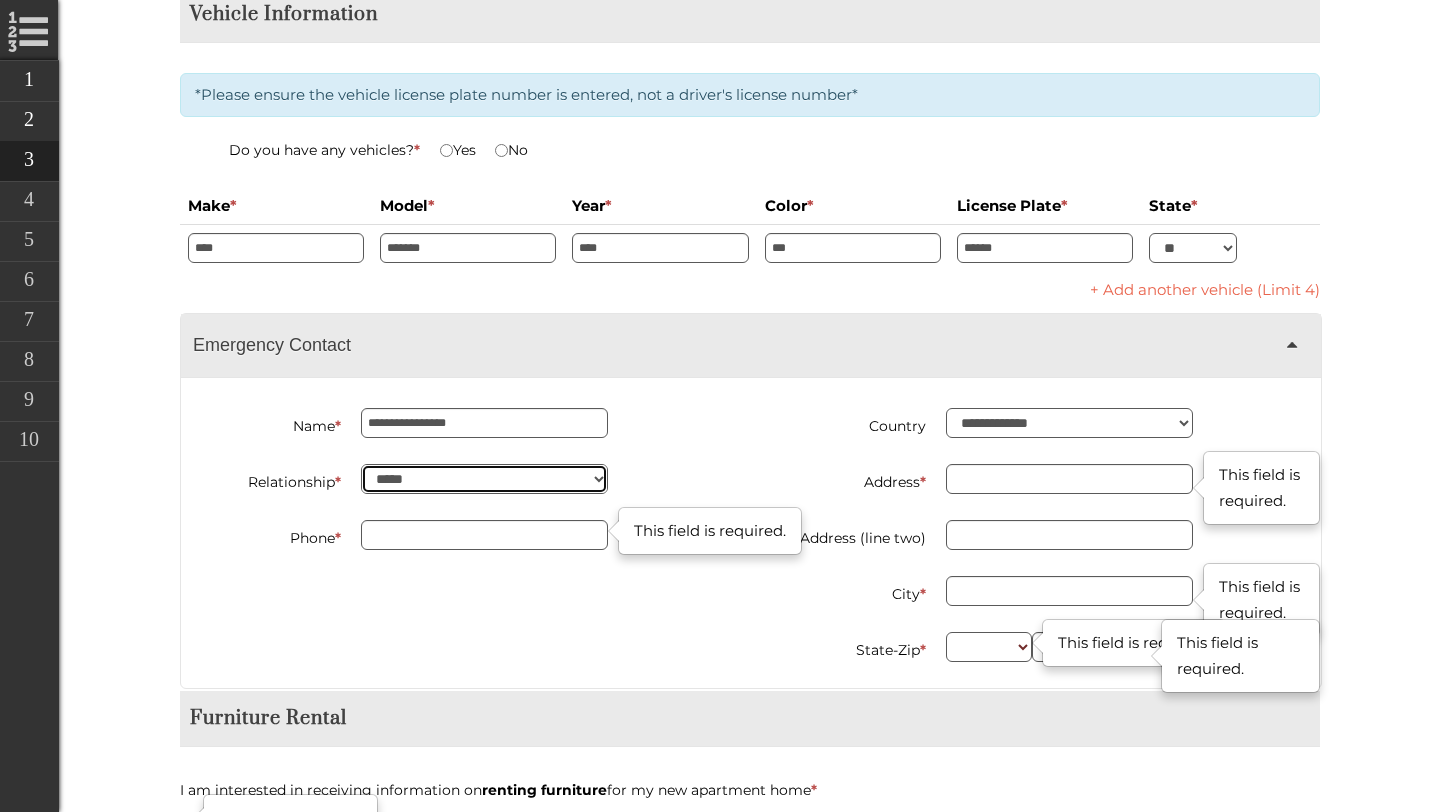 type on "**********" 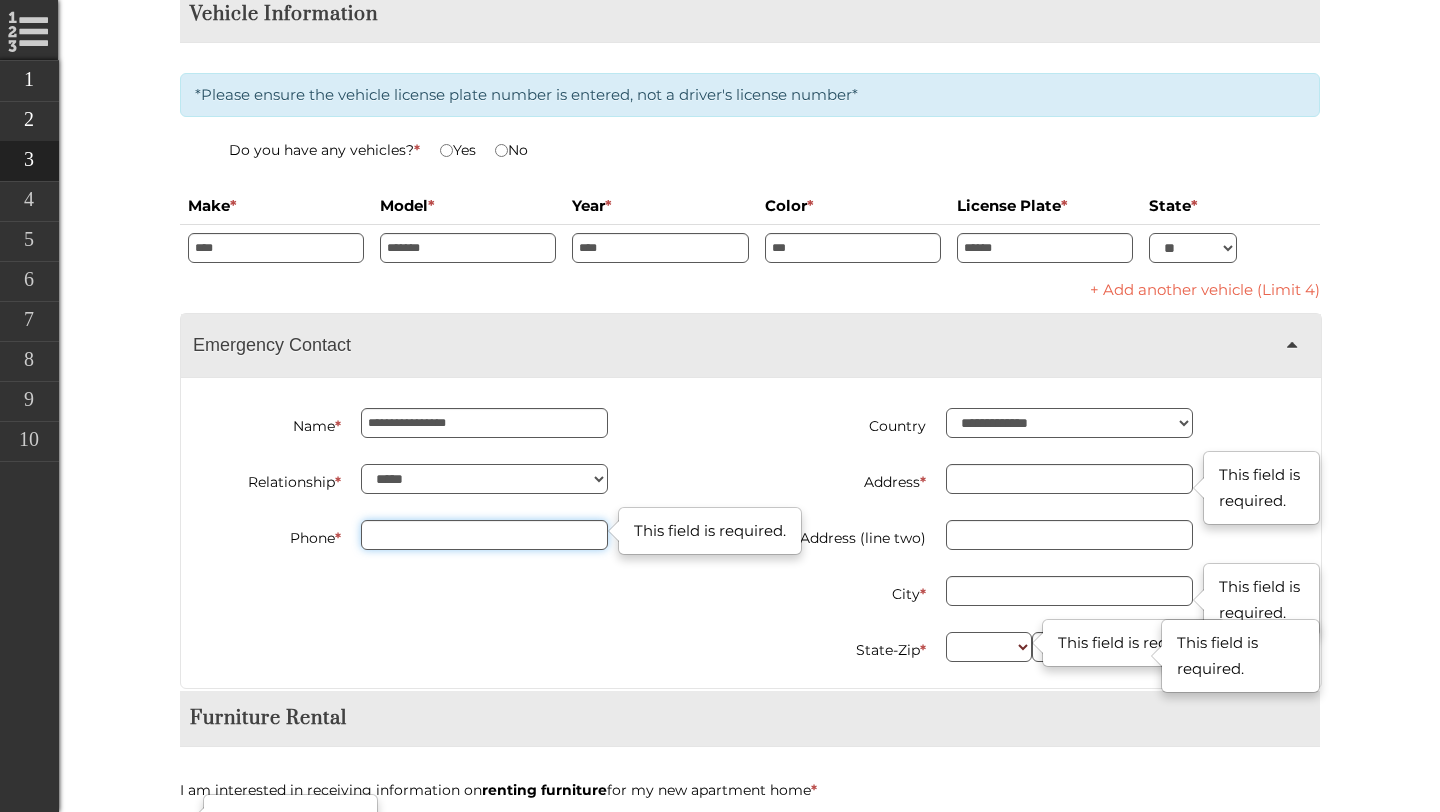 click on "Phone  *" at bounding box center [484, 535] 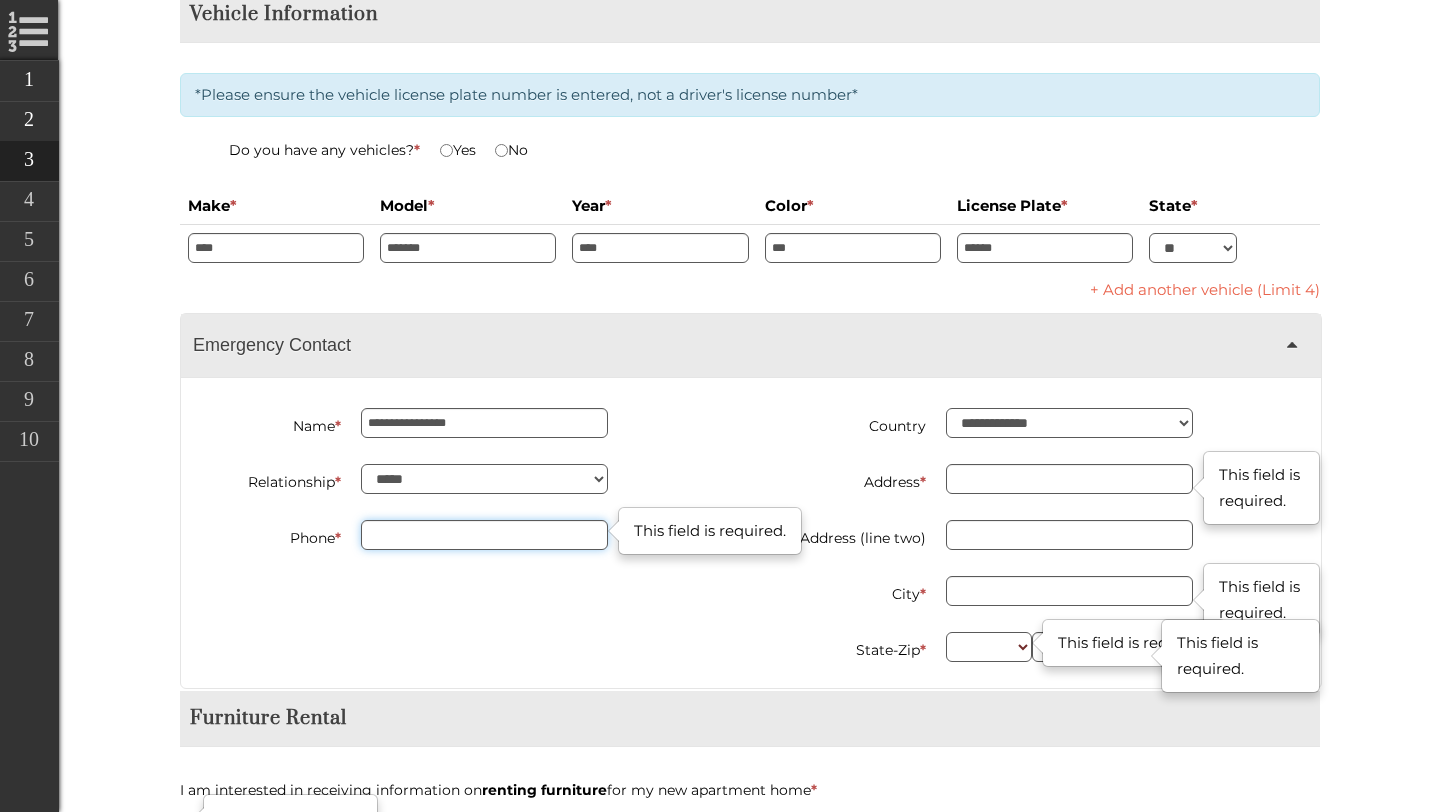 click on "Phone  *" at bounding box center (484, 535) 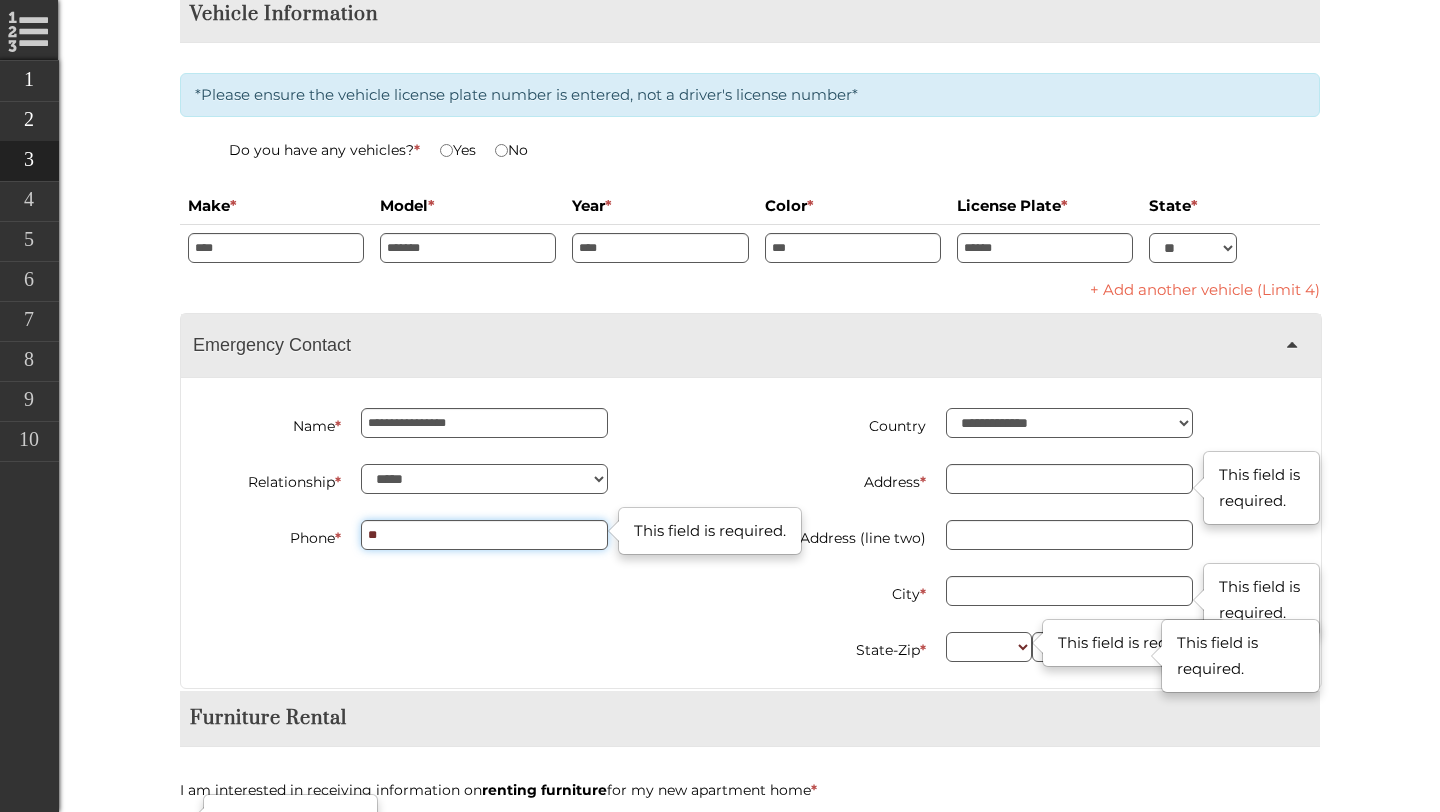 type on "***" 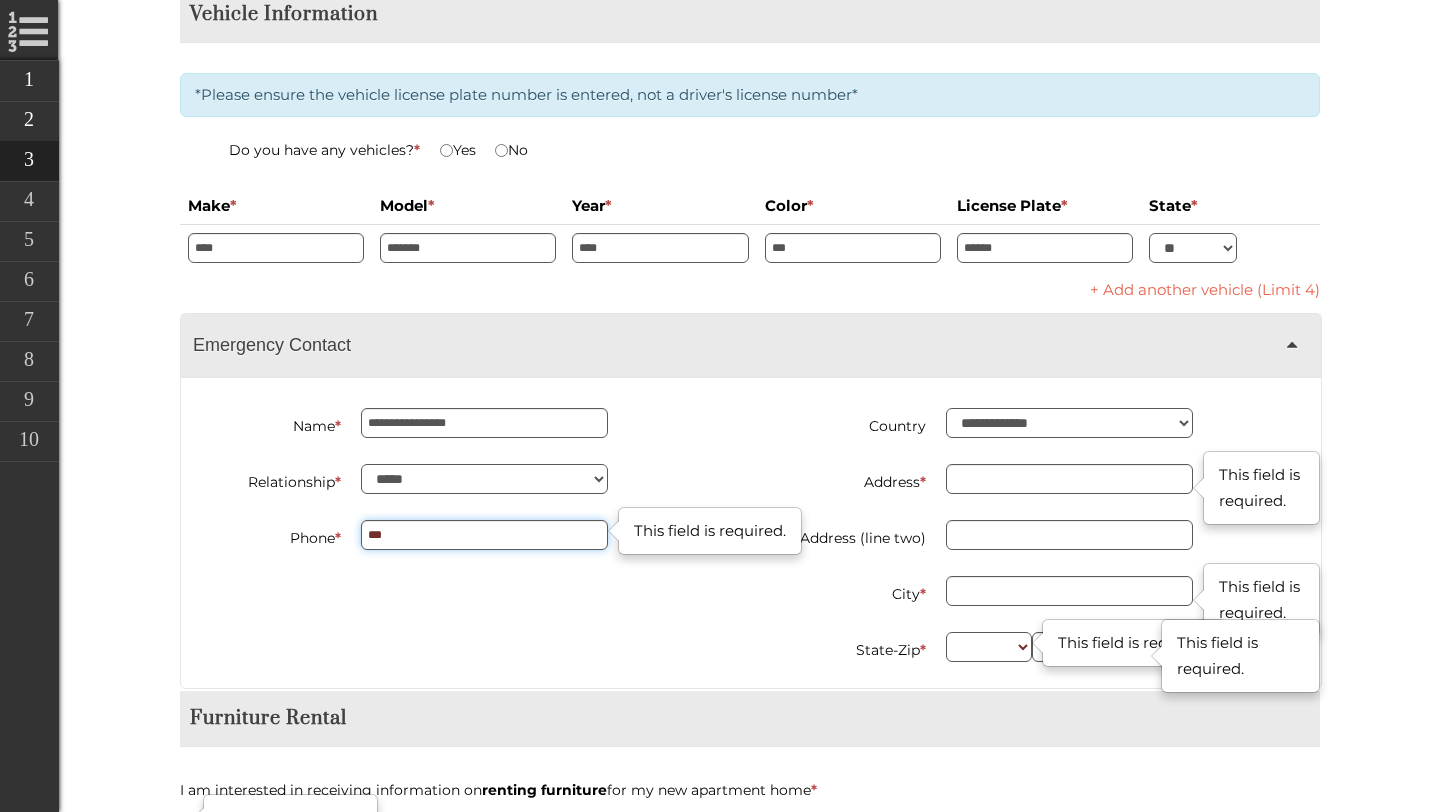type on "**********" 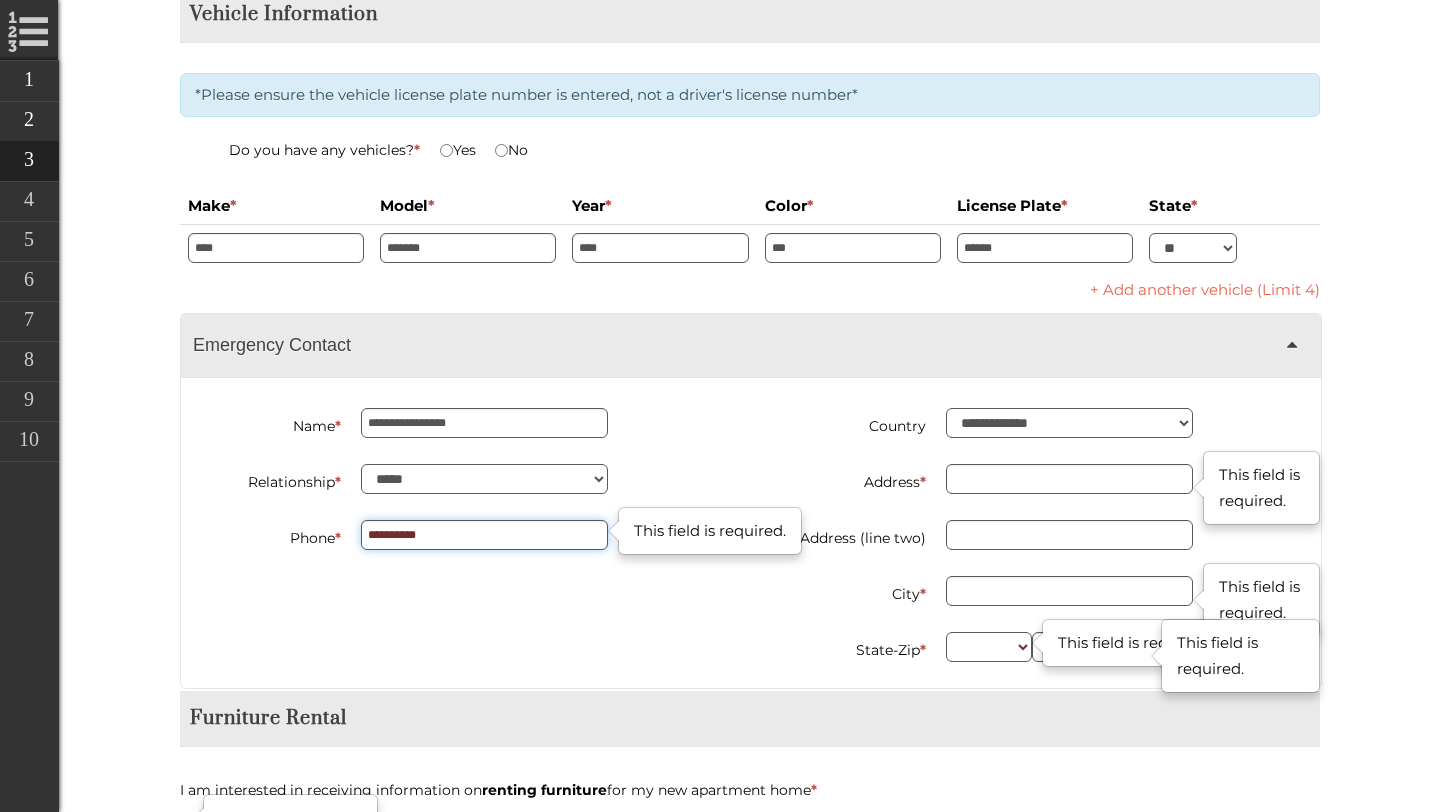 type on "**********" 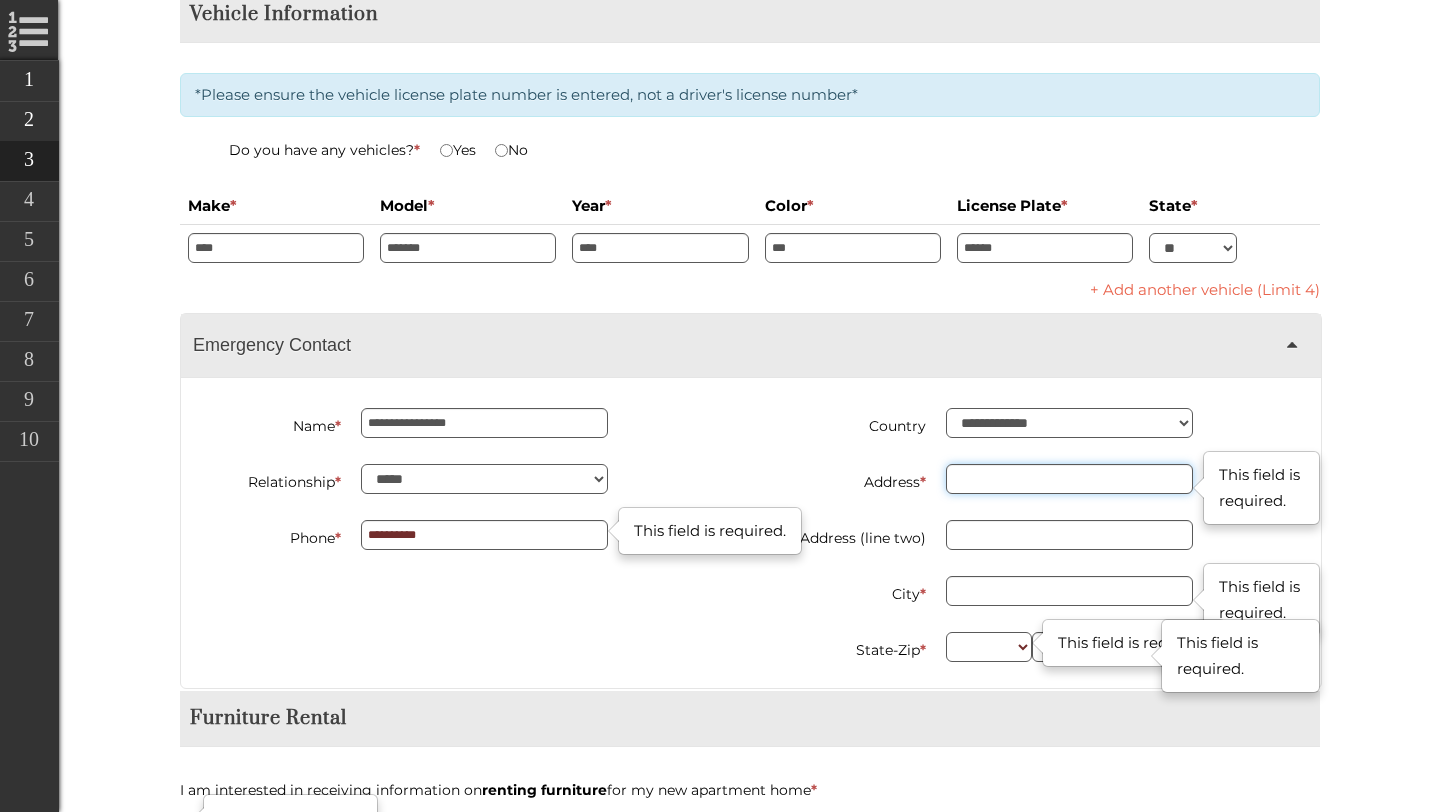 click on "Address  *" at bounding box center (1069, 479) 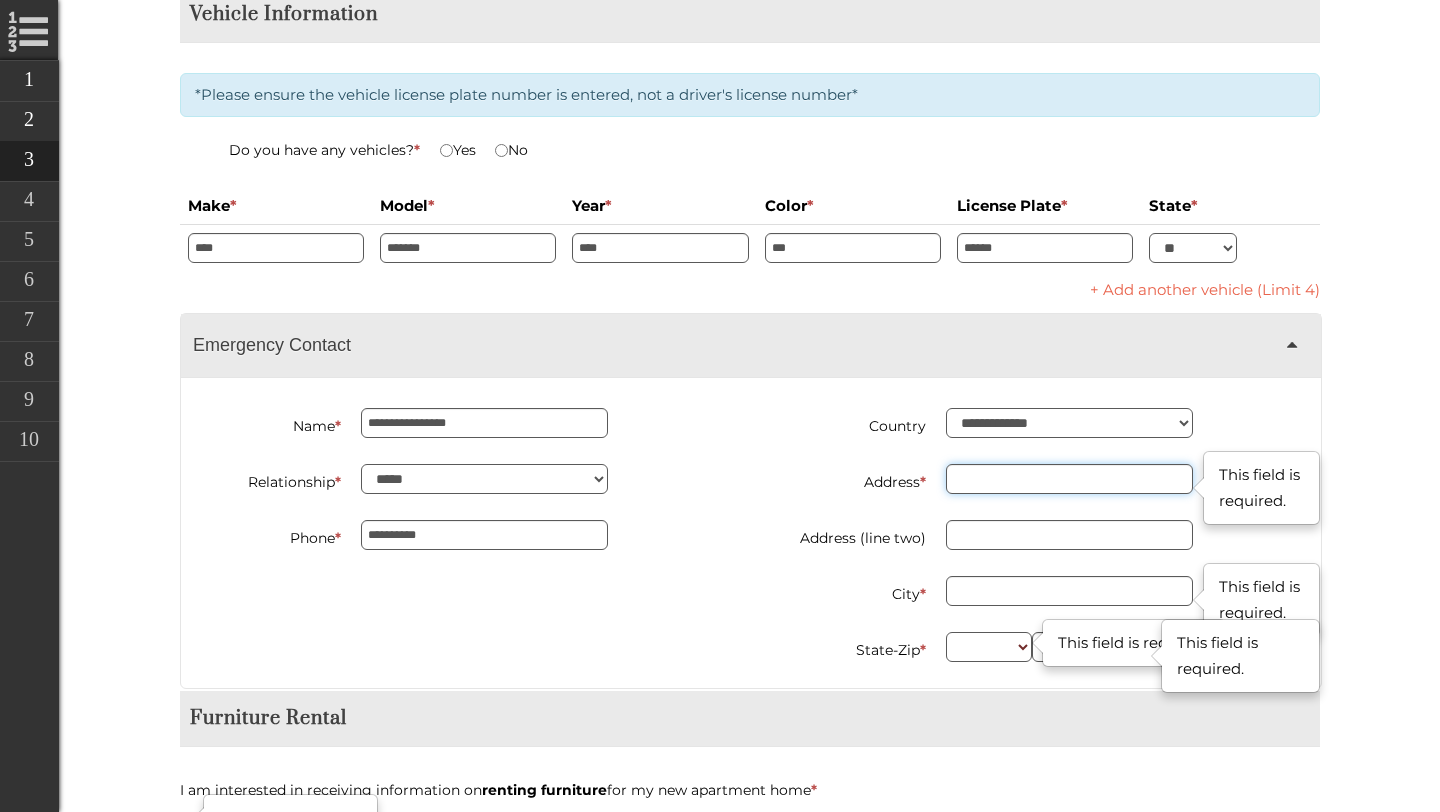 type on "**********" 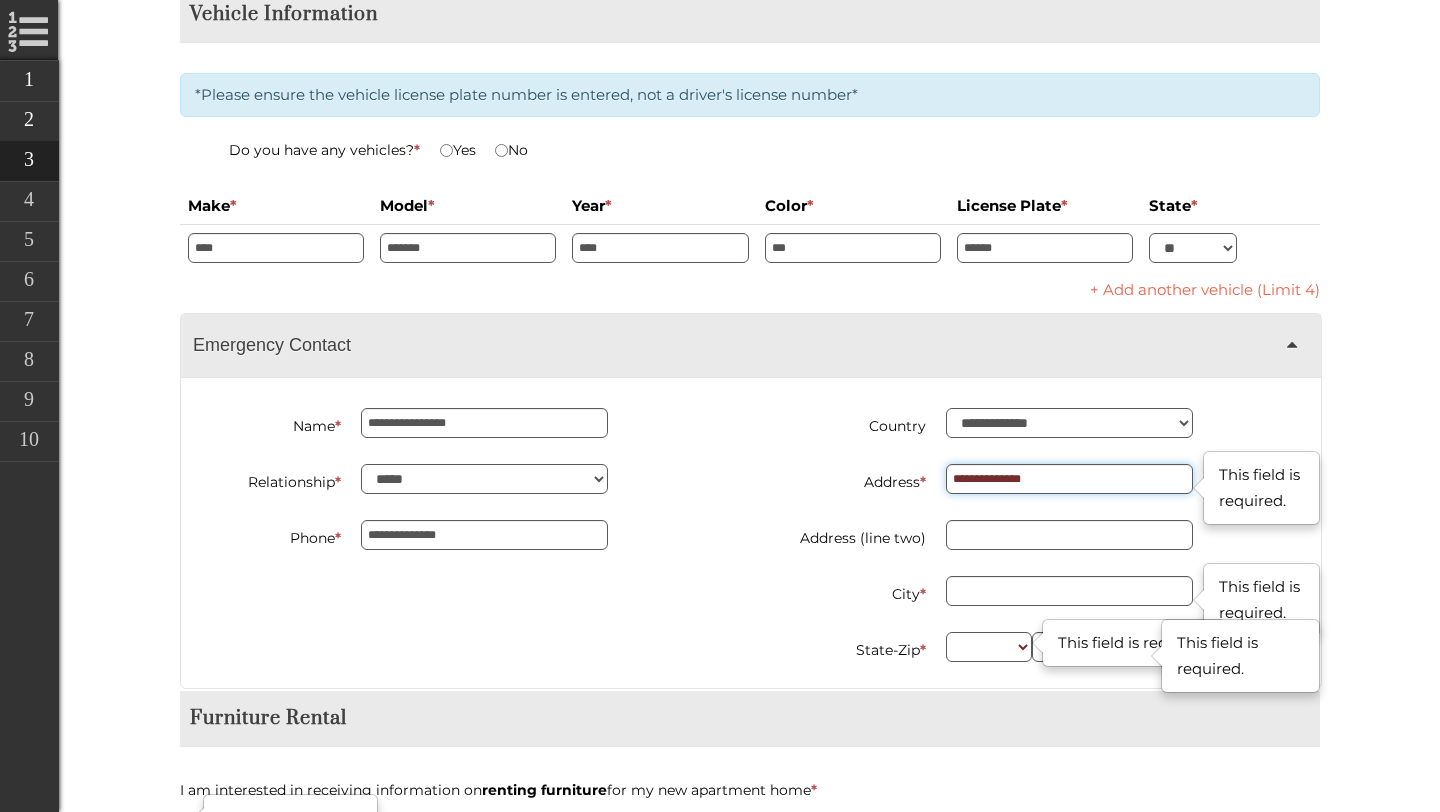 type on "**********" 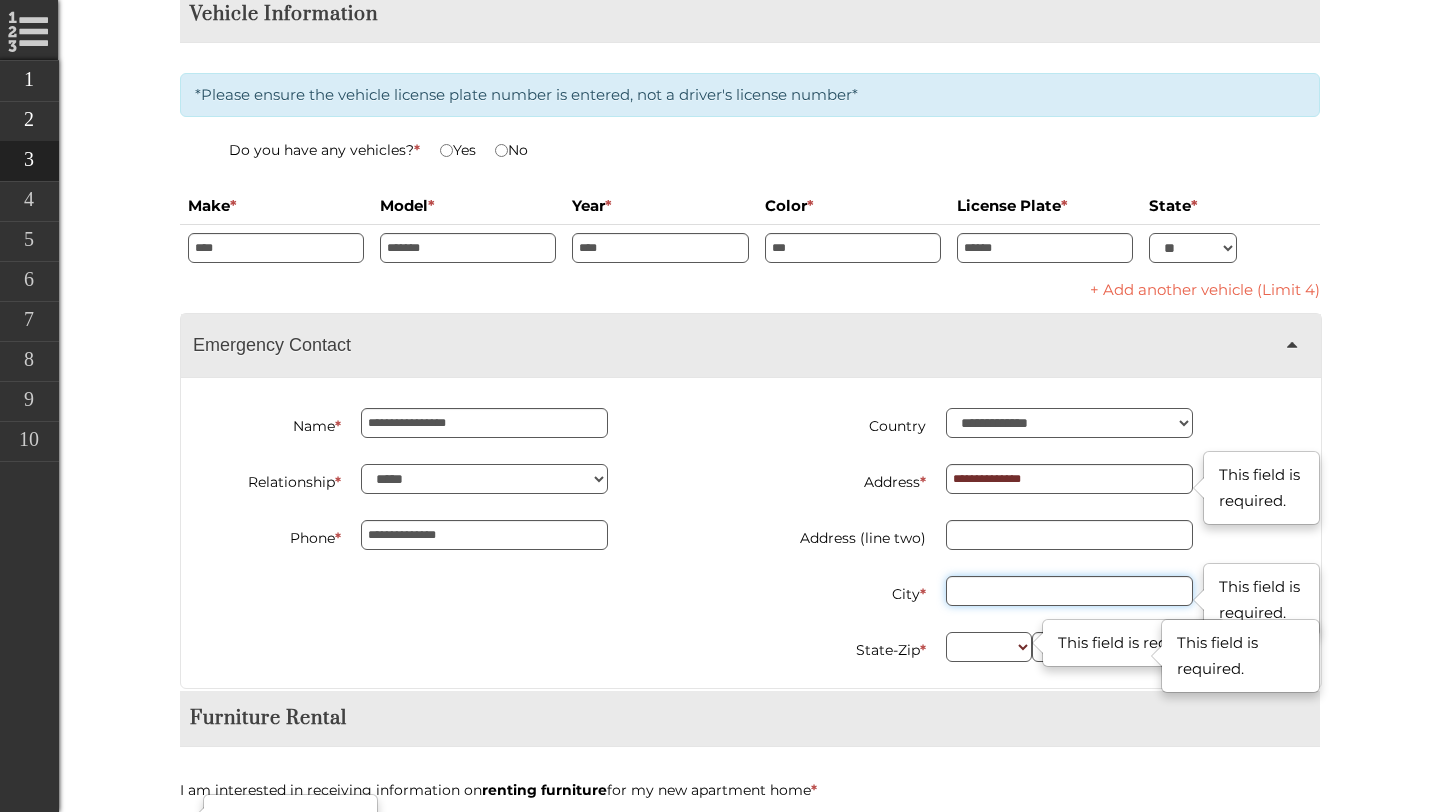 click on "City  *" at bounding box center [1069, 591] 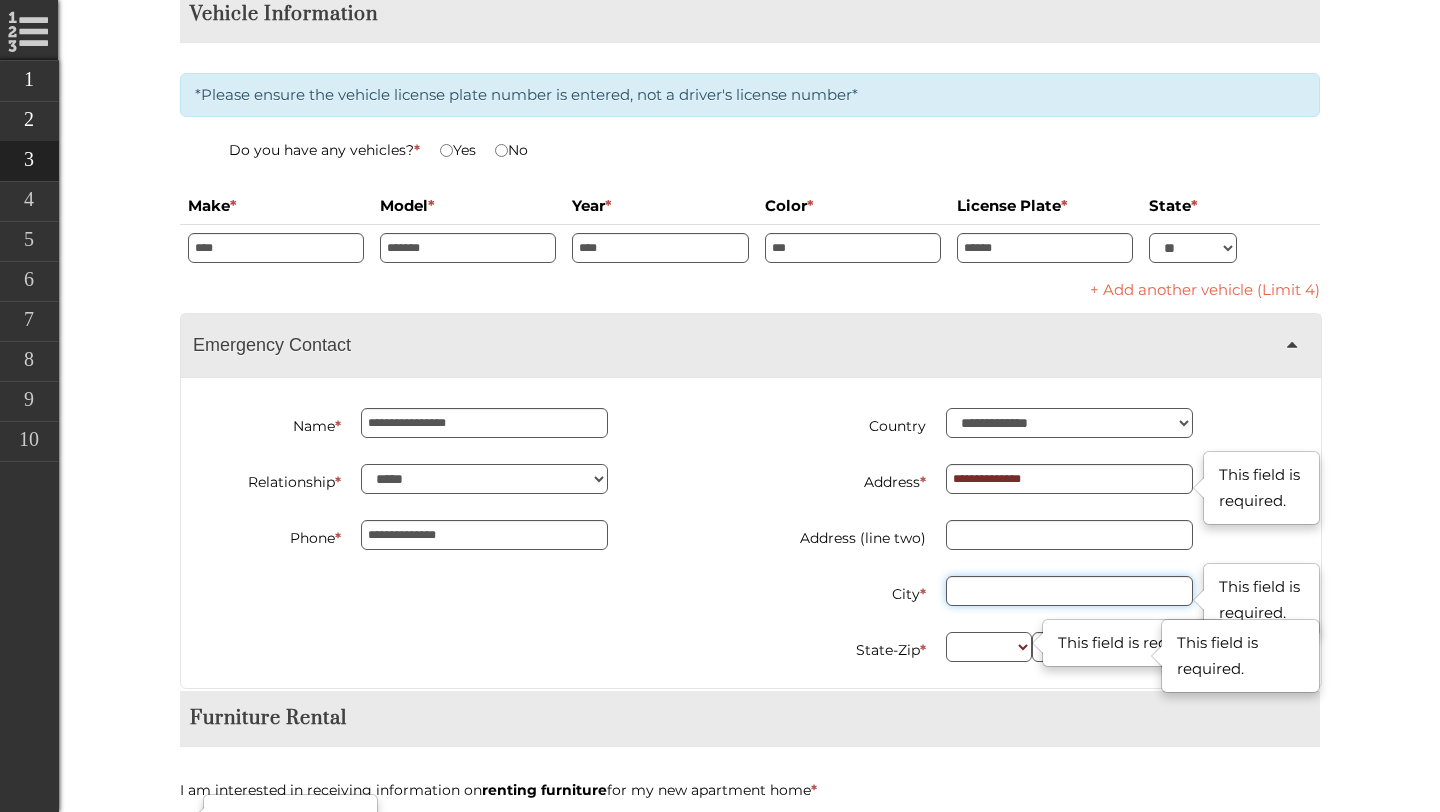 type on "*" 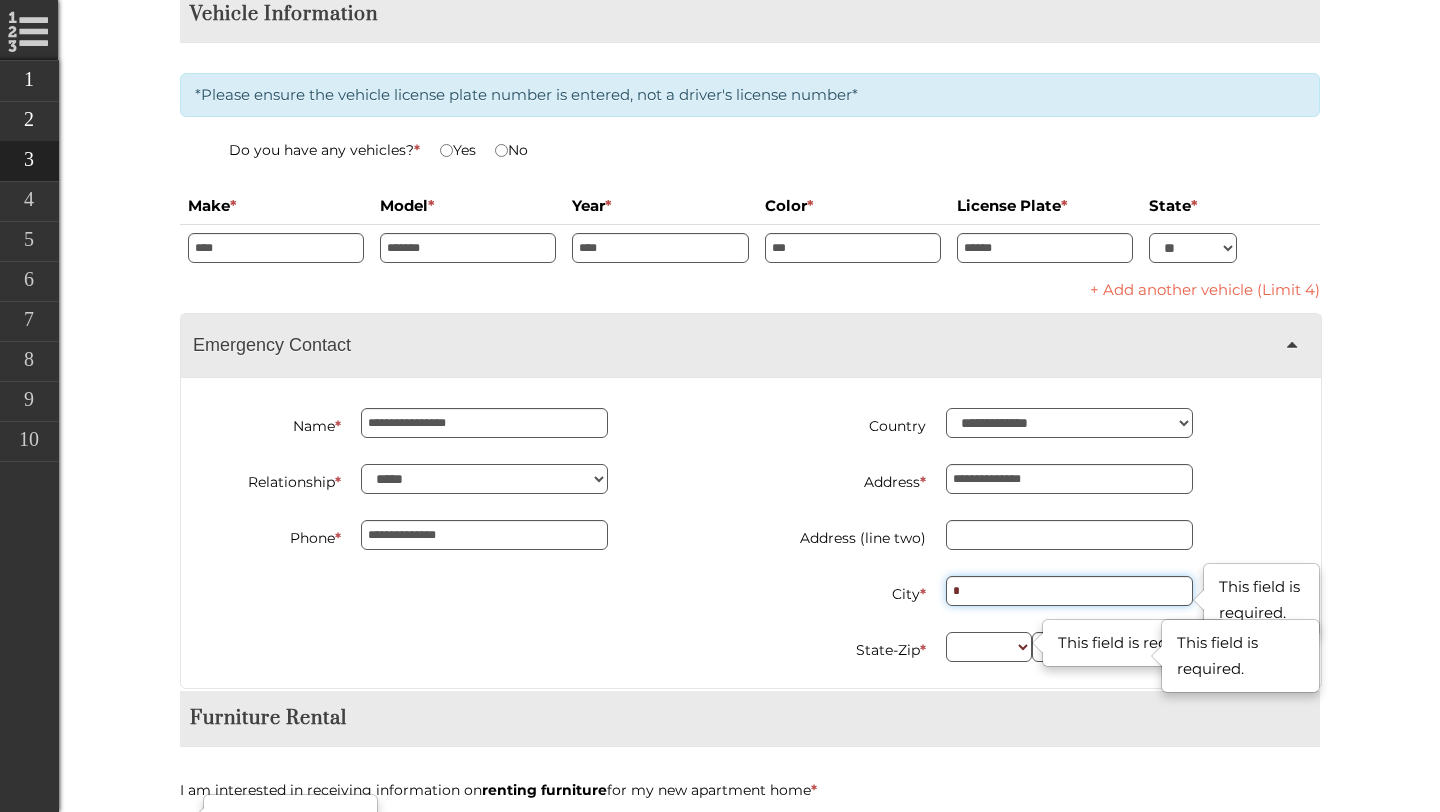 type on "**********" 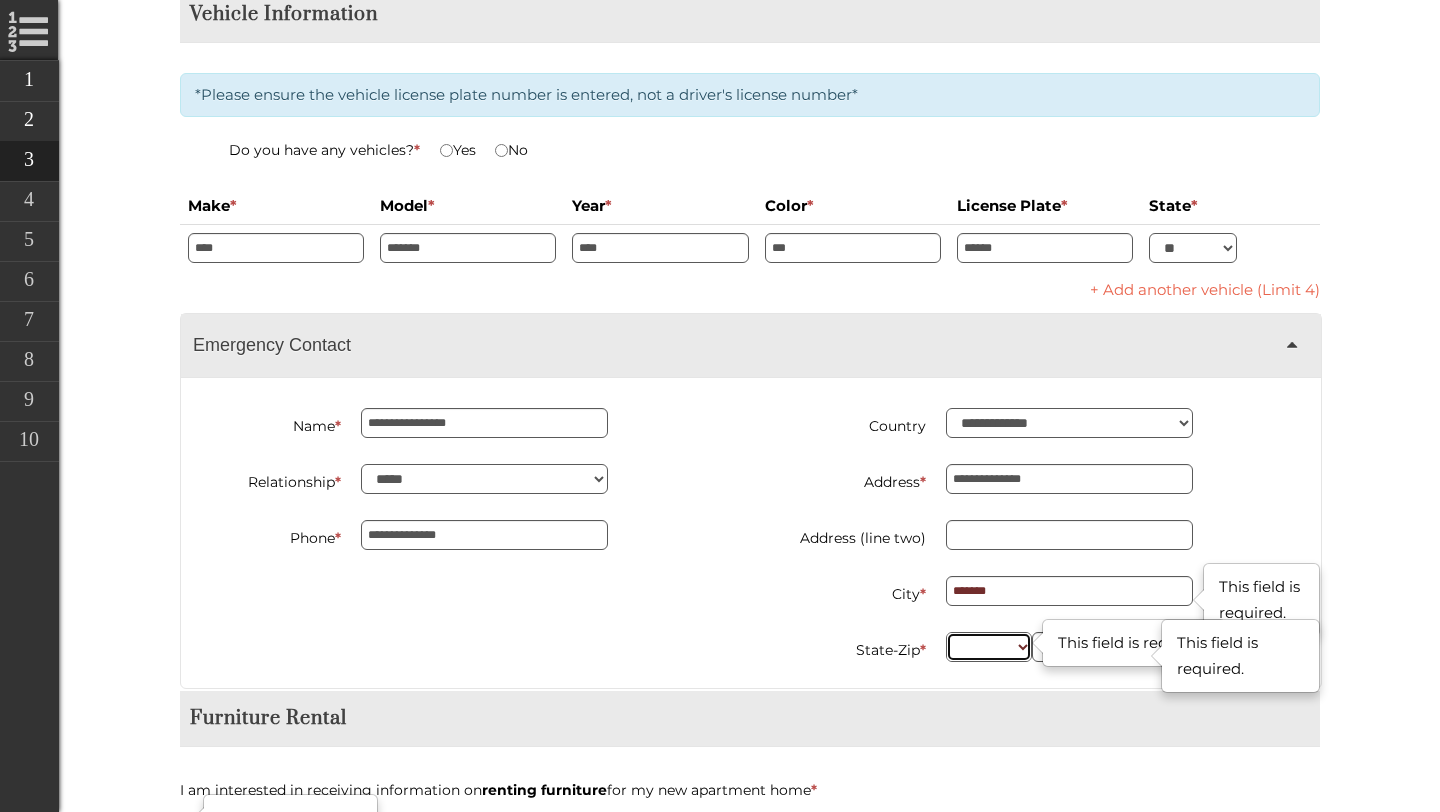 click on "**
**
**
**
**
**
**
**
**
**
**
**
**
**
**
**
**
**
**
**
**
**
**
**
**
**
**
**
**
**
**
**
**
**
**
**
**
**
**
**
**
**
**
**
**
**
**
**
**
**
**
**
**
**
**
**
**
**
**
**
**" at bounding box center (989, 647) 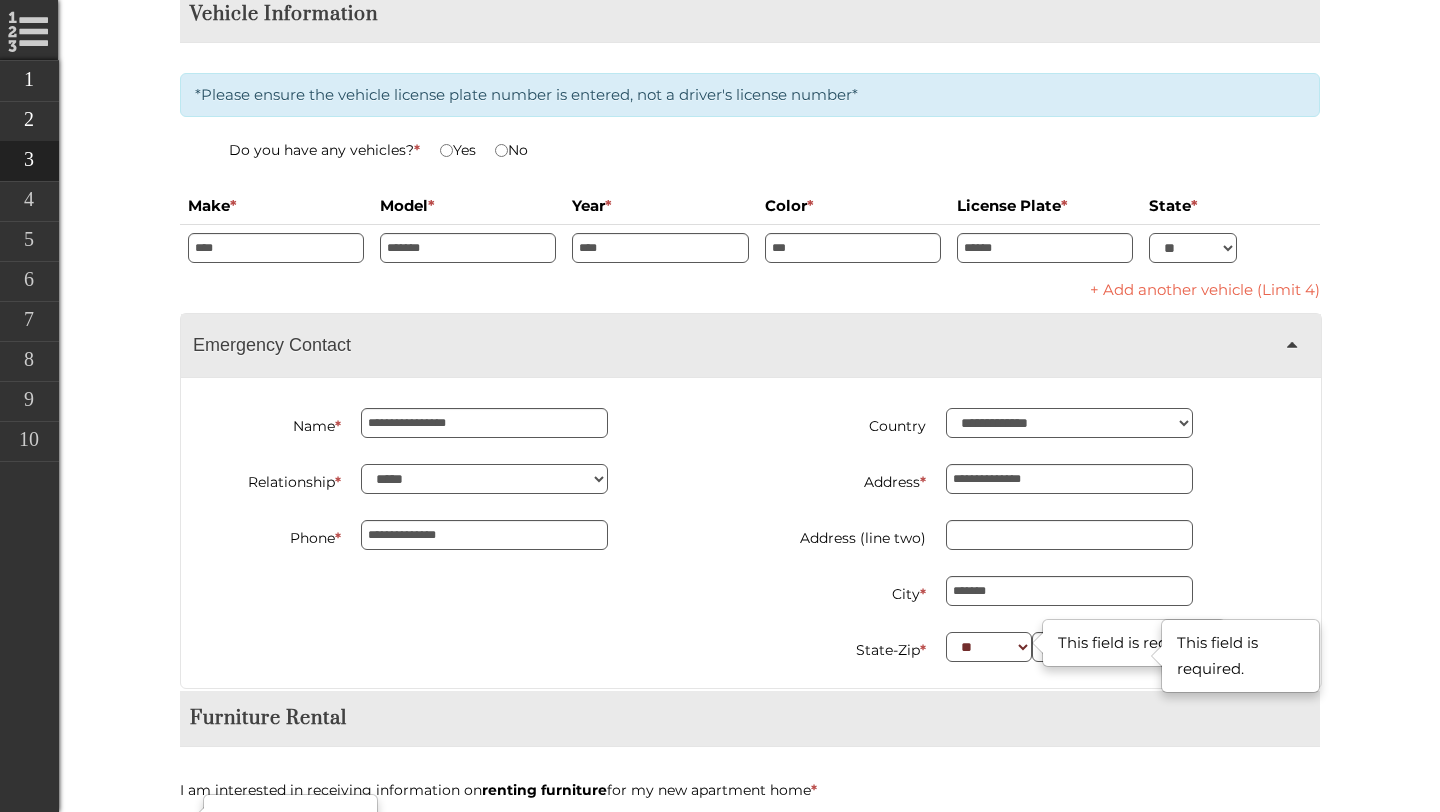 click on "This field is required." at bounding box center [1134, 643] 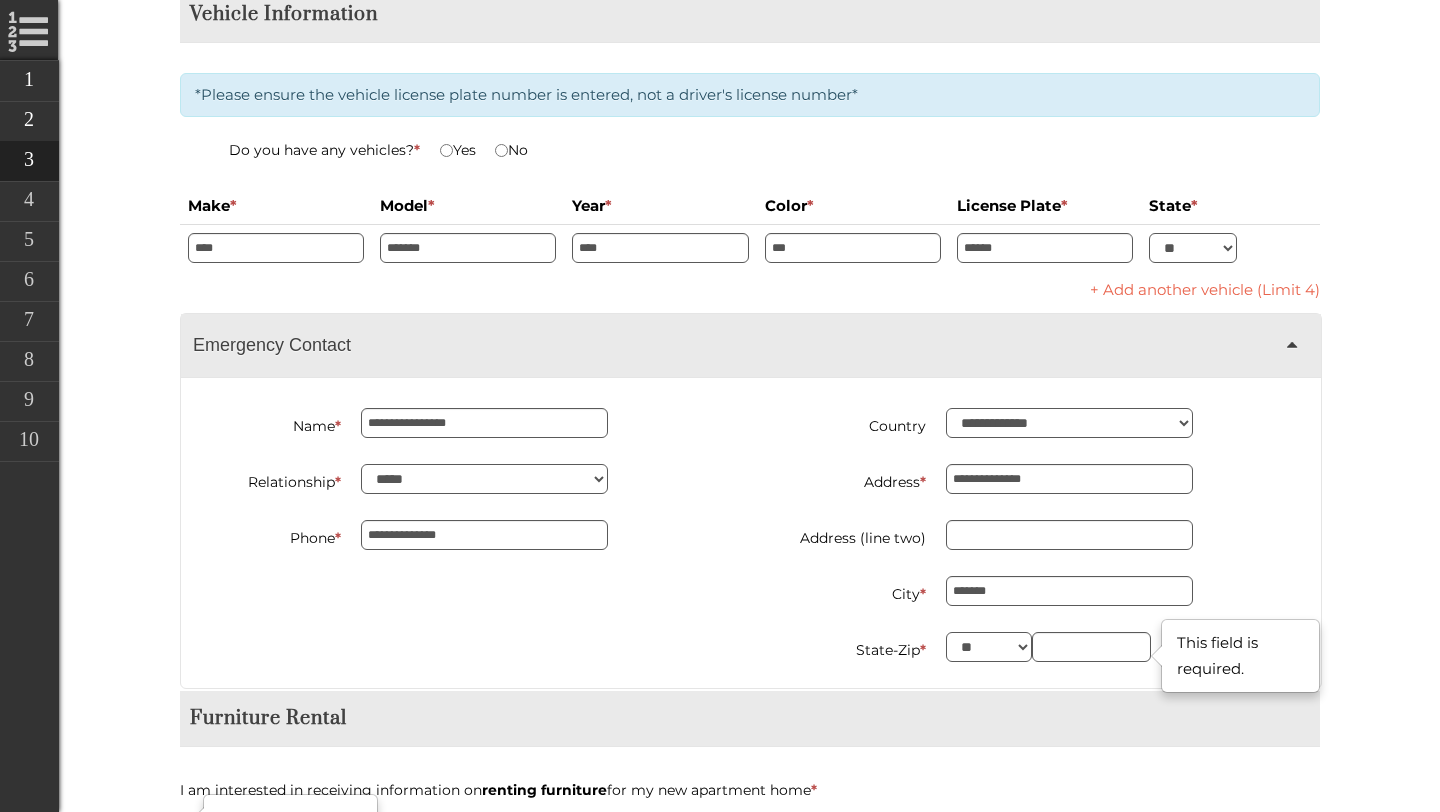 click at bounding box center [1037, 643] 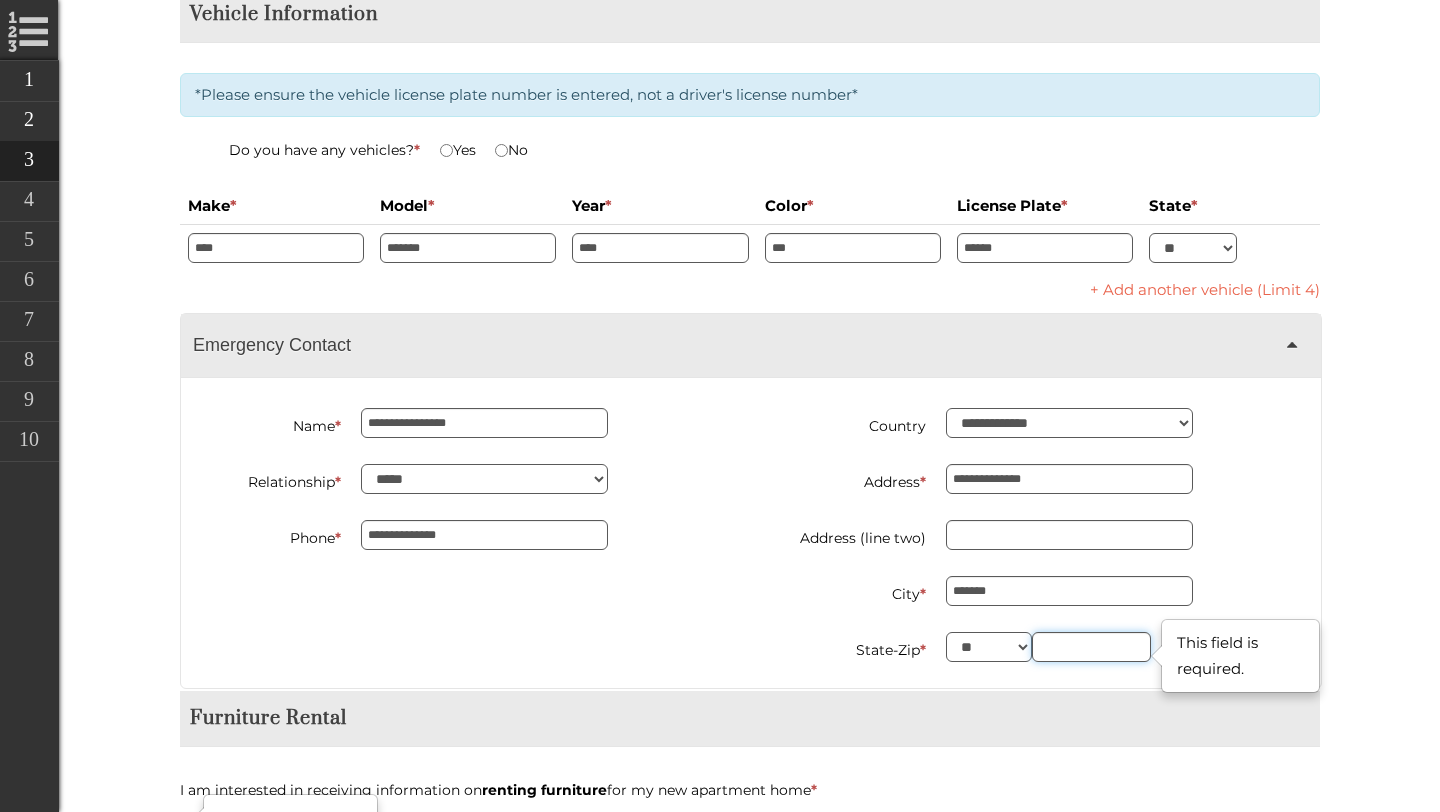 click at bounding box center [1091, 647] 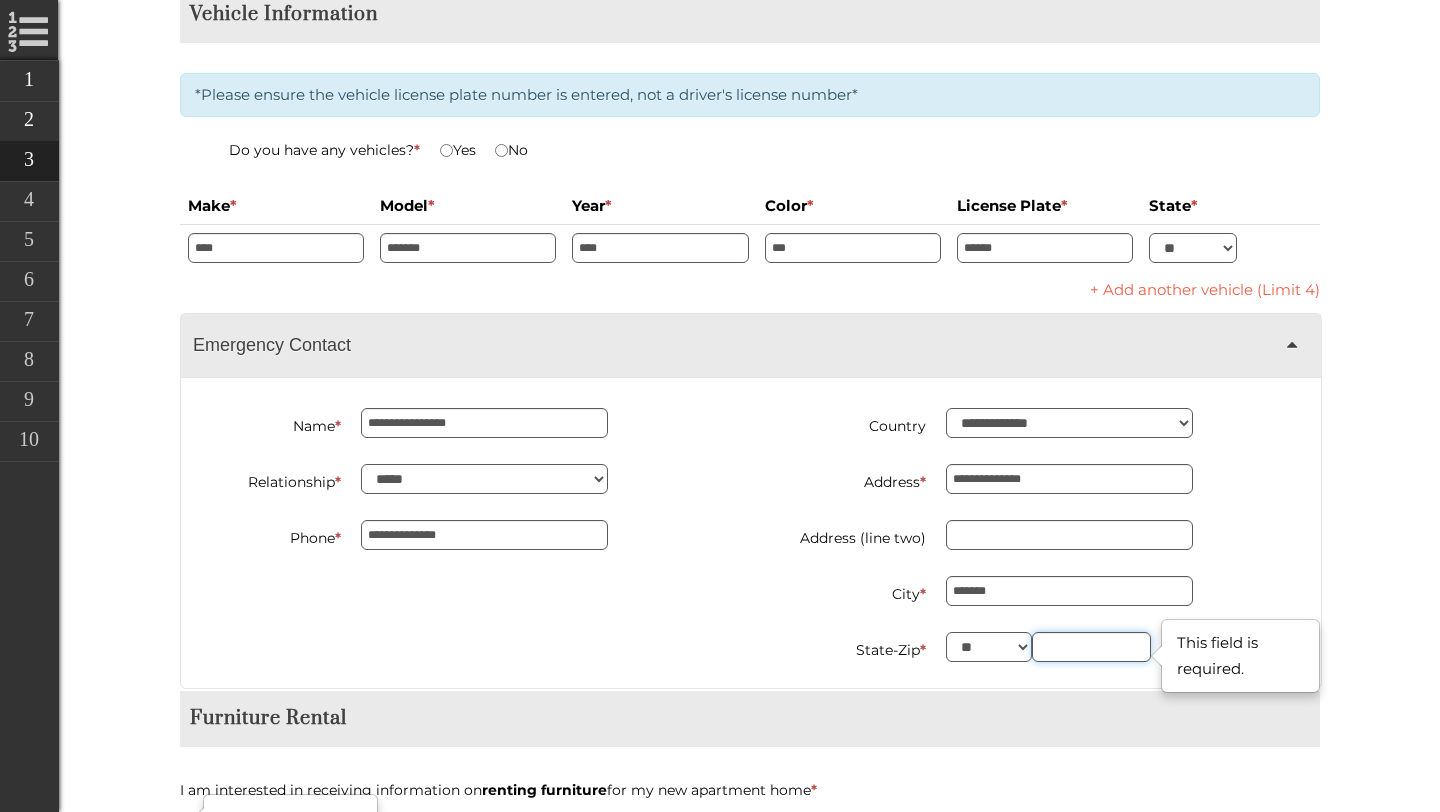 click at bounding box center [1091, 647] 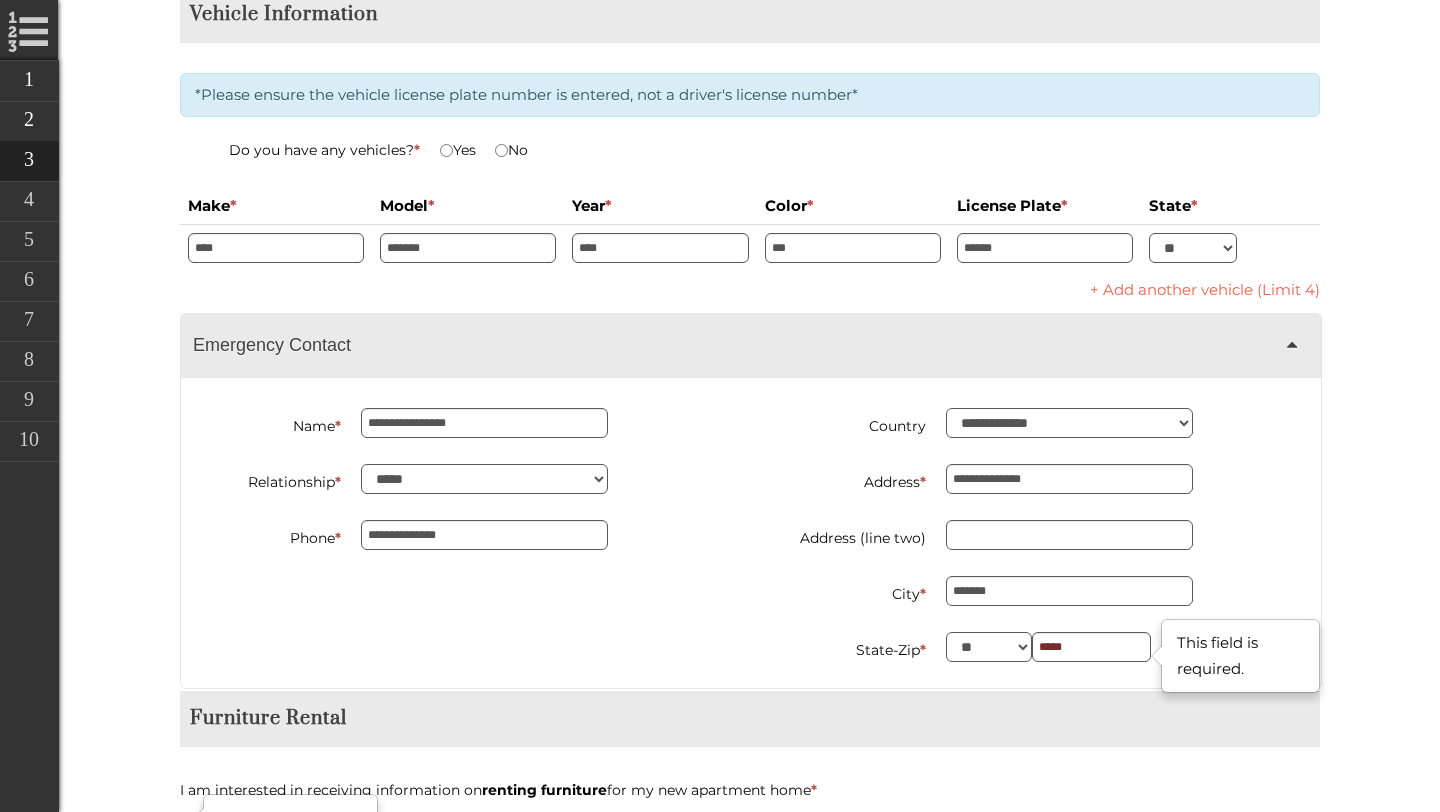 click on "Furniture Rental" at bounding box center [750, 718] 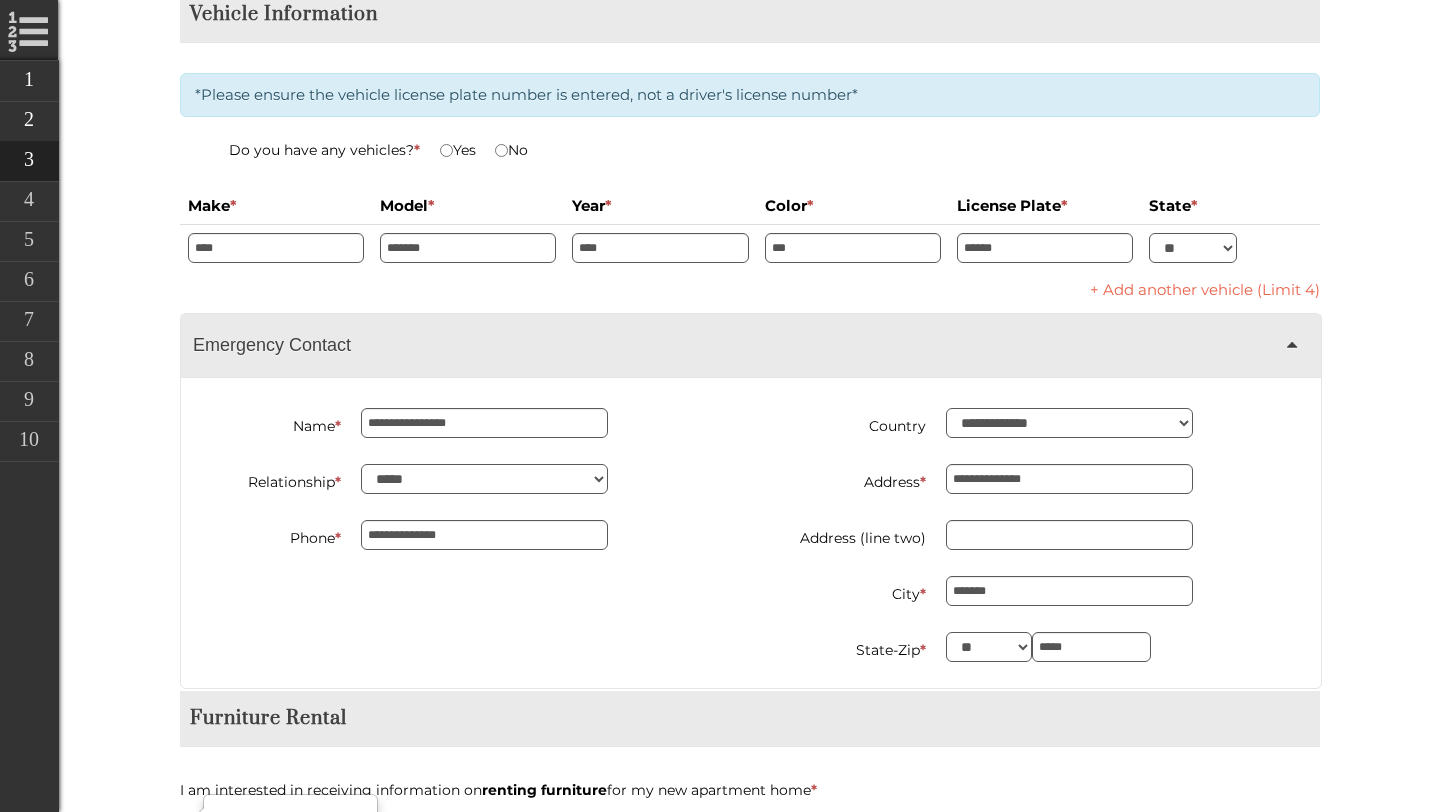scroll, scrollTop: 4094, scrollLeft: 0, axis: vertical 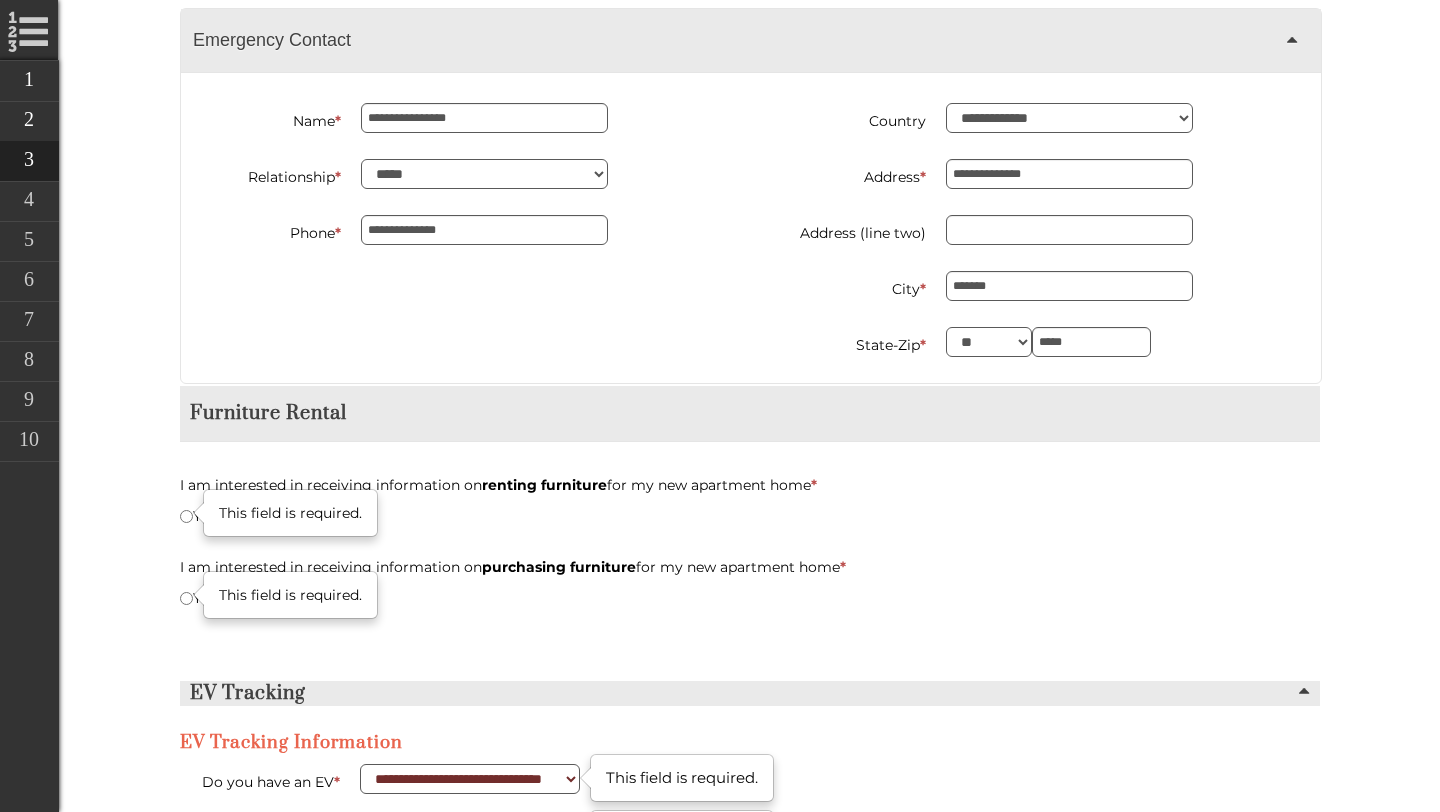 click on "This field is required." at bounding box center (290, 513) 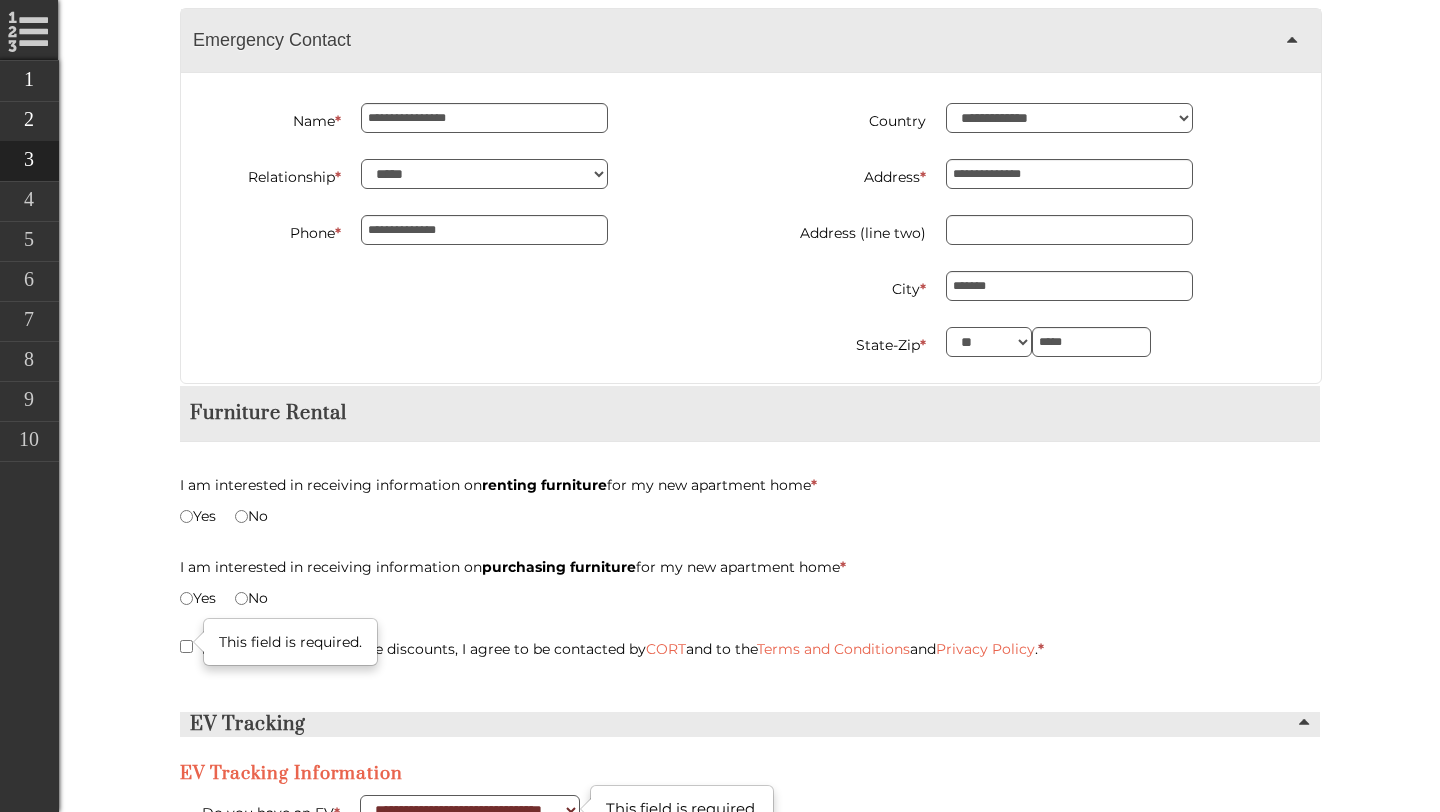 click on "This field is required." at bounding box center [290, 513] 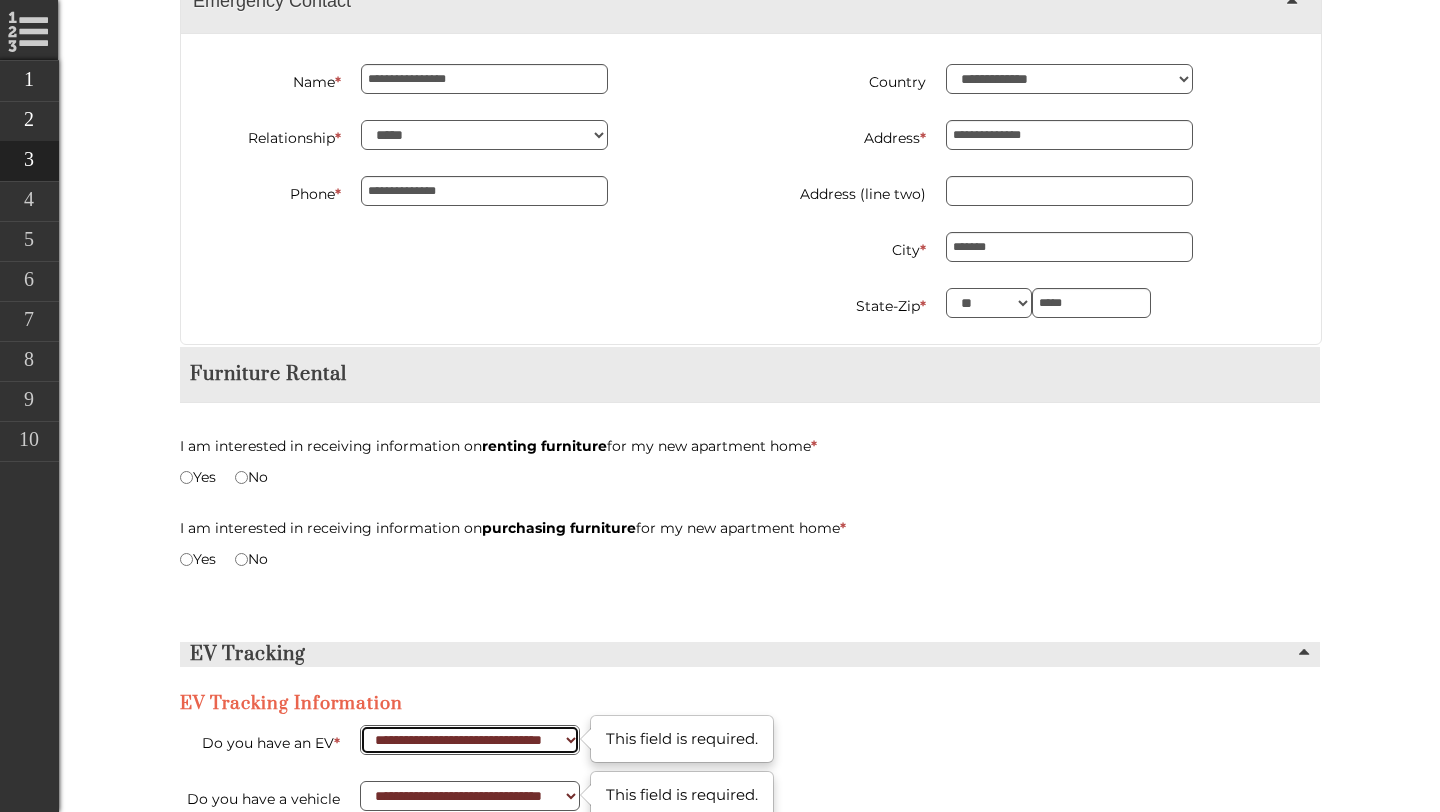 click on "**********" at bounding box center (470, 740) 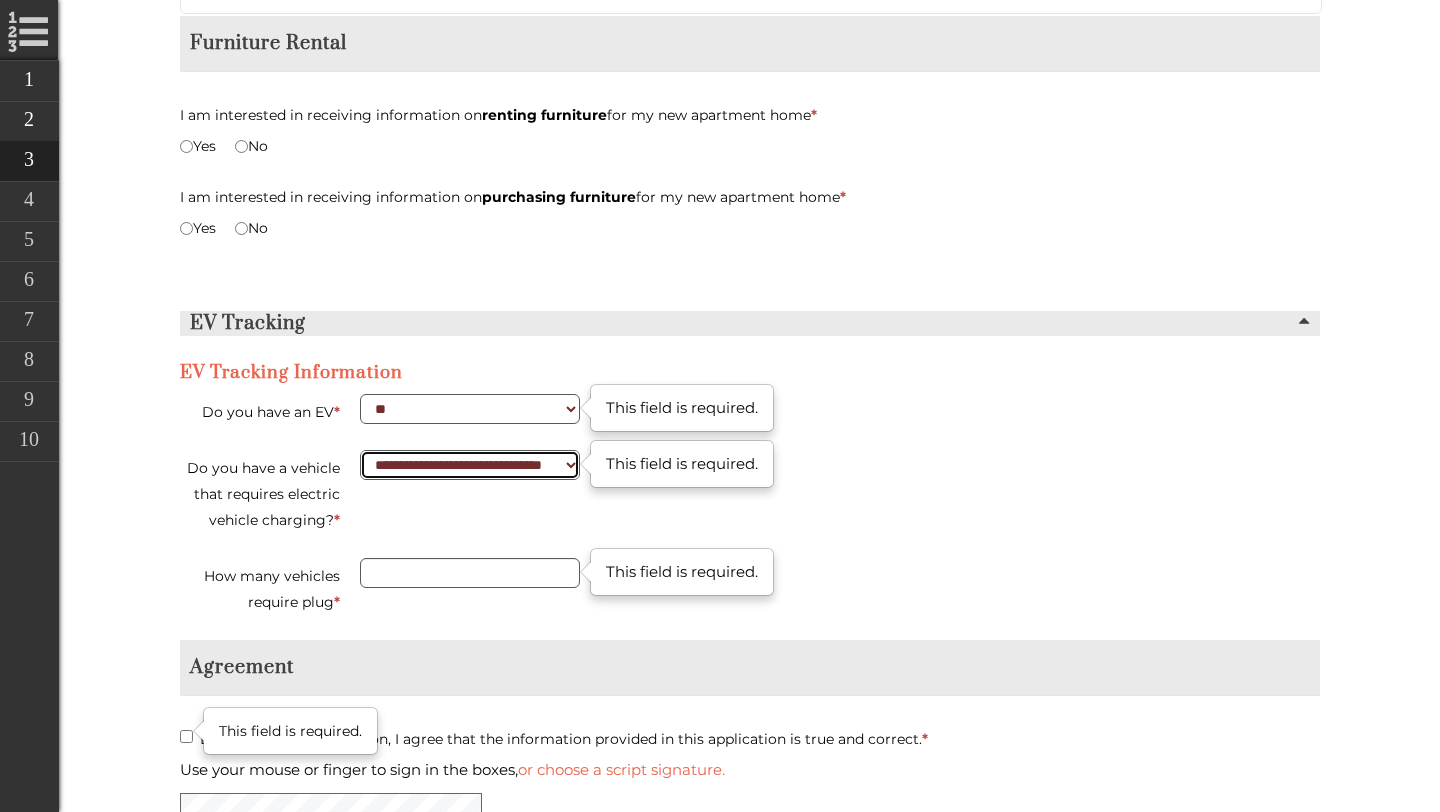click on "**********" at bounding box center (470, 465) 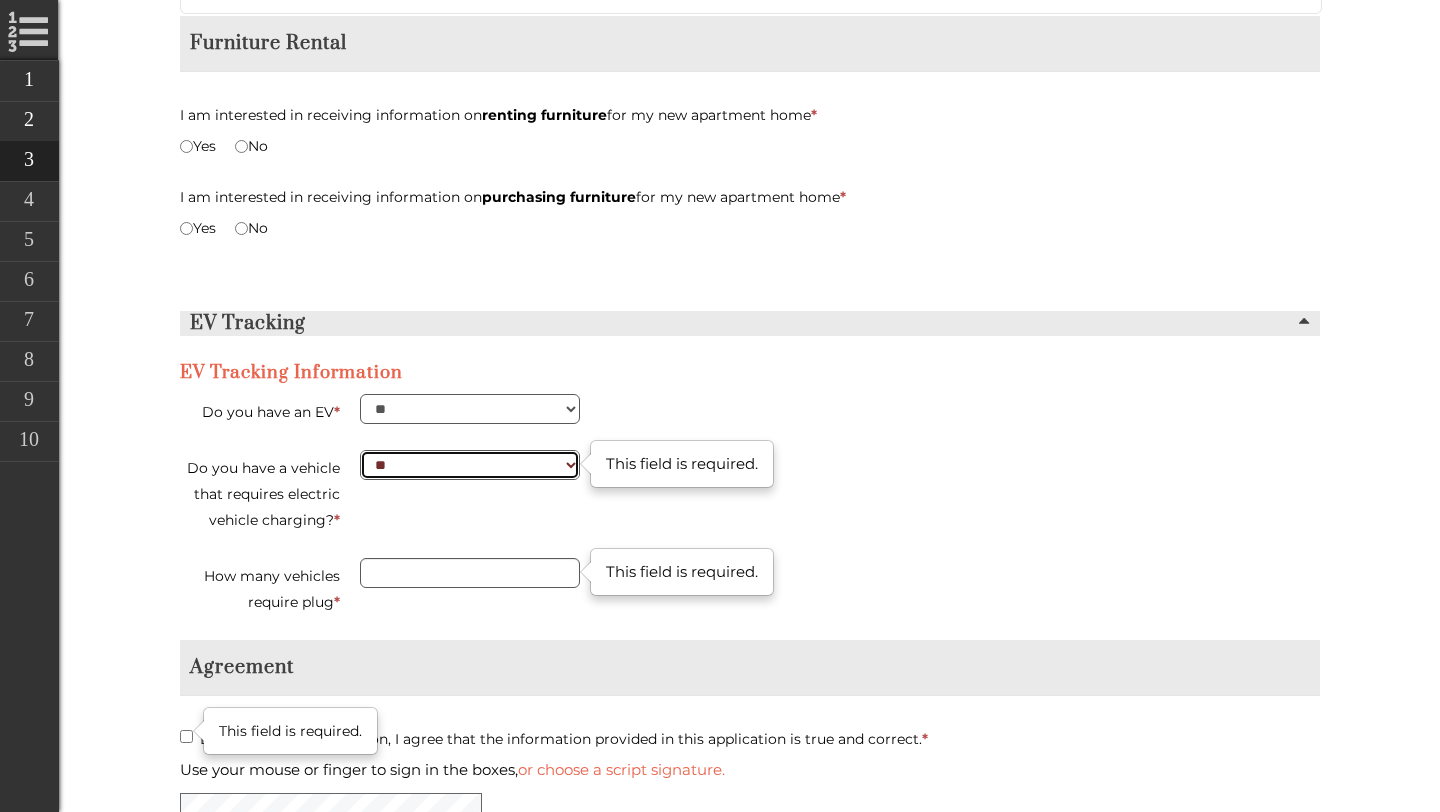 scroll, scrollTop: 4508, scrollLeft: 0, axis: vertical 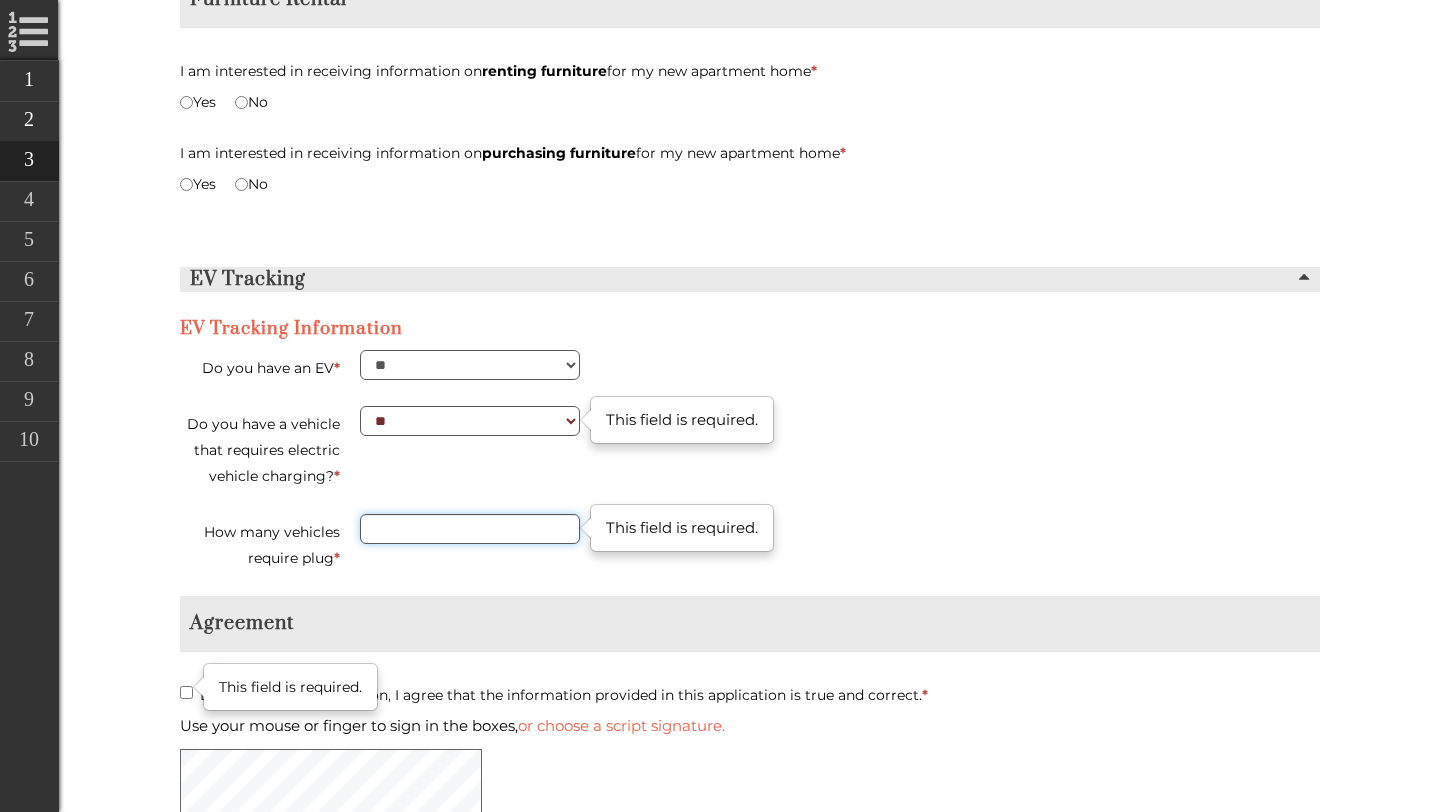 click on "How many vehicles require plug  *" at bounding box center [470, 529] 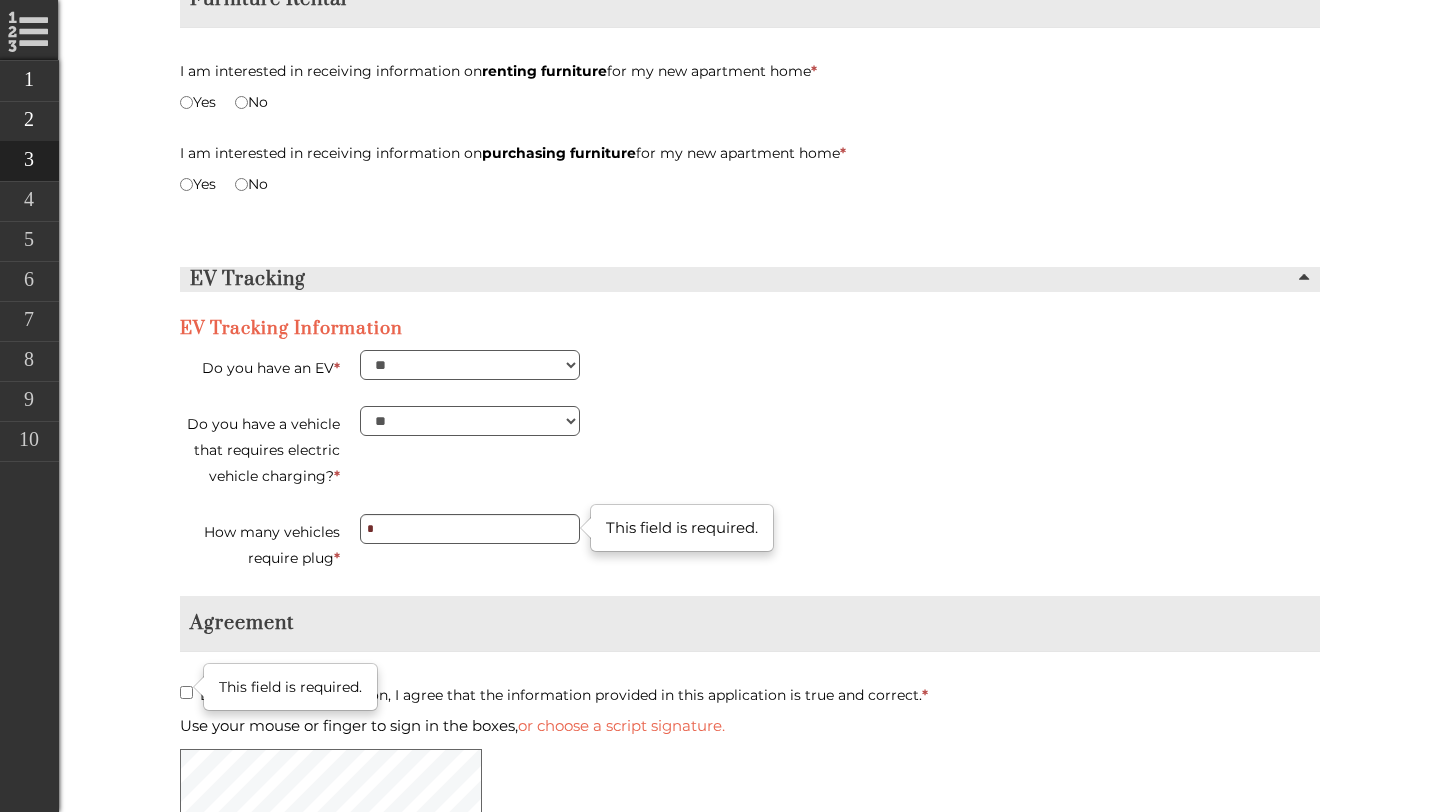 click on "Agreement" at bounding box center (750, 624) 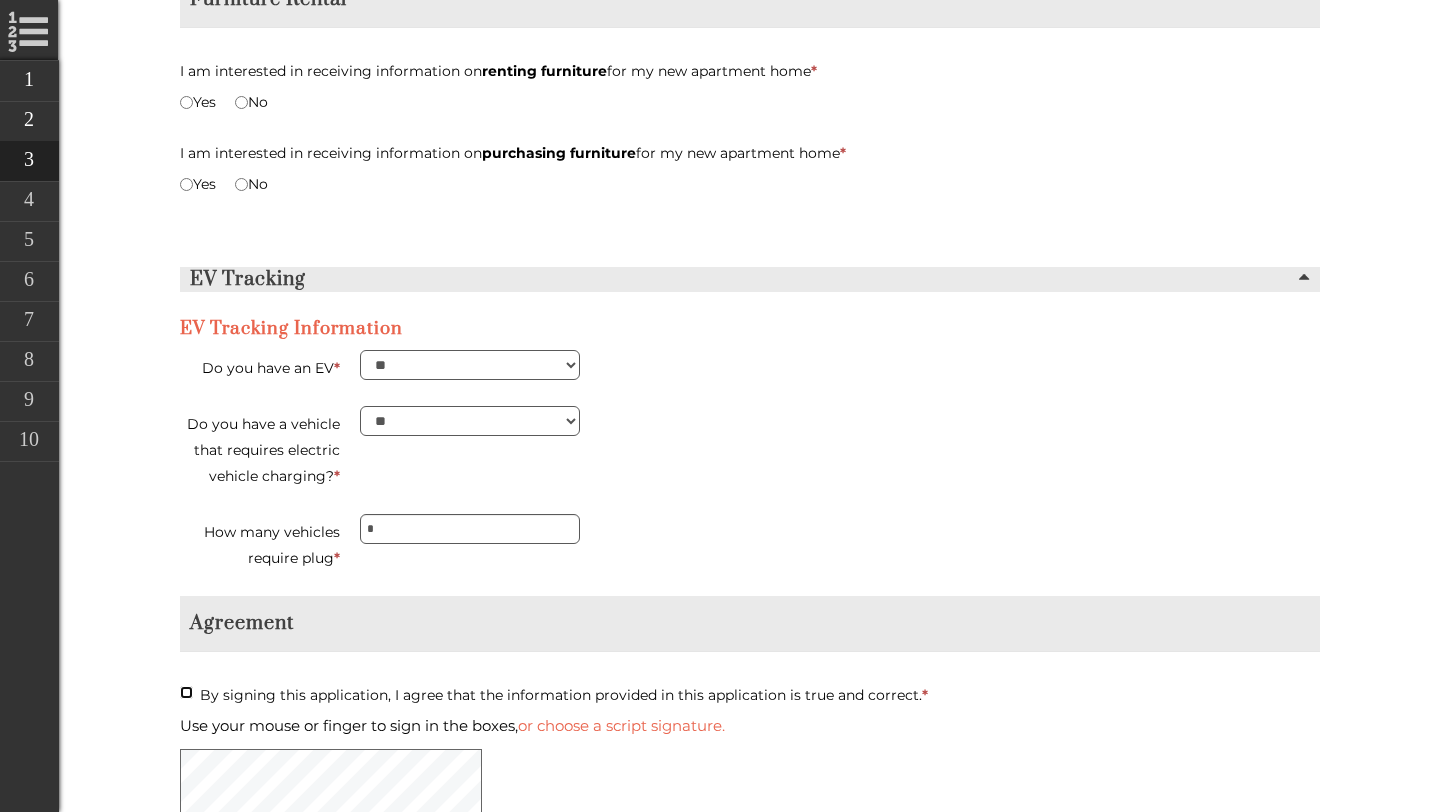 scroll, scrollTop: 4772, scrollLeft: 0, axis: vertical 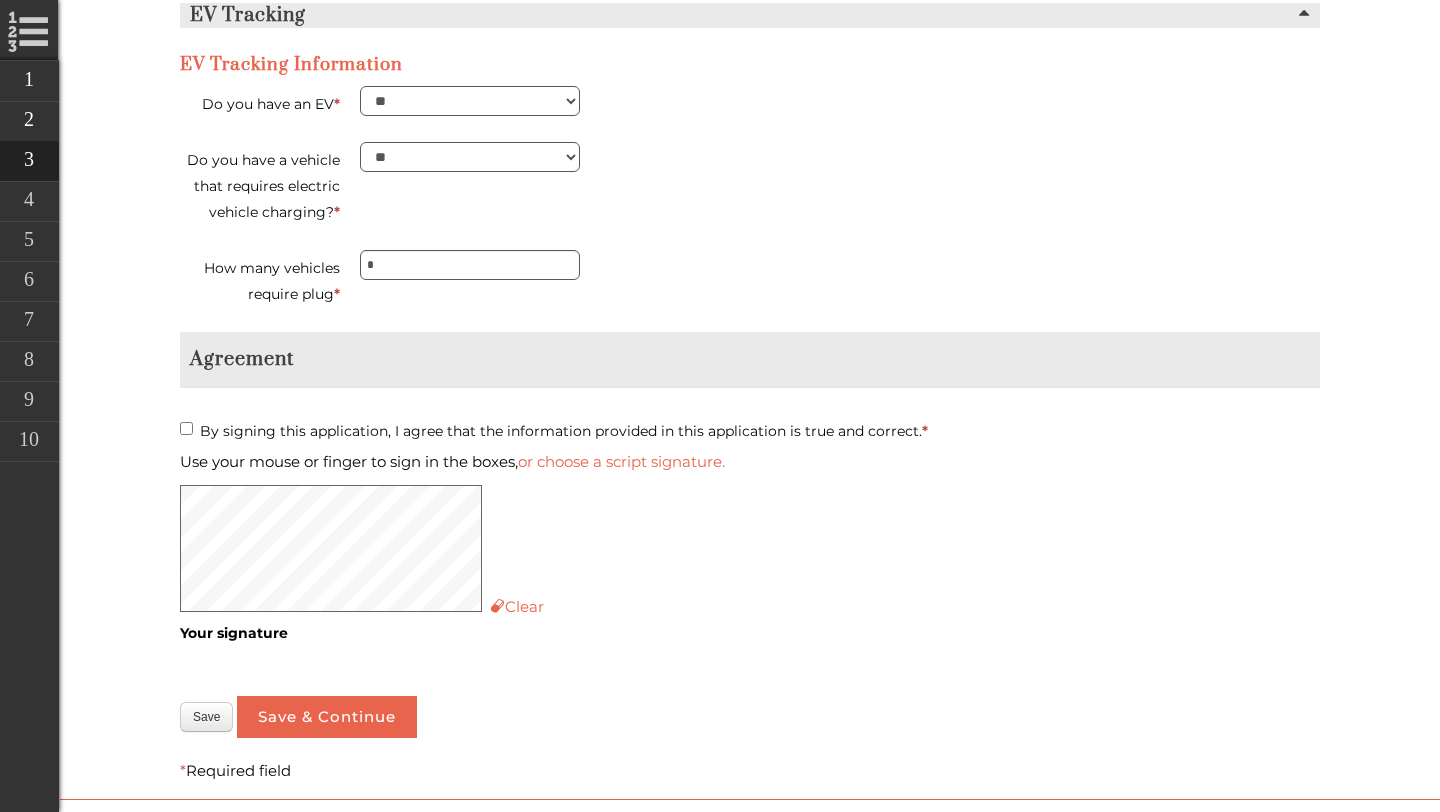 click on "or choose a script signature." at bounding box center [621, 461] 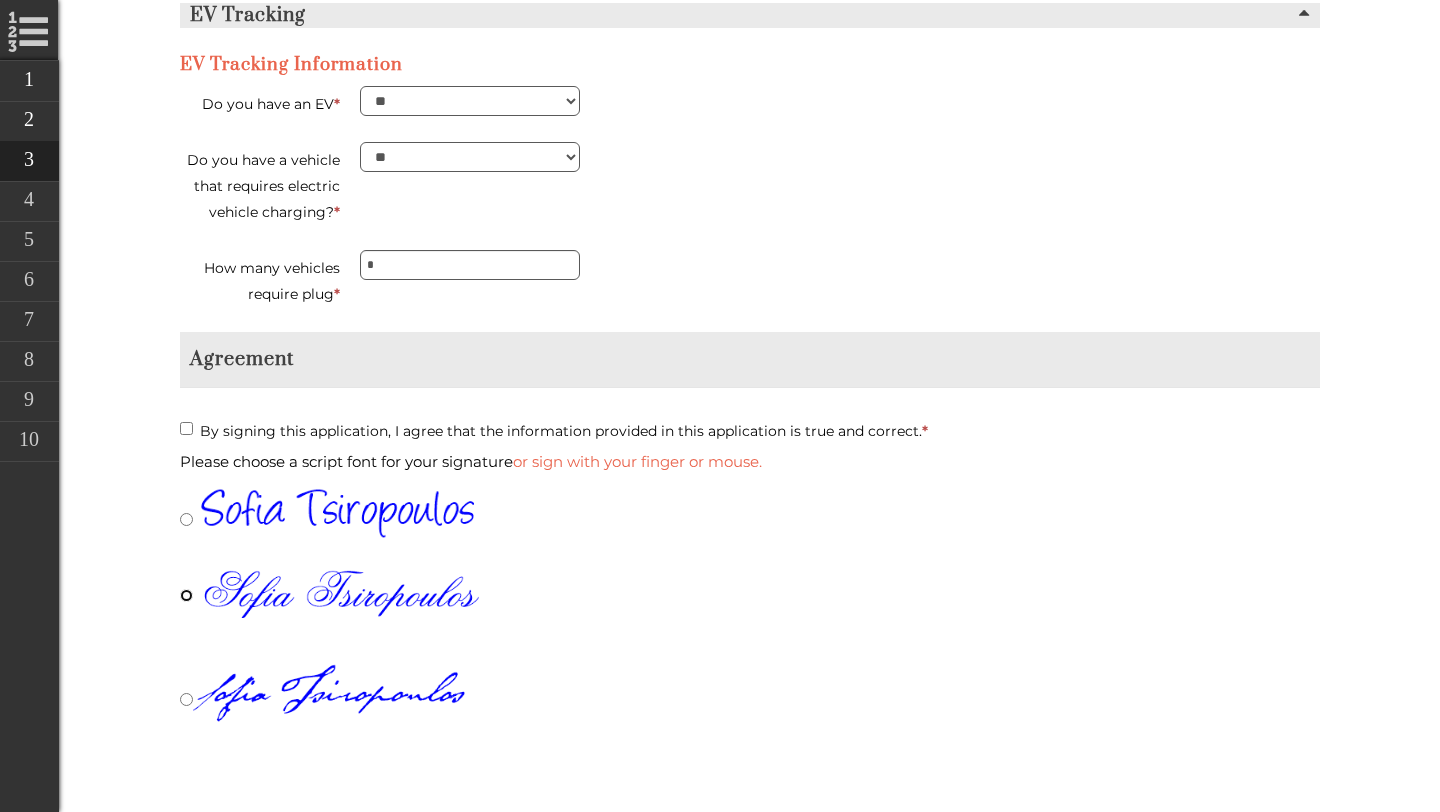 scroll, scrollTop: 5005, scrollLeft: 0, axis: vertical 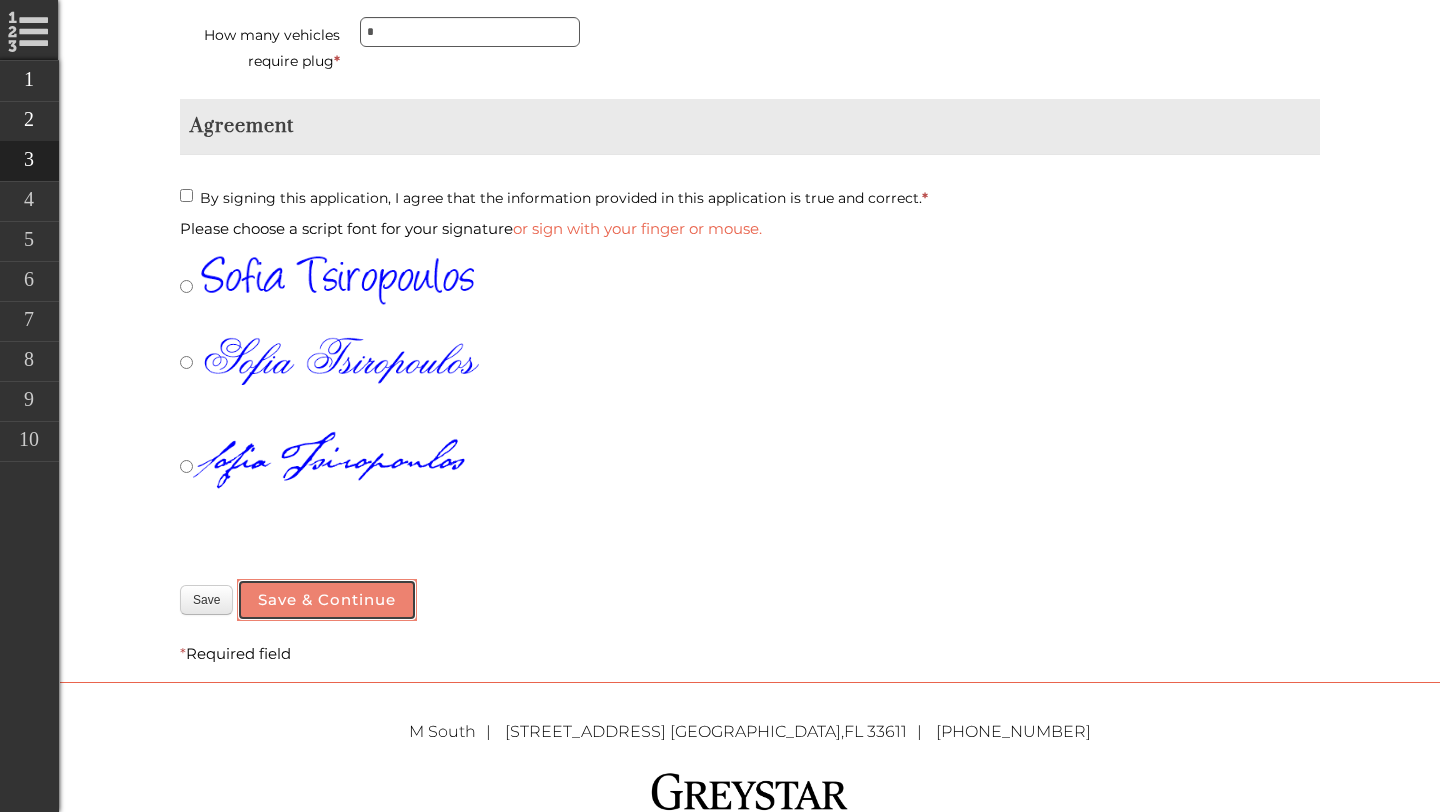 click on "Save & Continue" at bounding box center (327, 600) 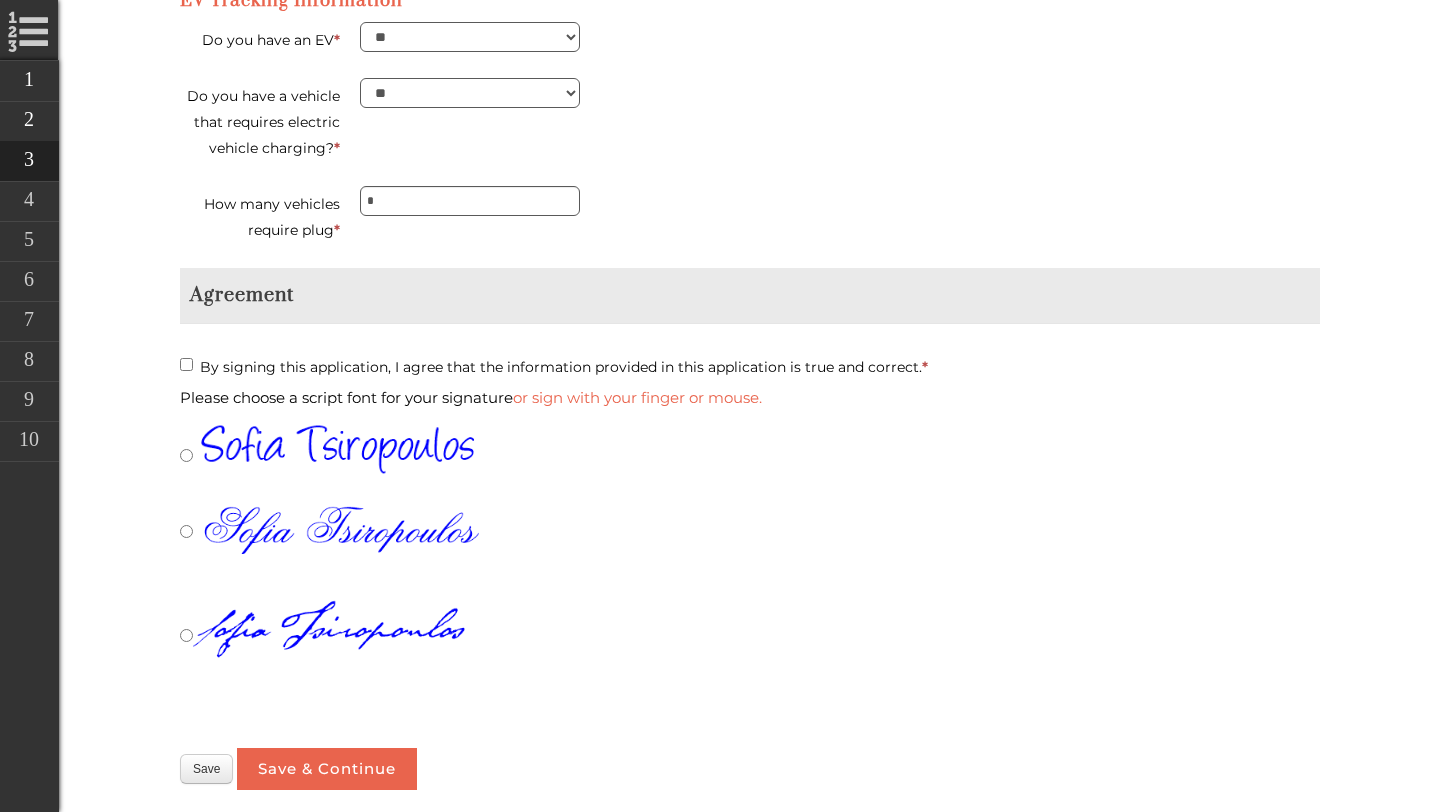 scroll, scrollTop: 5147, scrollLeft: 0, axis: vertical 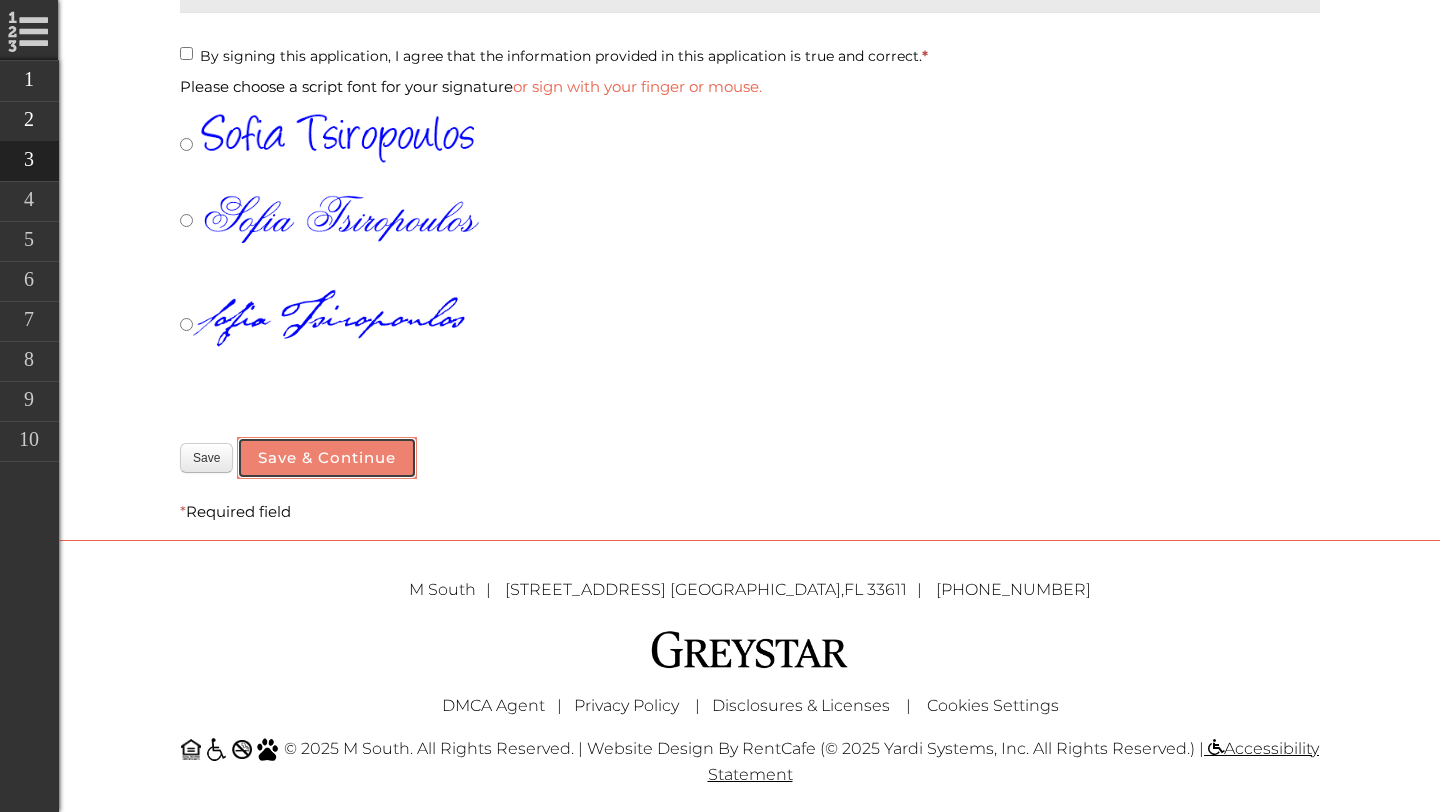 click on "Save & Continue" at bounding box center [327, 458] 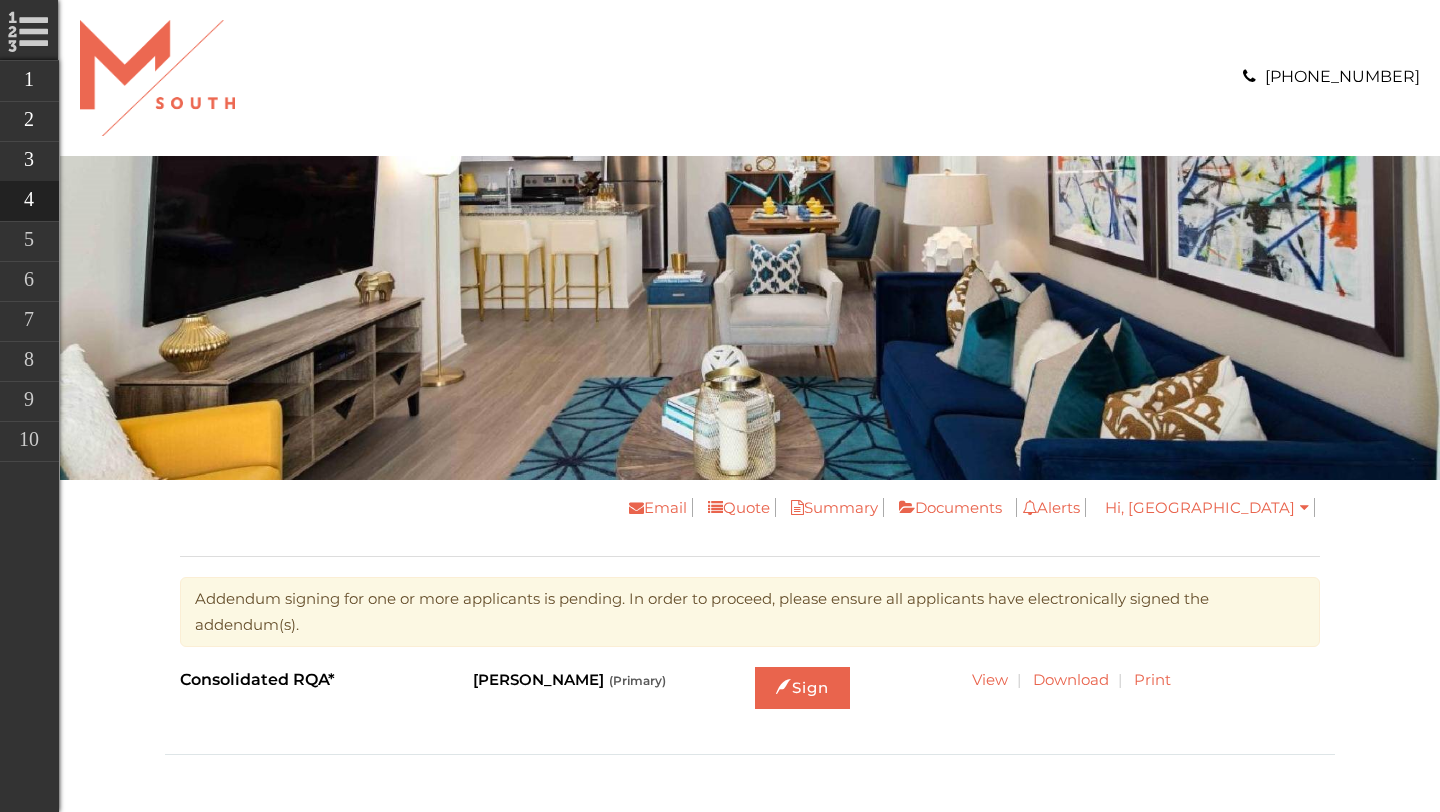 scroll, scrollTop: 0, scrollLeft: 0, axis: both 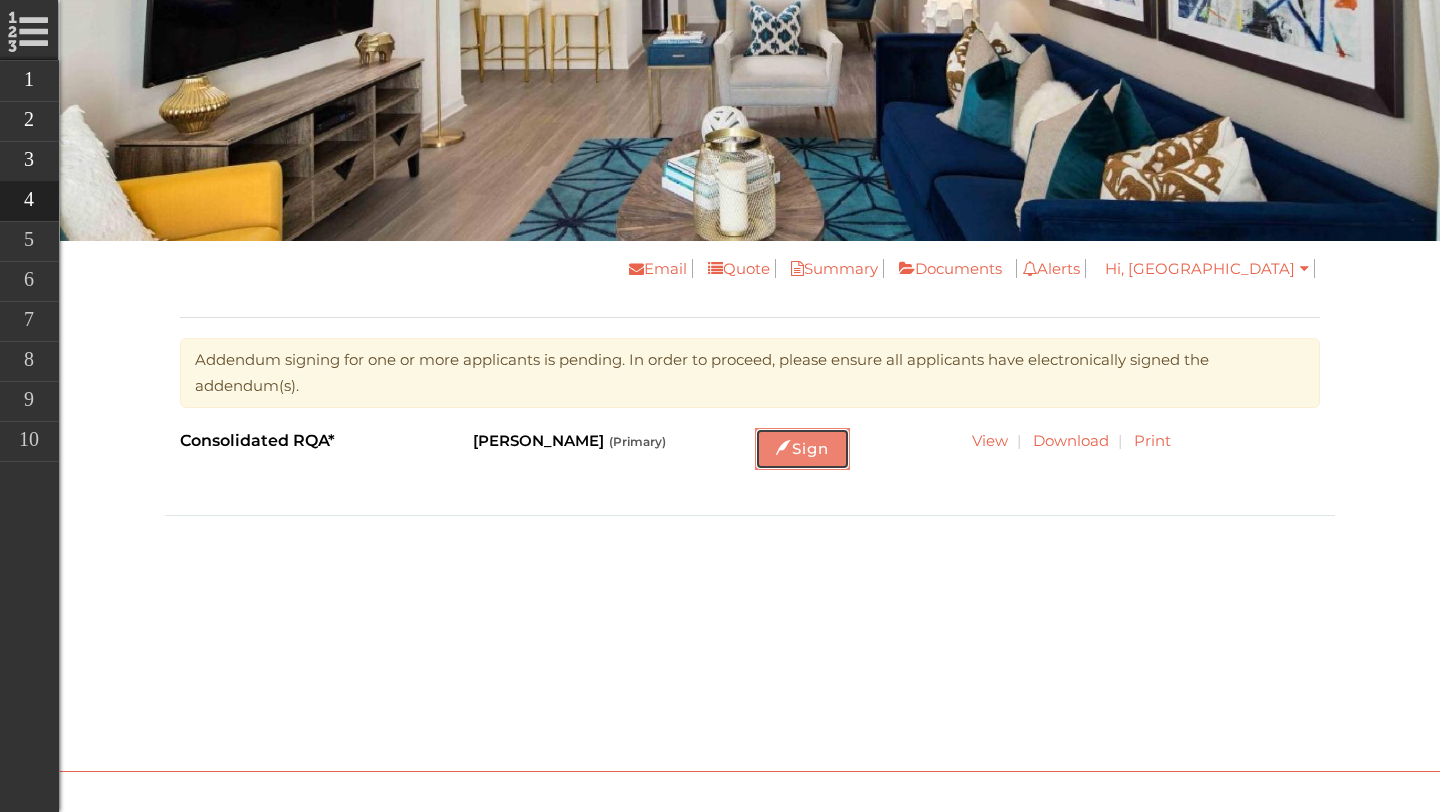 click on "Sign" at bounding box center (802, 449) 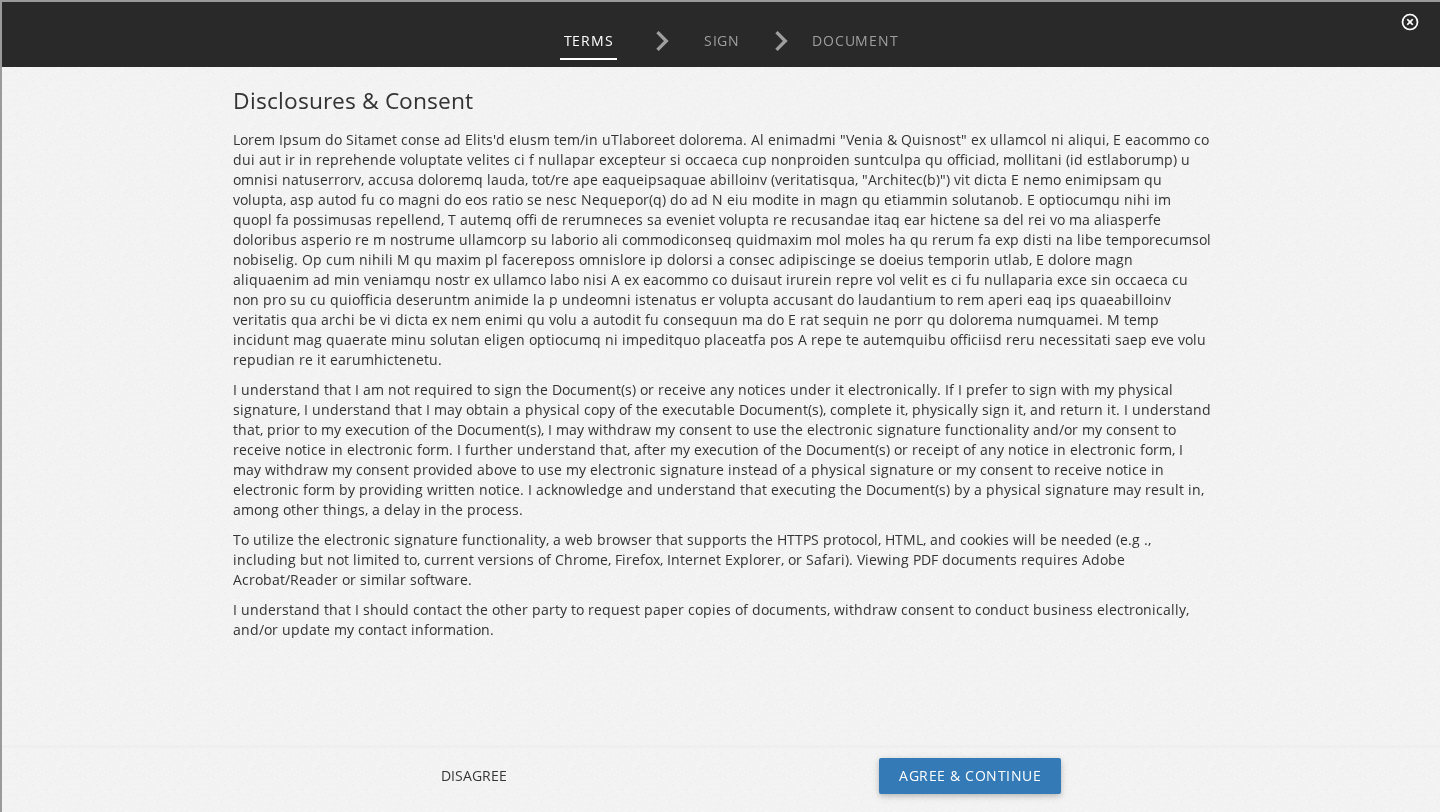 scroll, scrollTop: 0, scrollLeft: 0, axis: both 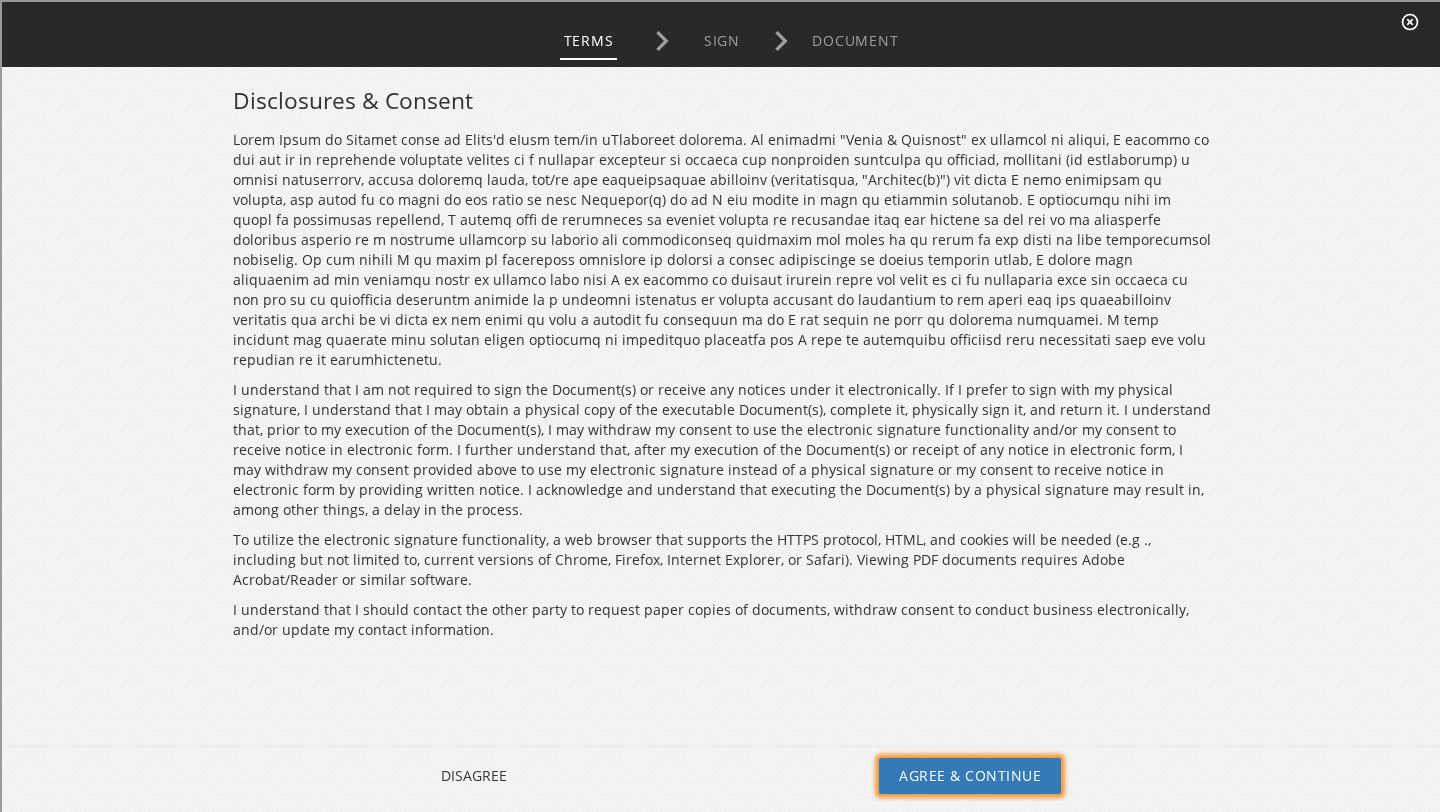 click on "Agree & Continue" at bounding box center (968, 774) 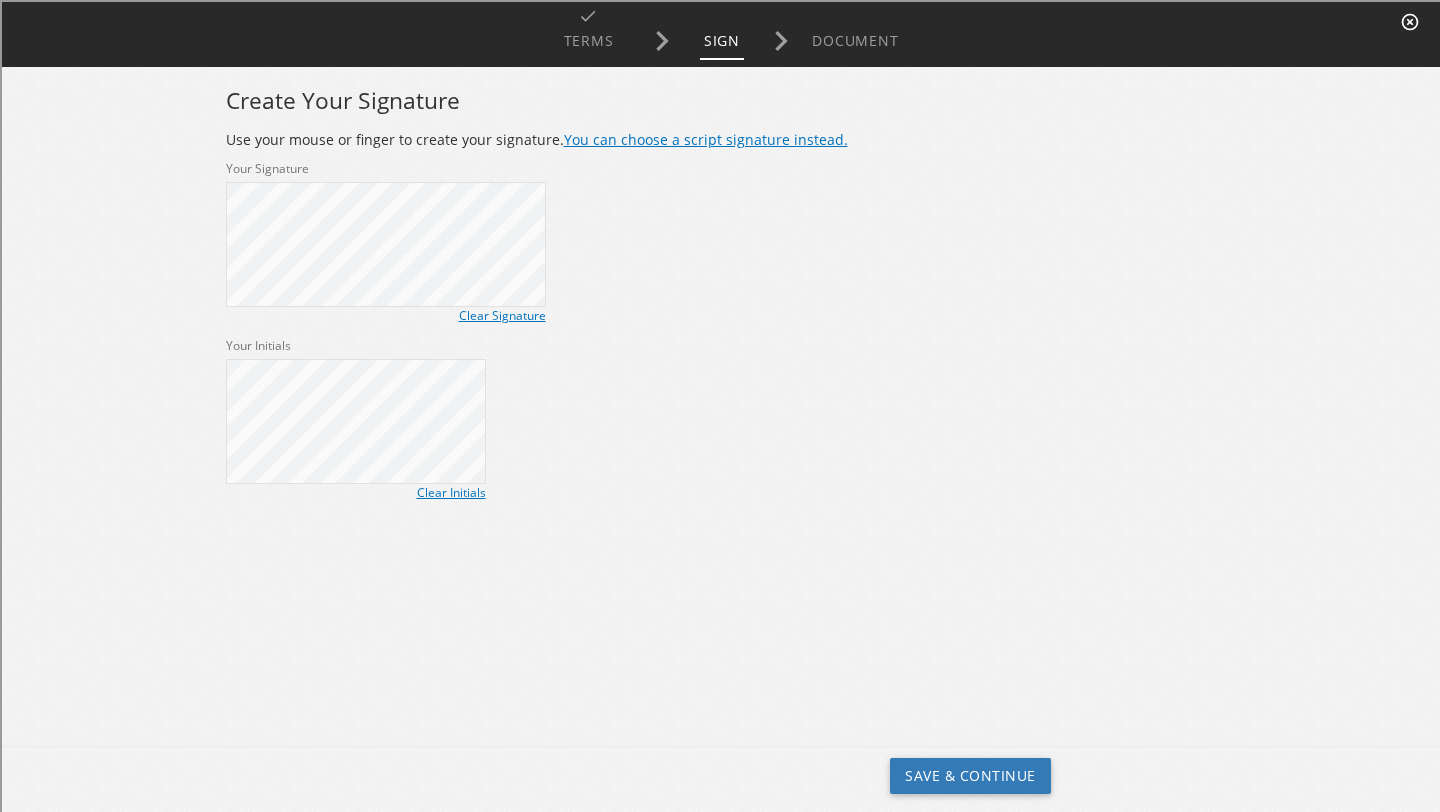 click on "You can choose a script signature instead." at bounding box center (704, 137) 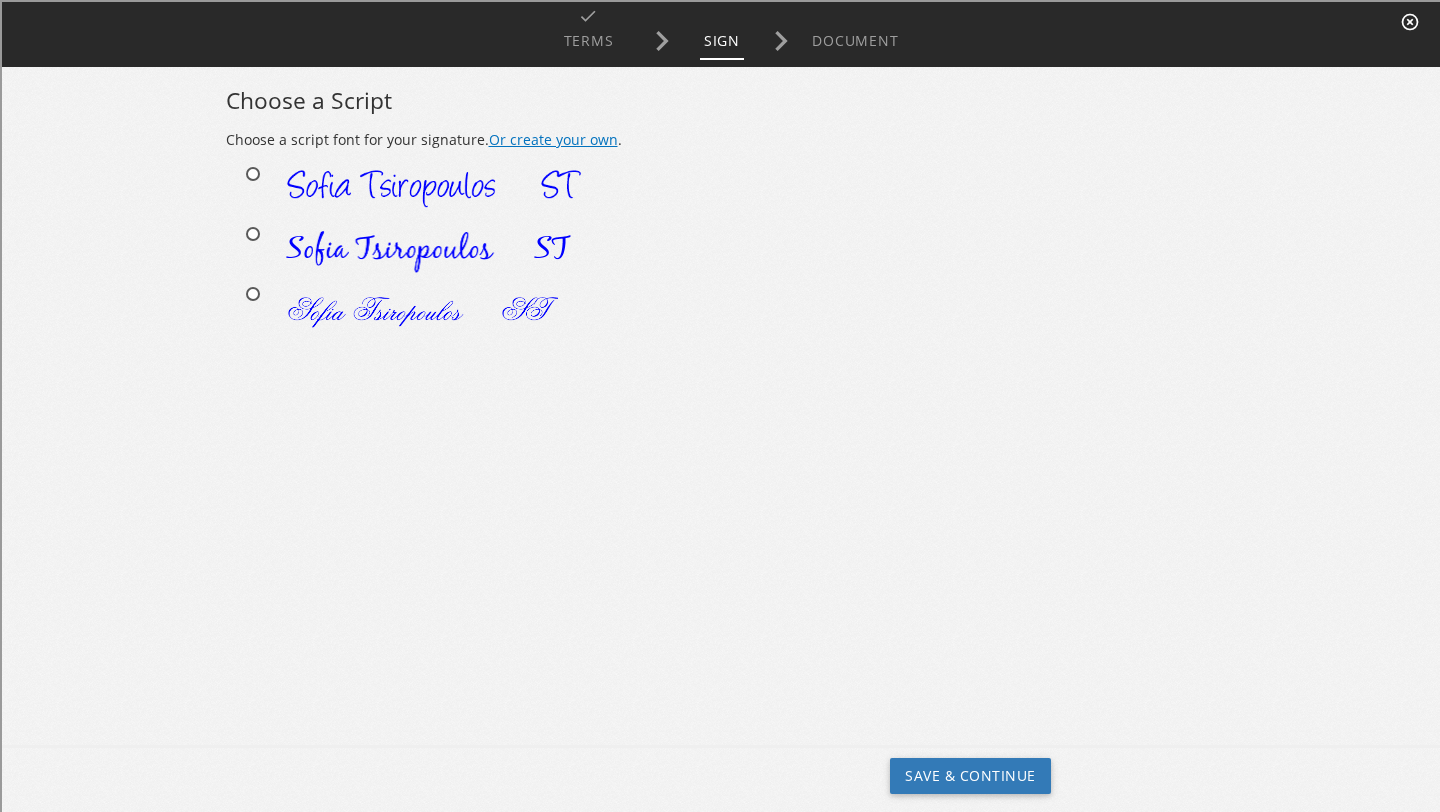click at bounding box center [400, 297] 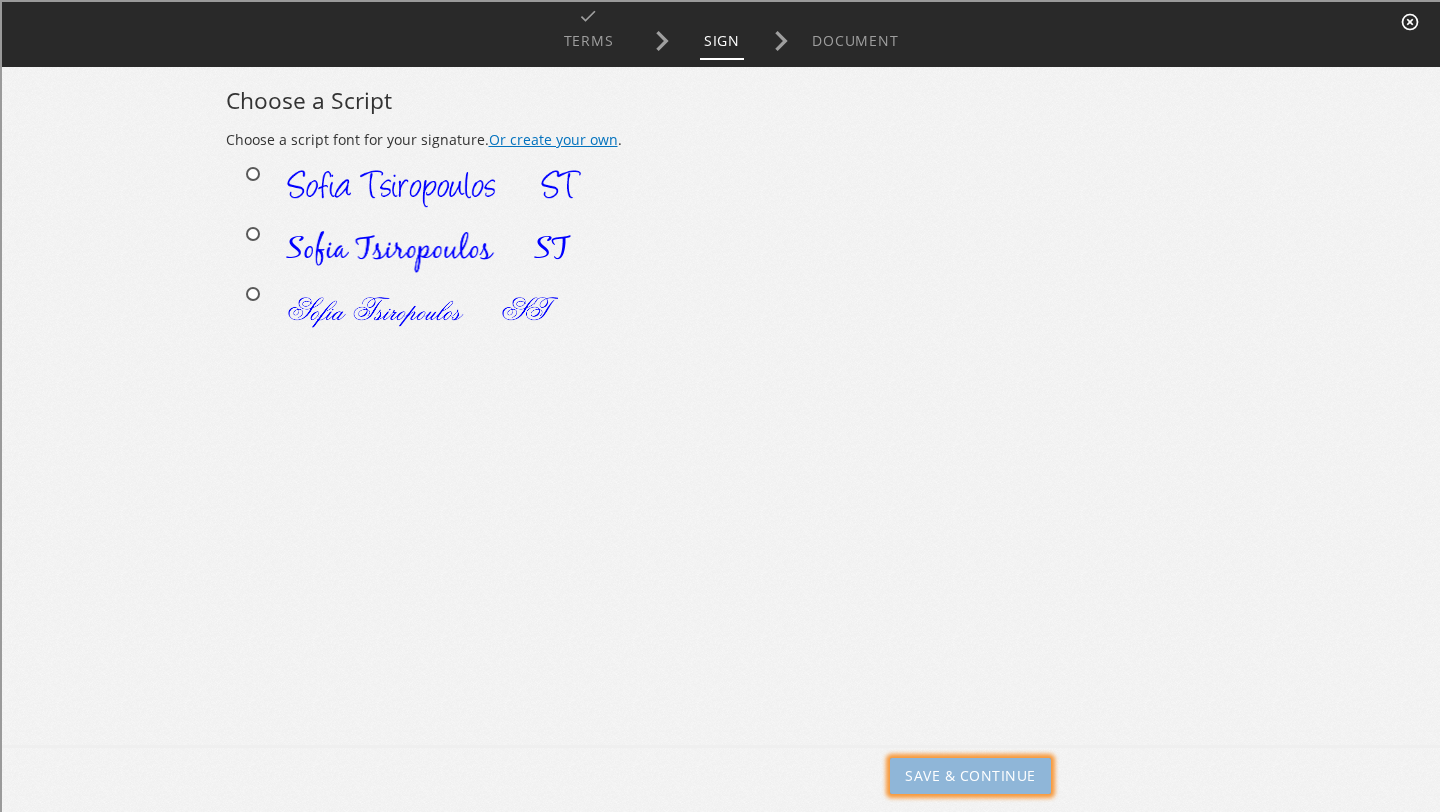click on "Save & Continue" at bounding box center [968, 774] 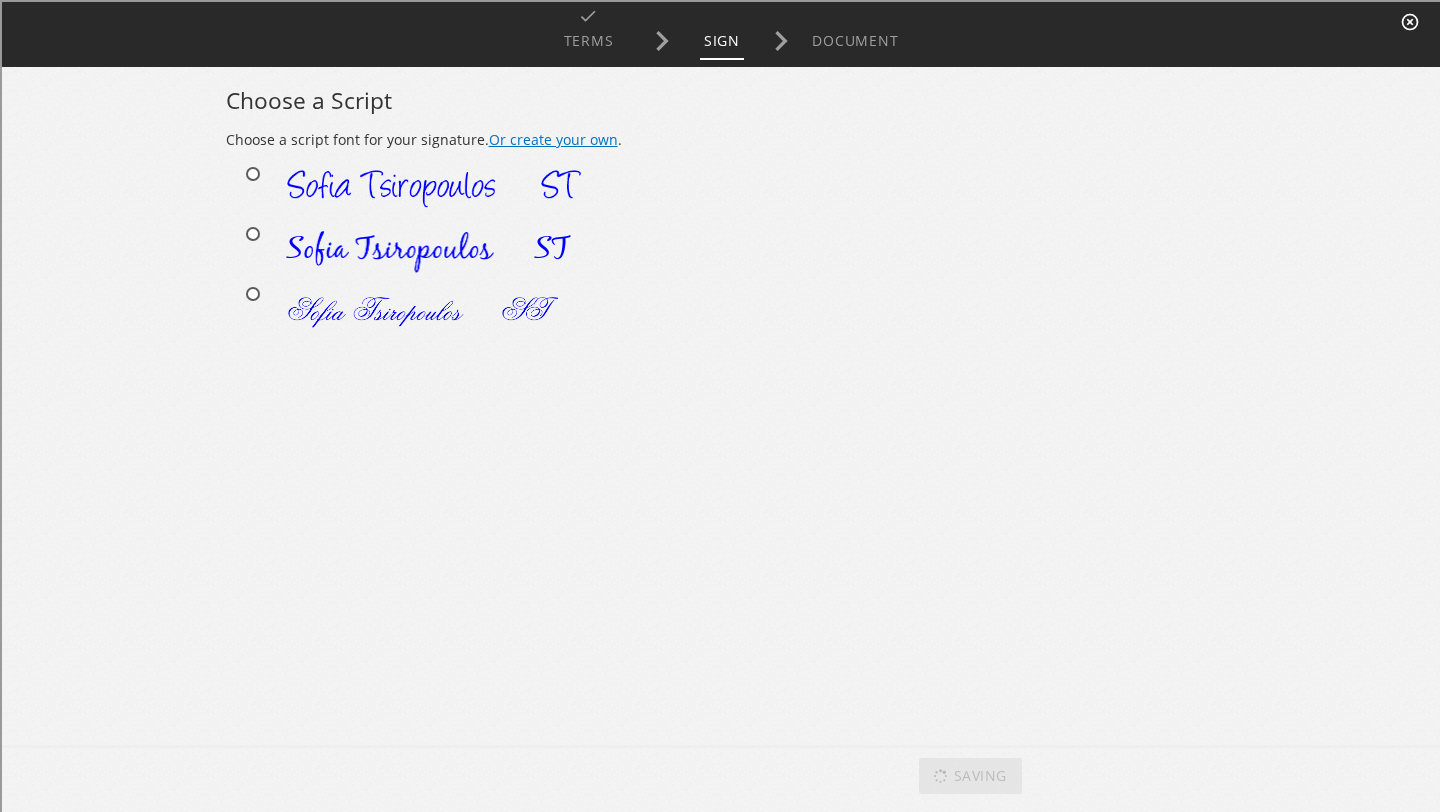 scroll, scrollTop: 10, scrollLeft: 0, axis: vertical 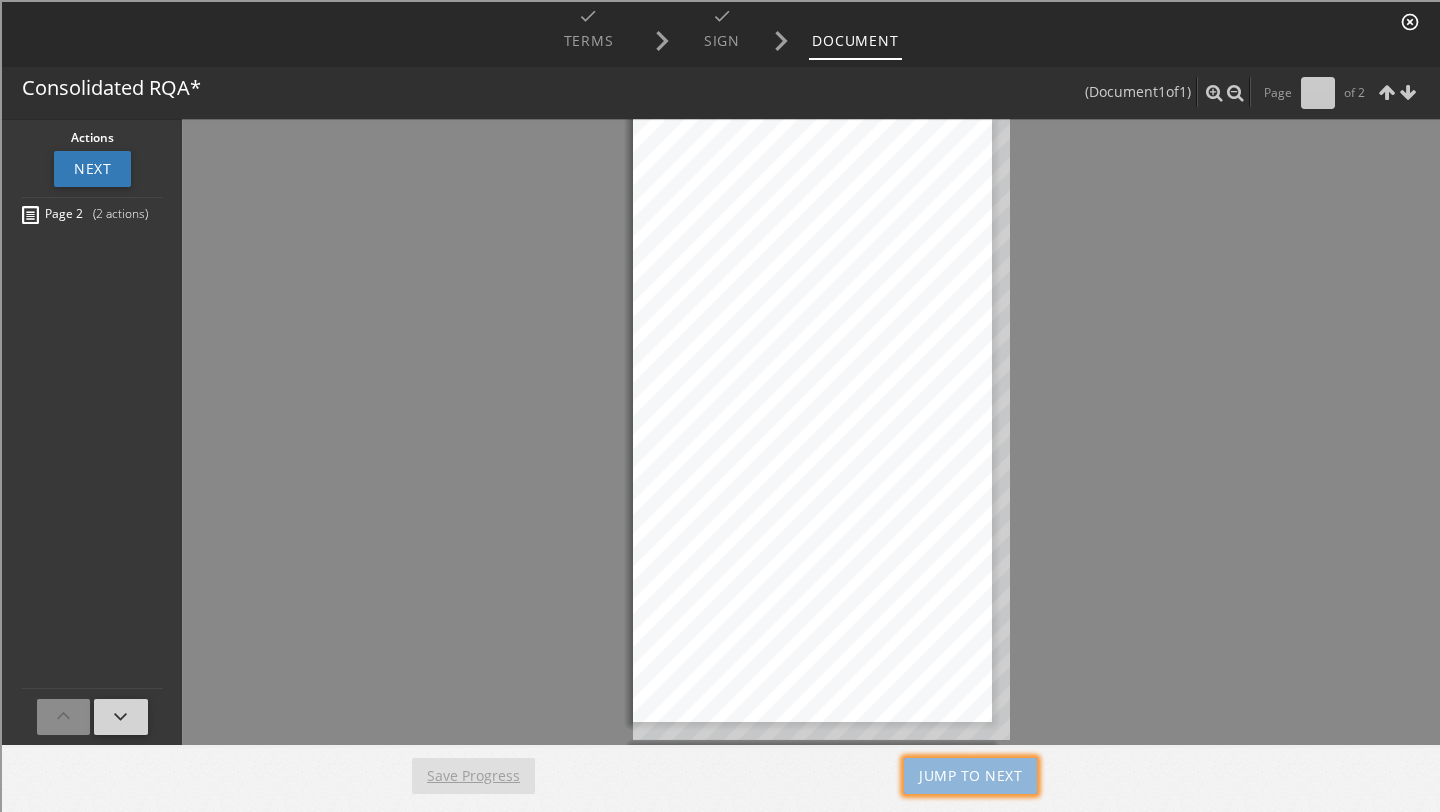 click on "Jump to Next" at bounding box center (968, 774) 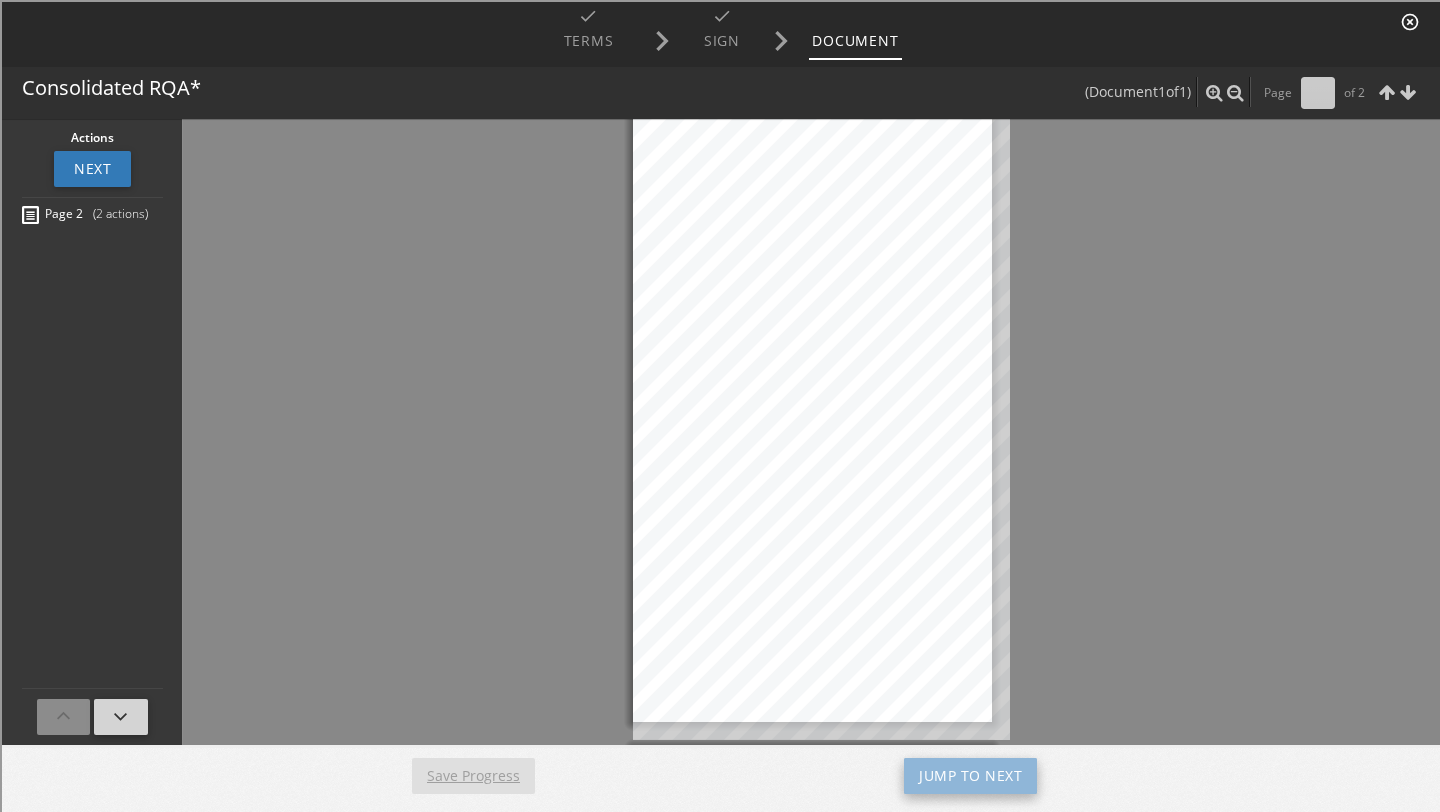 type on "*" 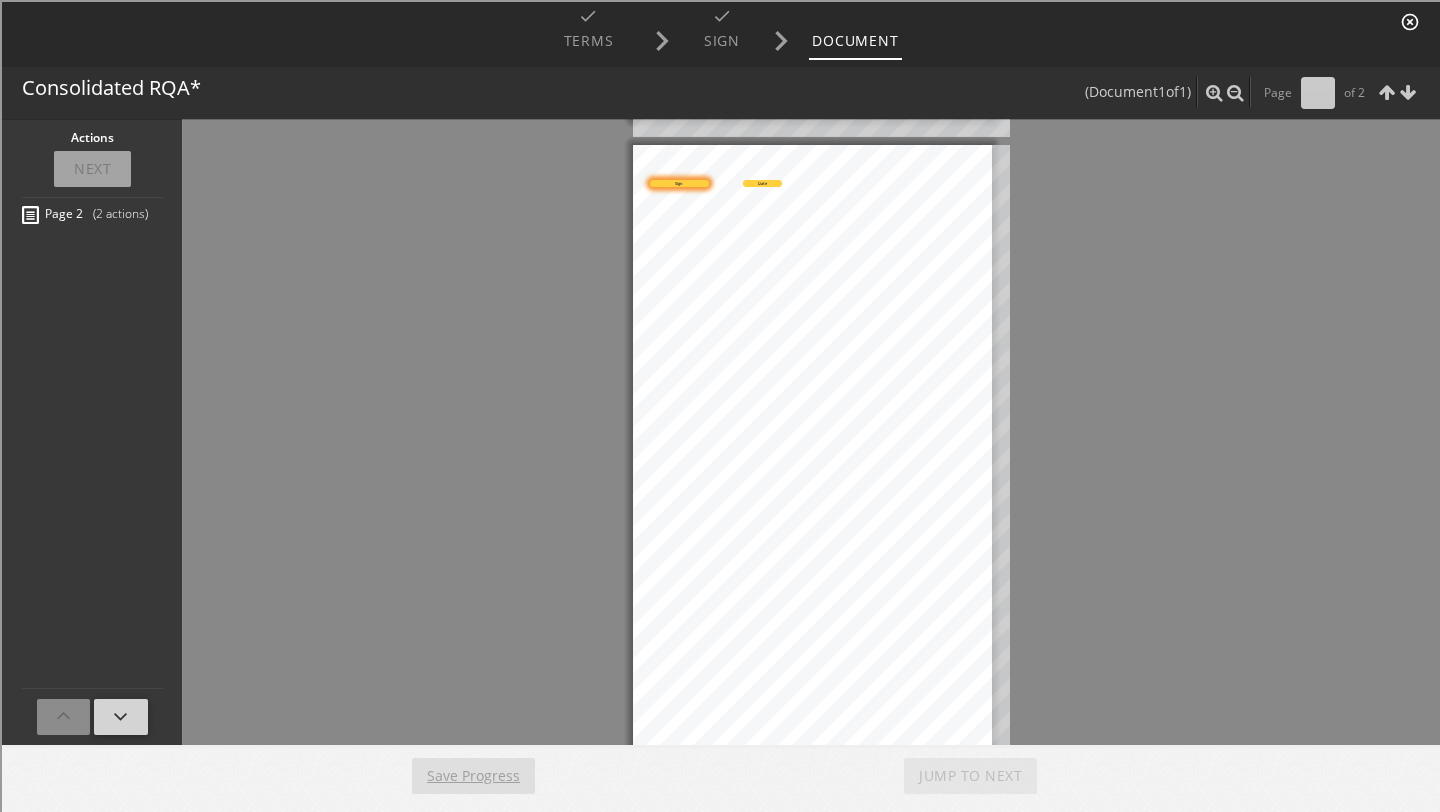 click on "Sign" at bounding box center [677, 181] 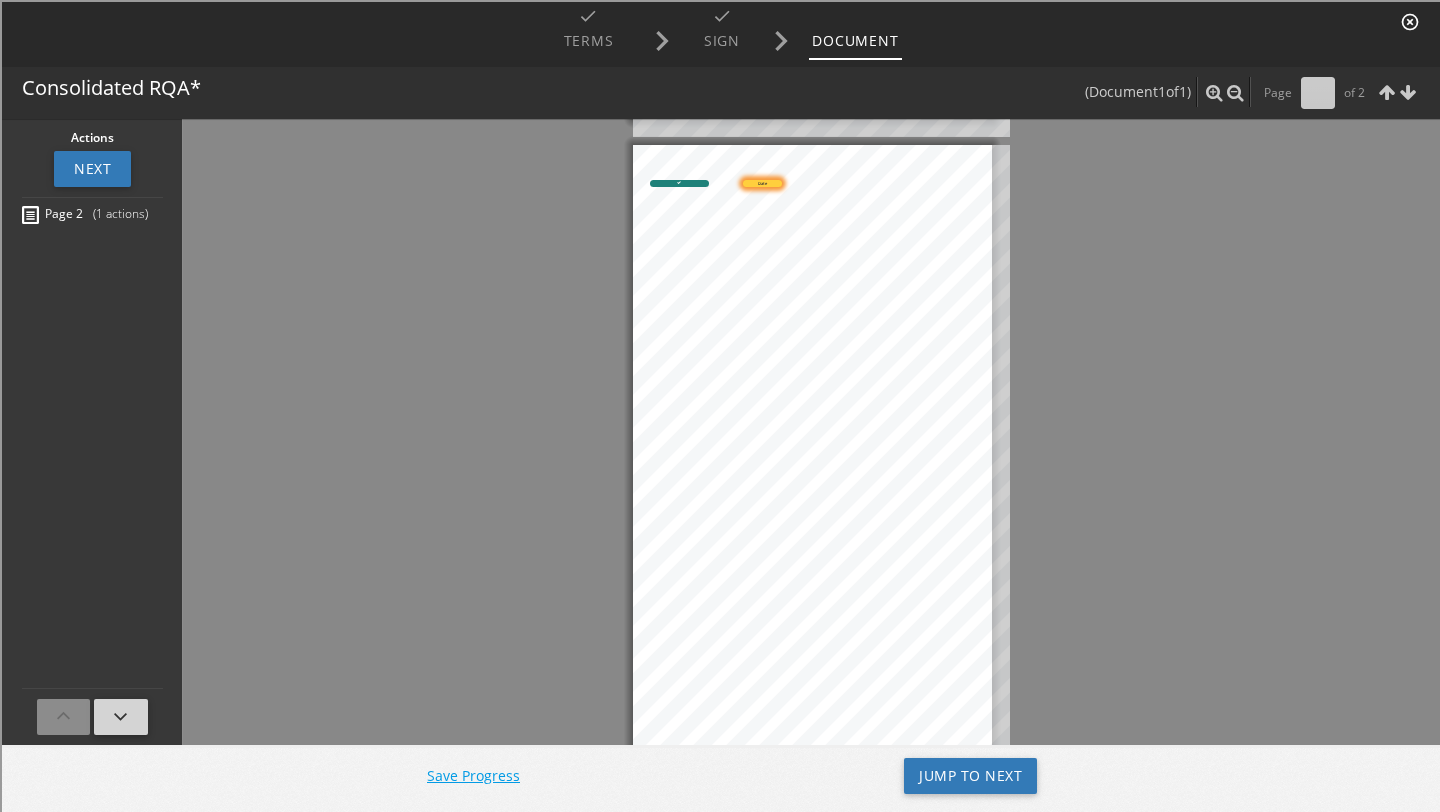 click on "Date" at bounding box center (760, 181) 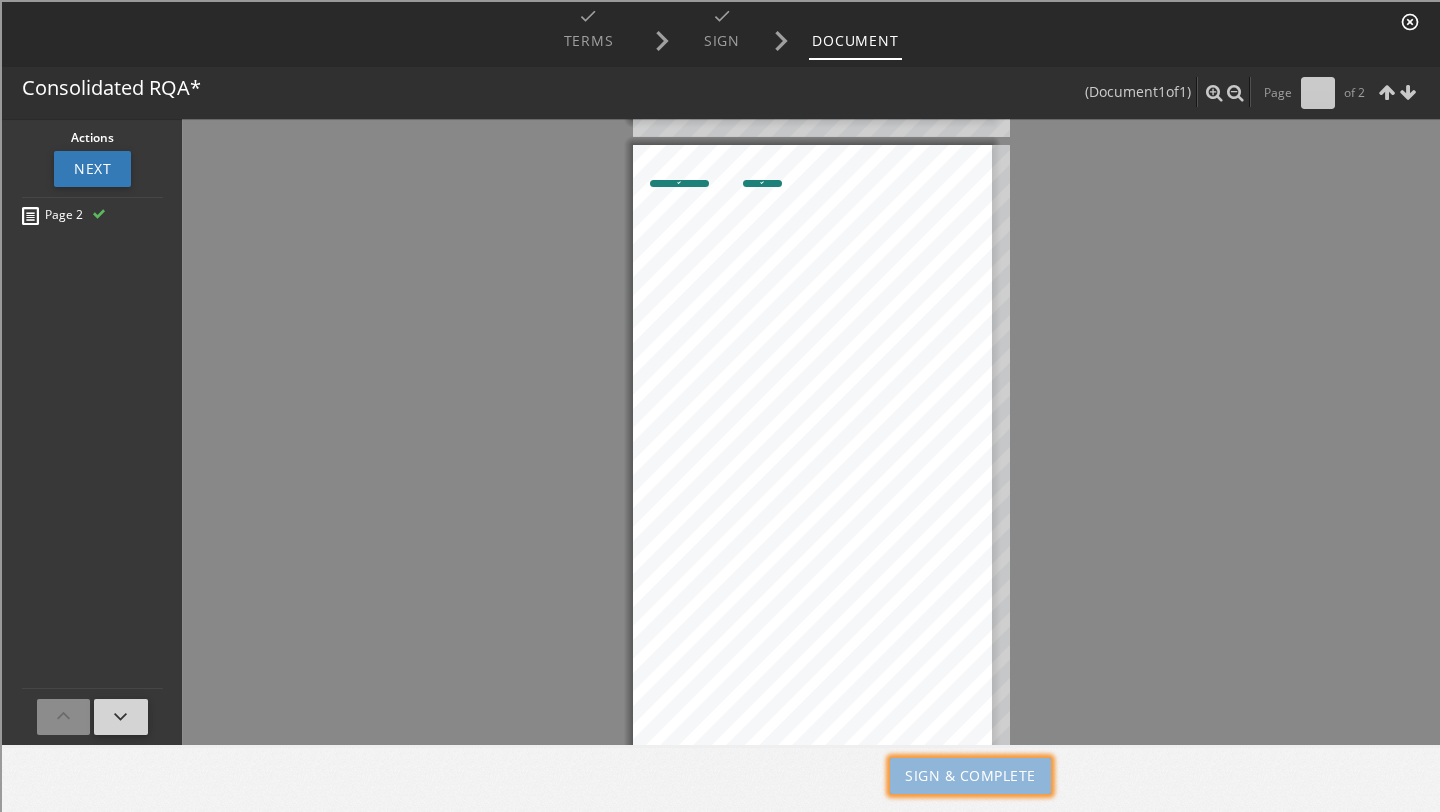 click on "Sign & Complete" at bounding box center [968, 774] 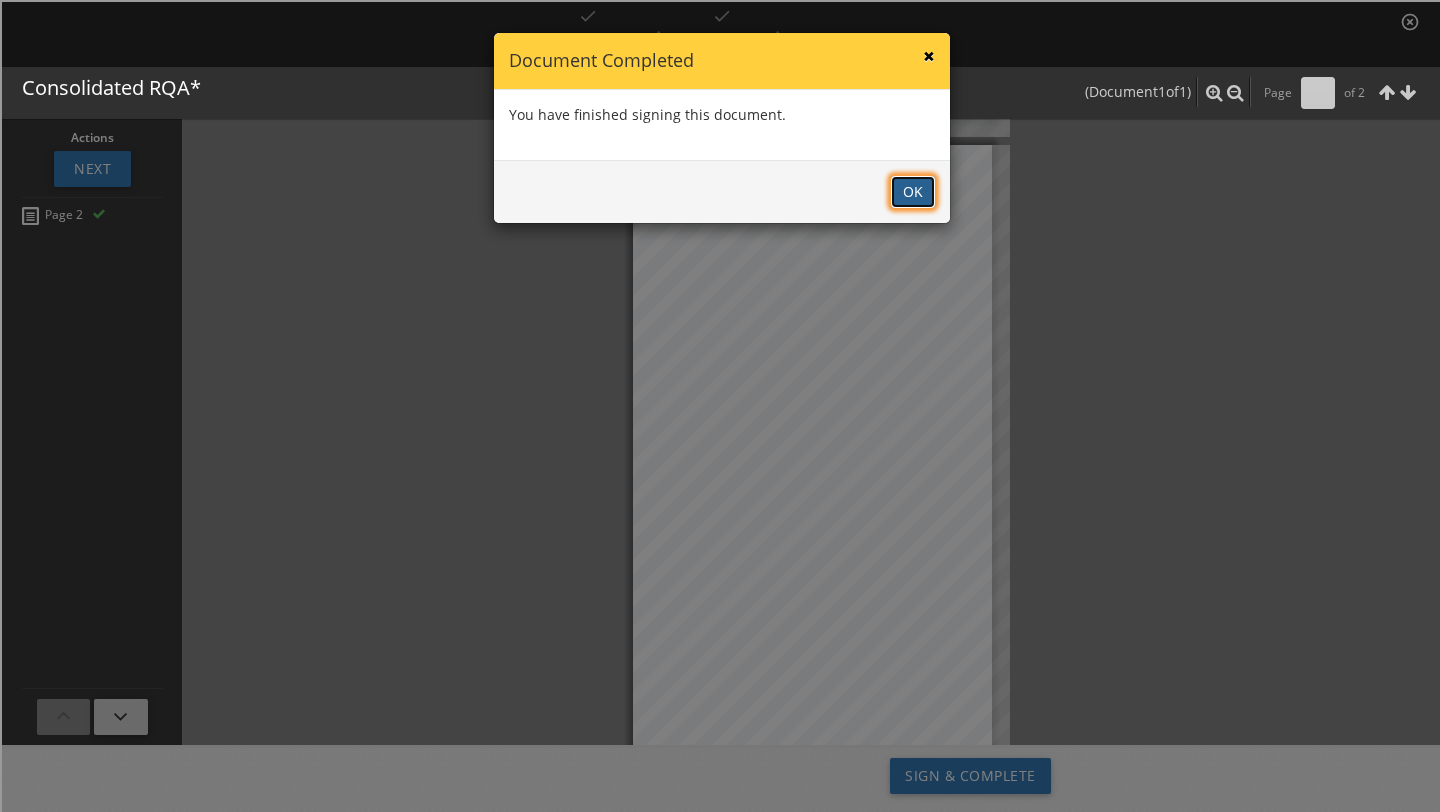 click on "OK" at bounding box center [911, 190] 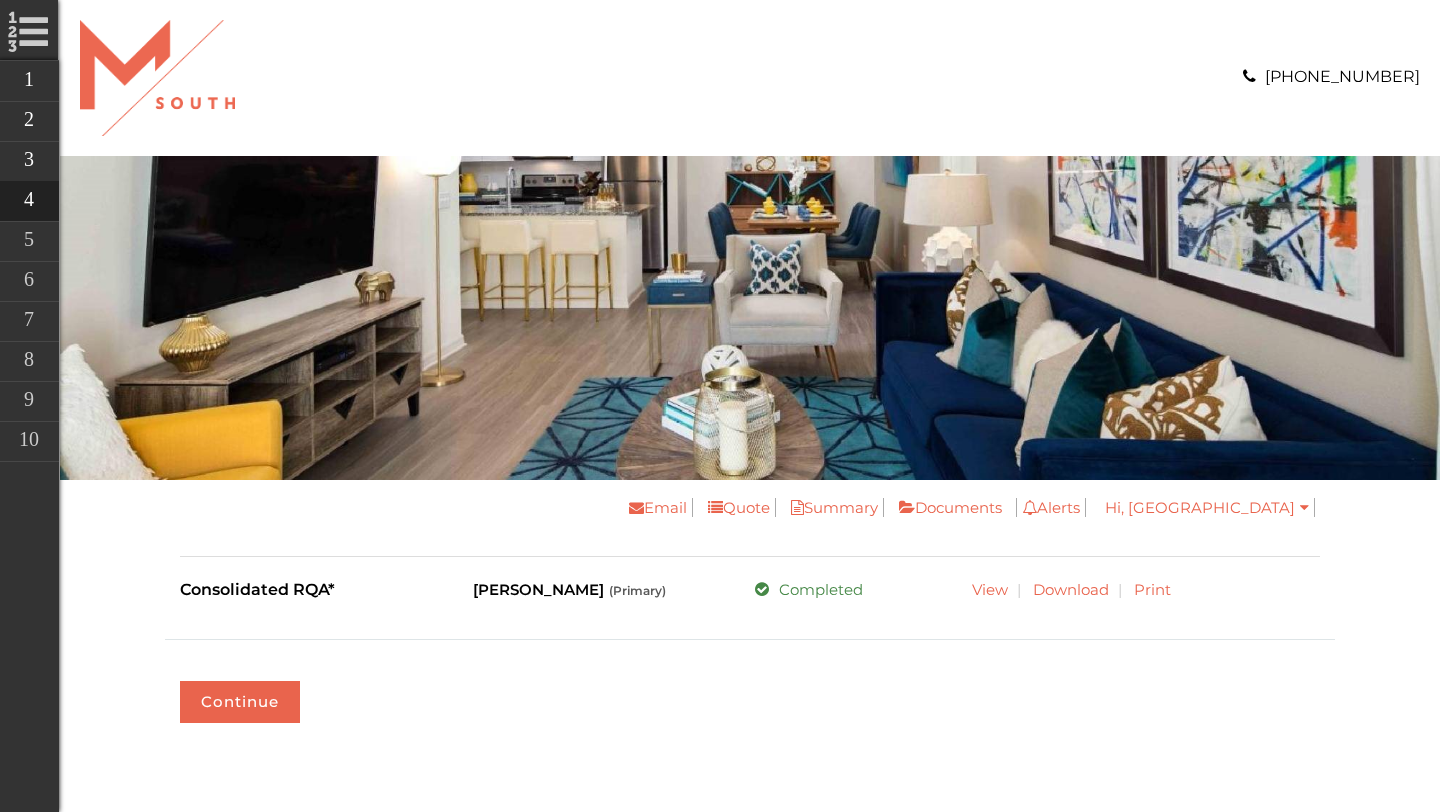 scroll, scrollTop: 238, scrollLeft: 0, axis: vertical 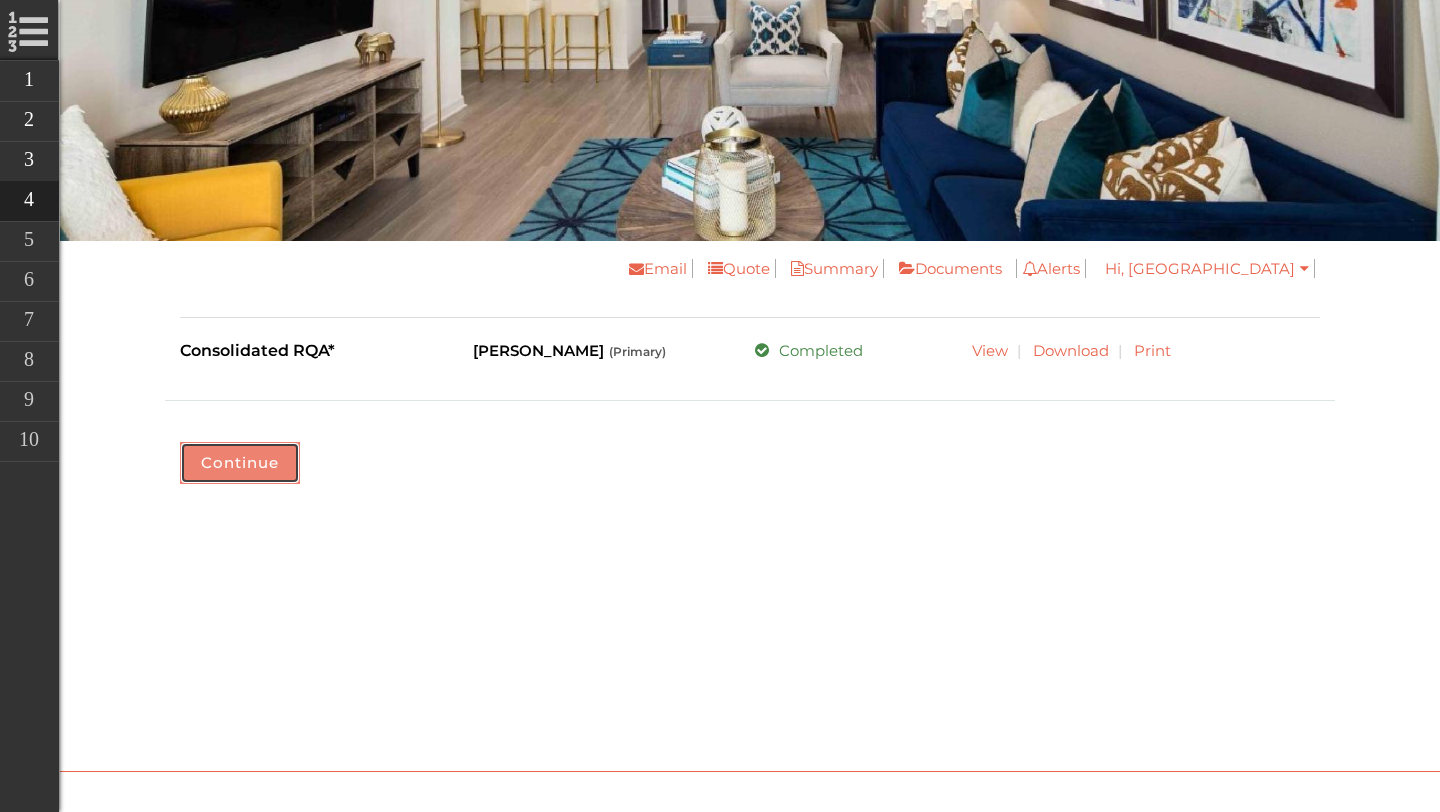 click on "Continue" at bounding box center (240, 463) 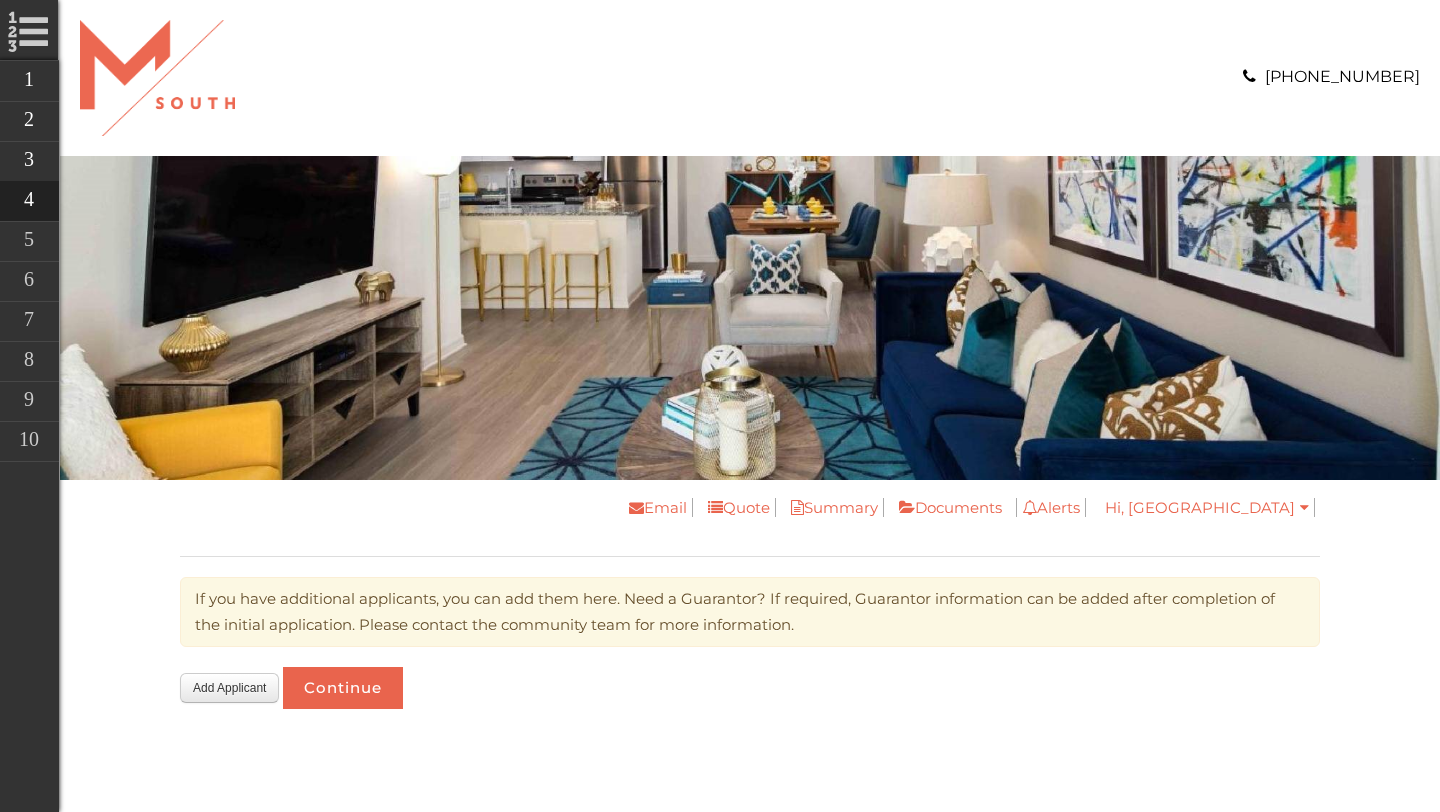 scroll, scrollTop: 0, scrollLeft: 0, axis: both 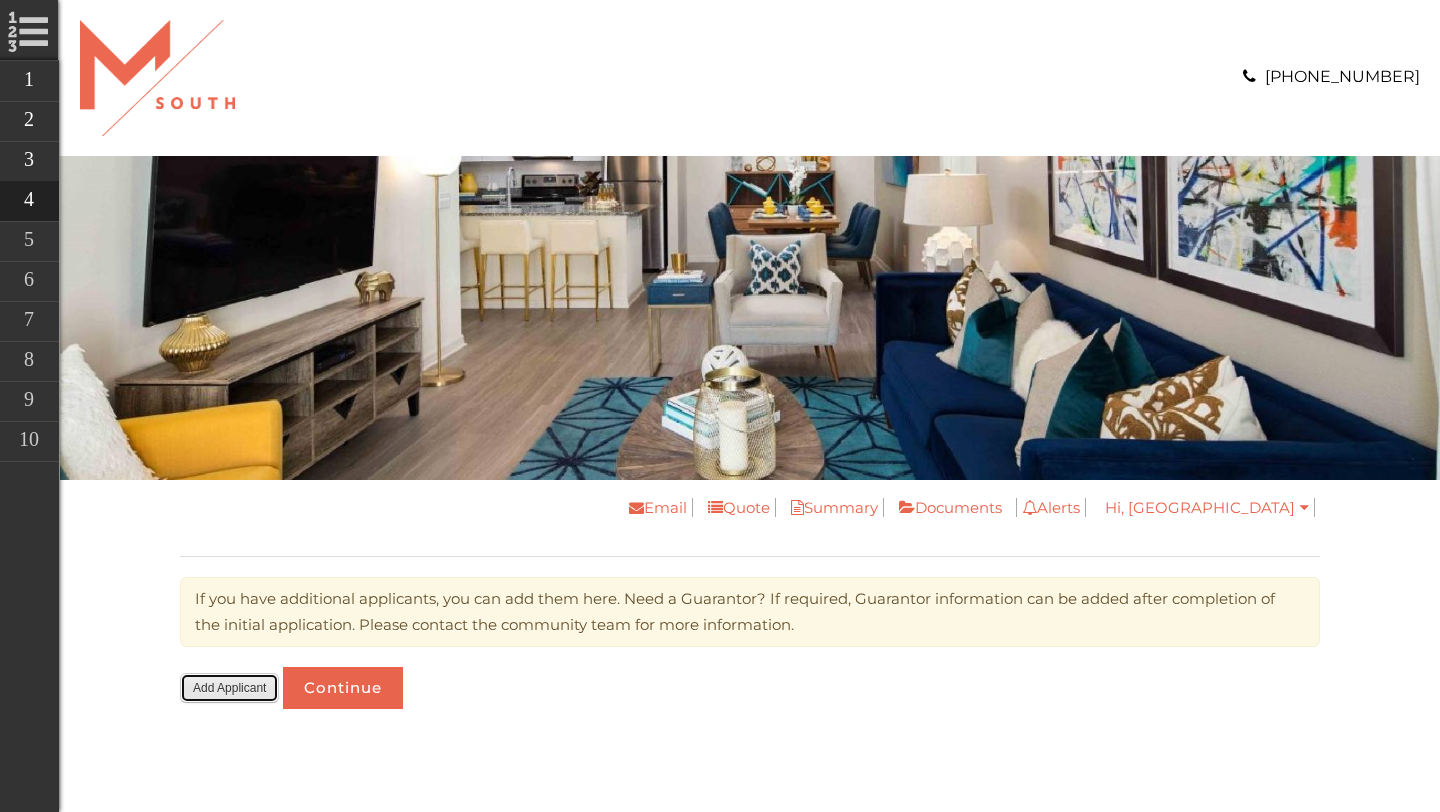 click on "Add Applicant" at bounding box center (229, 688) 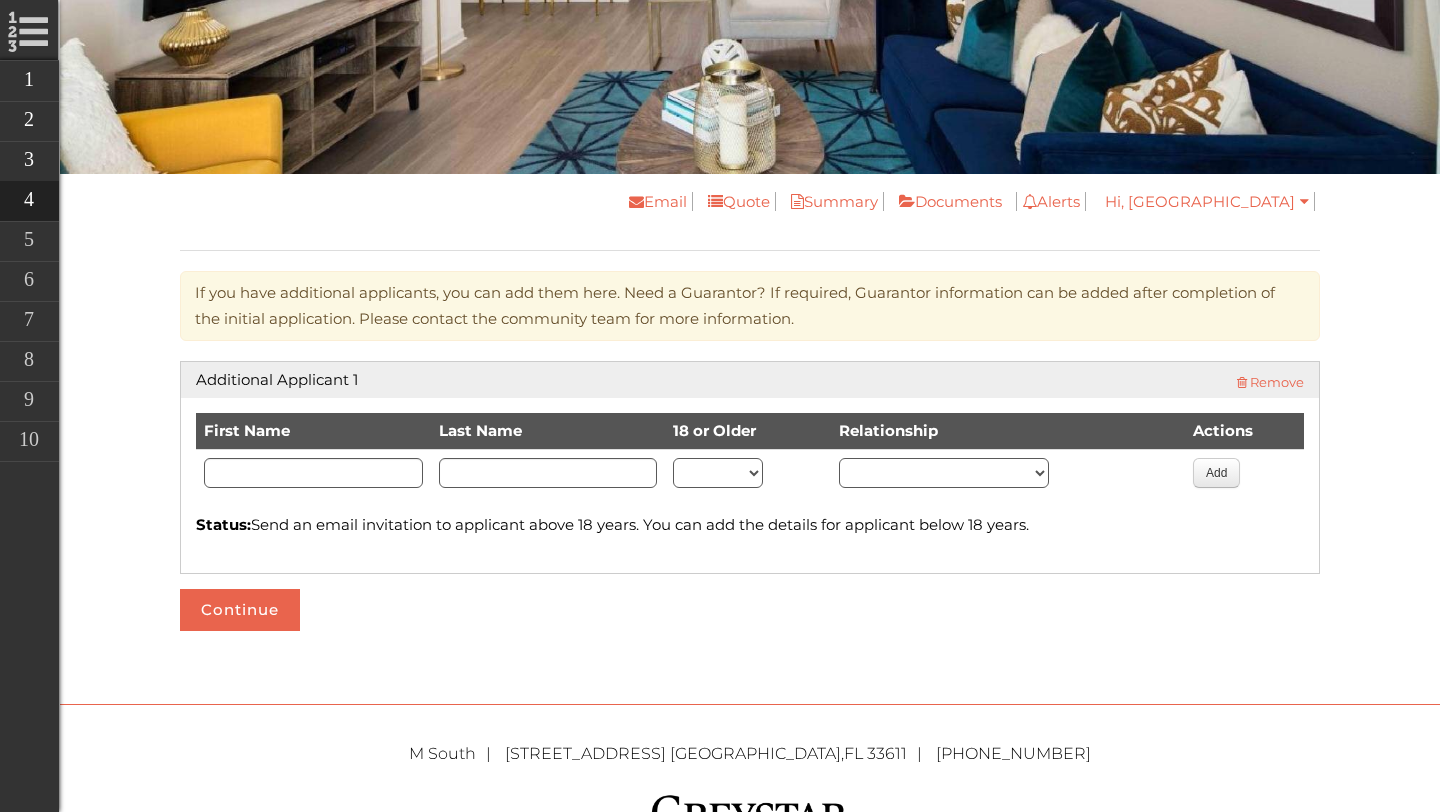 scroll, scrollTop: 312, scrollLeft: 0, axis: vertical 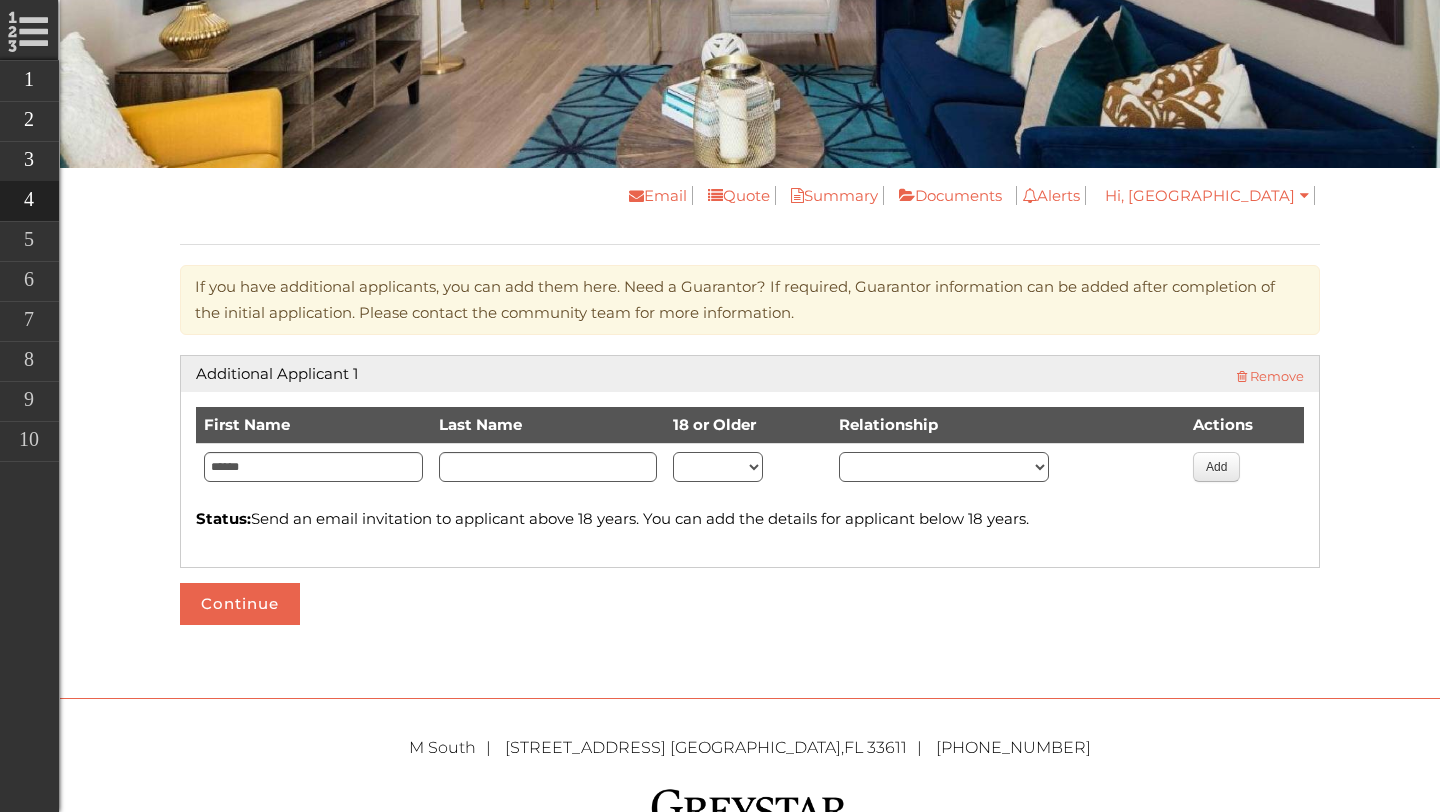 type on "******" 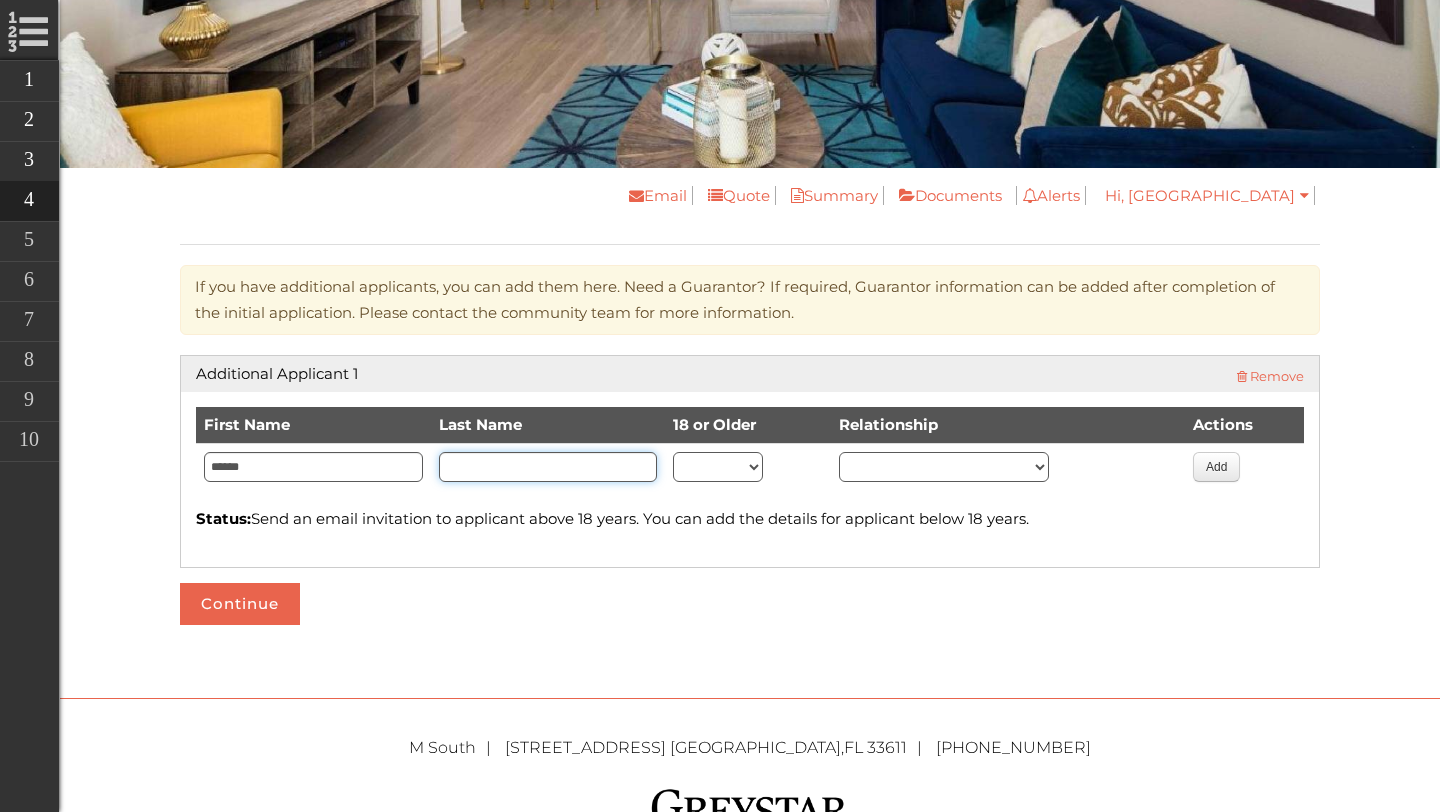 click at bounding box center [548, 467] 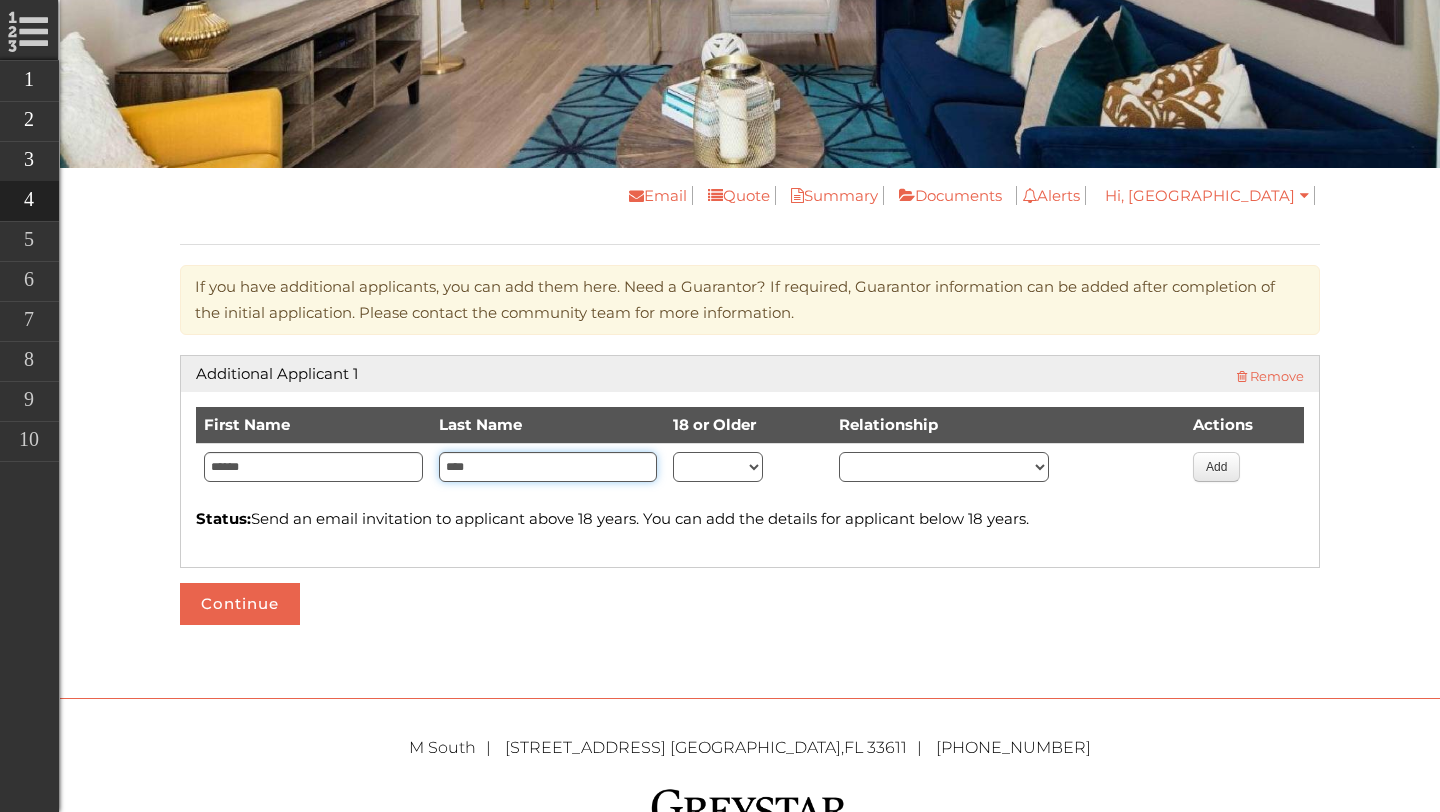 type on "****" 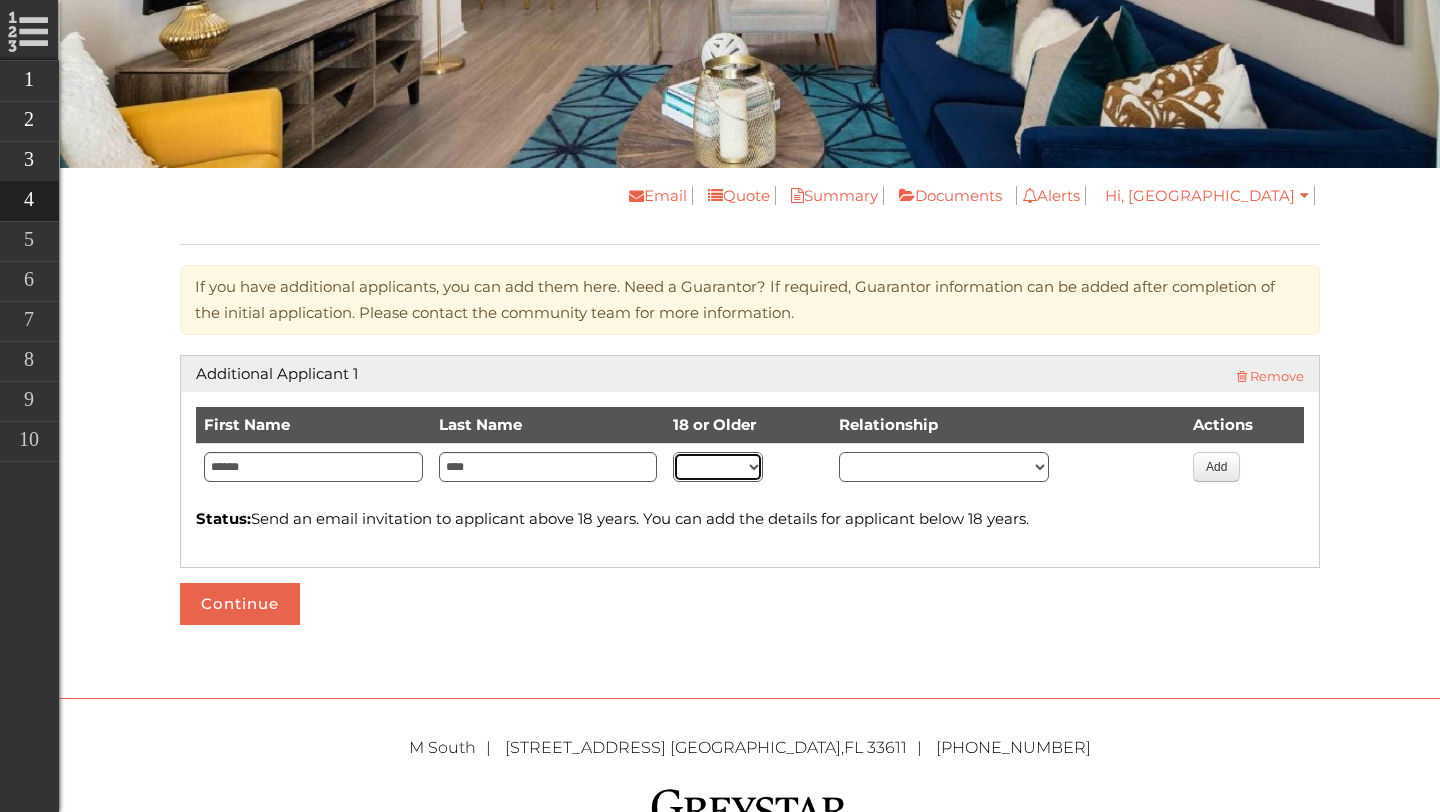 click on "** ***" at bounding box center (718, 467) 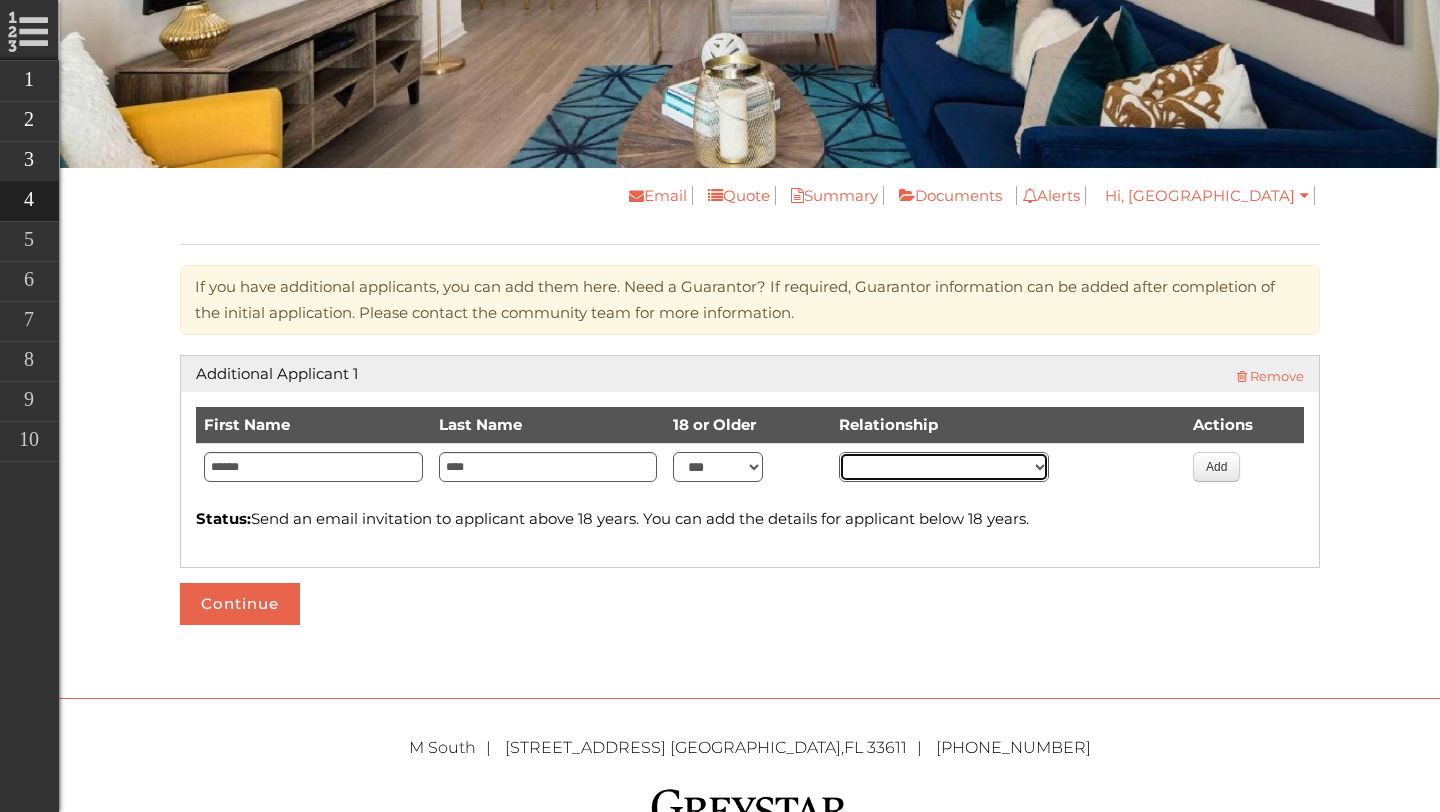 click on "******** ****** *****" at bounding box center [944, 467] 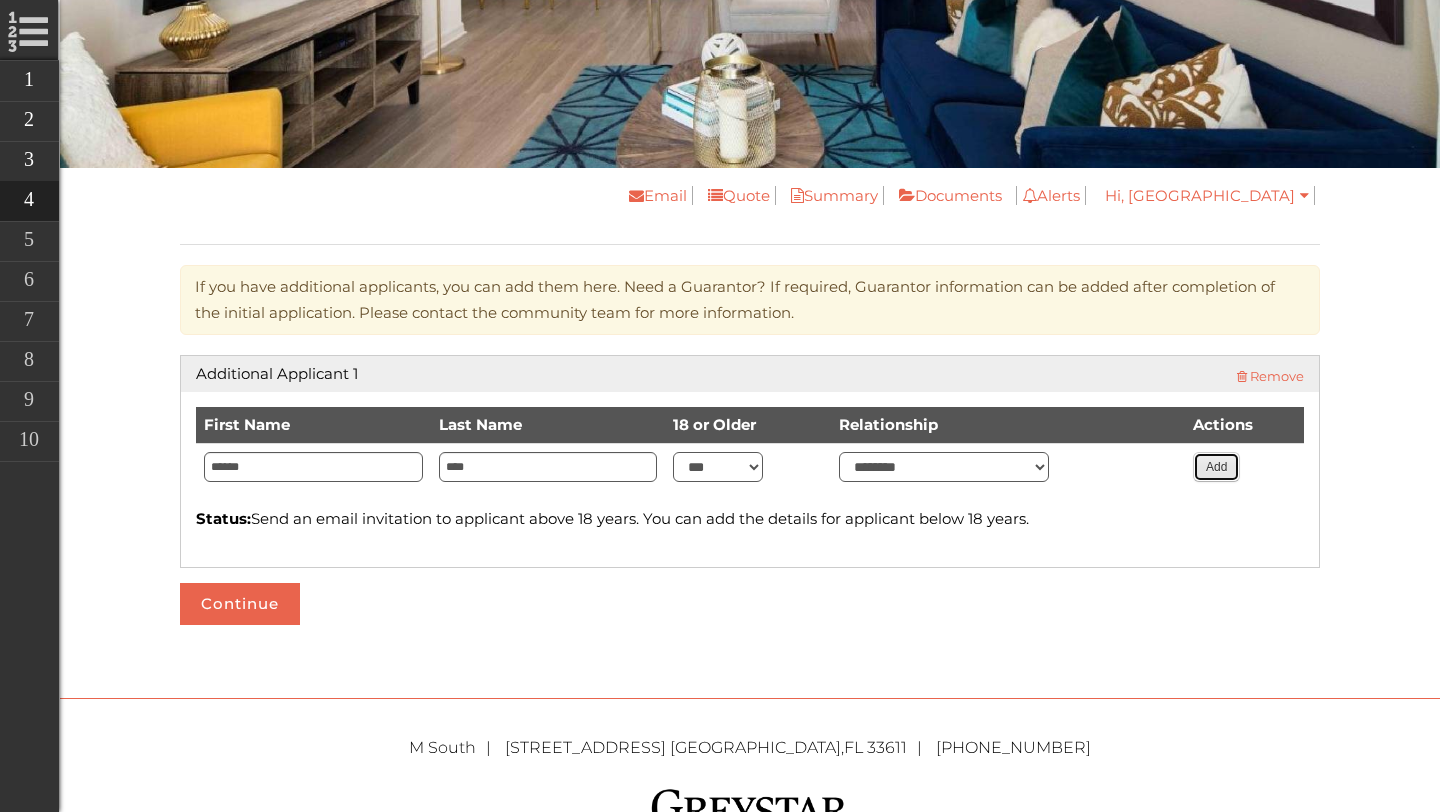 click on "Add" at bounding box center (1216, 467) 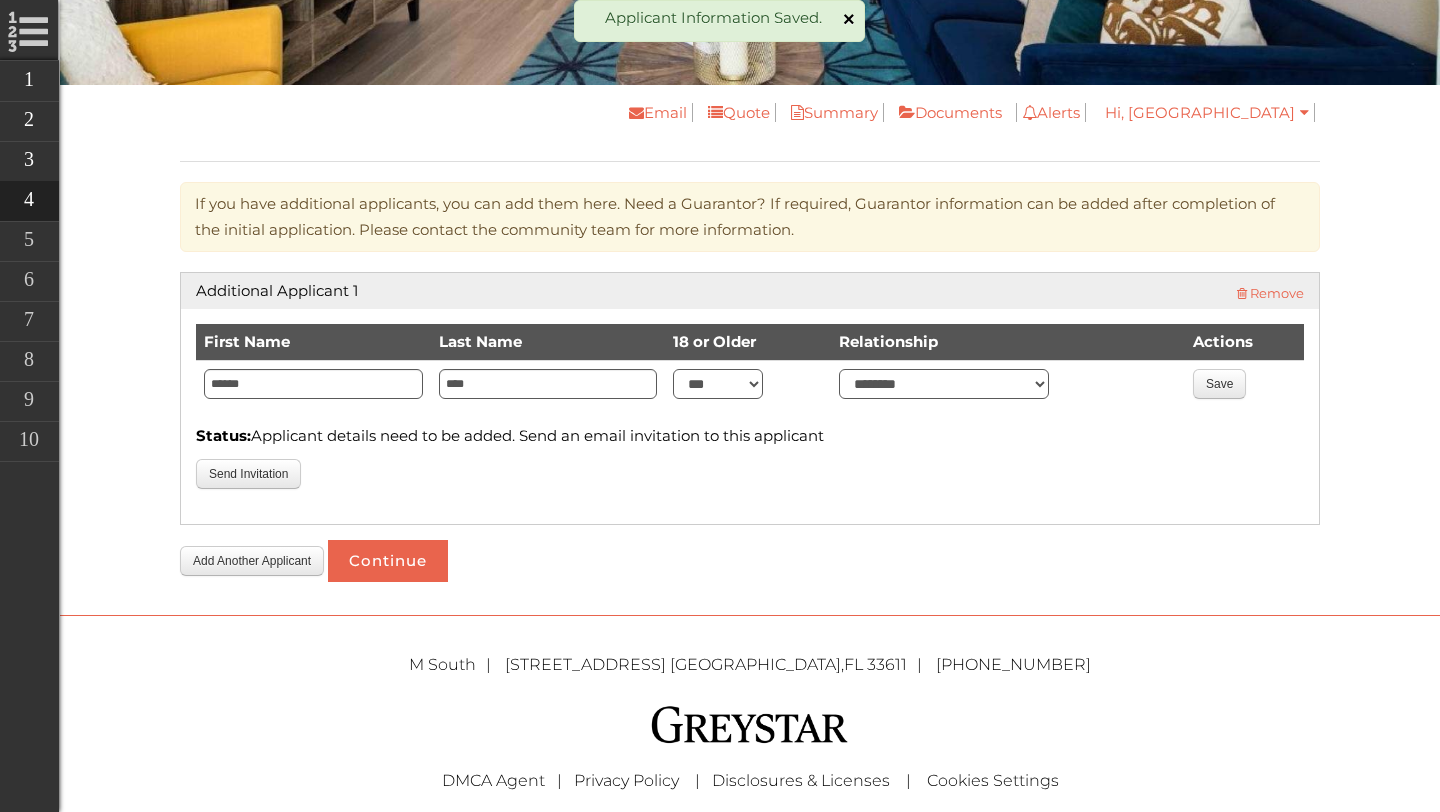 scroll, scrollTop: 407, scrollLeft: 0, axis: vertical 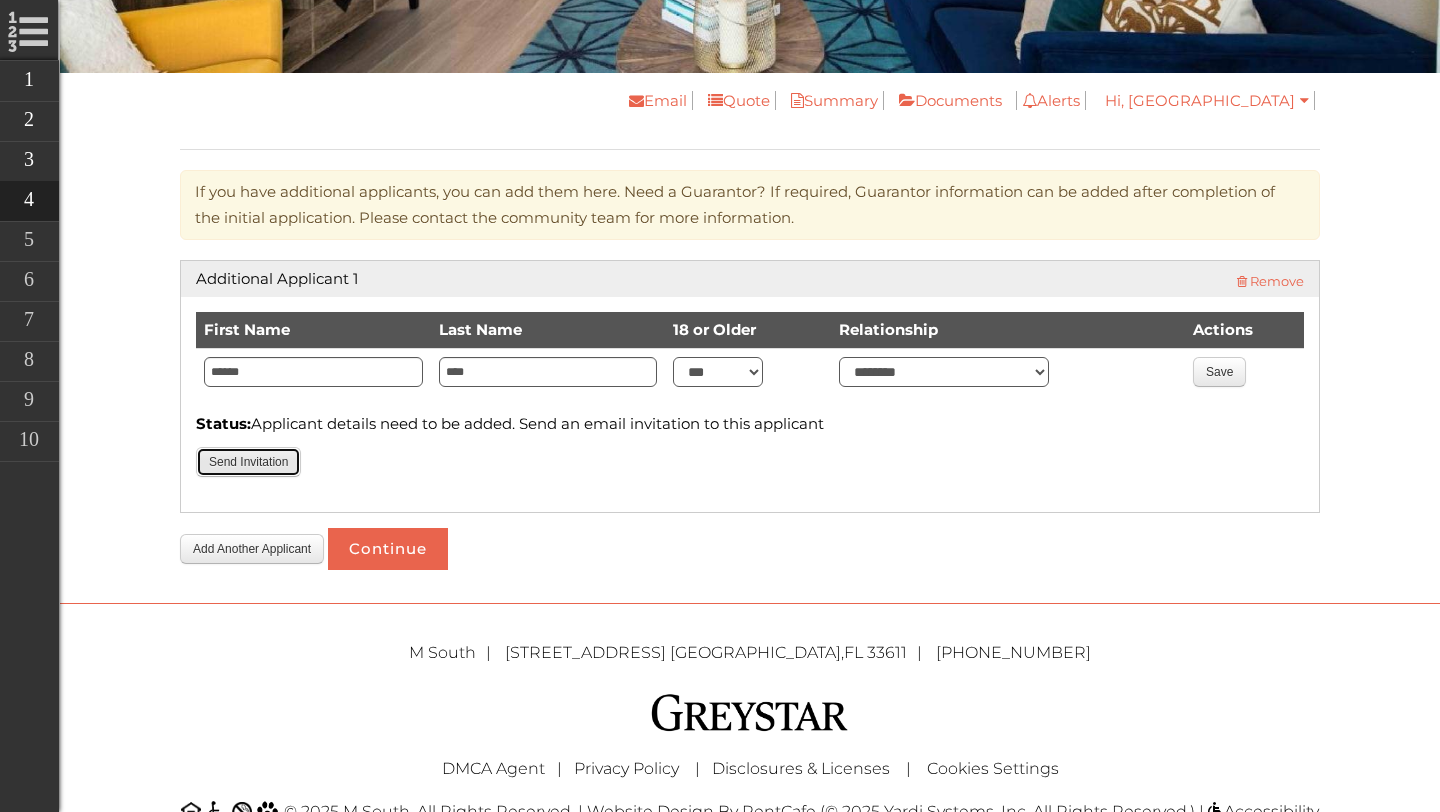 click on "Send Invitation" at bounding box center [248, 462] 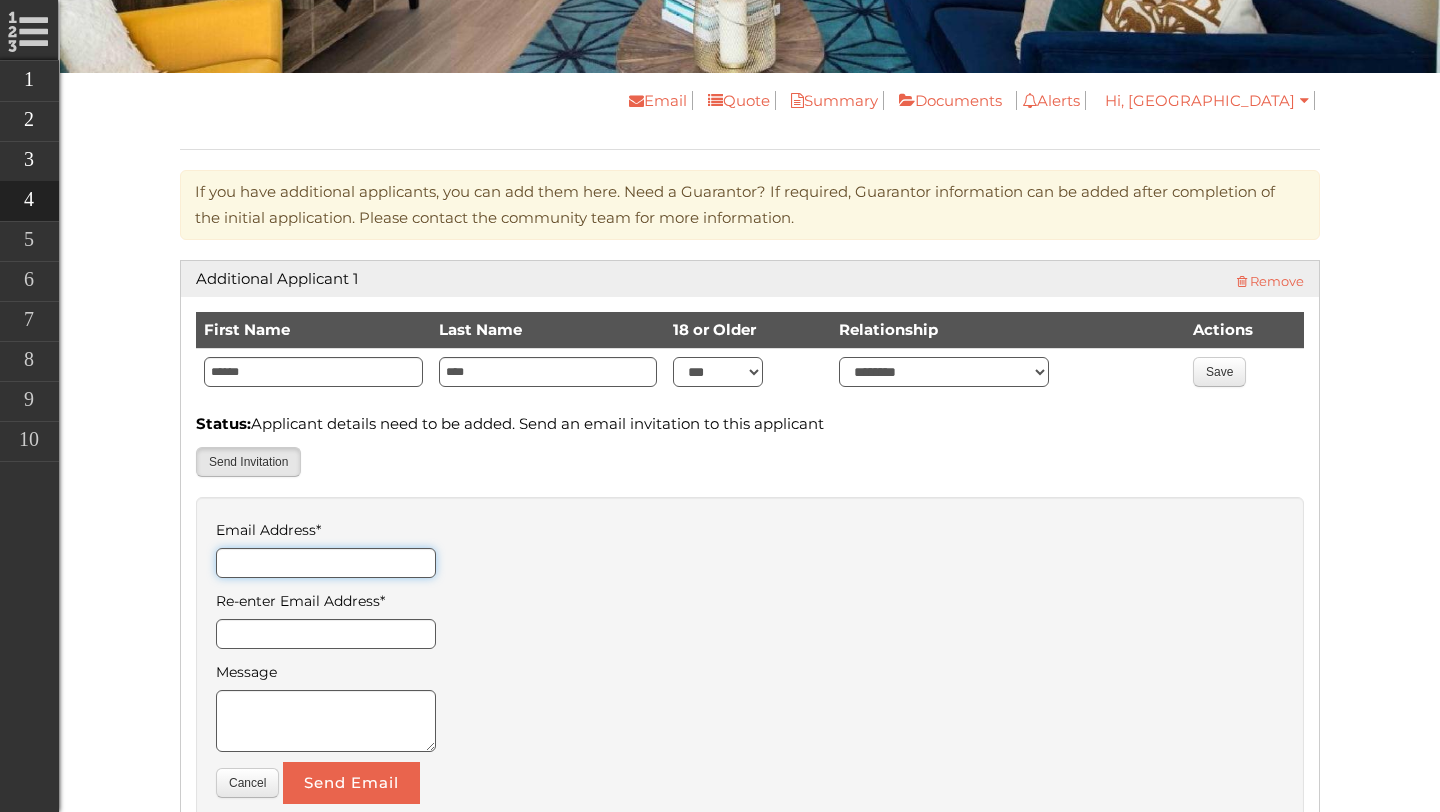click on "Email Address  *" at bounding box center [326, 563] 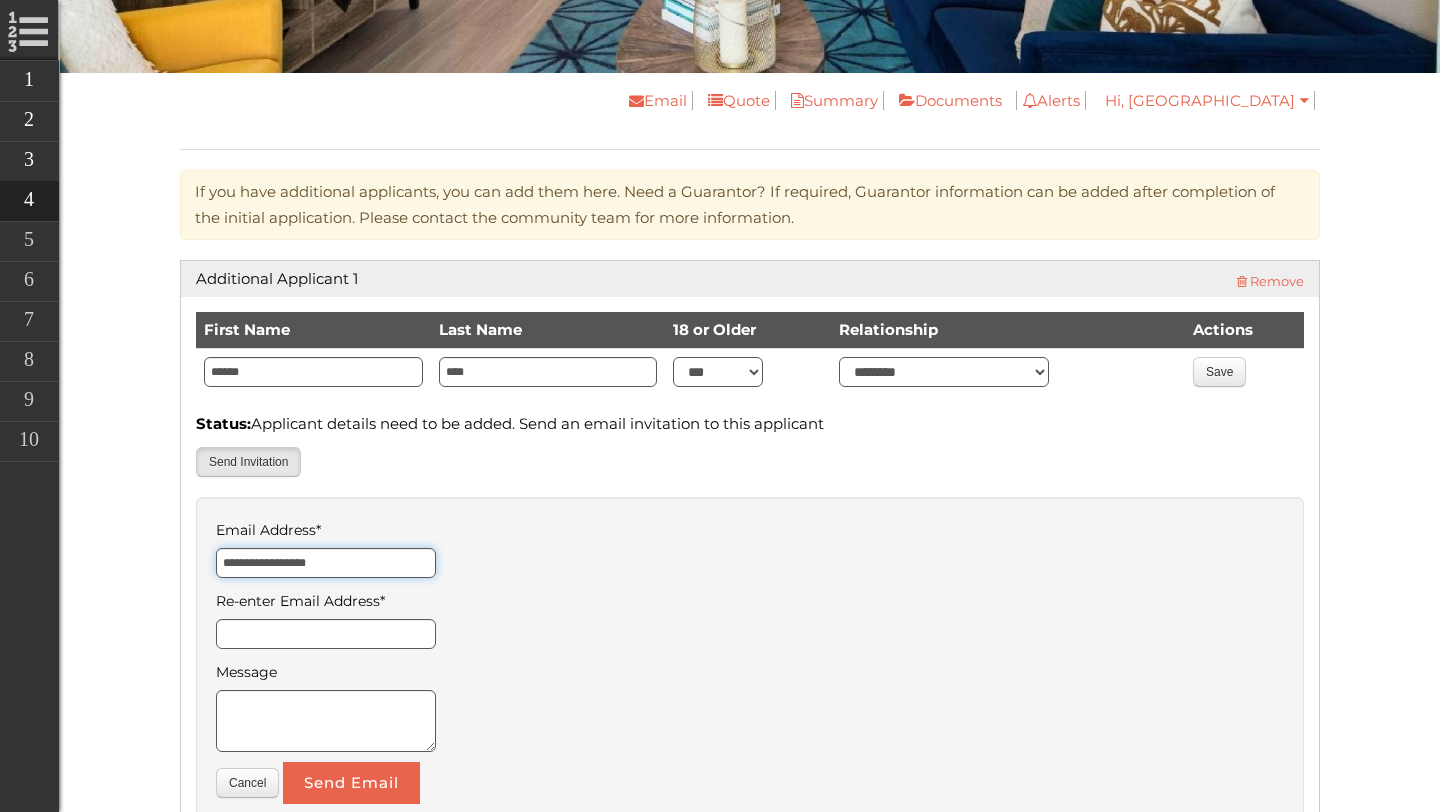 type on "**********" 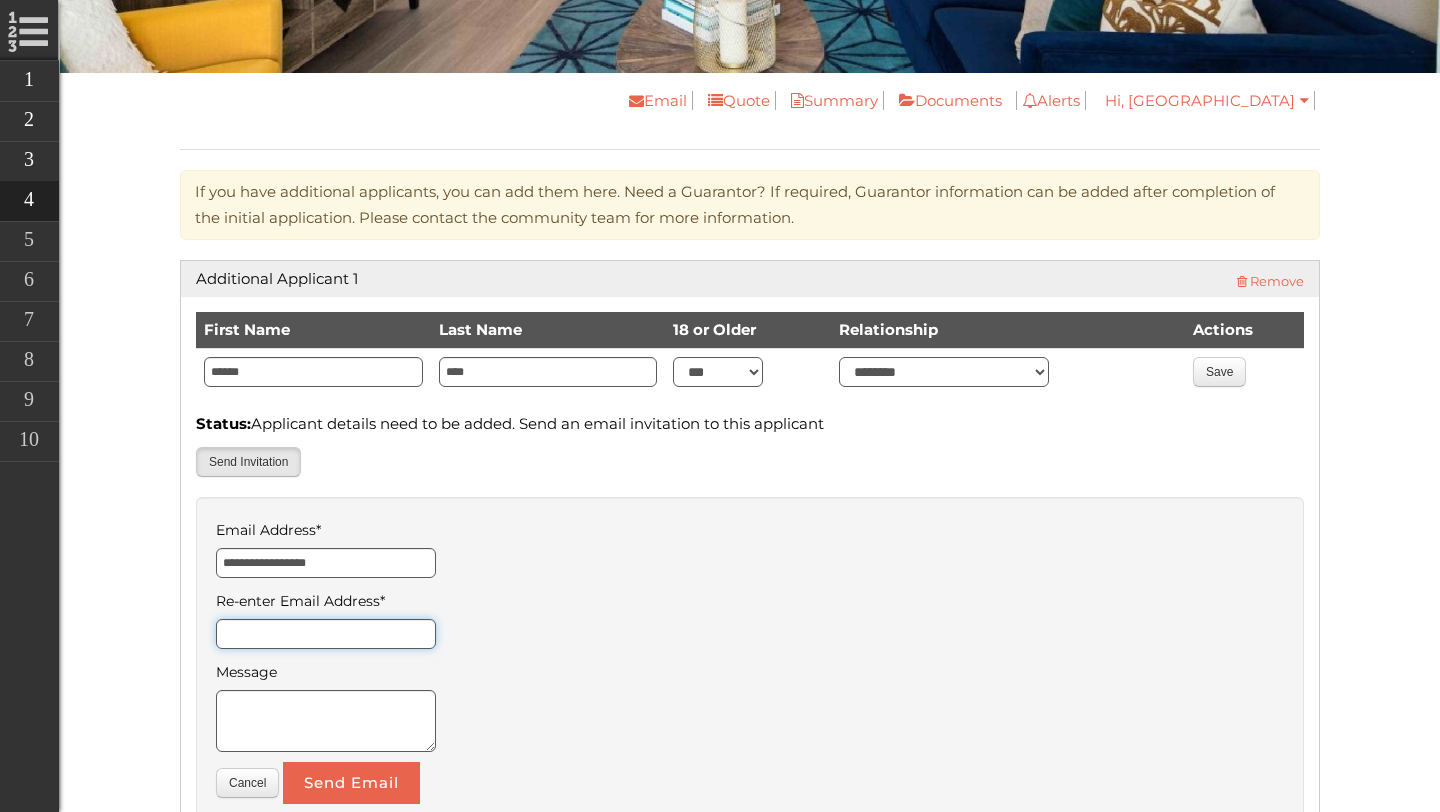 click on "Re-enter Email Address  *" at bounding box center [326, 634] 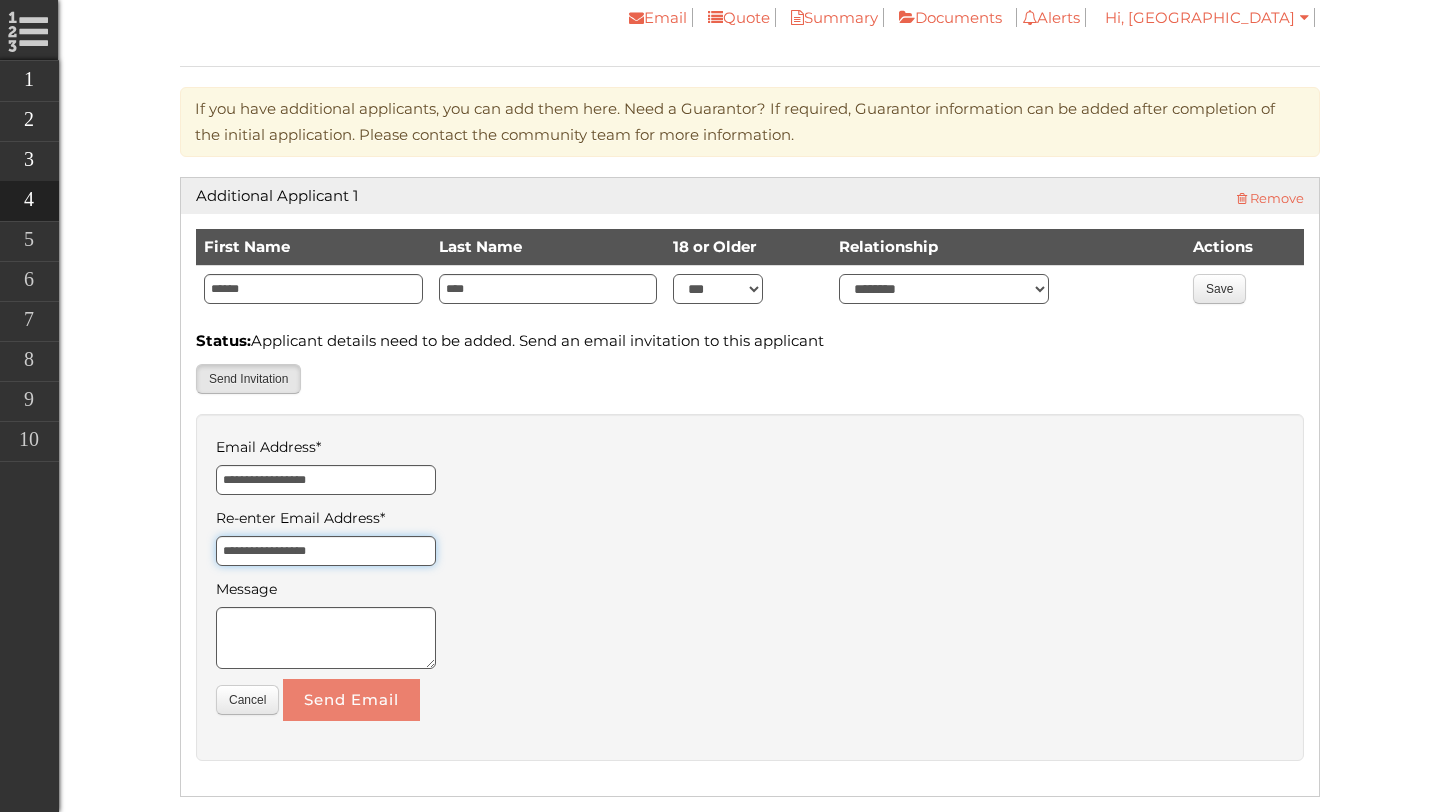 scroll, scrollTop: 491, scrollLeft: 0, axis: vertical 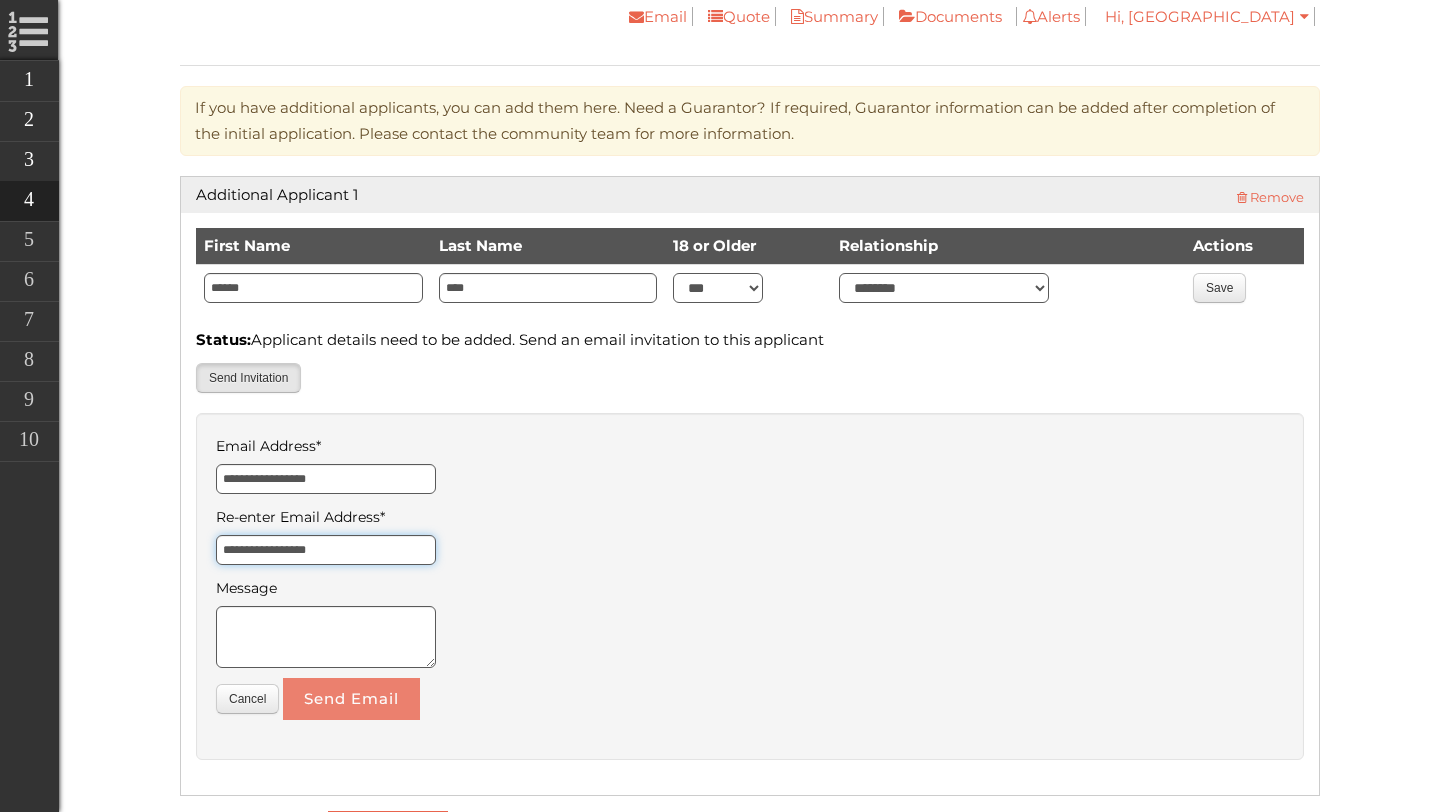 type on "**********" 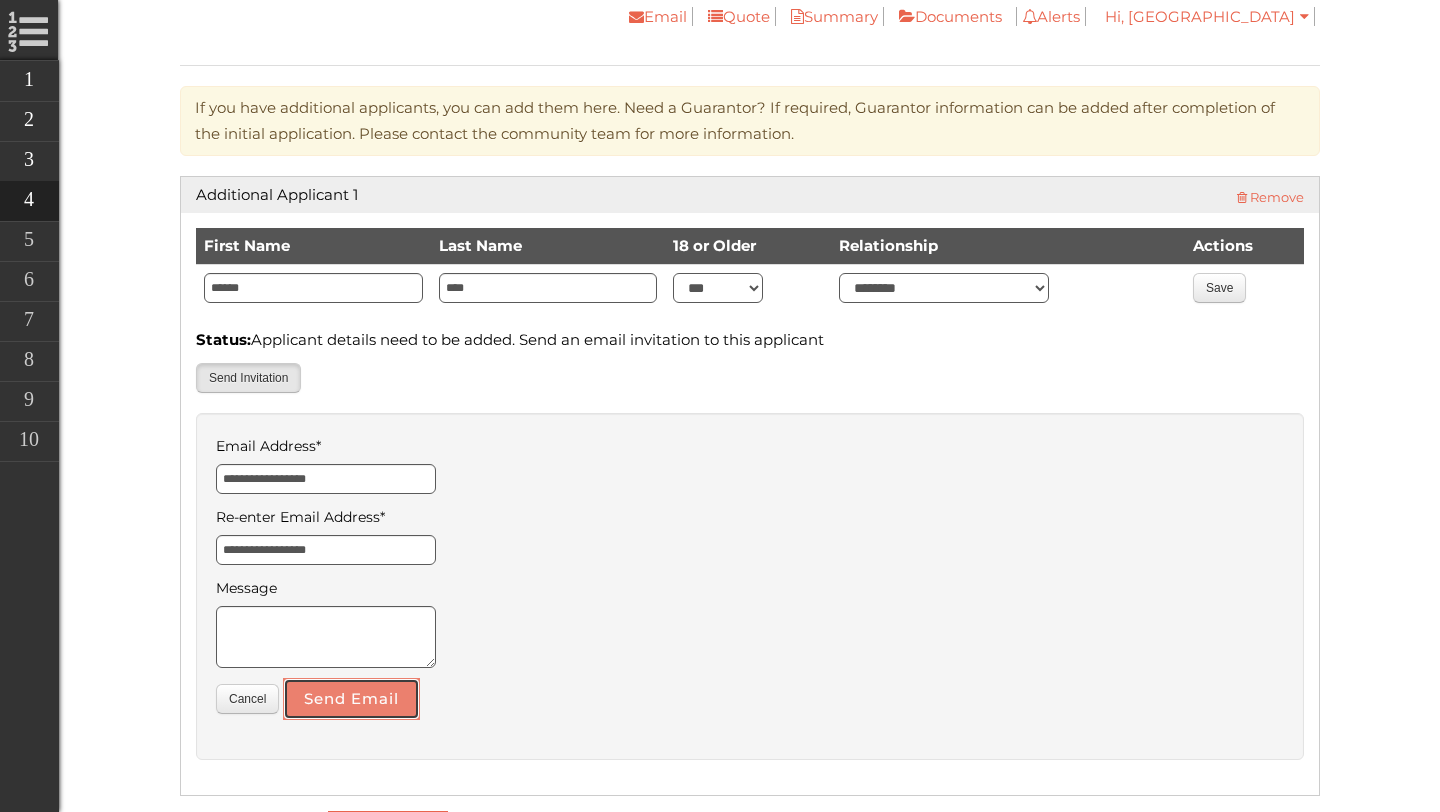 click on "Send Email" at bounding box center [351, 699] 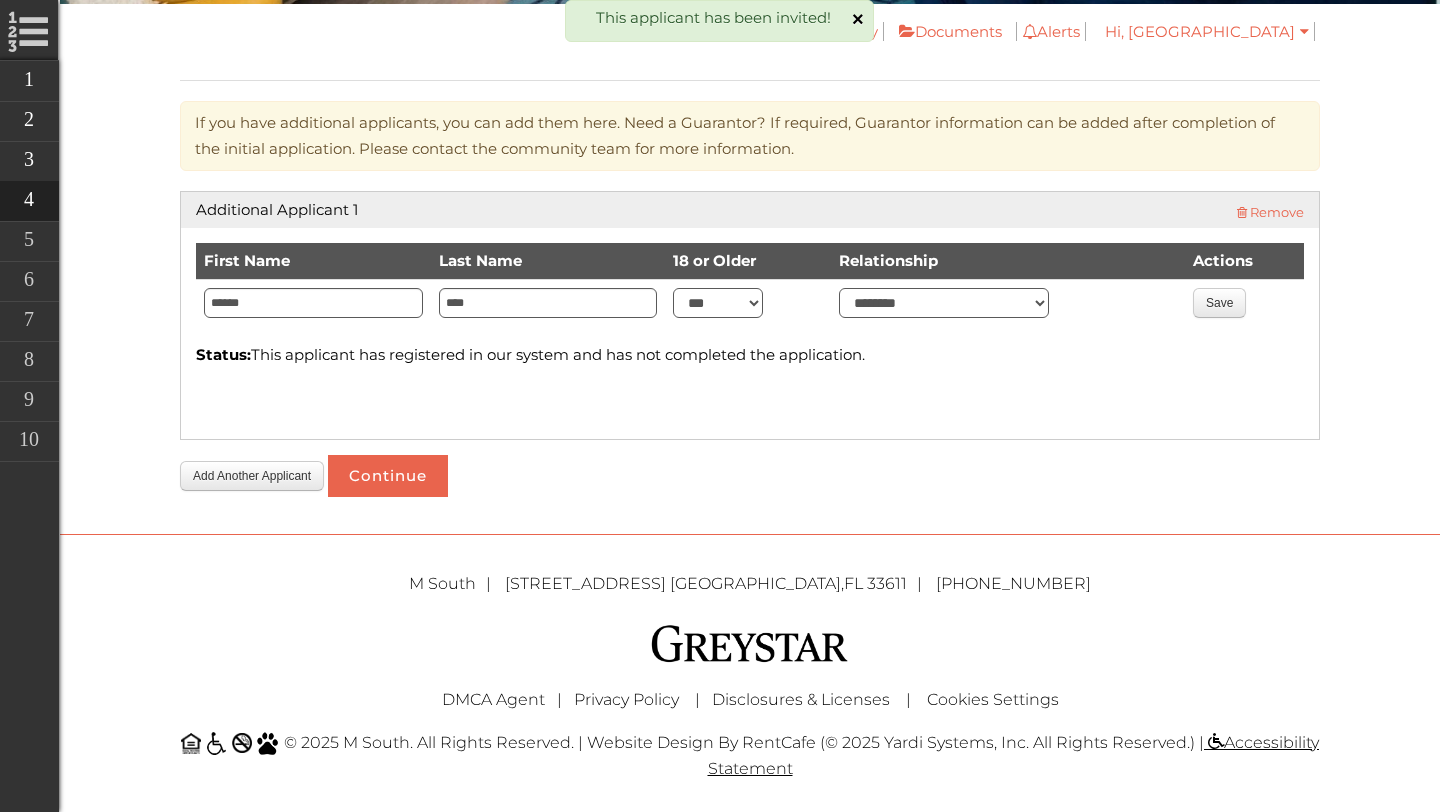 scroll, scrollTop: 475, scrollLeft: 0, axis: vertical 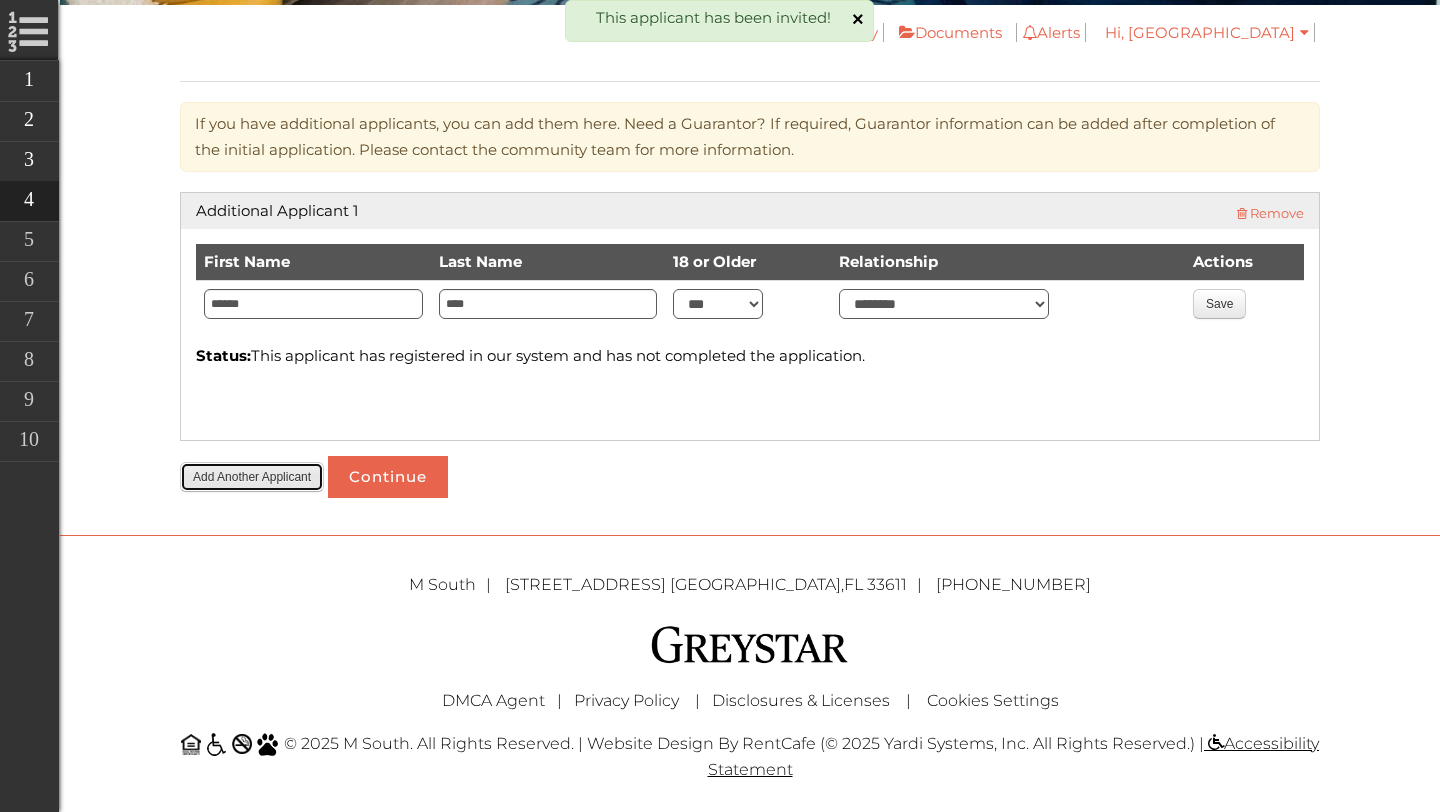 click on "Add Another Applicant" at bounding box center [252, 477] 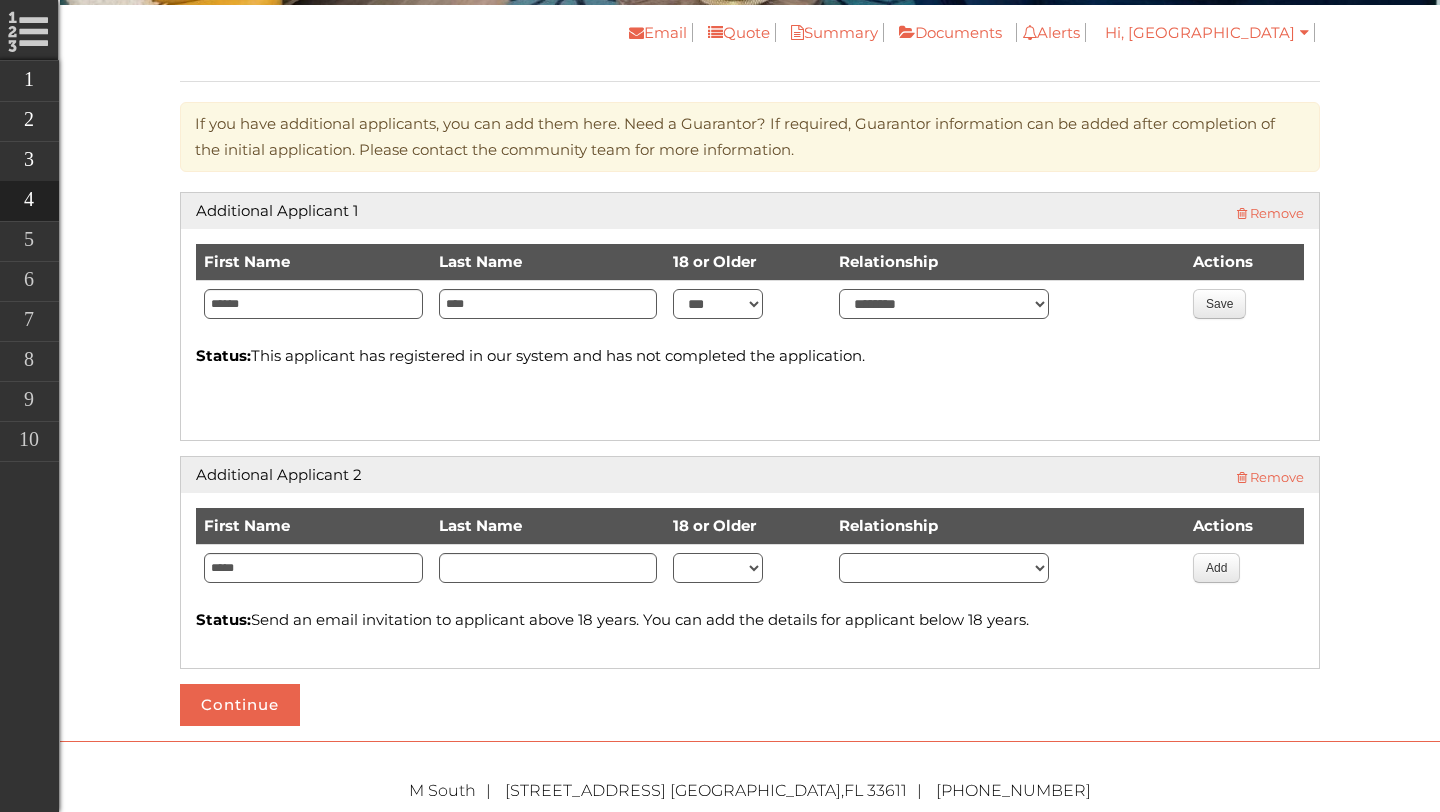 type on "*****" 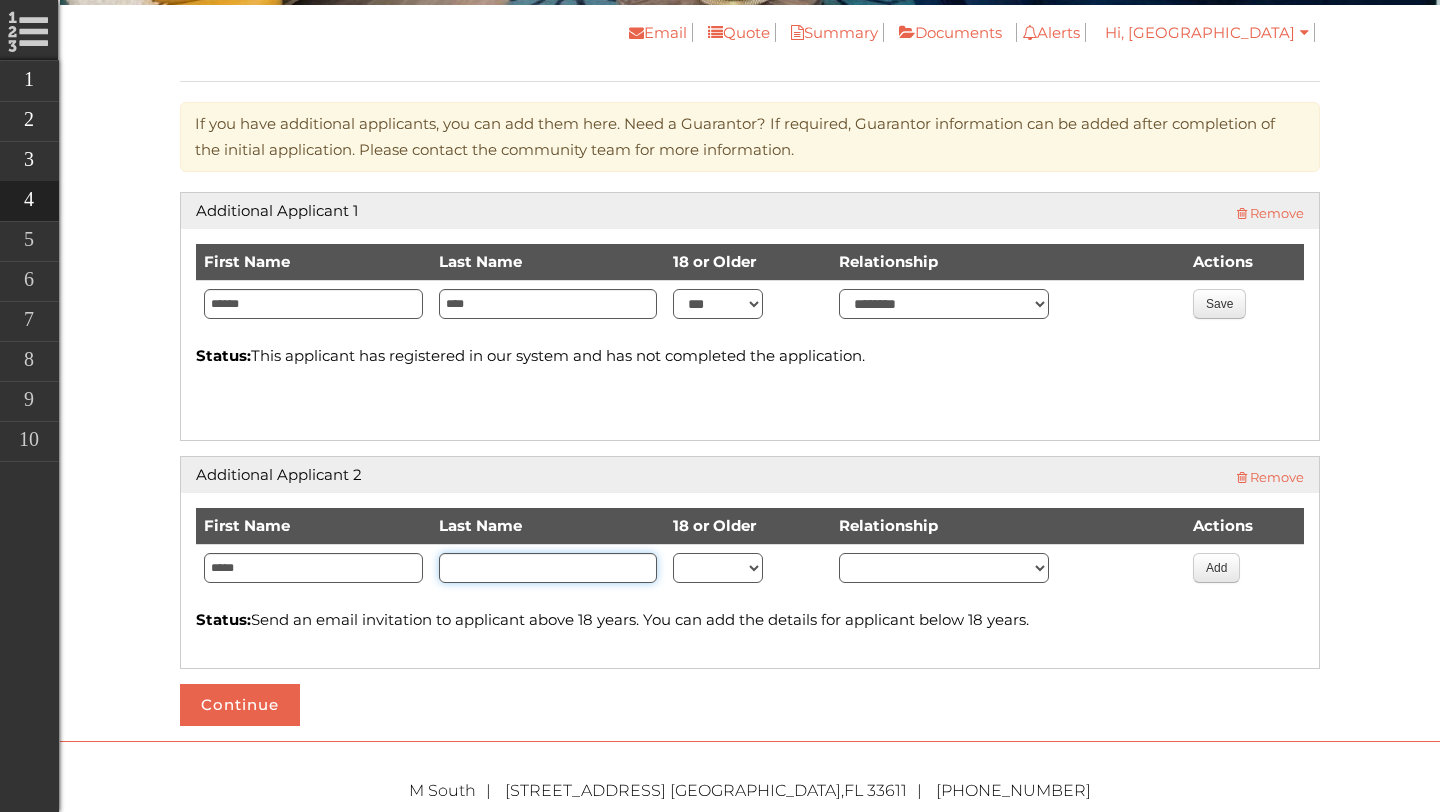 click at bounding box center [548, 568] 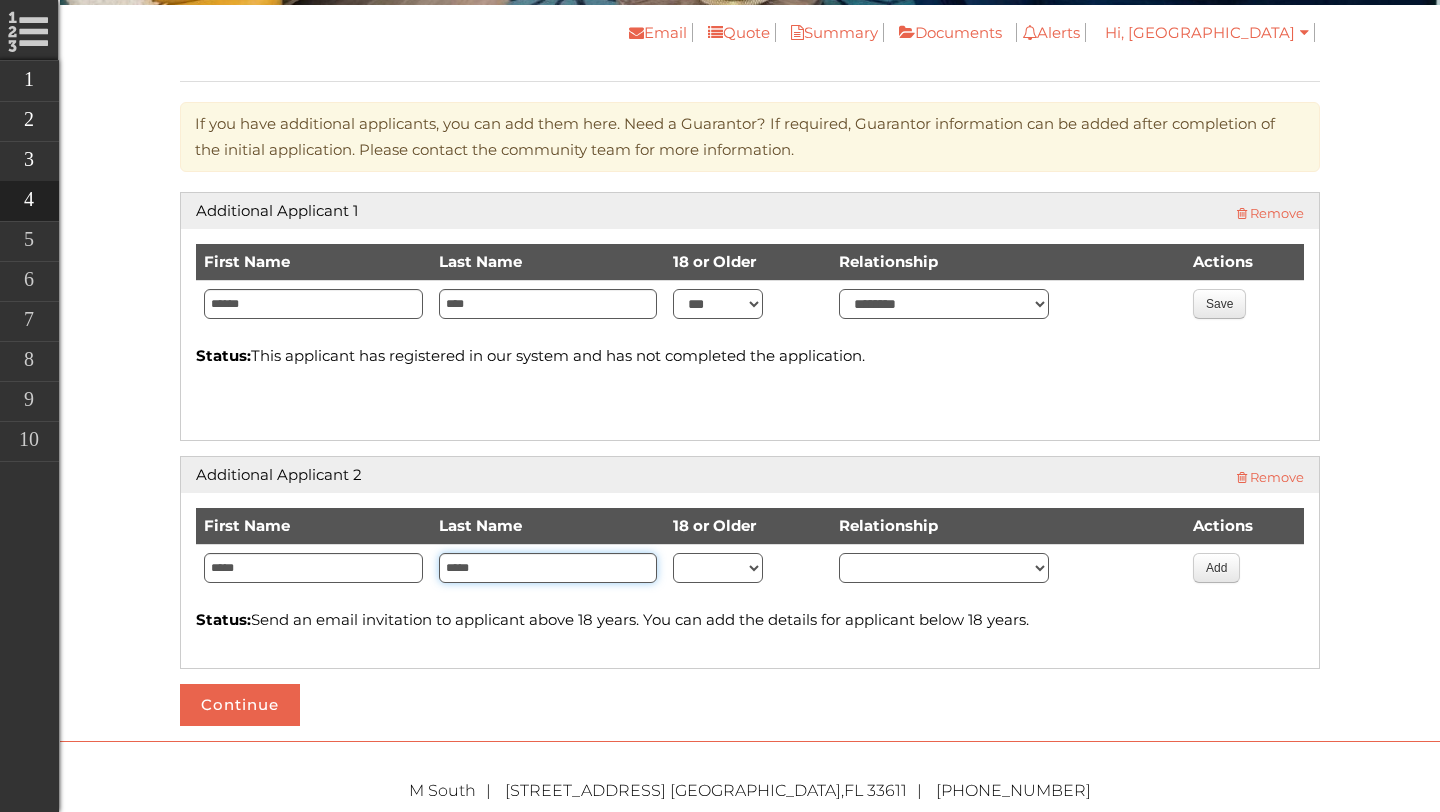 type on "*****" 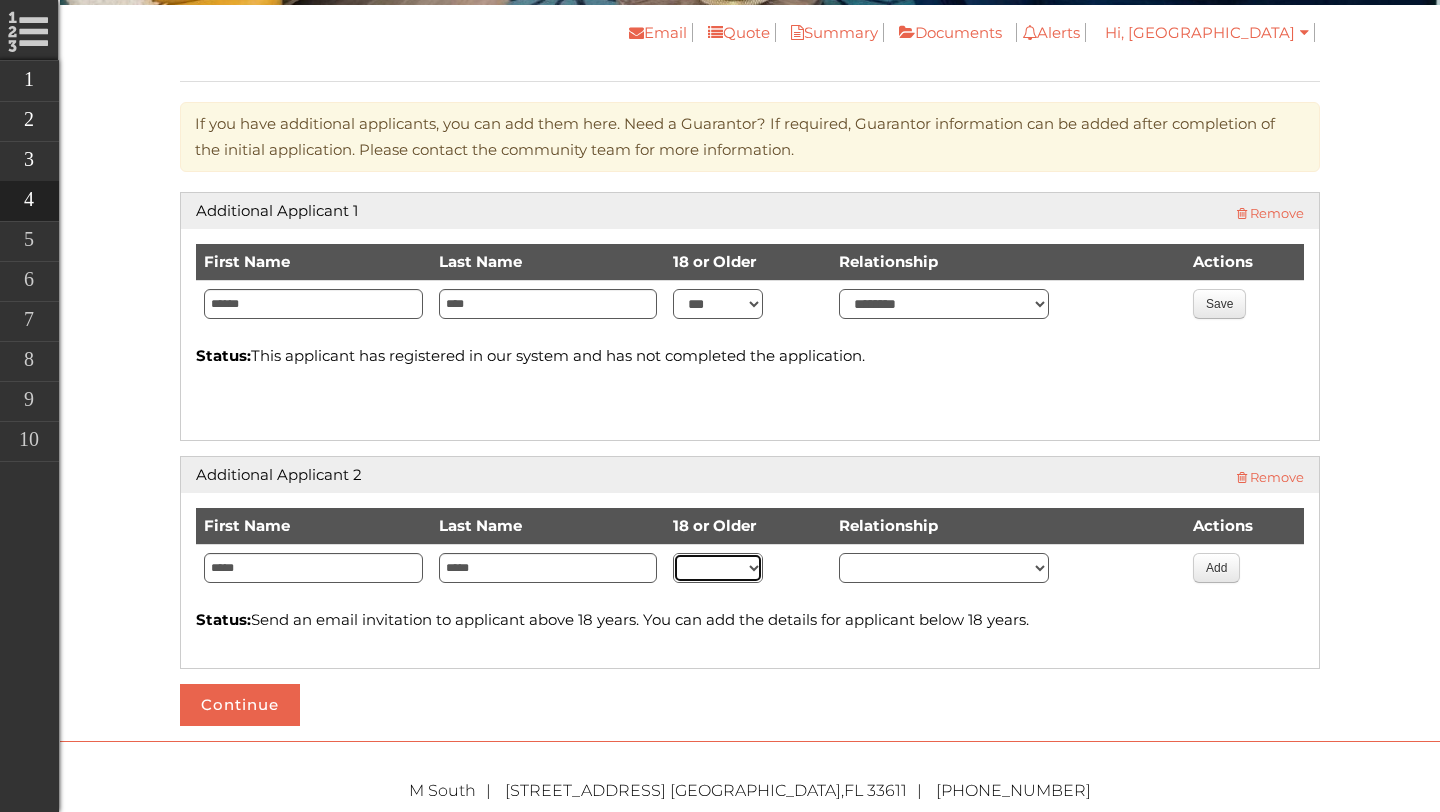 click on "** ***" at bounding box center [718, 568] 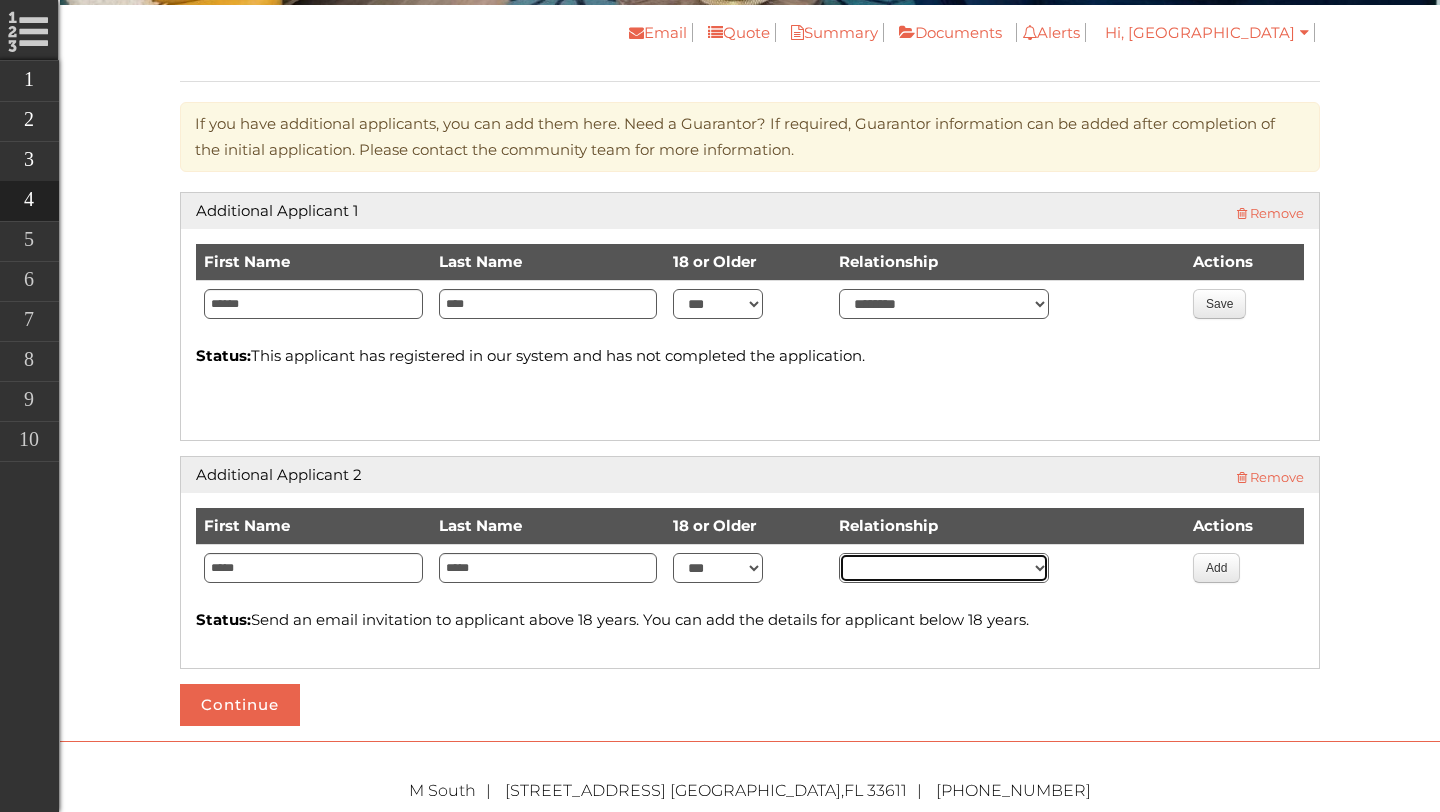 click on "******** ****** *****" at bounding box center [944, 568] 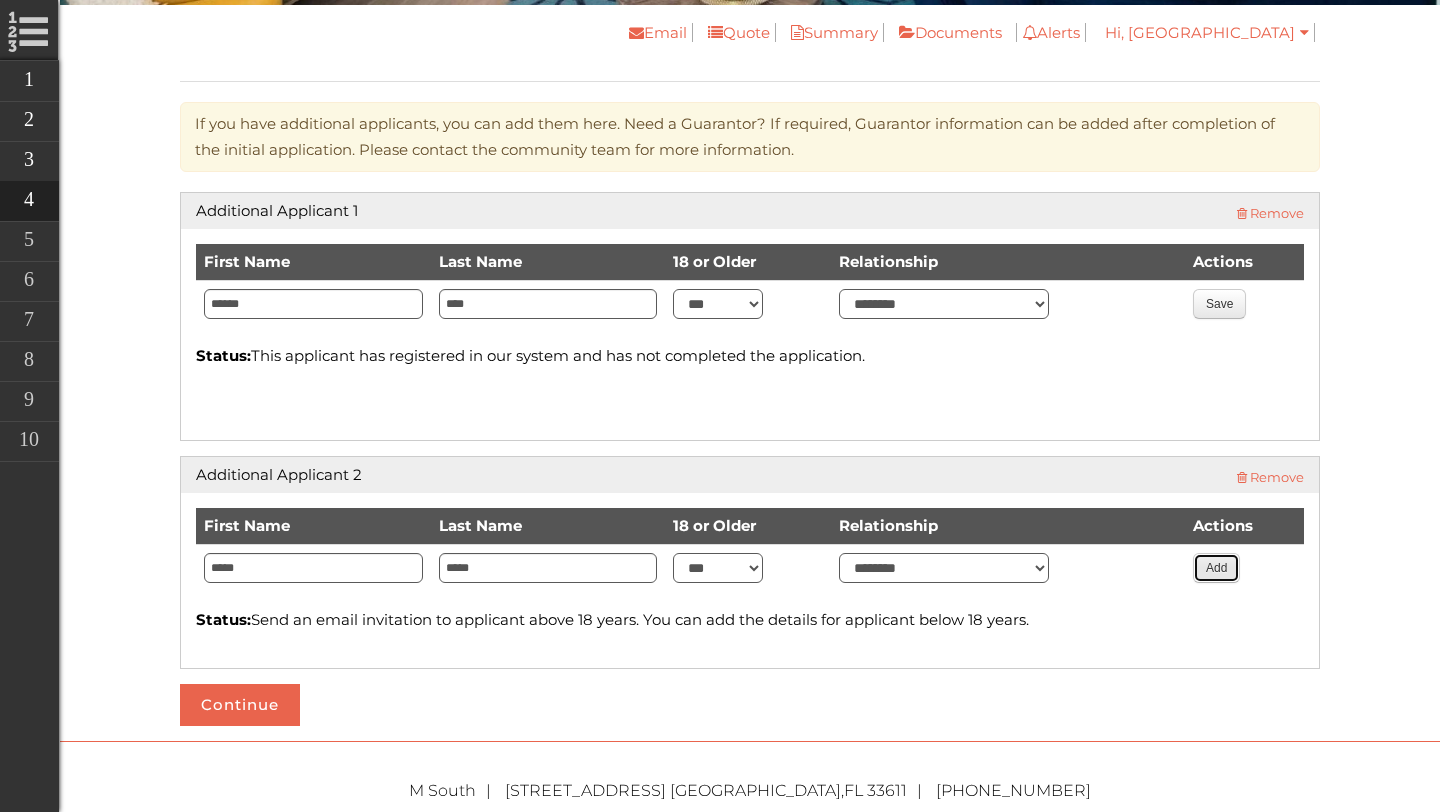 click on "Add" at bounding box center [1216, 568] 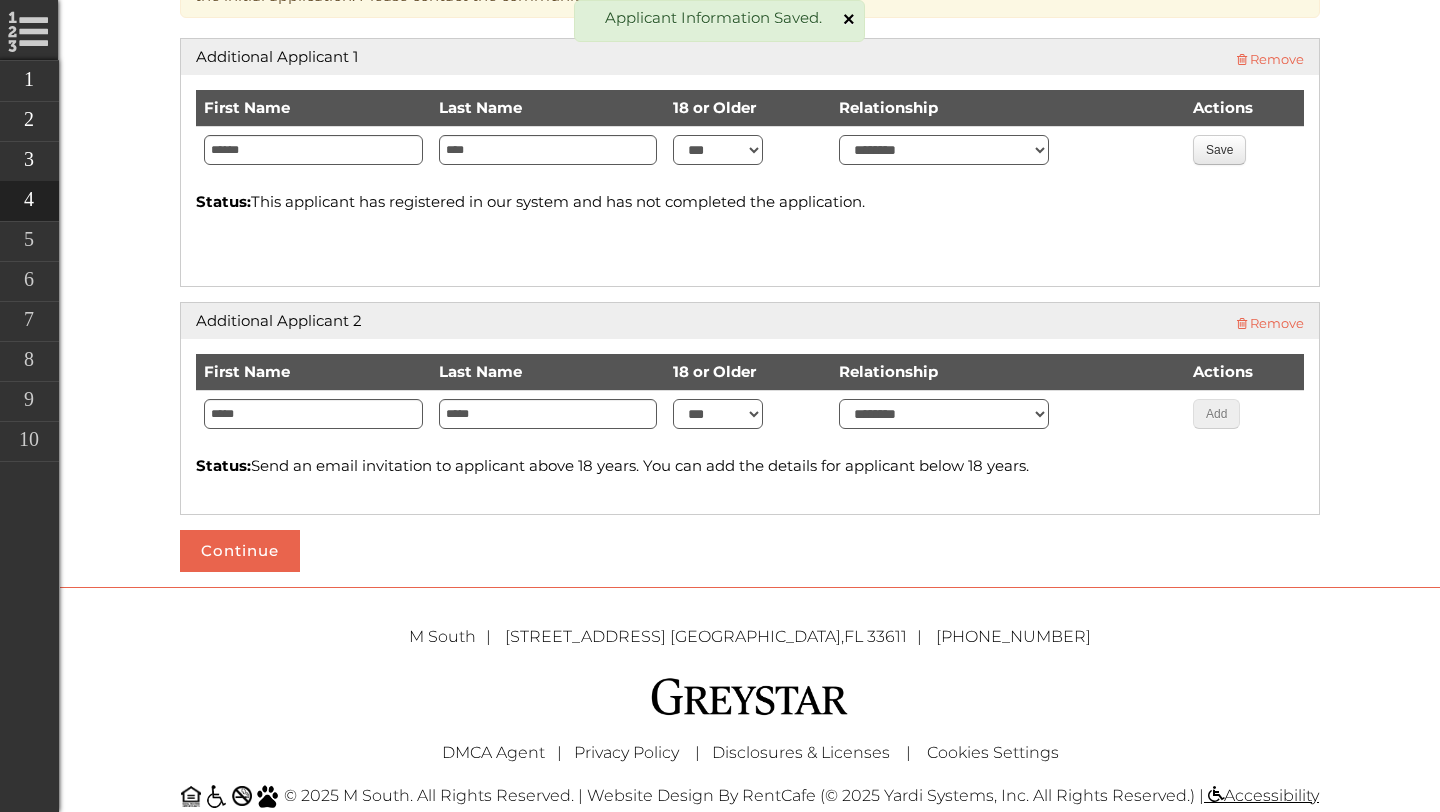 scroll, scrollTop: 638, scrollLeft: 0, axis: vertical 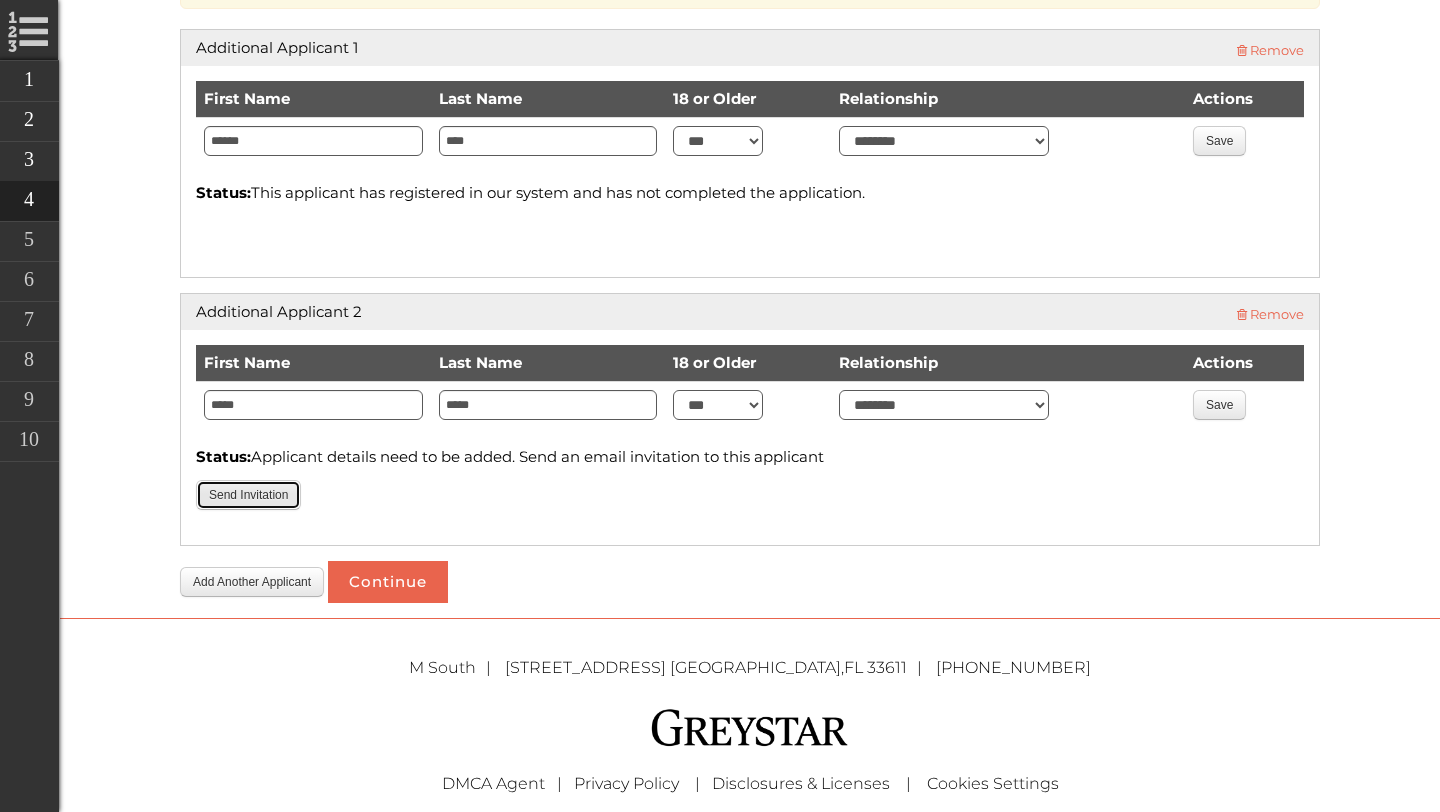 click on "Send Invitation" at bounding box center (248, 495) 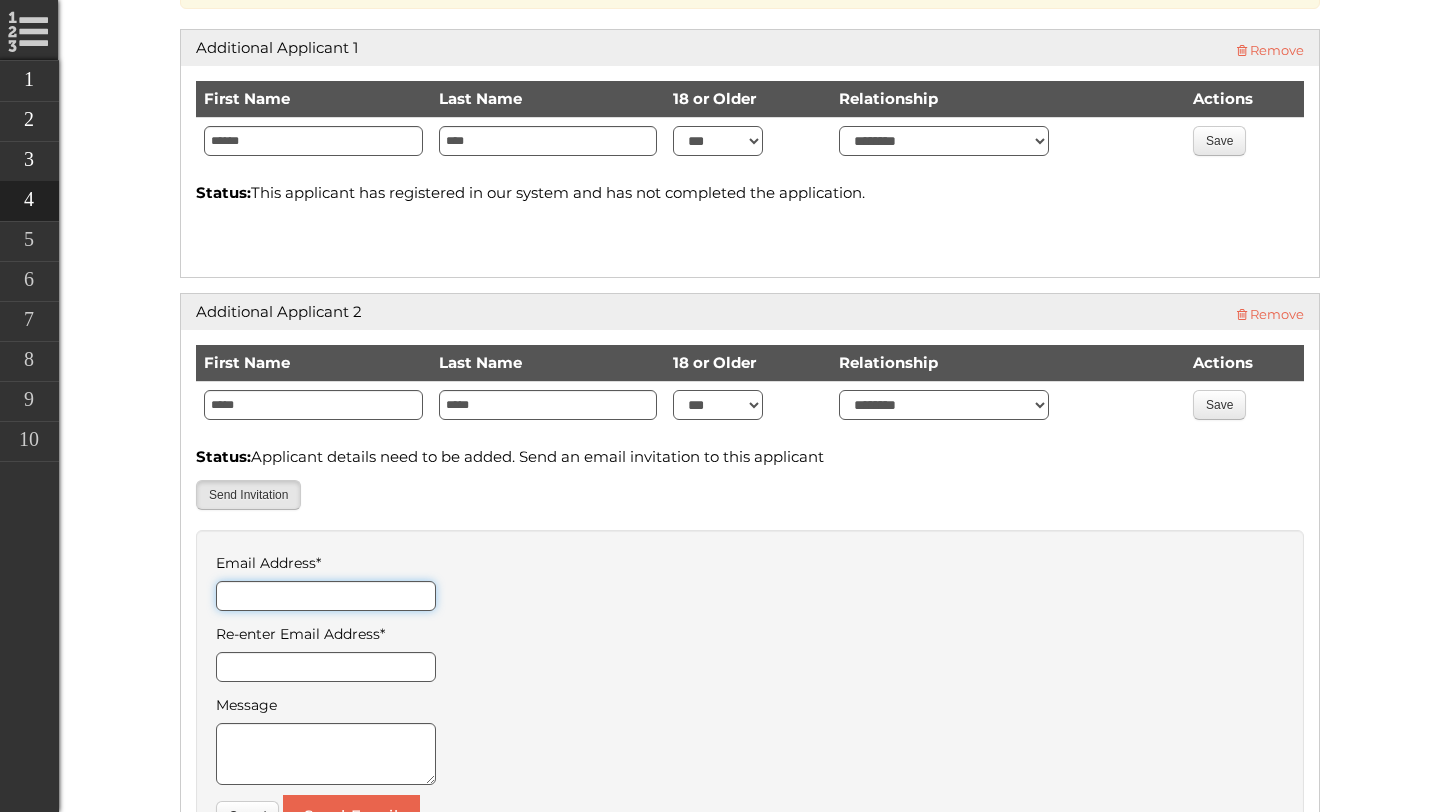 click on "Email Address  *" at bounding box center (326, 596) 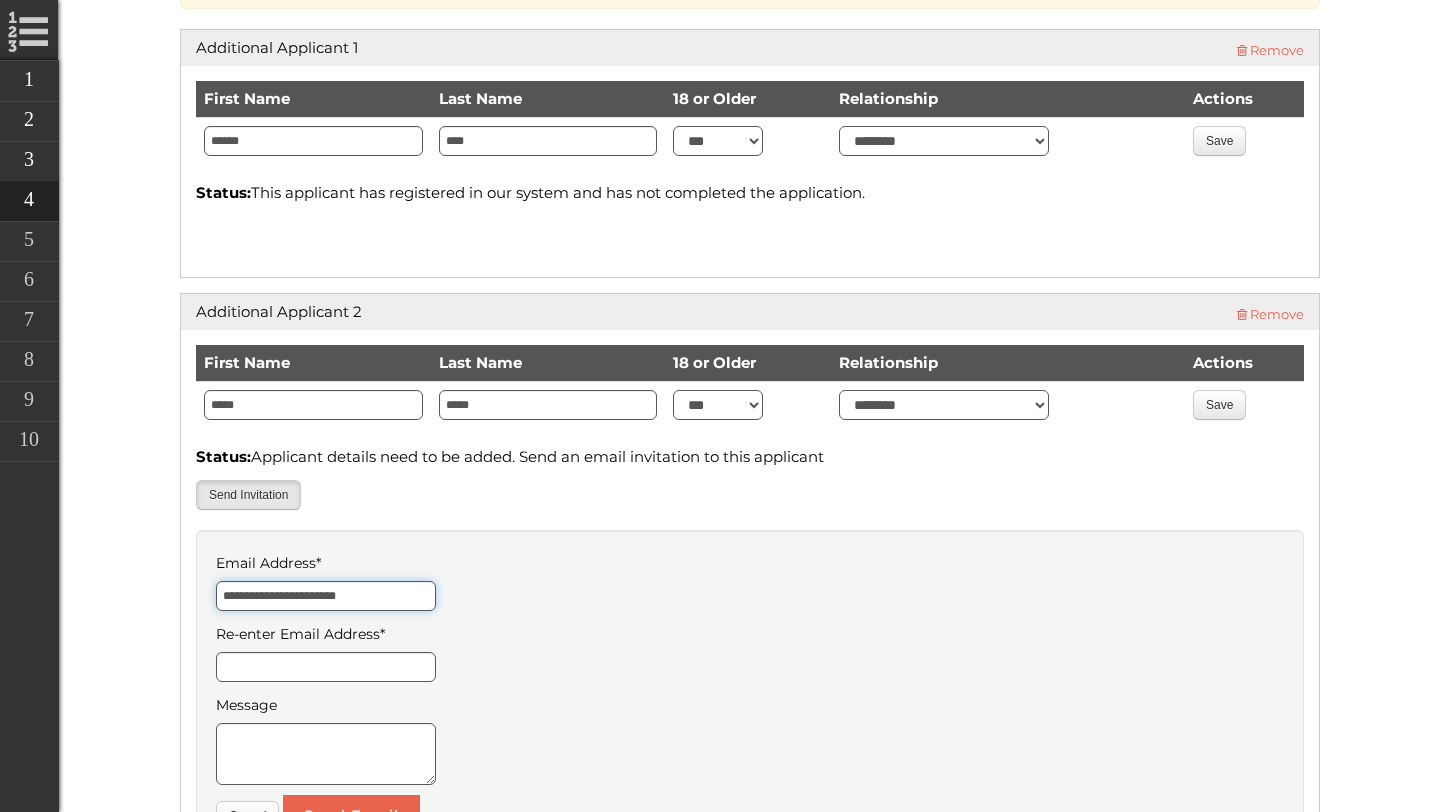 type on "**********" 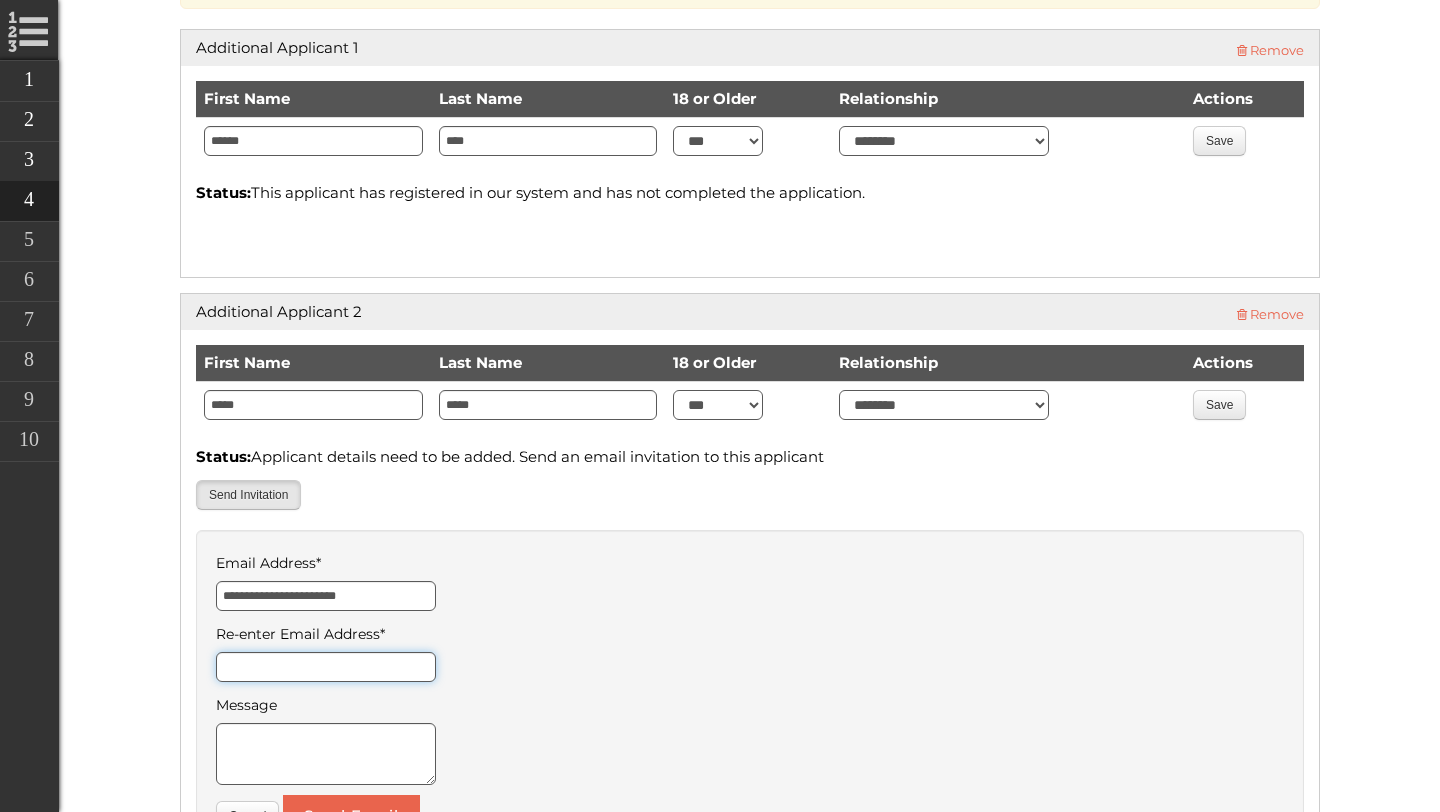 click on "Re-enter Email Address  *" at bounding box center (326, 667) 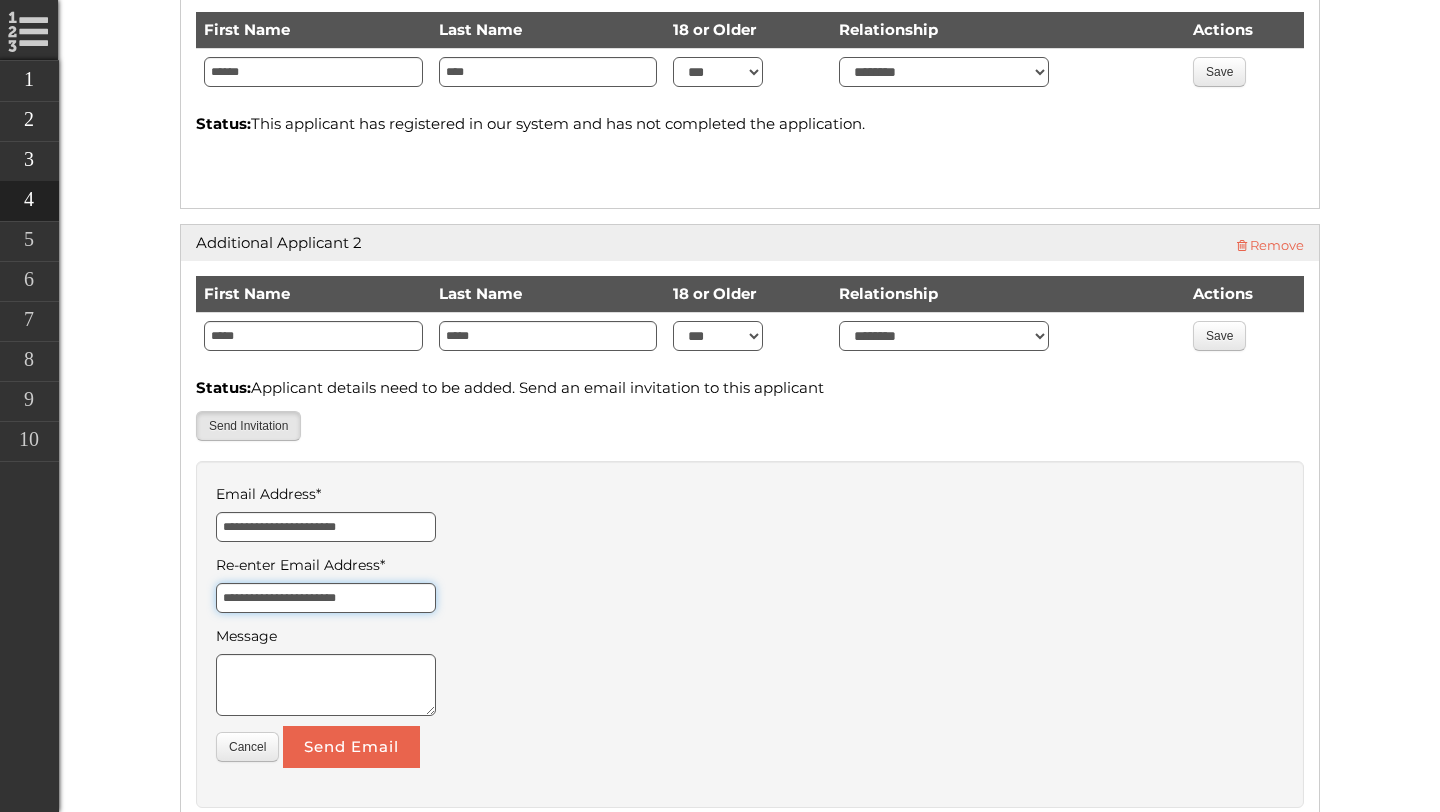 scroll, scrollTop: 706, scrollLeft: 0, axis: vertical 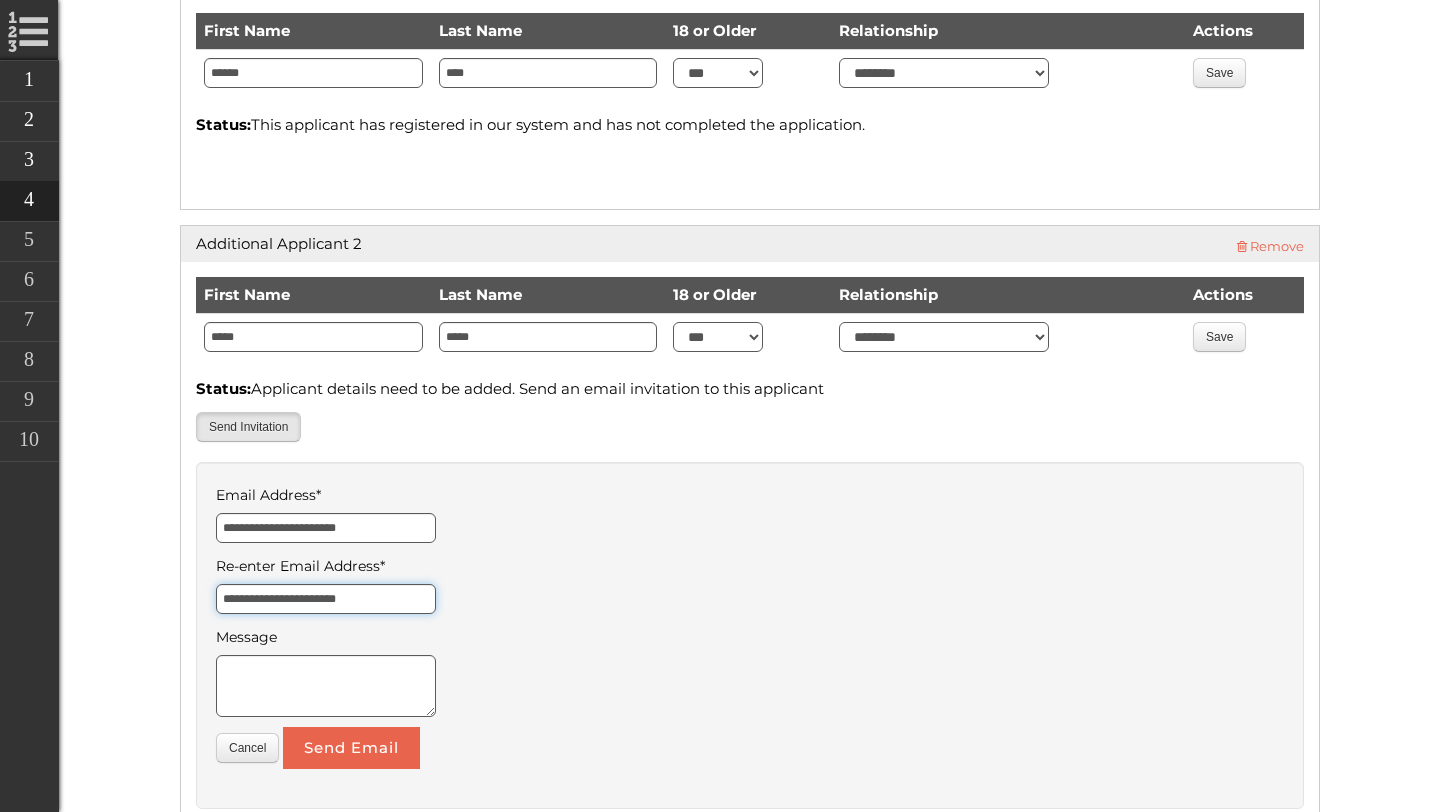 type on "**********" 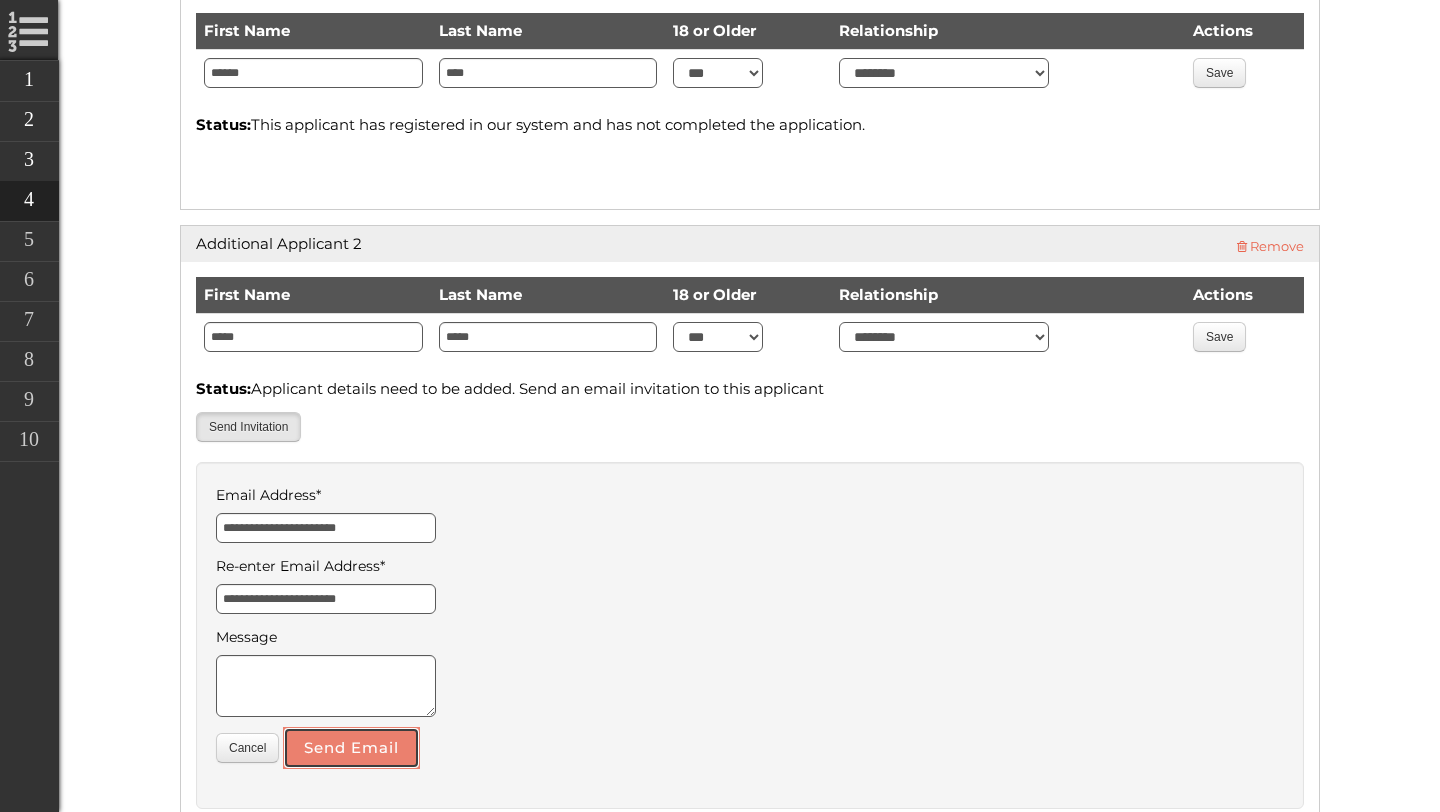 click on "Send Email" at bounding box center [351, 748] 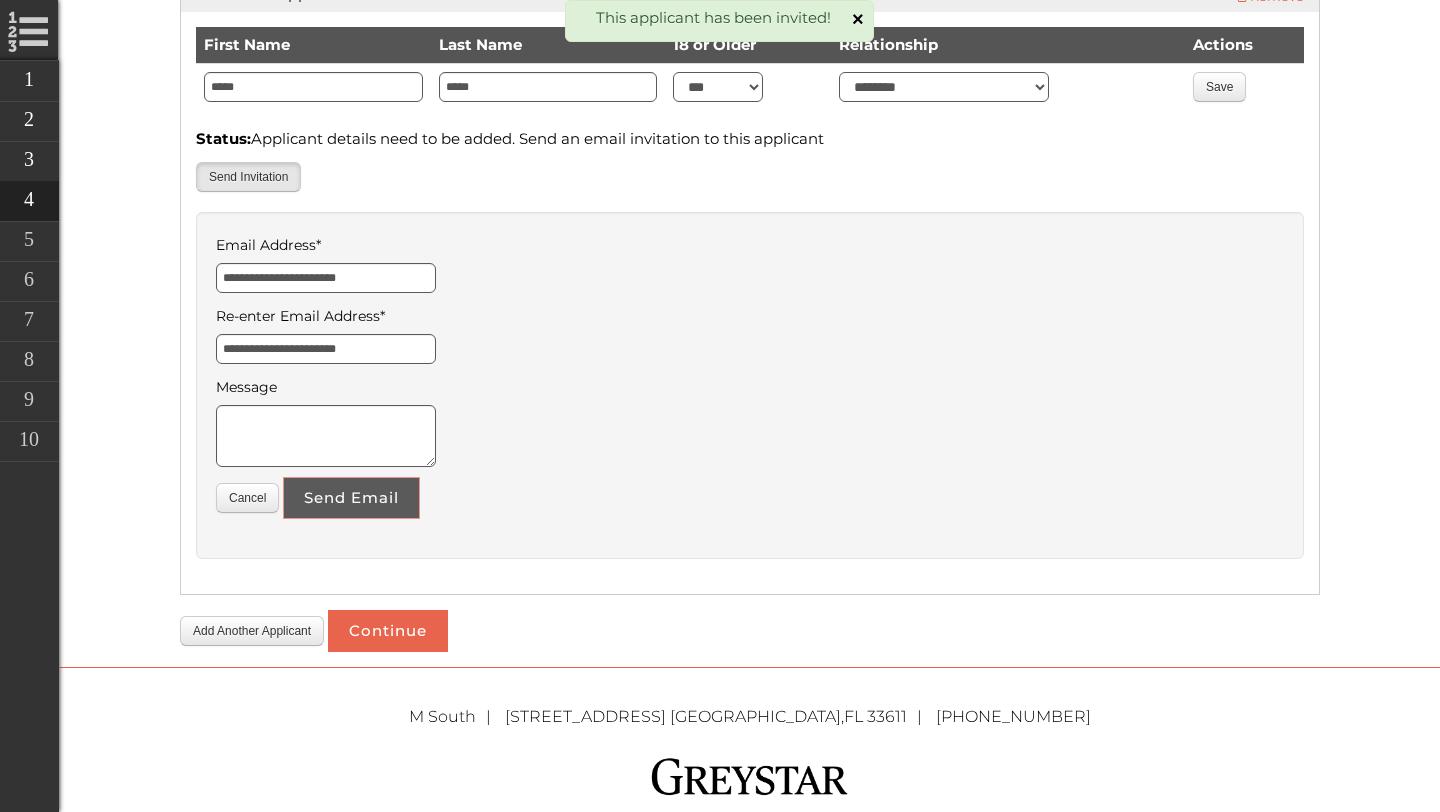 scroll, scrollTop: 985, scrollLeft: 0, axis: vertical 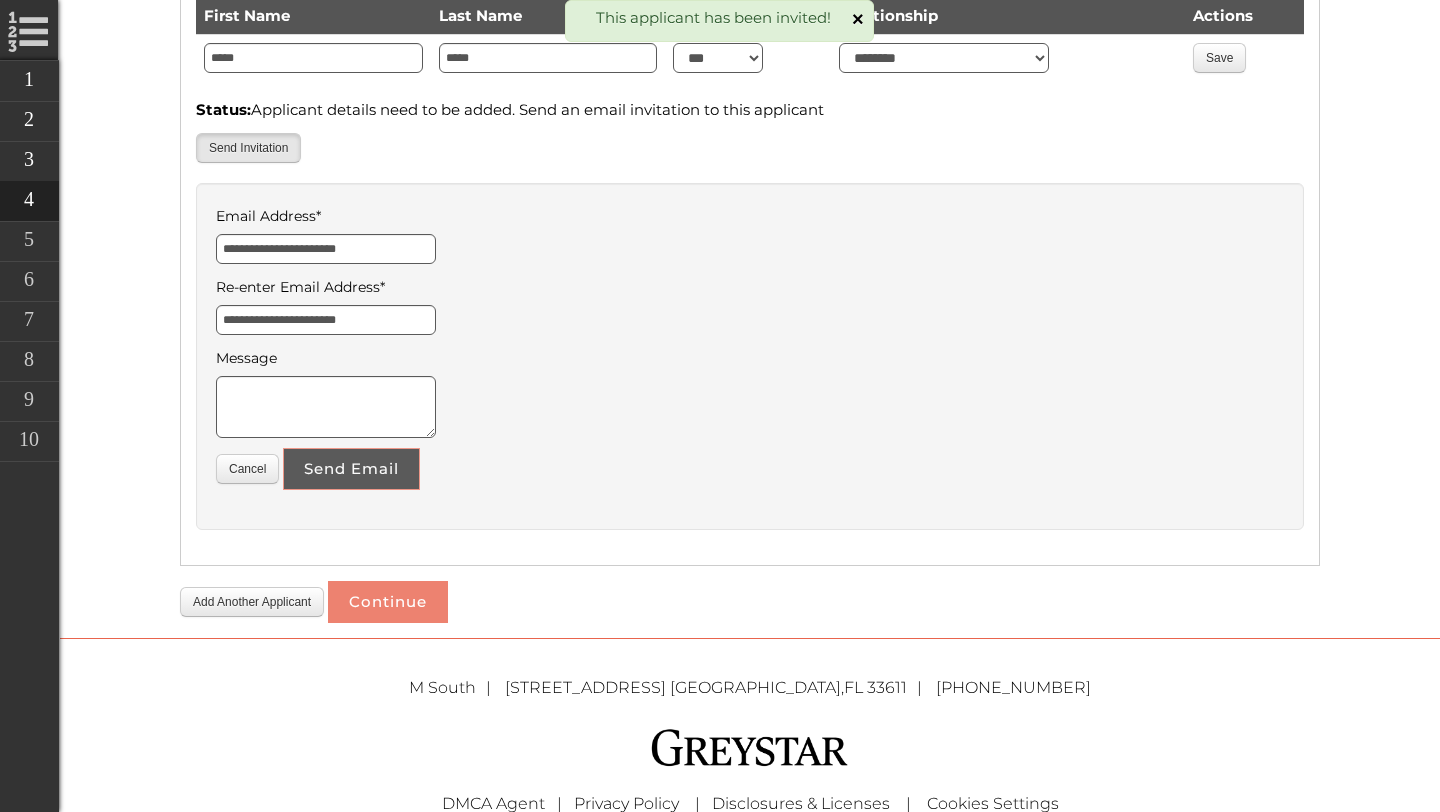 click on "M South           5110 South Manhattan Avenue         Tampa ,  FL   33611     (813) 570-8014" at bounding box center (750, 693) 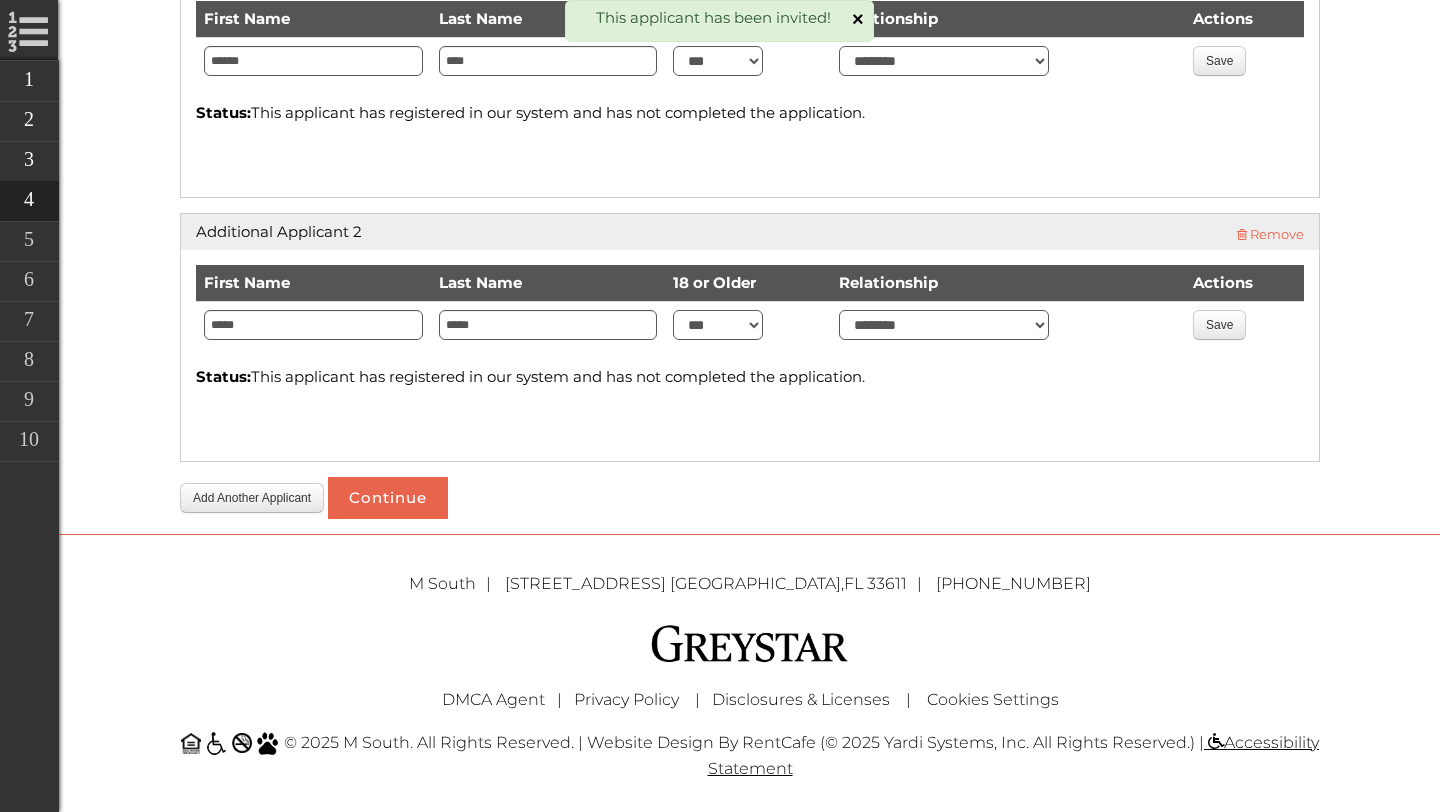 scroll, scrollTop: 717, scrollLeft: 0, axis: vertical 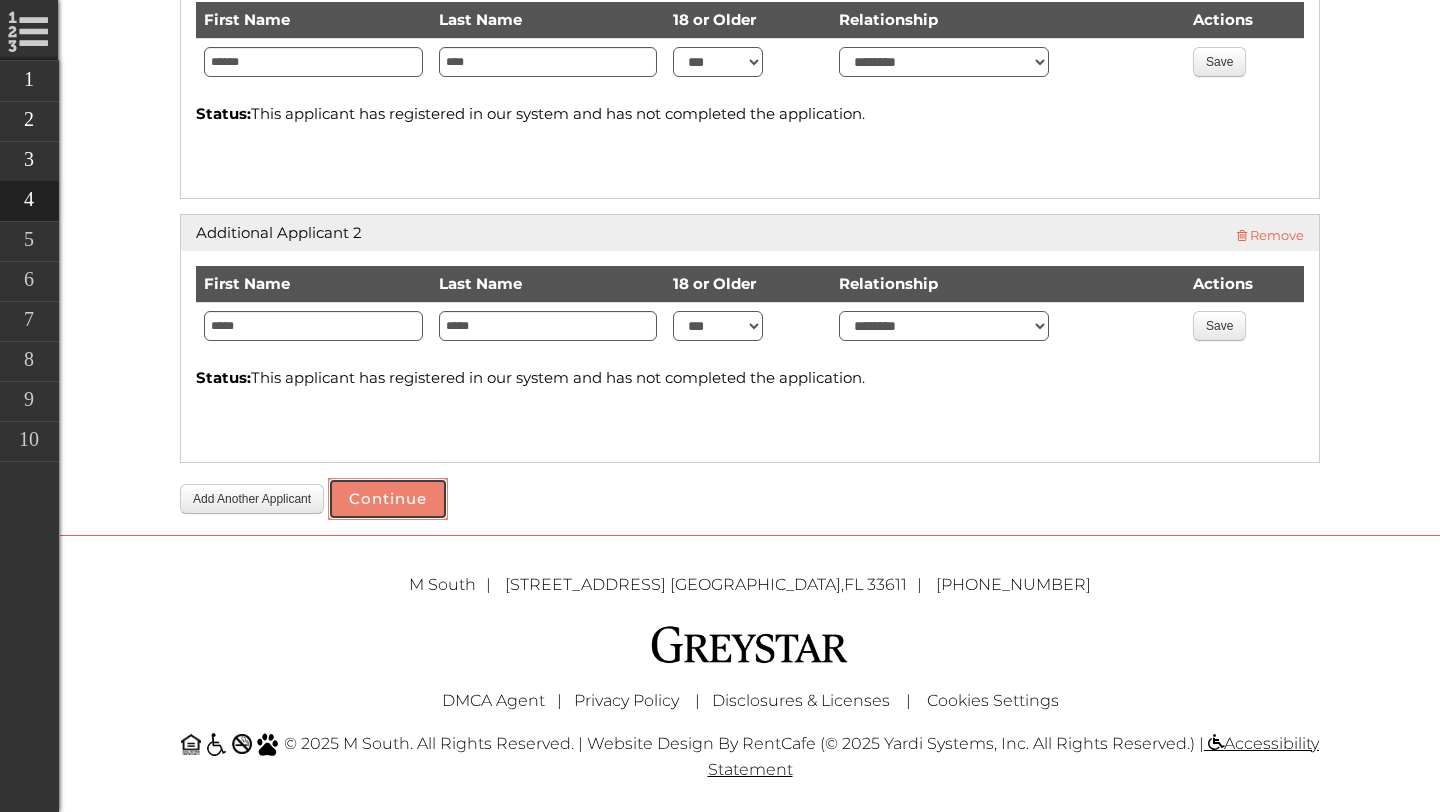 click on "Continue" at bounding box center [388, 499] 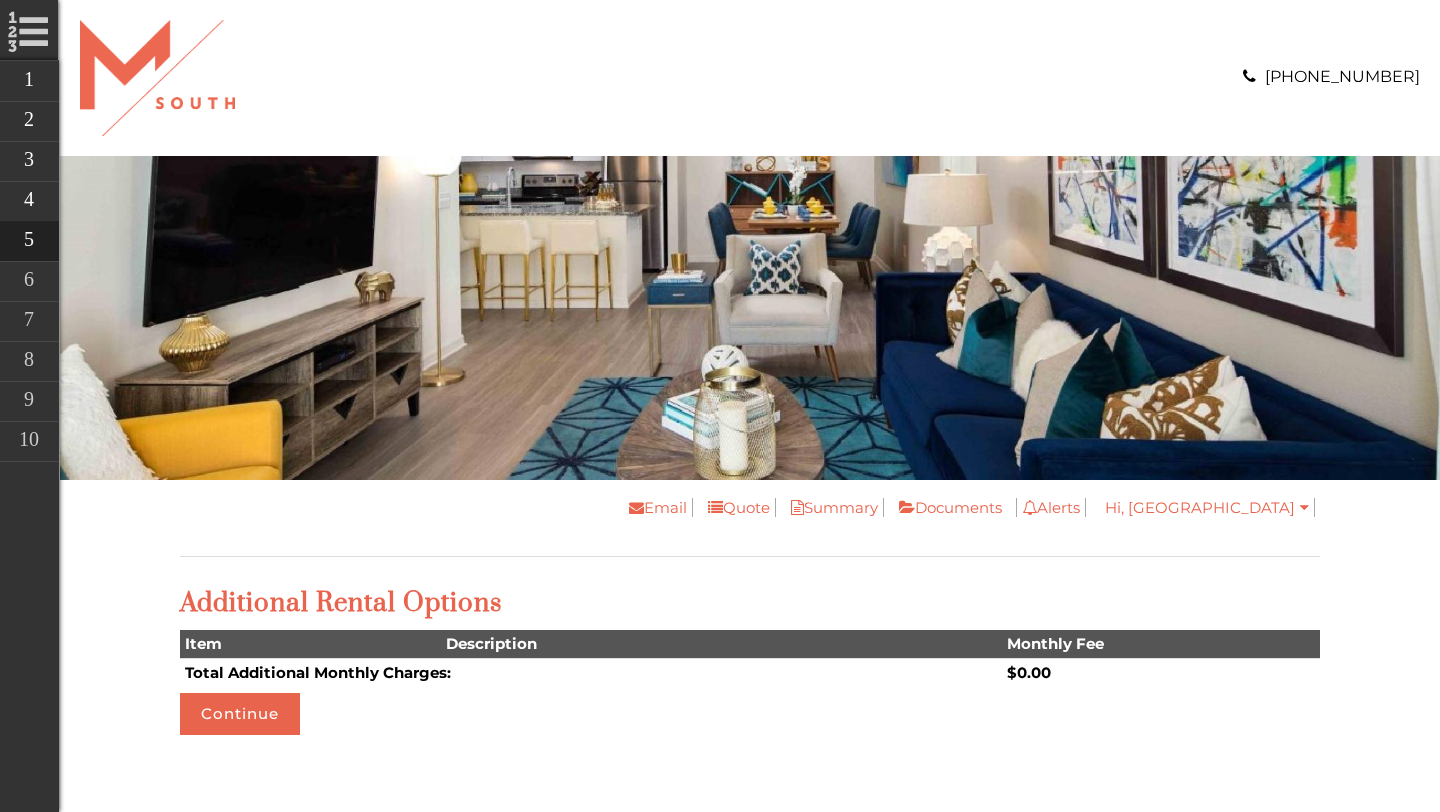 scroll, scrollTop: 0, scrollLeft: 0, axis: both 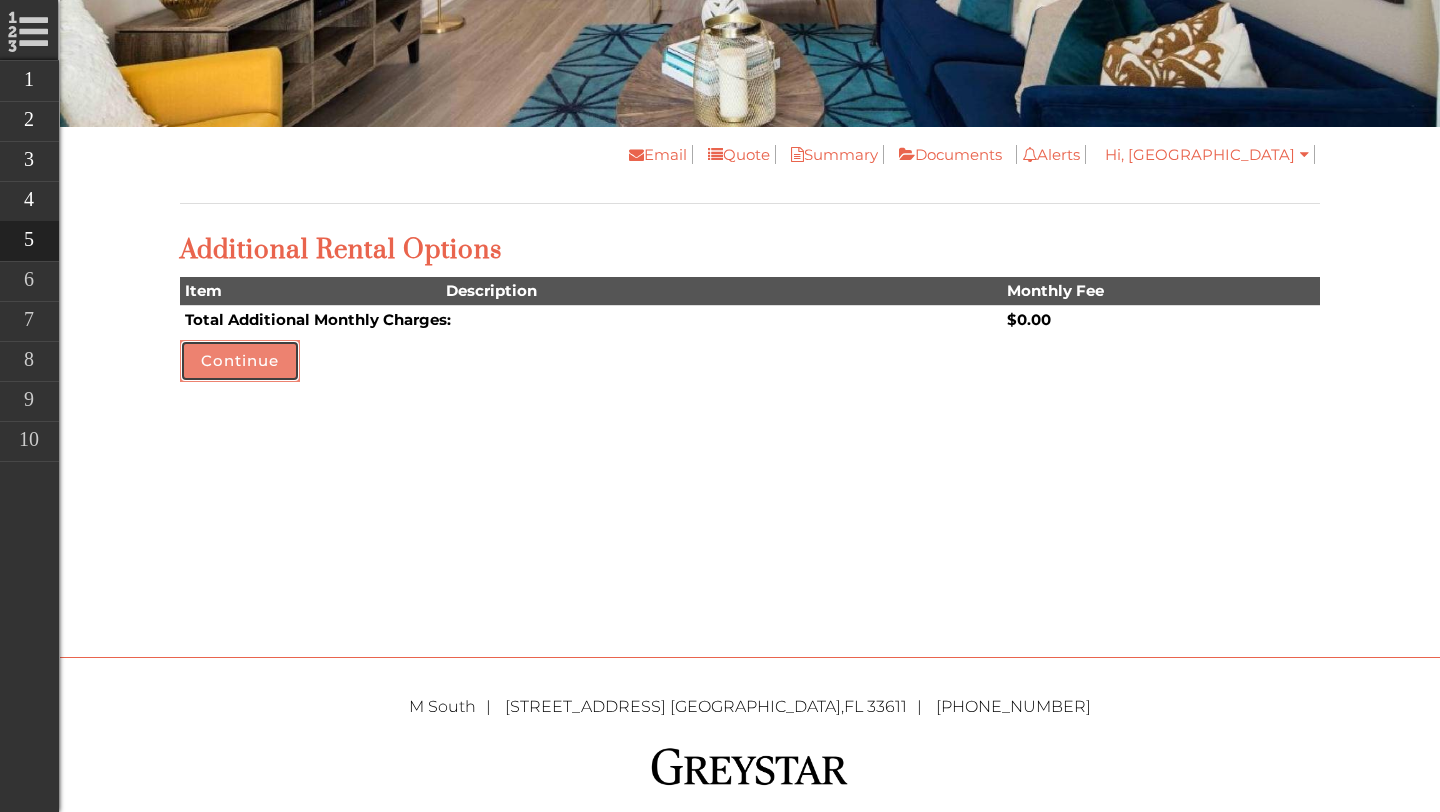 click on "Continue" at bounding box center (240, 361) 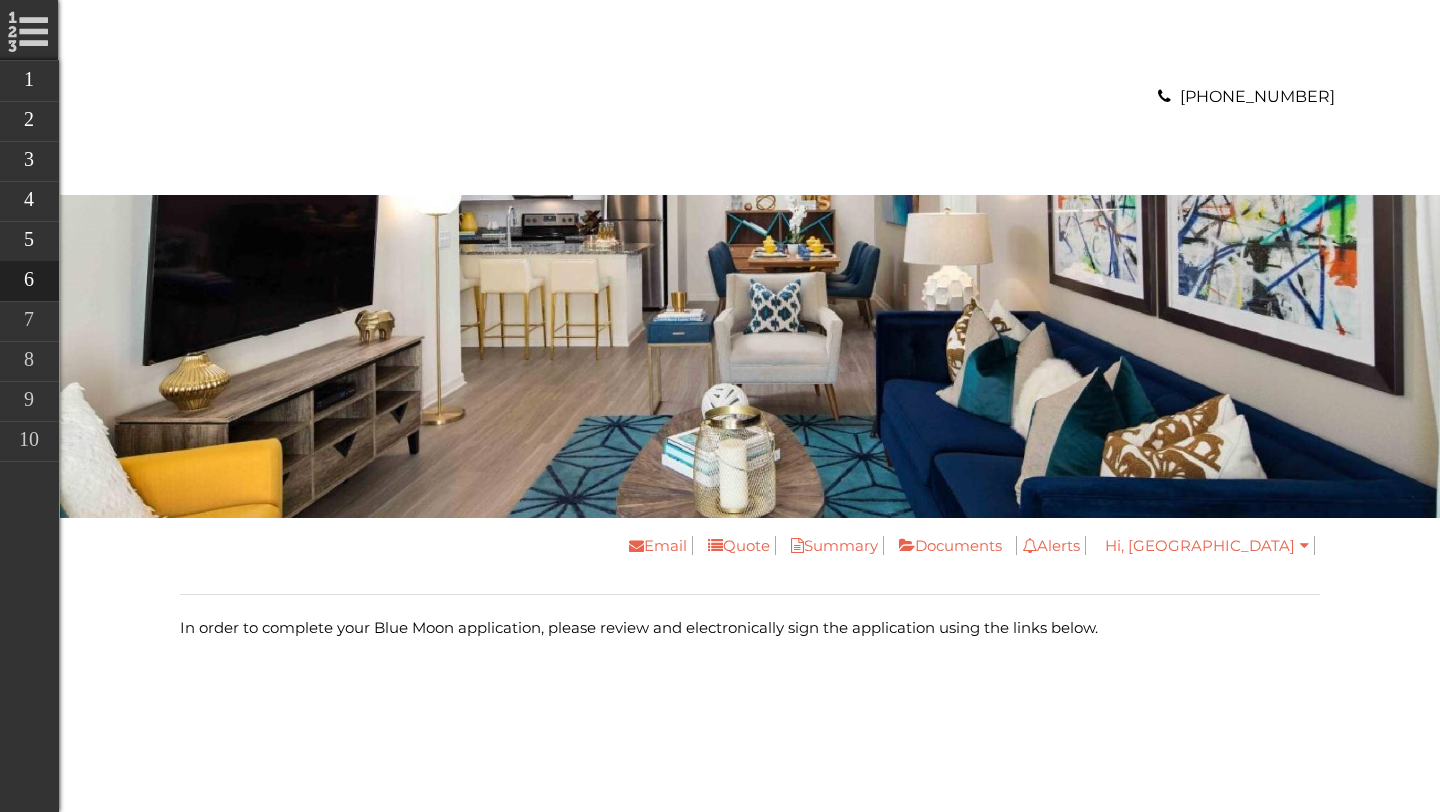 scroll, scrollTop: 0, scrollLeft: 0, axis: both 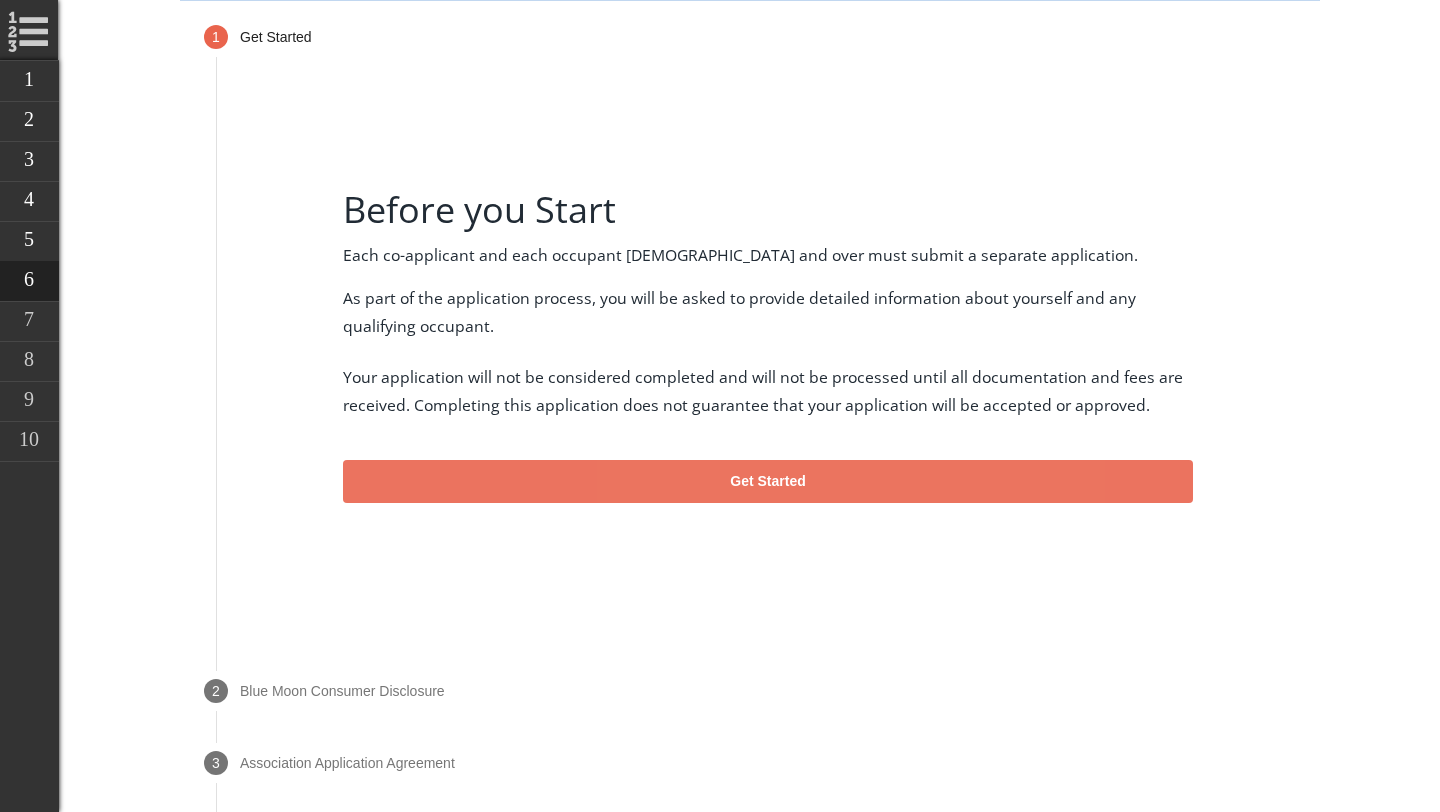 click on "Get Started" at bounding box center (768, 482) 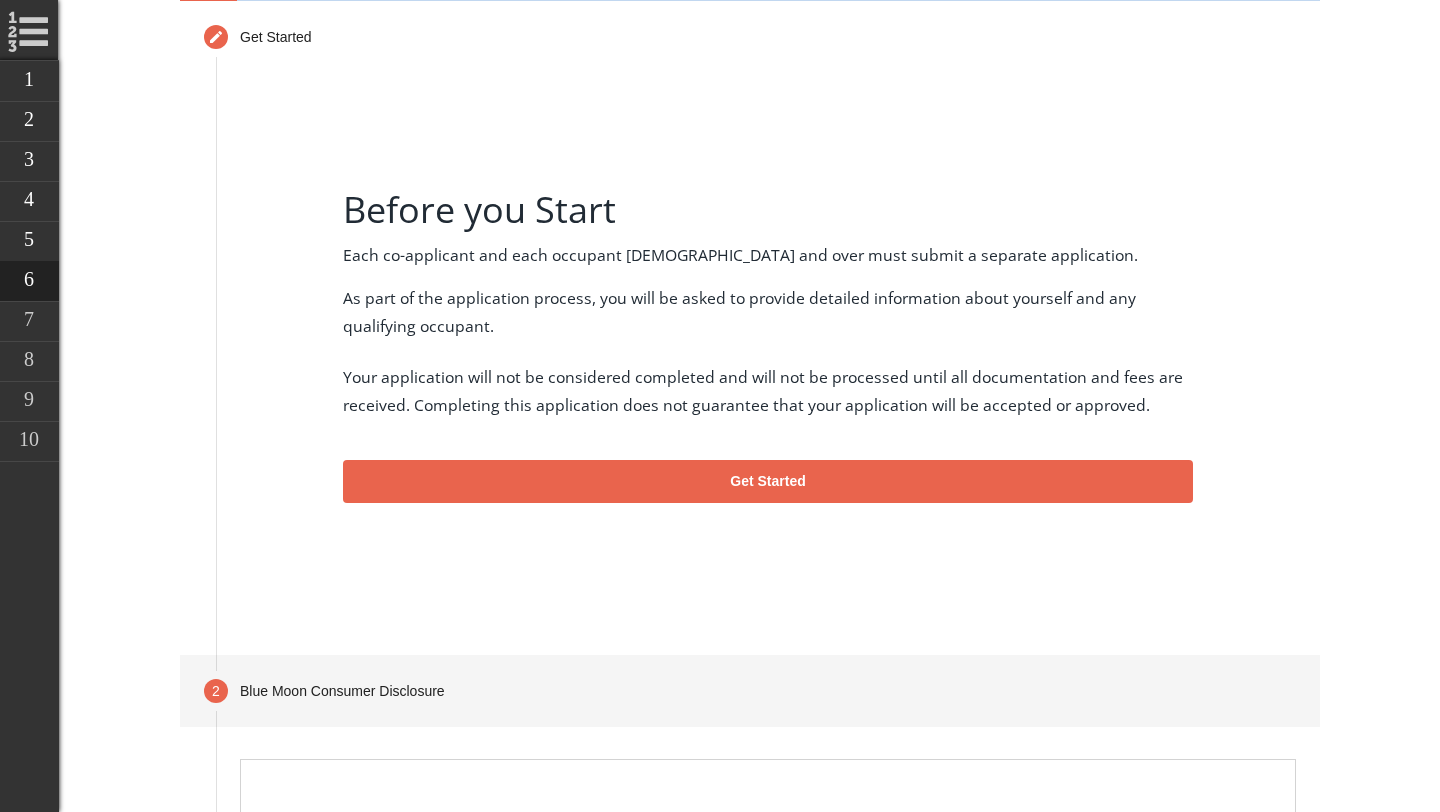 scroll, scrollTop: 708, scrollLeft: 0, axis: vertical 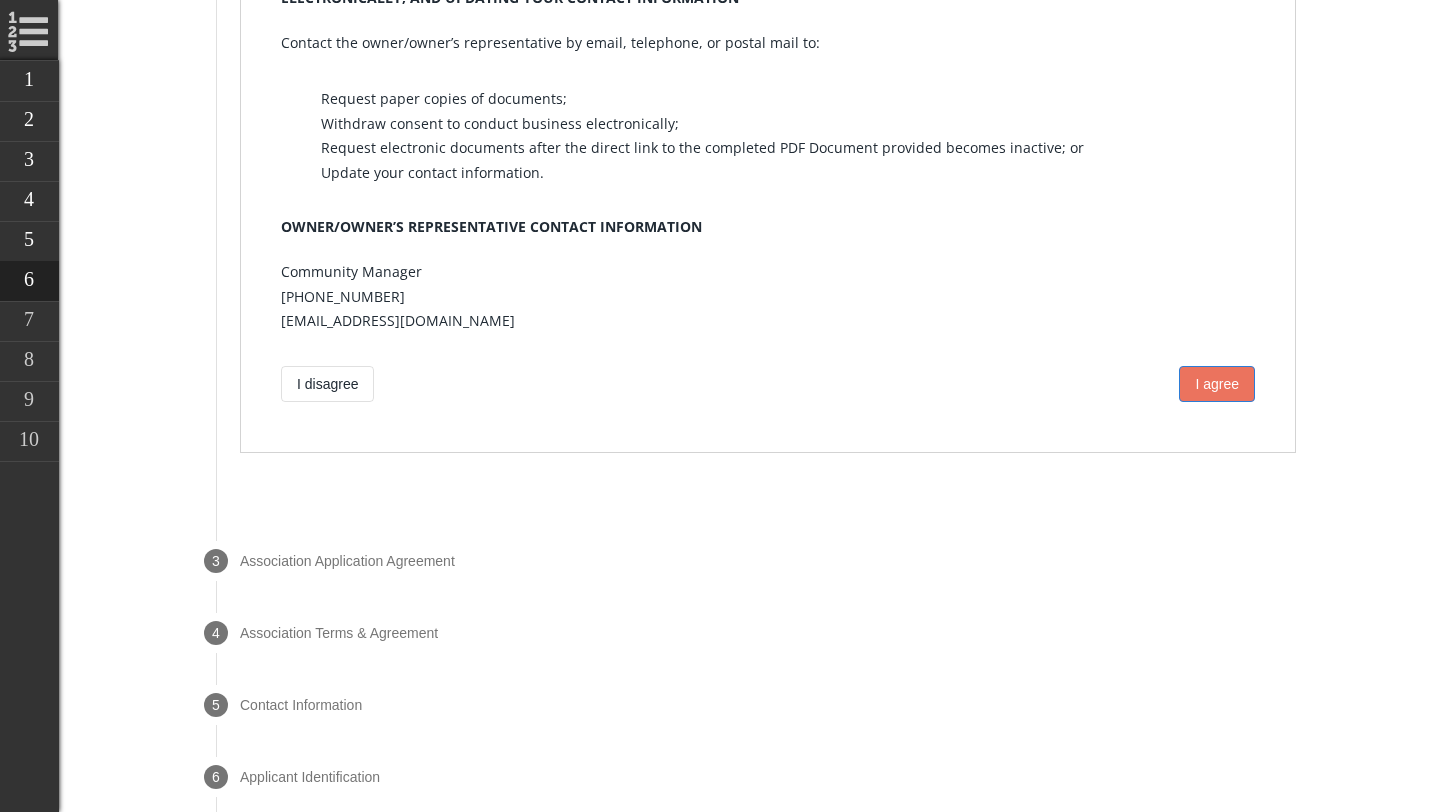 click on "I agree" at bounding box center (1217, 384) 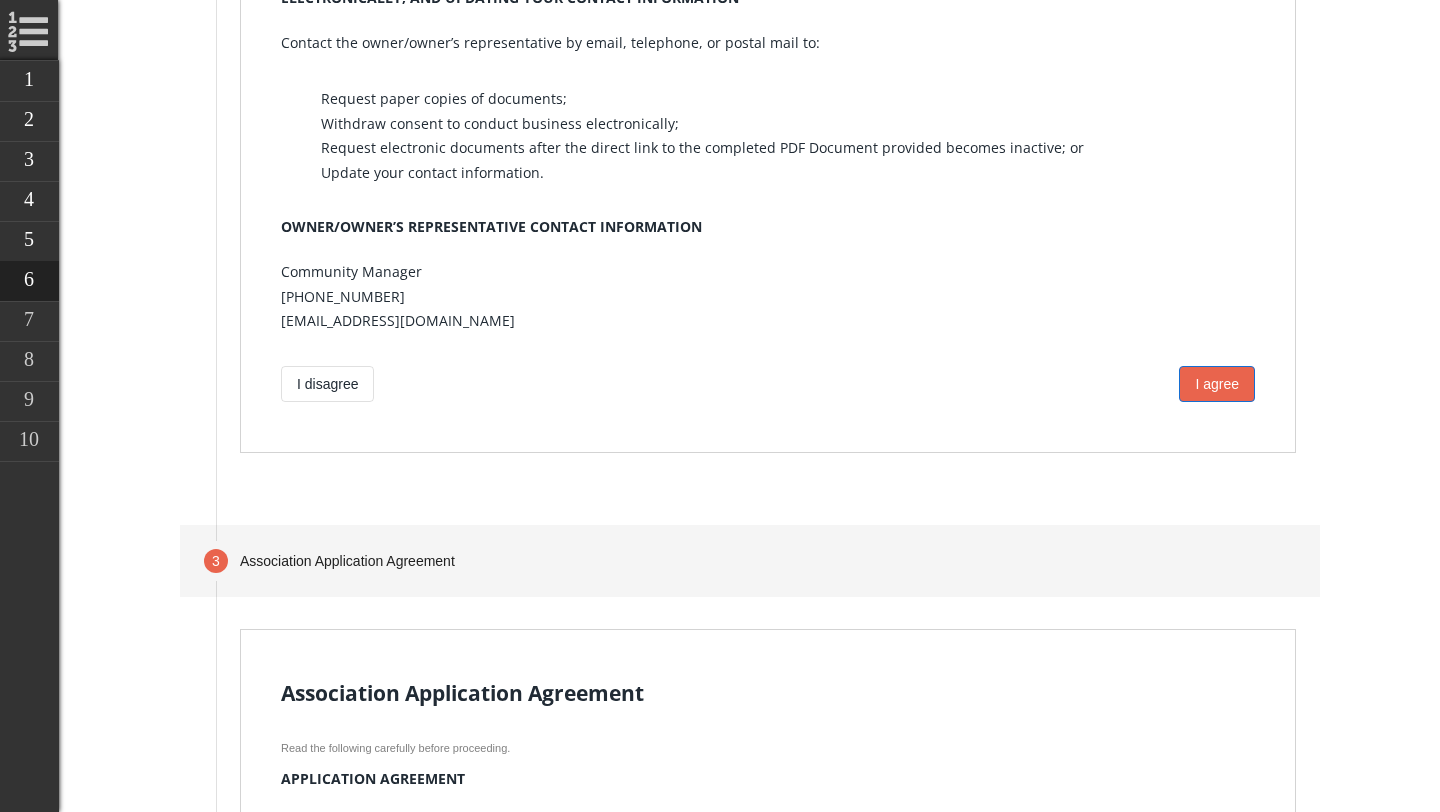 scroll, scrollTop: 780, scrollLeft: 0, axis: vertical 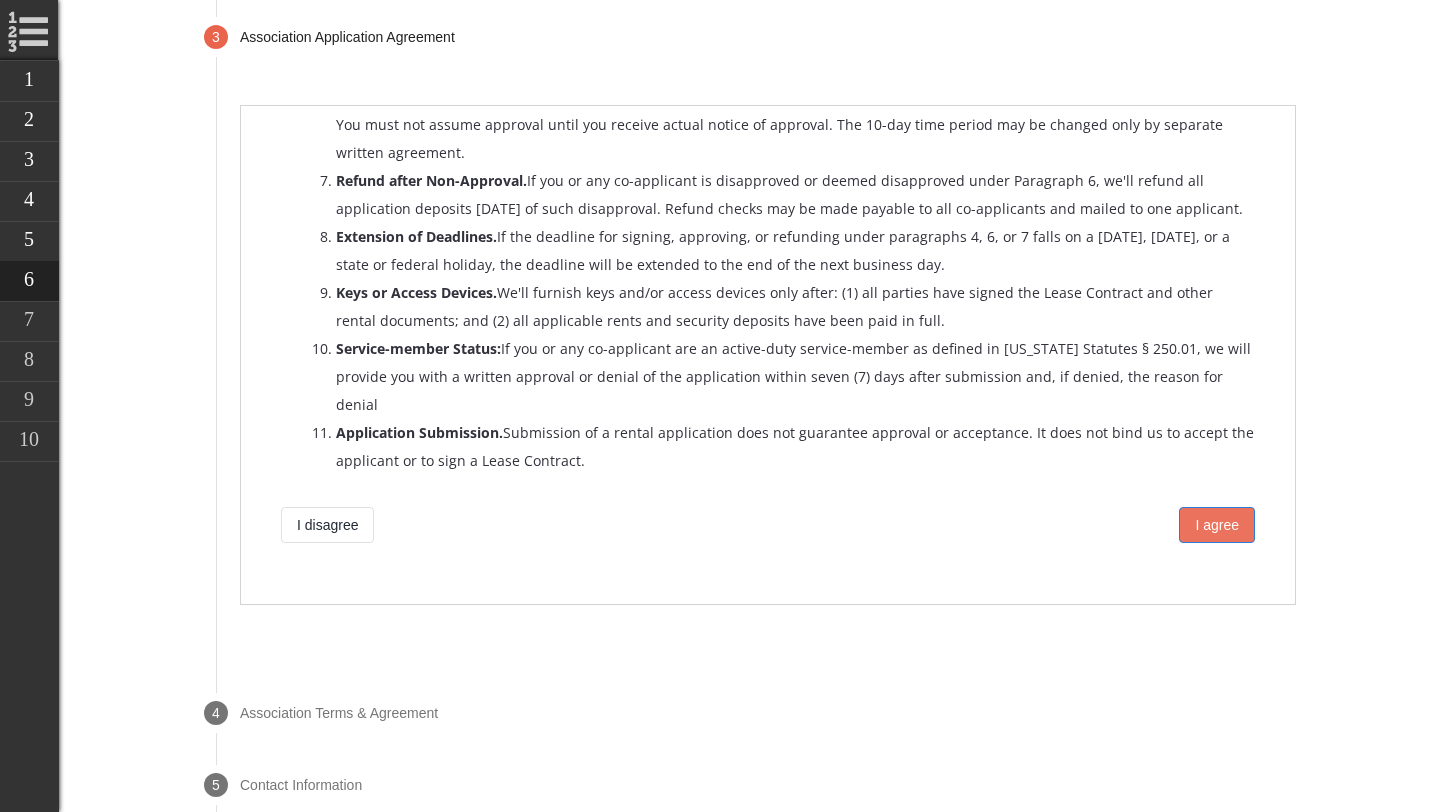 click on "I agree" at bounding box center (1217, 525) 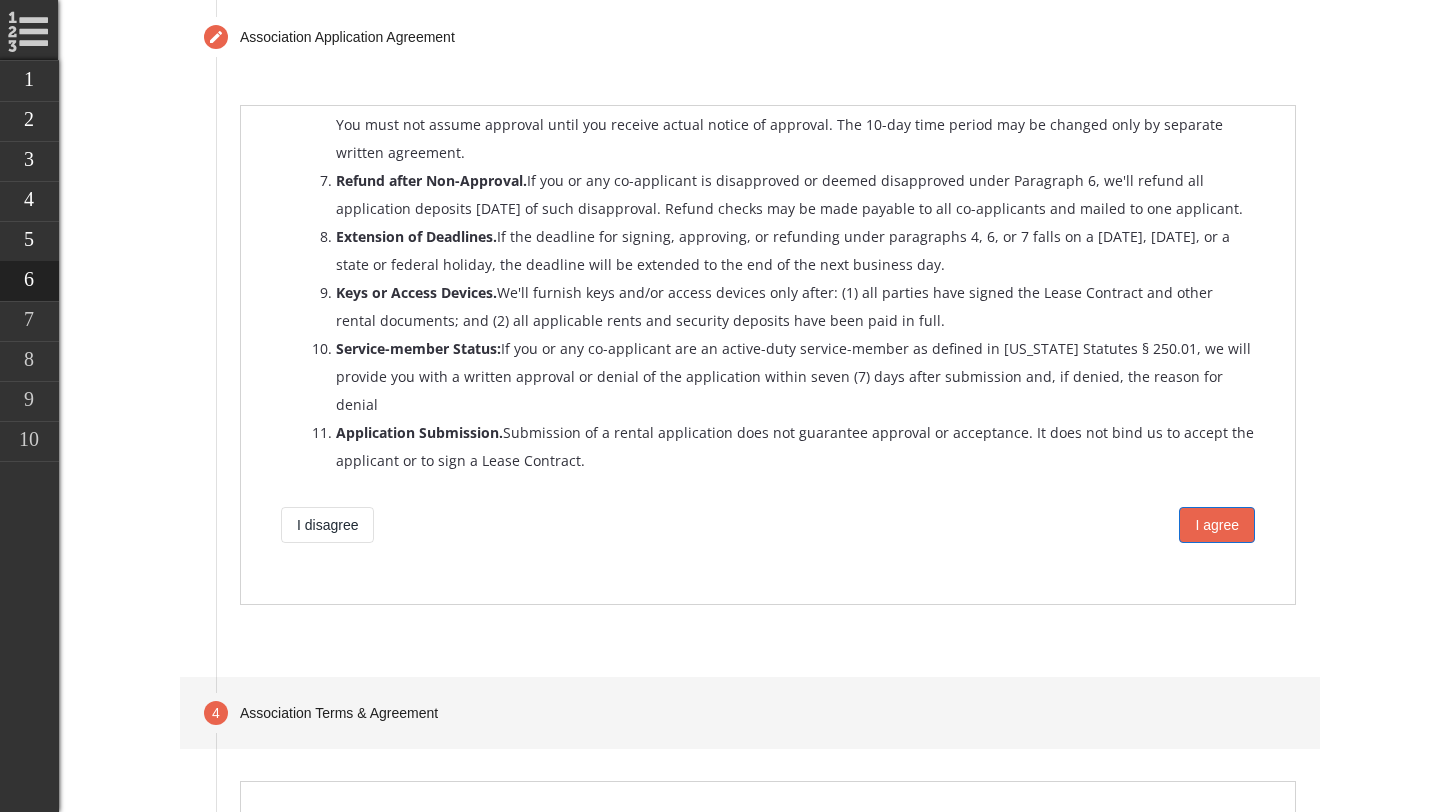 scroll, scrollTop: 852, scrollLeft: 0, axis: vertical 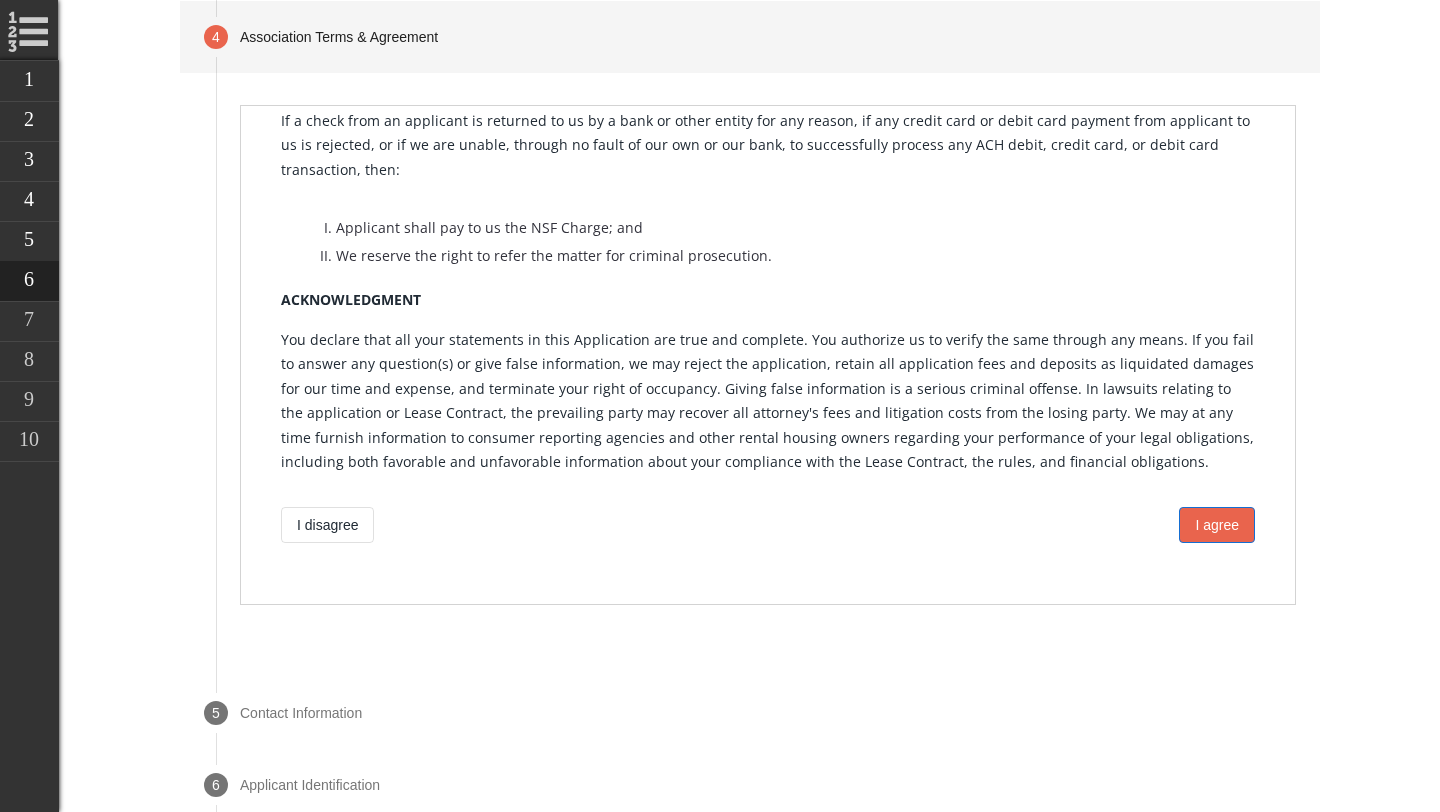 click on "I agree" at bounding box center [1217, 525] 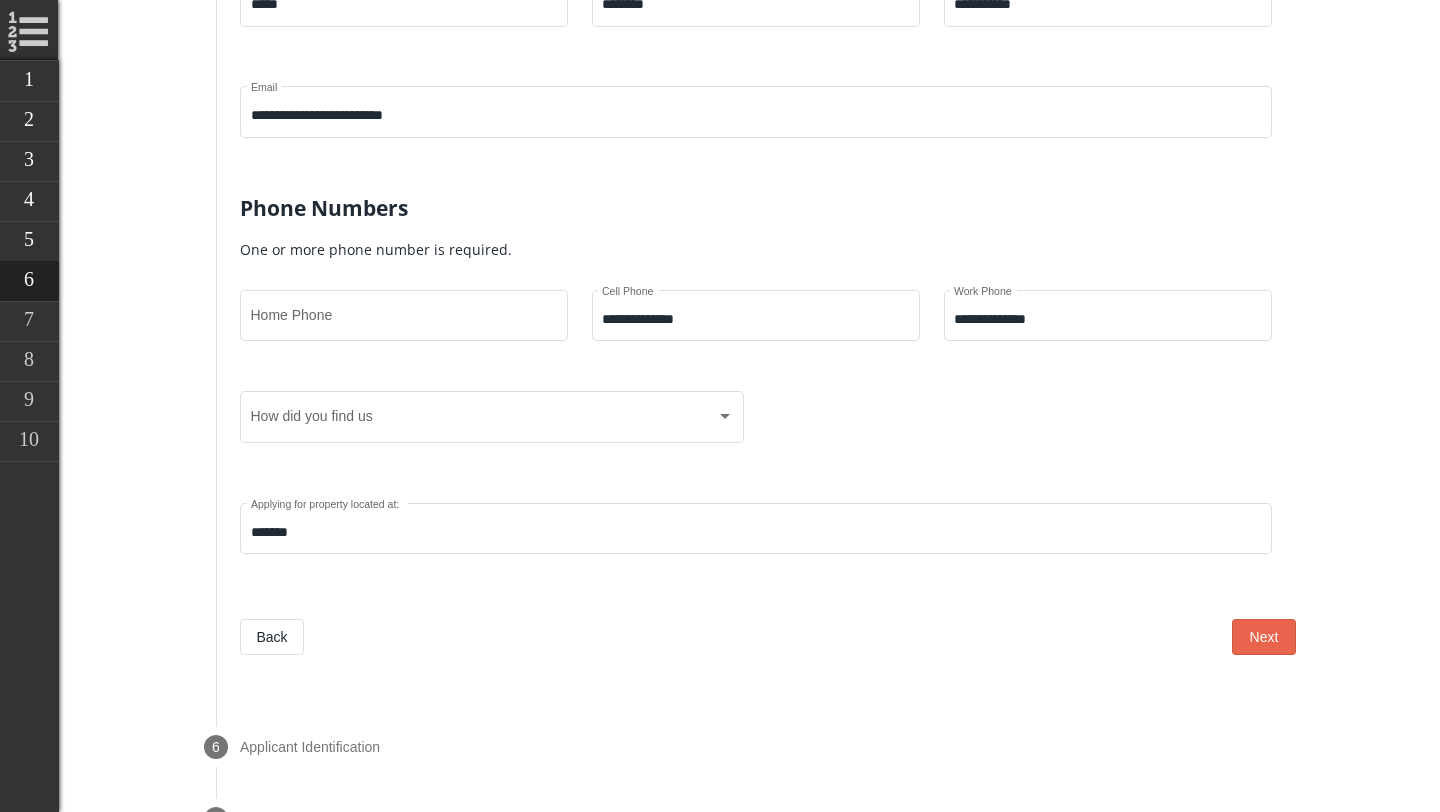 scroll, scrollTop: 1201, scrollLeft: 0, axis: vertical 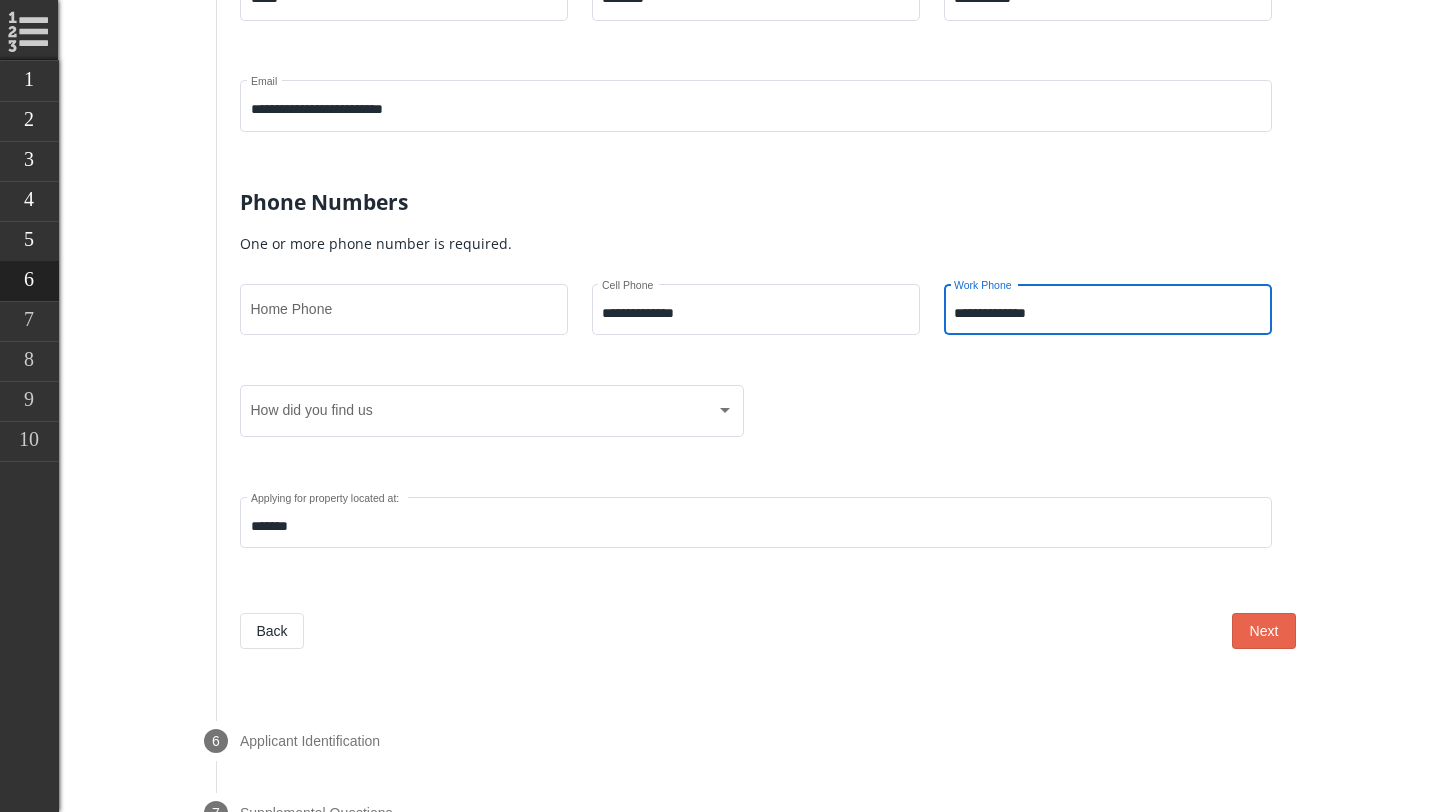 drag, startPoint x: 1065, startPoint y: 312, endPoint x: 950, endPoint y: 319, distance: 115.212845 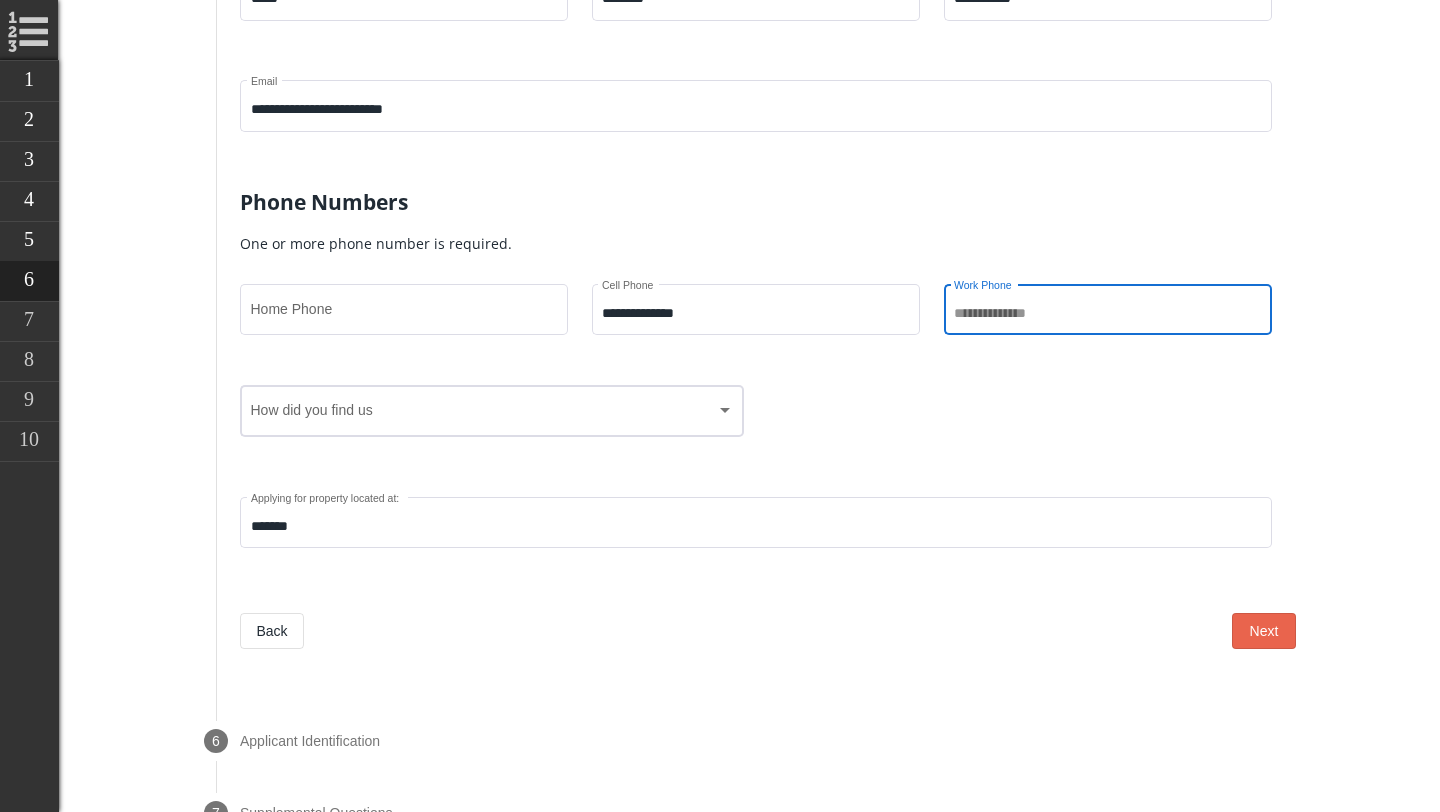 type 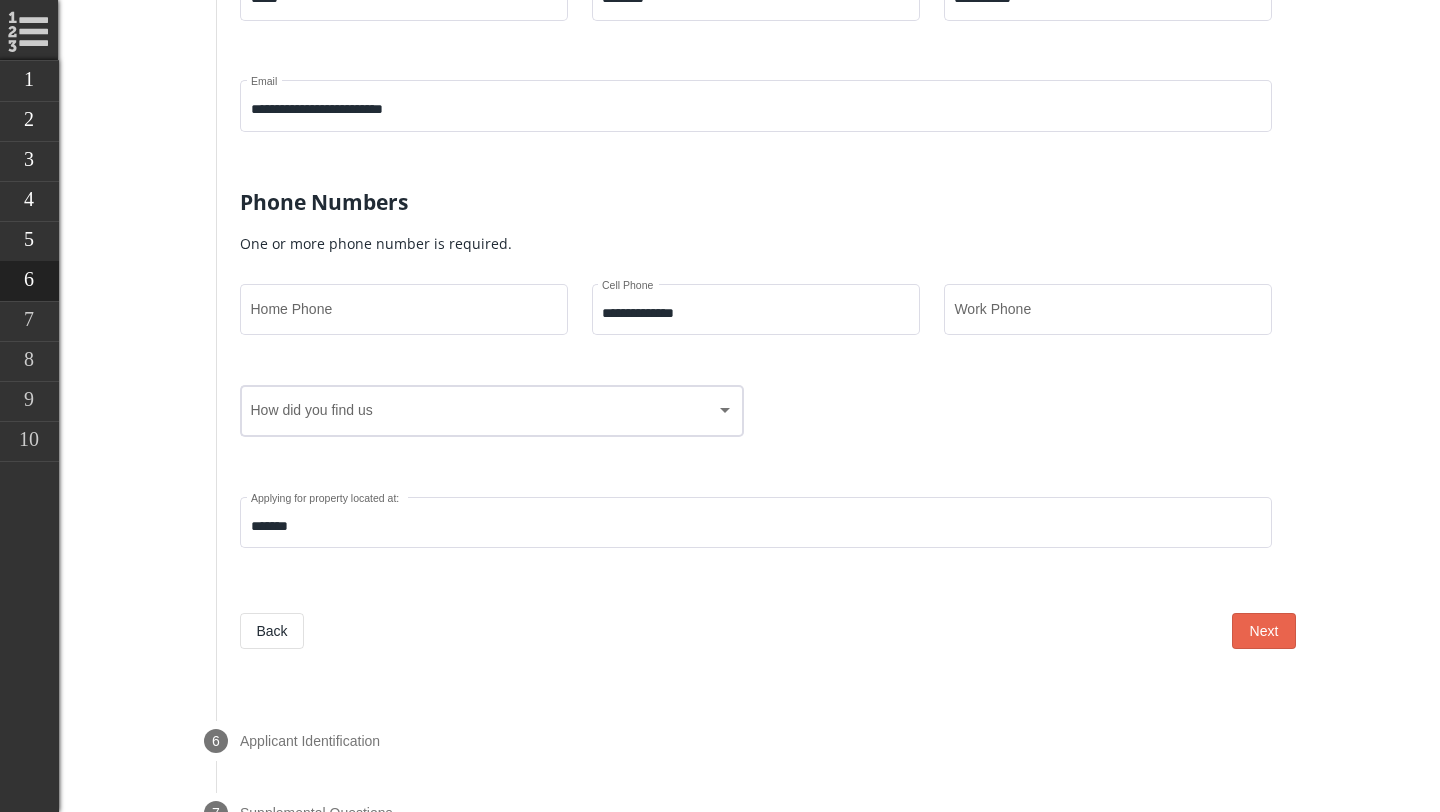 click on "How did you find us" at bounding box center [492, 410] 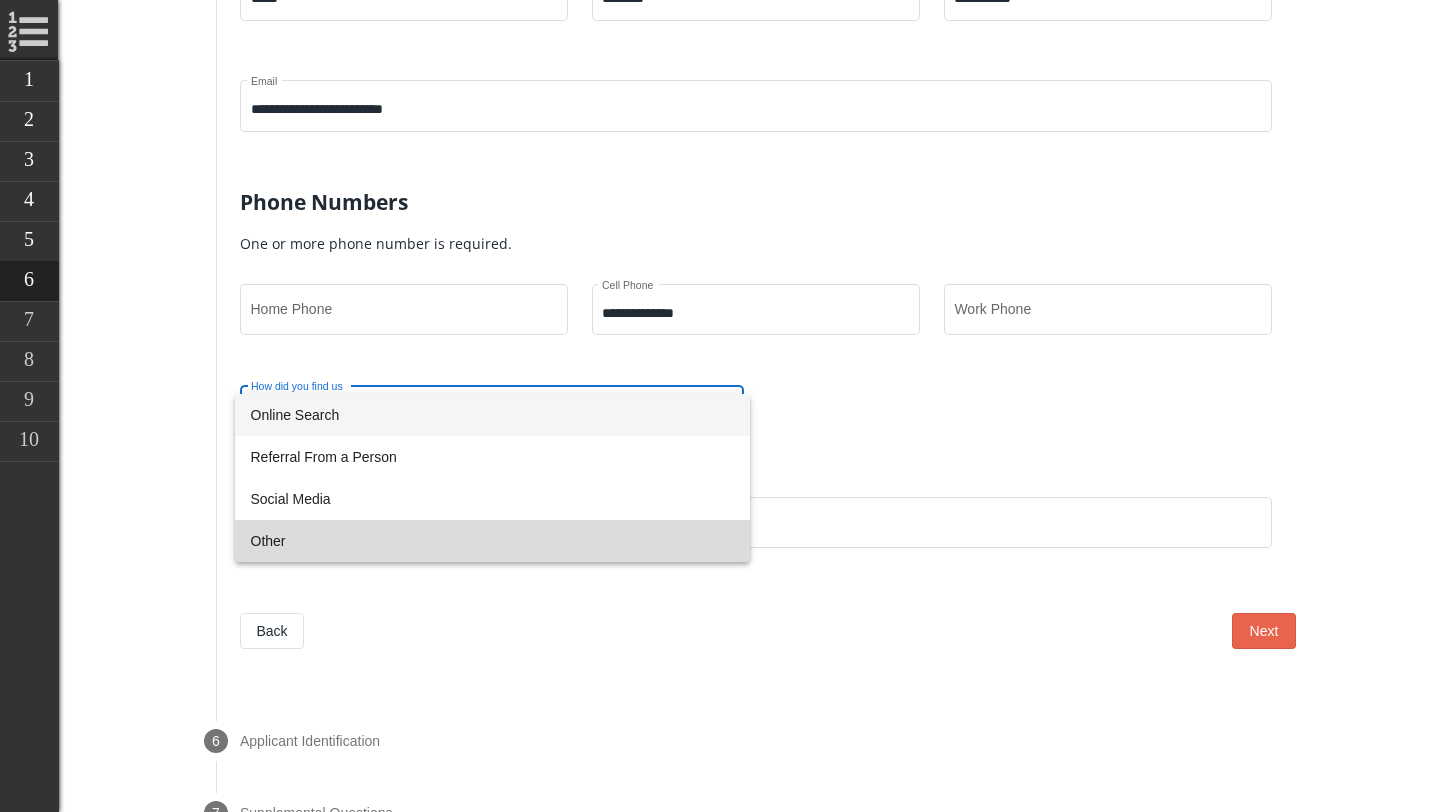 click on "Other" at bounding box center (492, 541) 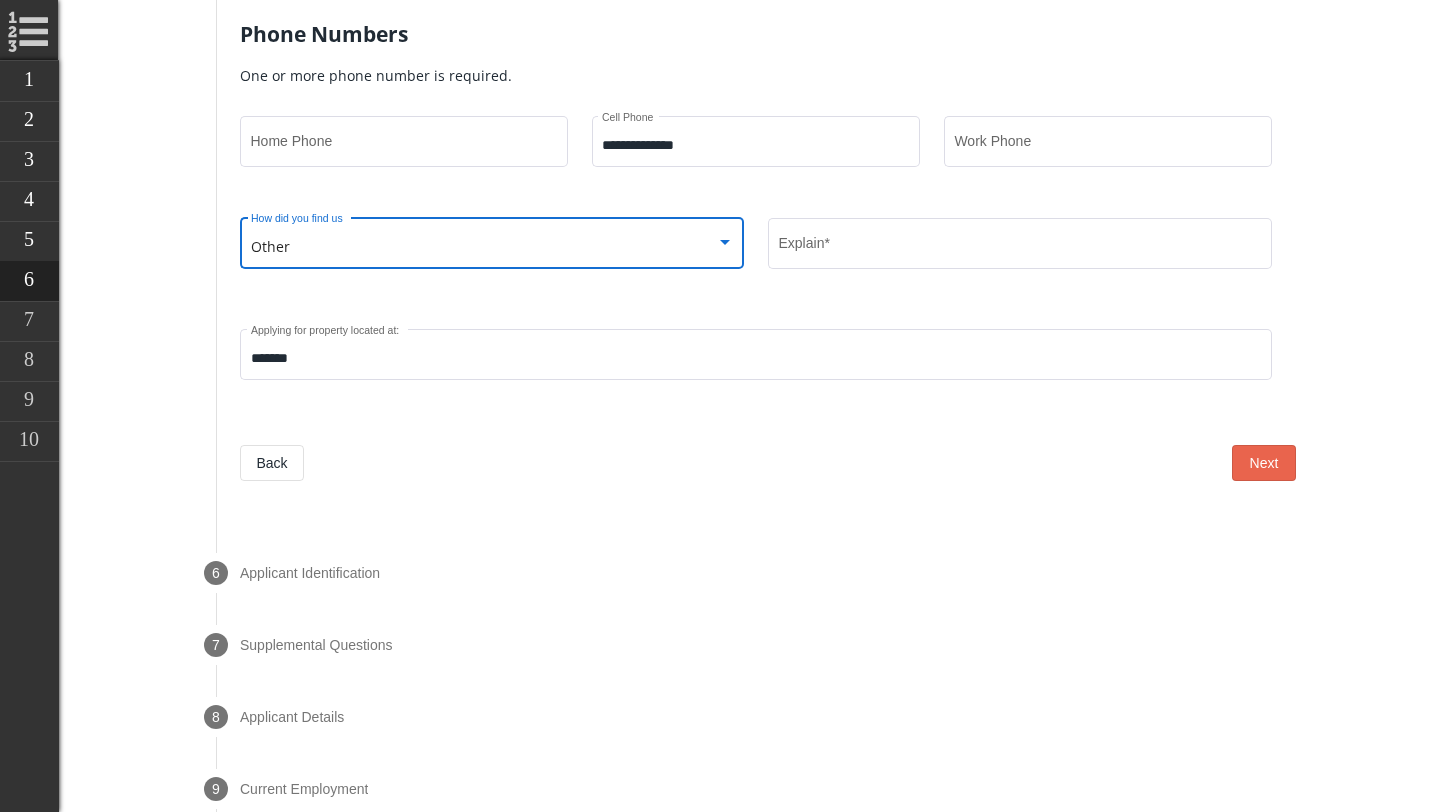 scroll, scrollTop: 1374, scrollLeft: 0, axis: vertical 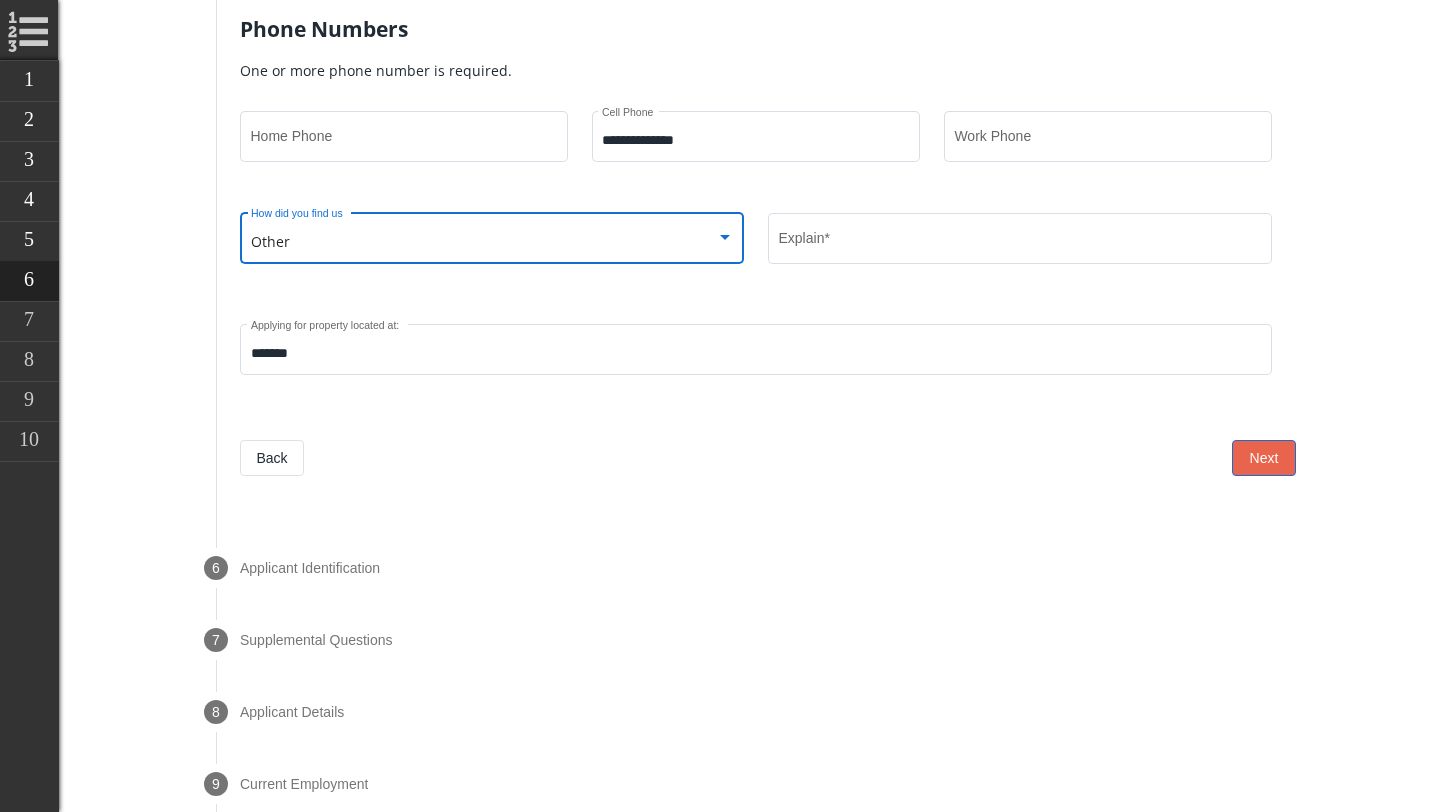 click on "Next" at bounding box center (1264, 458) 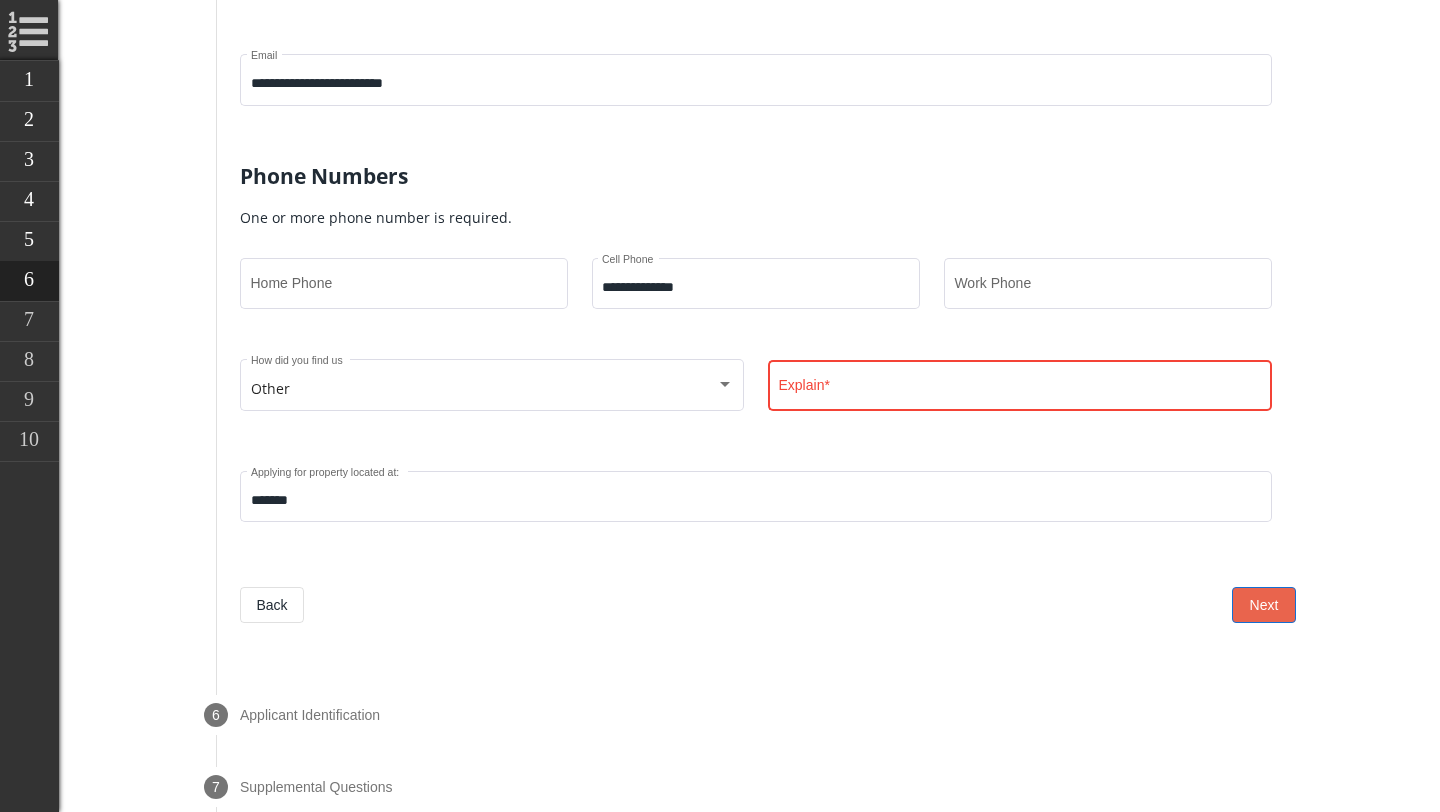 scroll, scrollTop: 1209, scrollLeft: 0, axis: vertical 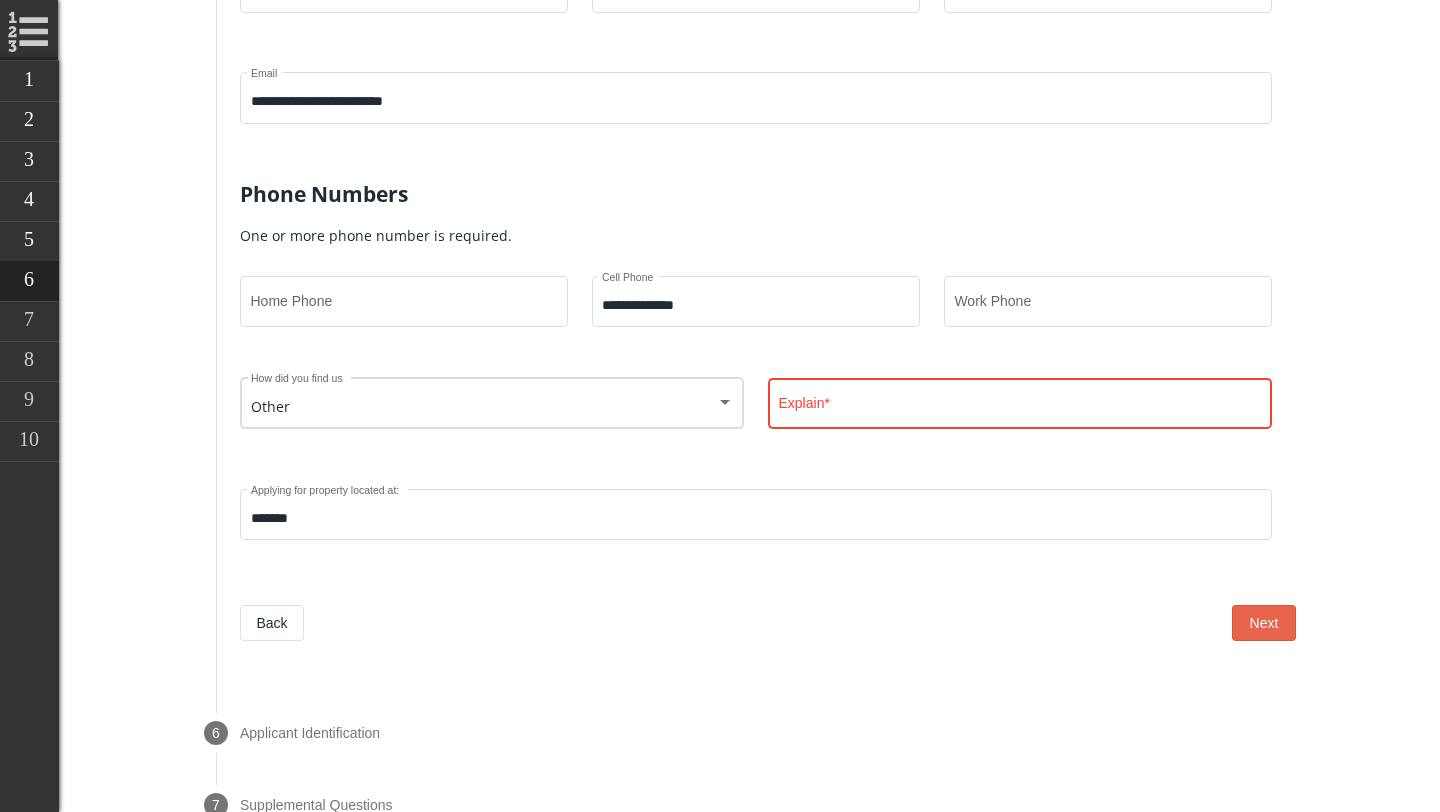 click at bounding box center [725, 402] 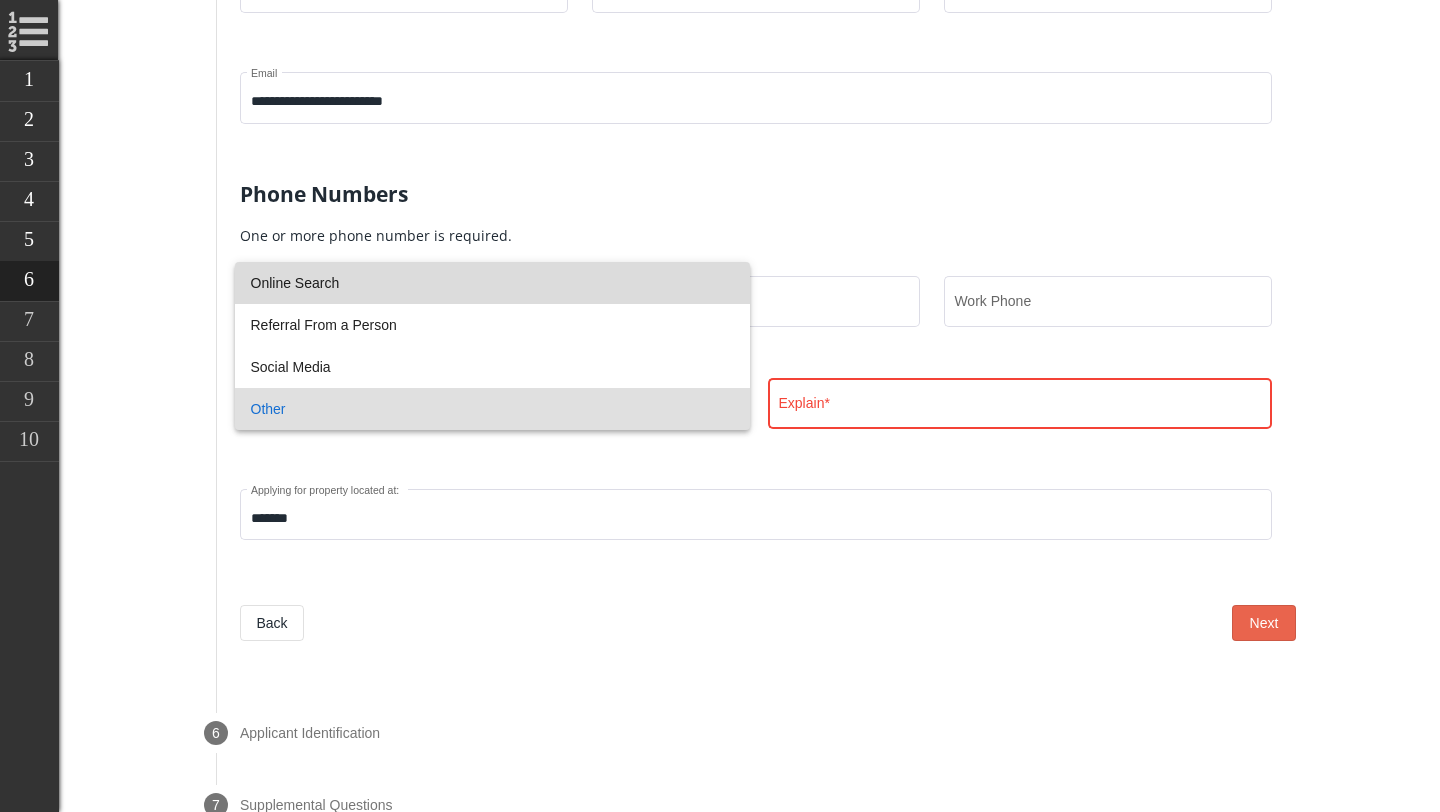 click on "Online Search" at bounding box center (492, 283) 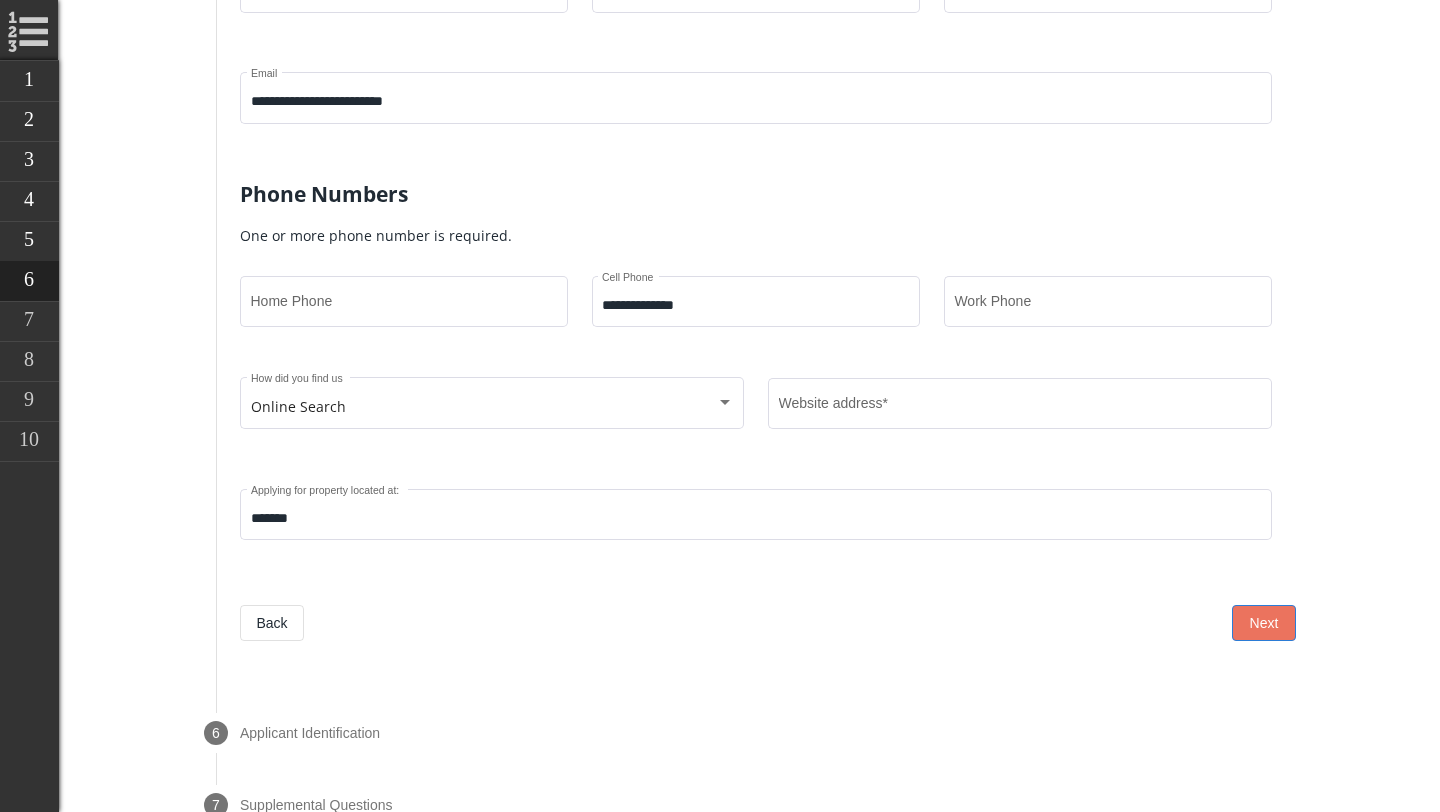 click on "Next" at bounding box center [1264, 623] 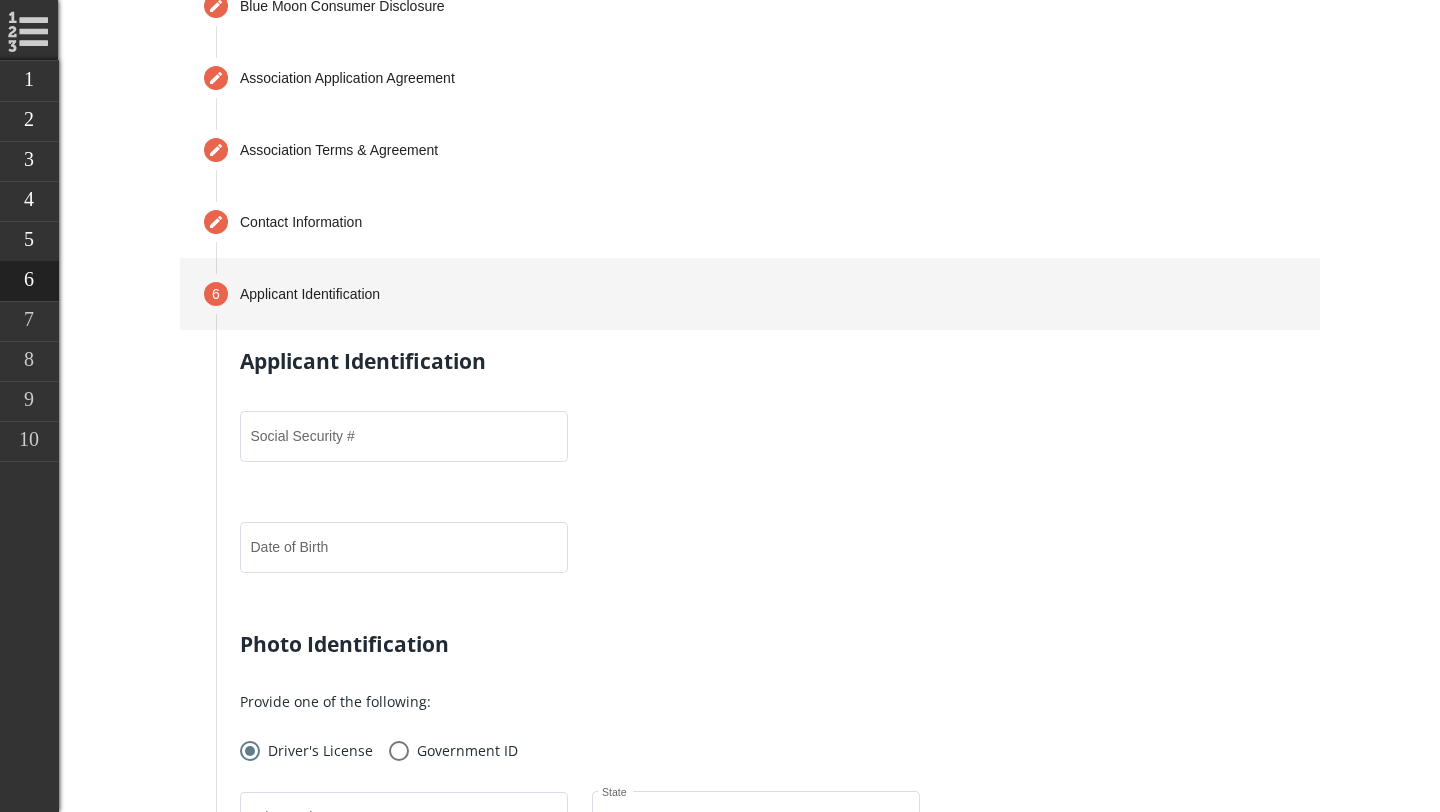 scroll, scrollTop: 926, scrollLeft: 0, axis: vertical 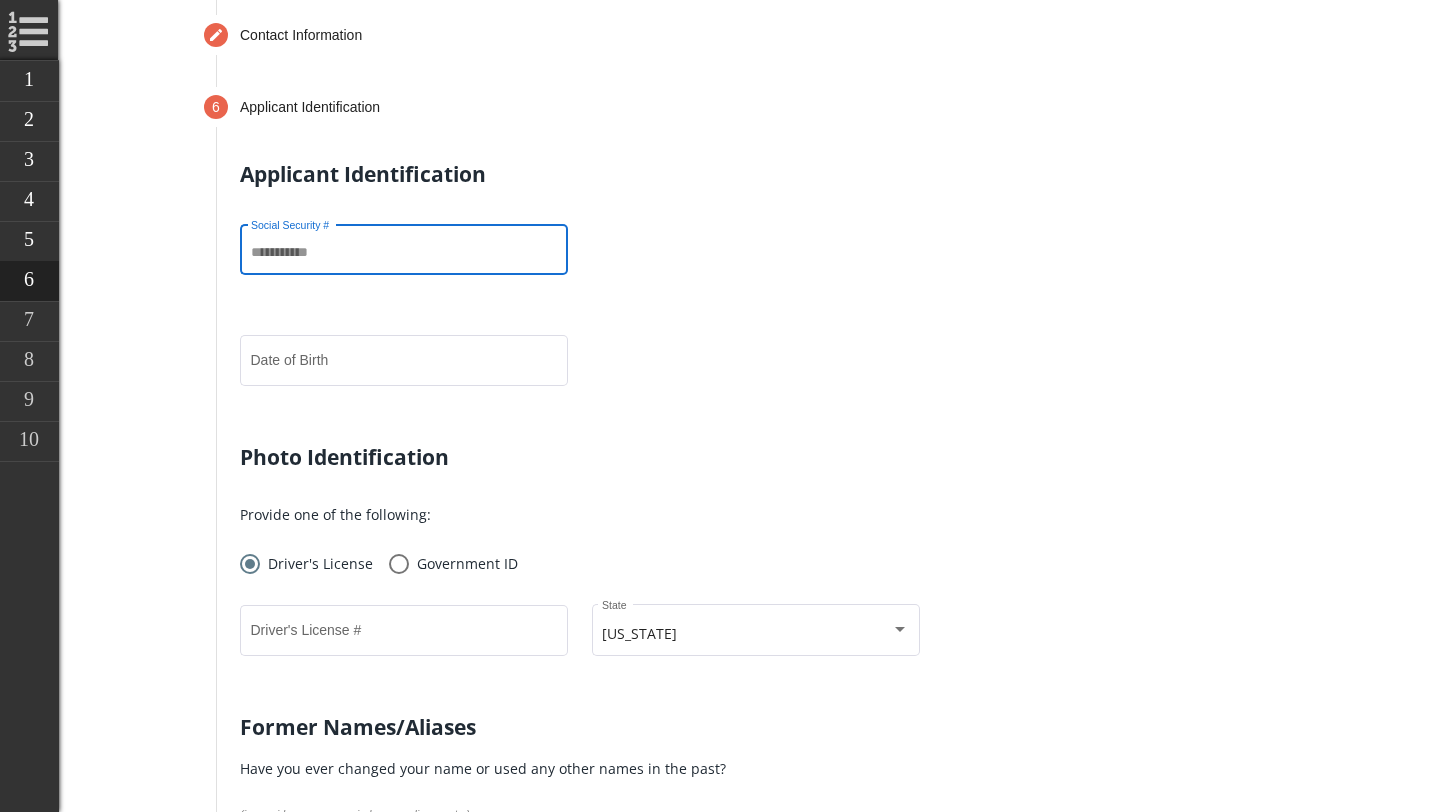 click on "Social Security #" at bounding box center [404, 253] 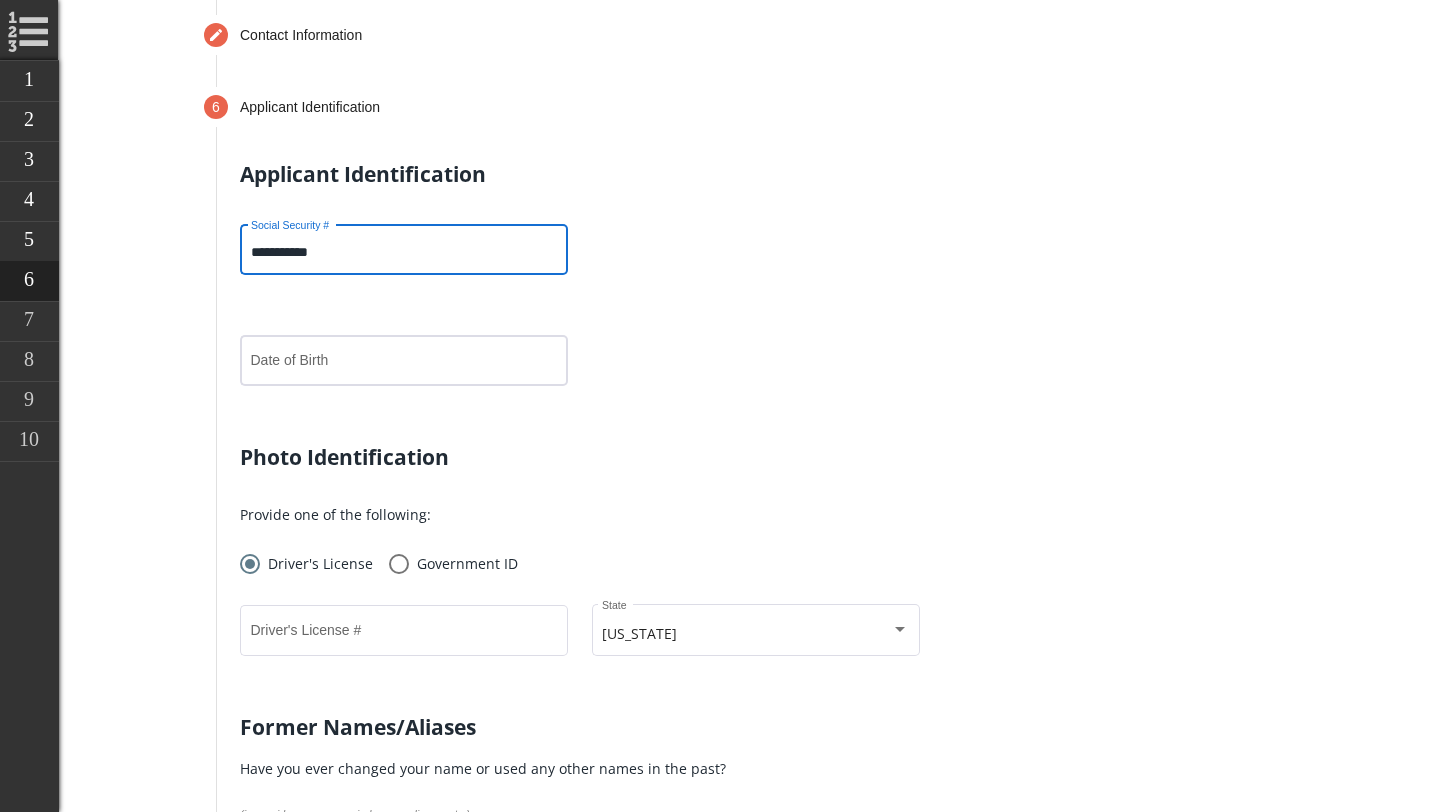 type on "**********" 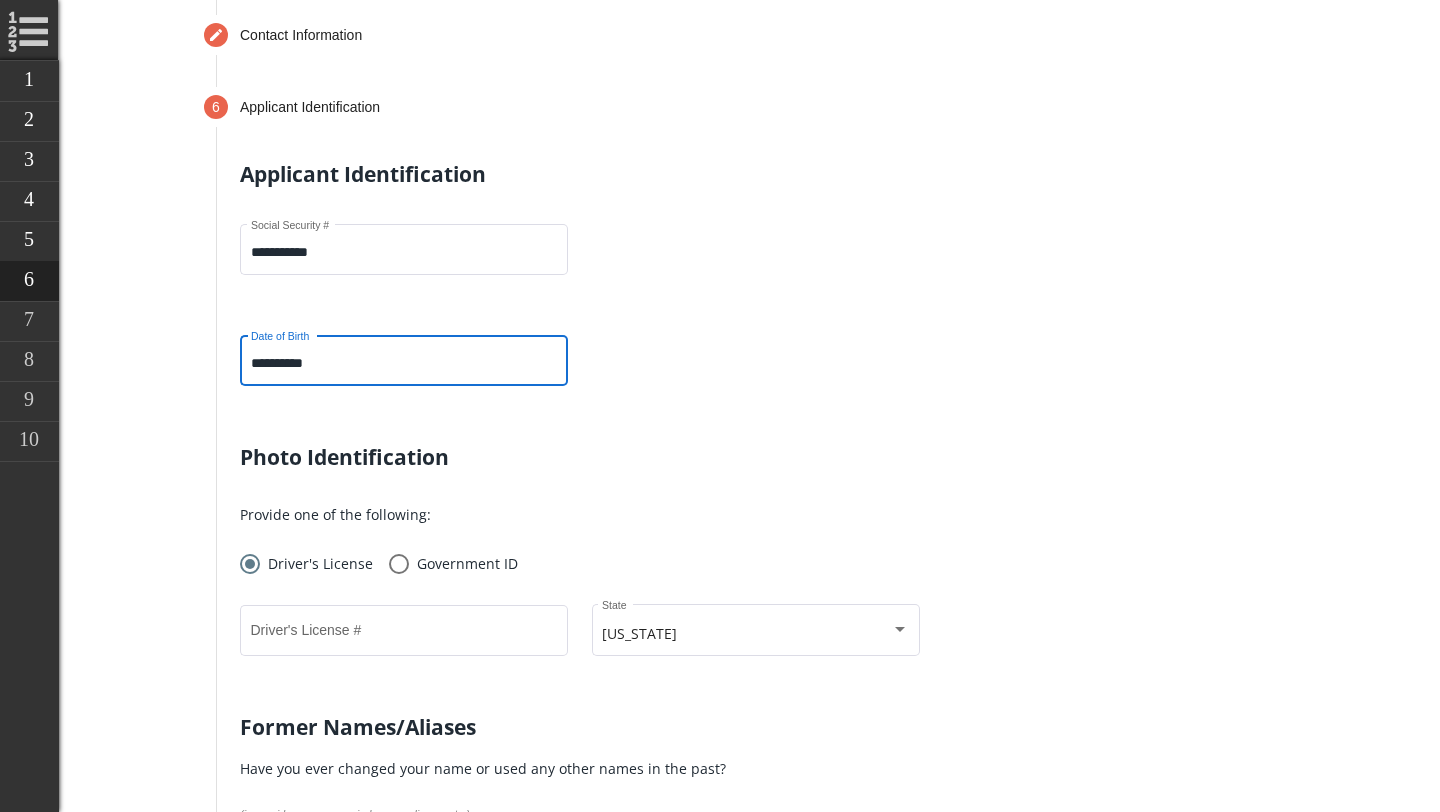 type on "**********" 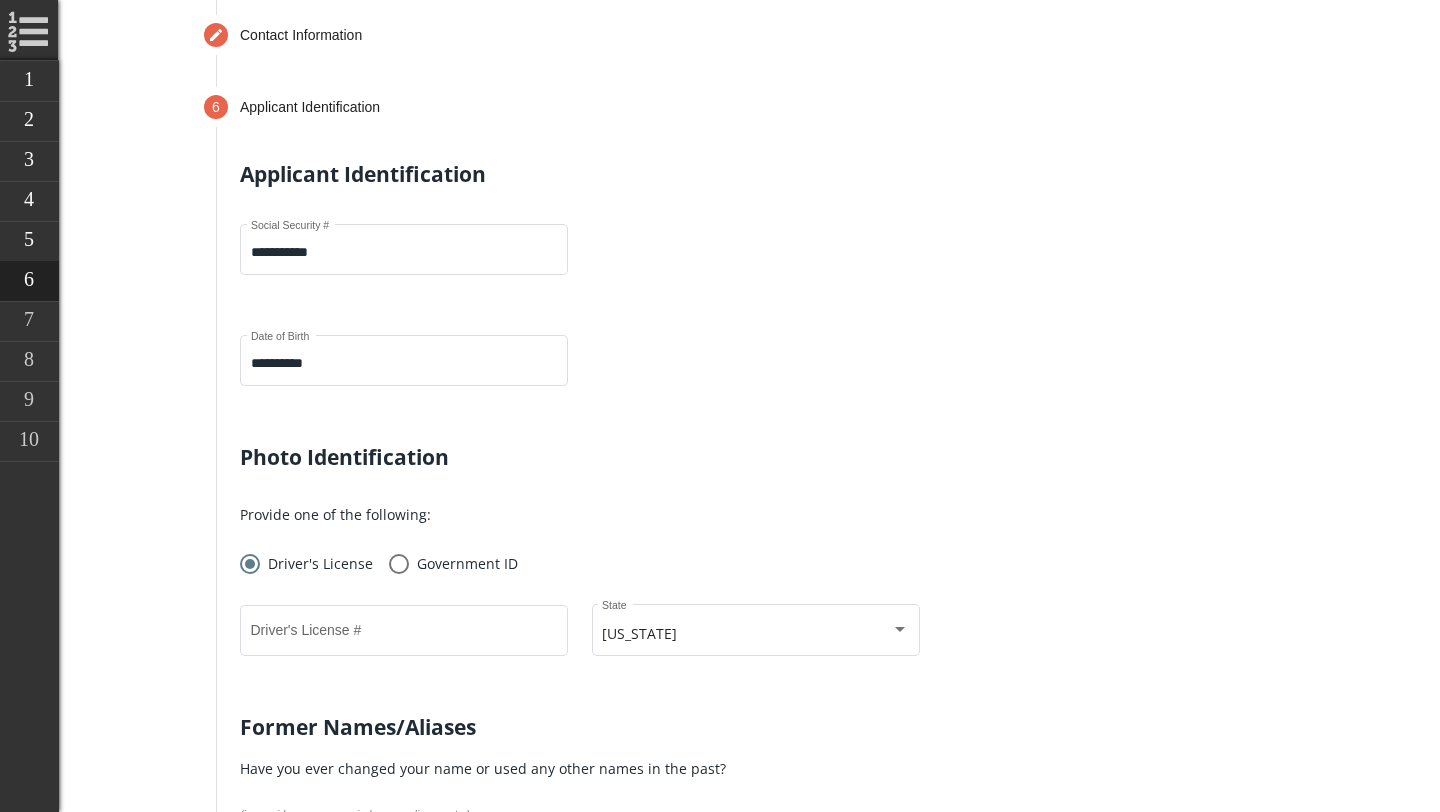 click on "Photo Identification" at bounding box center (768, 457) 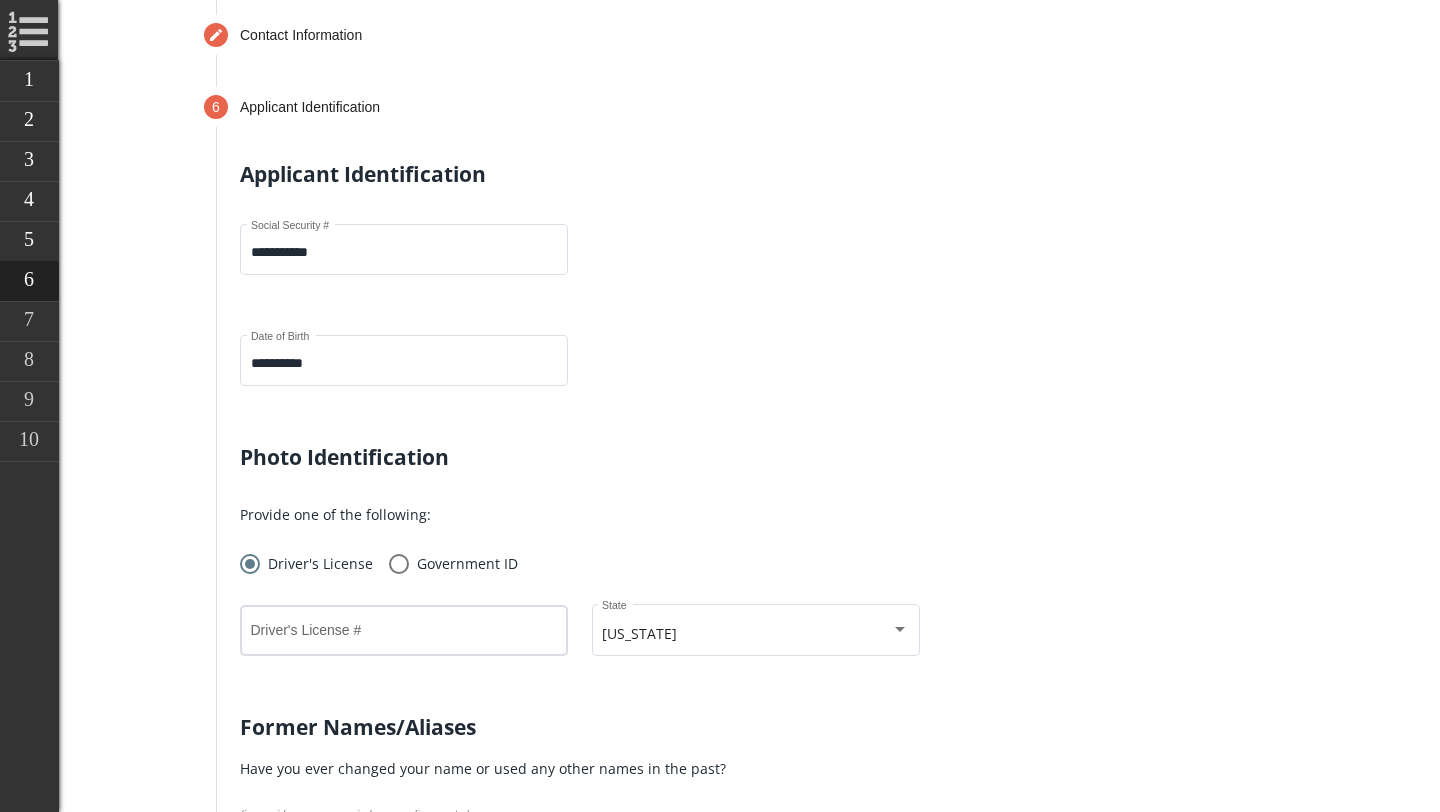 click on "Driver's License #" at bounding box center (404, 635) 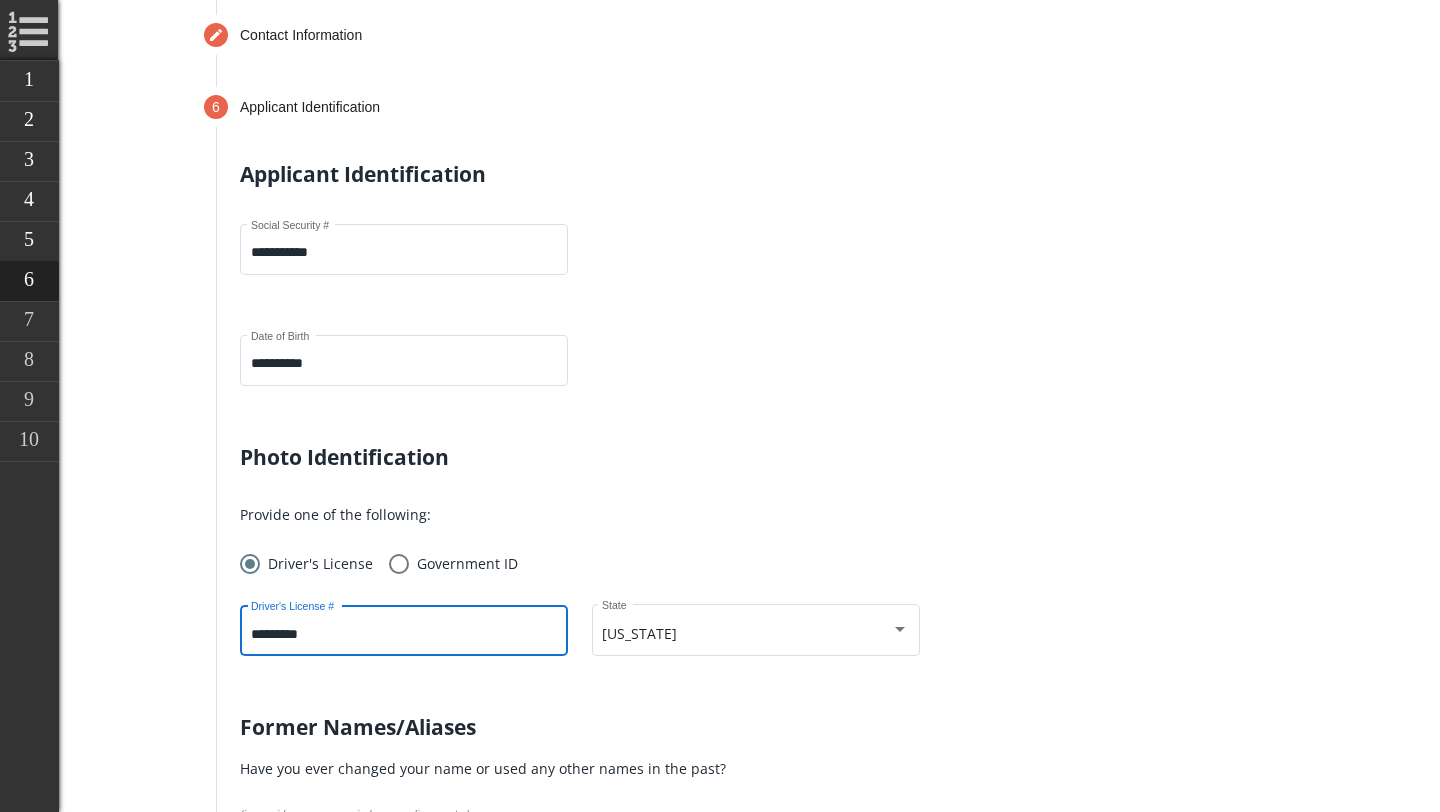 type on "*********" 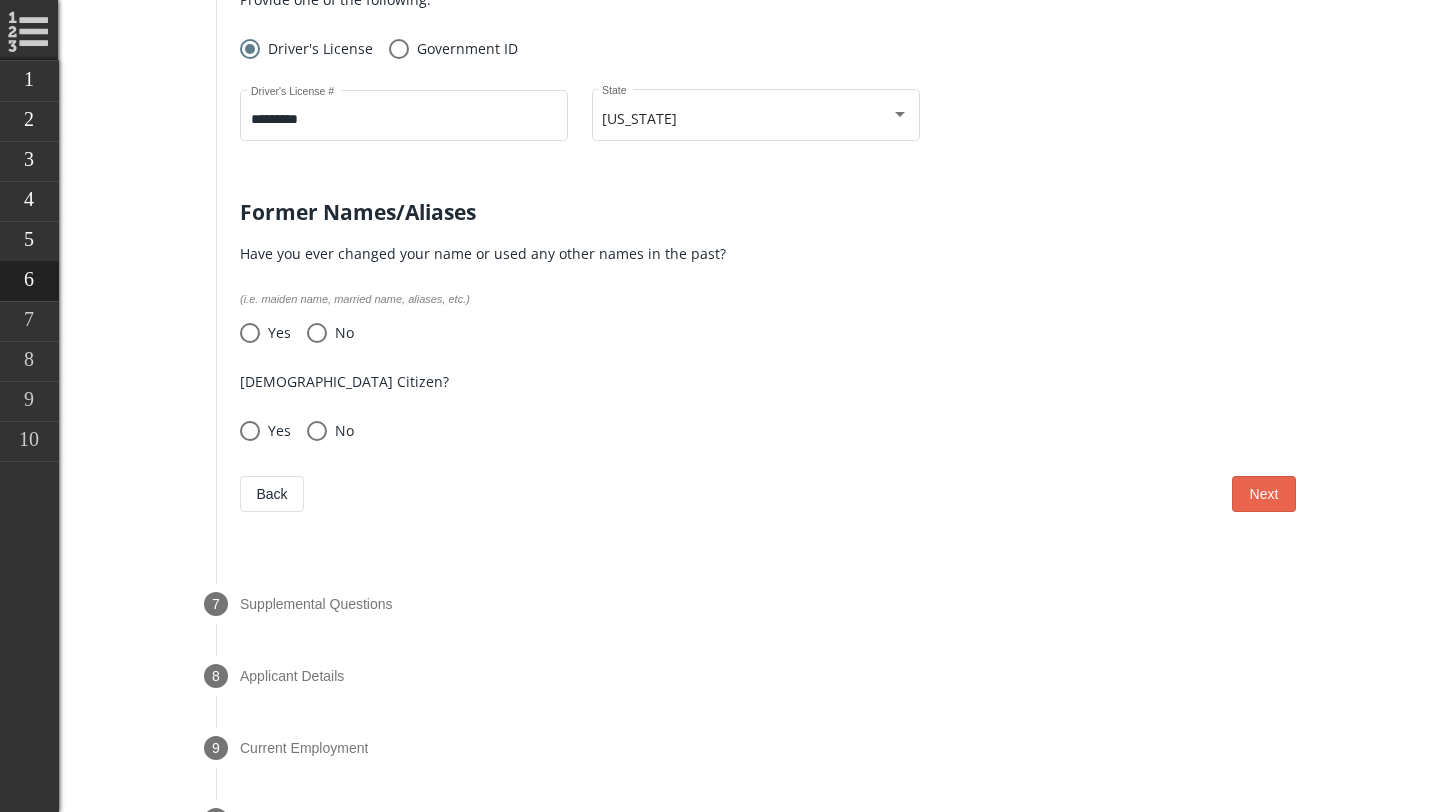 scroll, scrollTop: 1451, scrollLeft: 0, axis: vertical 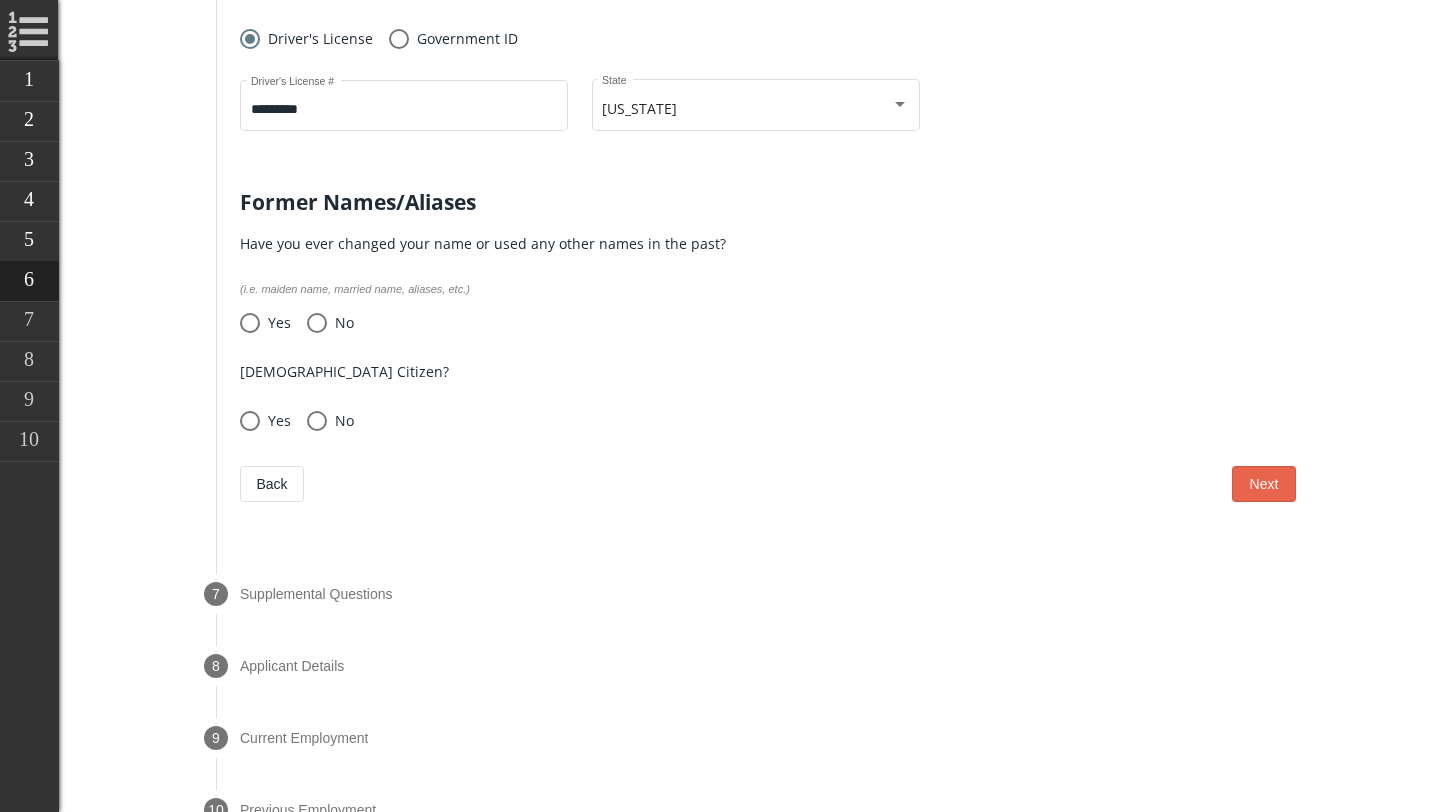 click at bounding box center (317, 323) 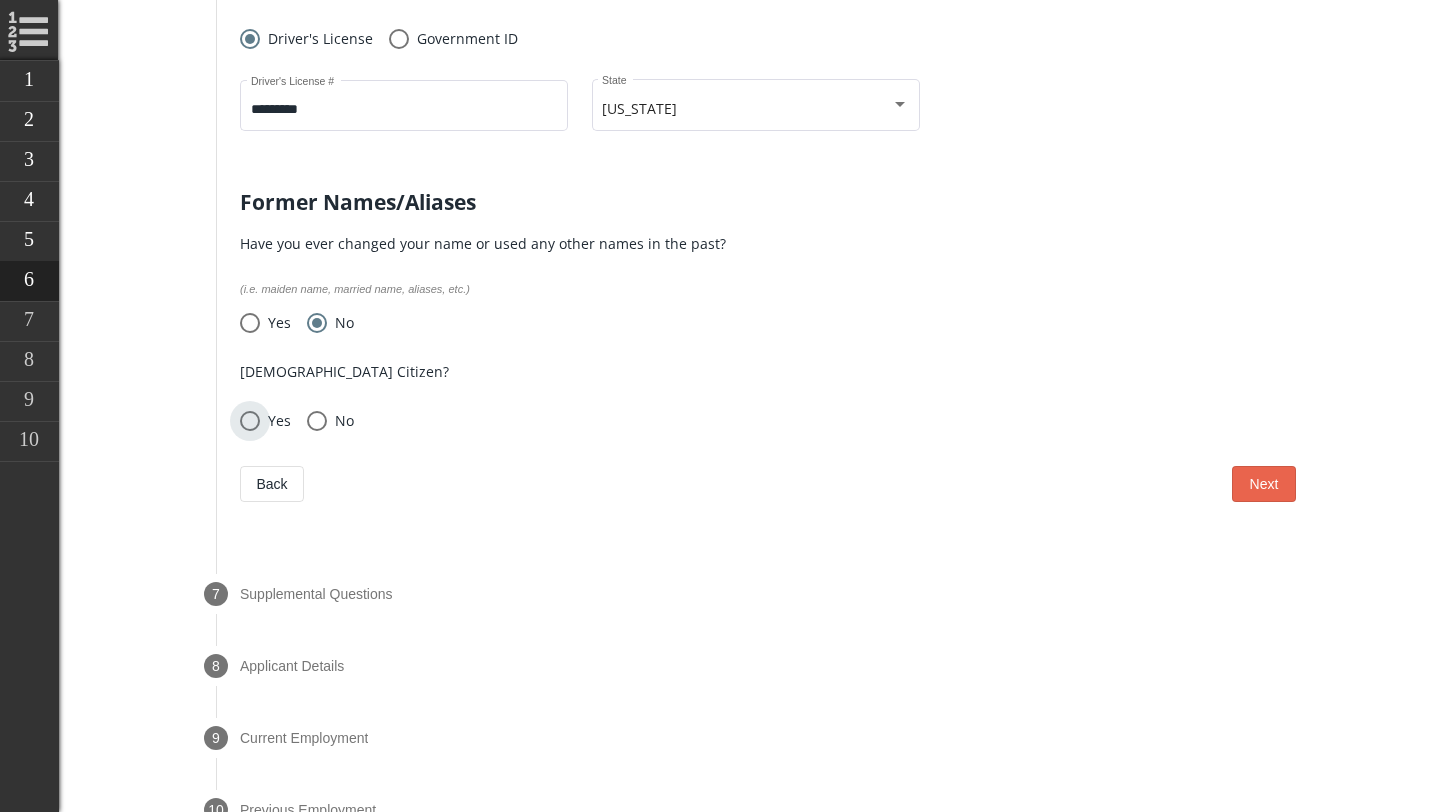 click at bounding box center (250, 421) 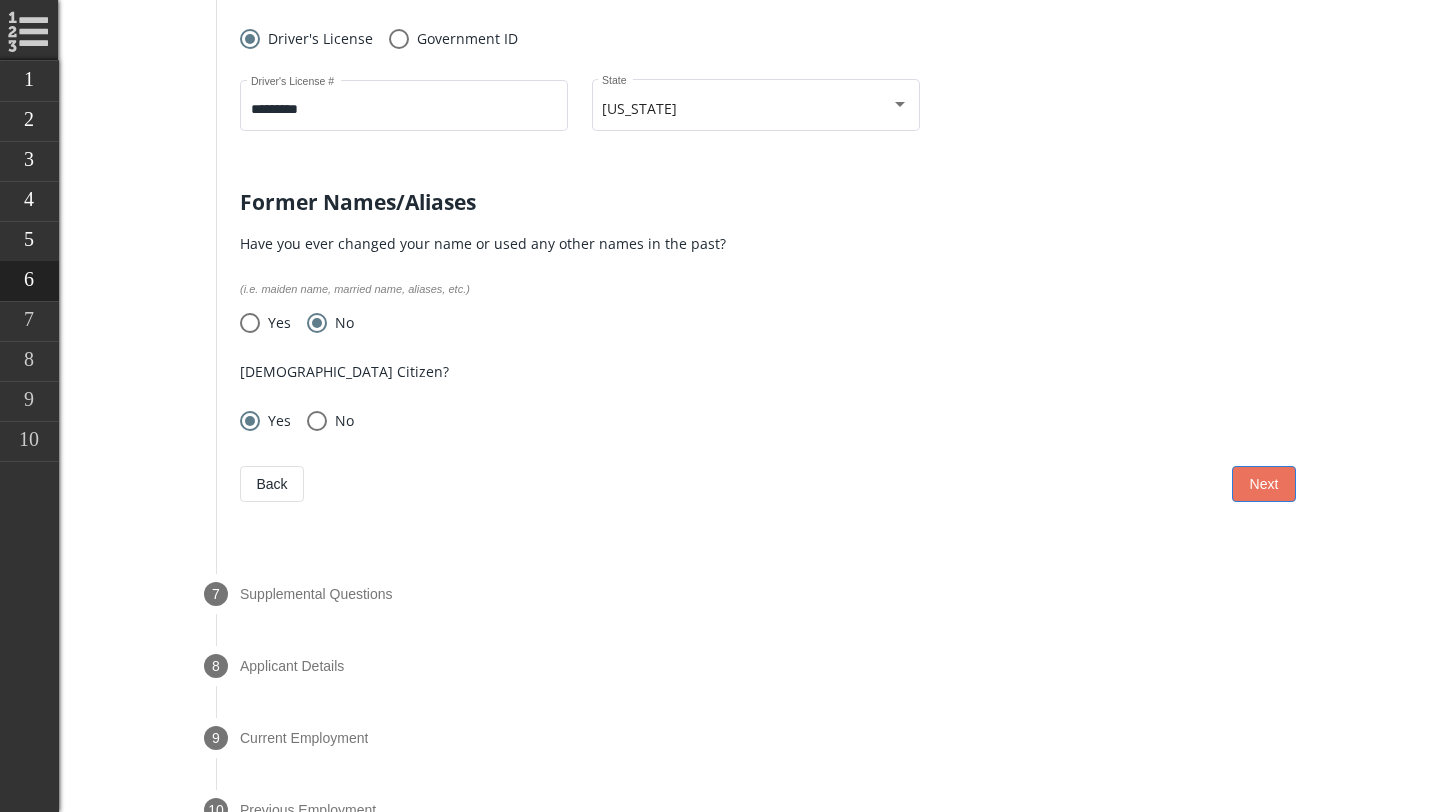 click on "Next" at bounding box center [1264, 484] 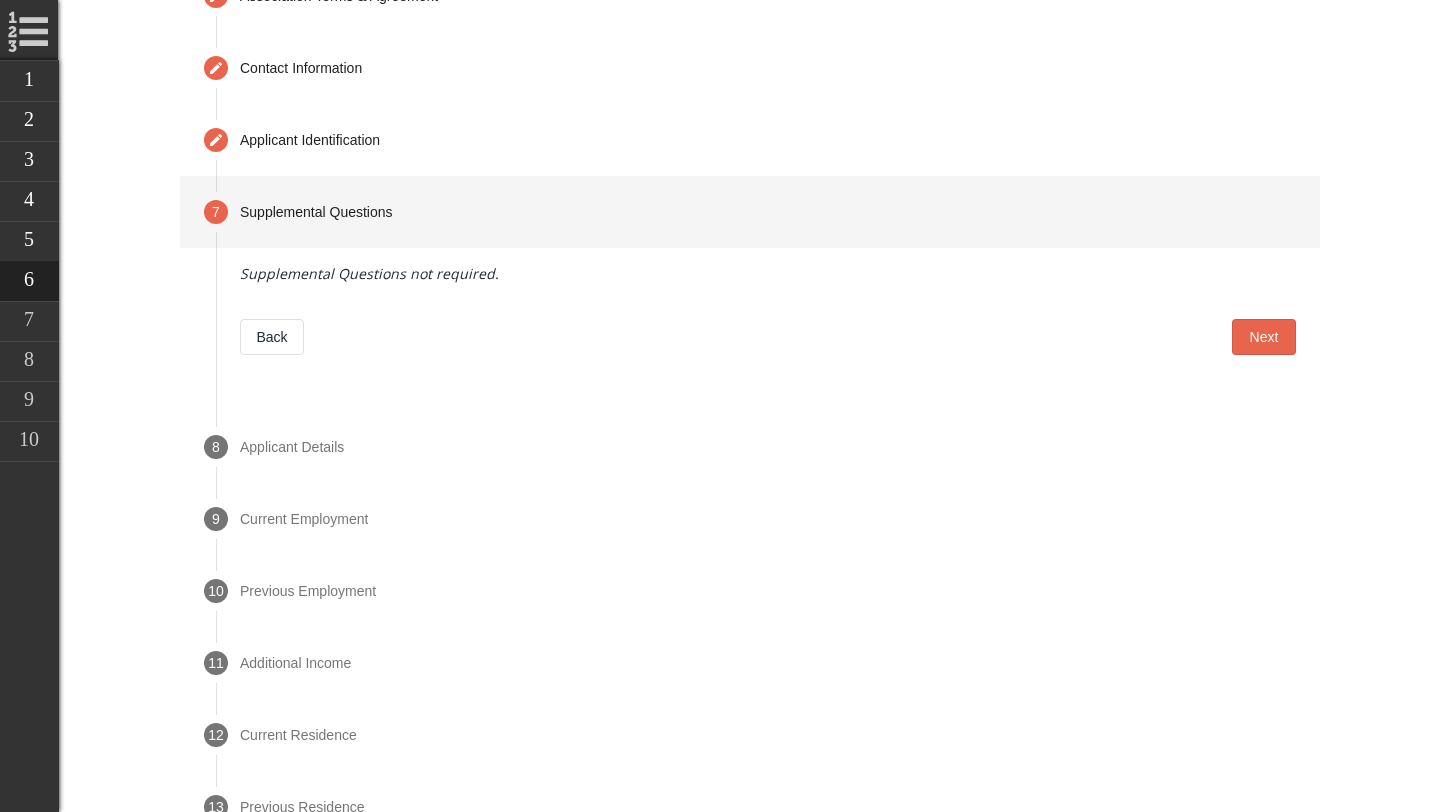 scroll, scrollTop: 894, scrollLeft: 0, axis: vertical 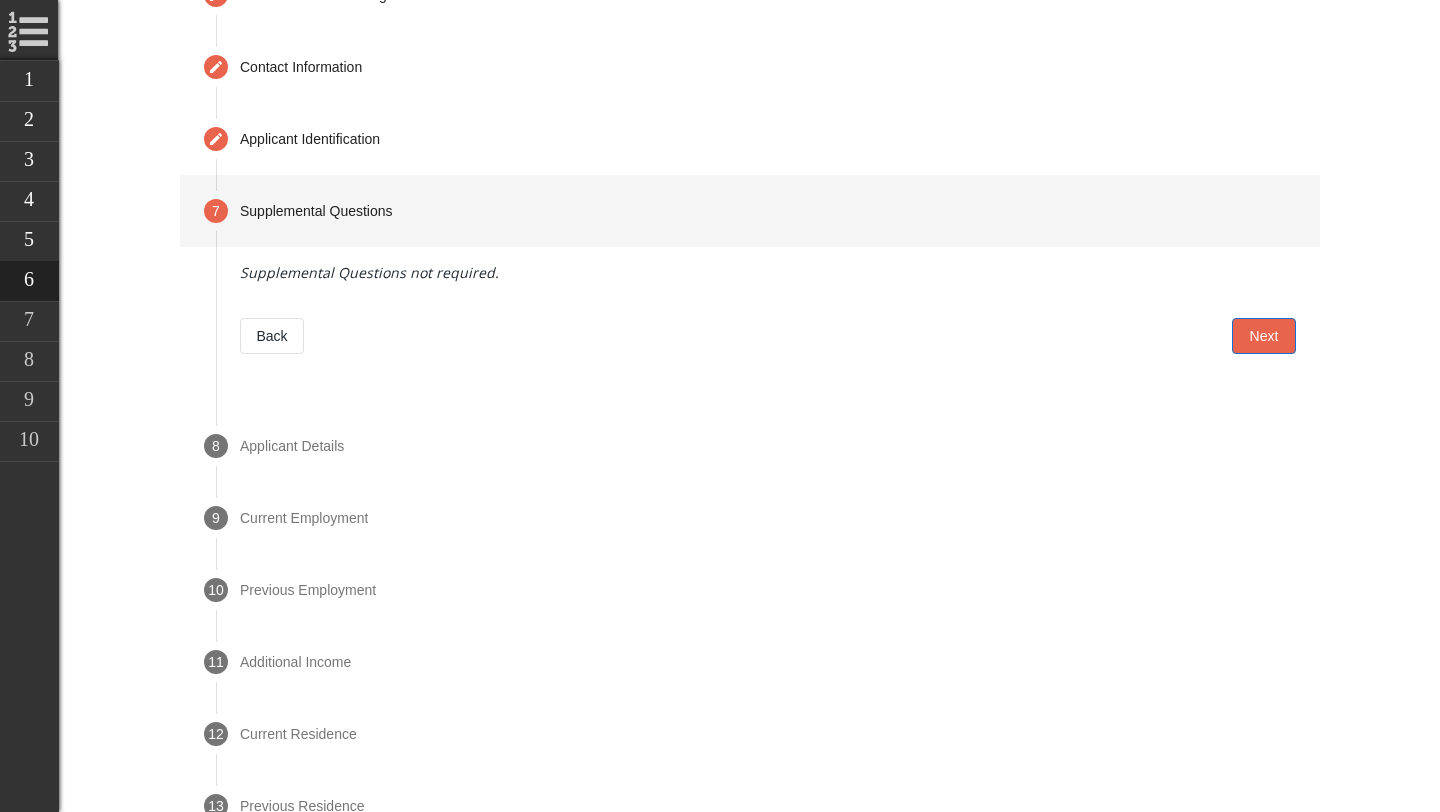click on "Next" at bounding box center [1264, 336] 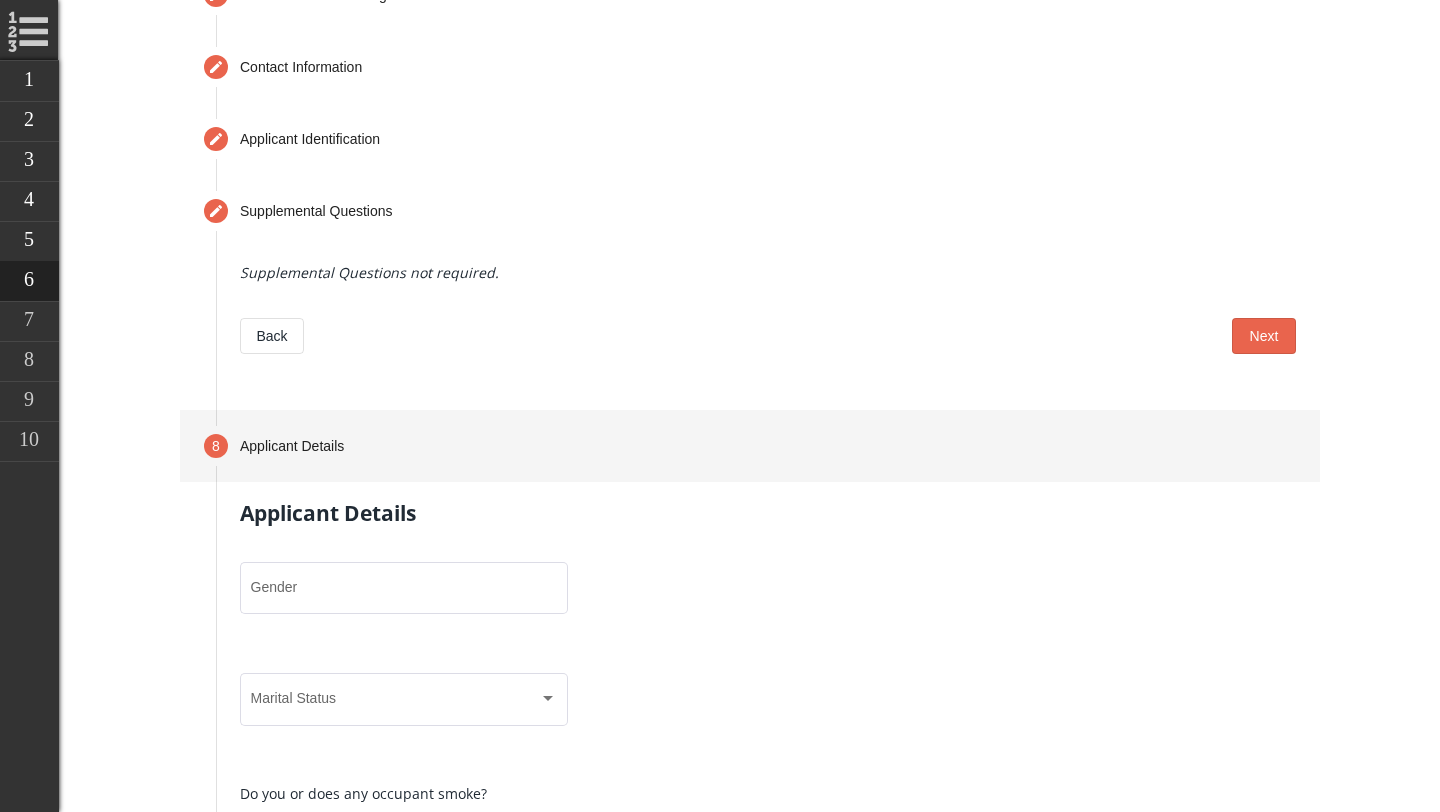 scroll, scrollTop: 1140, scrollLeft: 0, axis: vertical 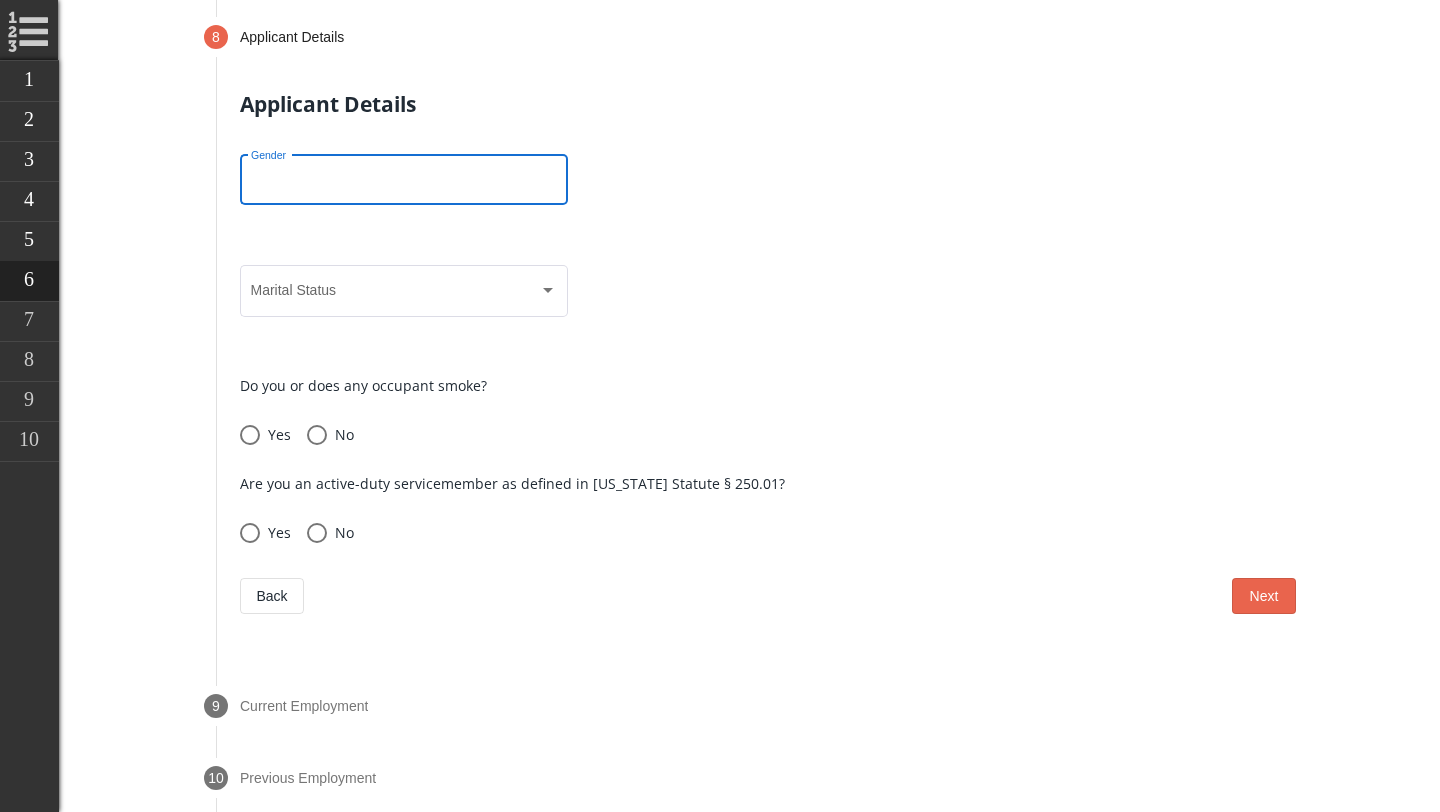 click on "Gender" at bounding box center [404, 183] 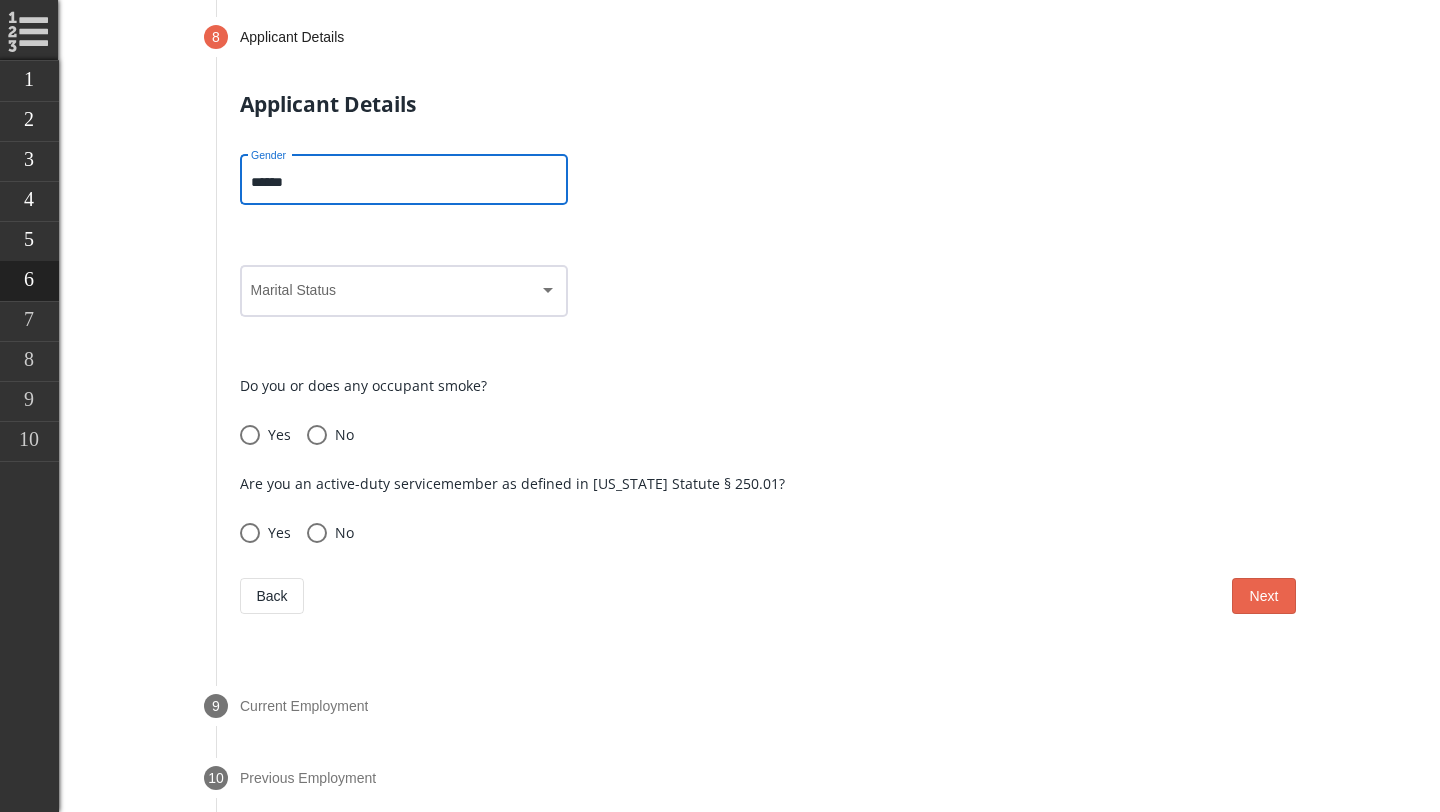 type on "******" 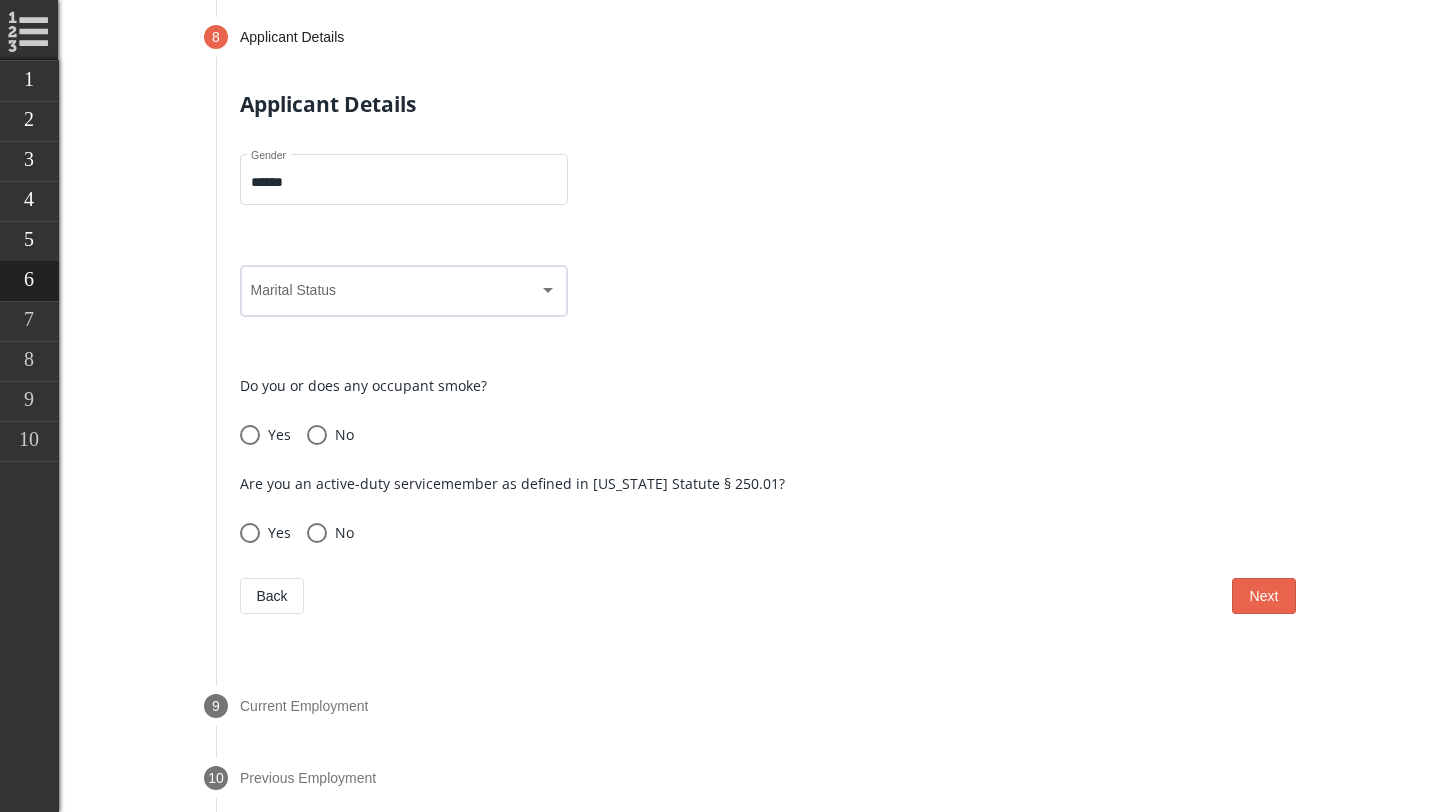 click on "Marital Status" at bounding box center (404, 289) 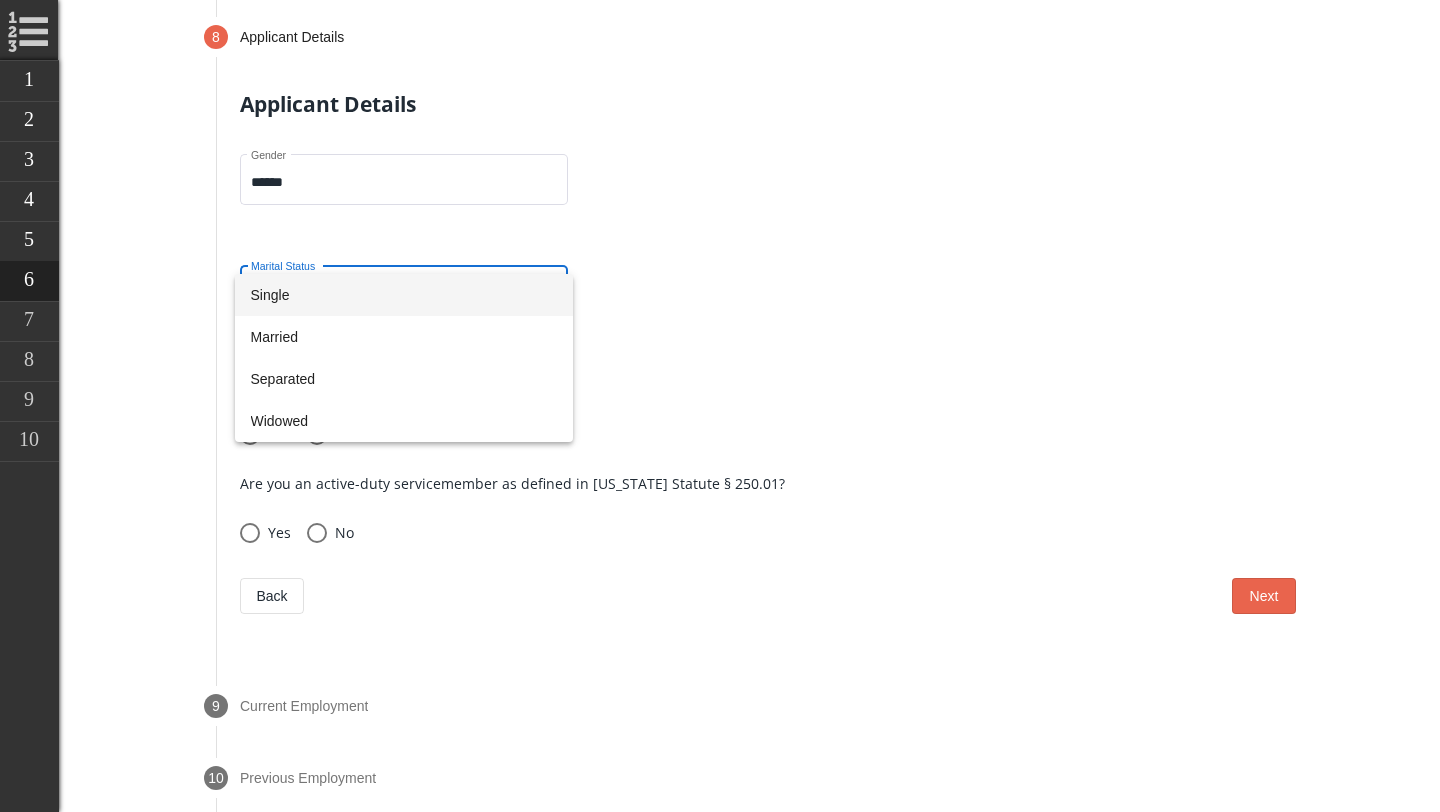 click on "Single" at bounding box center (404, 295) 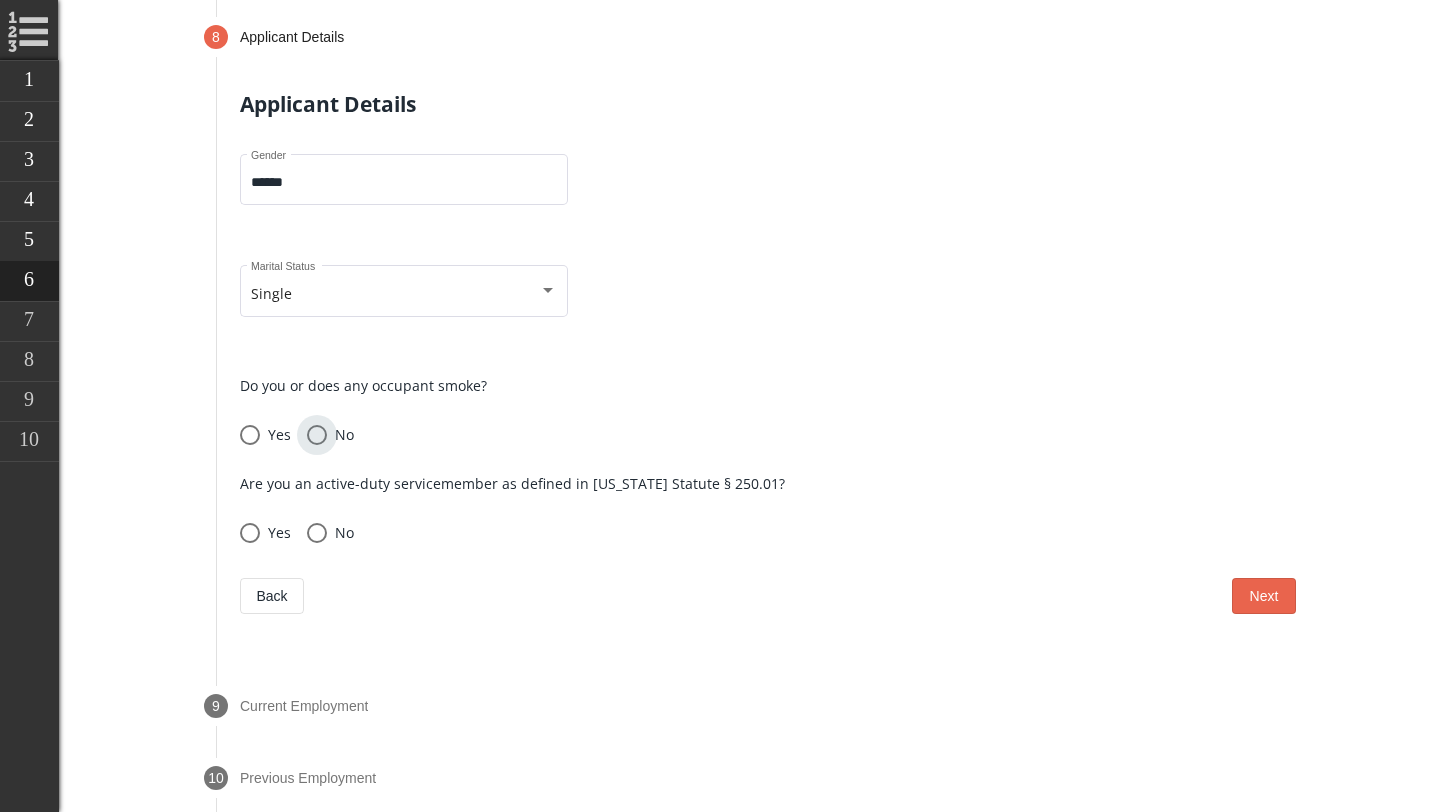 click at bounding box center (317, 435) 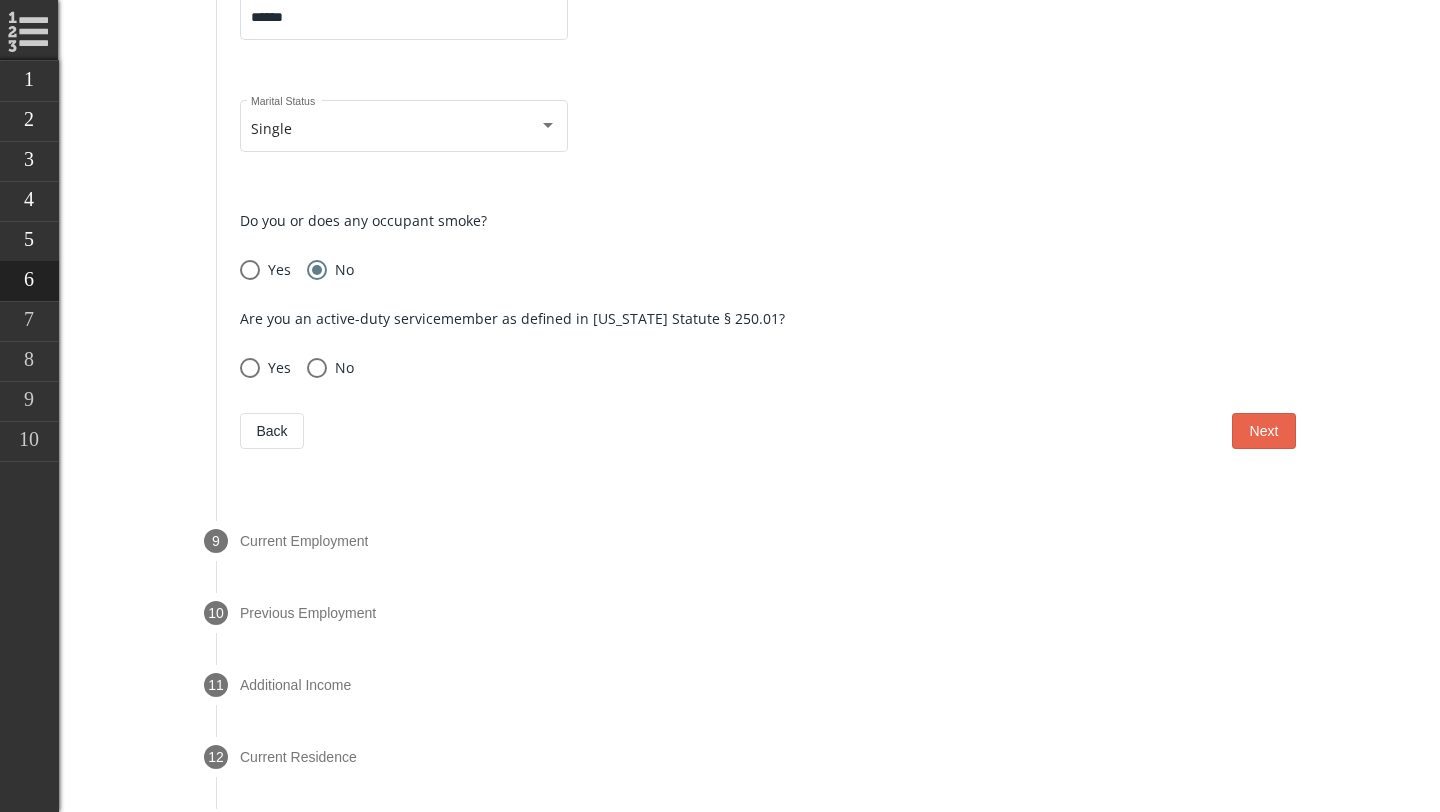 scroll, scrollTop: 1309, scrollLeft: 0, axis: vertical 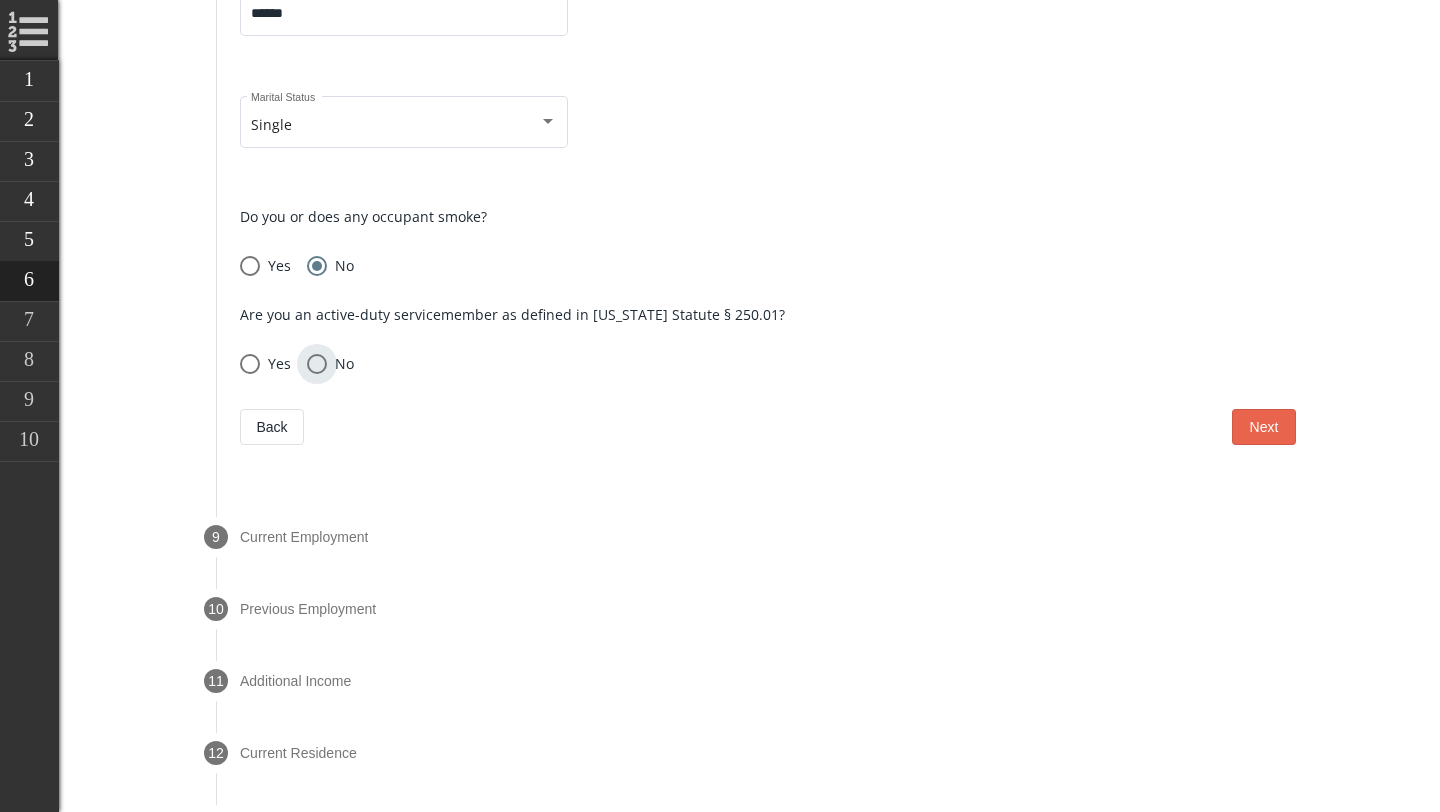 click at bounding box center [317, 364] 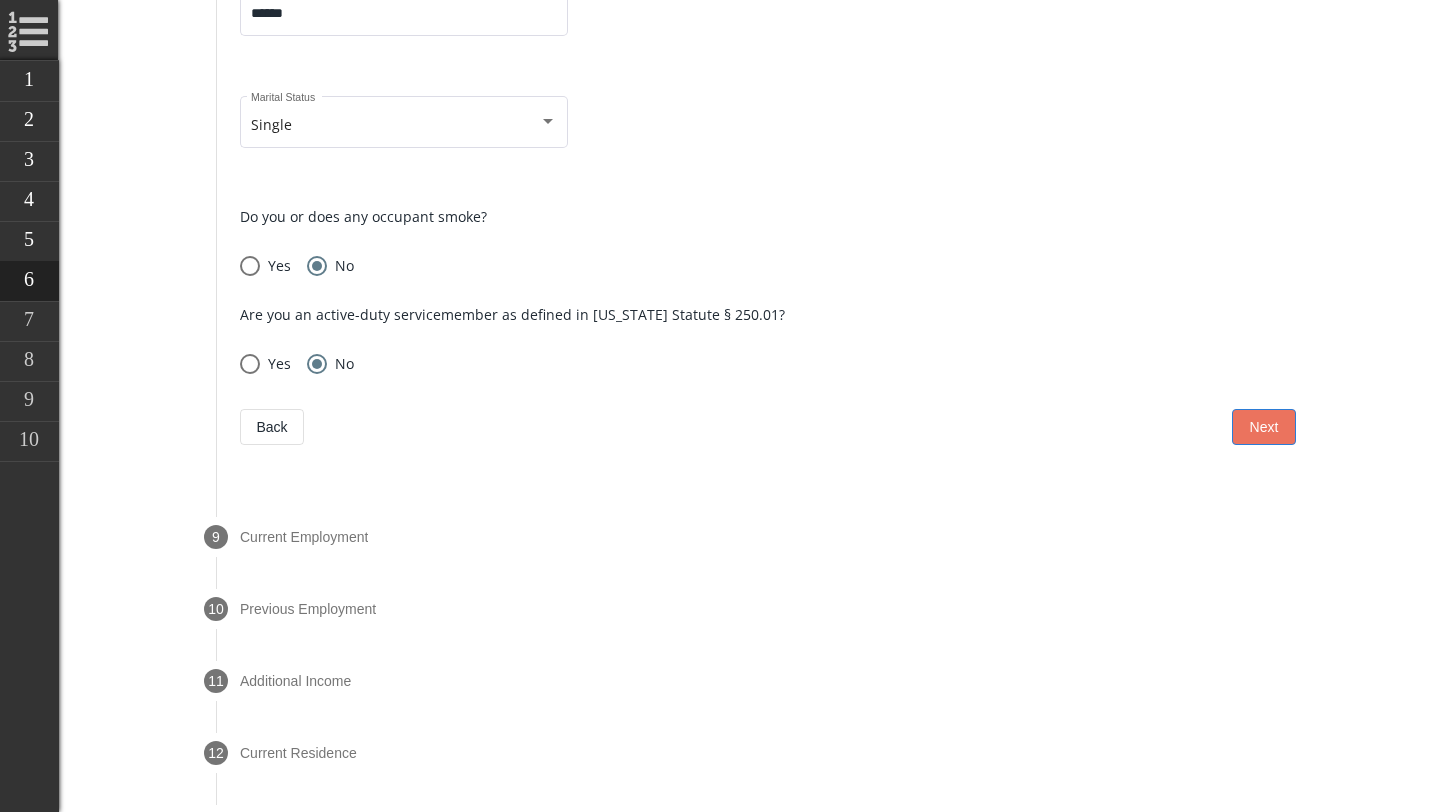 click on "Next" at bounding box center (1264, 427) 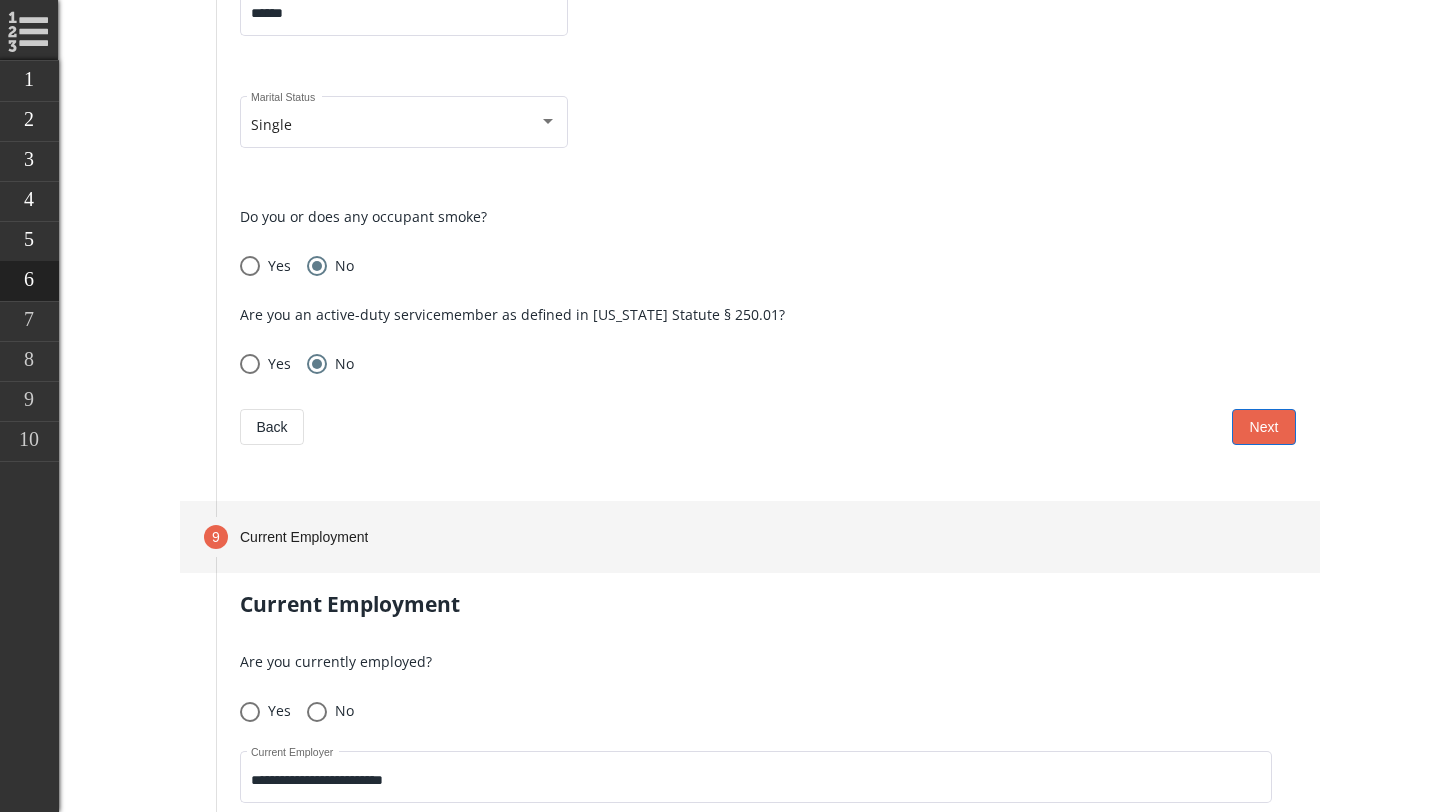 scroll, scrollTop: 1212, scrollLeft: 0, axis: vertical 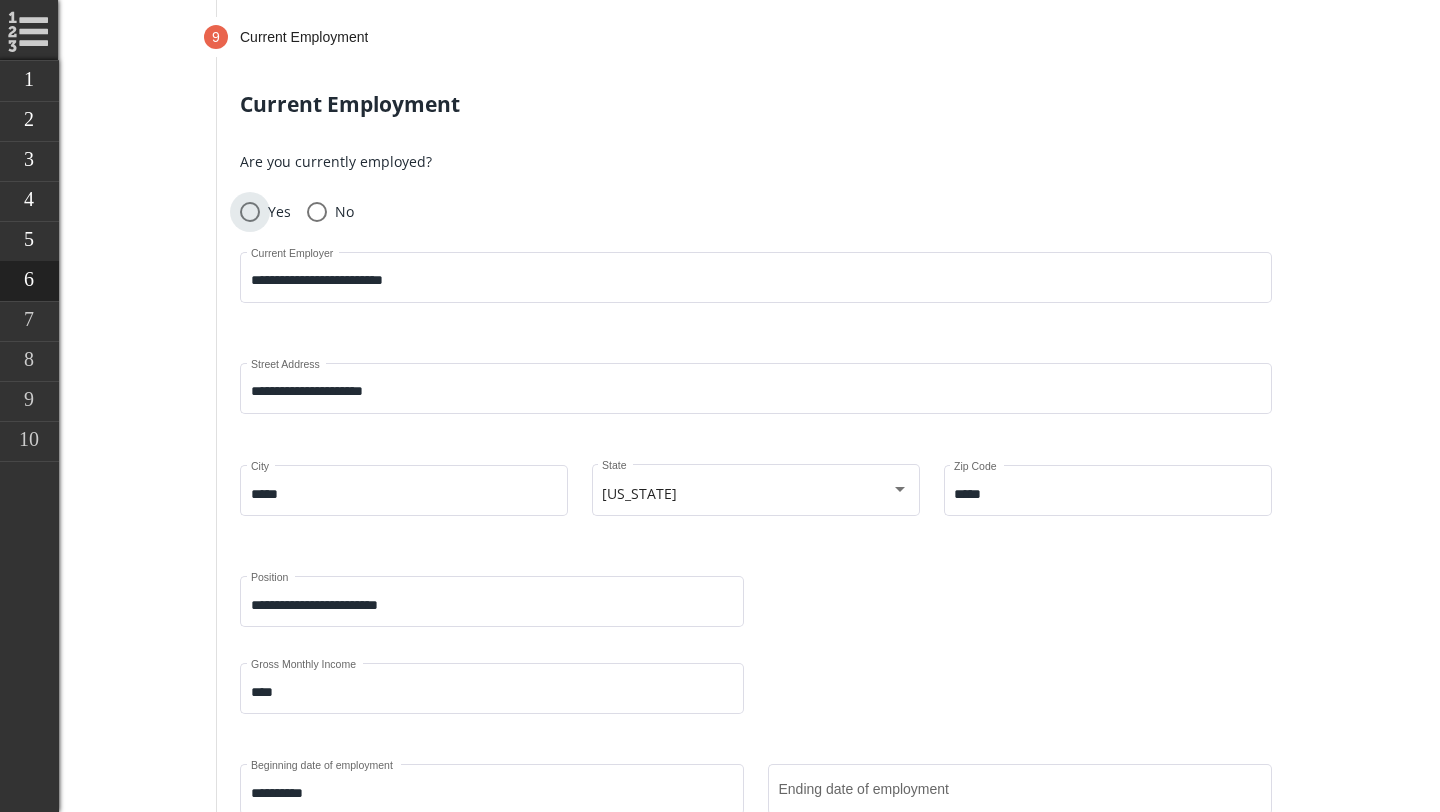 click at bounding box center (250, 212) 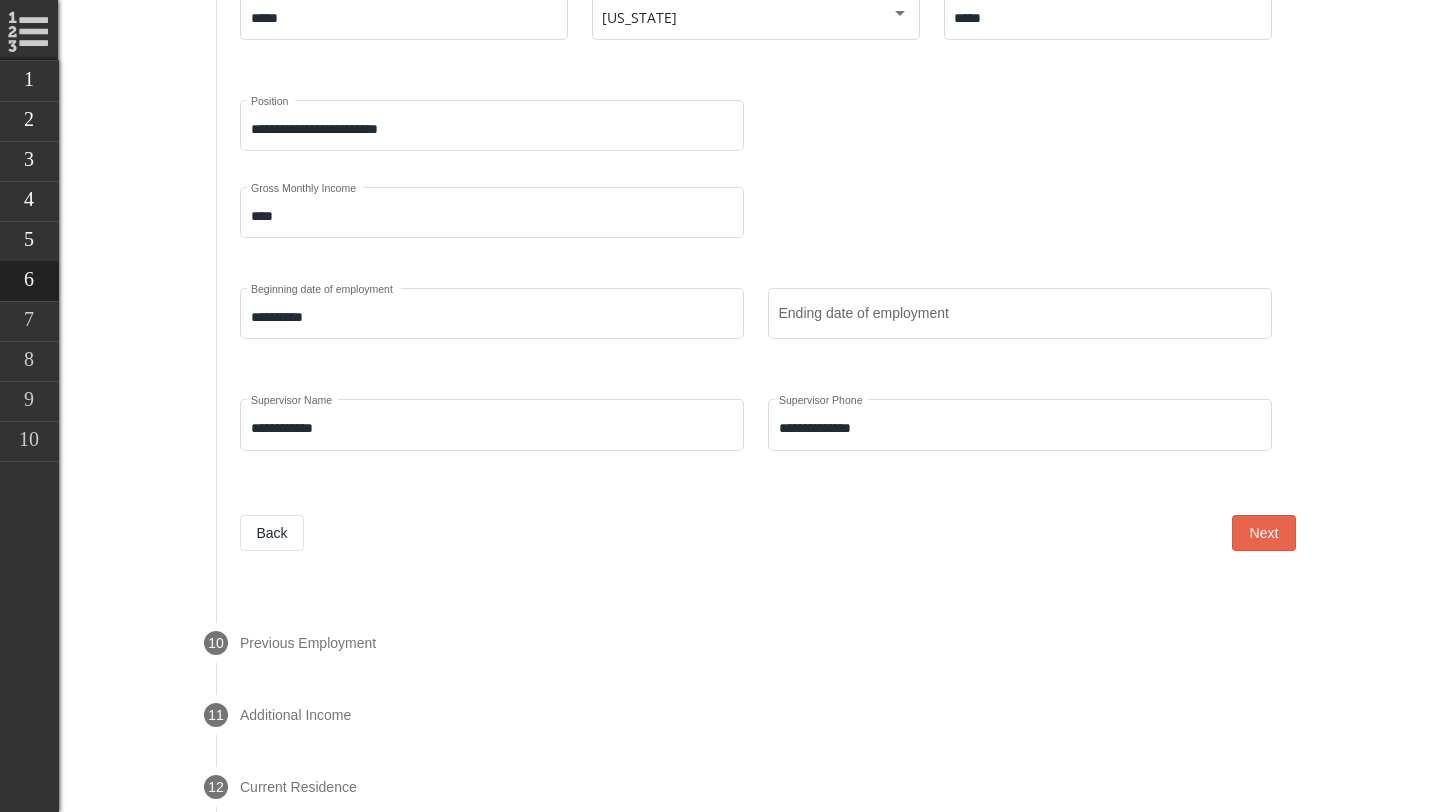 scroll, scrollTop: 1716, scrollLeft: 0, axis: vertical 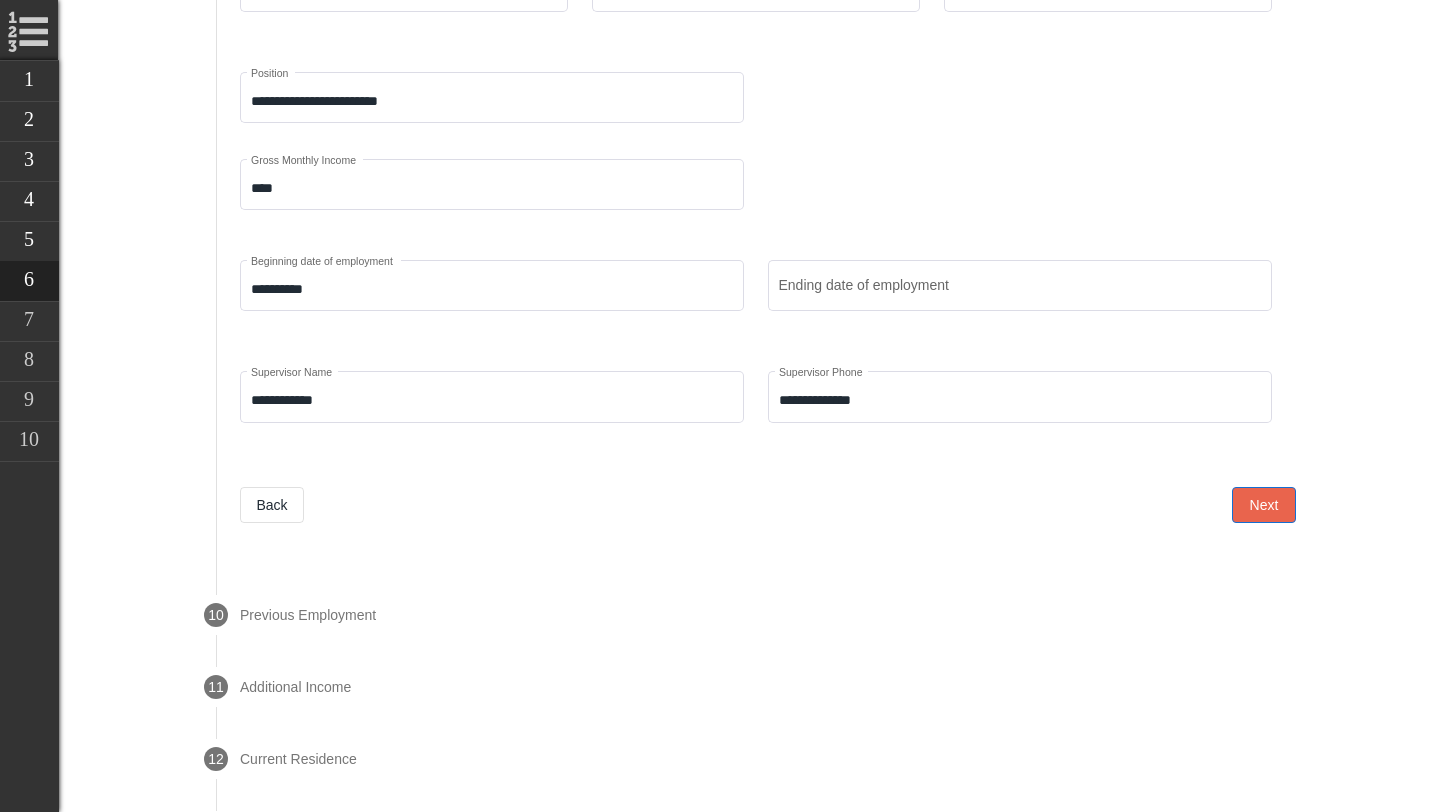 click on "Next" at bounding box center [1264, 505] 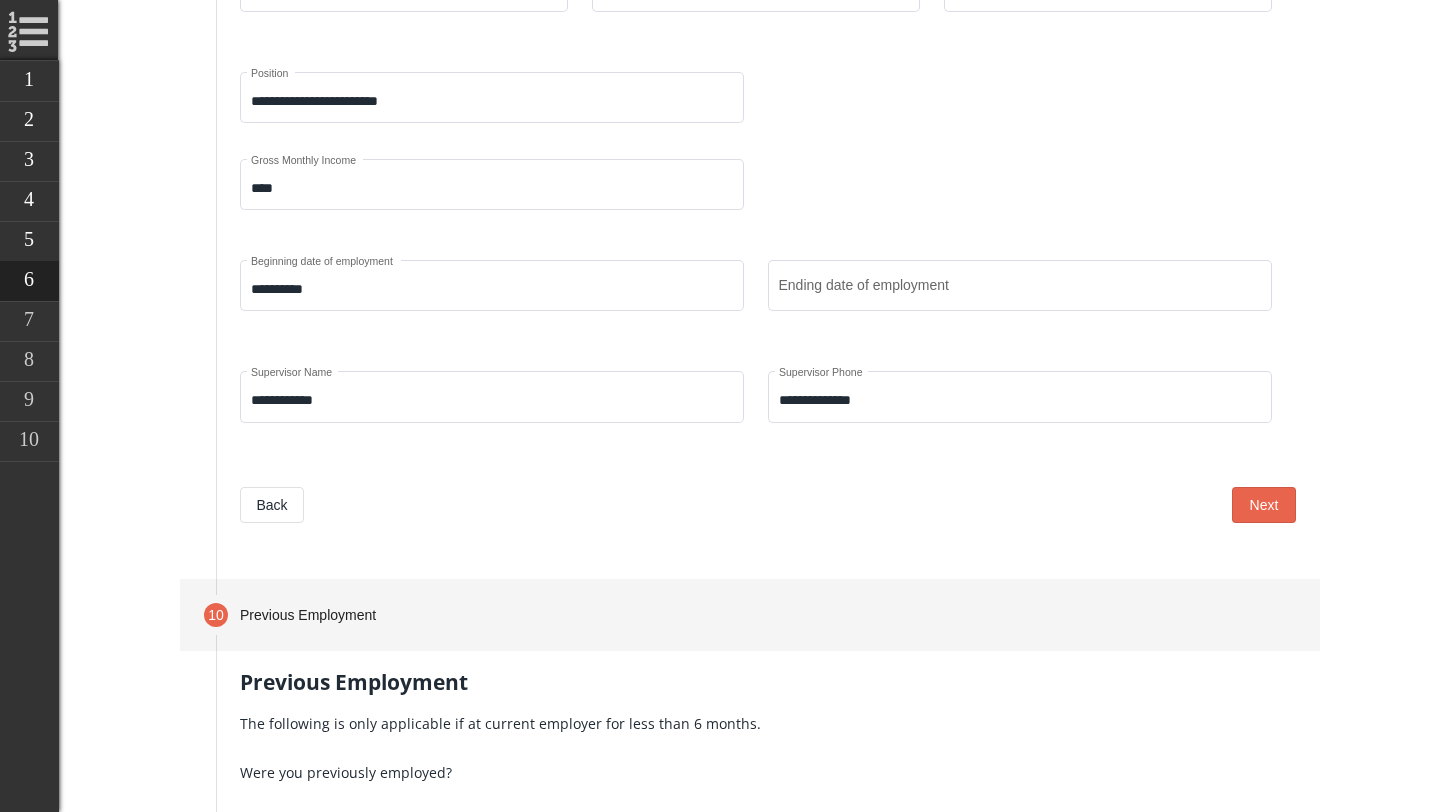 scroll, scrollTop: 1284, scrollLeft: 0, axis: vertical 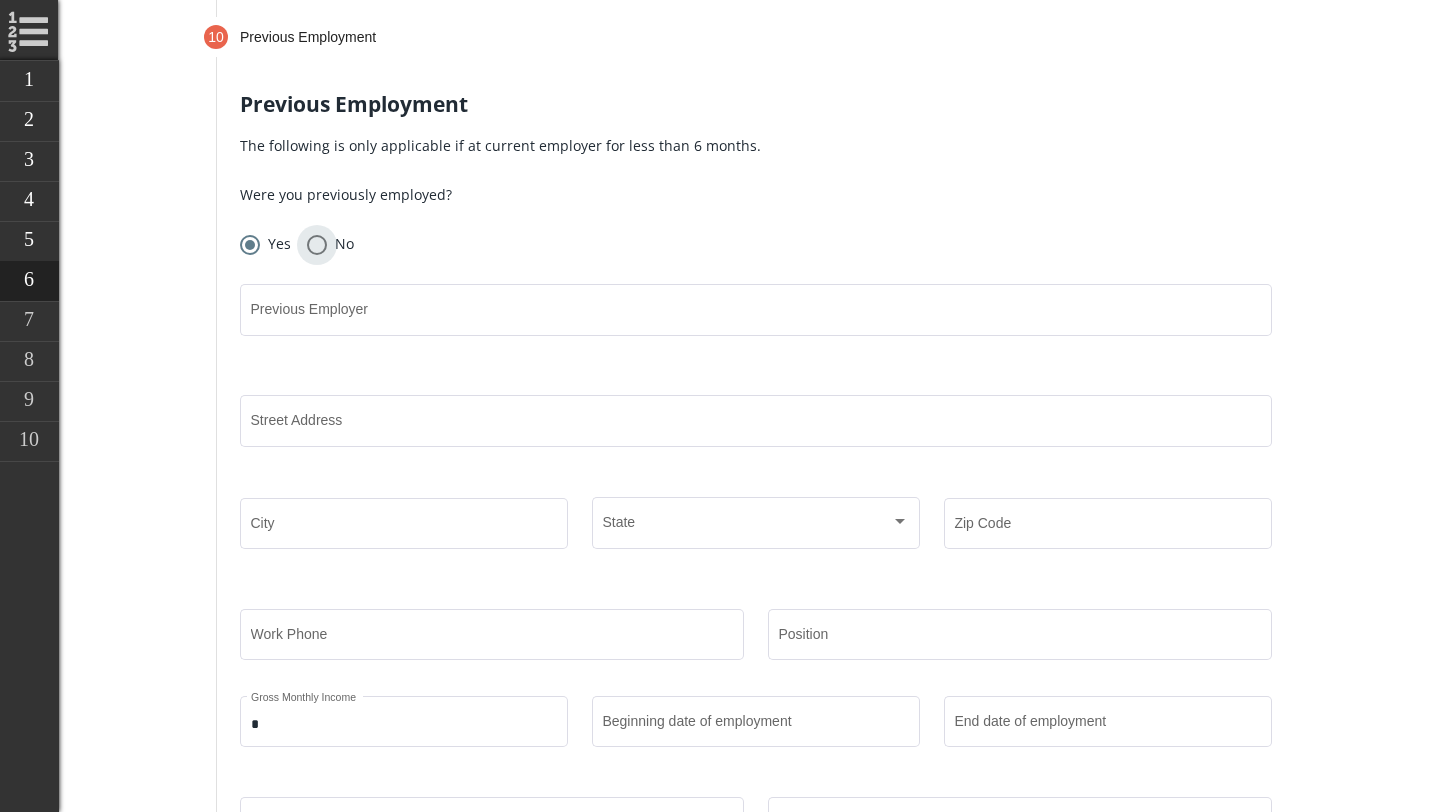 click at bounding box center [317, 245] 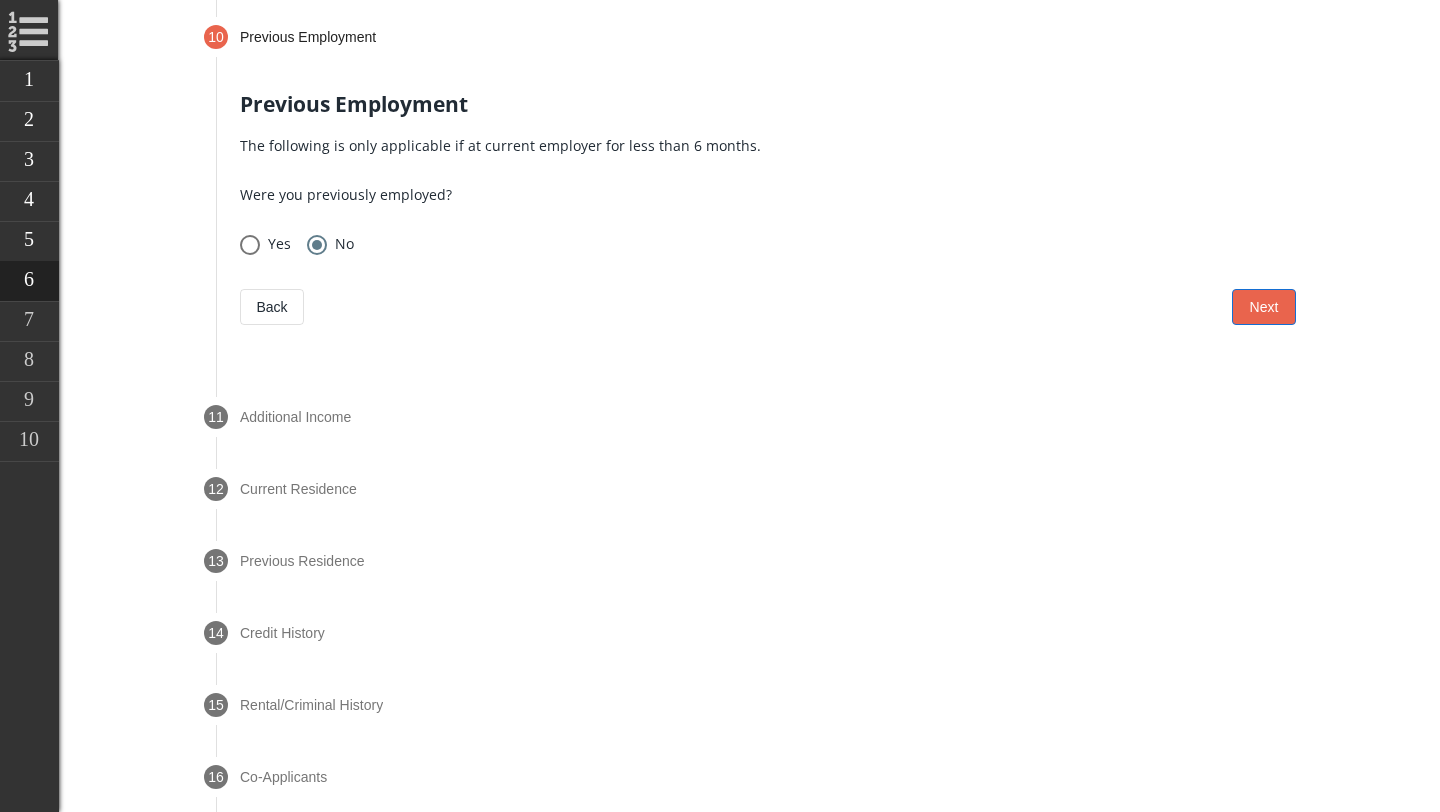 click on "Were you previously employed?   Yes   No Back Next" at bounding box center (768, 254) 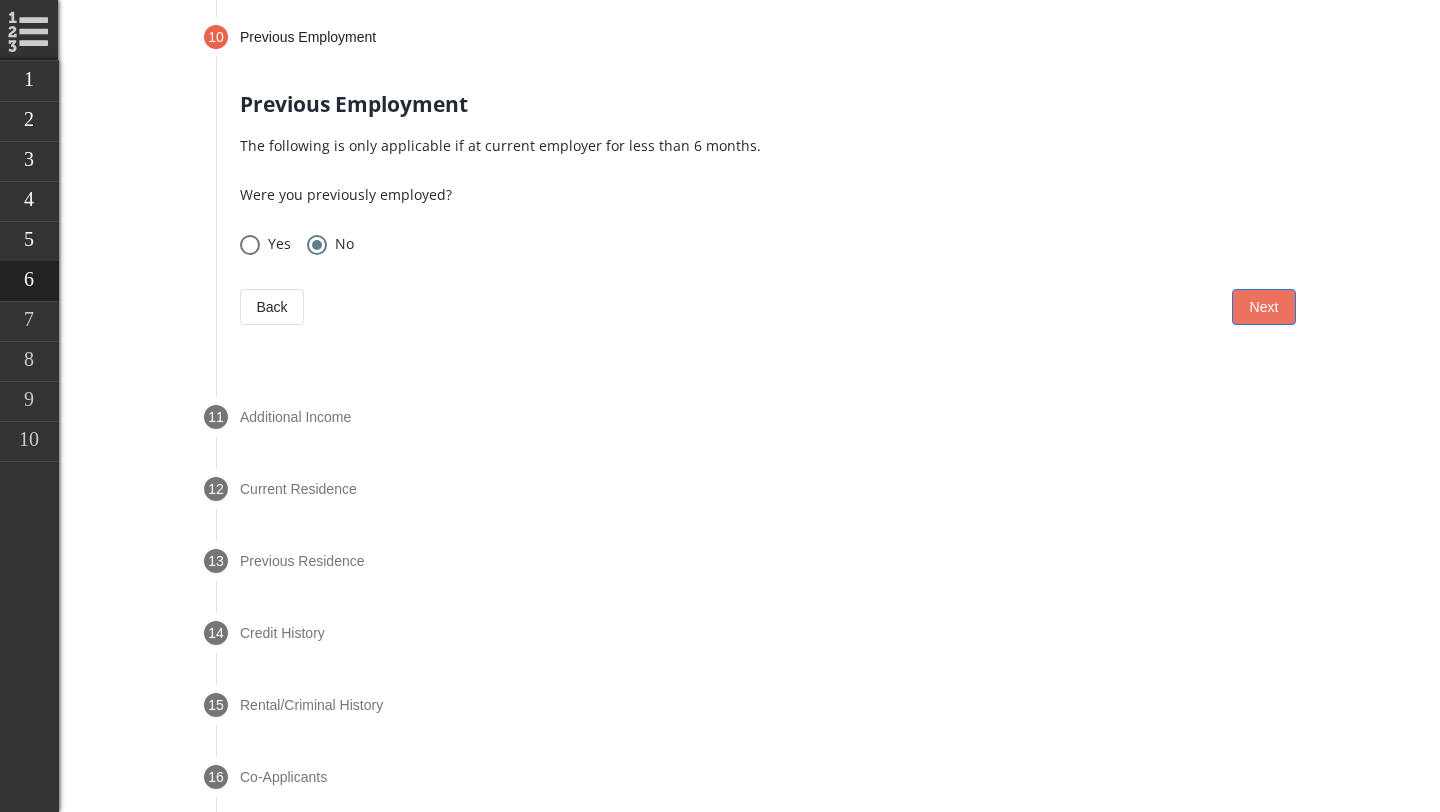 click on "Next" at bounding box center [1264, 307] 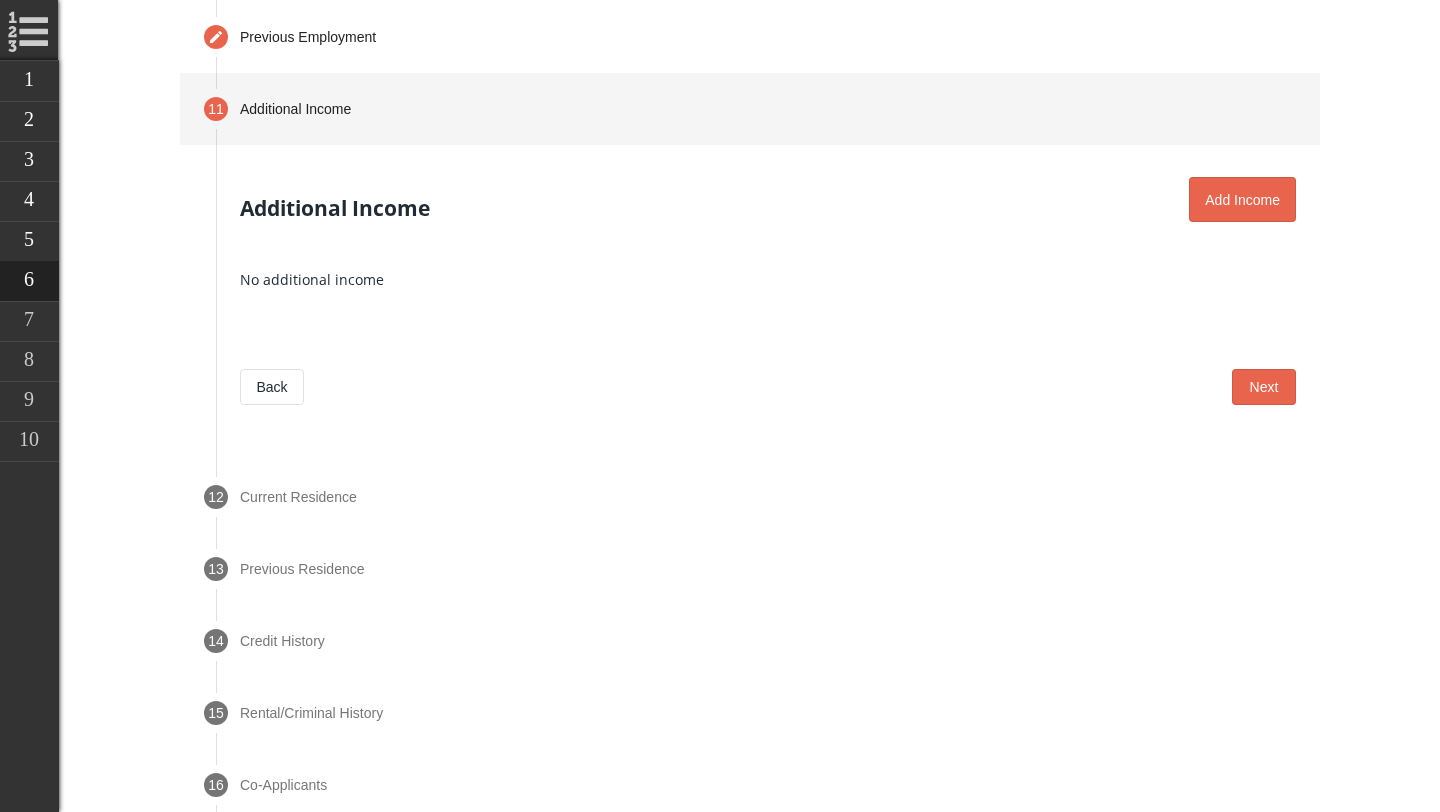 scroll, scrollTop: 1356, scrollLeft: 0, axis: vertical 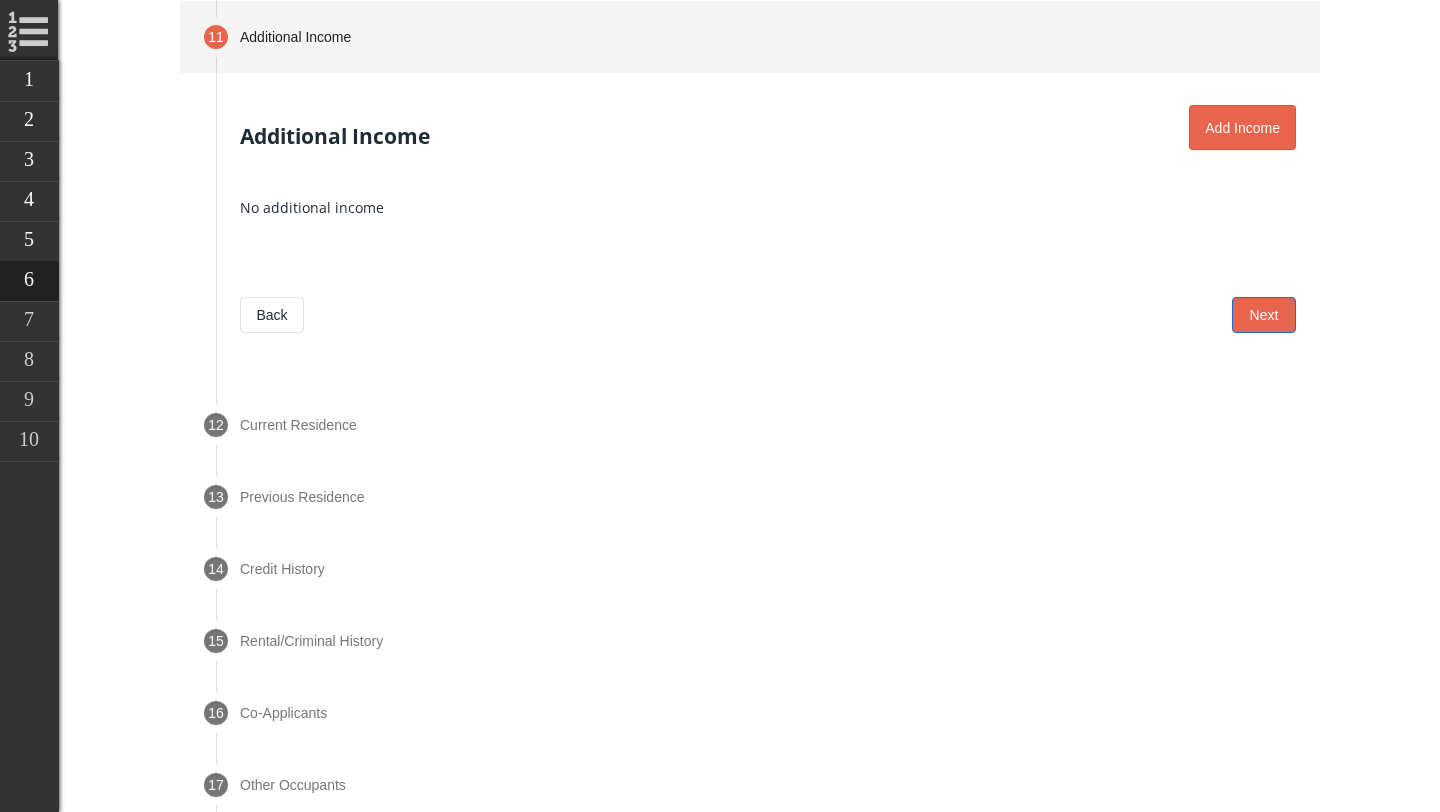 click on "Next" at bounding box center [1264, 315] 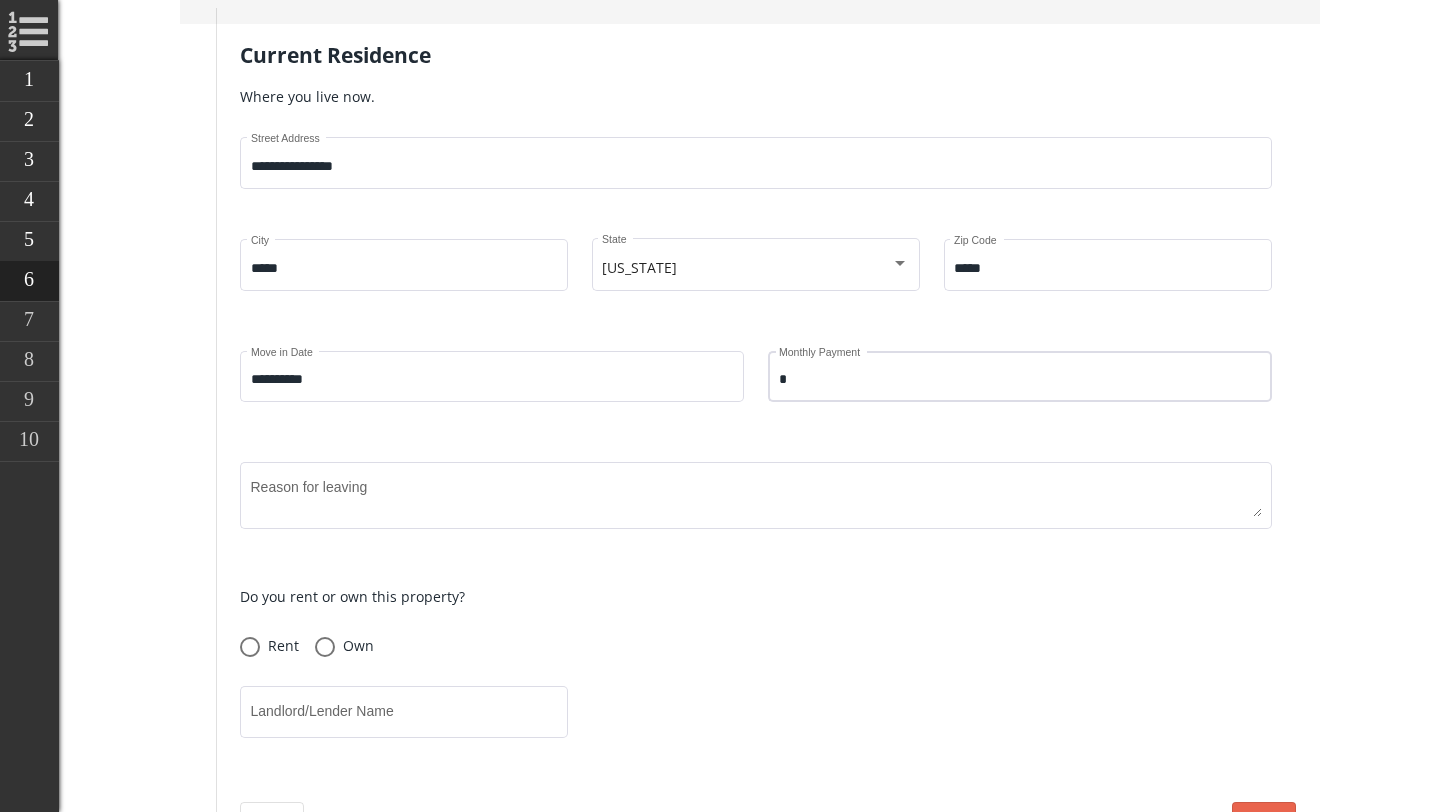 scroll, scrollTop: 1479, scrollLeft: 0, axis: vertical 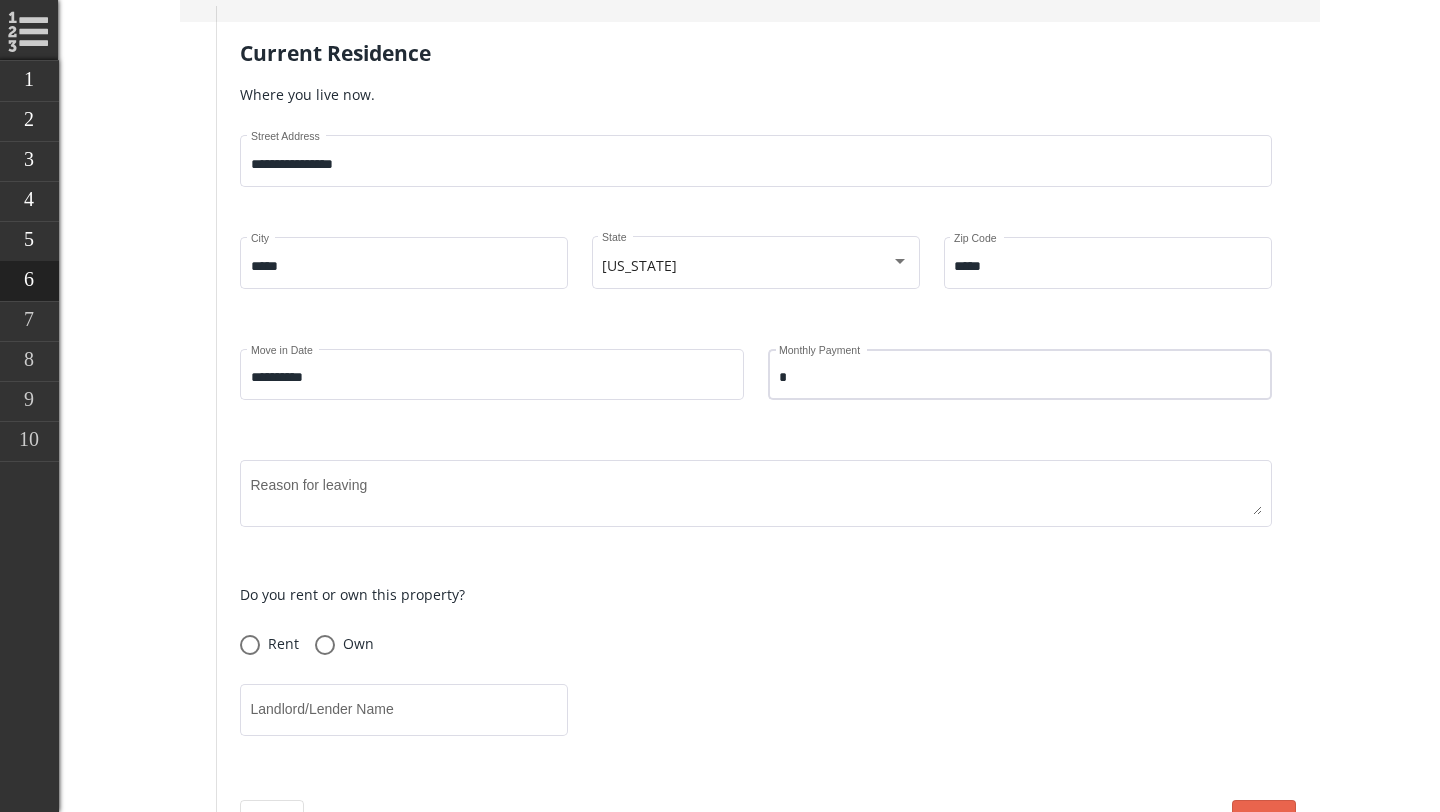 click on "*" at bounding box center (1020, 378) 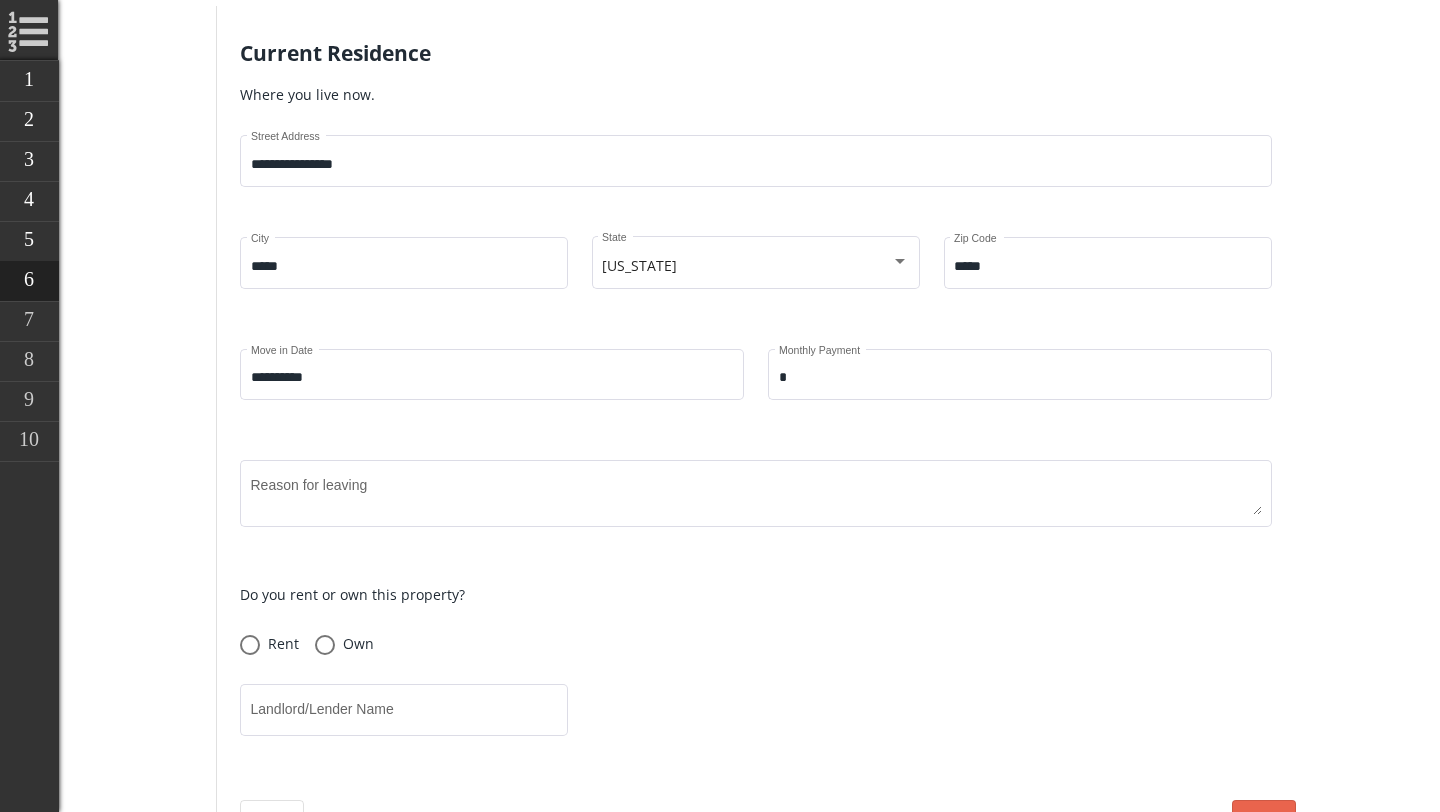 click on "* Monthly Payment" at bounding box center [1020, 383] 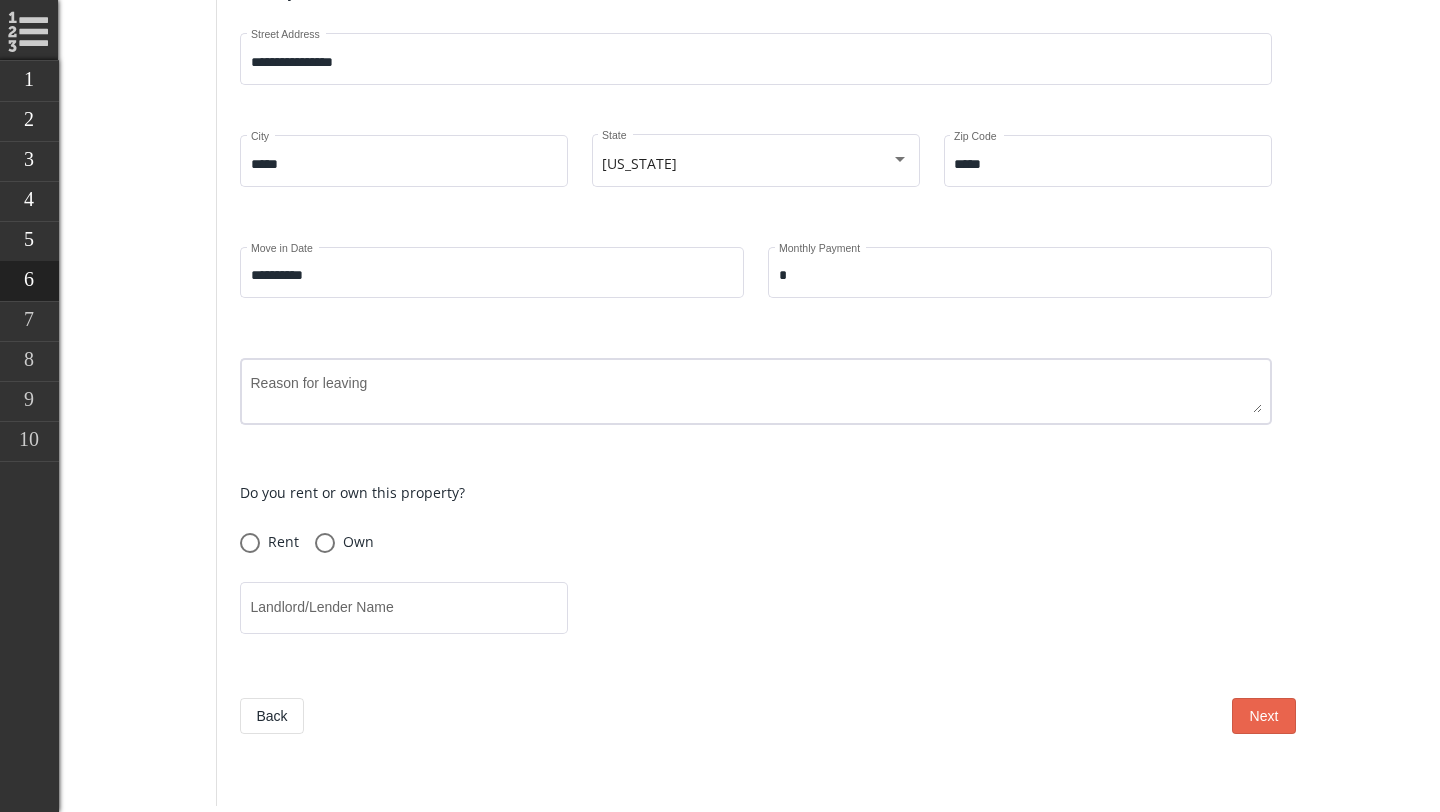 scroll, scrollTop: 1585, scrollLeft: 0, axis: vertical 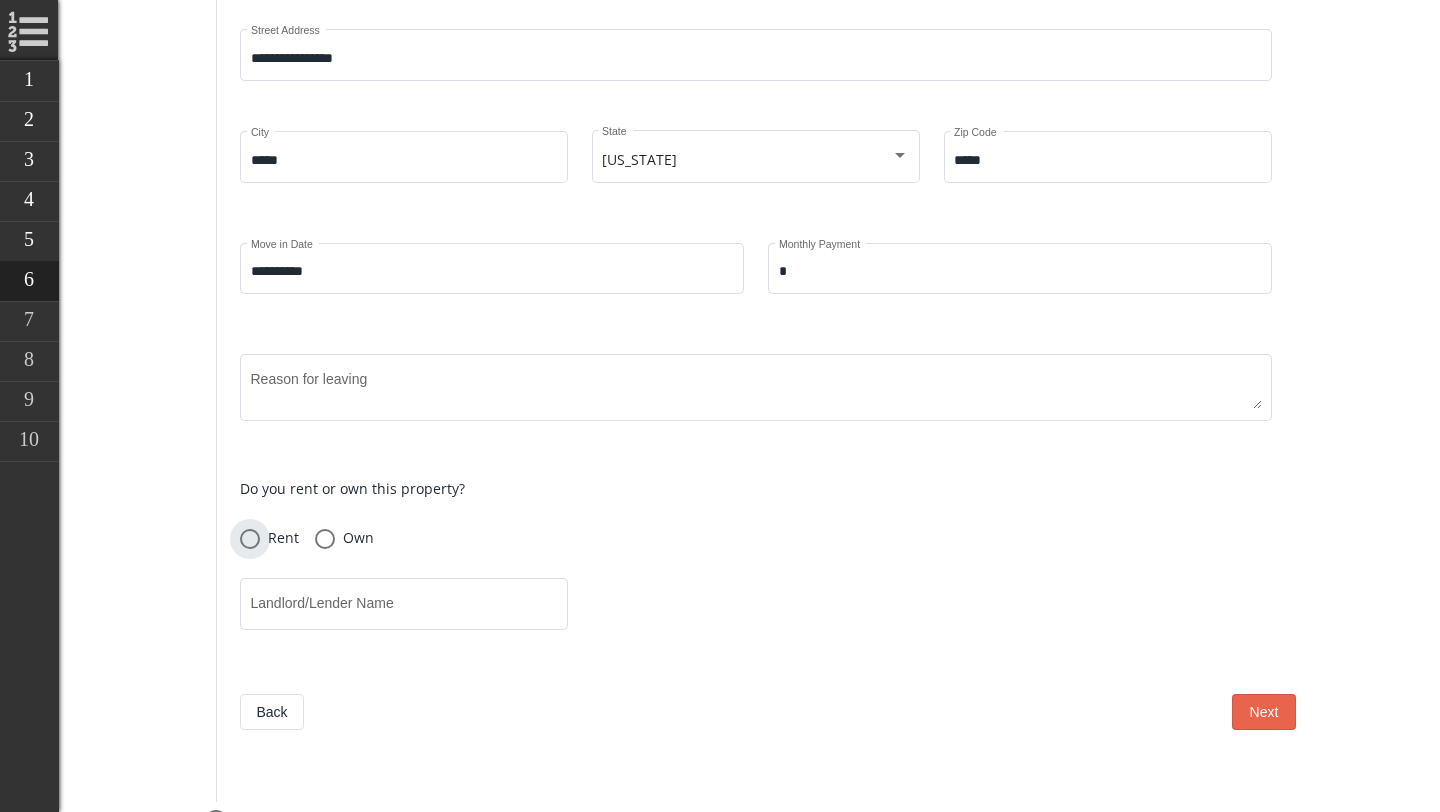 click on "Rent" at bounding box center [279, 538] 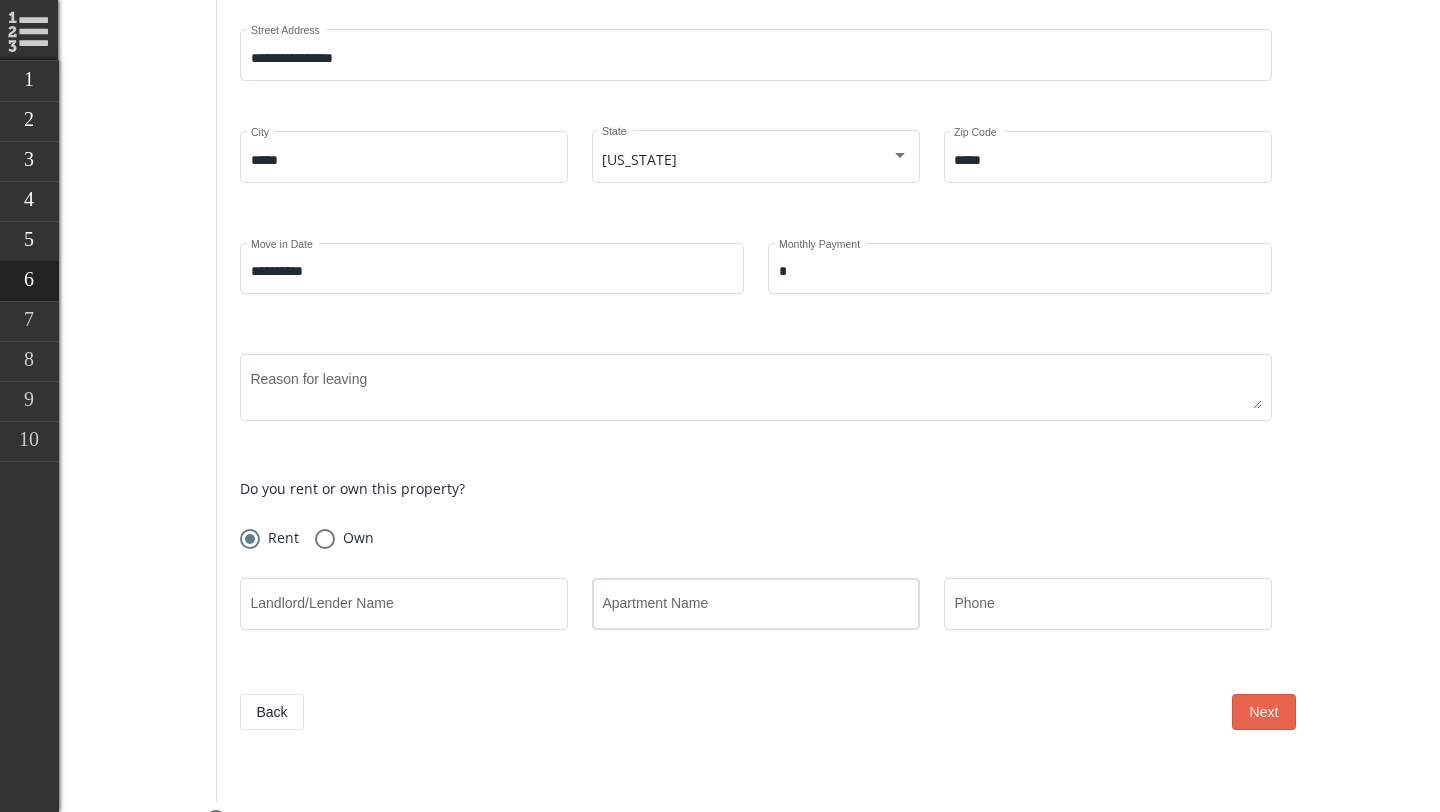 click on "Apartment Name" at bounding box center (755, 608) 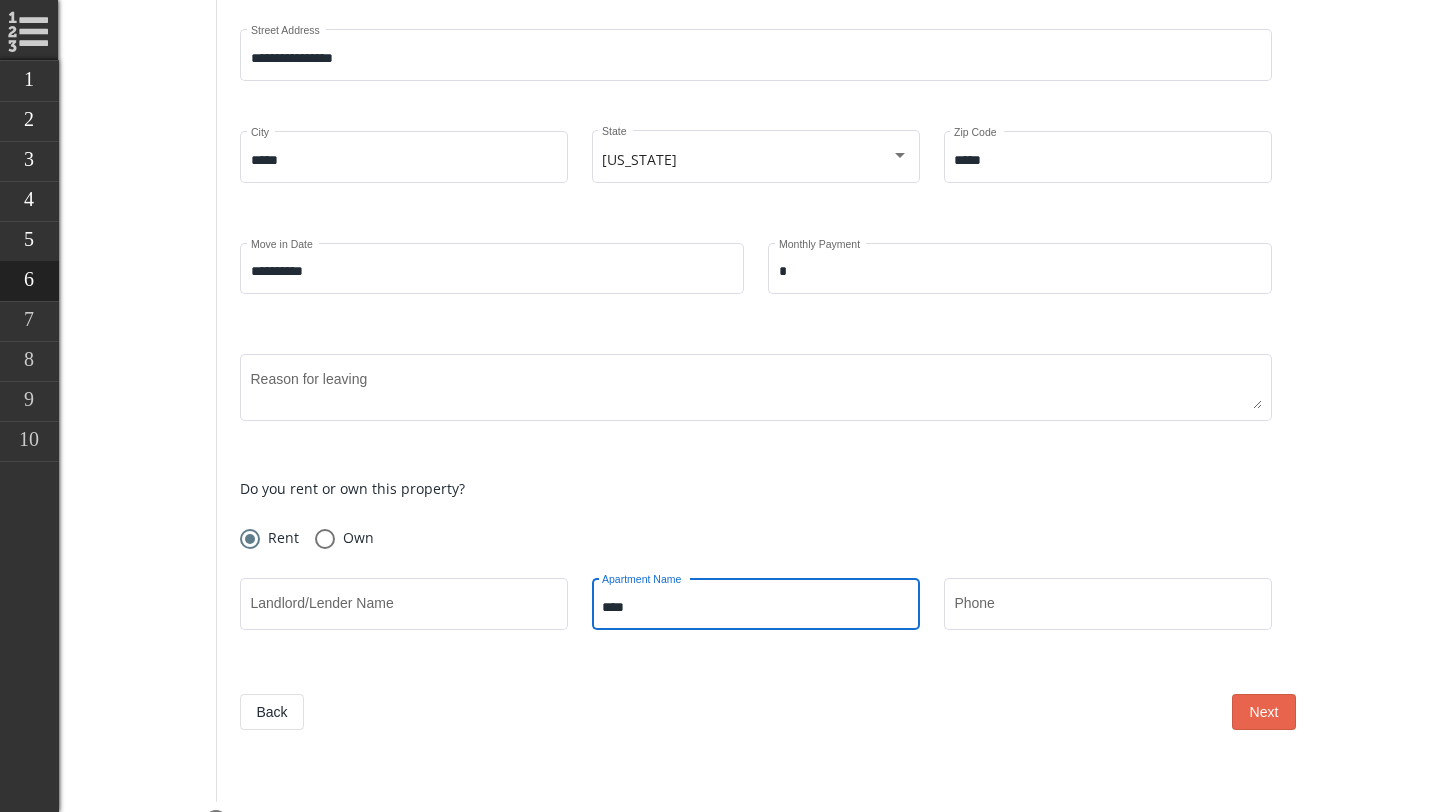 type on "****" 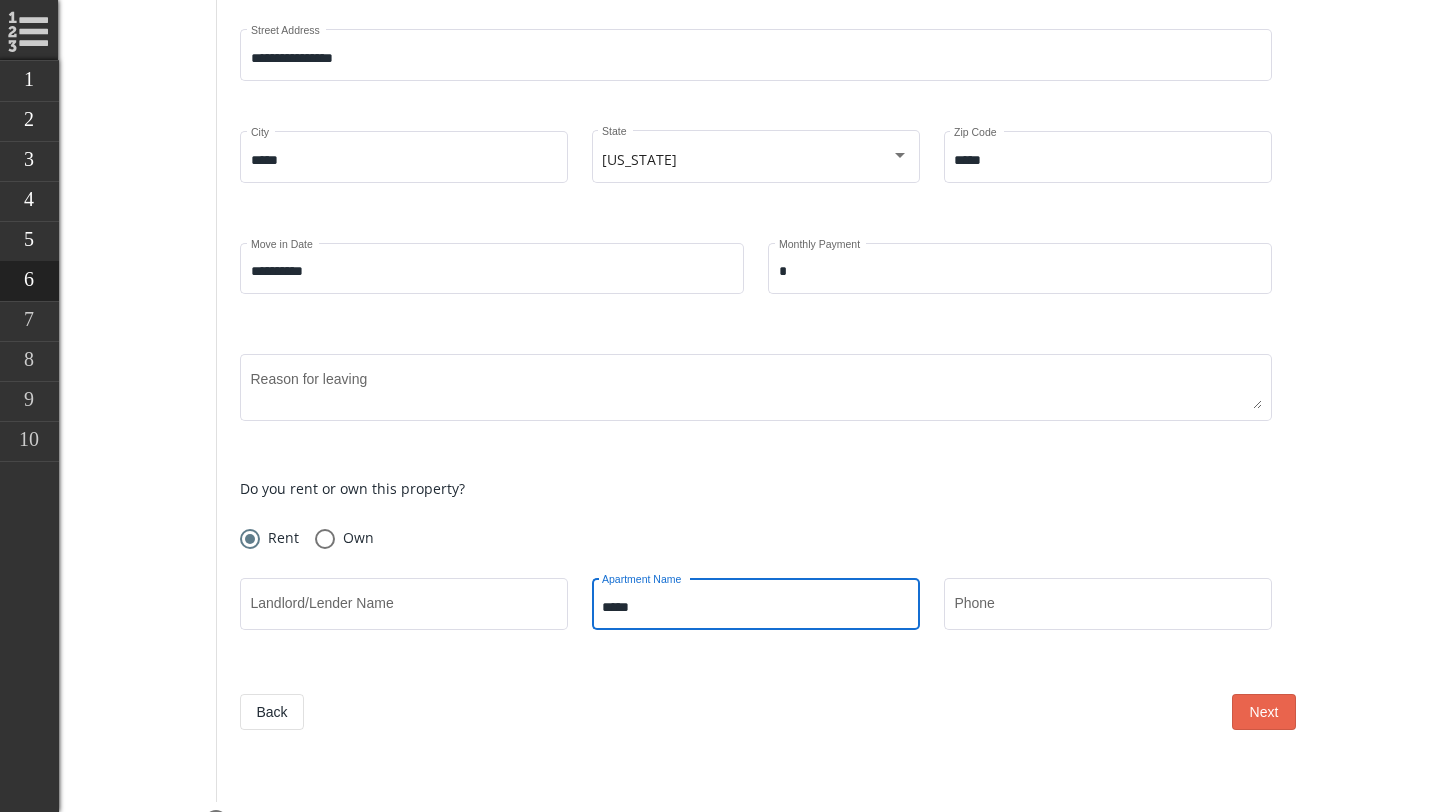 drag, startPoint x: 653, startPoint y: 610, endPoint x: 593, endPoint y: 610, distance: 60 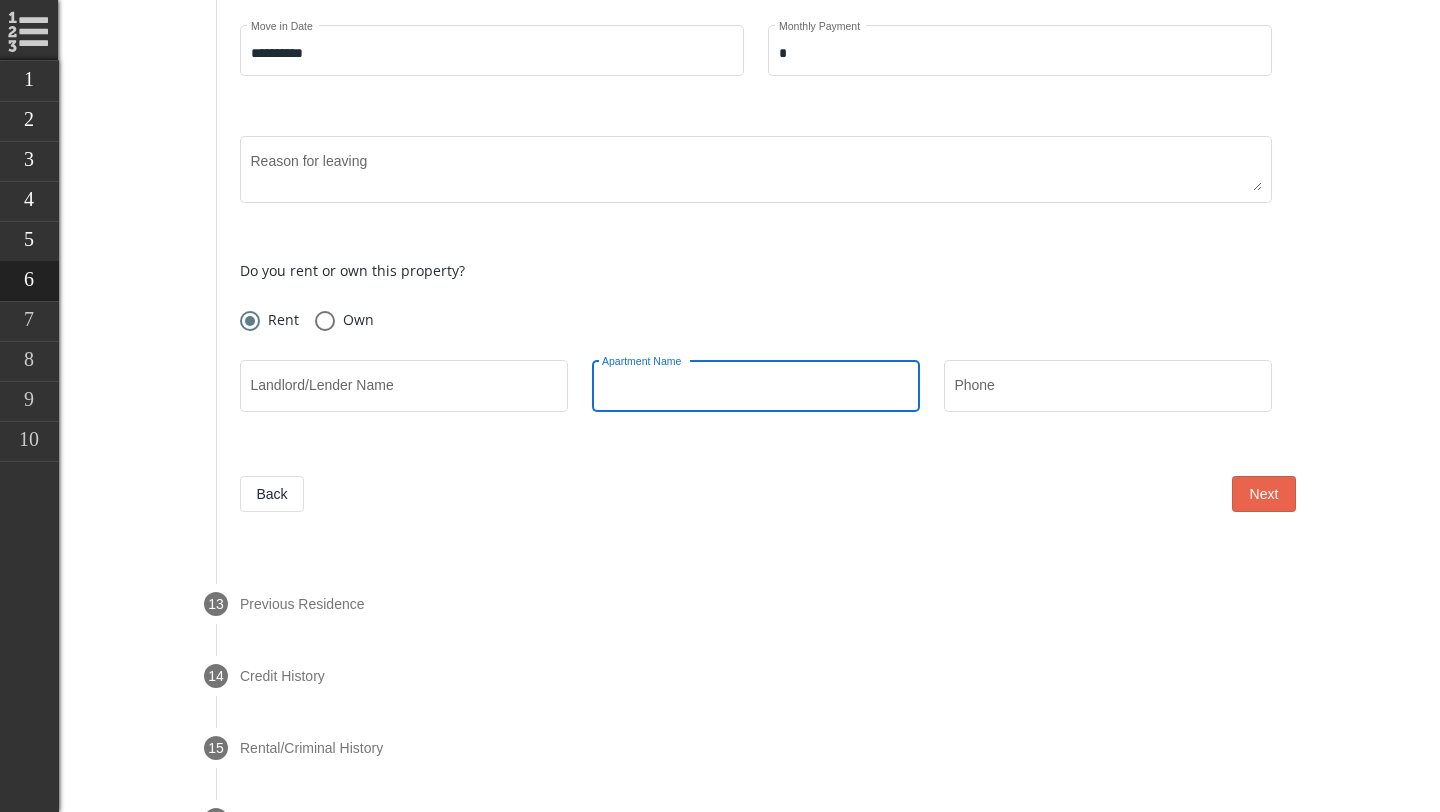 scroll, scrollTop: 1811, scrollLeft: 0, axis: vertical 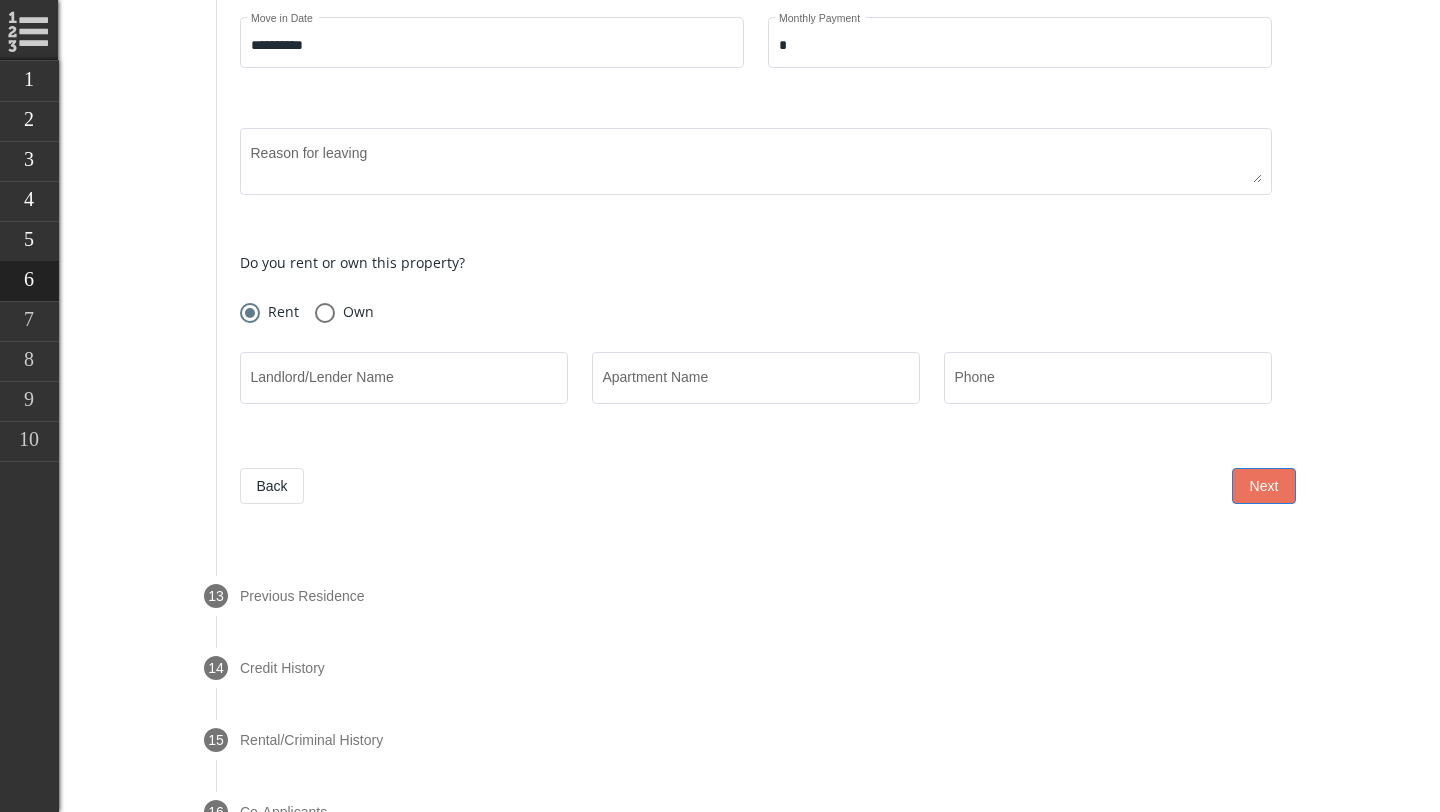 click on "Next" at bounding box center [1264, 486] 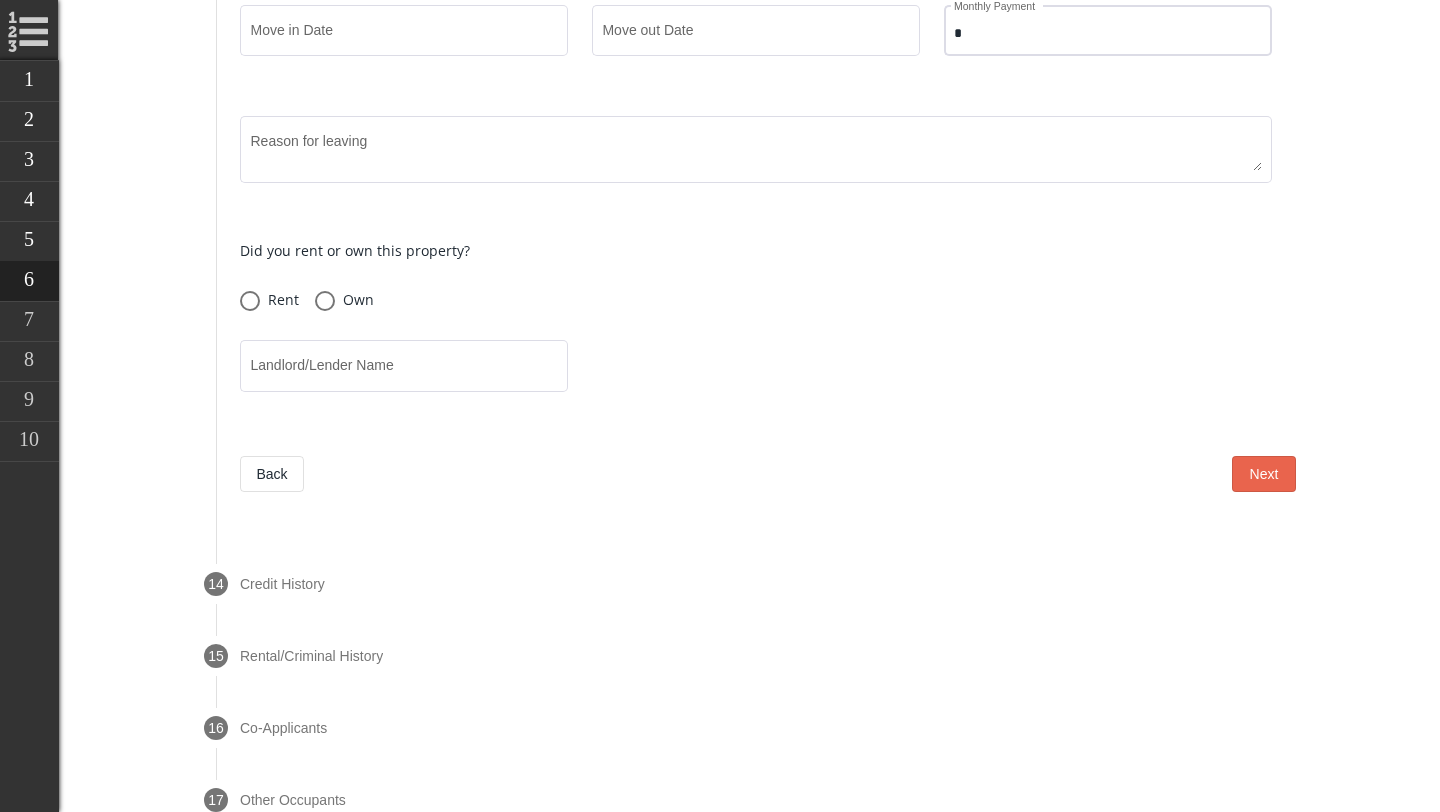 scroll, scrollTop: 1926, scrollLeft: 0, axis: vertical 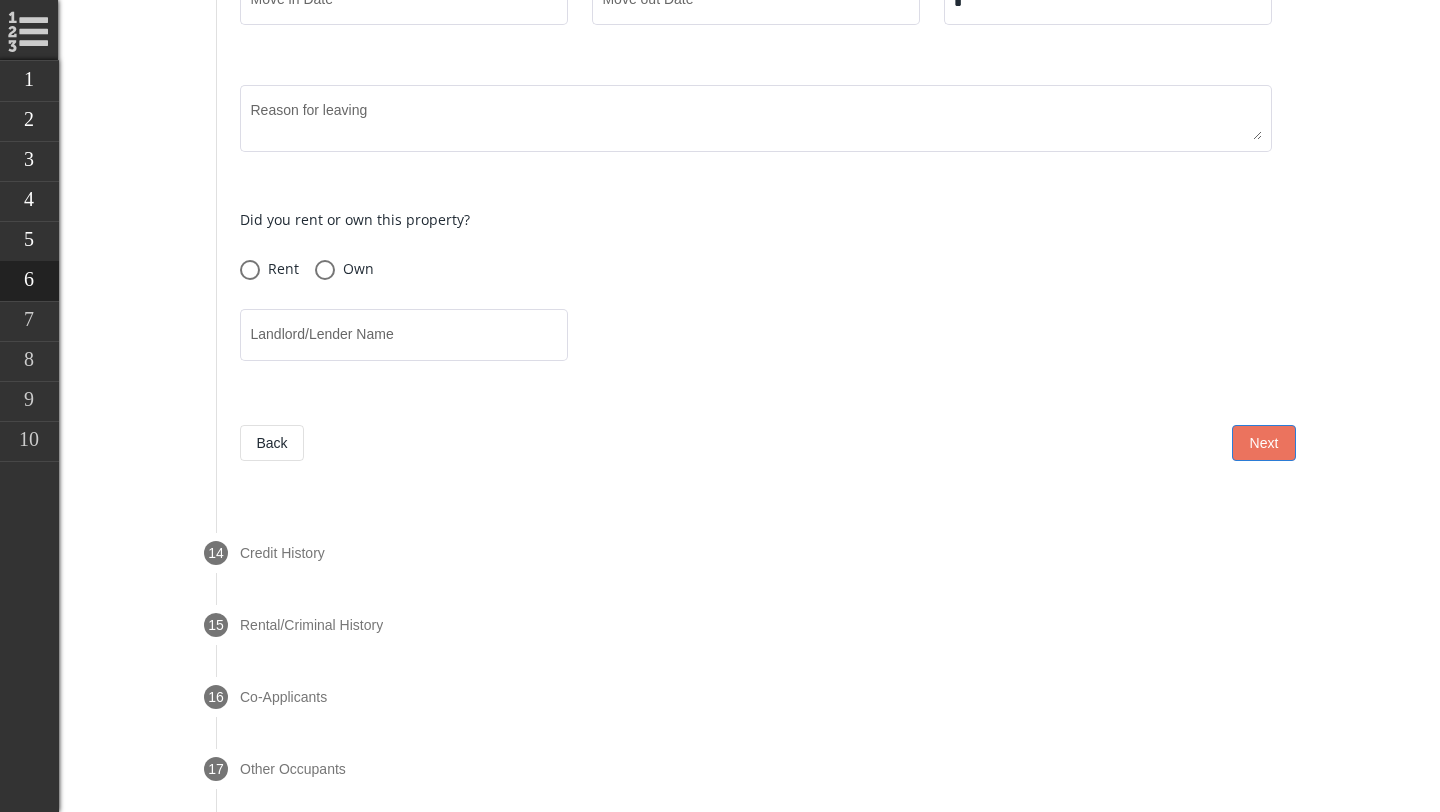 click on "Next" at bounding box center (1264, 443) 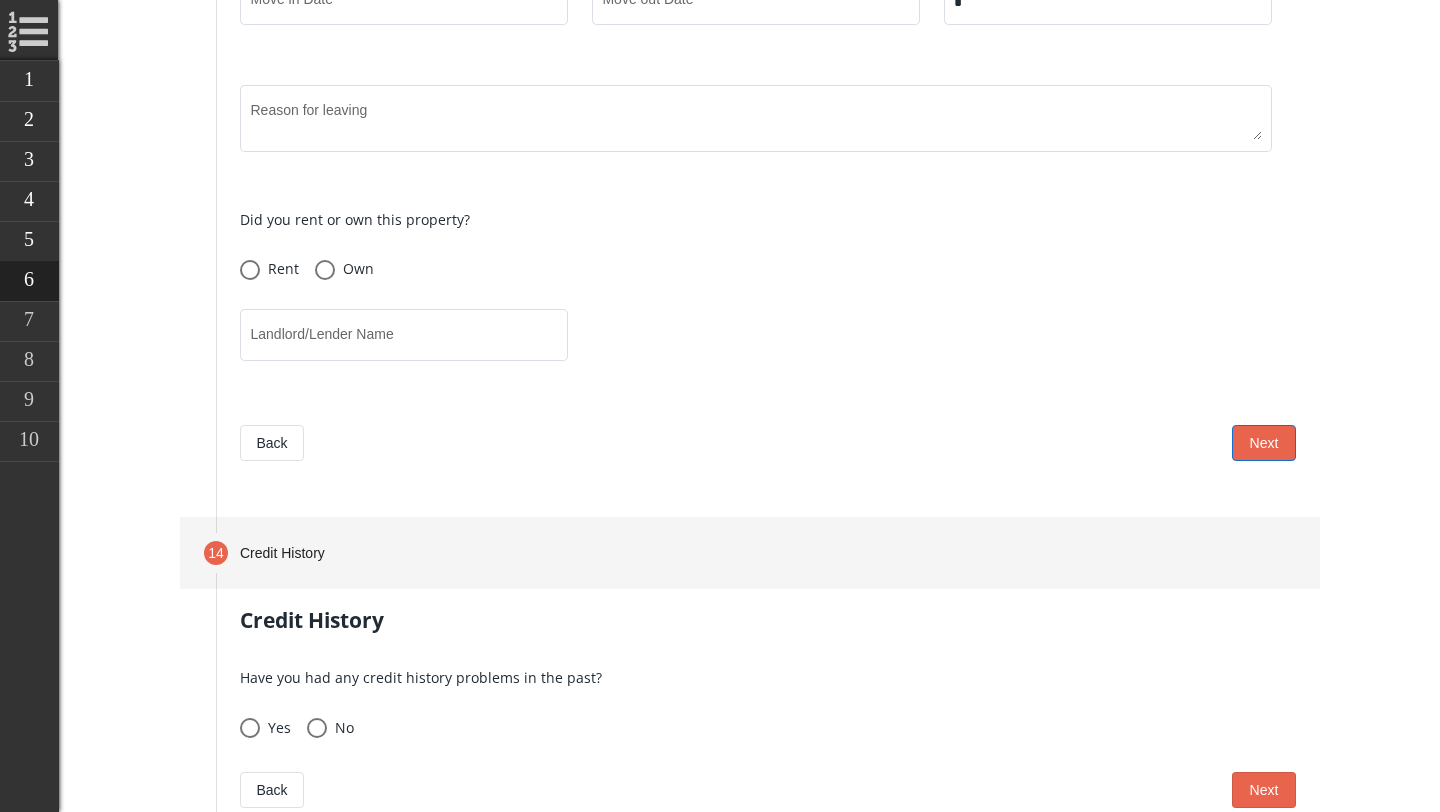 scroll, scrollTop: 1572, scrollLeft: 0, axis: vertical 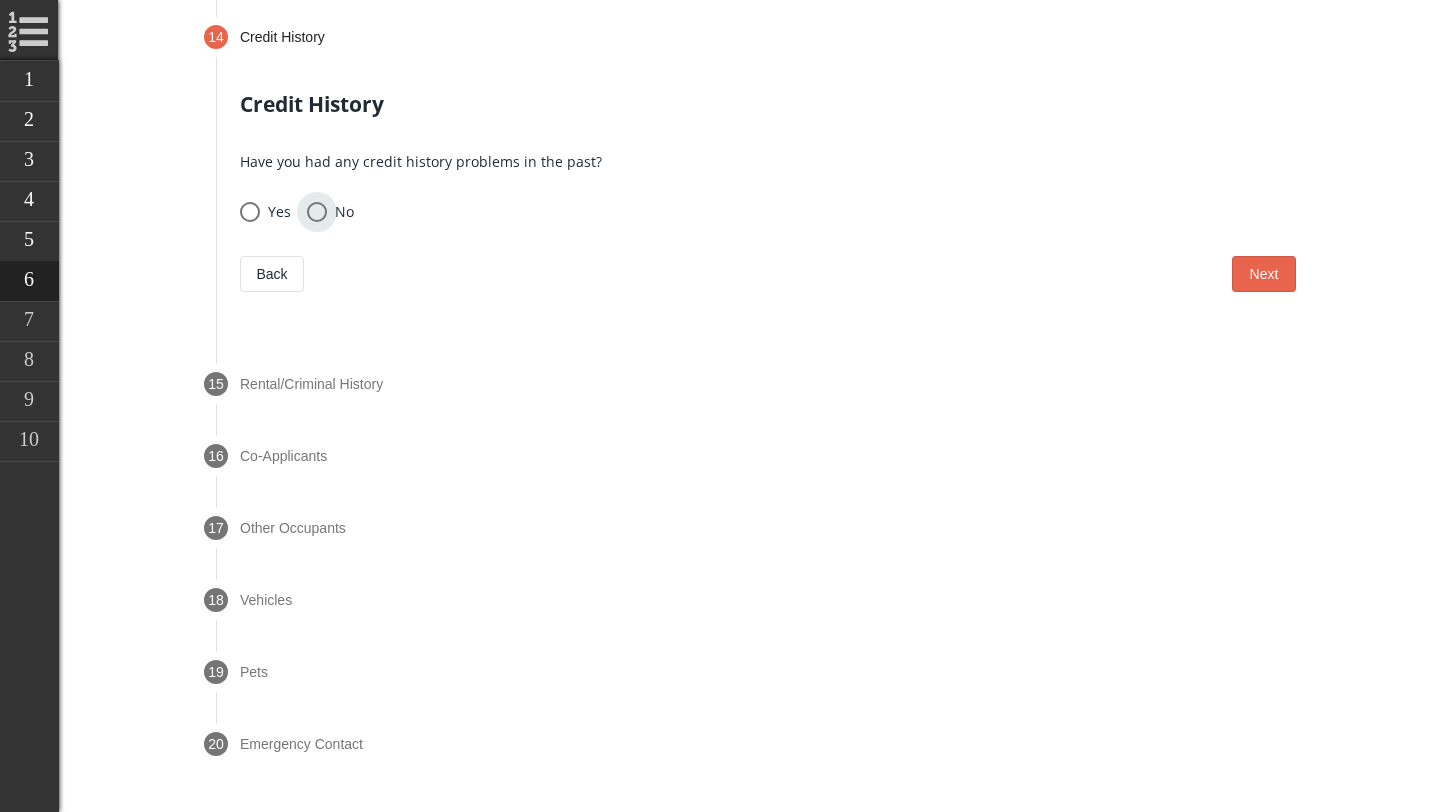 click on "No" at bounding box center [340, 212] 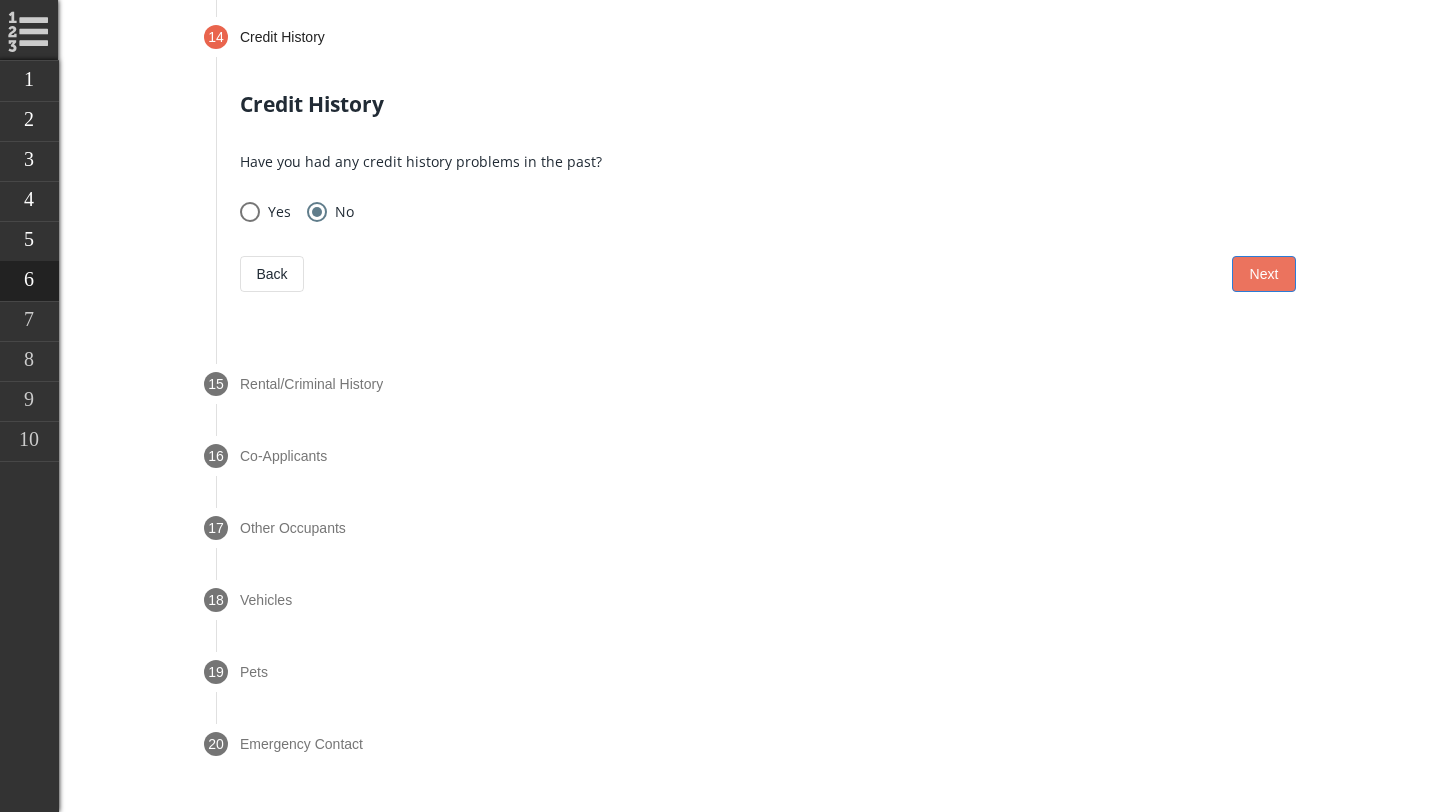 click on "Next" at bounding box center [1264, 274] 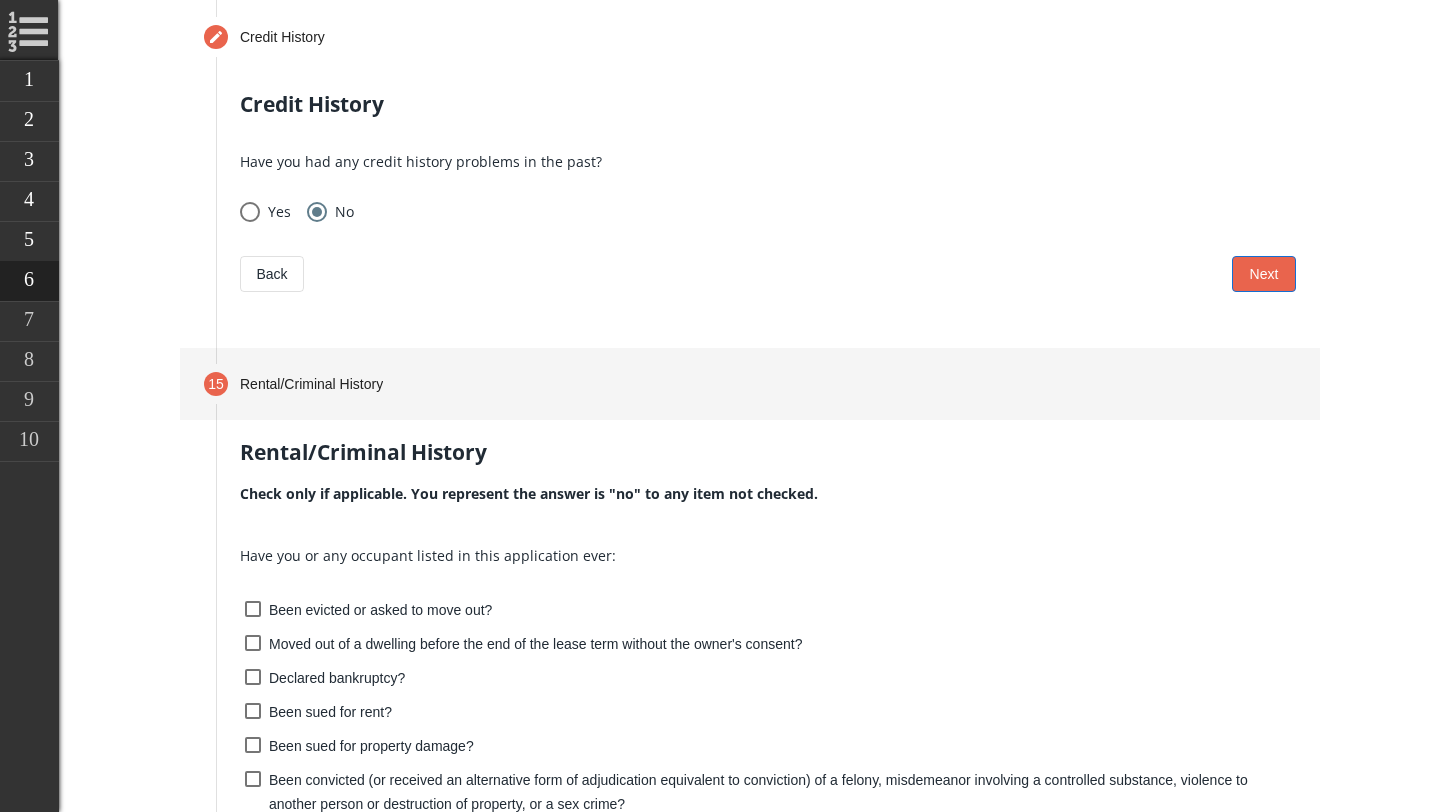 scroll, scrollTop: 1644, scrollLeft: 0, axis: vertical 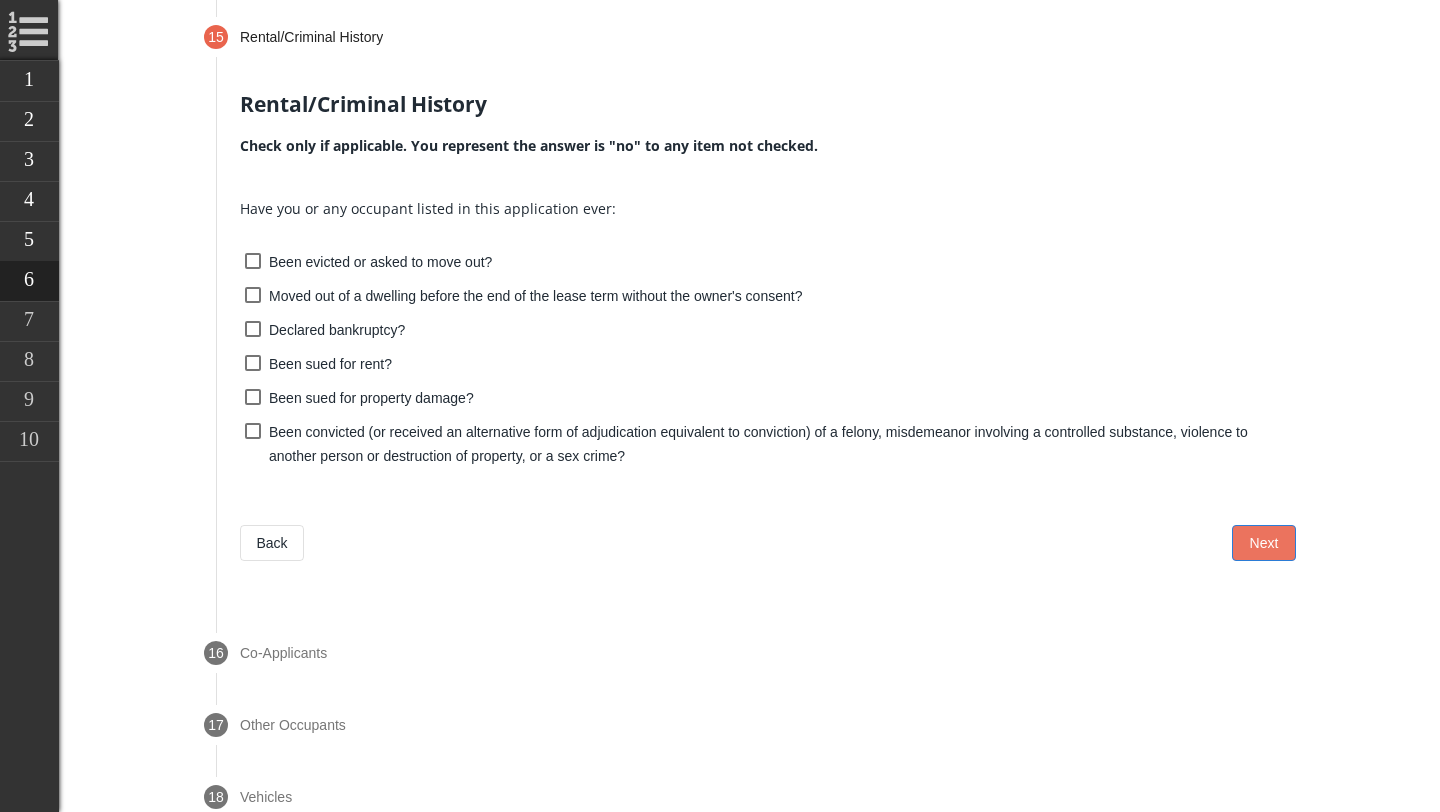 click on "Next" at bounding box center [1264, 543] 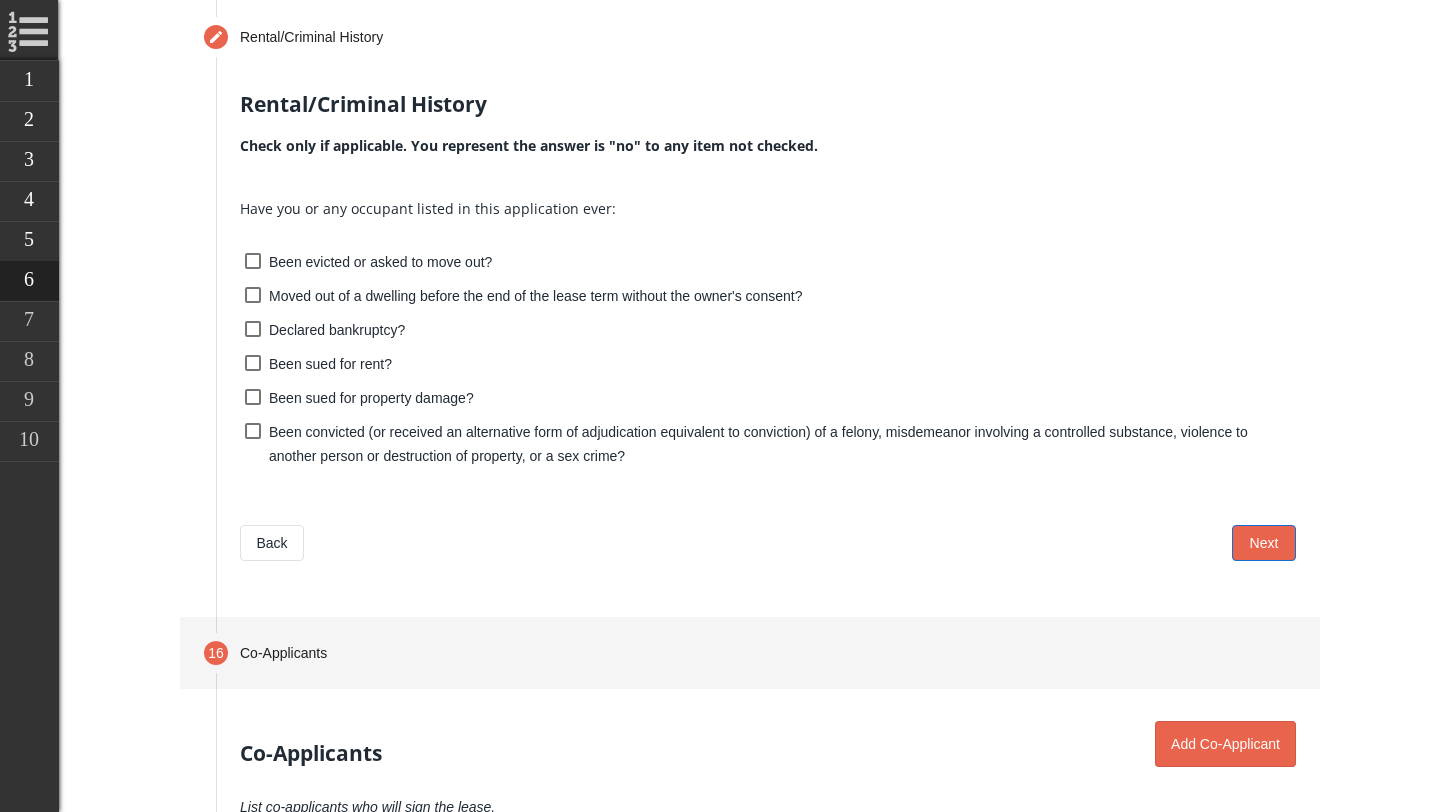 scroll, scrollTop: 1716, scrollLeft: 0, axis: vertical 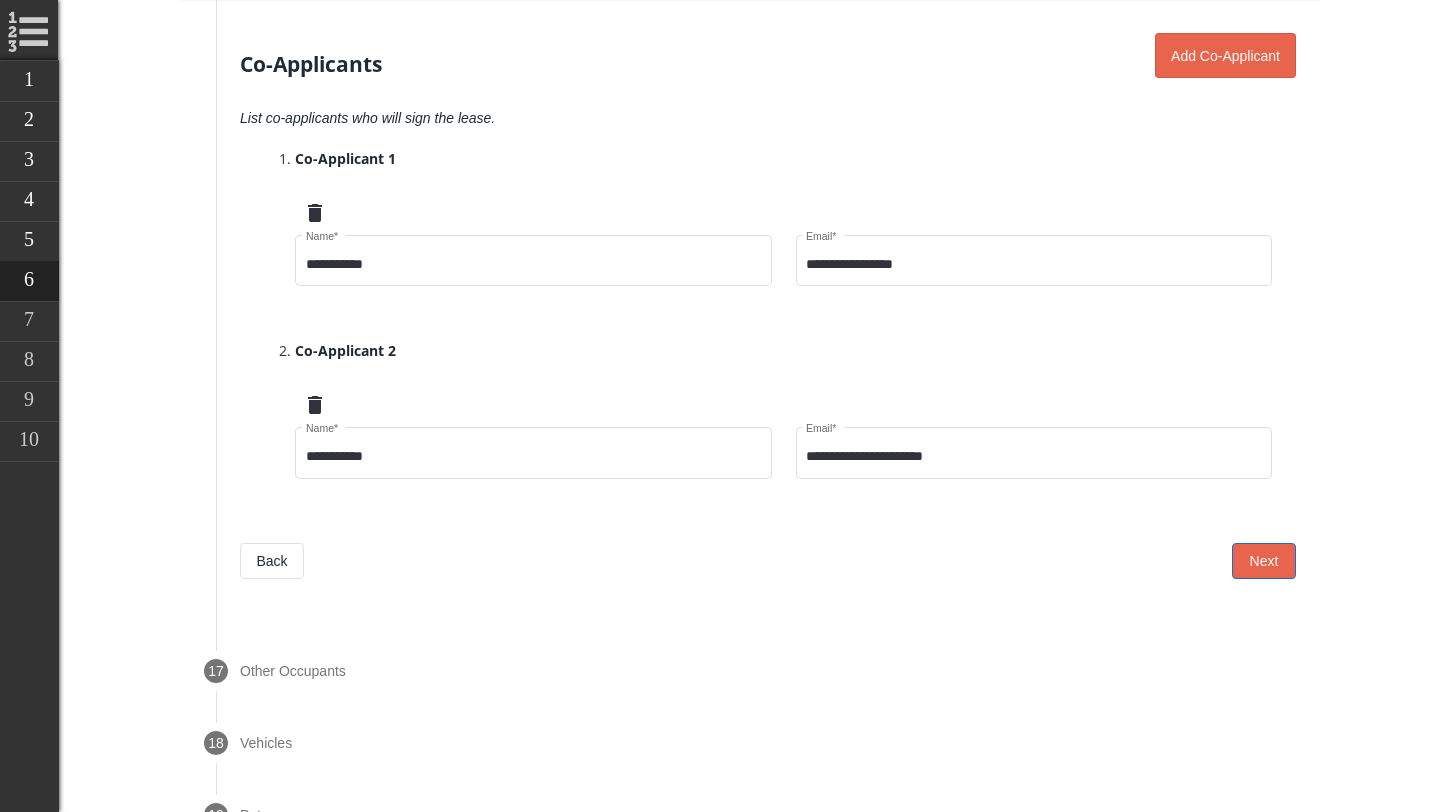 click on "Next" at bounding box center [1264, 561] 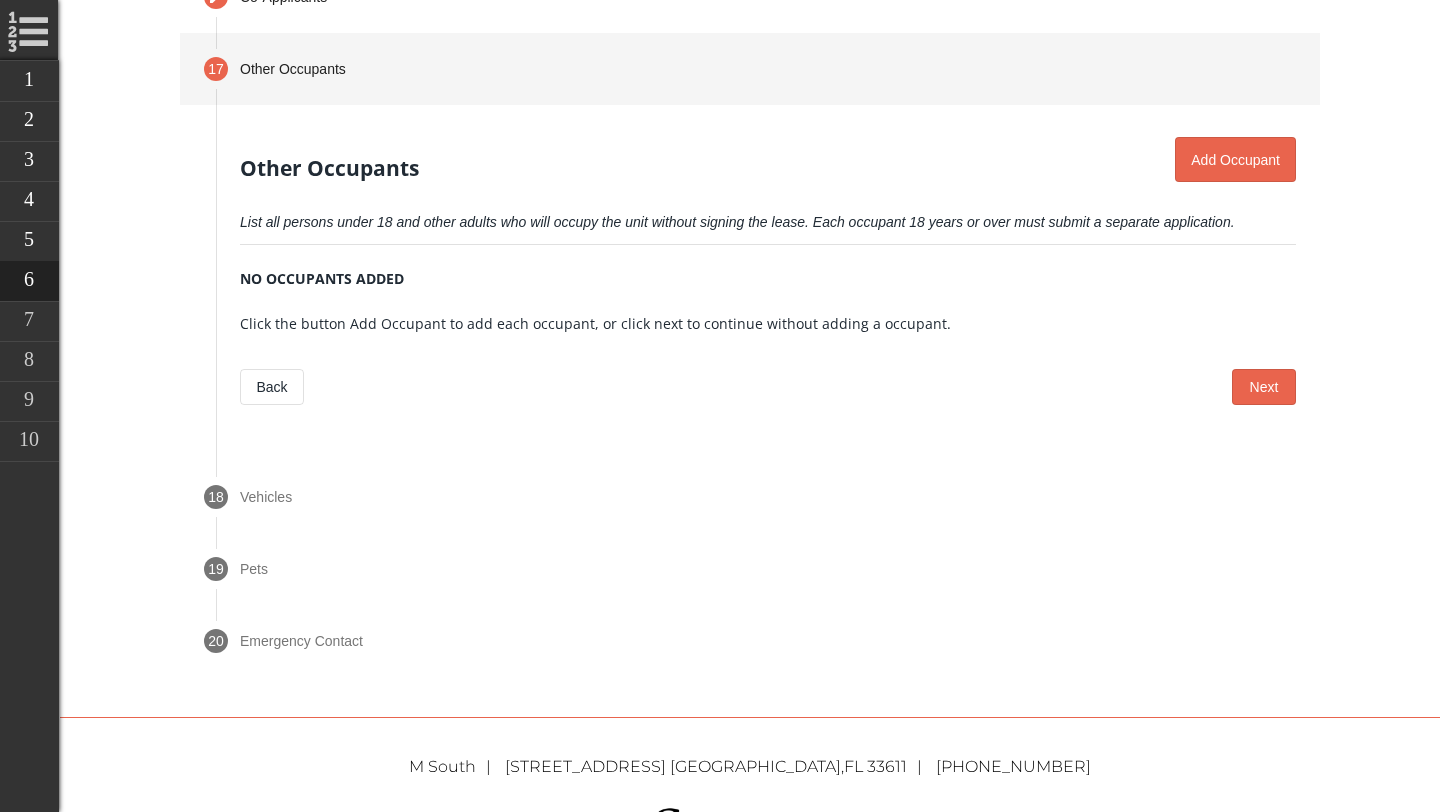 scroll, scrollTop: 1760, scrollLeft: 0, axis: vertical 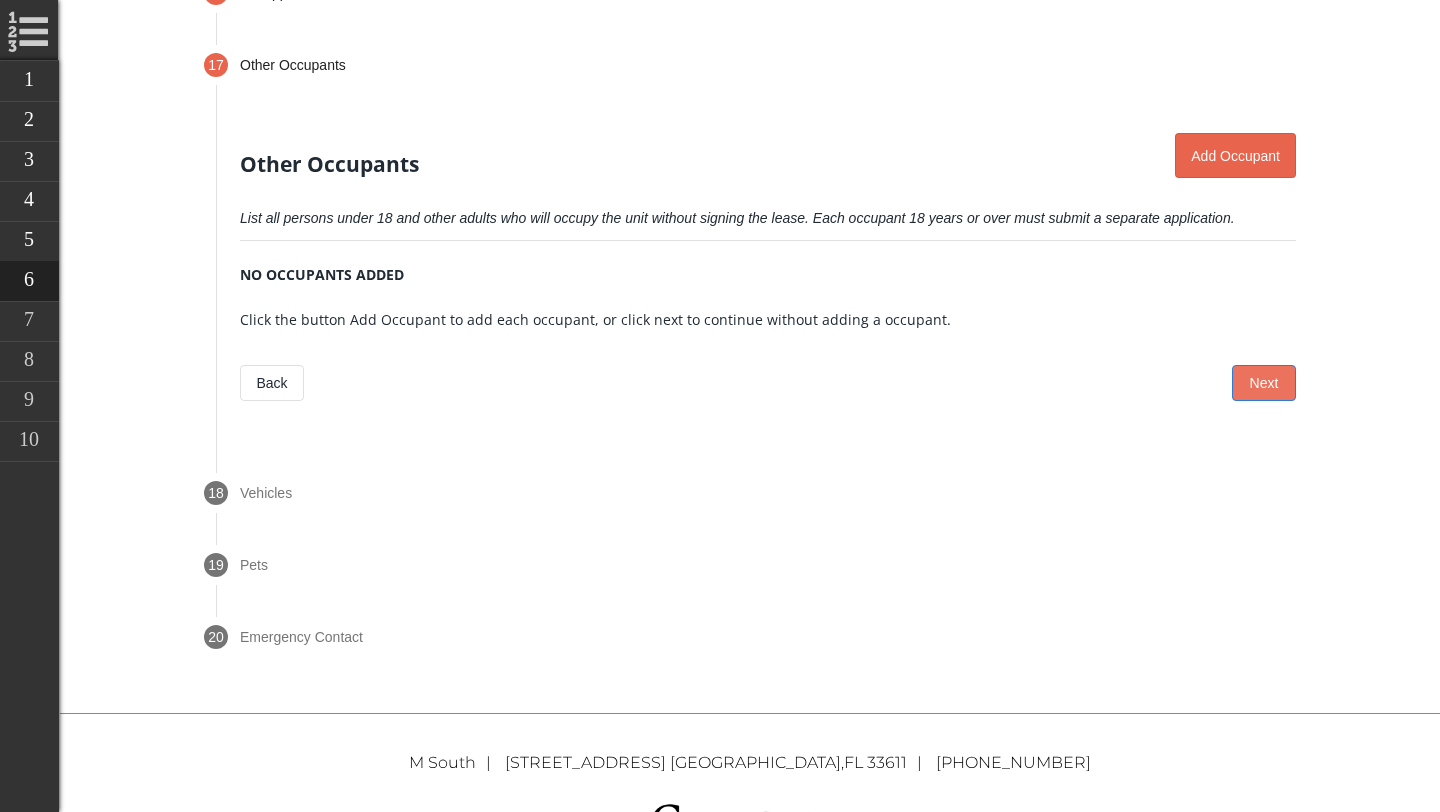 click on "Next" at bounding box center [1264, 383] 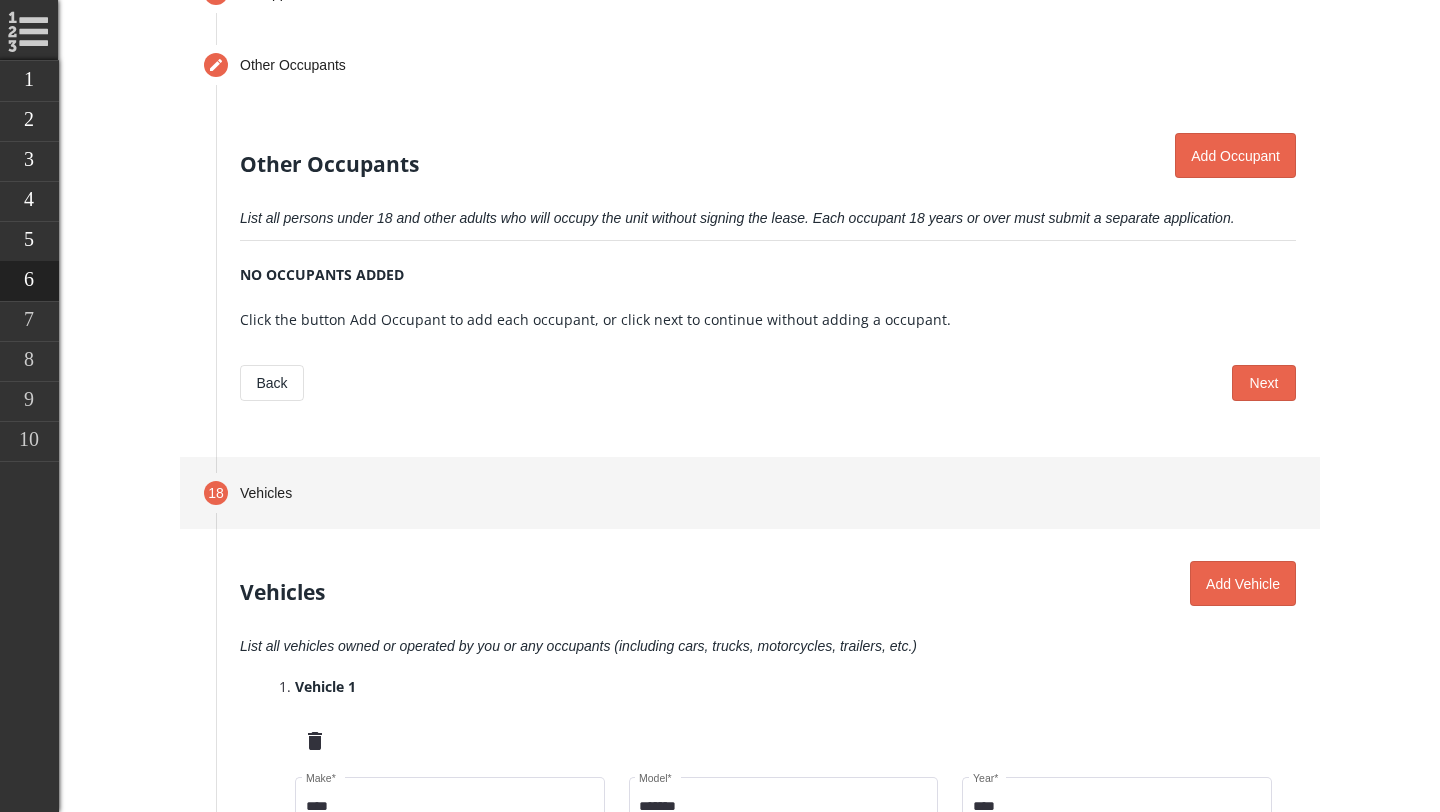 scroll, scrollTop: 1860, scrollLeft: 0, axis: vertical 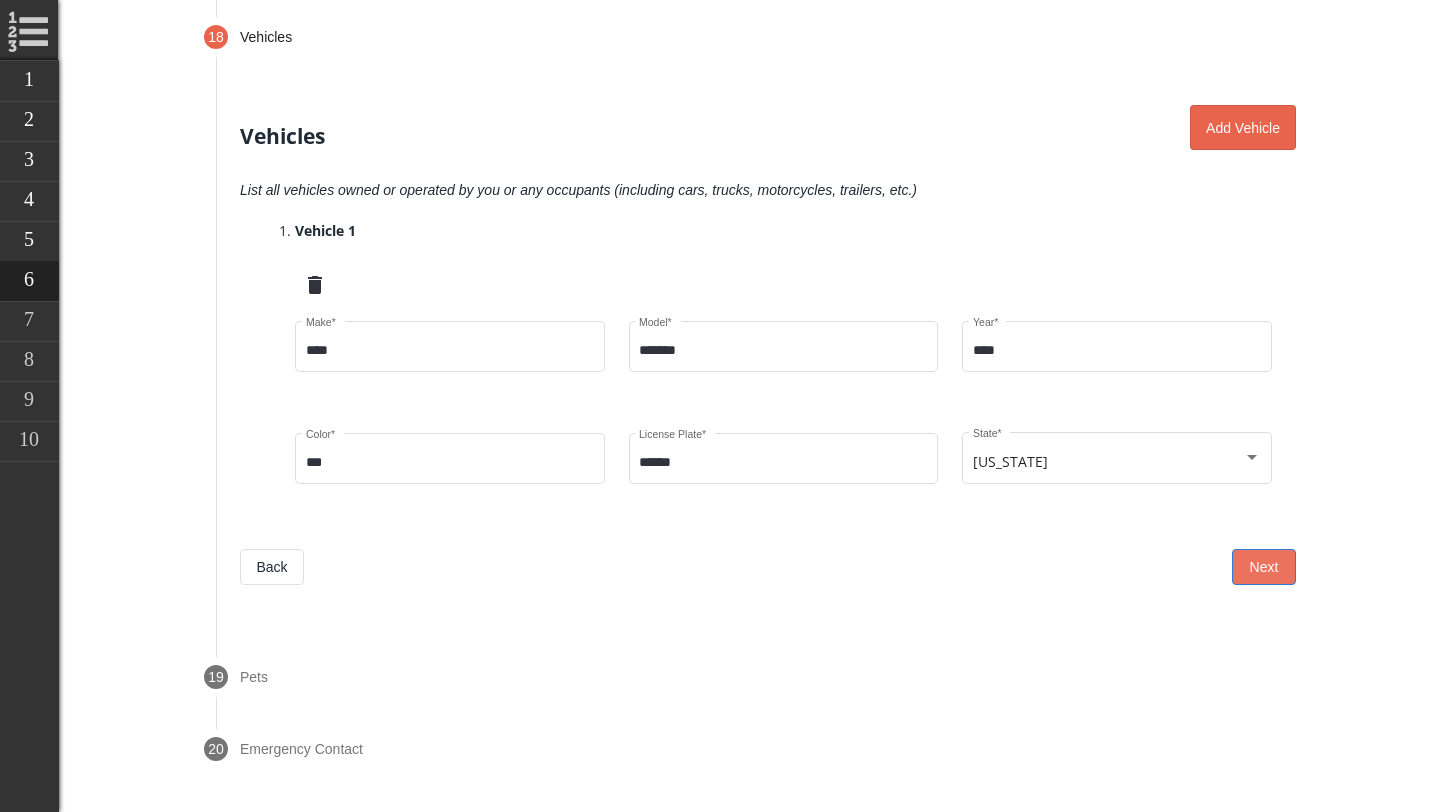 click on "Next" at bounding box center (1264, 567) 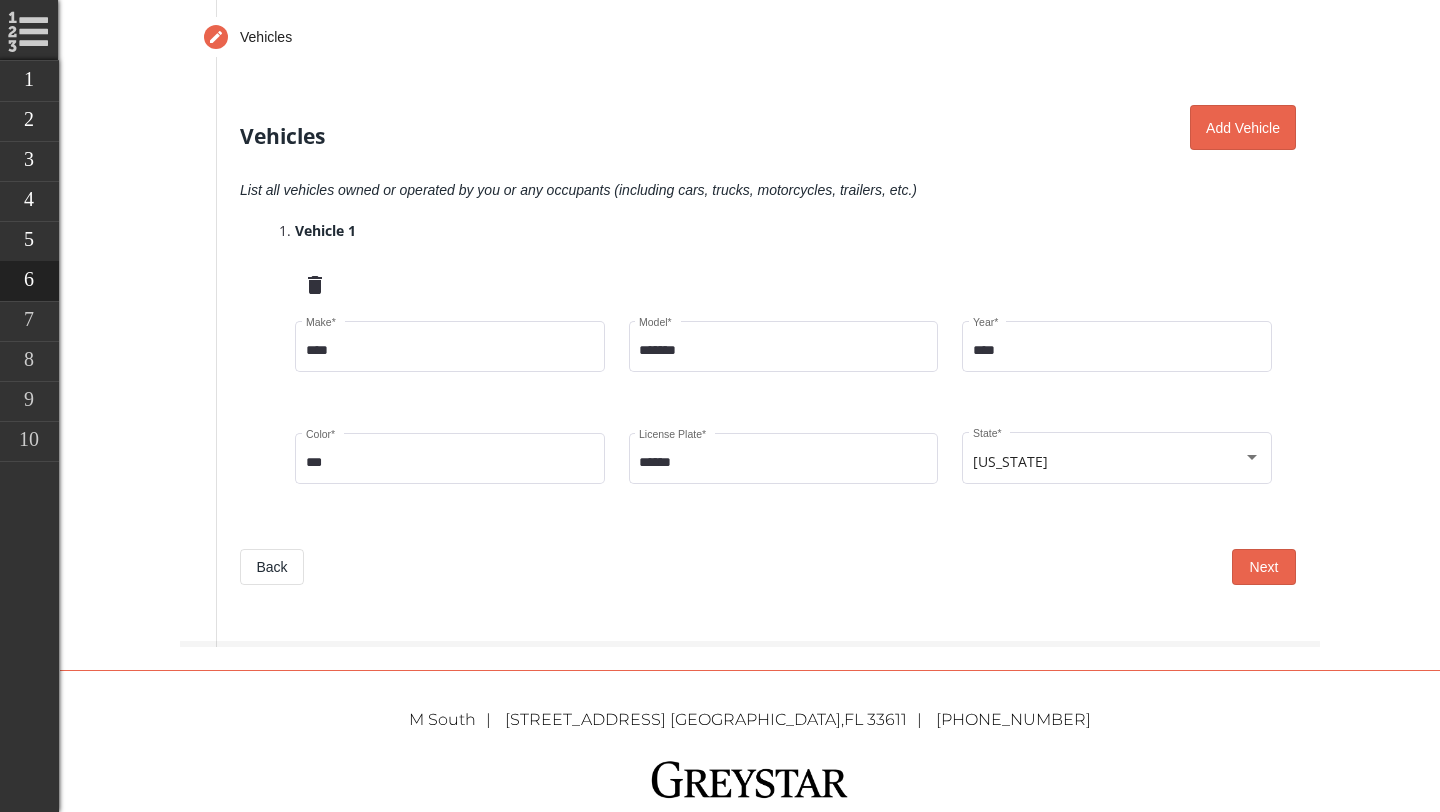 scroll, scrollTop: 1932, scrollLeft: 0, axis: vertical 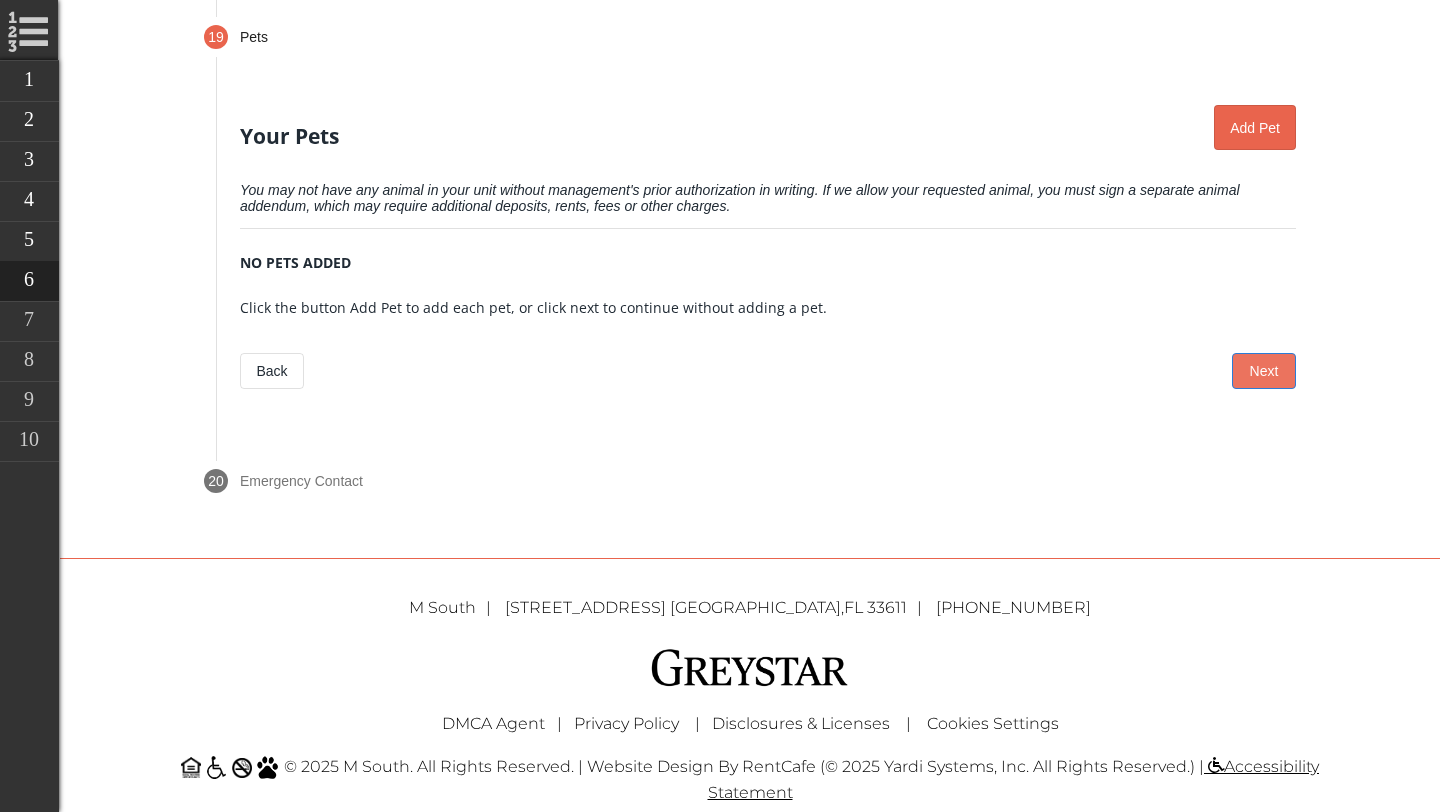 click on "Next" at bounding box center [1264, 371] 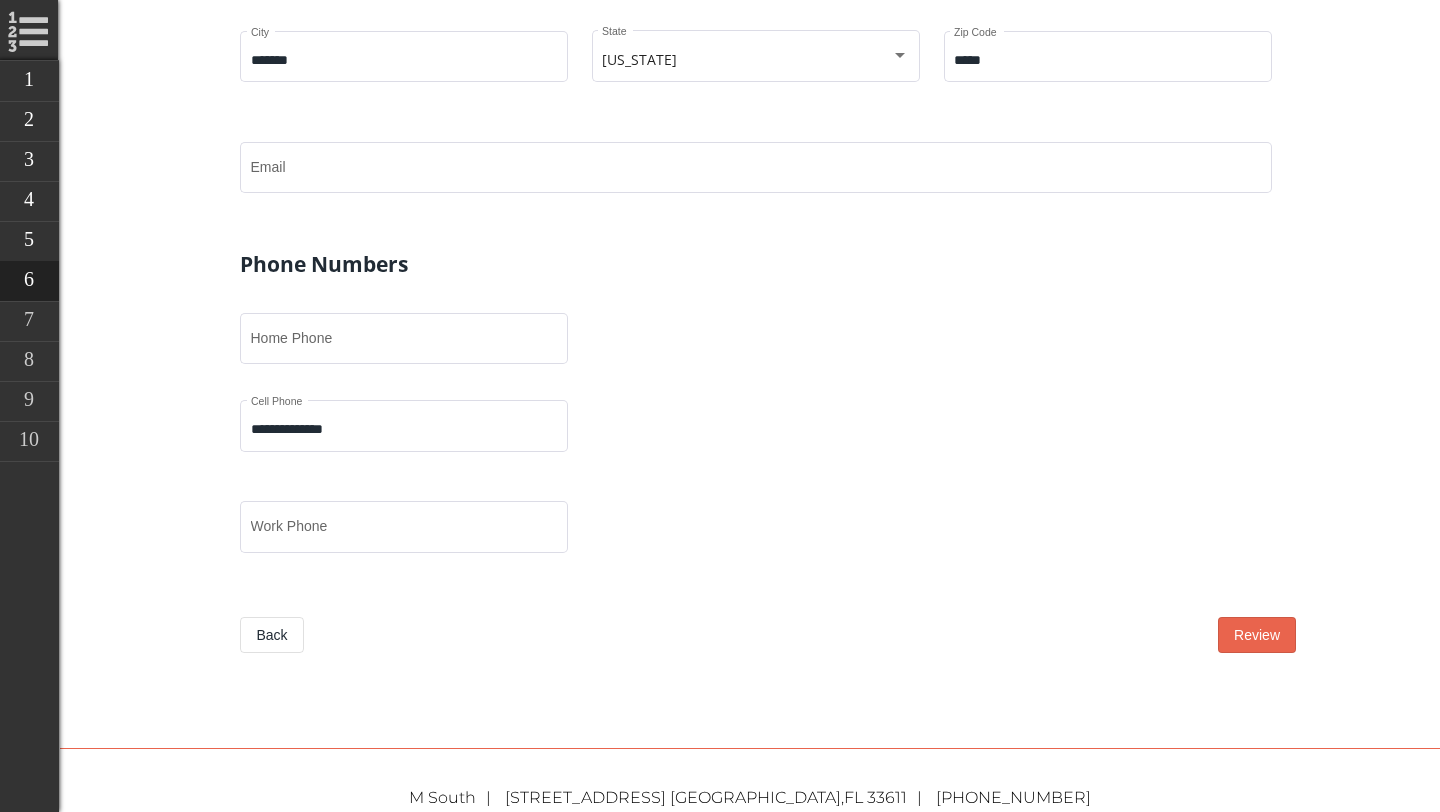 scroll, scrollTop: 2515, scrollLeft: 0, axis: vertical 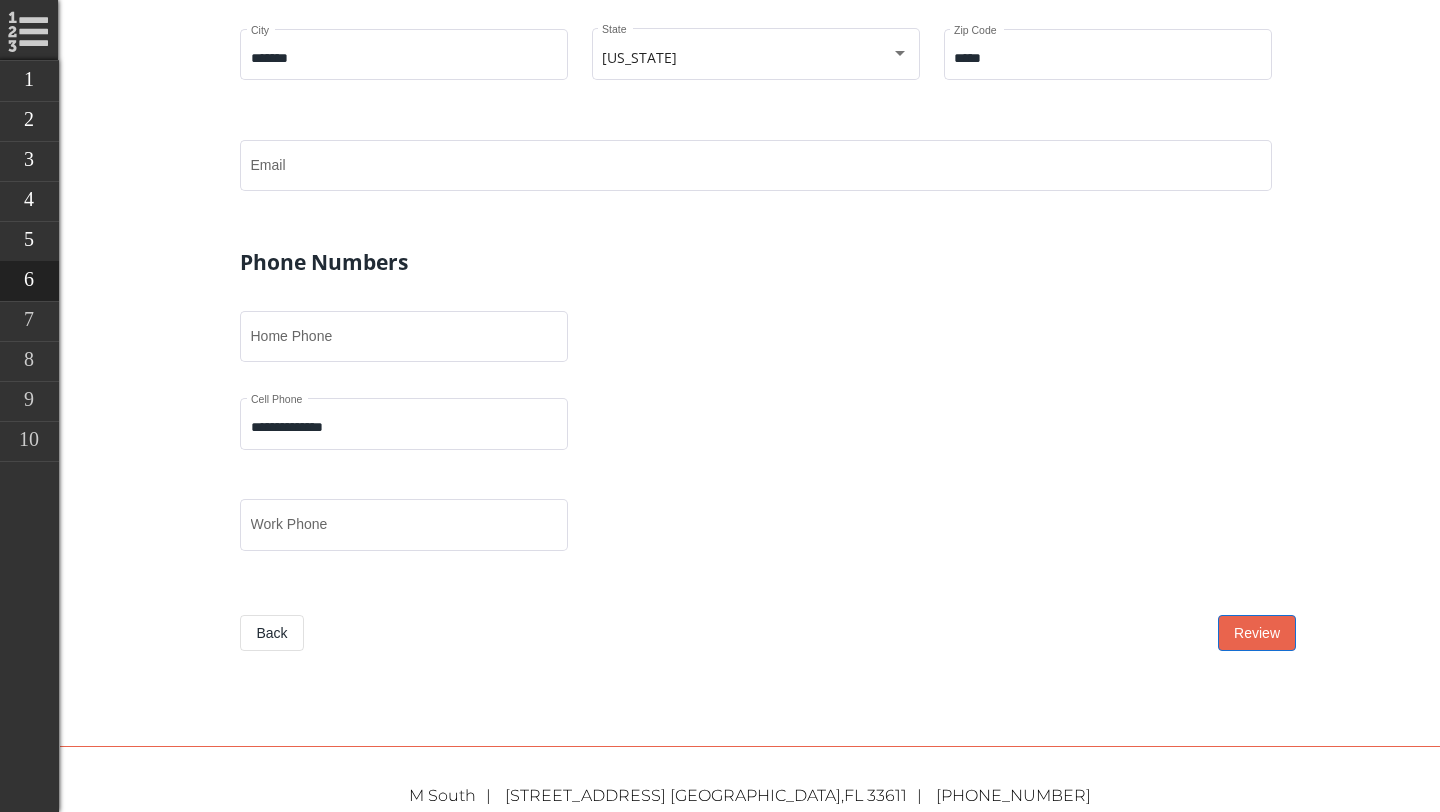 click on "Review" at bounding box center (1257, 633) 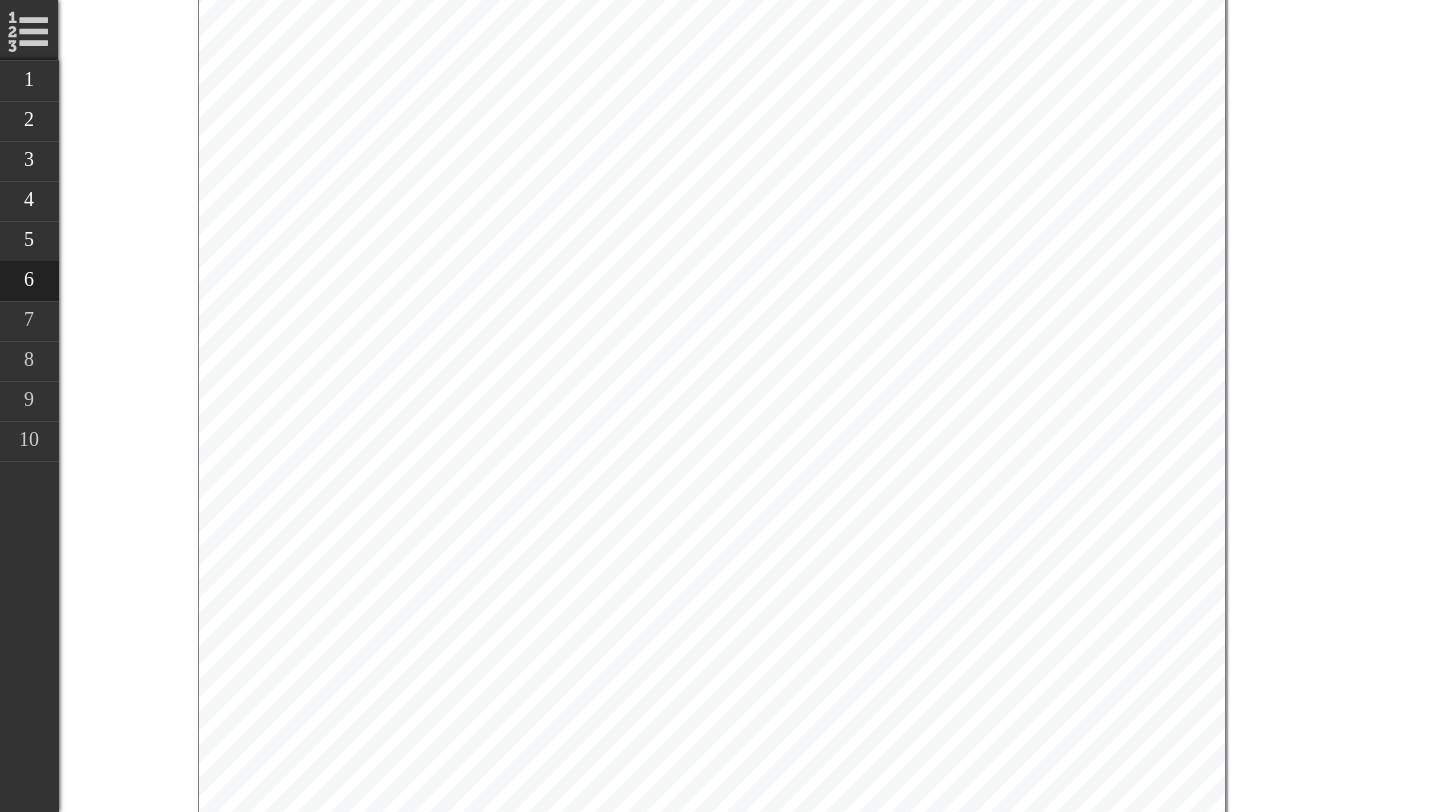 scroll, scrollTop: 3124, scrollLeft: 0, axis: vertical 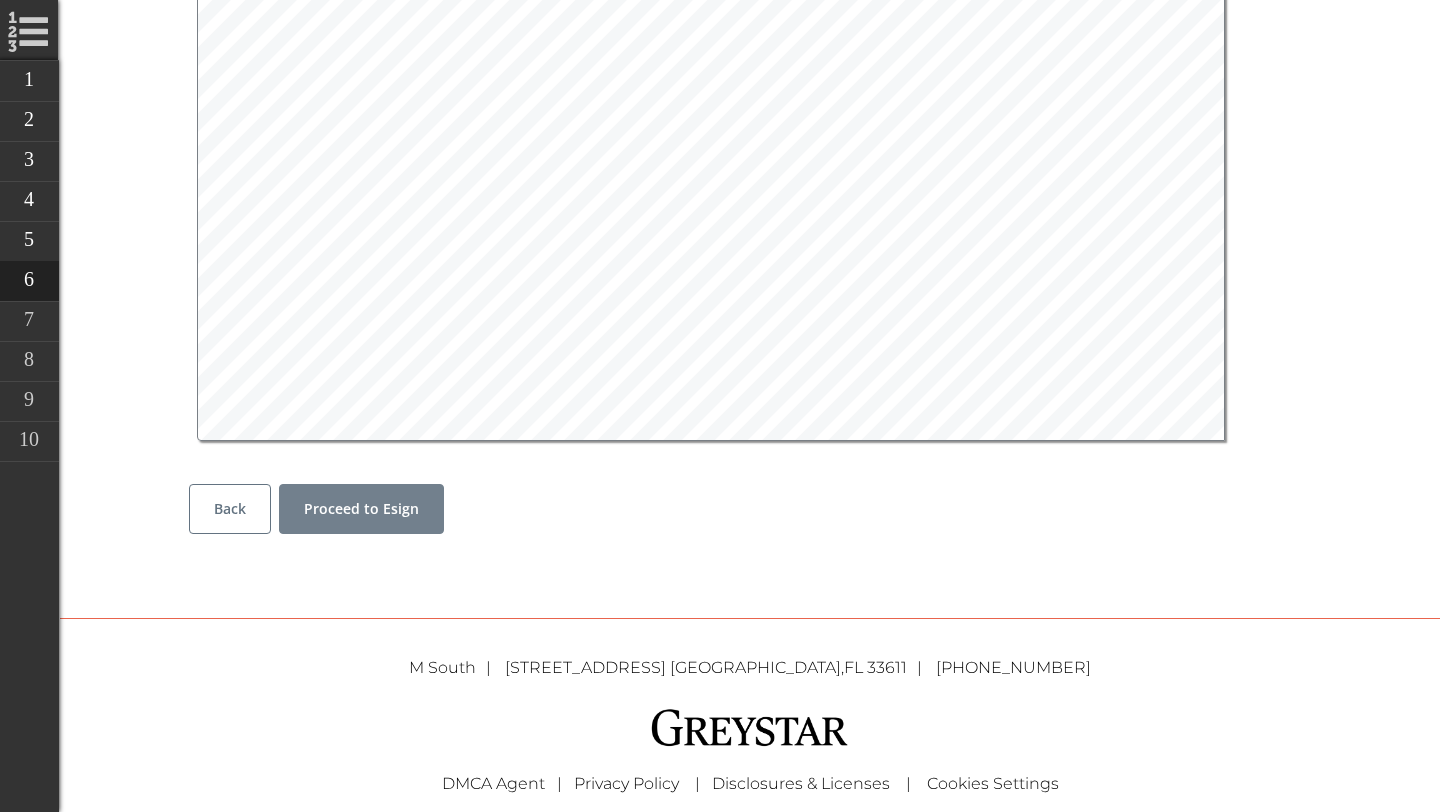 click on "Proceed to Esign" at bounding box center (361, 508) 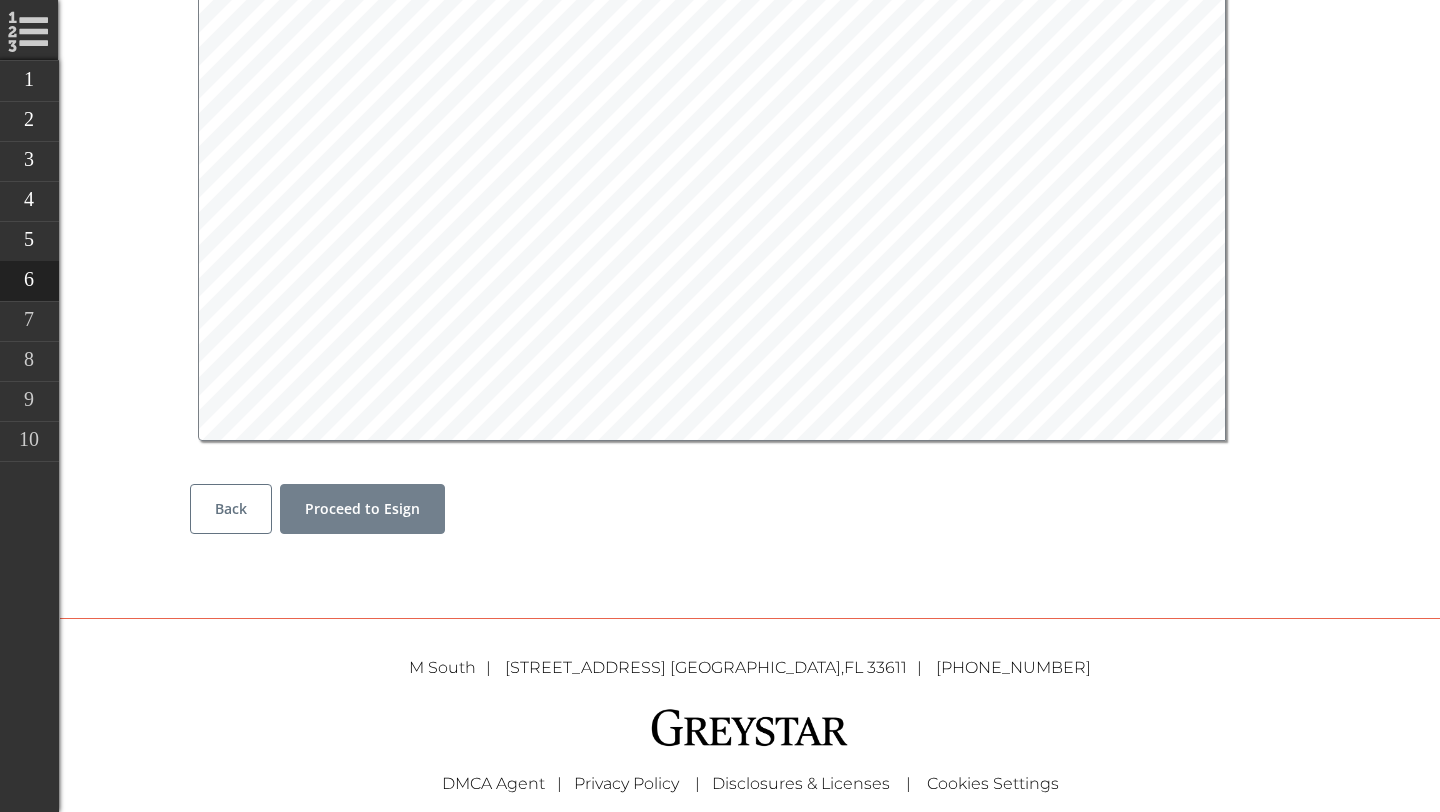 scroll, scrollTop: 885, scrollLeft: 0, axis: vertical 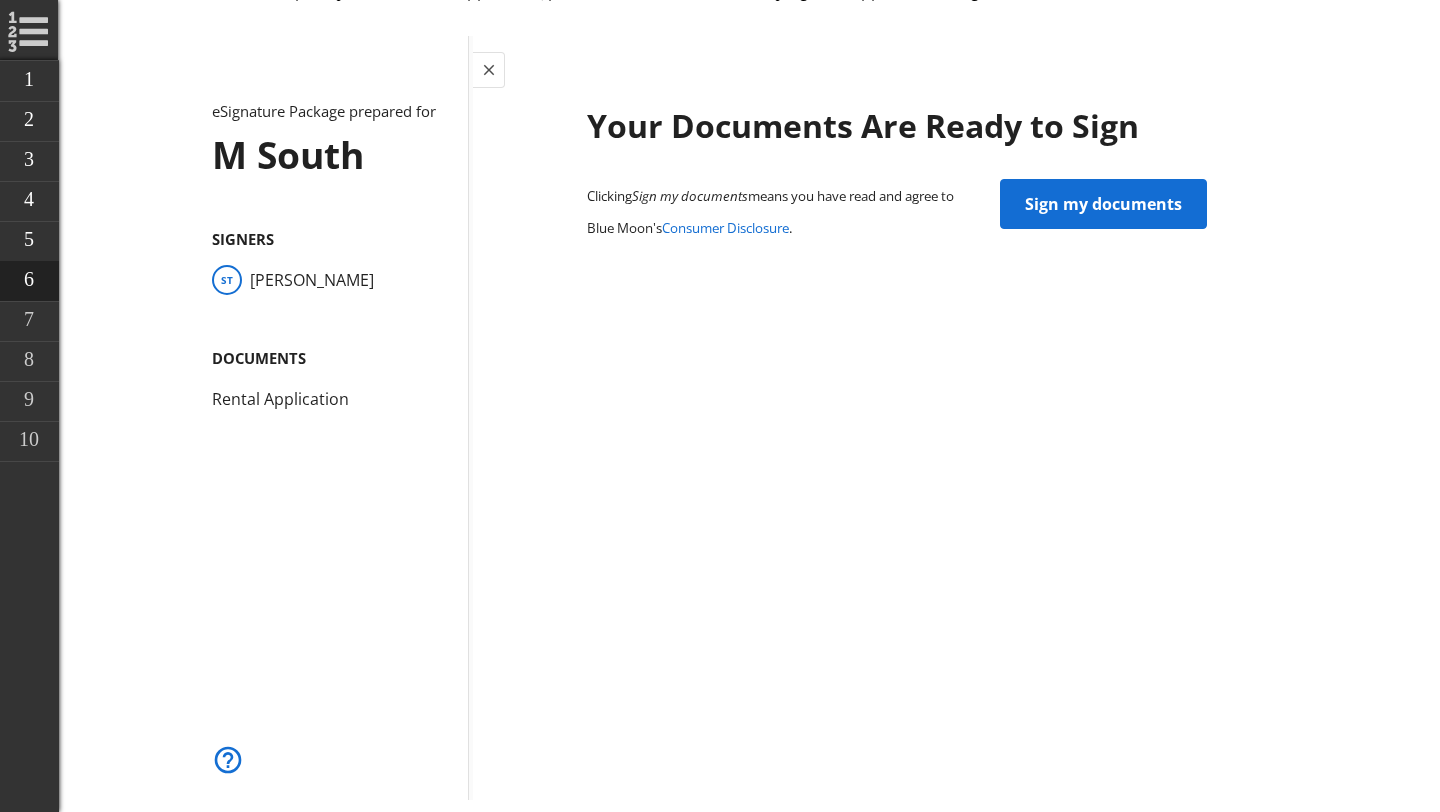 click on "Sign my documents" 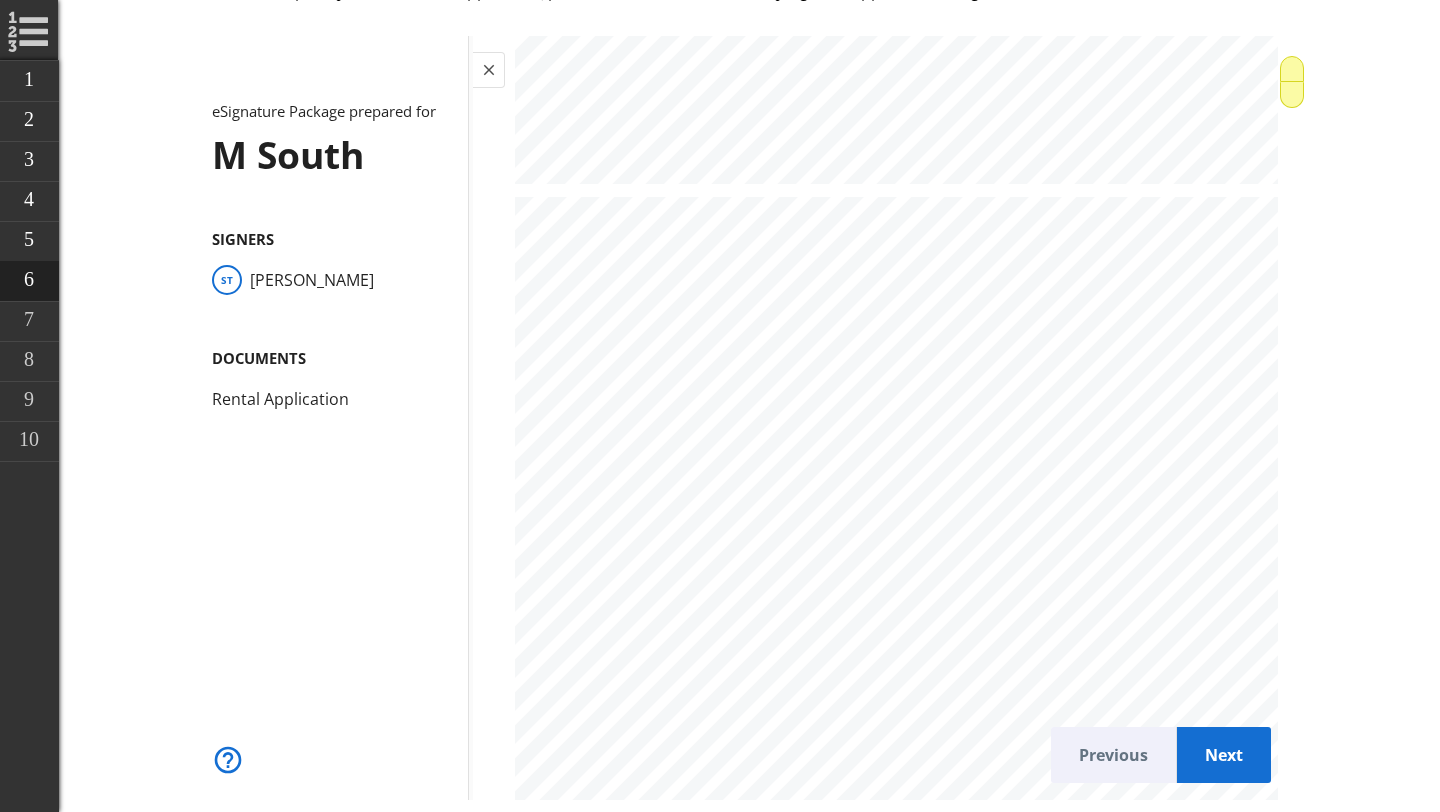 scroll, scrollTop: 1151, scrollLeft: 0, axis: vertical 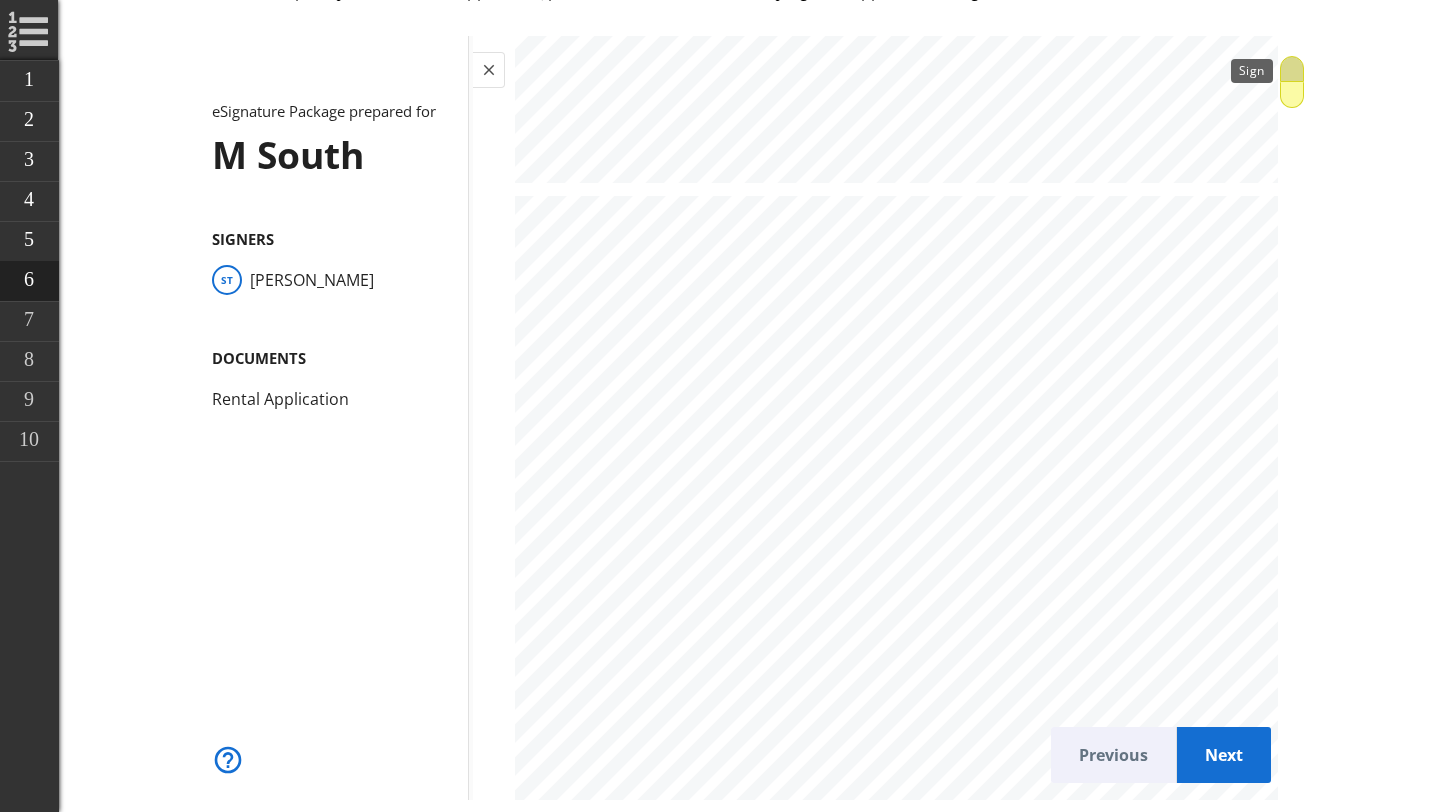 click 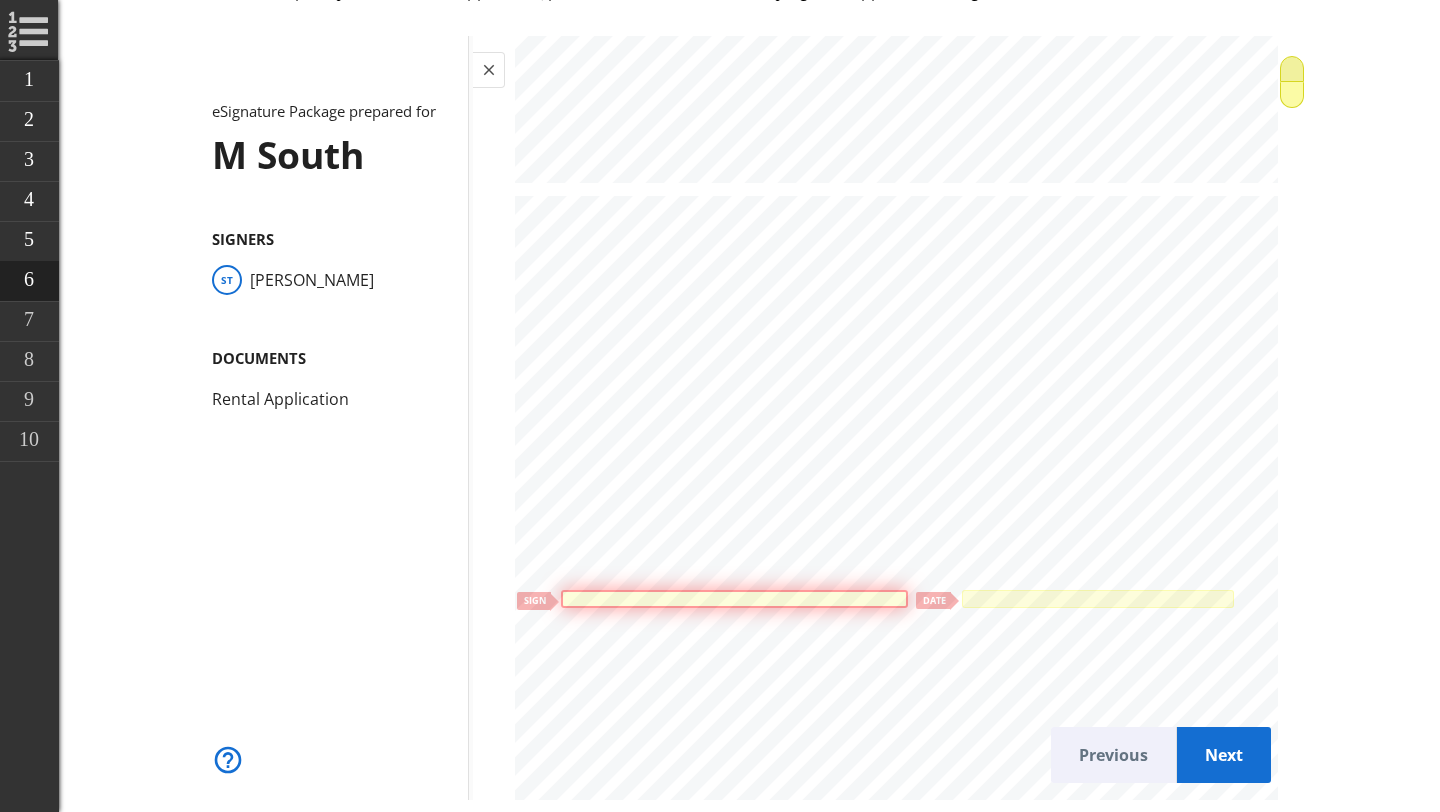 scroll, scrollTop: 1327, scrollLeft: 0, axis: vertical 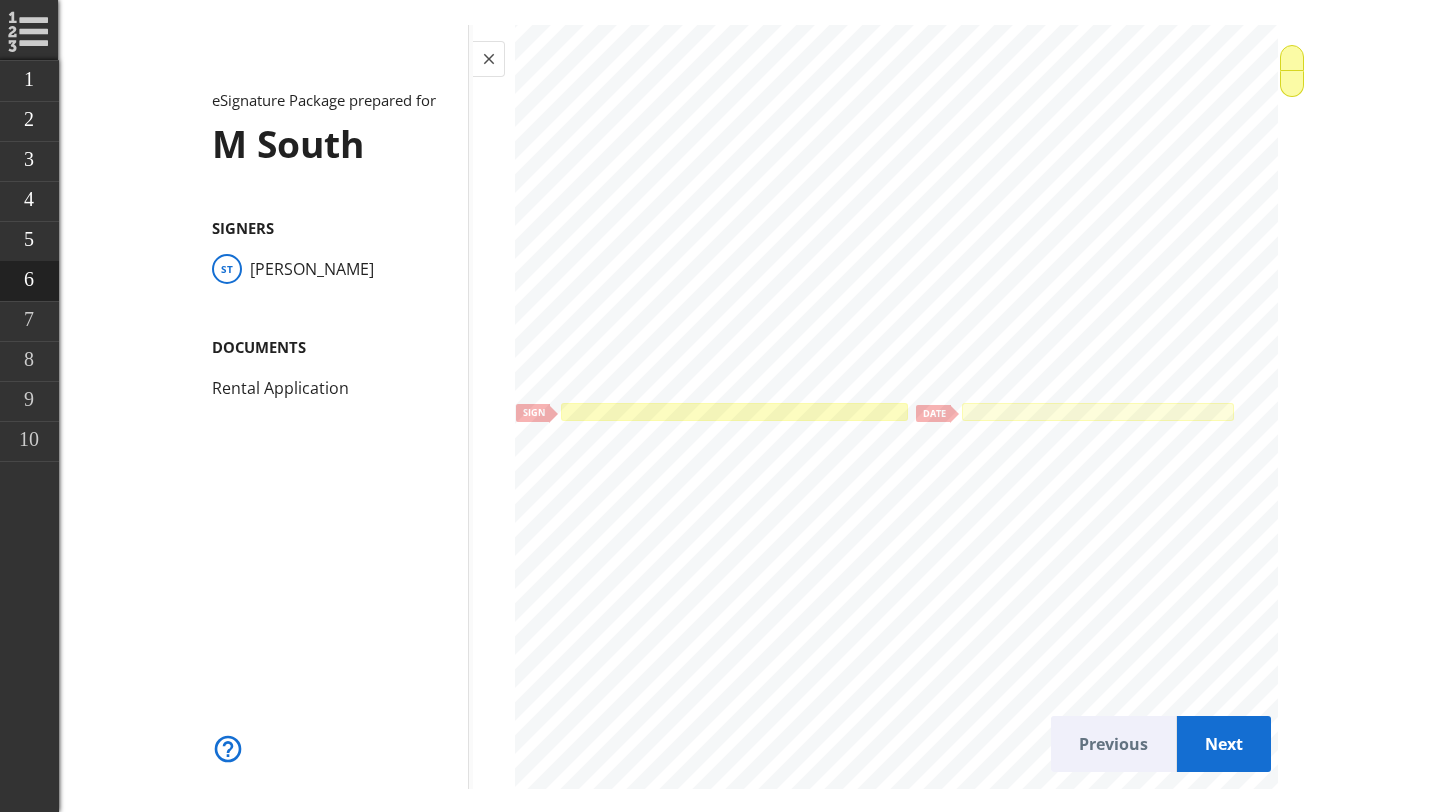 click at bounding box center (734, 411) 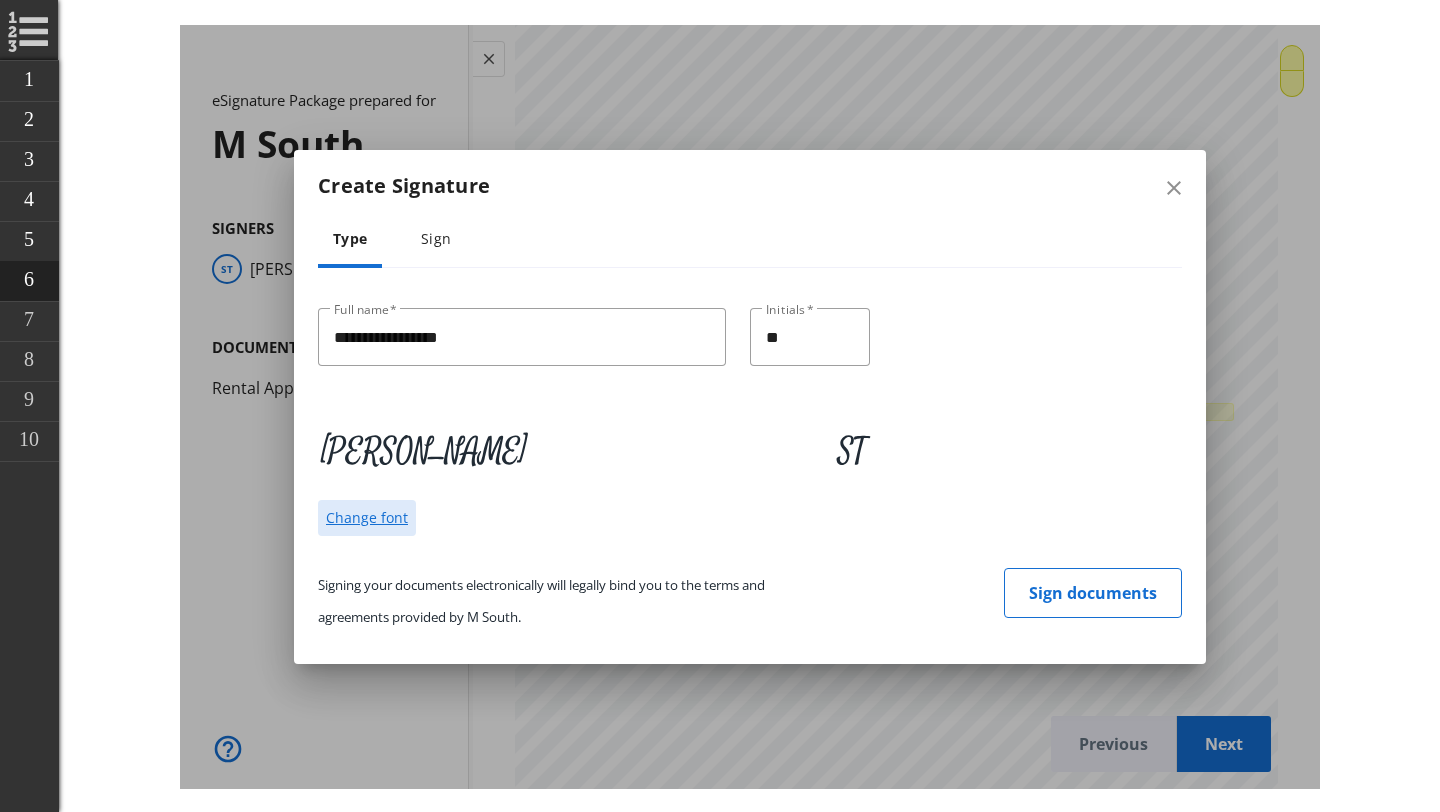 click on "Change font" at bounding box center [367, 517] 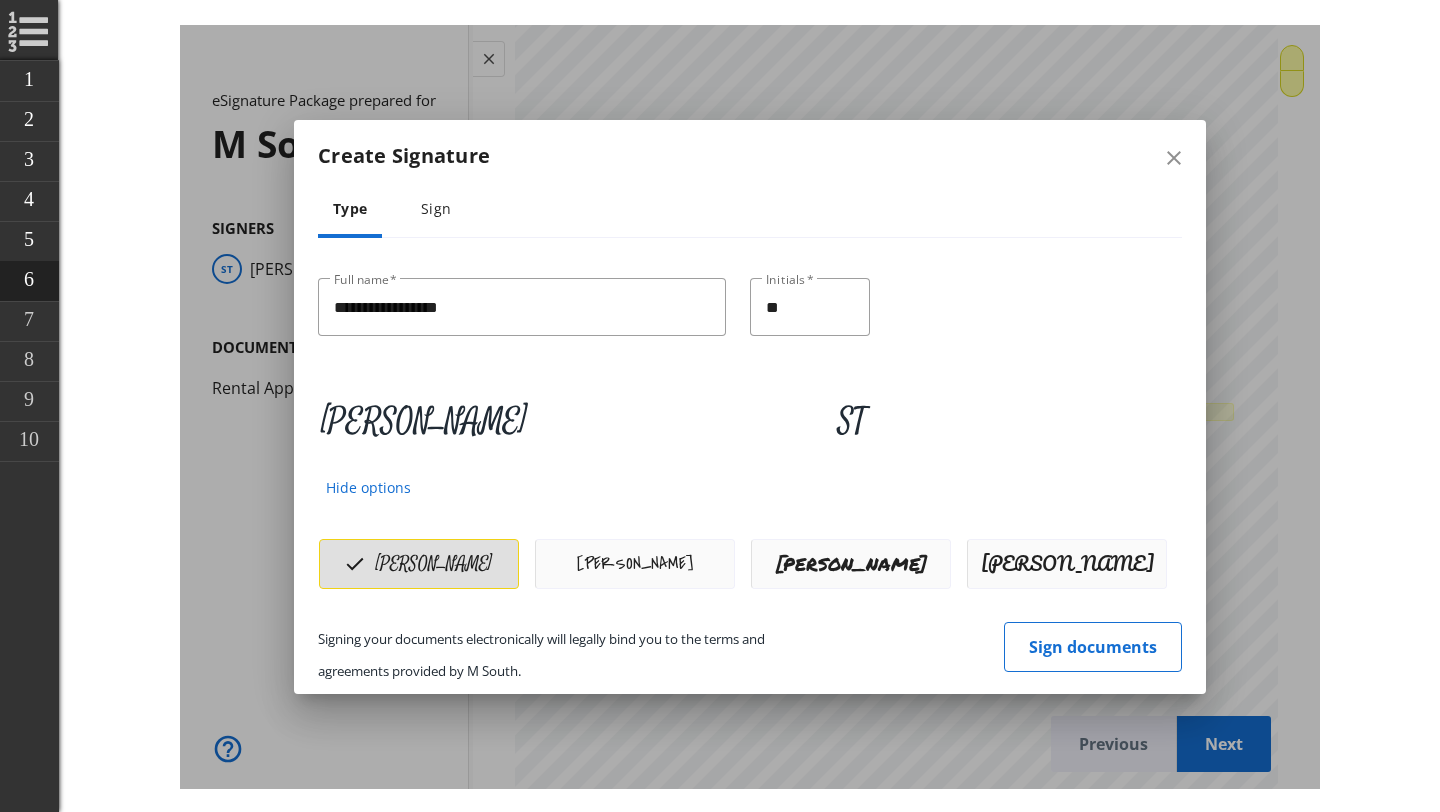 click on "[PERSON_NAME]" at bounding box center (1067, 563) 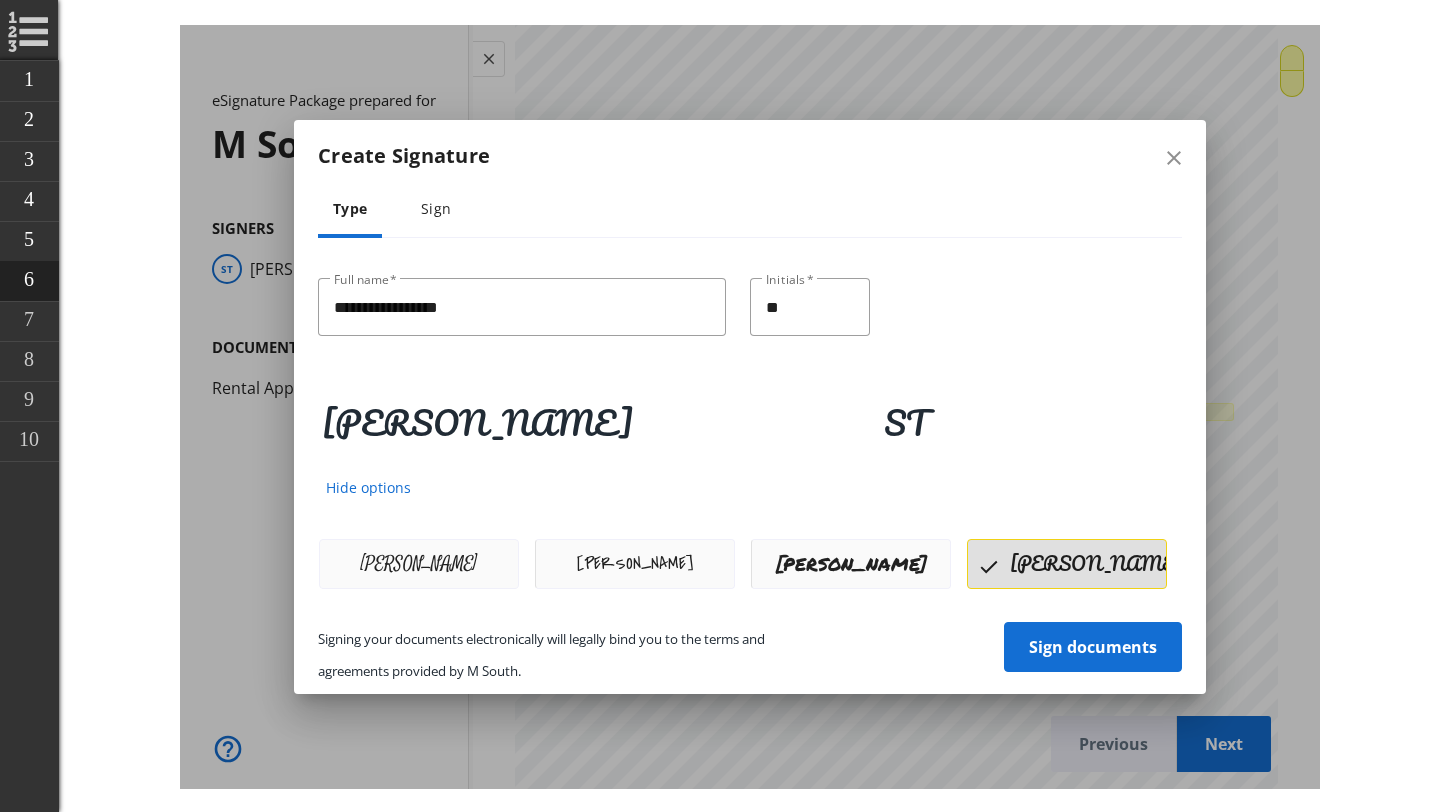 click on "Sign documents" at bounding box center [1093, 646] 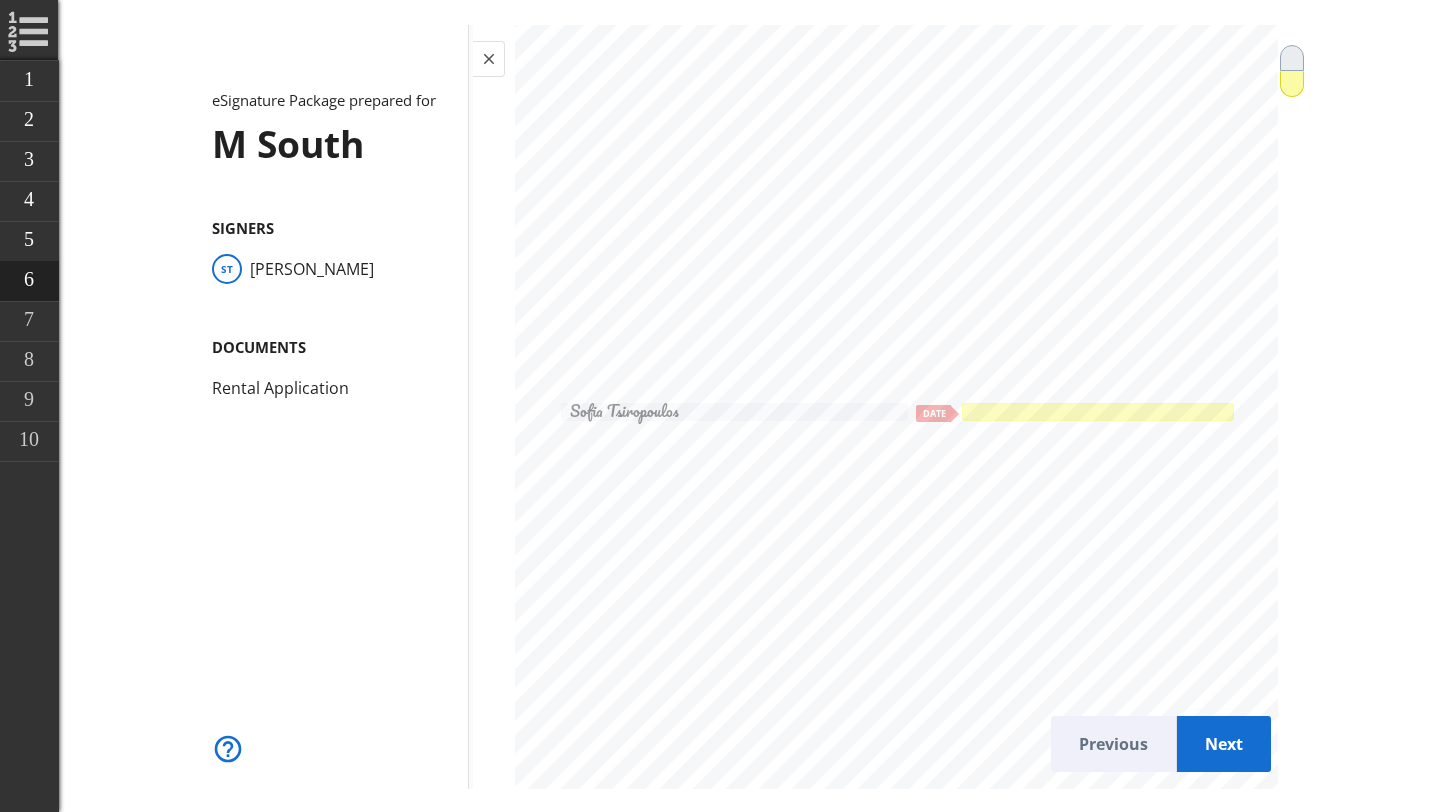 click 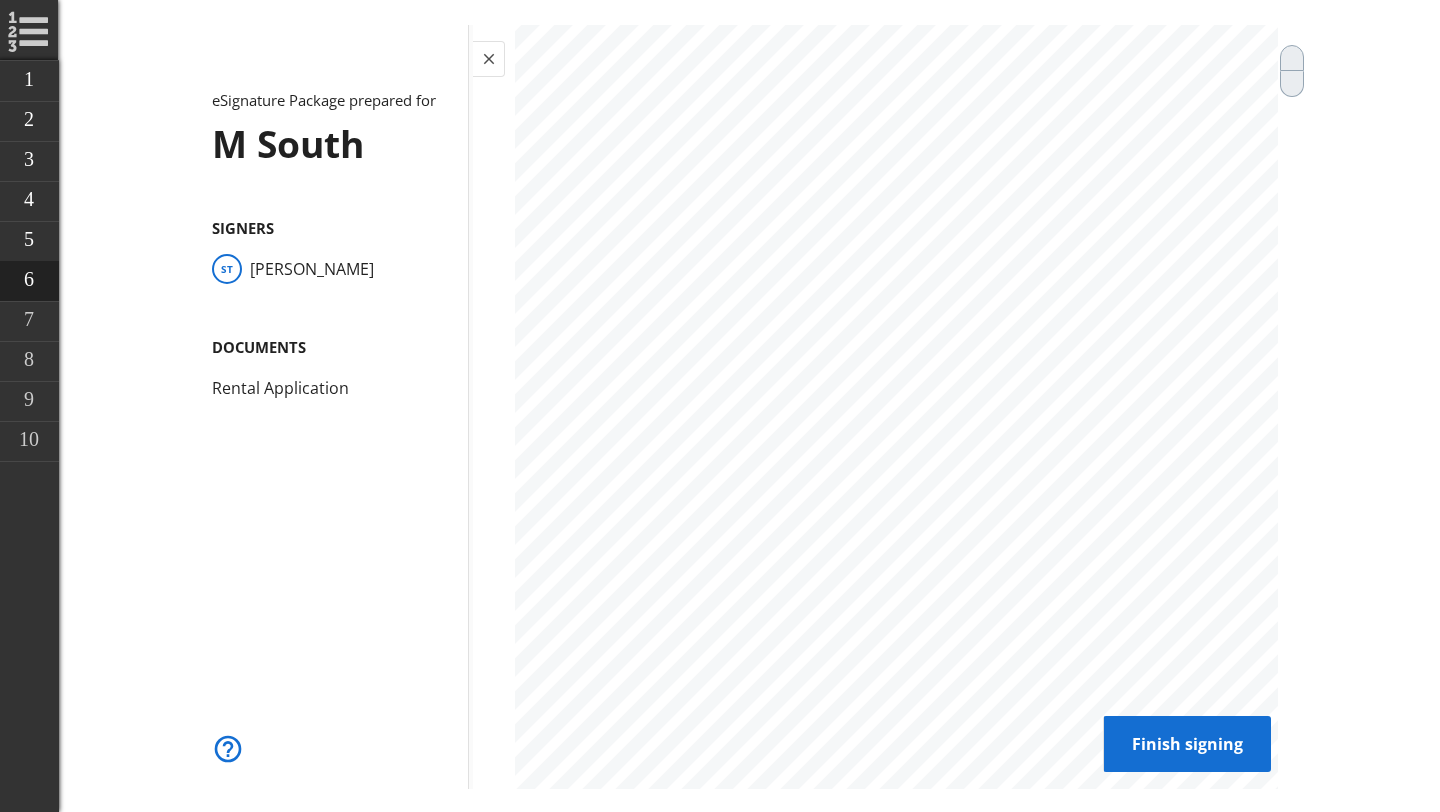 scroll, scrollTop: 1895, scrollLeft: 0, axis: vertical 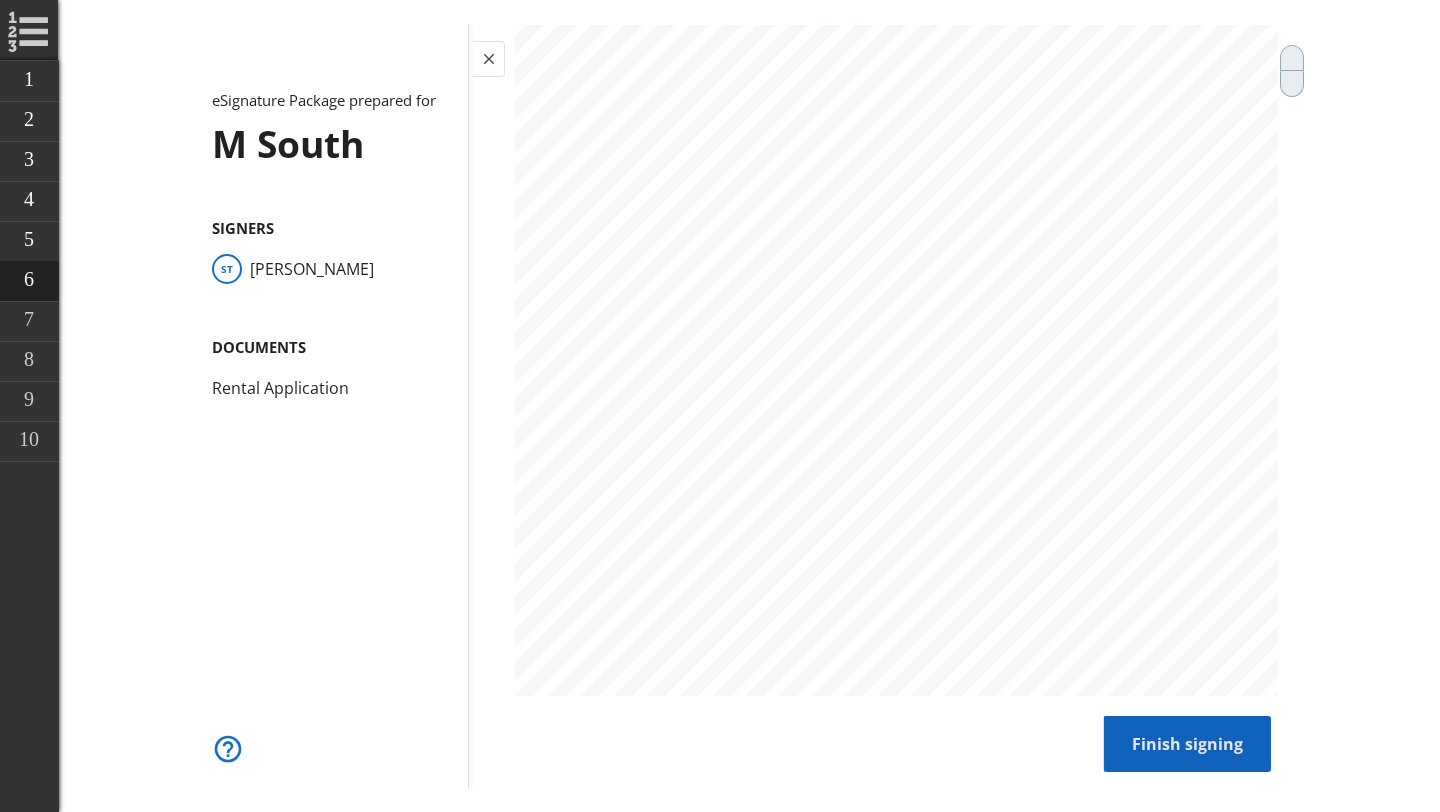 click on "Finish signing" at bounding box center [1187, 743] 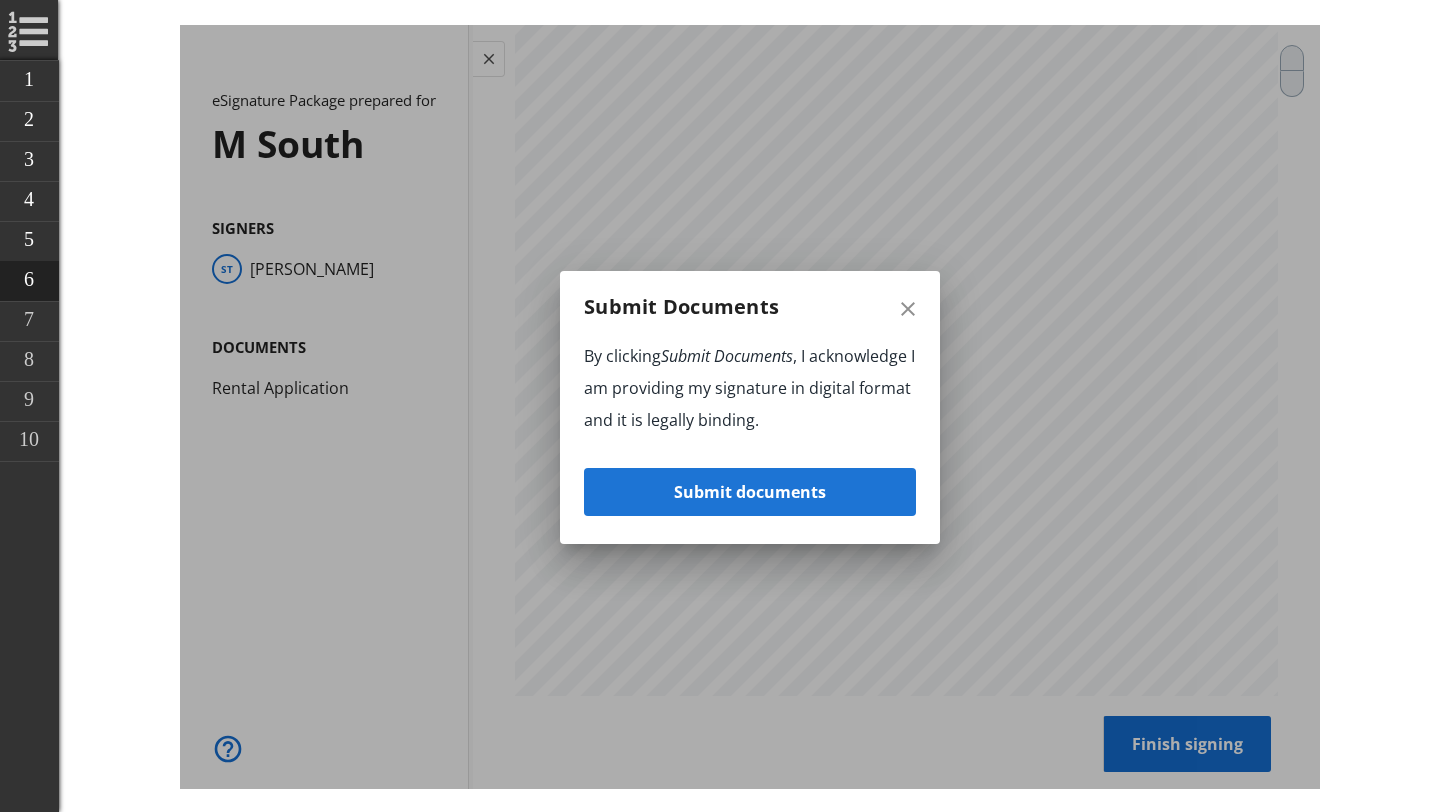 click on "Submit documents" at bounding box center [750, 491] 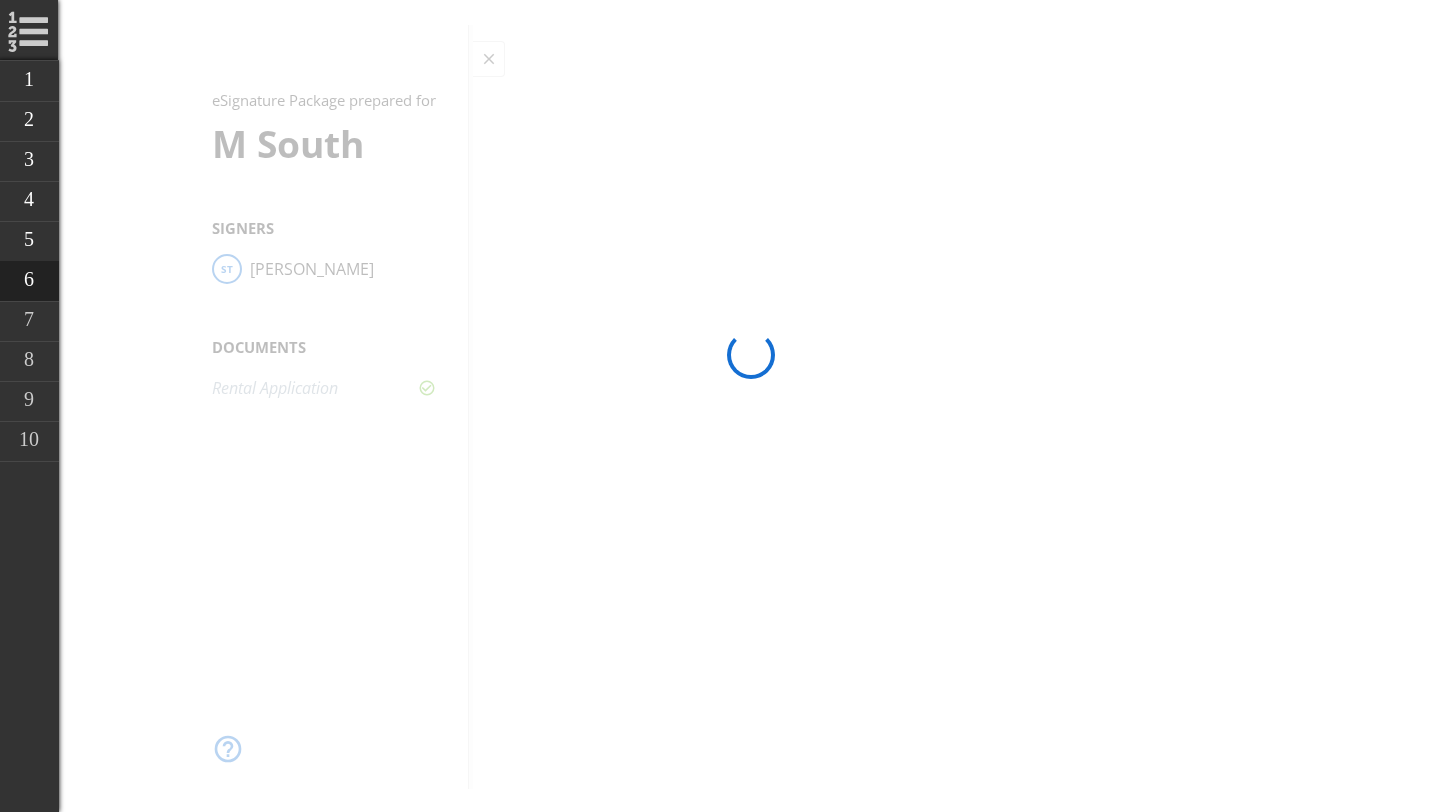 scroll, scrollTop: 0, scrollLeft: 0, axis: both 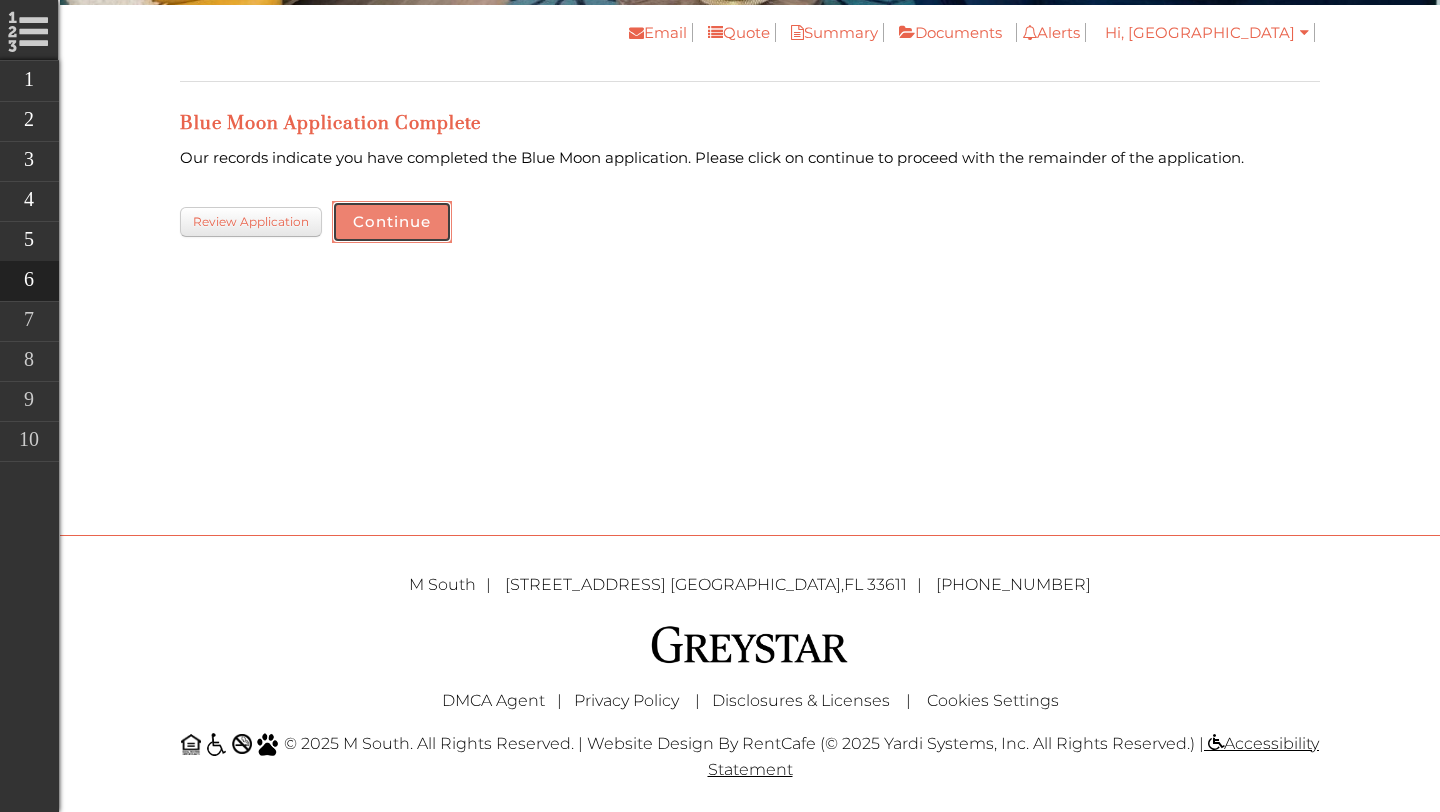 click on "Continue" at bounding box center [392, 222] 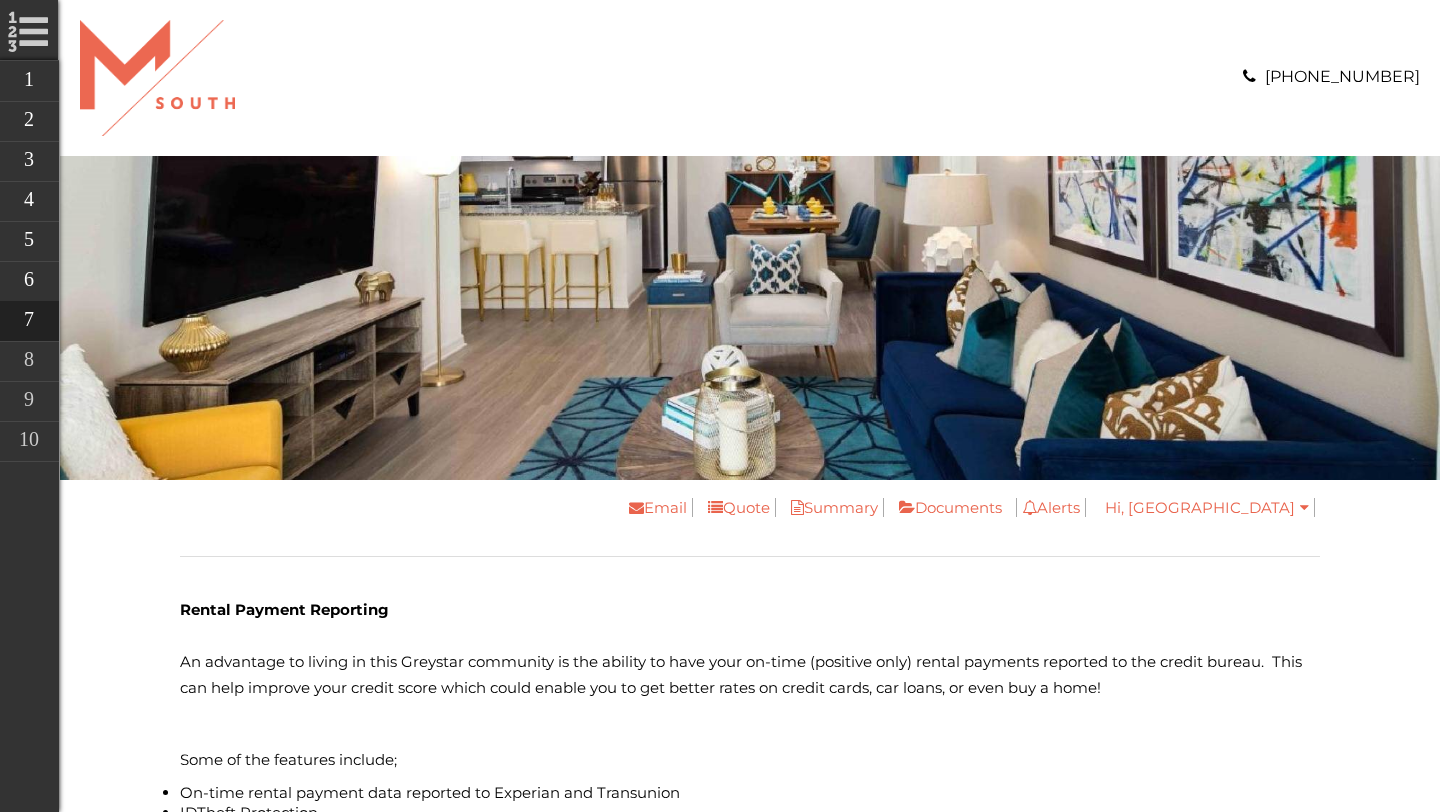 scroll, scrollTop: 0, scrollLeft: 0, axis: both 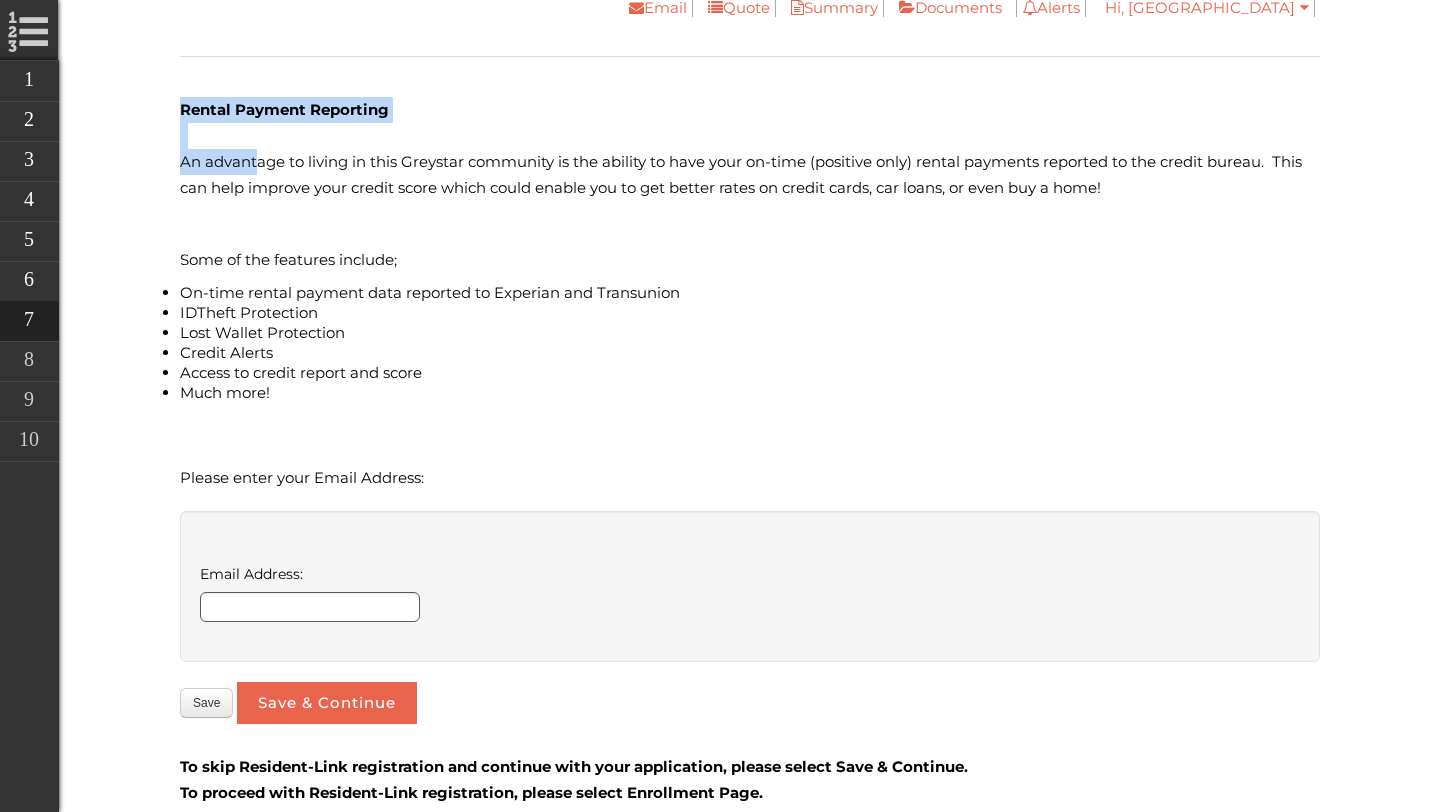 drag, startPoint x: 184, startPoint y: 109, endPoint x: 255, endPoint y: 157, distance: 85.70297 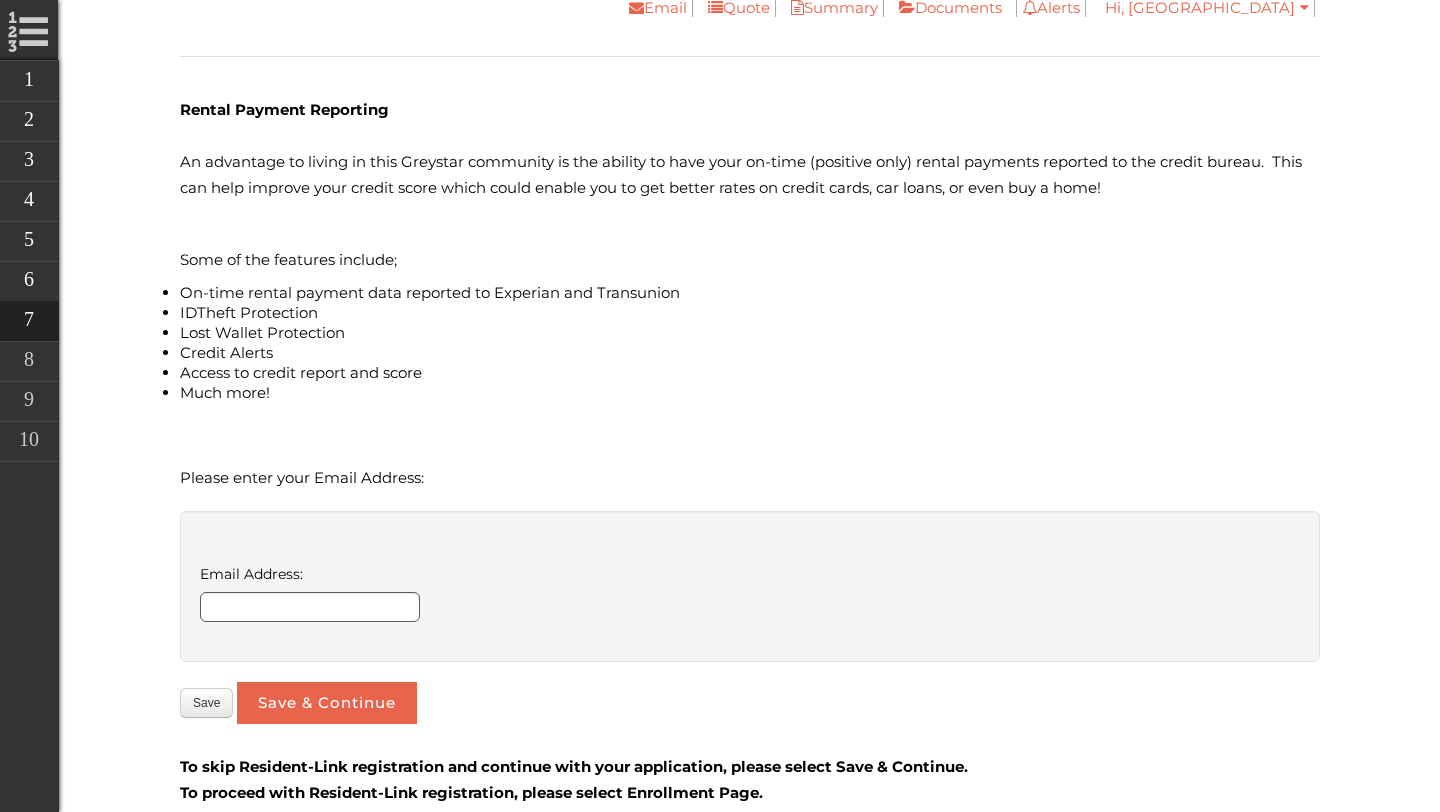 click on "An advantage to living in this Greystar community is the ability to have your on-time (positive only) rental payments reported to the credit bureau.  This can help improve your credit score which could enable you to get better rates on credit cards, car loans, or even buy a home!" at bounding box center (750, 175) 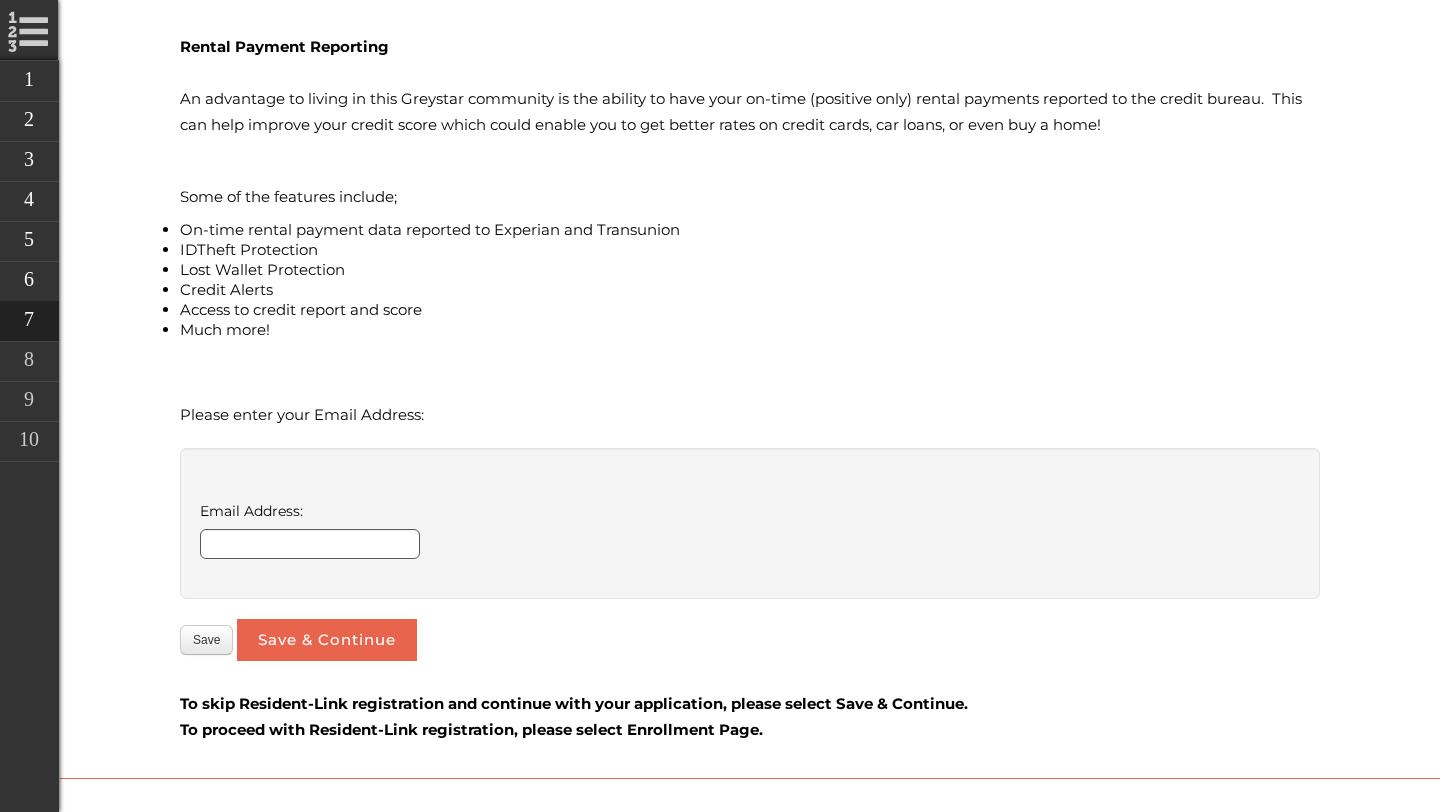 scroll, scrollTop: 559, scrollLeft: 0, axis: vertical 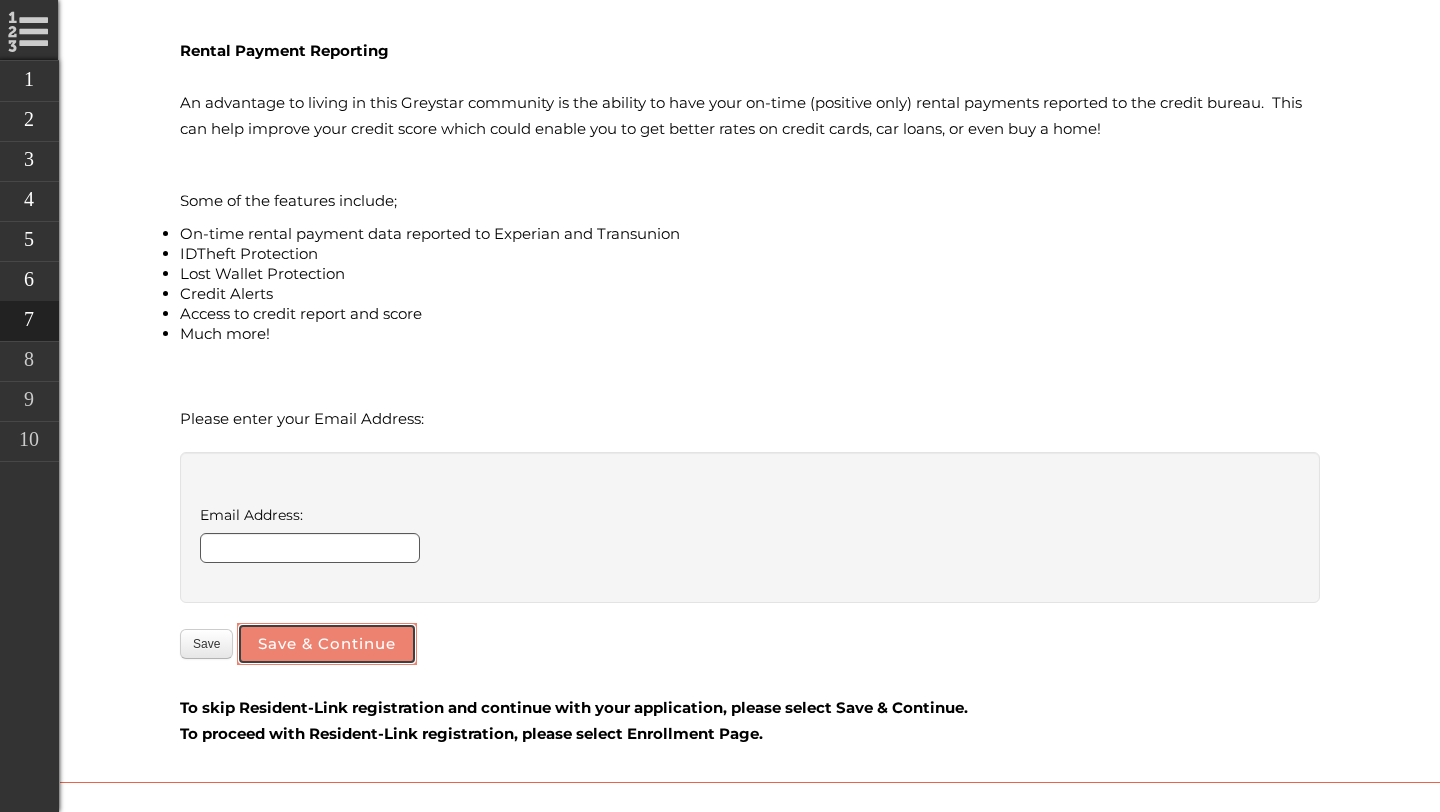 click on "Save & Continue" at bounding box center (327, 644) 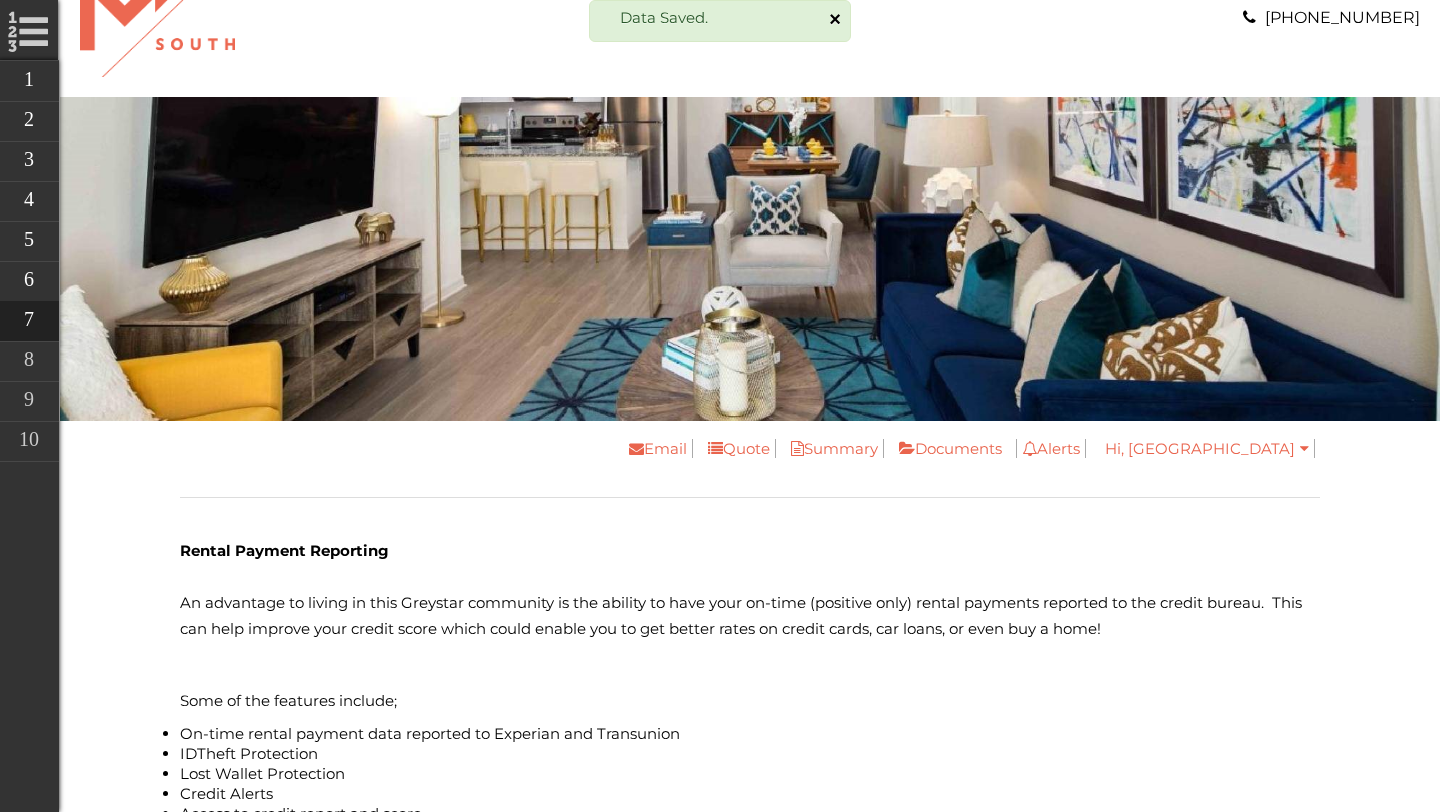 scroll, scrollTop: 80, scrollLeft: 0, axis: vertical 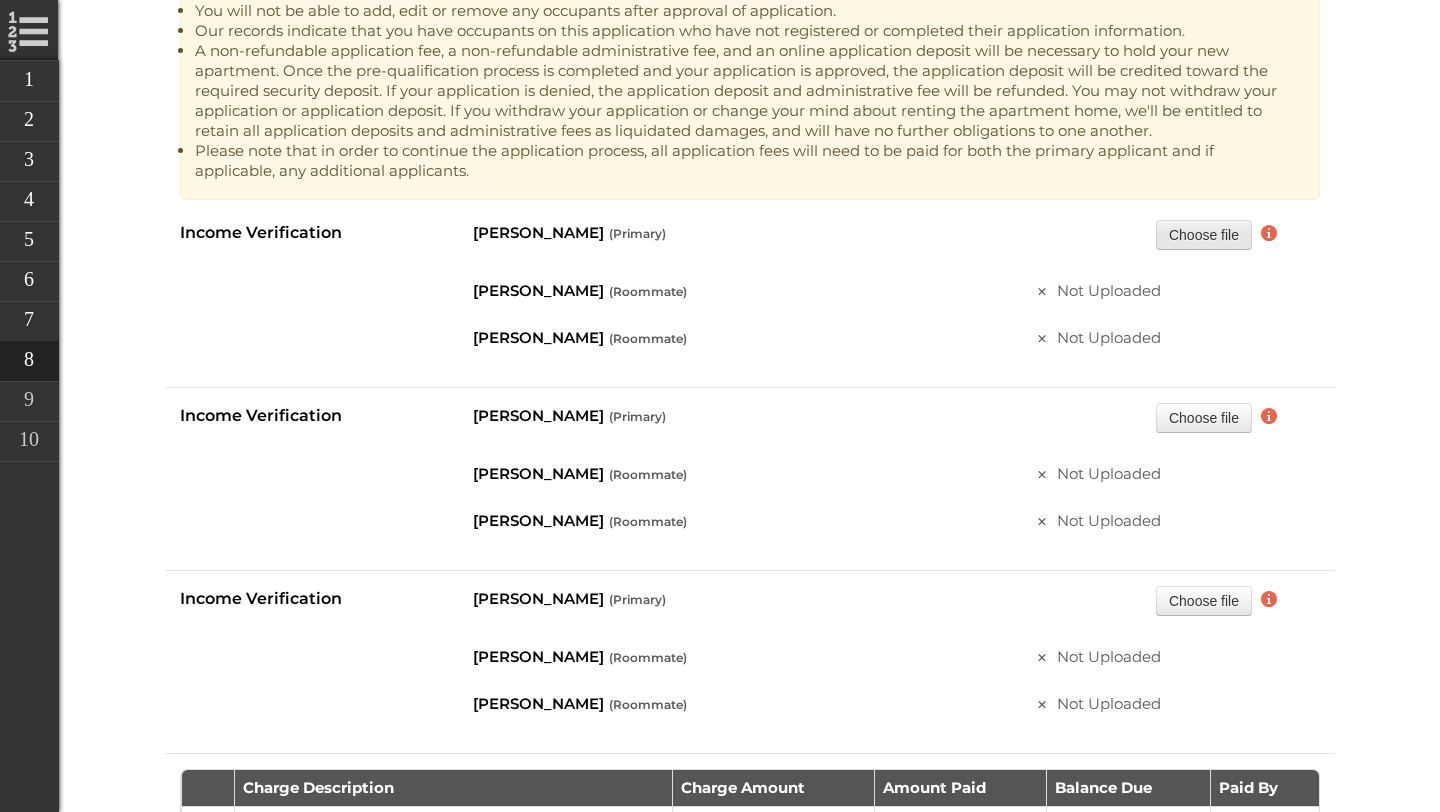 click on "Choose file" at bounding box center [1204, 234] 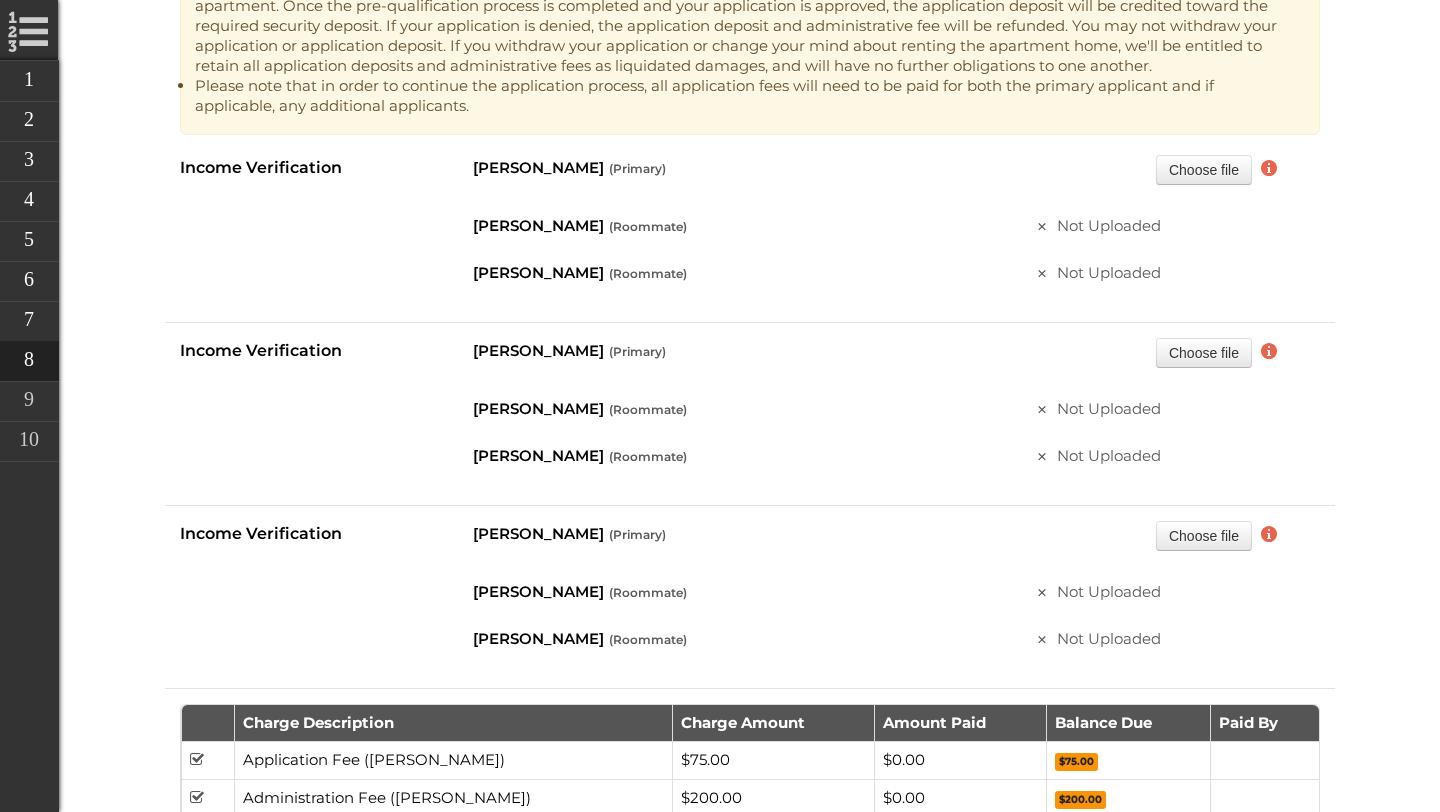 scroll, scrollTop: 695, scrollLeft: 0, axis: vertical 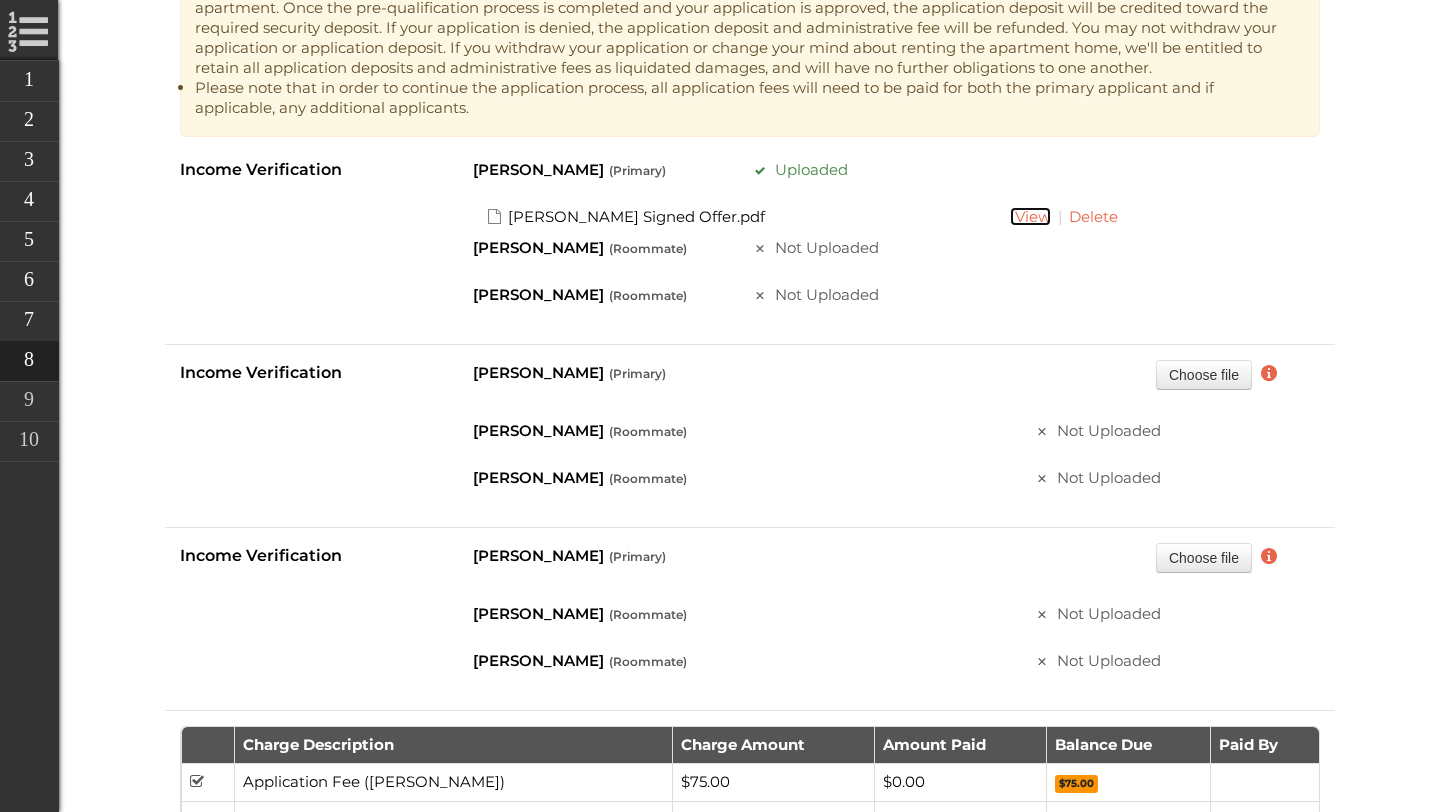 click on "View" at bounding box center [1030, 216] 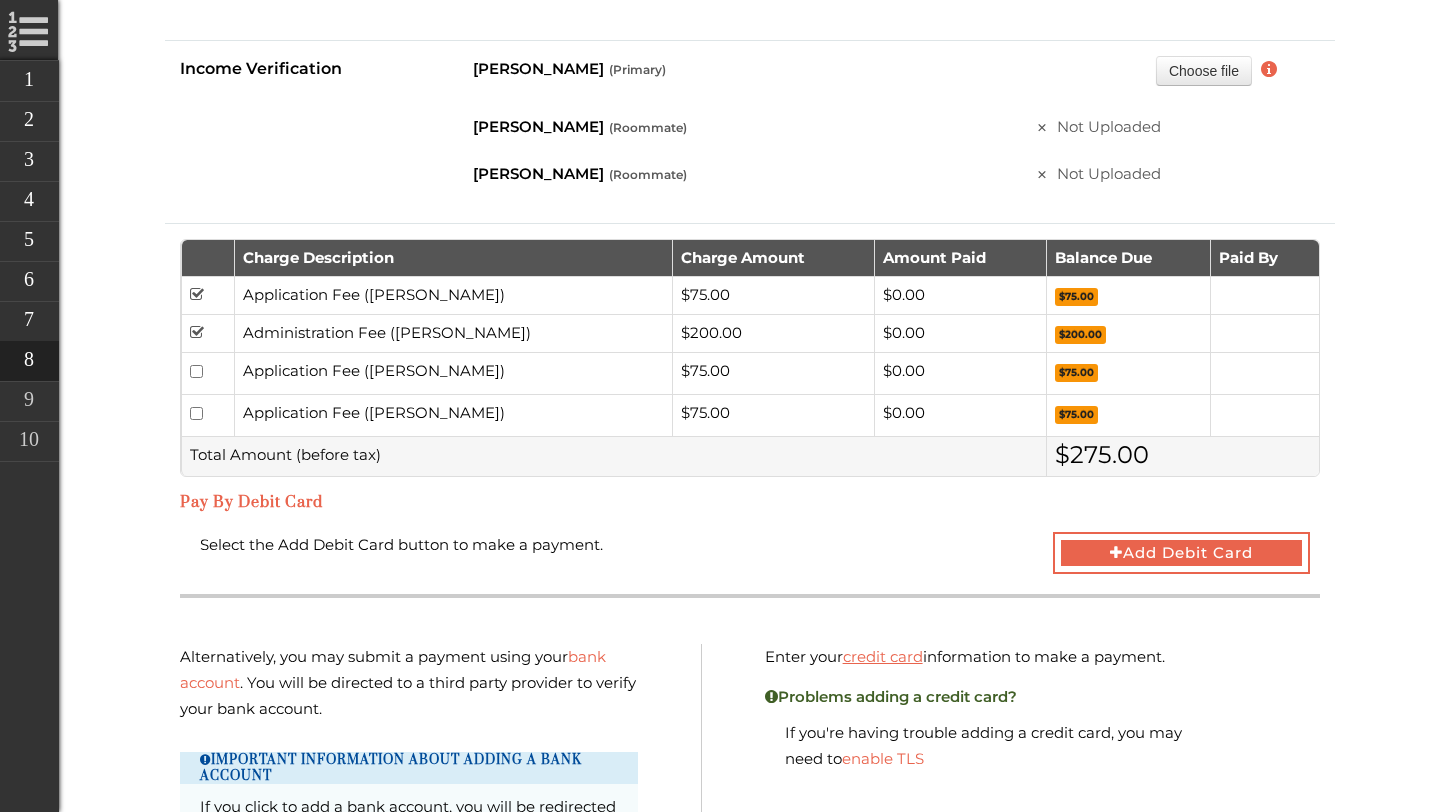 scroll, scrollTop: 1176, scrollLeft: 0, axis: vertical 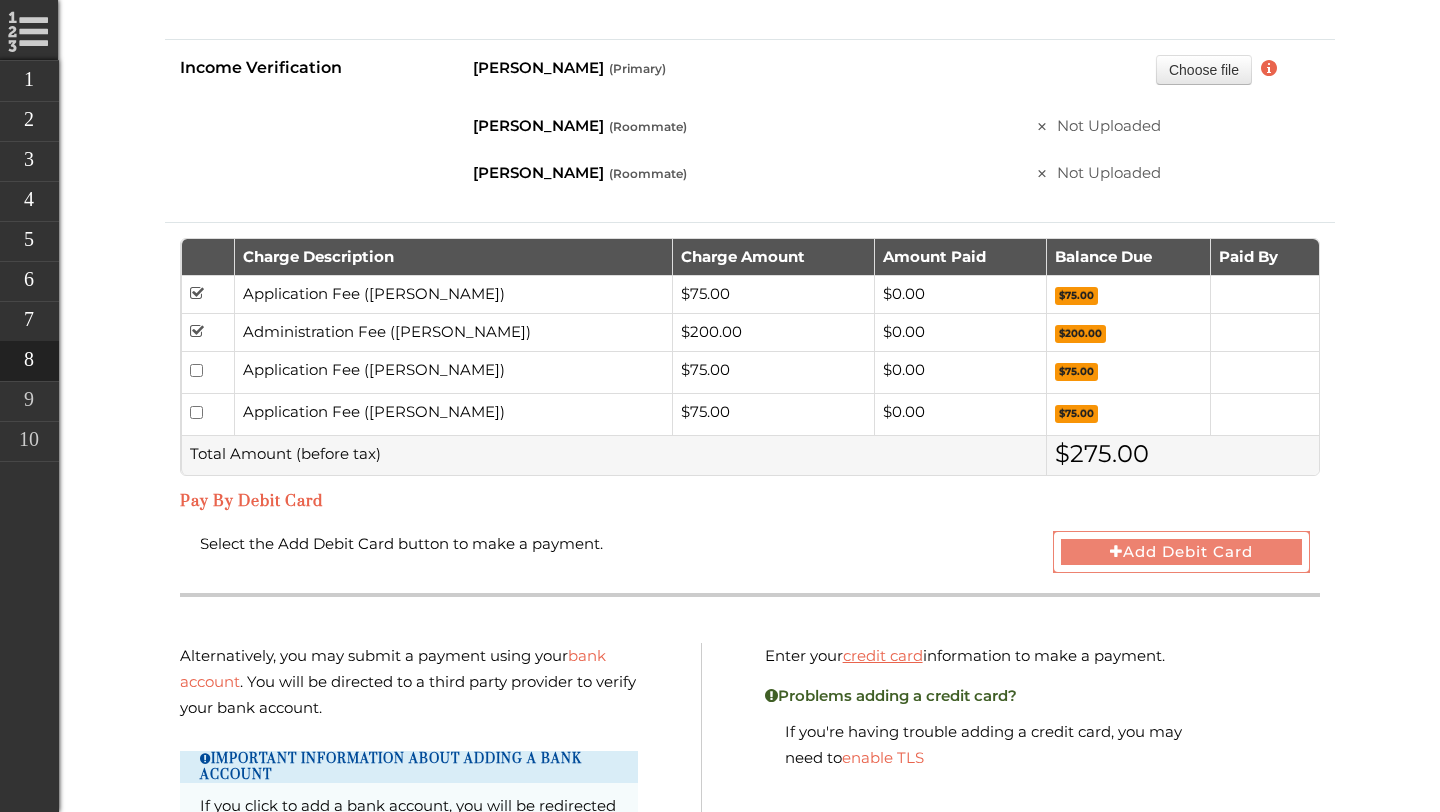 click on "Add Debit Card" at bounding box center [1182, 552] 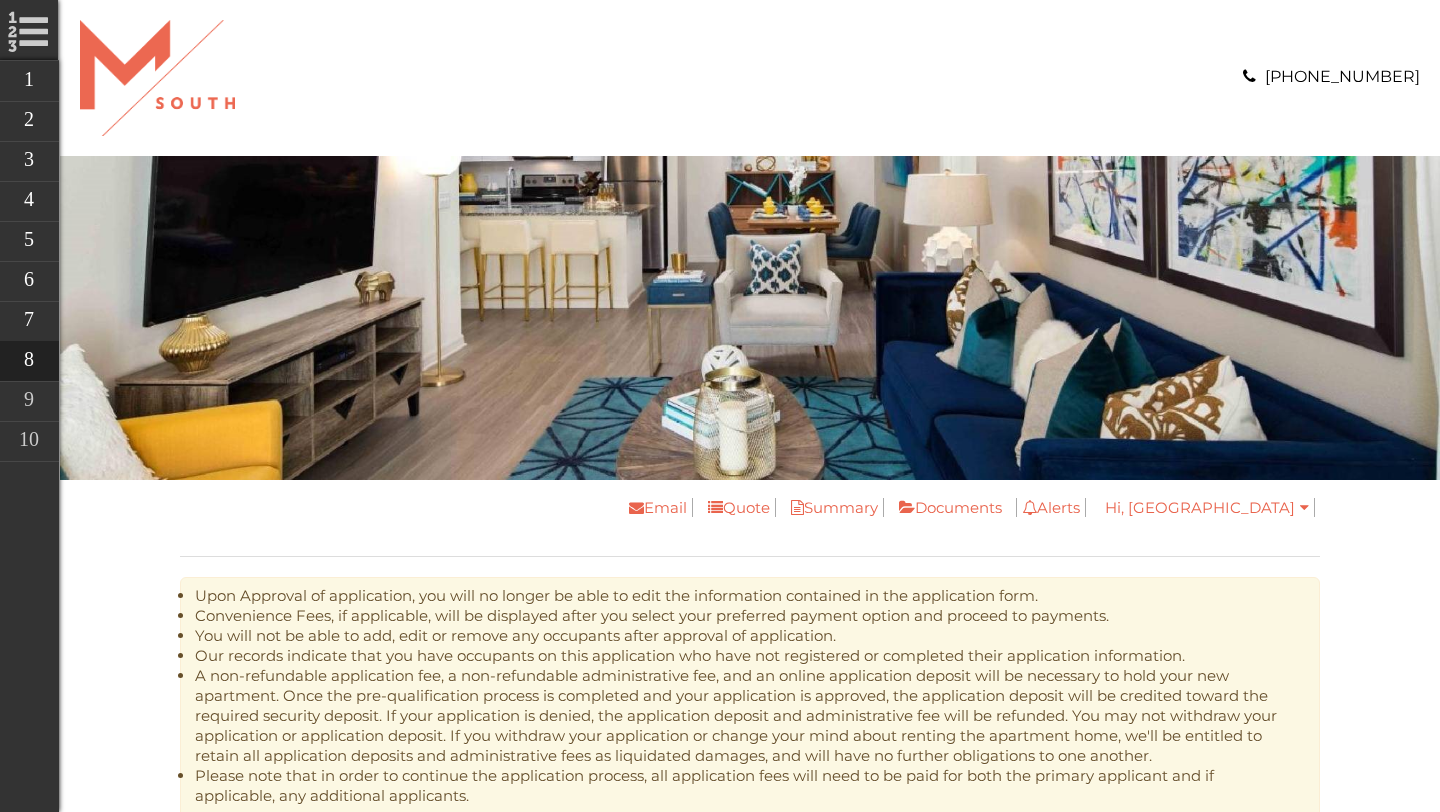 scroll, scrollTop: 0, scrollLeft: 0, axis: both 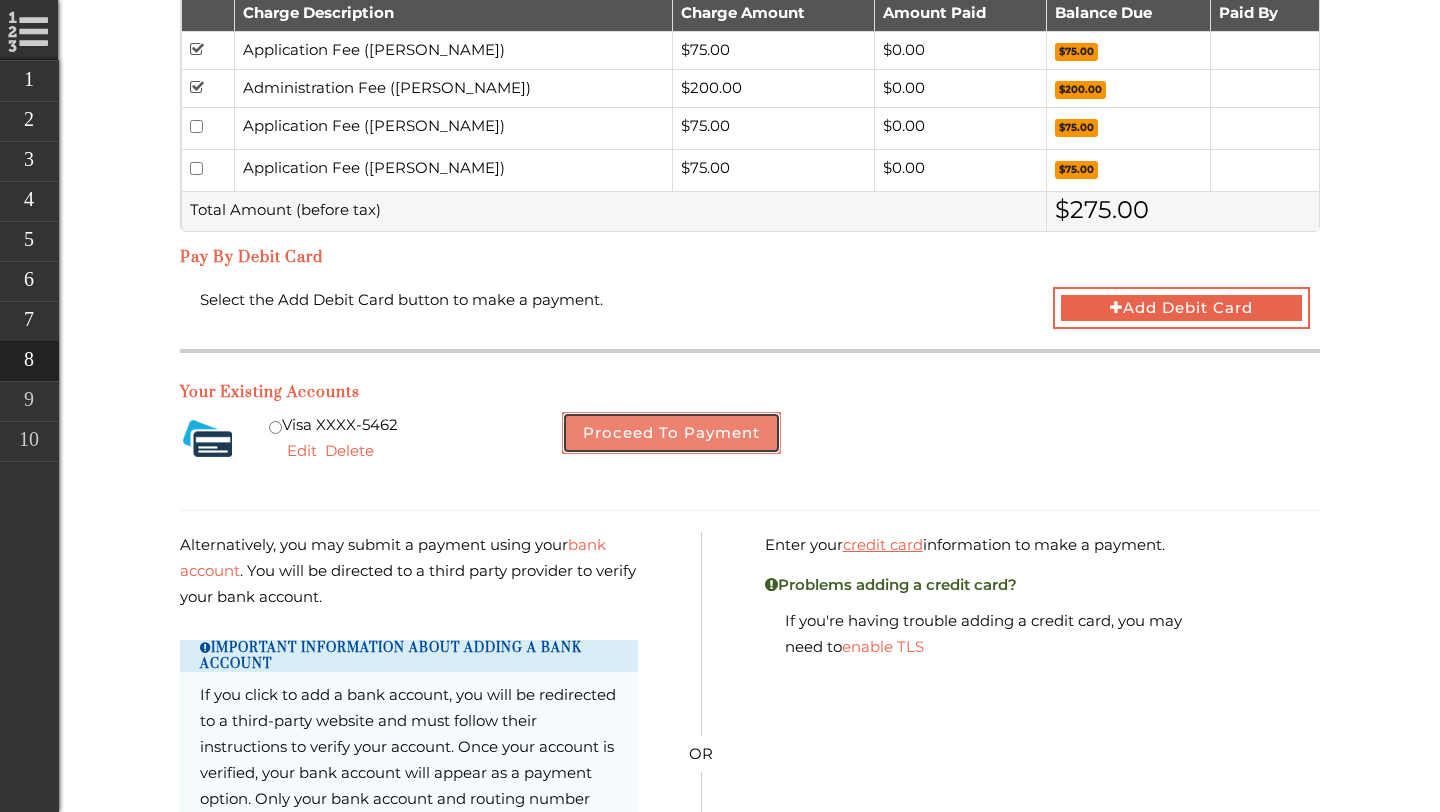 click on "Proceed to Payment" at bounding box center [671, 433] 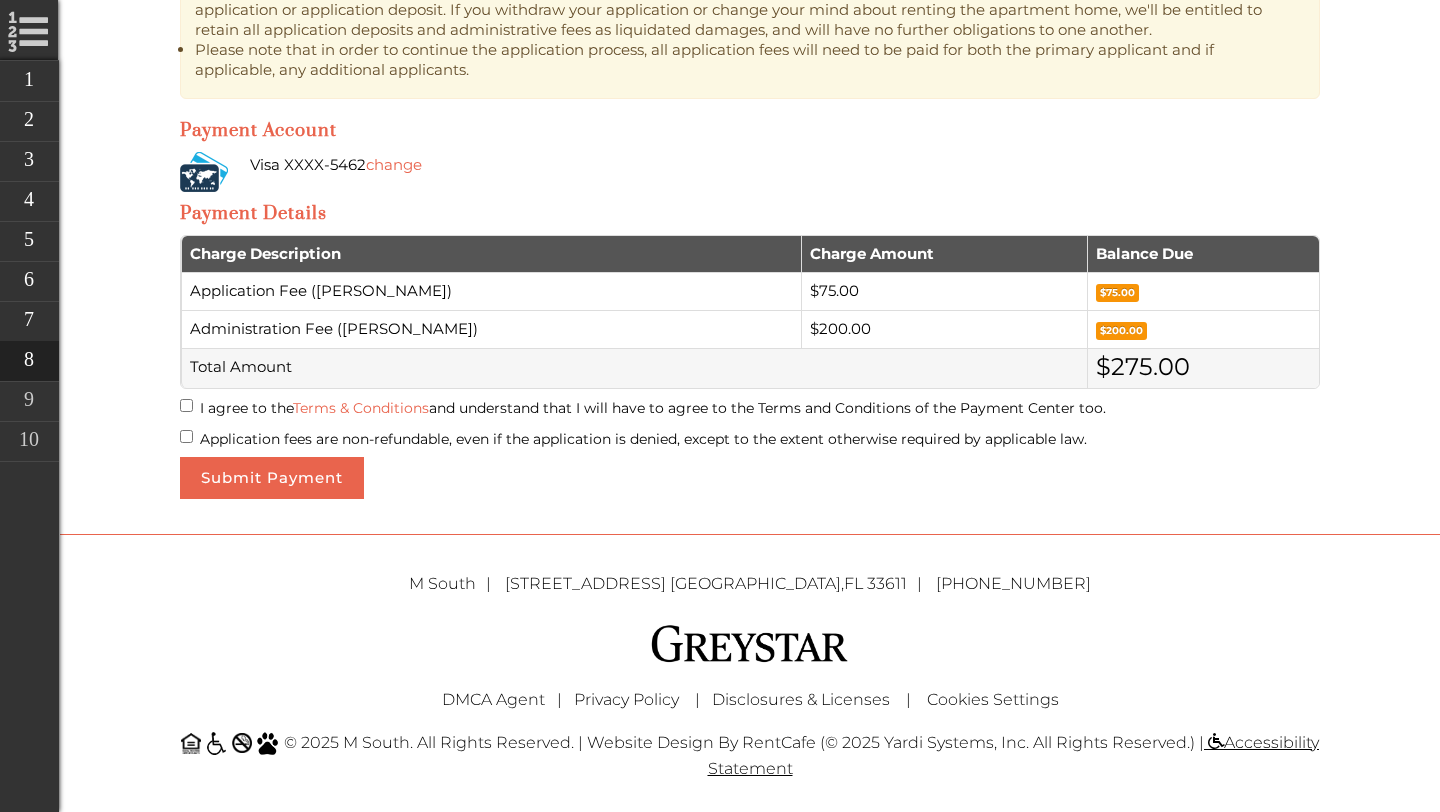 scroll, scrollTop: 724, scrollLeft: 0, axis: vertical 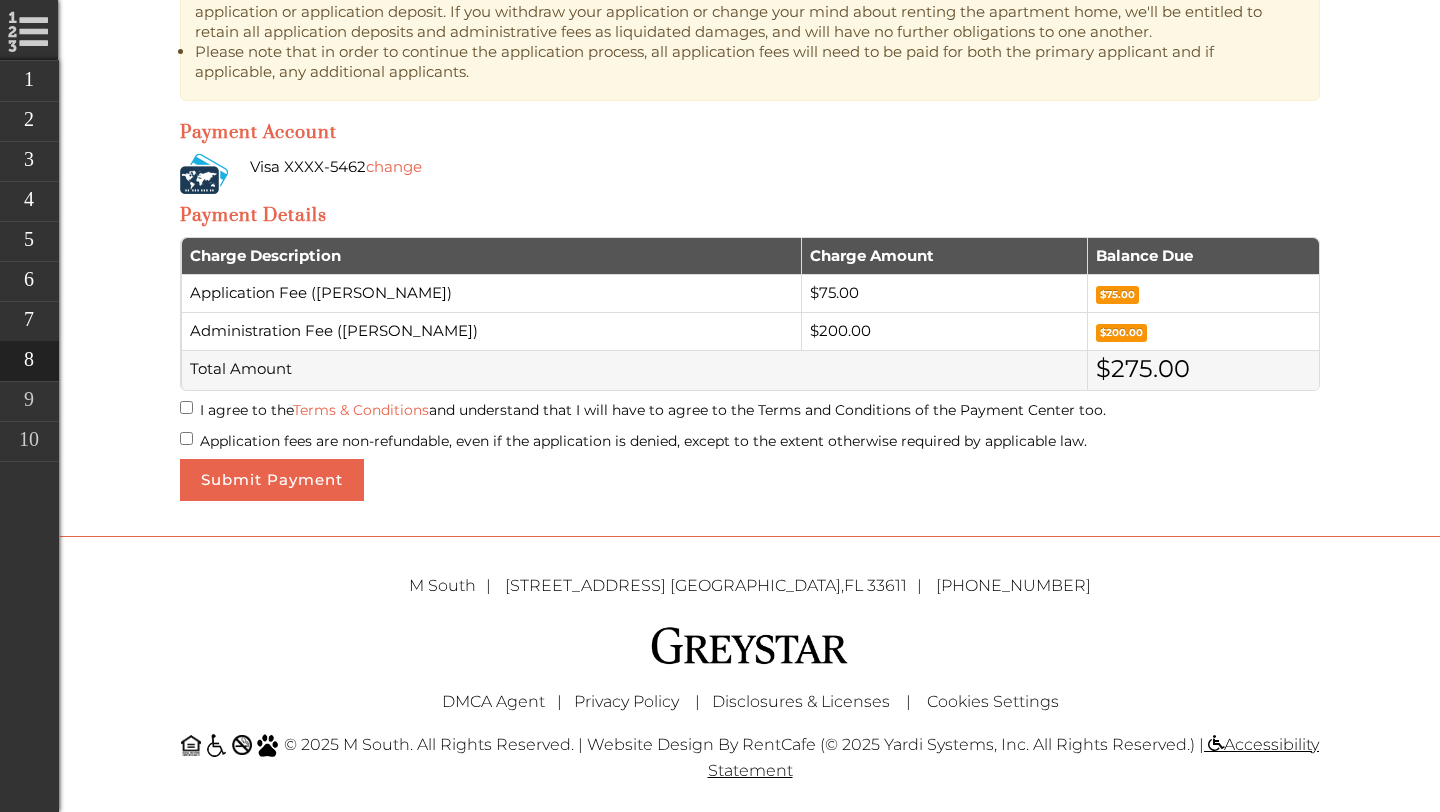 click on "Application fees are non-refundable, even if the application is denied, except to the extent otherwise required by applicable law." at bounding box center (750, 441) 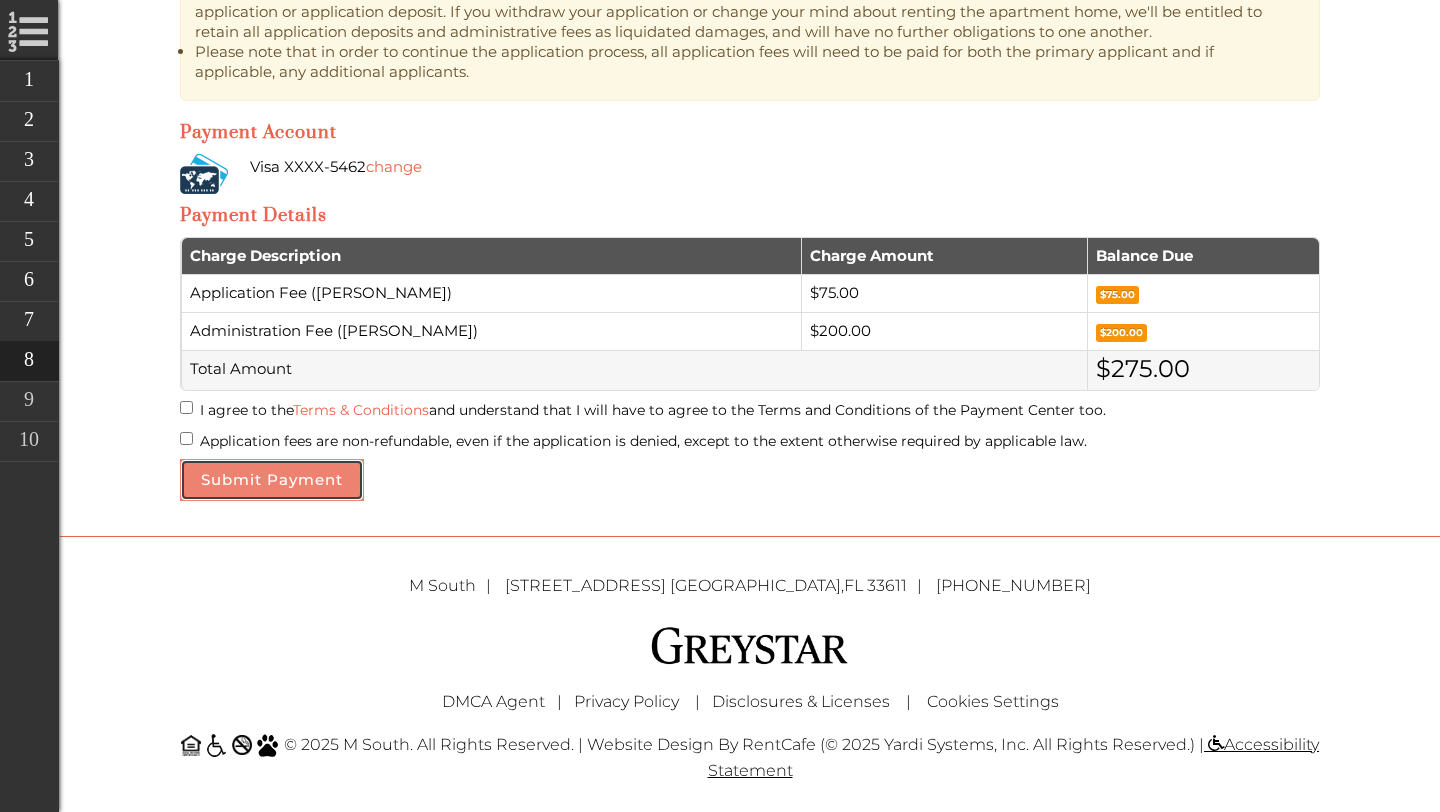 click on "Submit Payment" at bounding box center (272, 480) 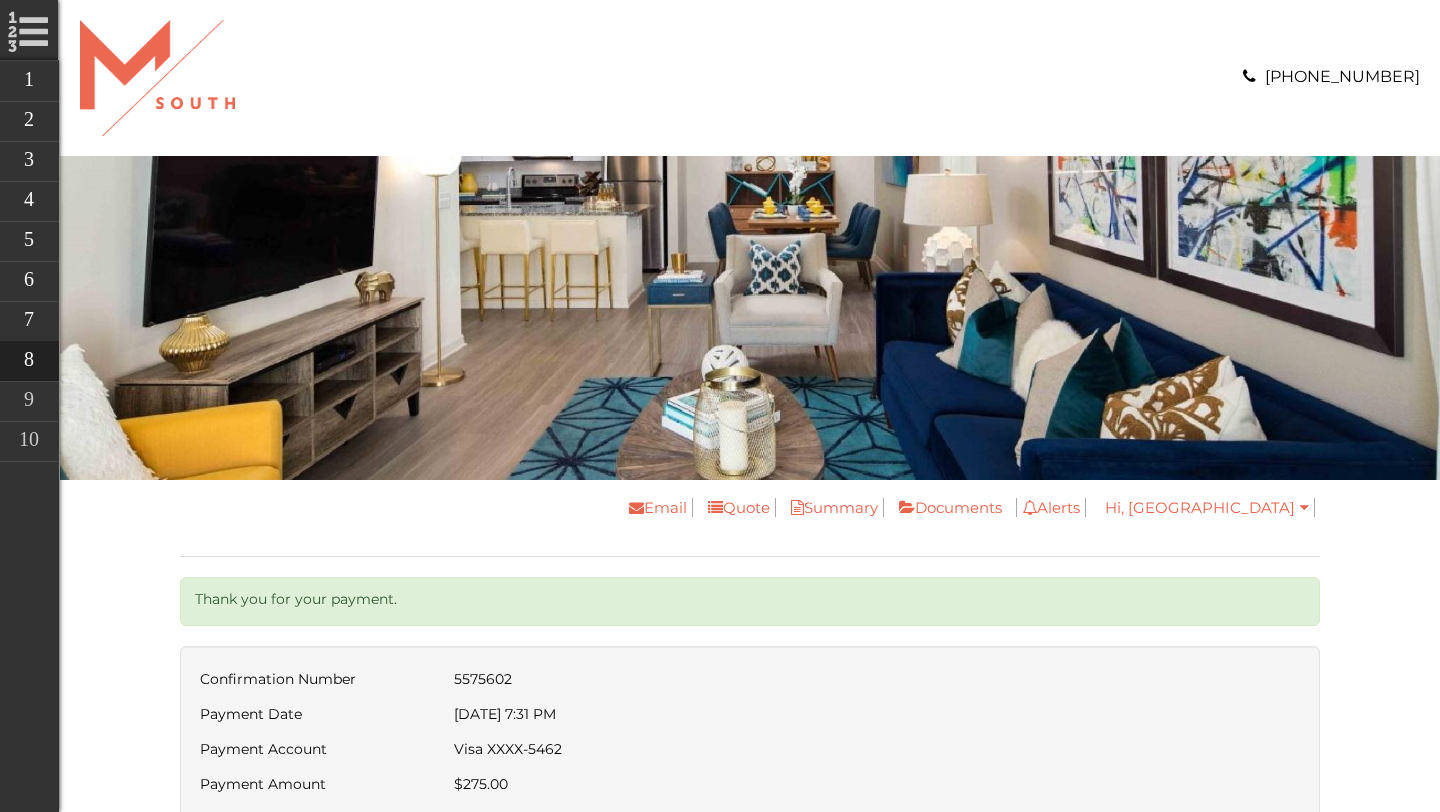 scroll, scrollTop: 0, scrollLeft: 0, axis: both 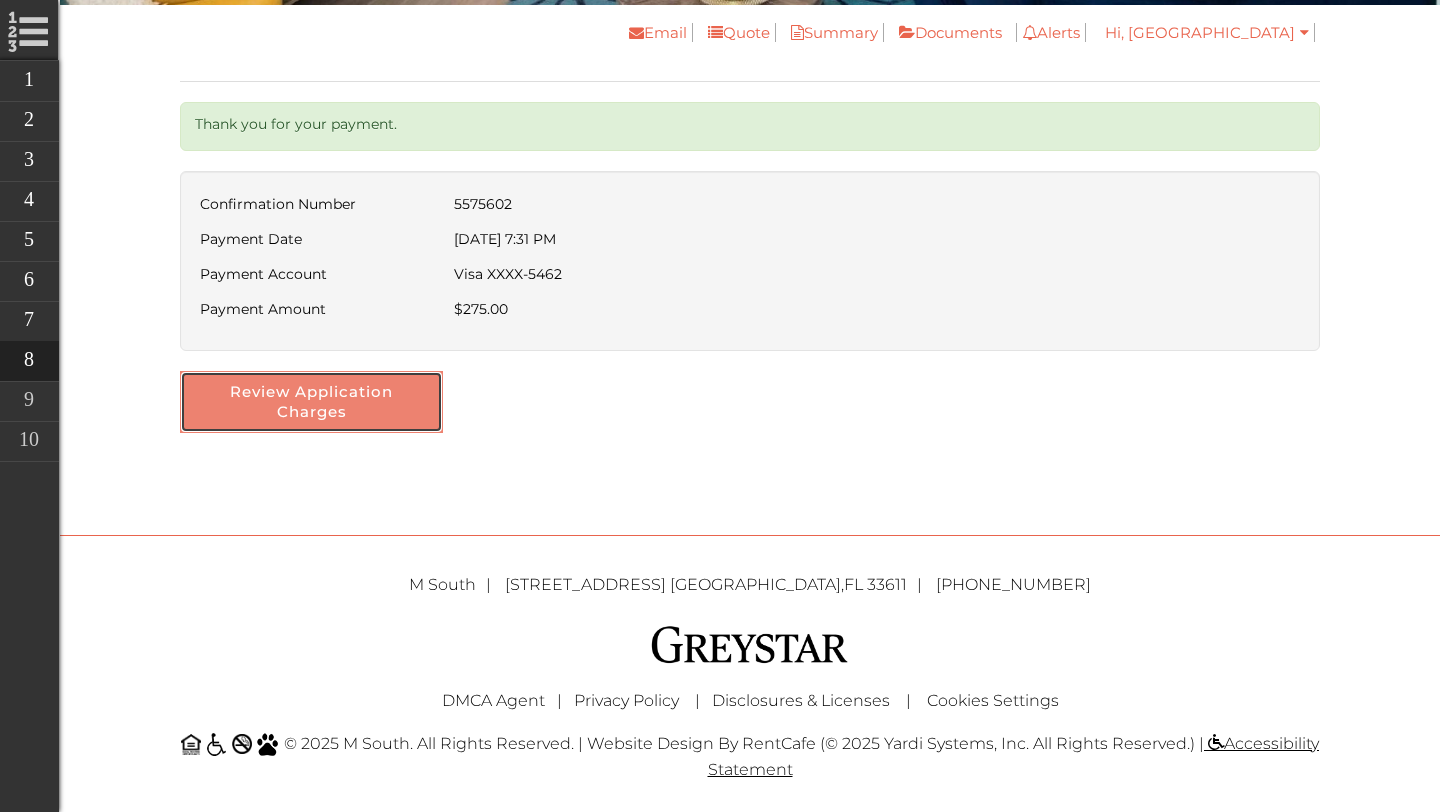 click on "Review Application Charges" at bounding box center [311, 402] 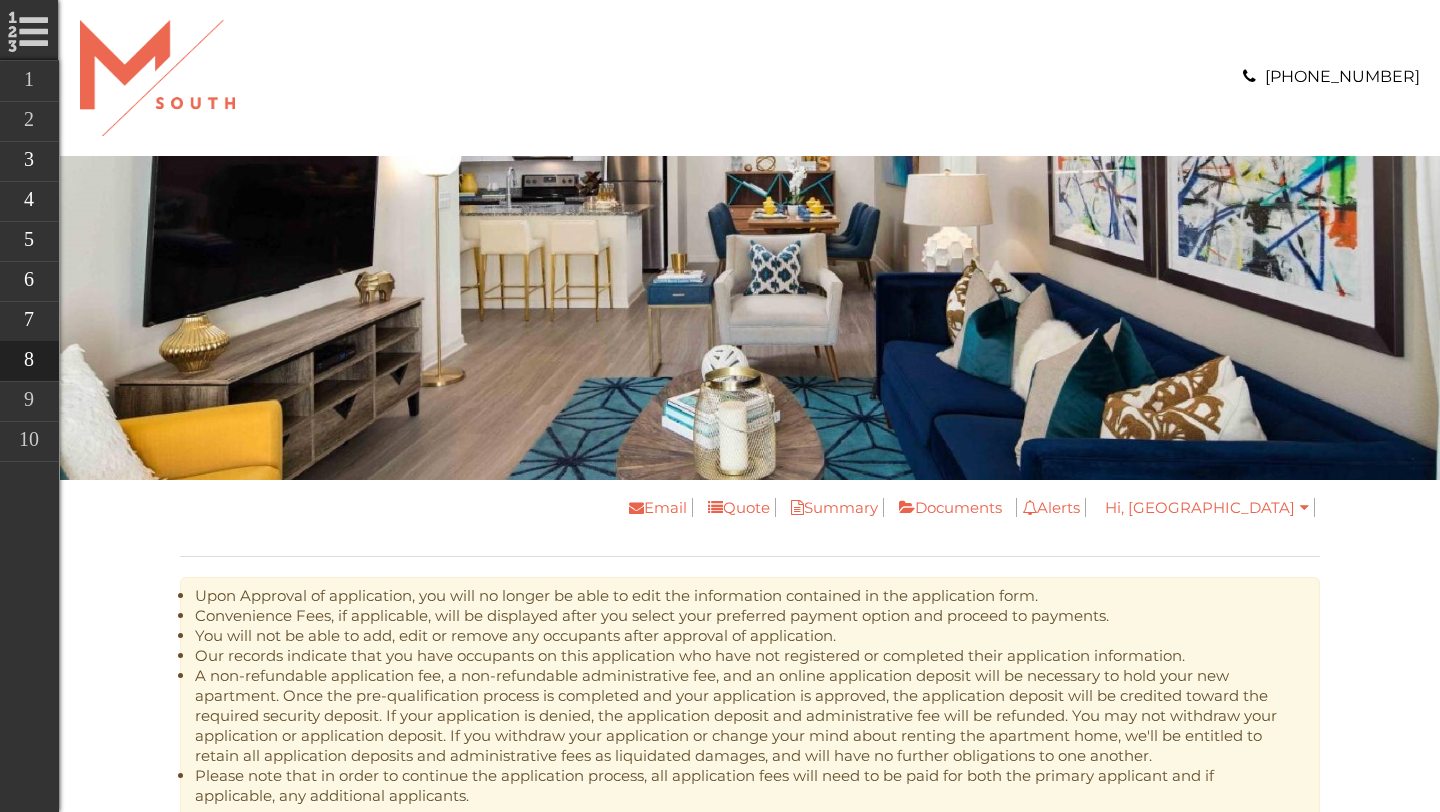 scroll, scrollTop: 0, scrollLeft: 0, axis: both 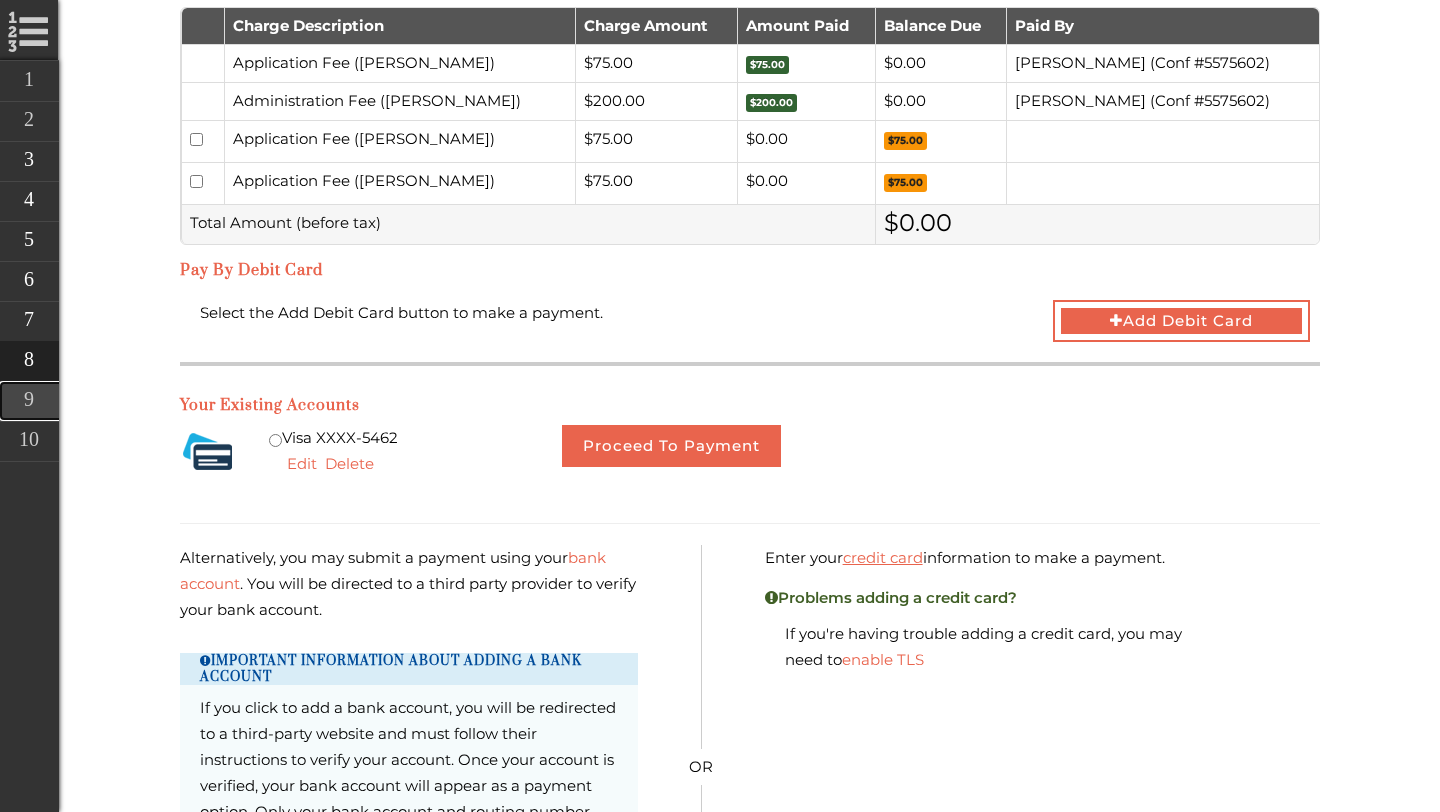 click on "Lease Summary" at bounding box center [169, 401] 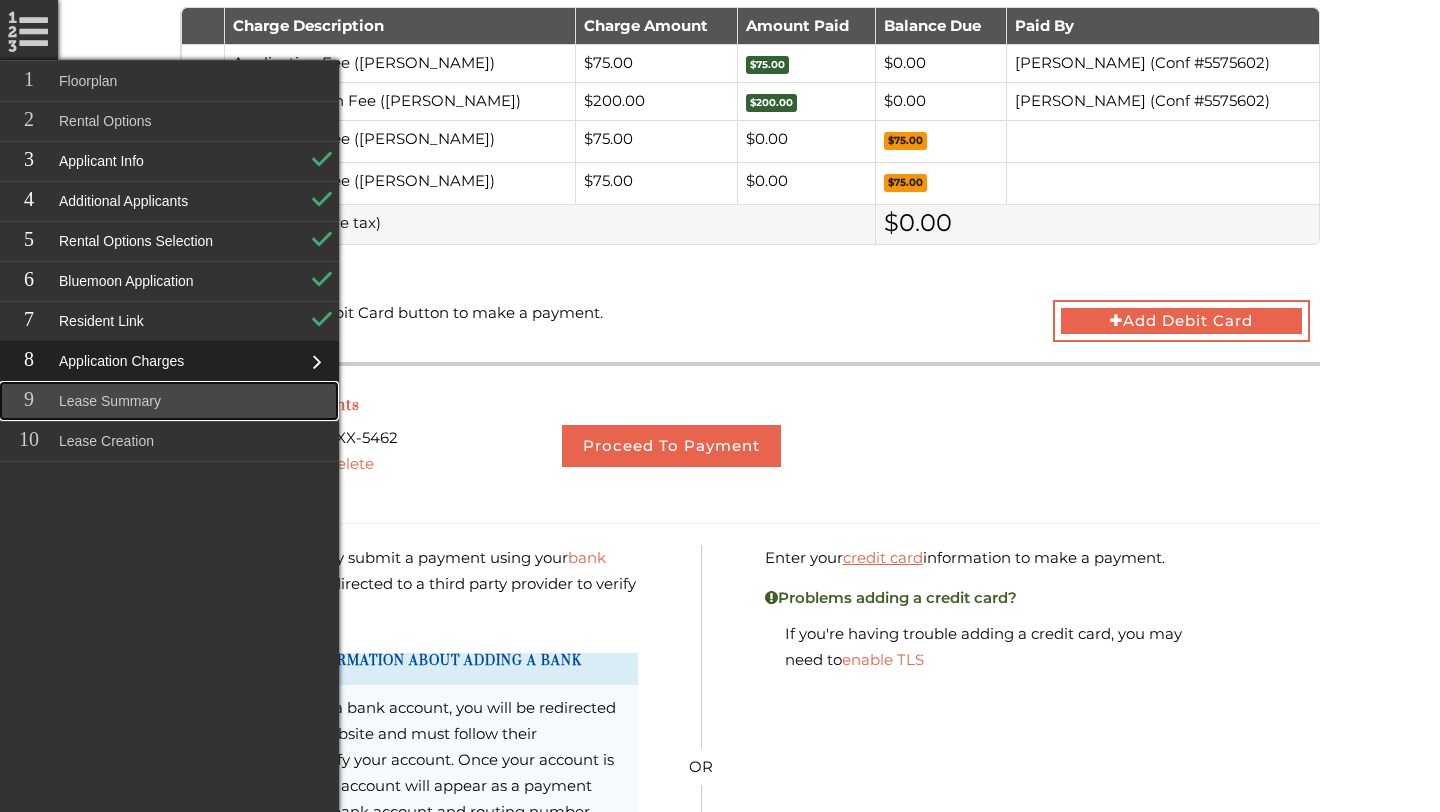 click on "Lease Summary" at bounding box center (169, 401) 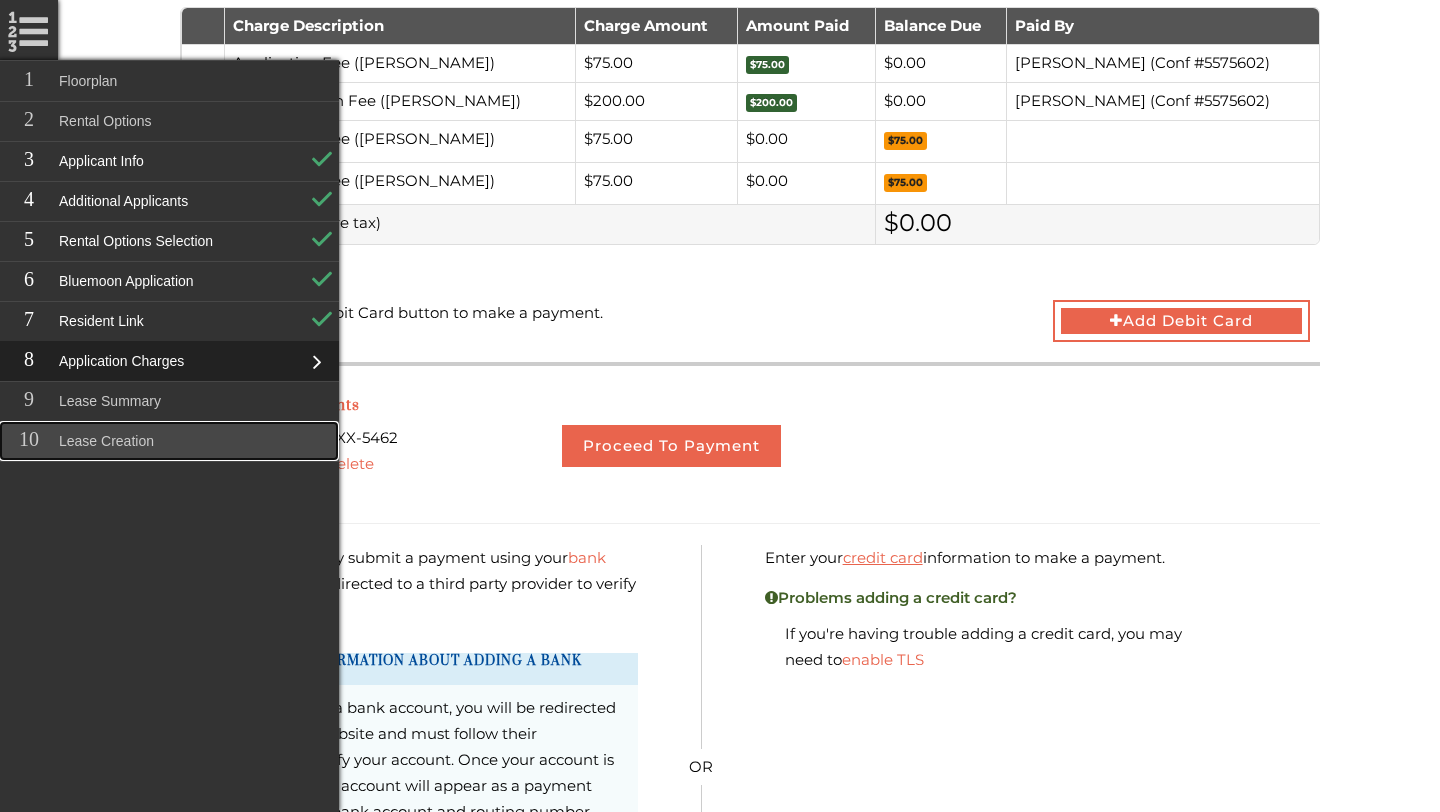 click on "Lease Creation" at bounding box center (169, 441) 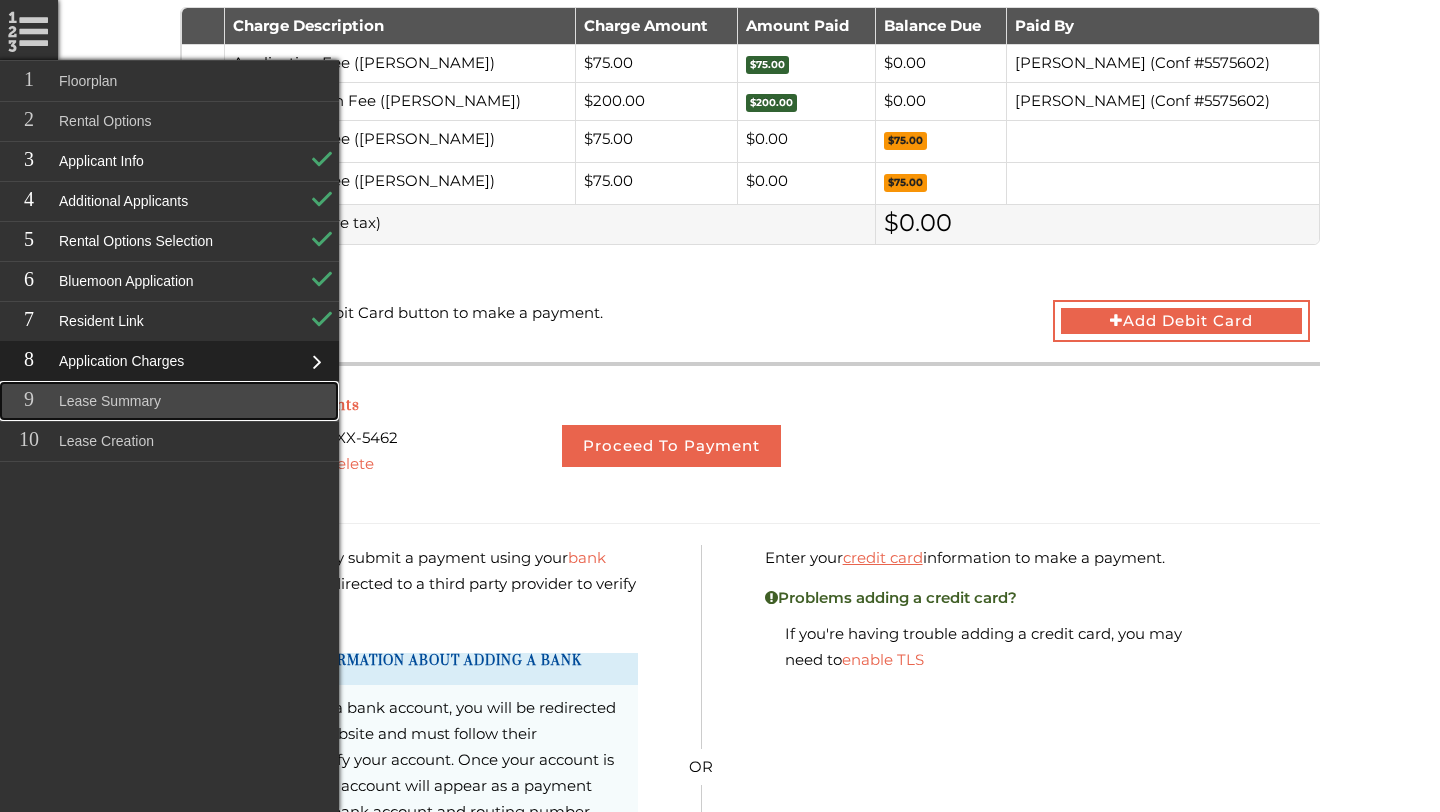 click on "Lease Summary" at bounding box center [169, 401] 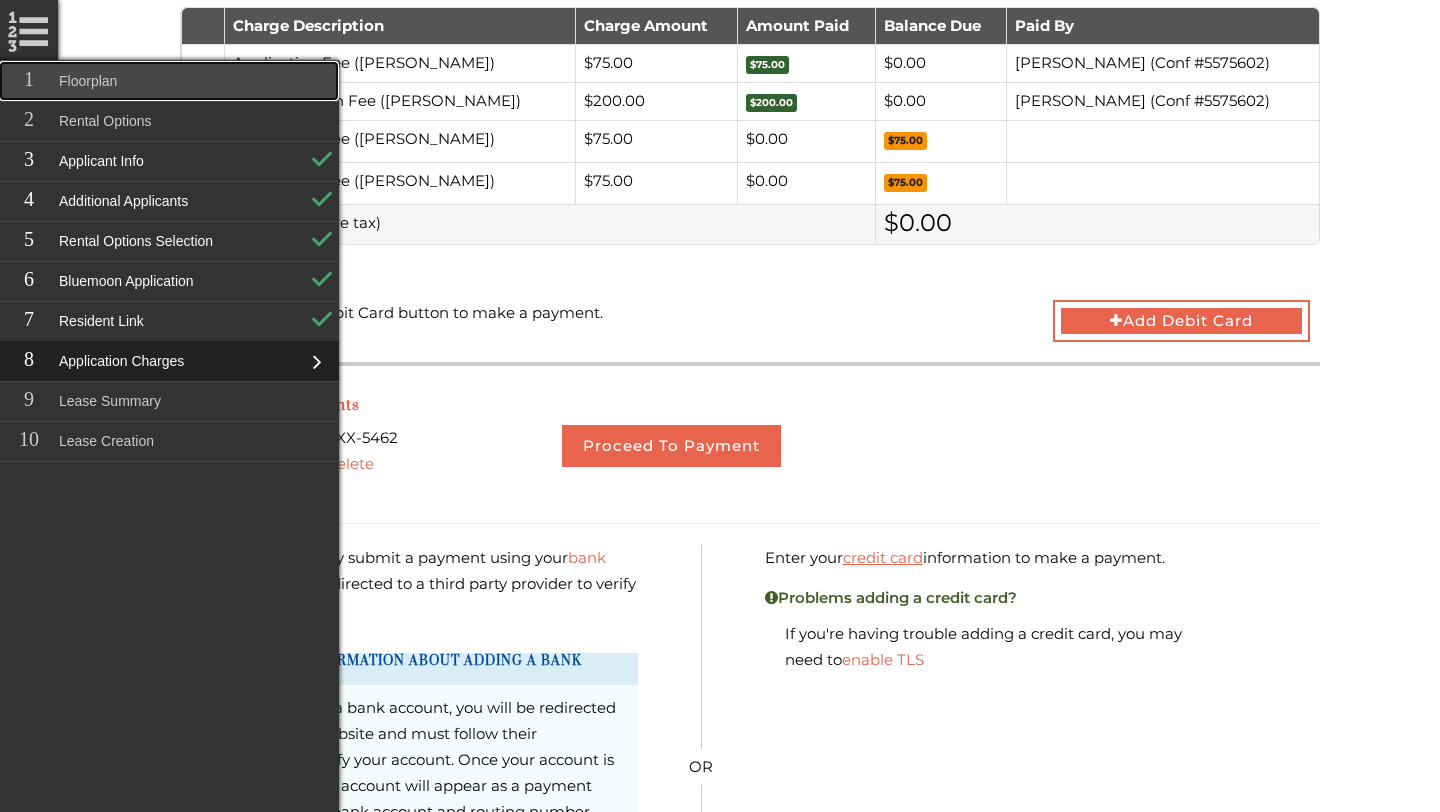 click on "Floorplan" at bounding box center [169, 81] 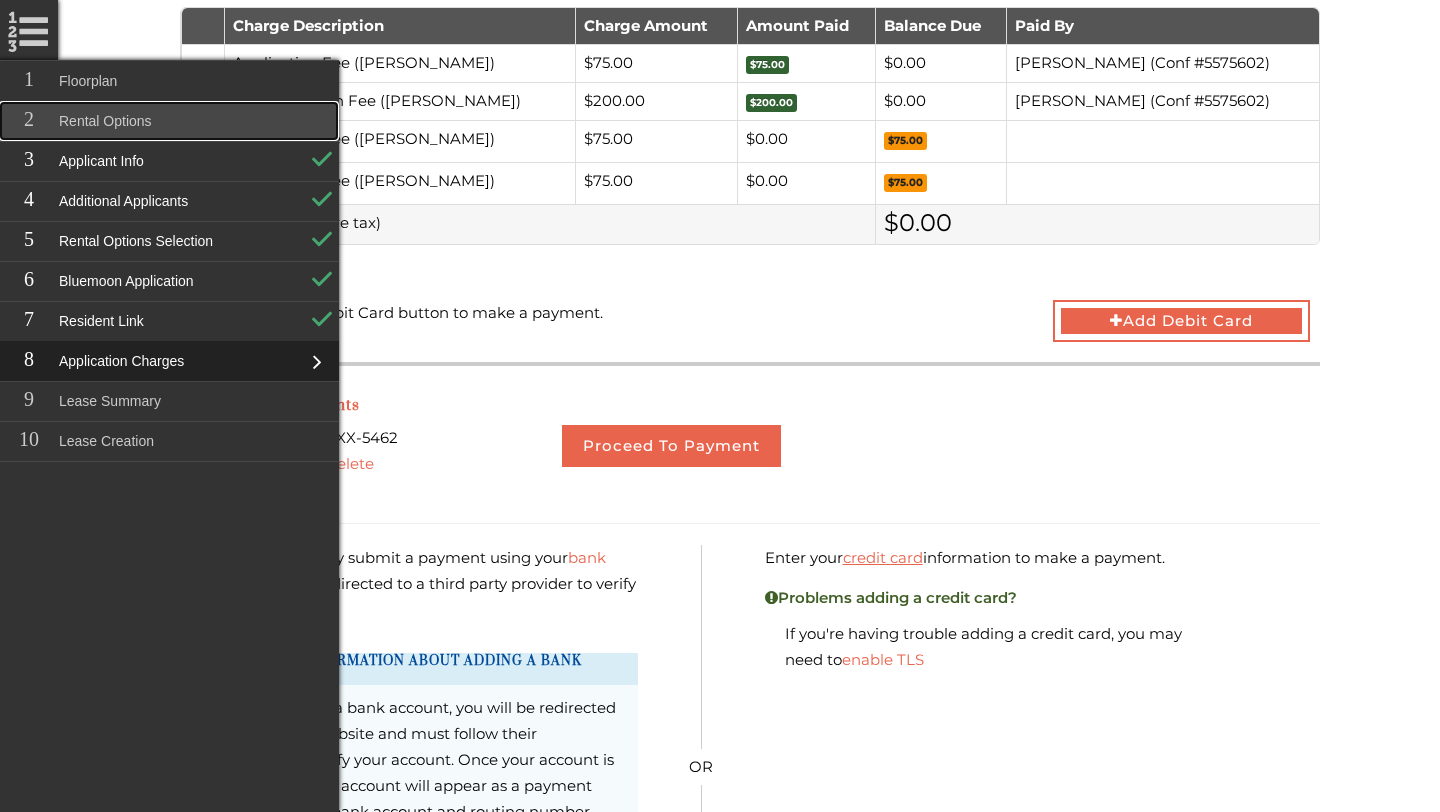 click on "Rental Options" at bounding box center (169, 121) 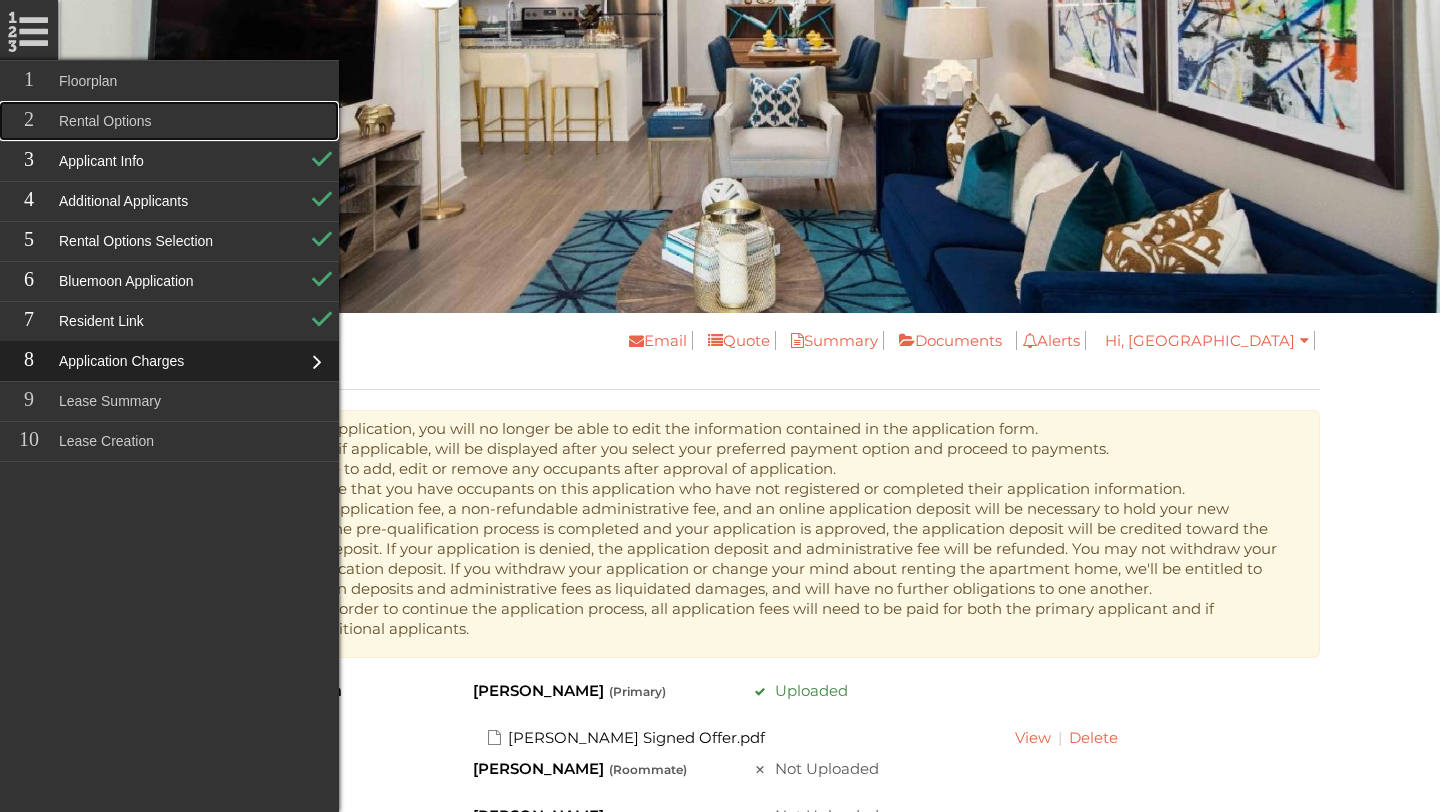 scroll, scrollTop: 0, scrollLeft: 0, axis: both 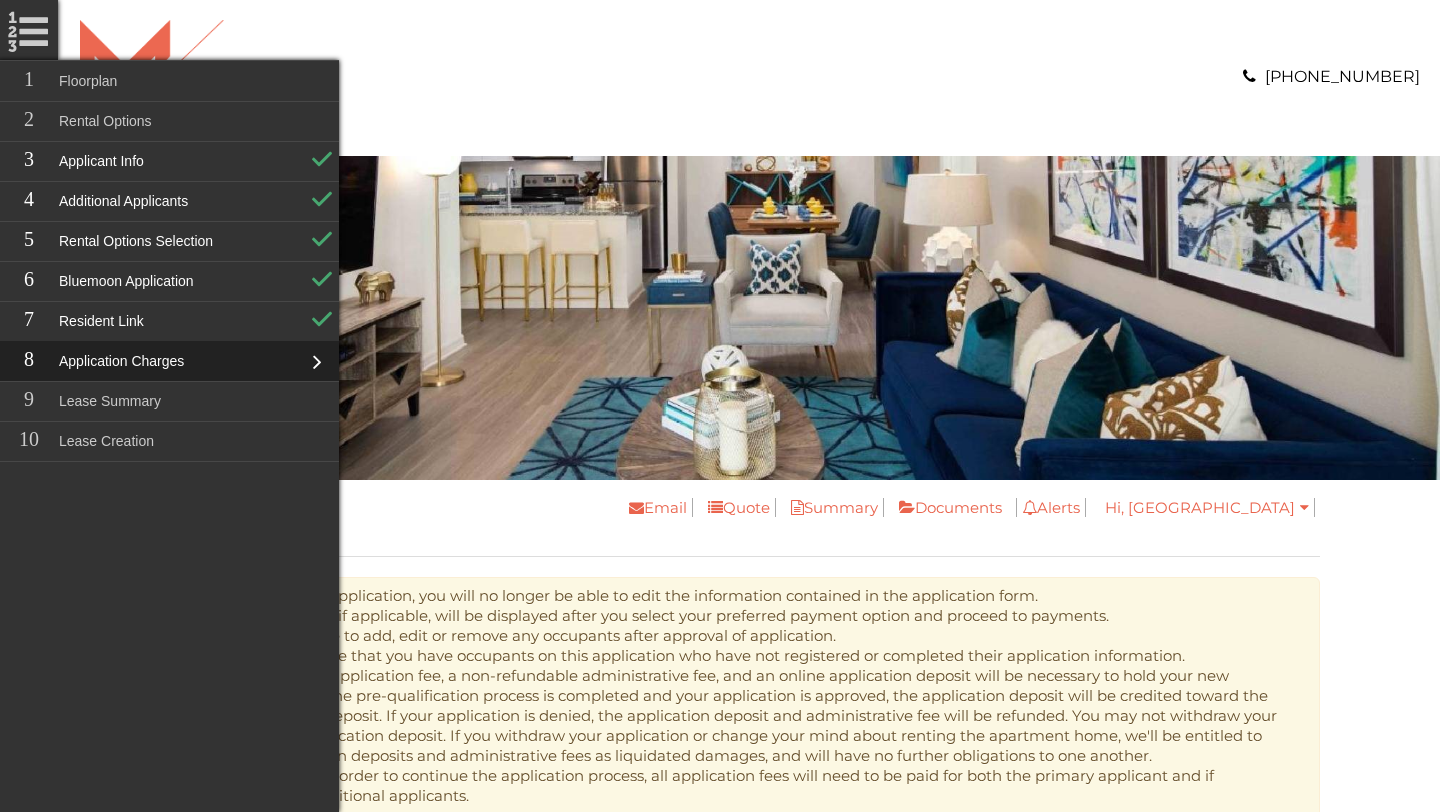 click on "Email  Quote  Summary  Documents
Alerts   You have no notifications
Hi, [PERSON_NAME]  My Profile  My Accounts  Logout" at bounding box center (847, 515) 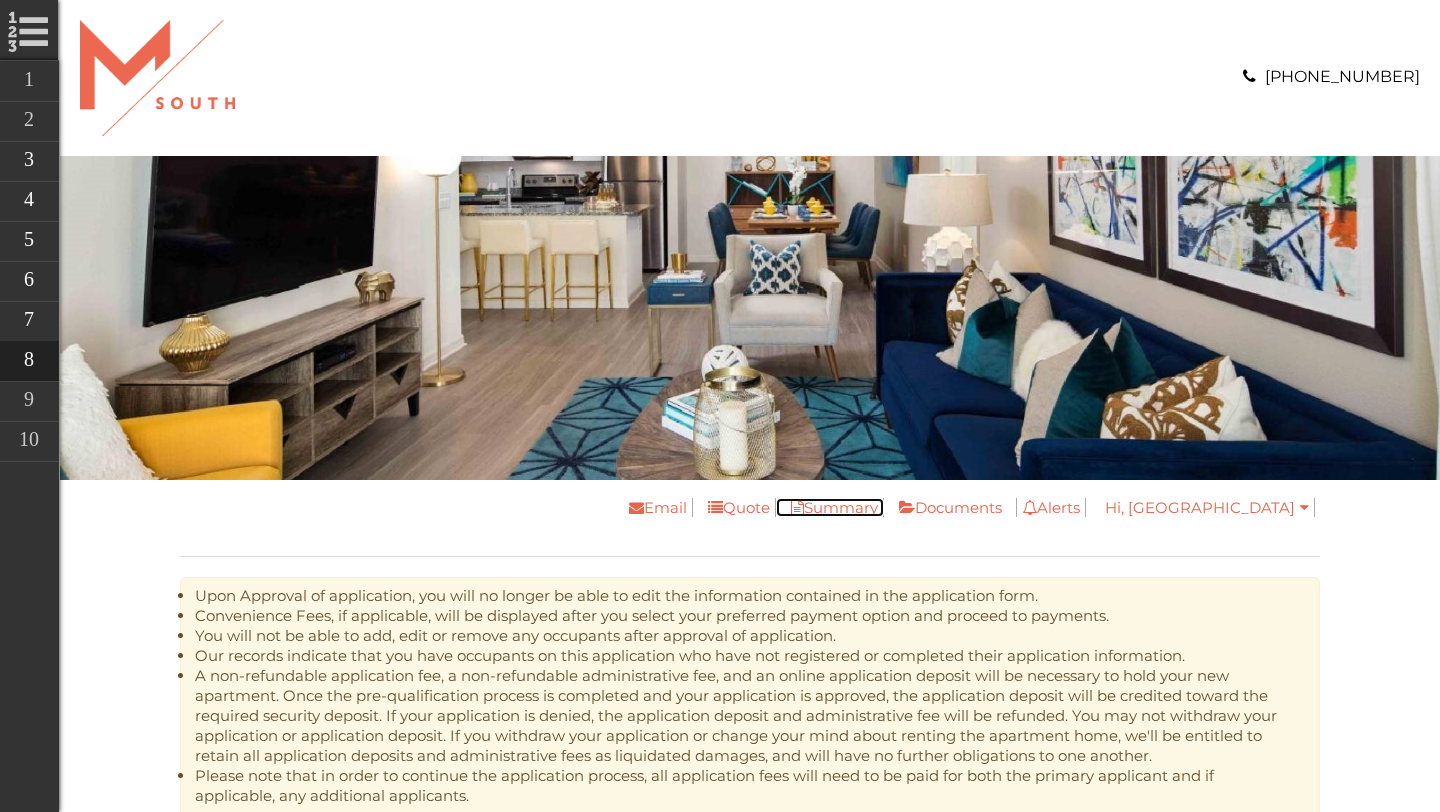 click on "Summary" at bounding box center (830, 507) 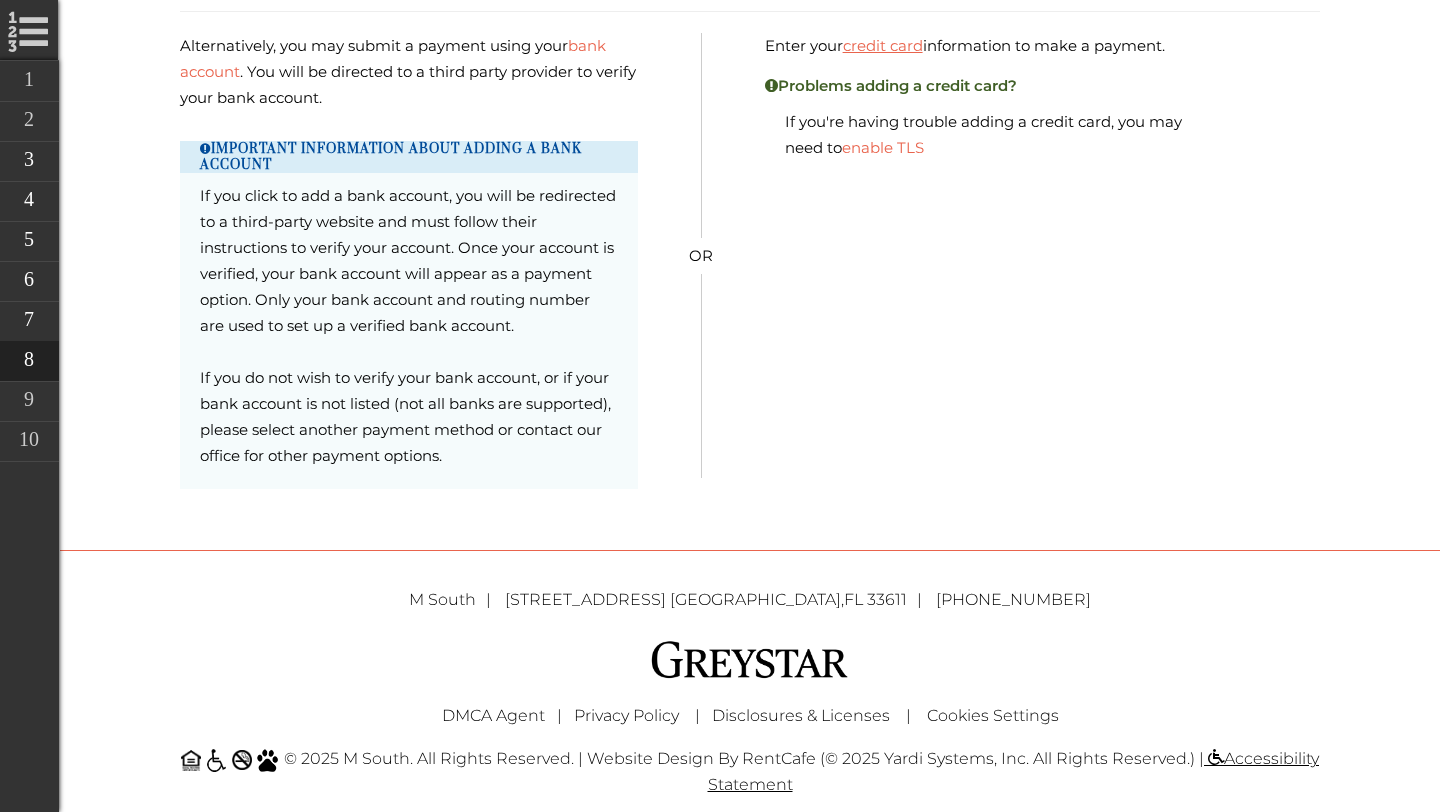 scroll, scrollTop: 2240, scrollLeft: 0, axis: vertical 